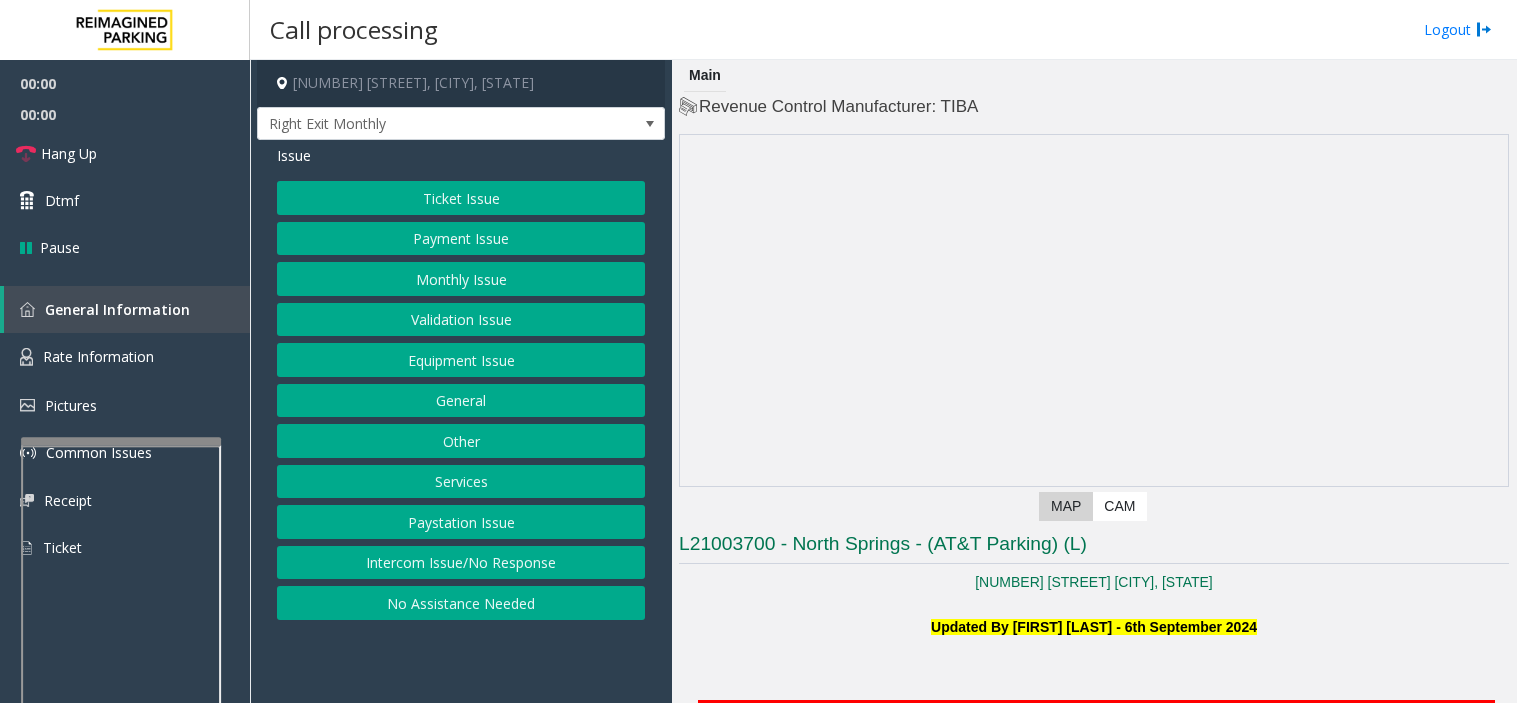 scroll, scrollTop: 0, scrollLeft: 0, axis: both 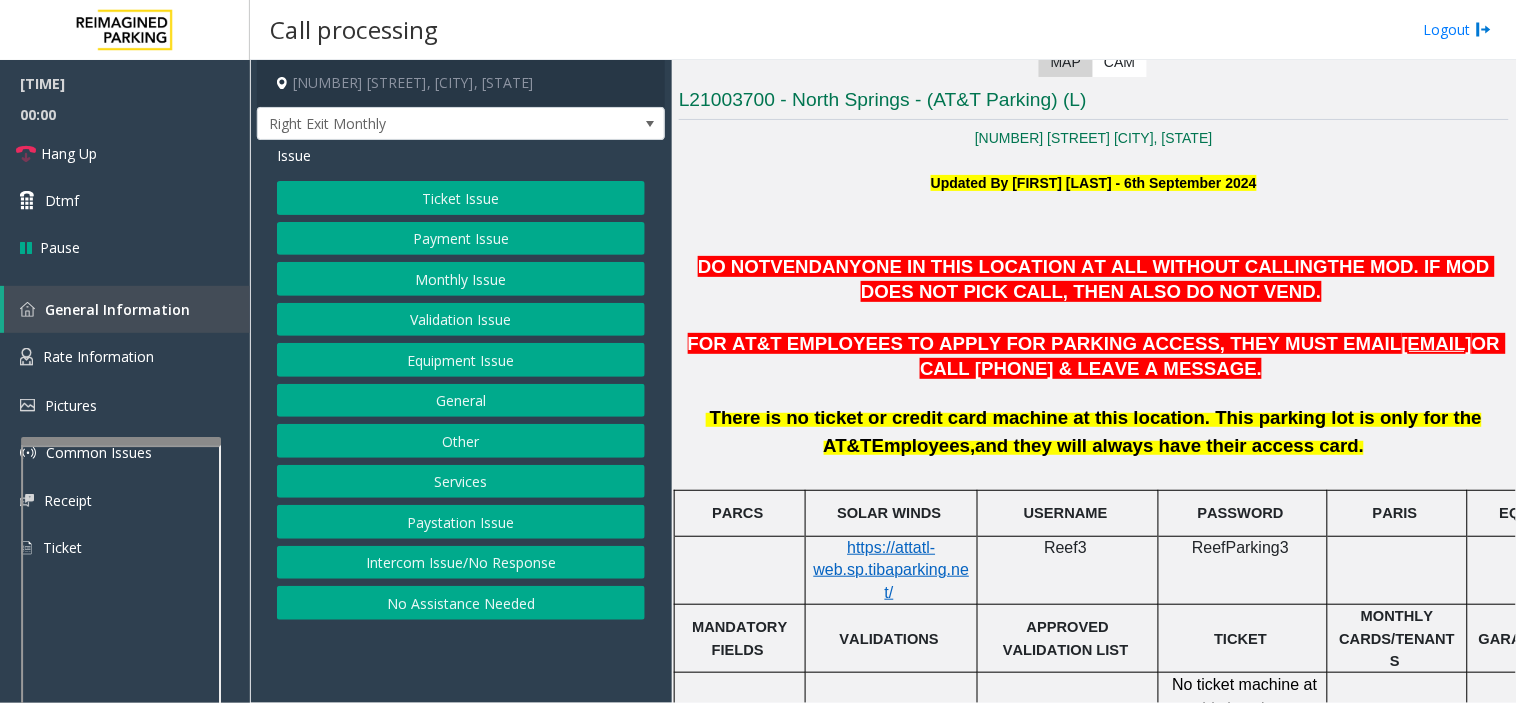 drag, startPoint x: 523, startPoint y: 687, endPoint x: 447, endPoint y: 680, distance: 76.321686 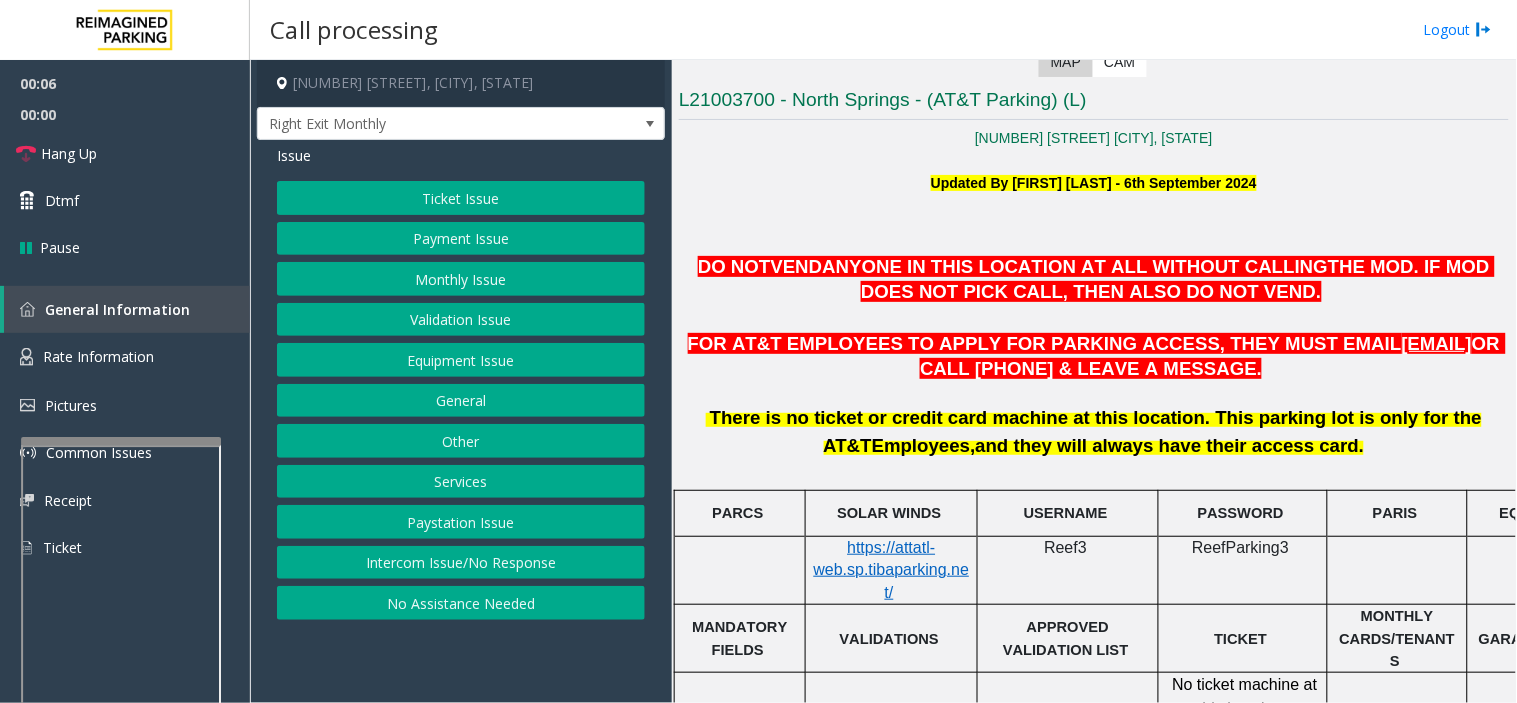 drag, startPoint x: 1066, startPoint y: 384, endPoint x: 1002, endPoint y: 411, distance: 69.46222 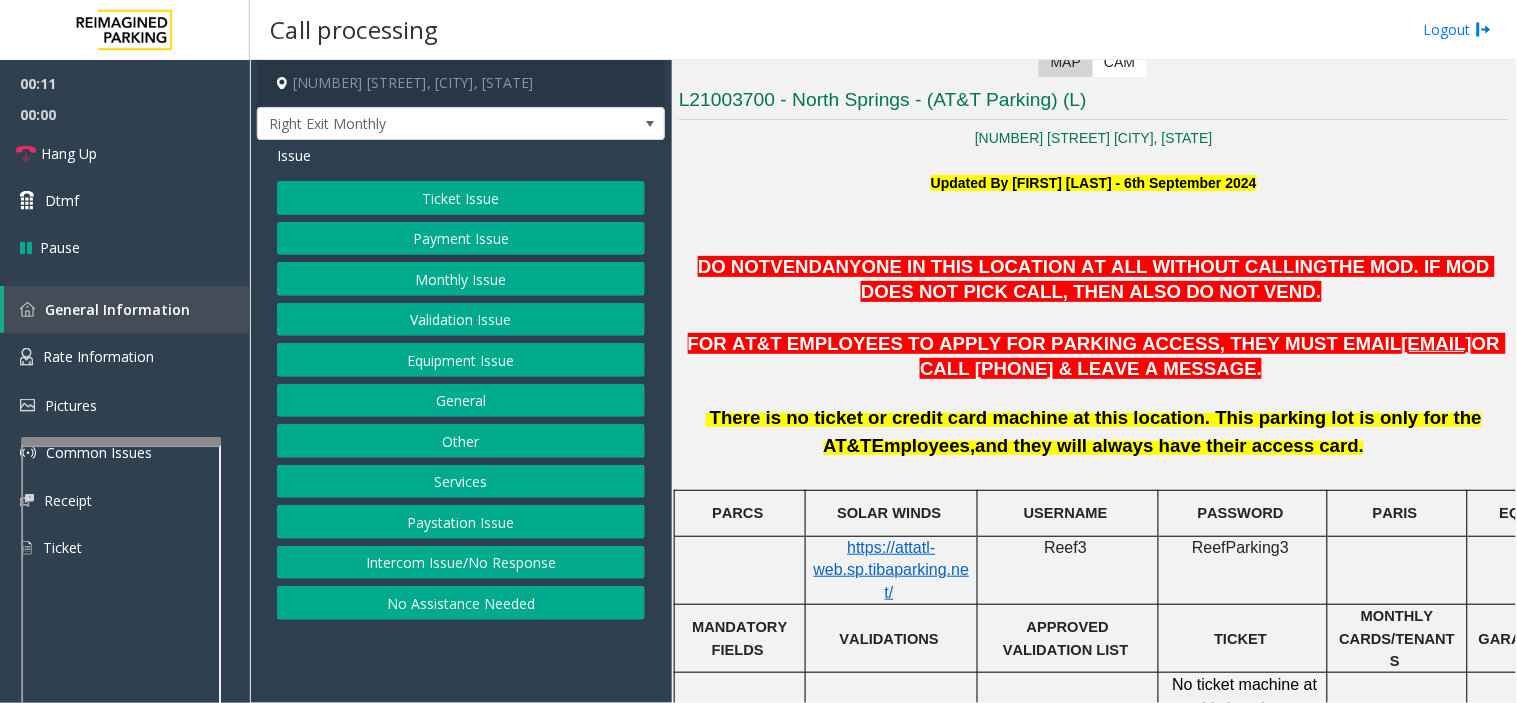 drag, startPoint x: 952, startPoint y: 418, endPoint x: 933, endPoint y: 430, distance: 22.472204 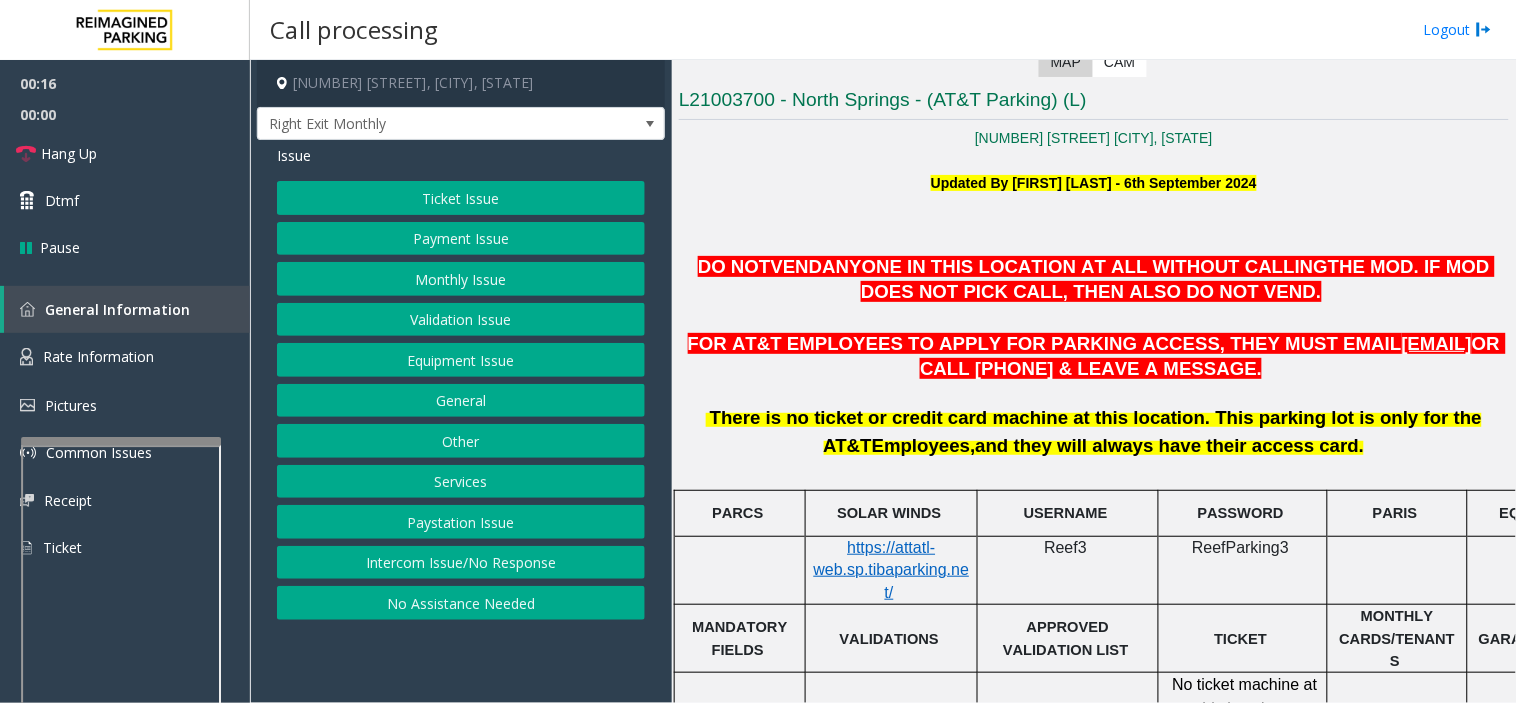 scroll, scrollTop: 816, scrollLeft: 0, axis: vertical 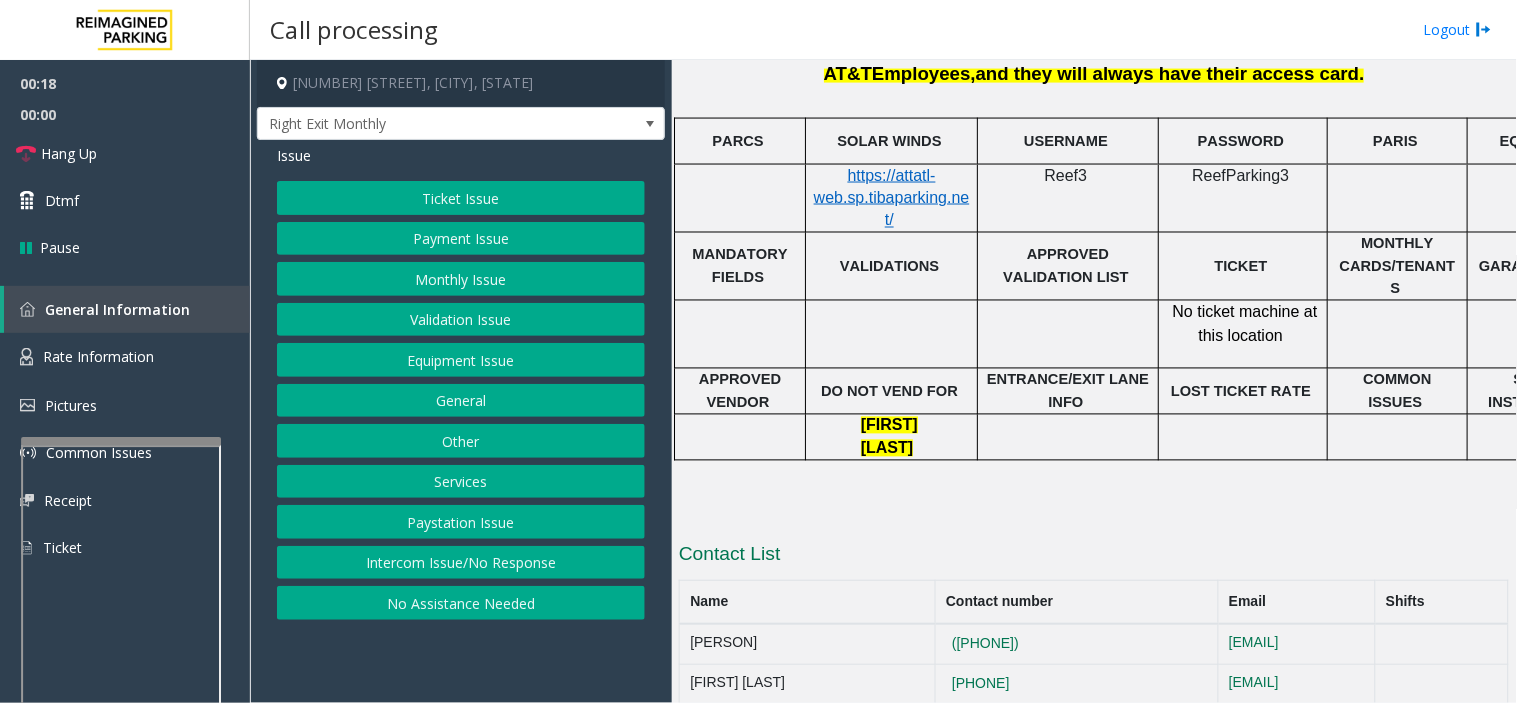 drag, startPoint x: 1034, startPoint y: 481, endPoint x: 973, endPoint y: 493, distance: 62.169125 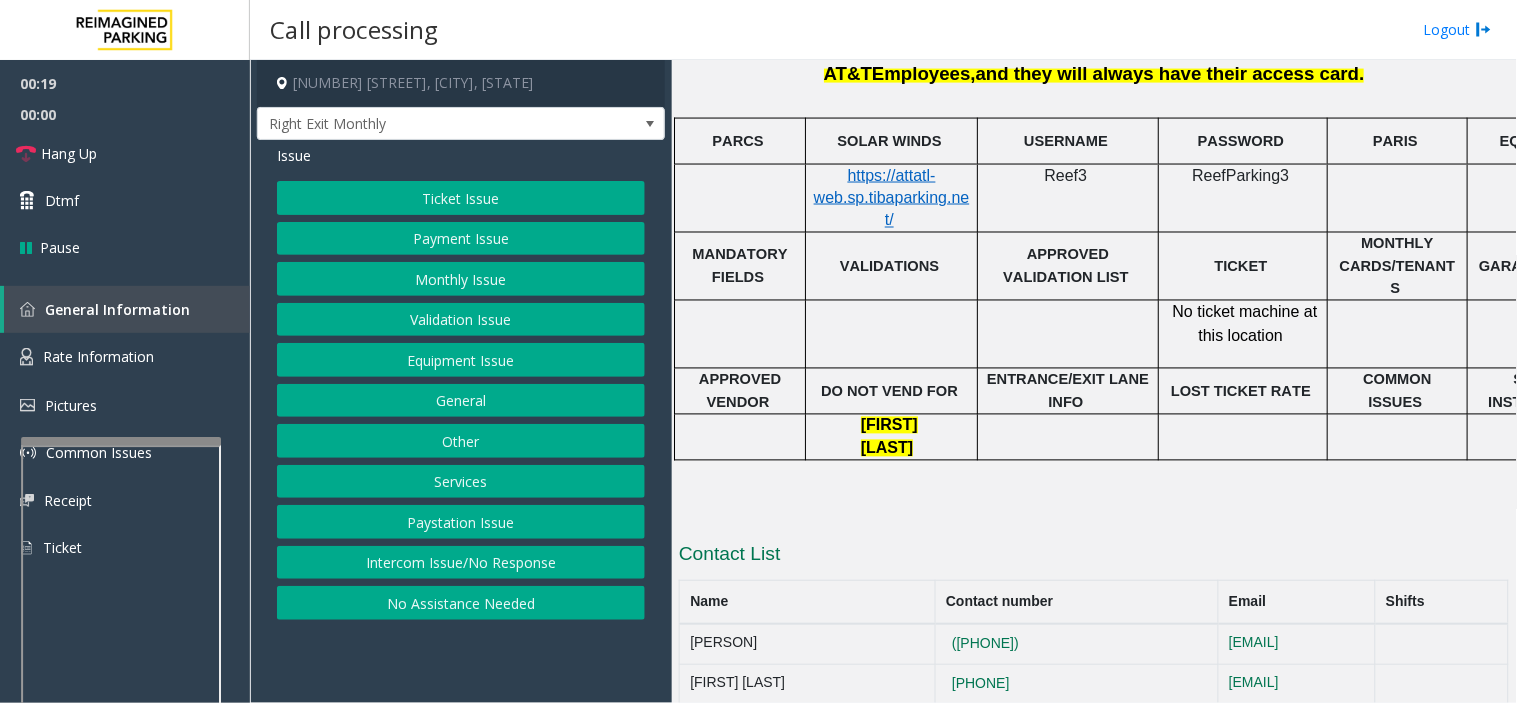 drag, startPoint x: 518, startPoint y: 654, endPoint x: 472, endPoint y: 671, distance: 49.0408 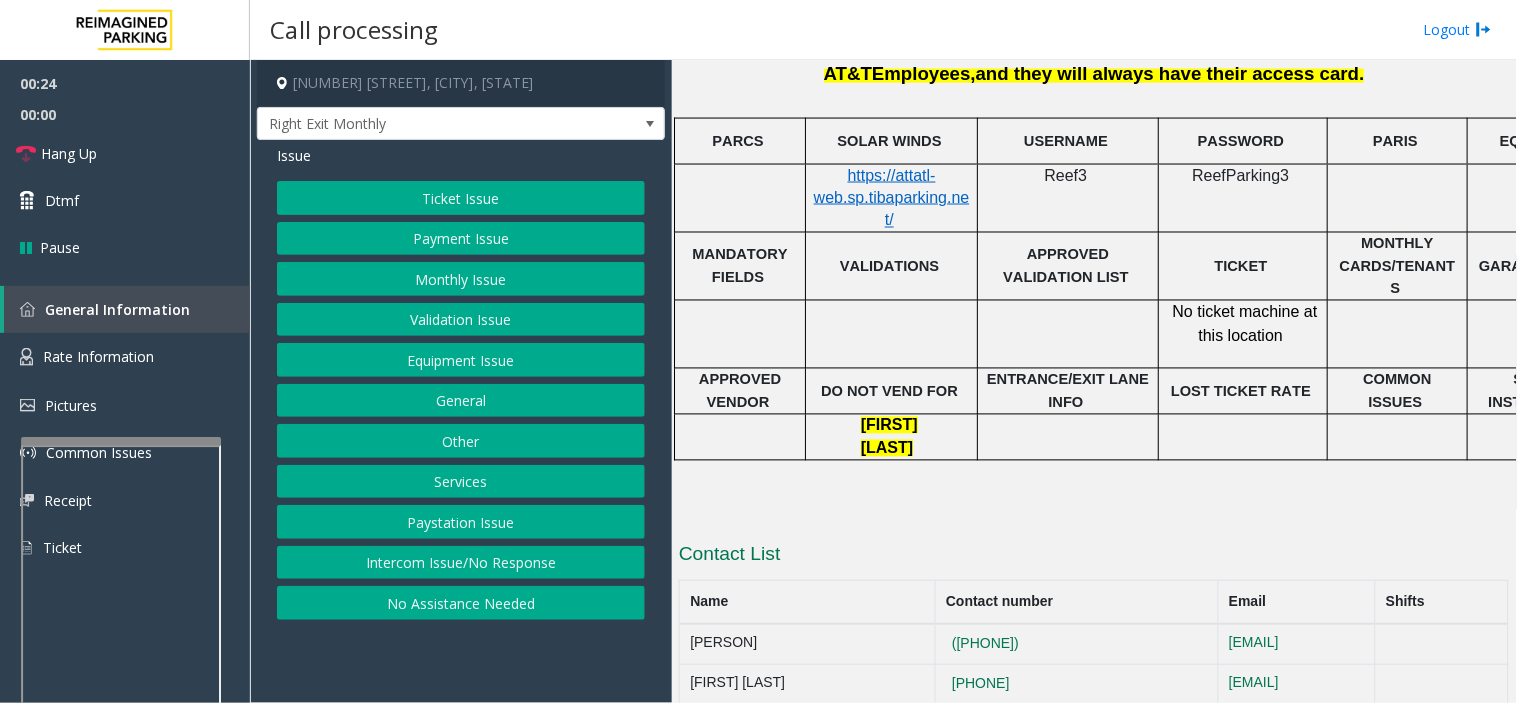 drag, startPoint x: 924, startPoint y: 465, endPoint x: 905, endPoint y: 467, distance: 19.104973 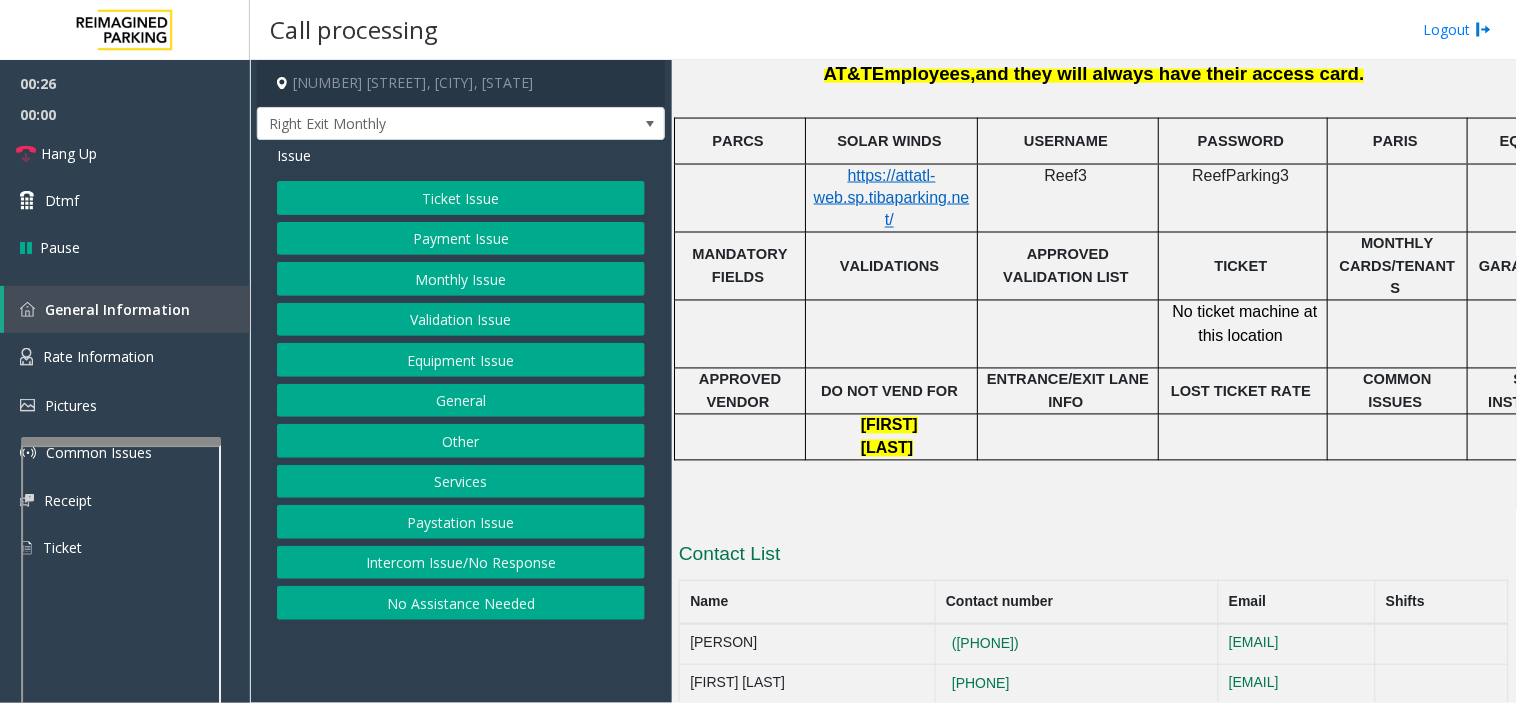 drag, startPoint x: 1165, startPoint y: 465, endPoint x: 1085, endPoint y: 490, distance: 83.81527 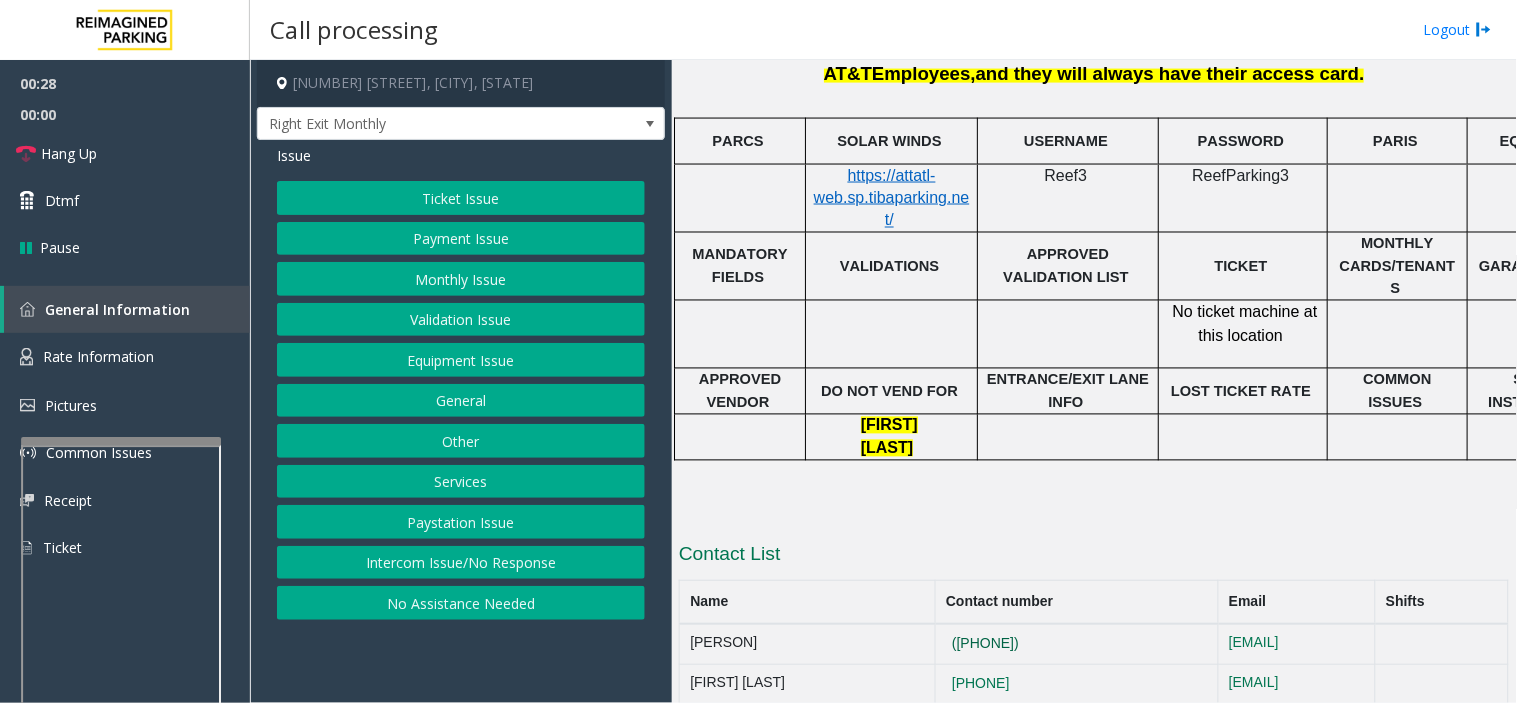 drag, startPoint x: 1013, startPoint y: 606, endPoint x: 872, endPoint y: 606, distance: 141 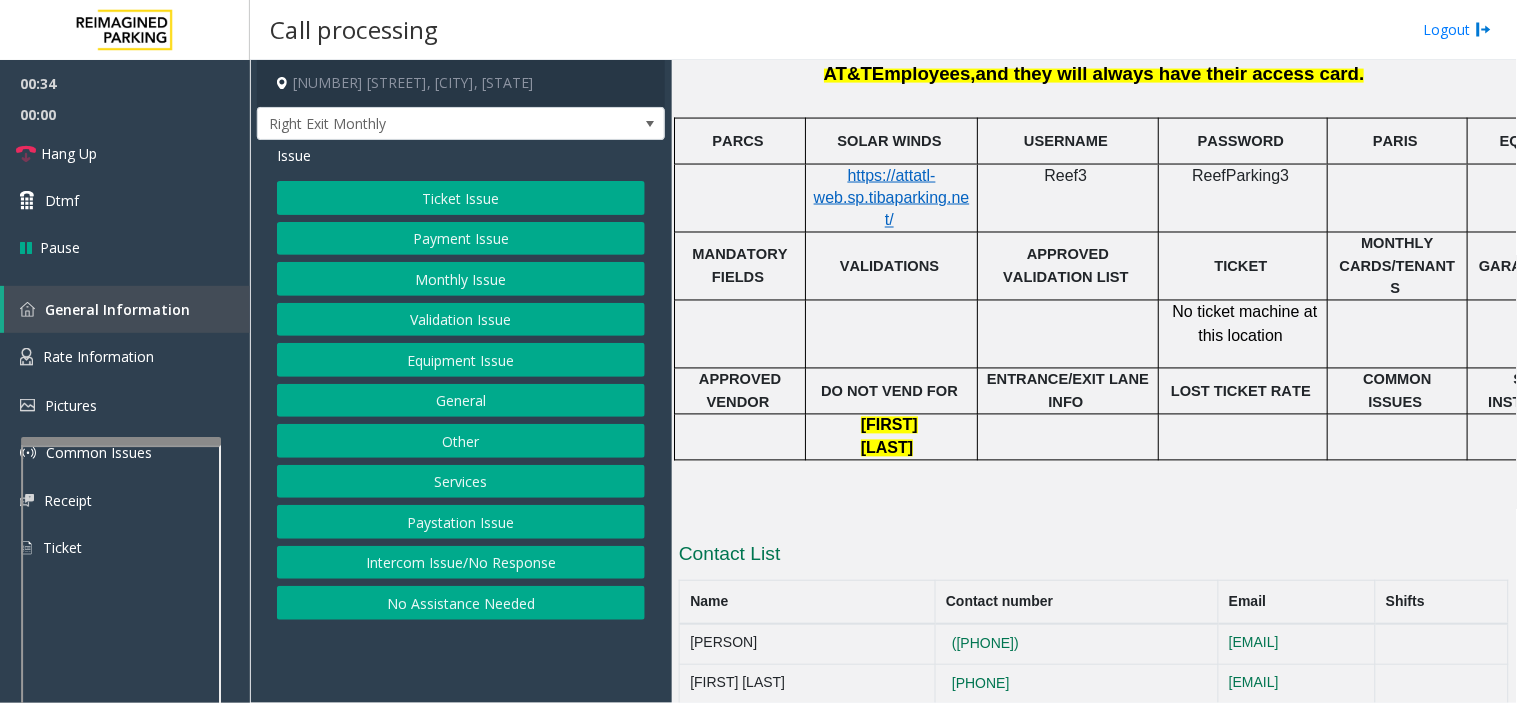 click on "Monthly Issue" 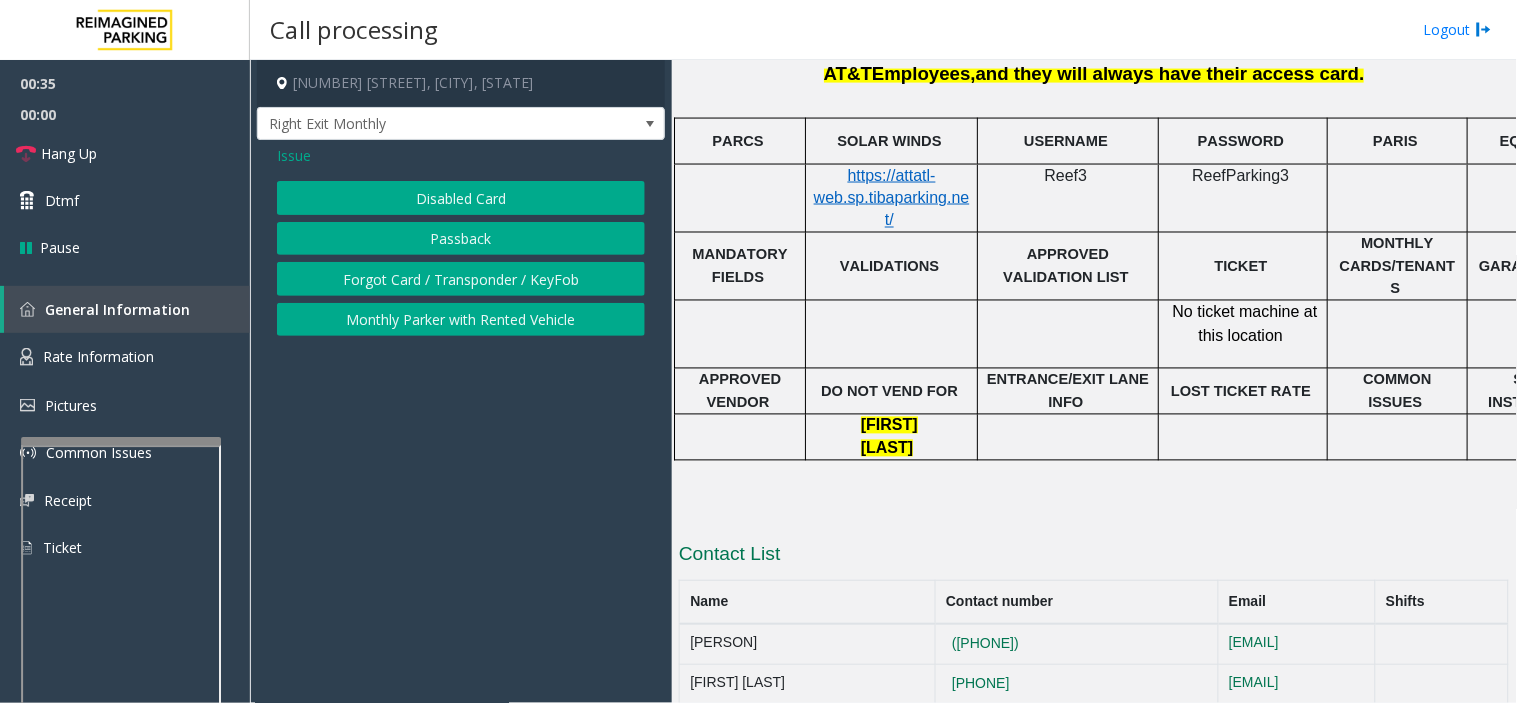 click on "Disabled Card" 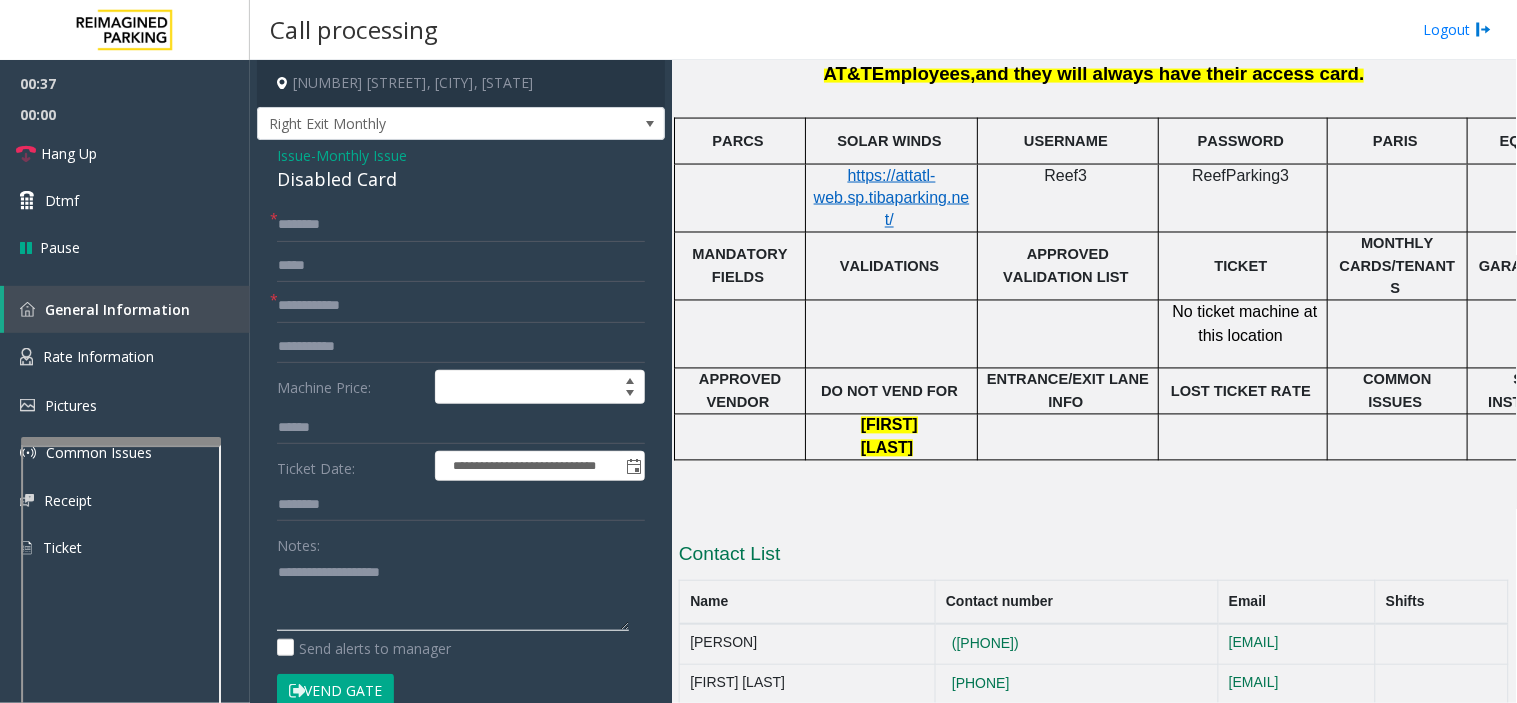 click 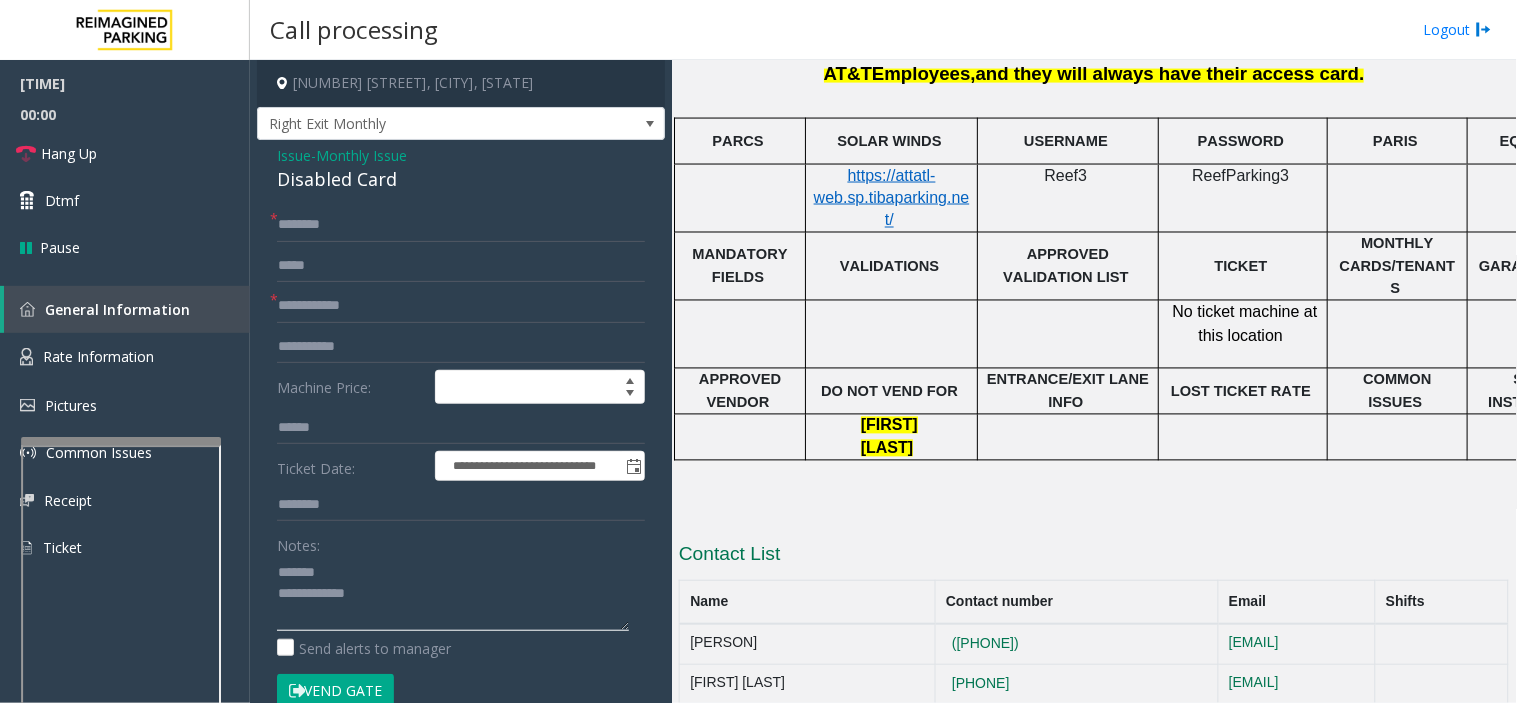 type on "**********" 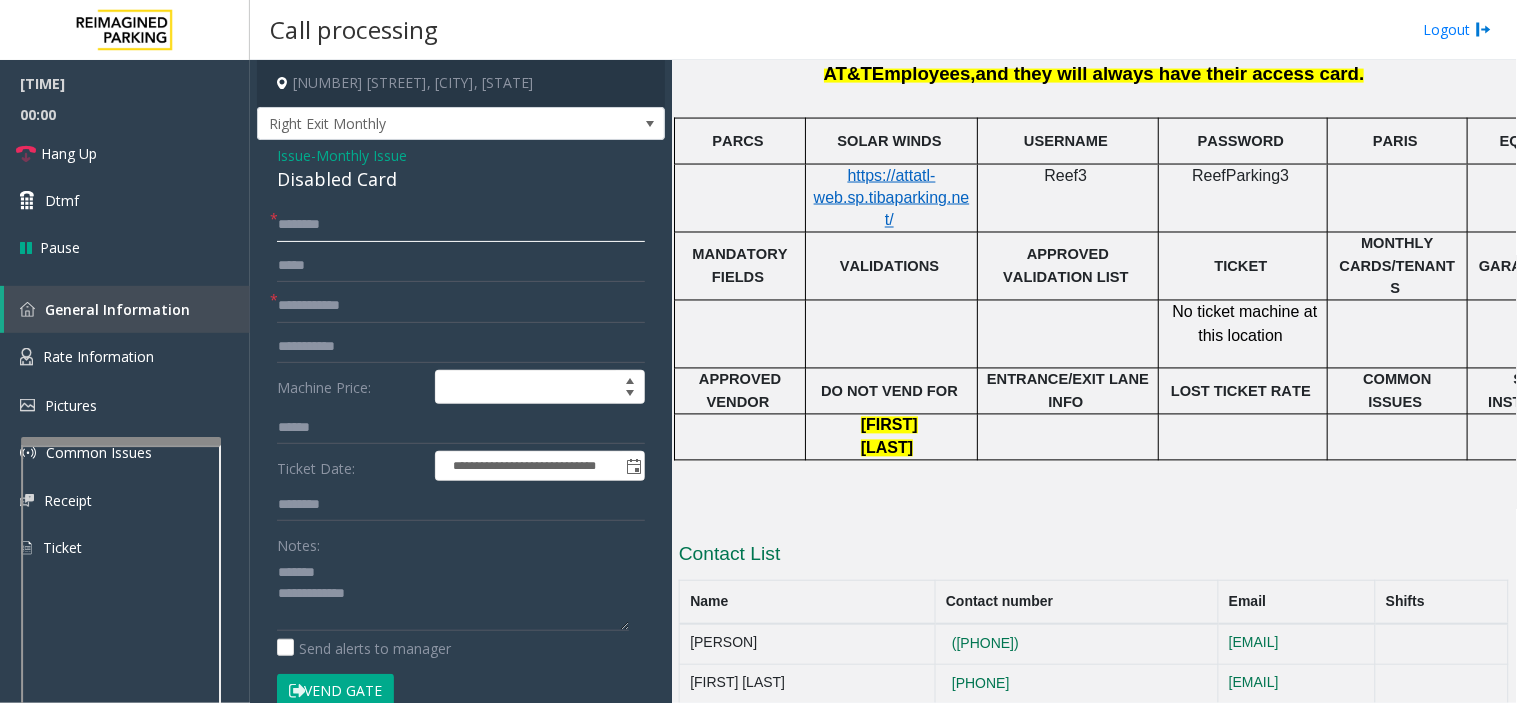 click 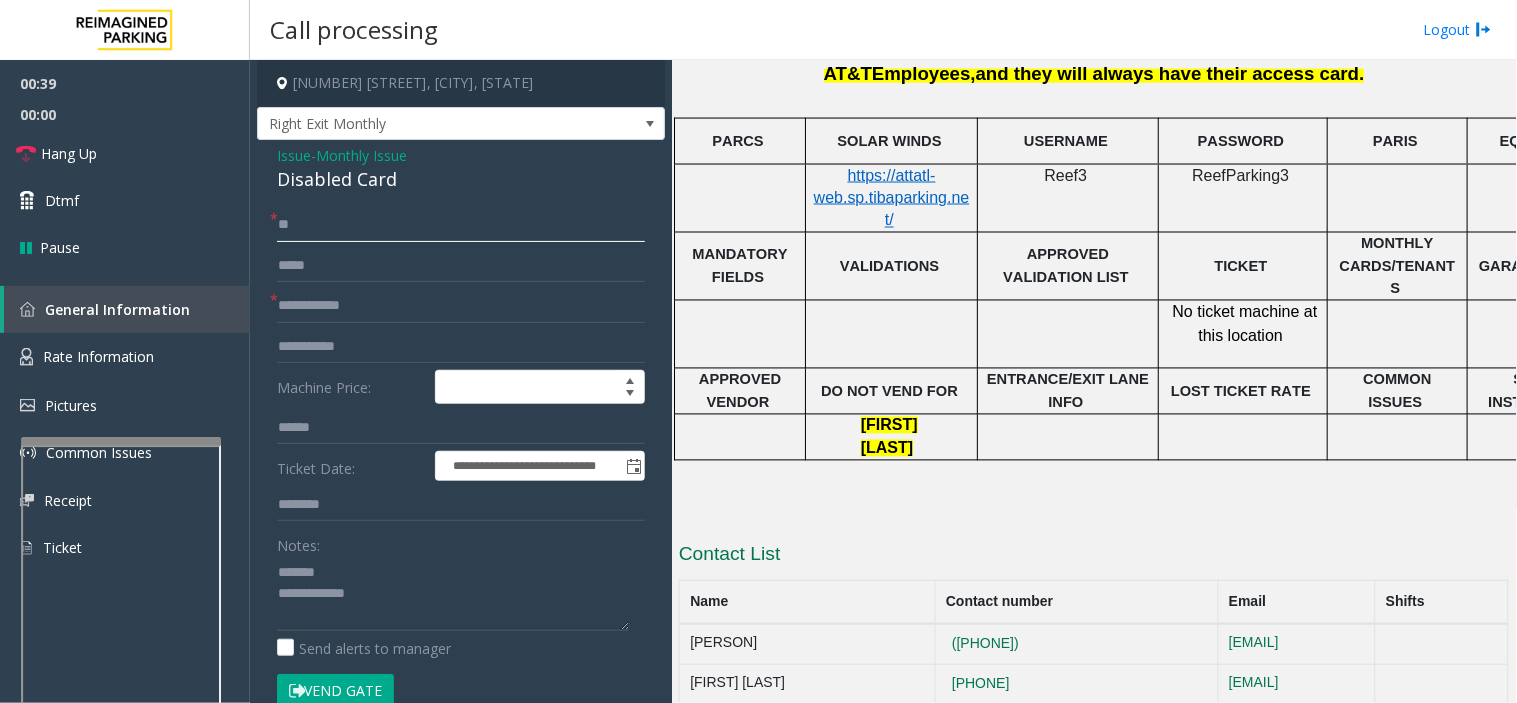 type on "**" 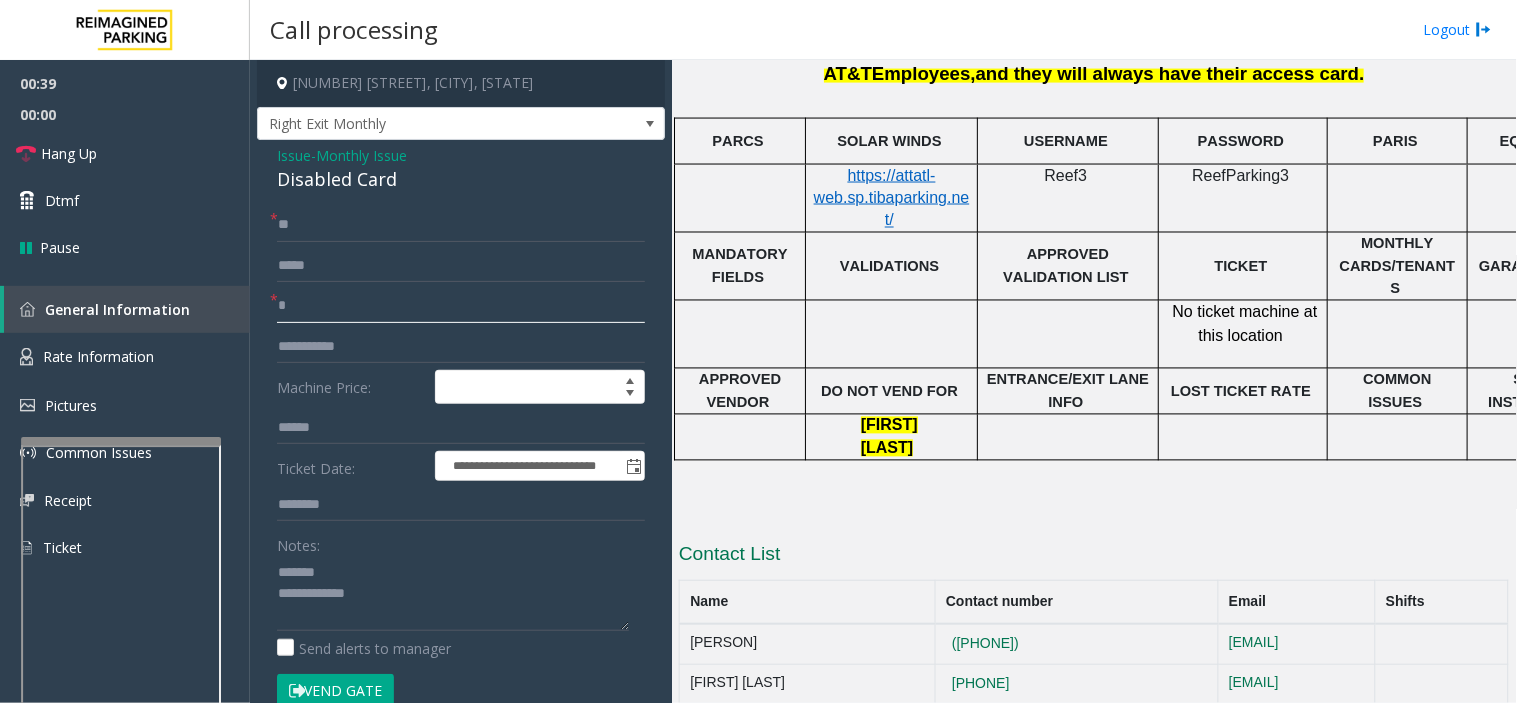 click on "*" 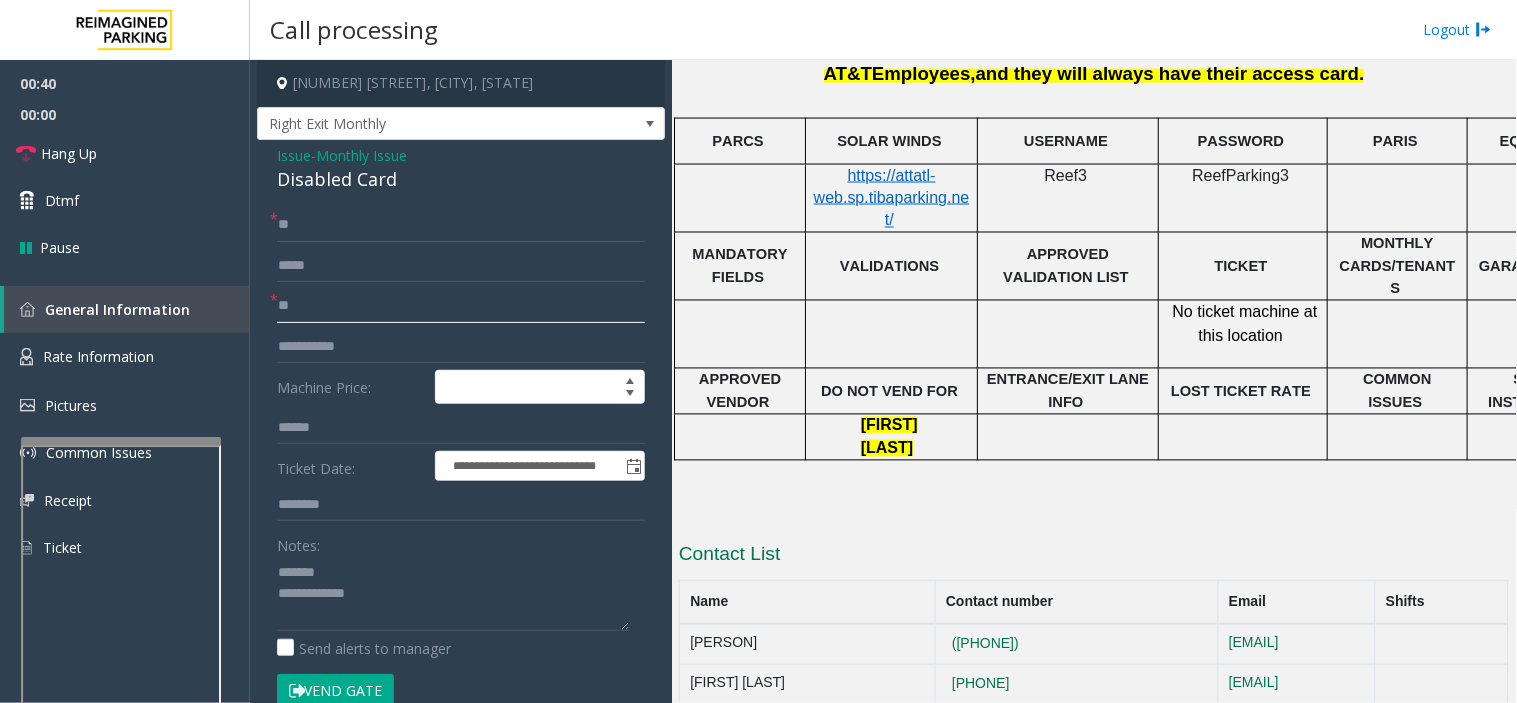 type on "**" 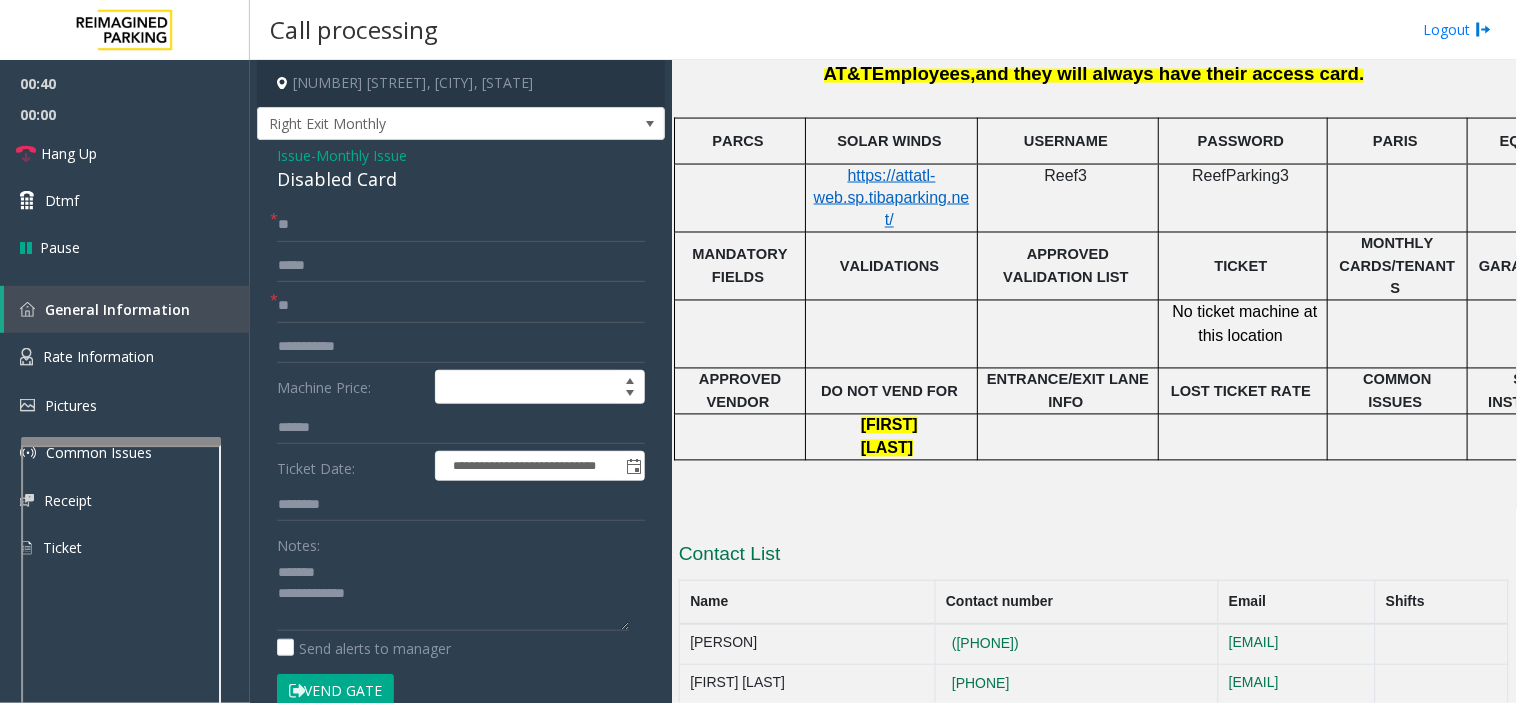 click on "Disabled Card" 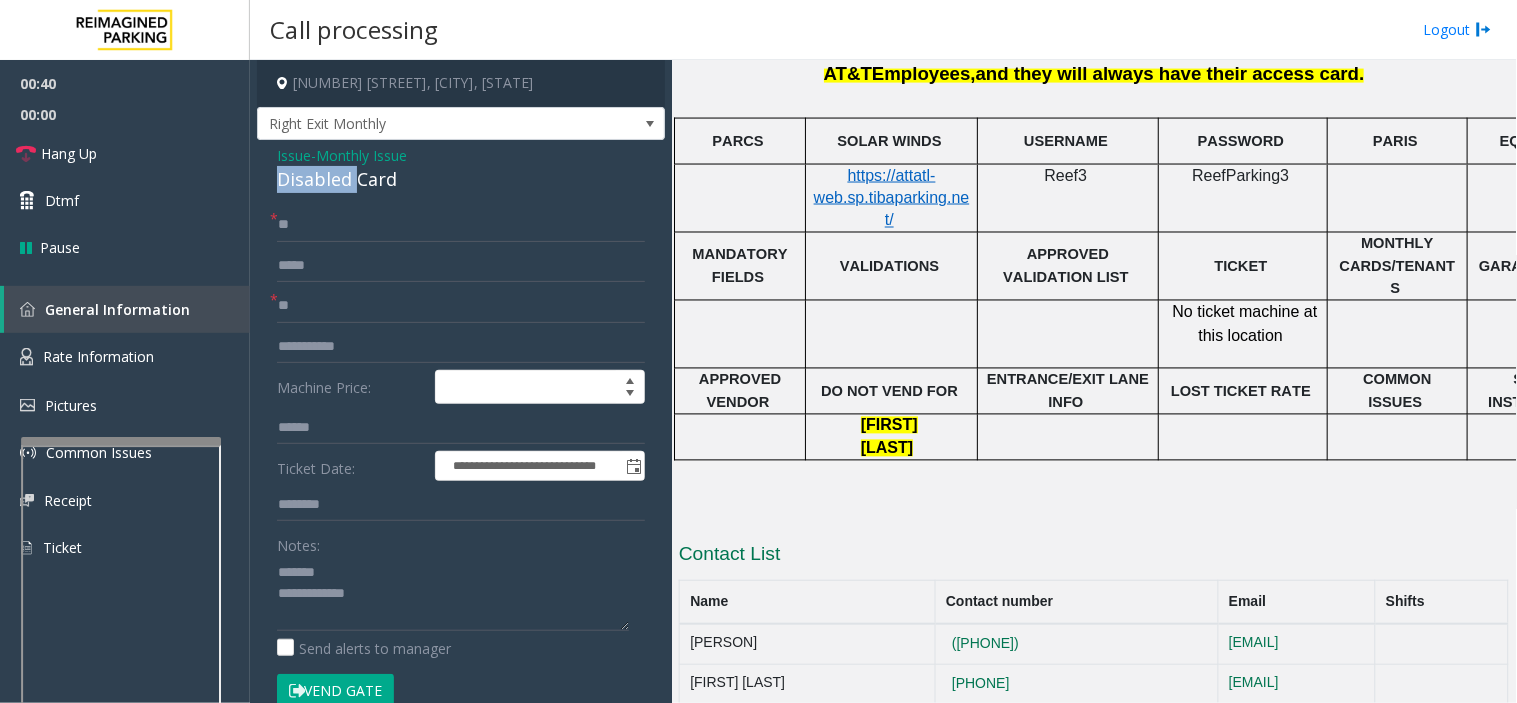 click on "Disabled Card" 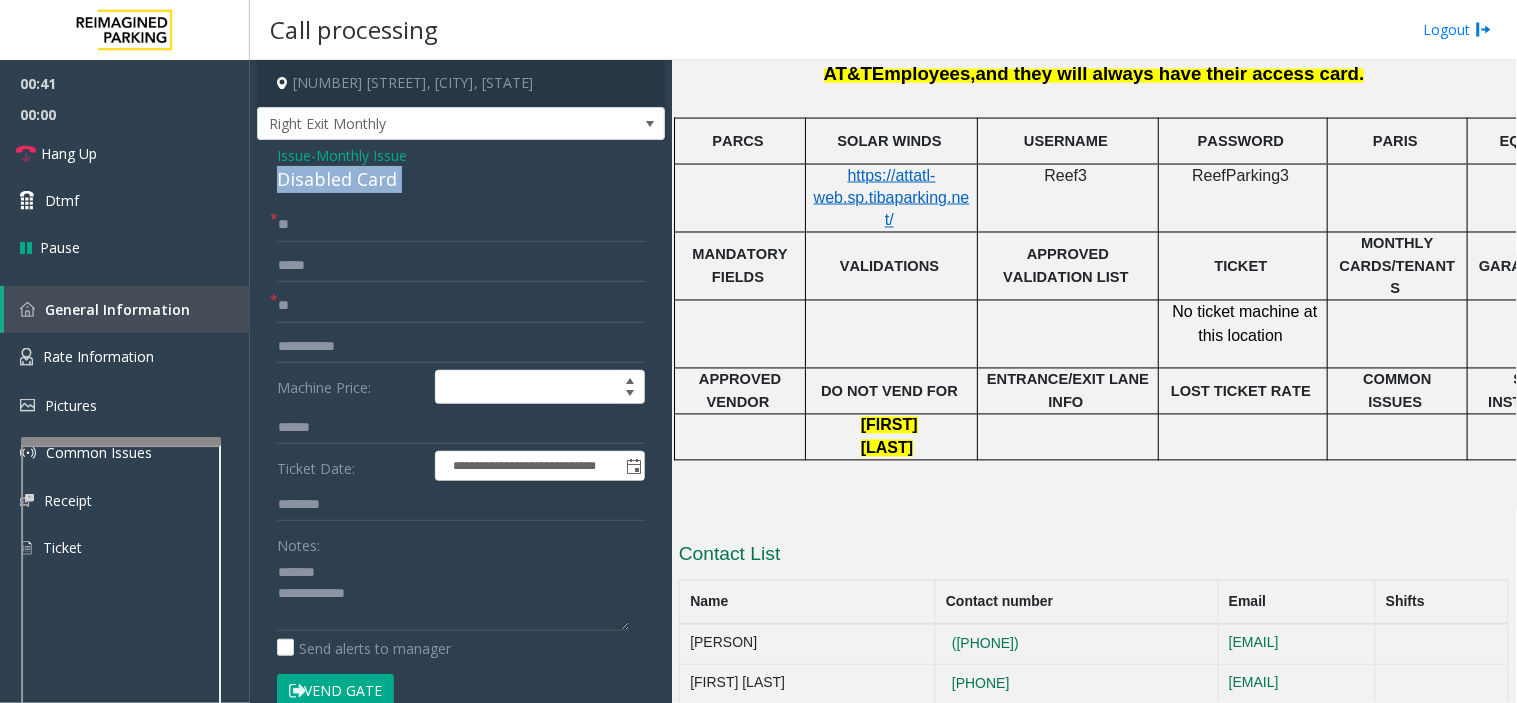 click on "Disabled Card" 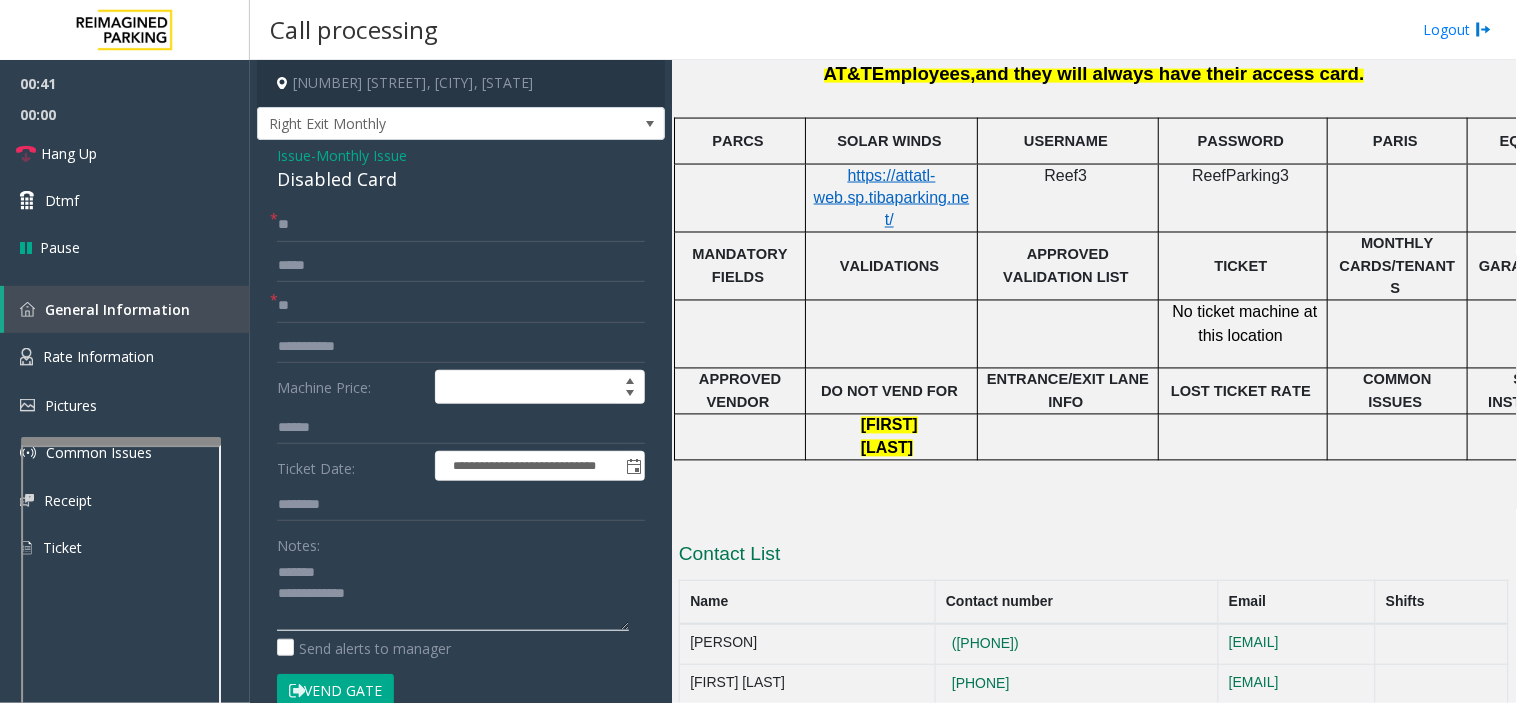 paste on "**********" 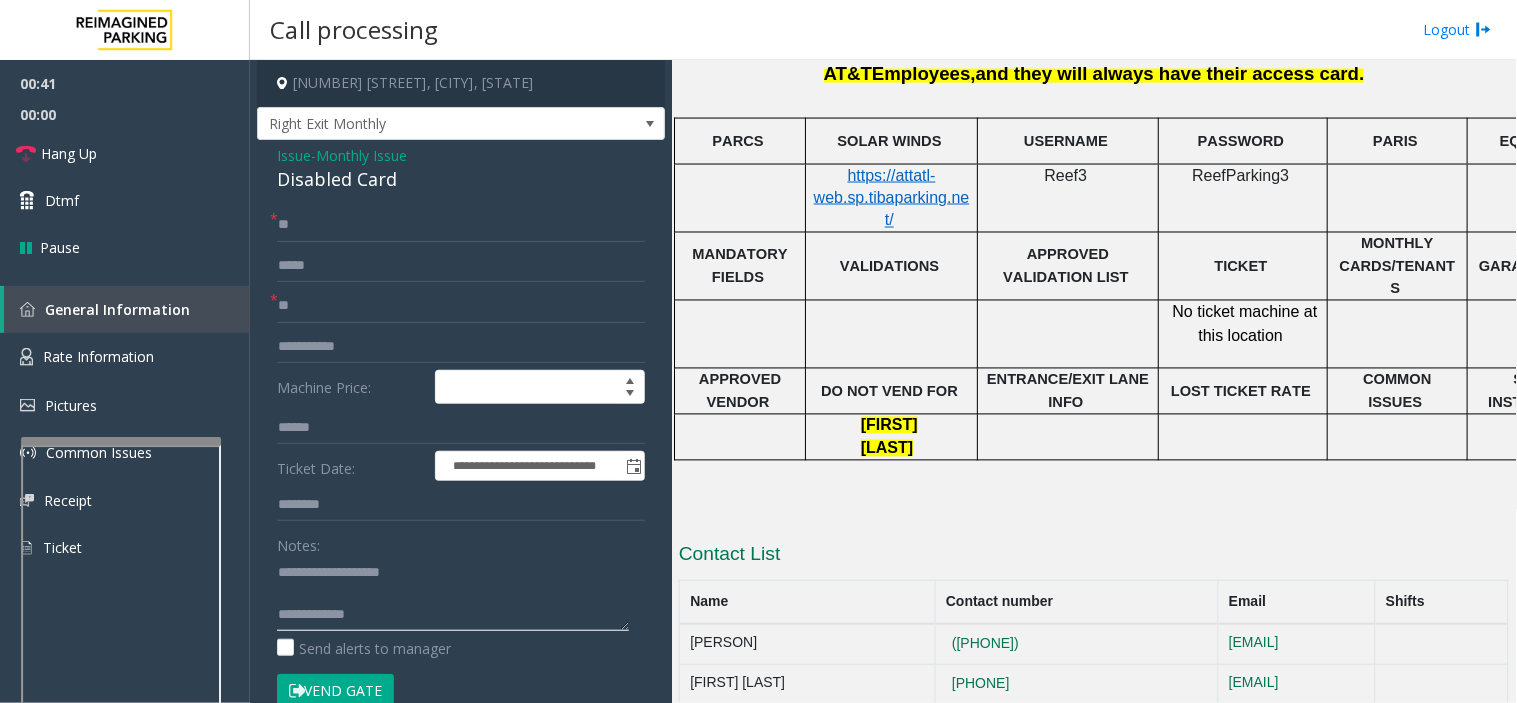 click 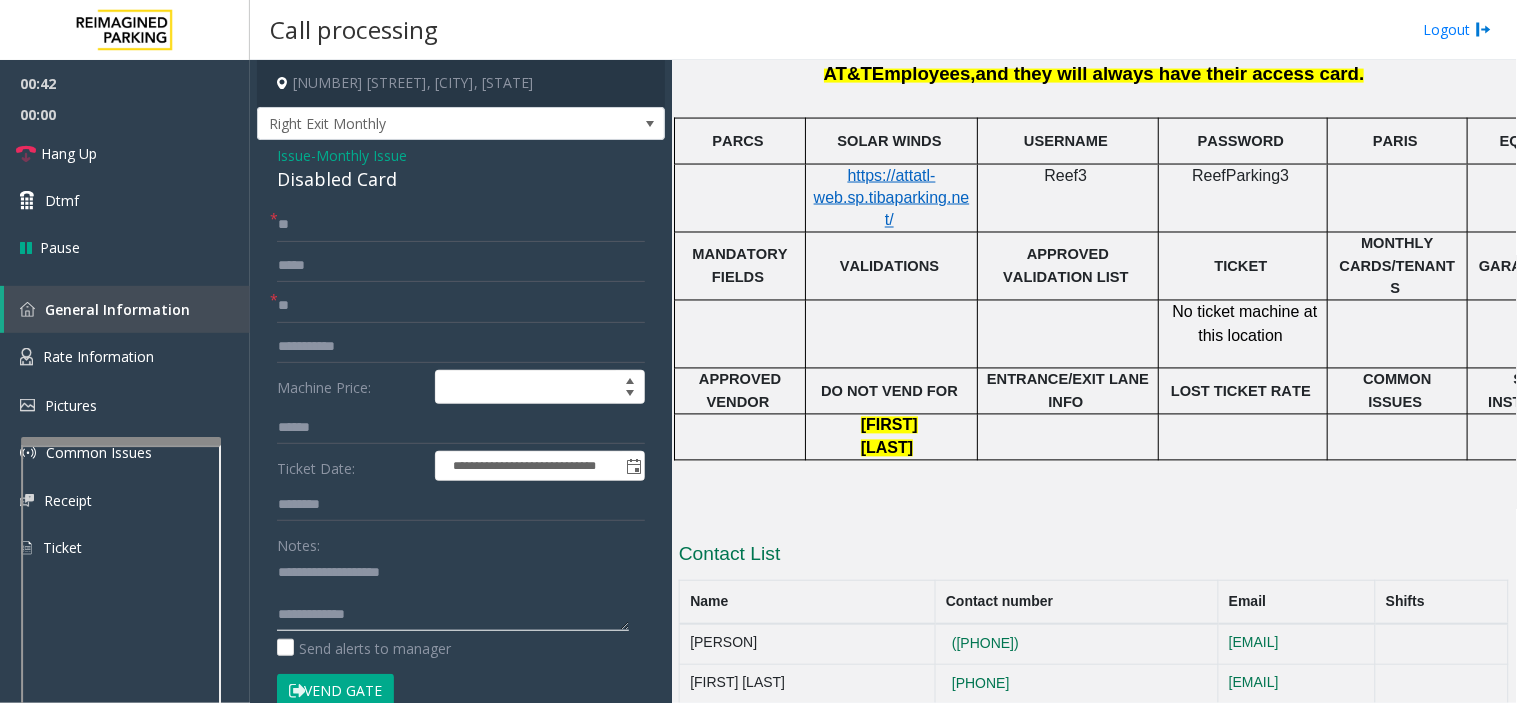 click 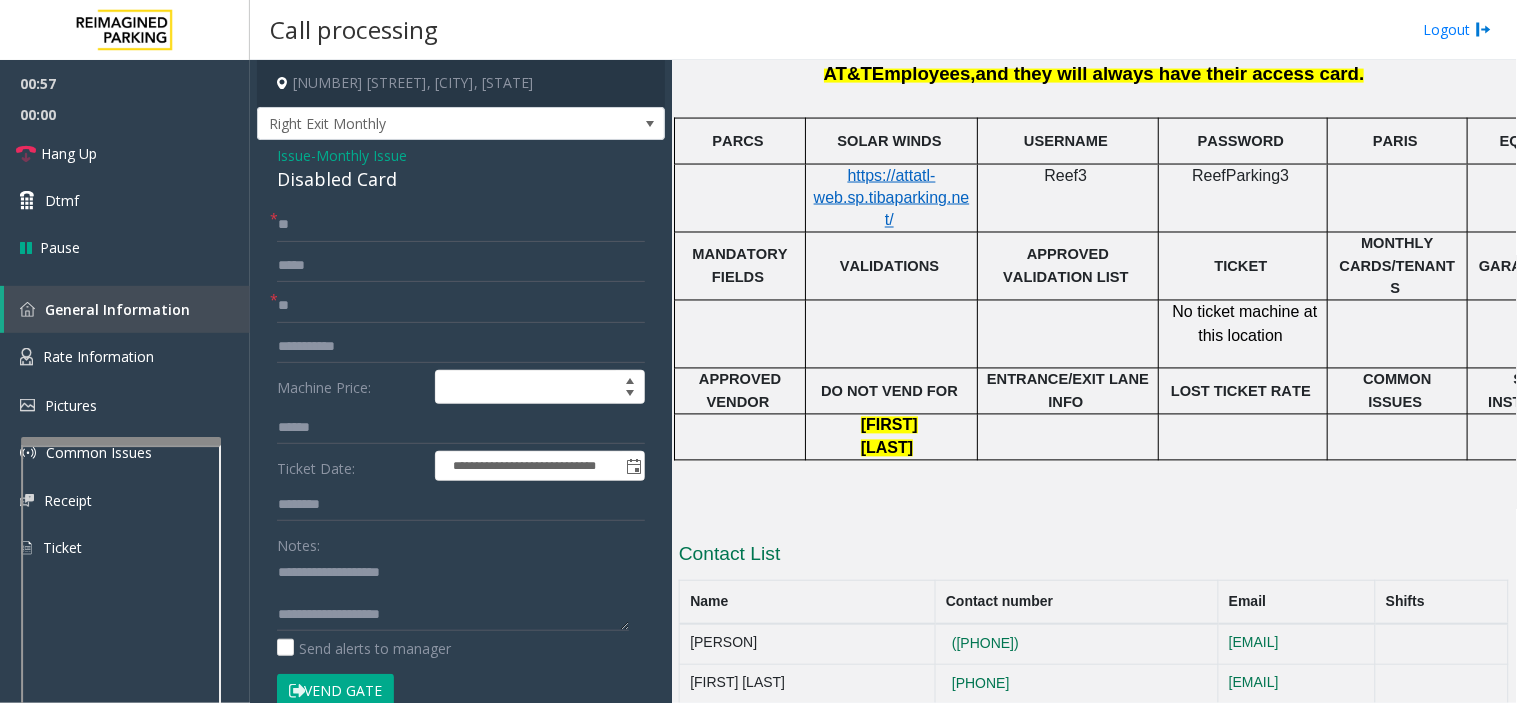 drag, startPoint x: 1037, startPoint y: 467, endPoint x: 996, endPoint y: 480, distance: 43.011627 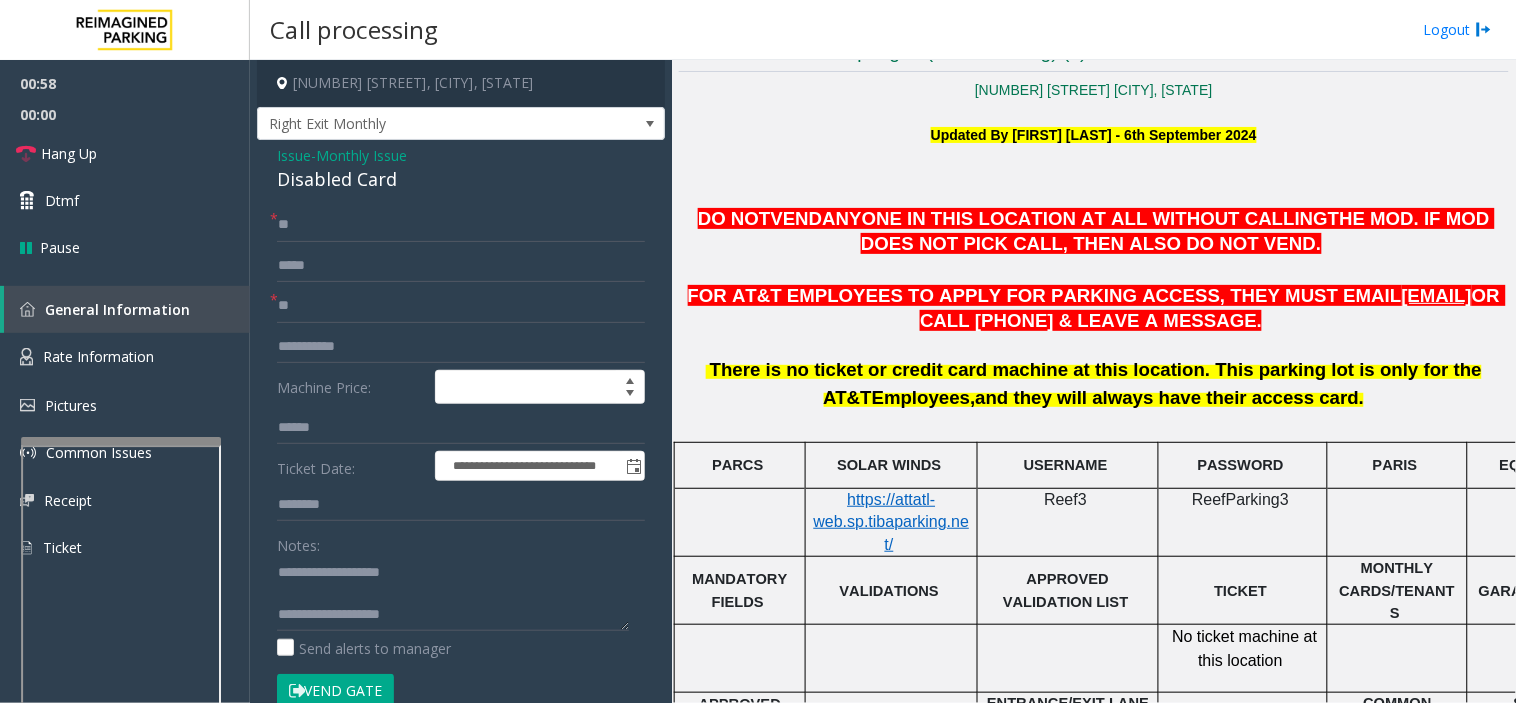 scroll, scrollTop: 261, scrollLeft: 0, axis: vertical 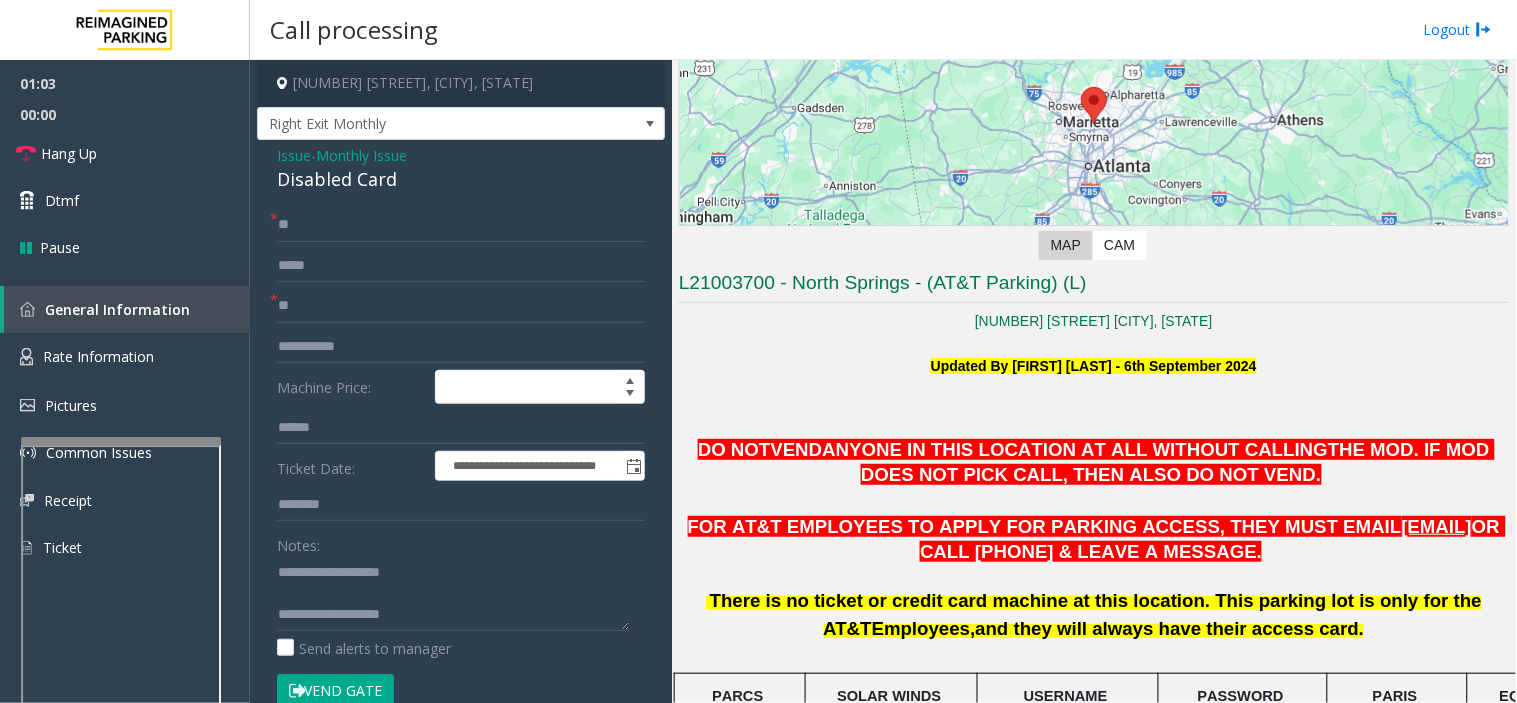 drag, startPoint x: 1067, startPoint y: 587, endPoint x: 1045, endPoint y: 586, distance: 22.022715 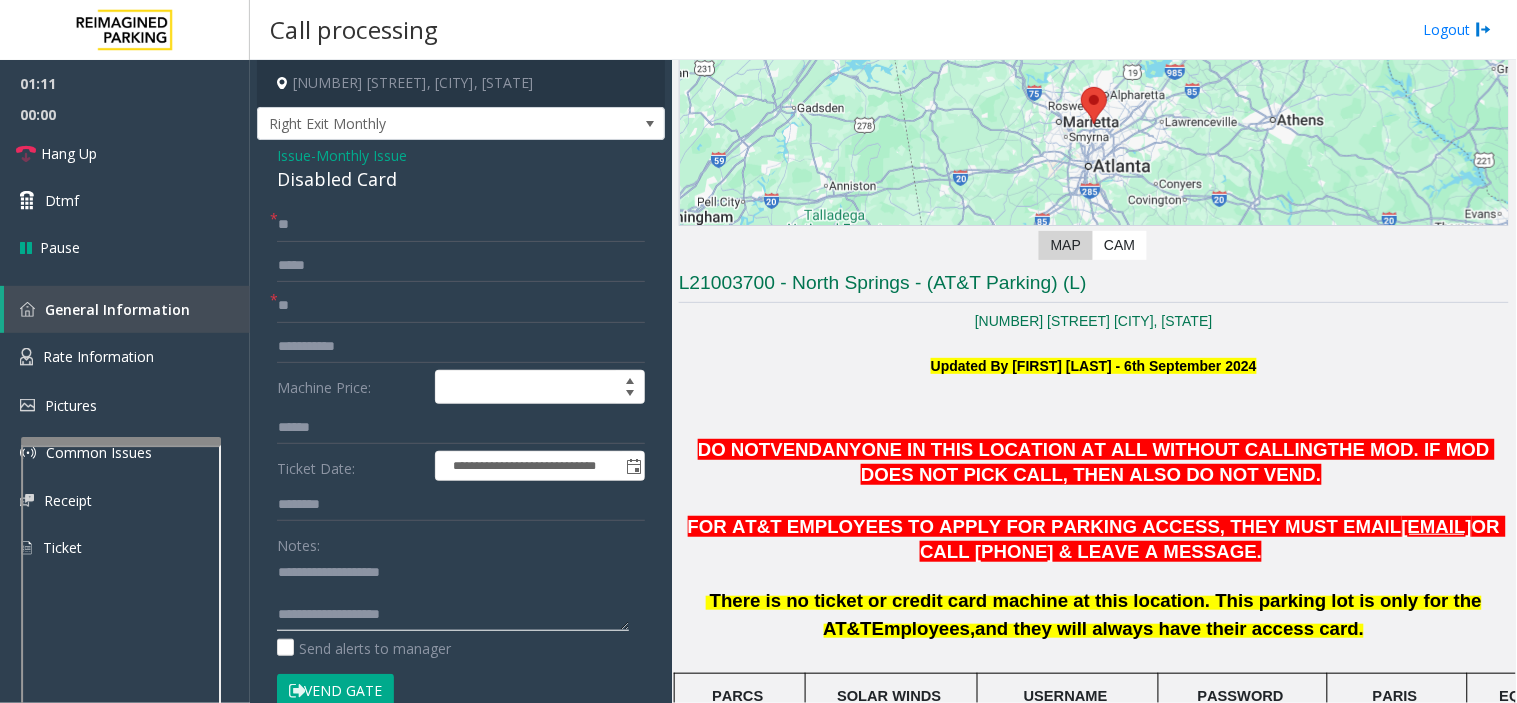 click 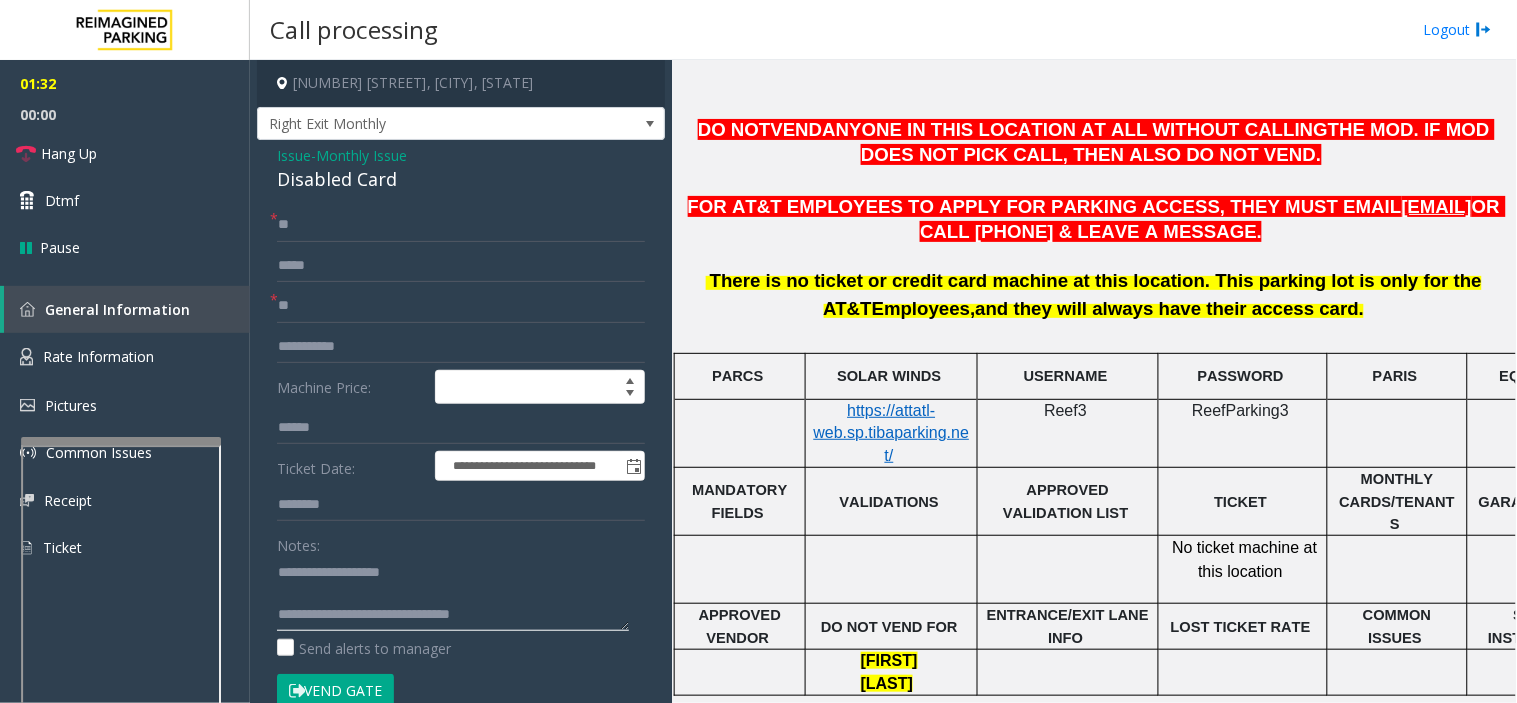 scroll, scrollTop: 816, scrollLeft: 0, axis: vertical 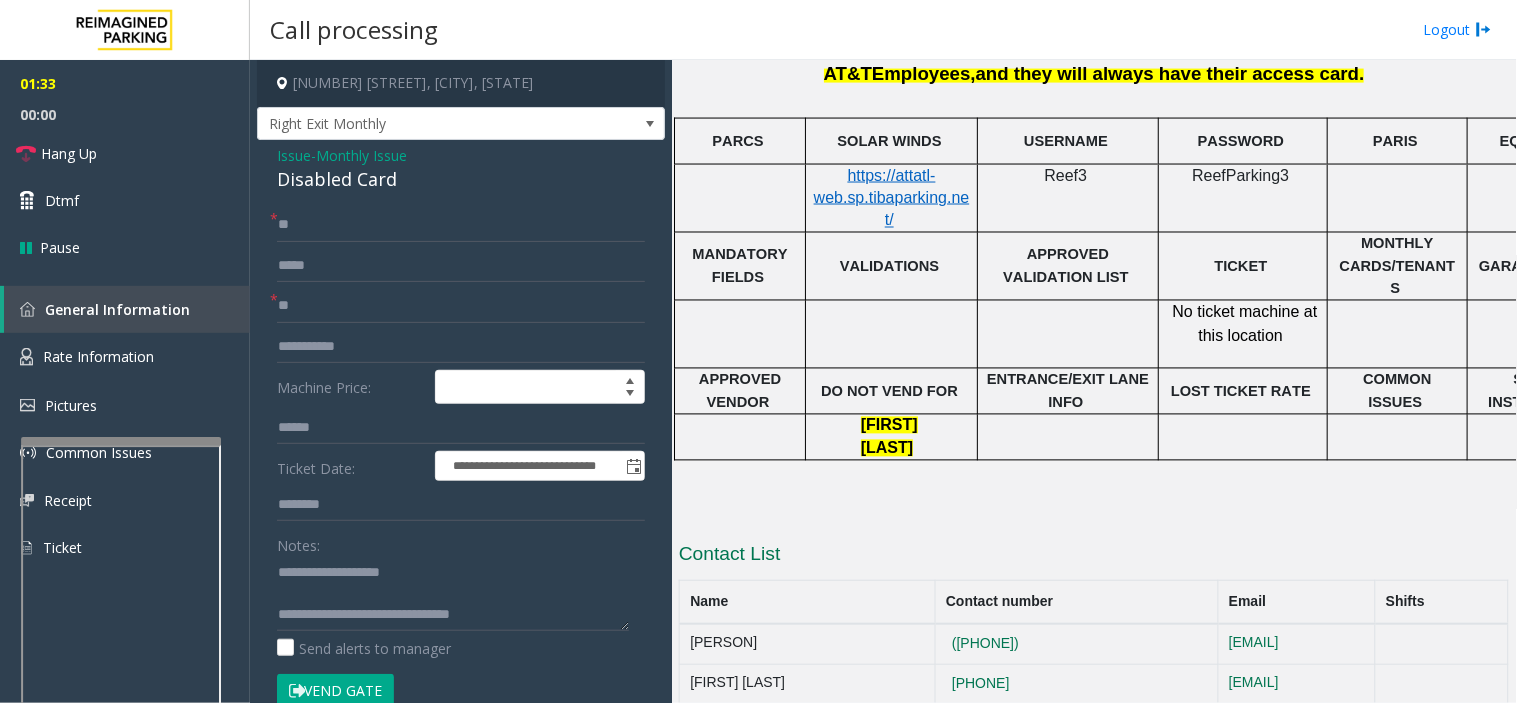 drag, startPoint x: 1096, startPoint y: 501, endPoint x: 1085, endPoint y: 501, distance: 11 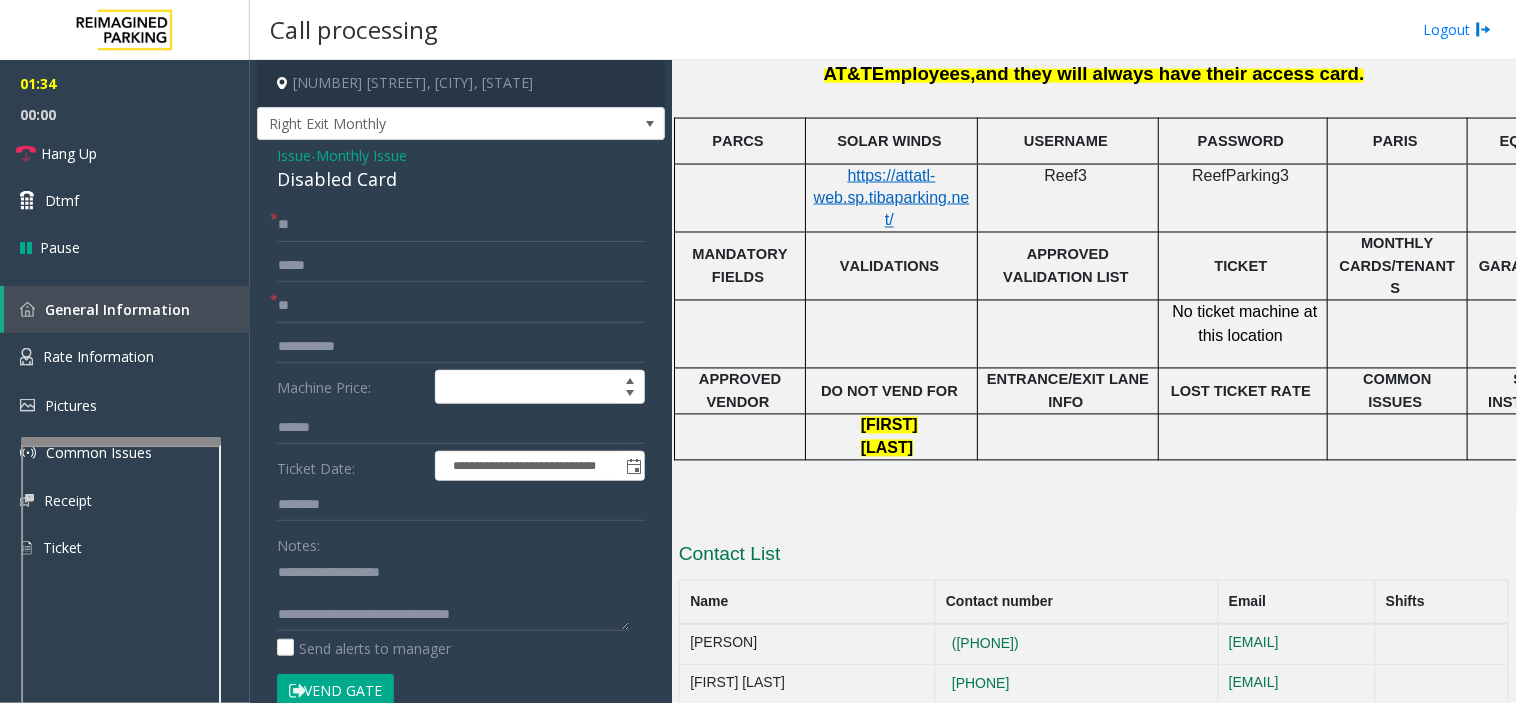 drag, startPoint x: 1085, startPoint y: 501, endPoint x: 978, endPoint y: 488, distance: 107.78683 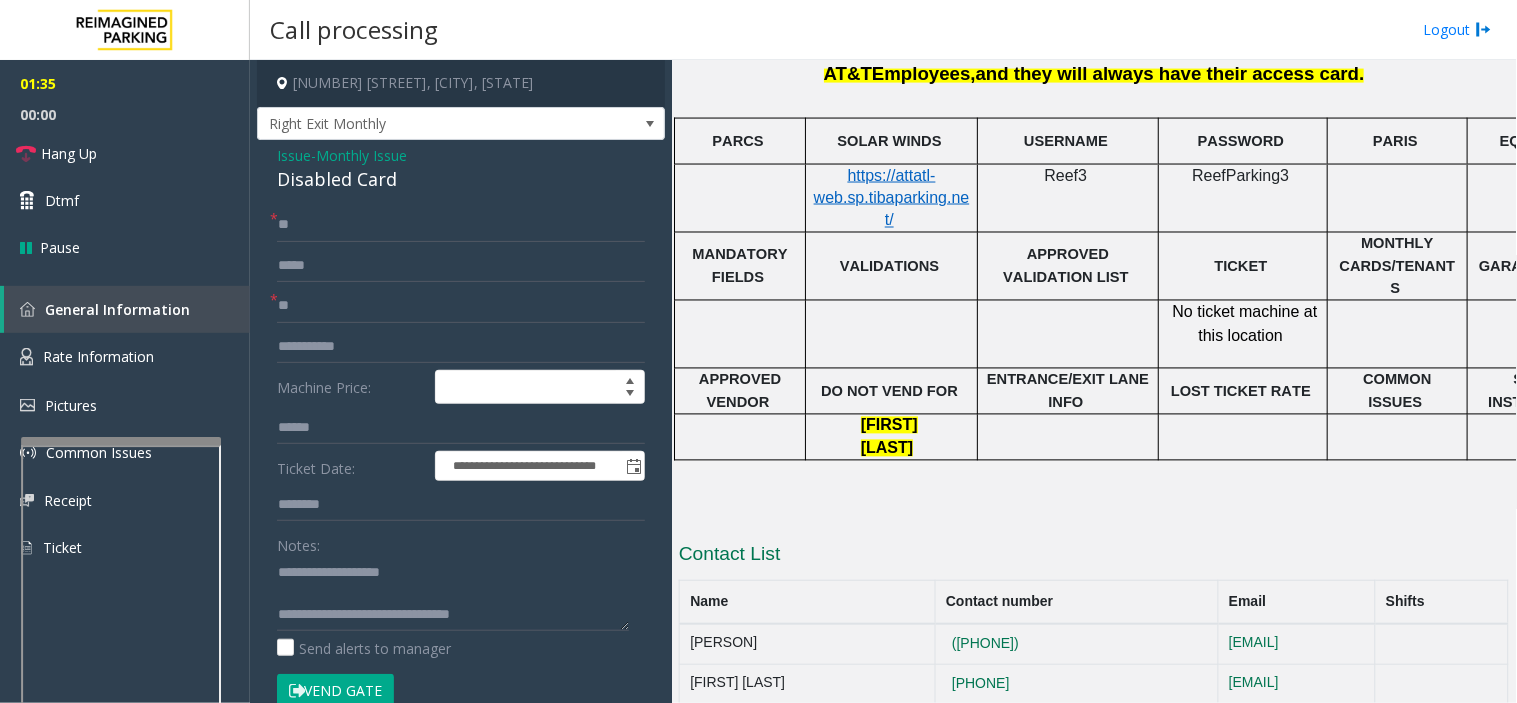 click on "Contact List" 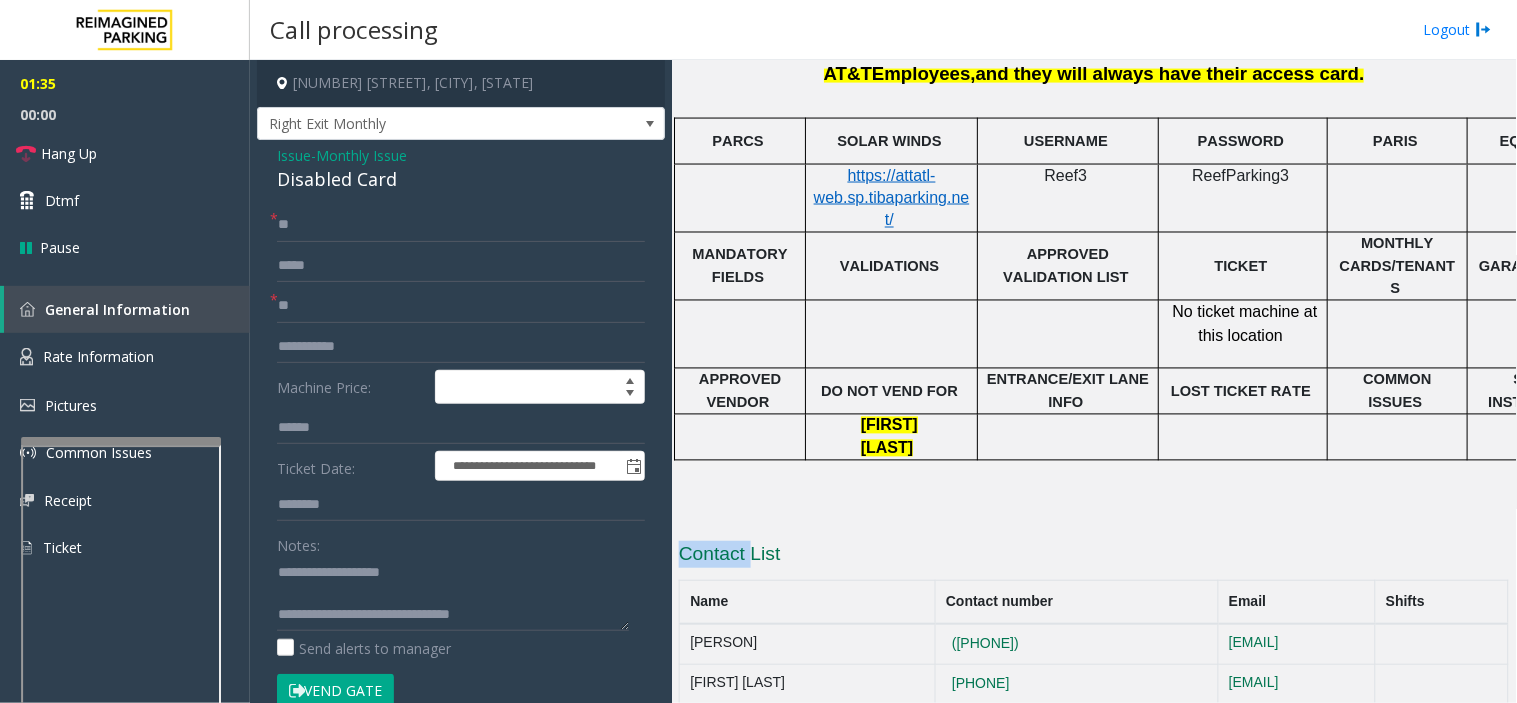 click on "Contact List" 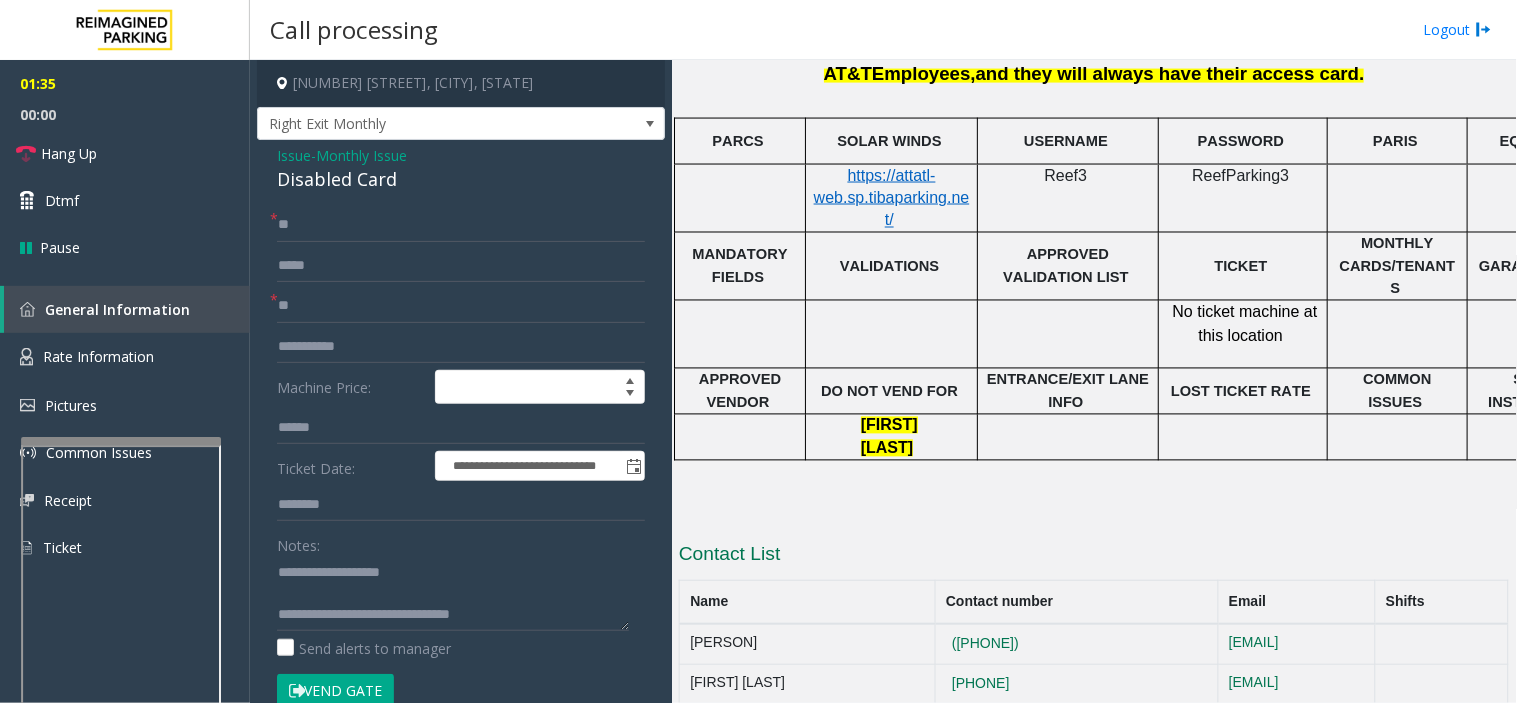 click on "Contact List" 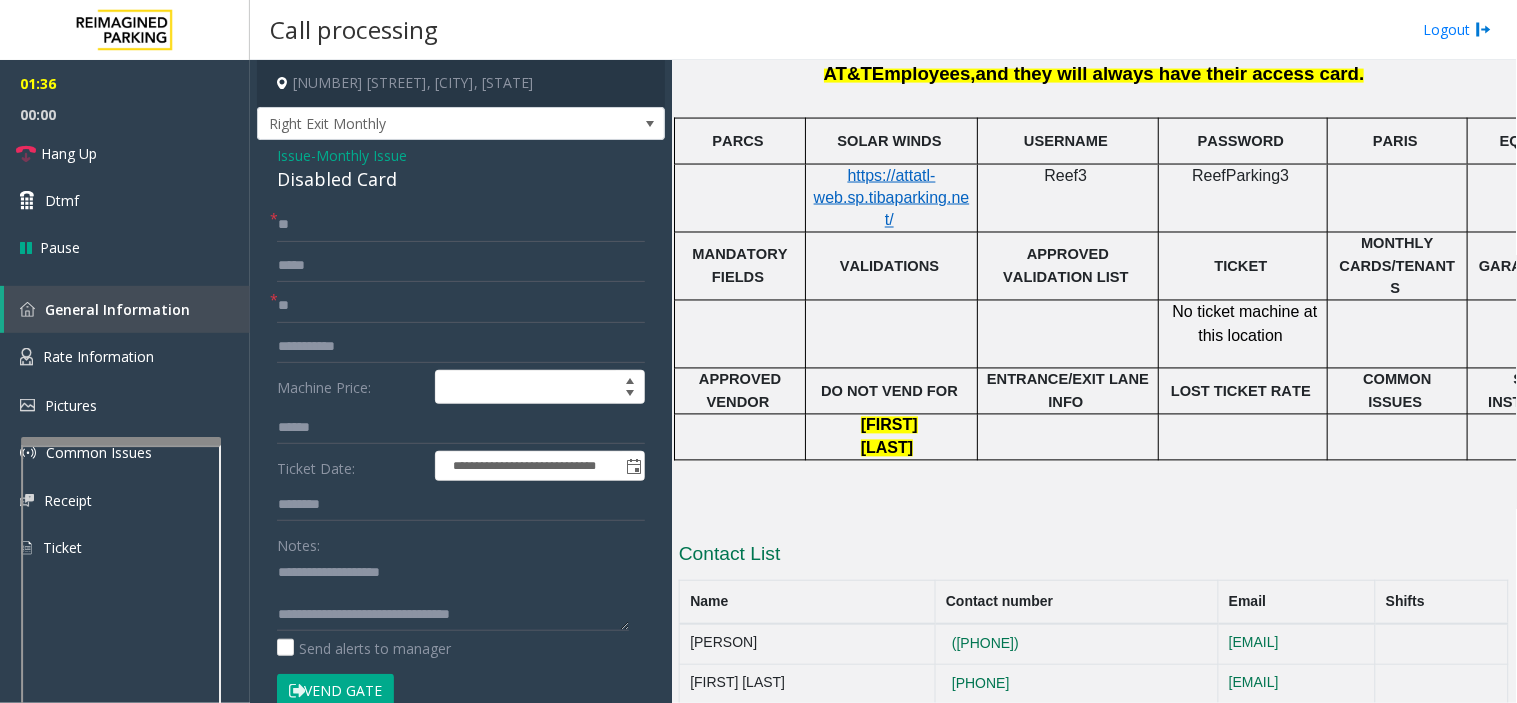 click on "Contact List" 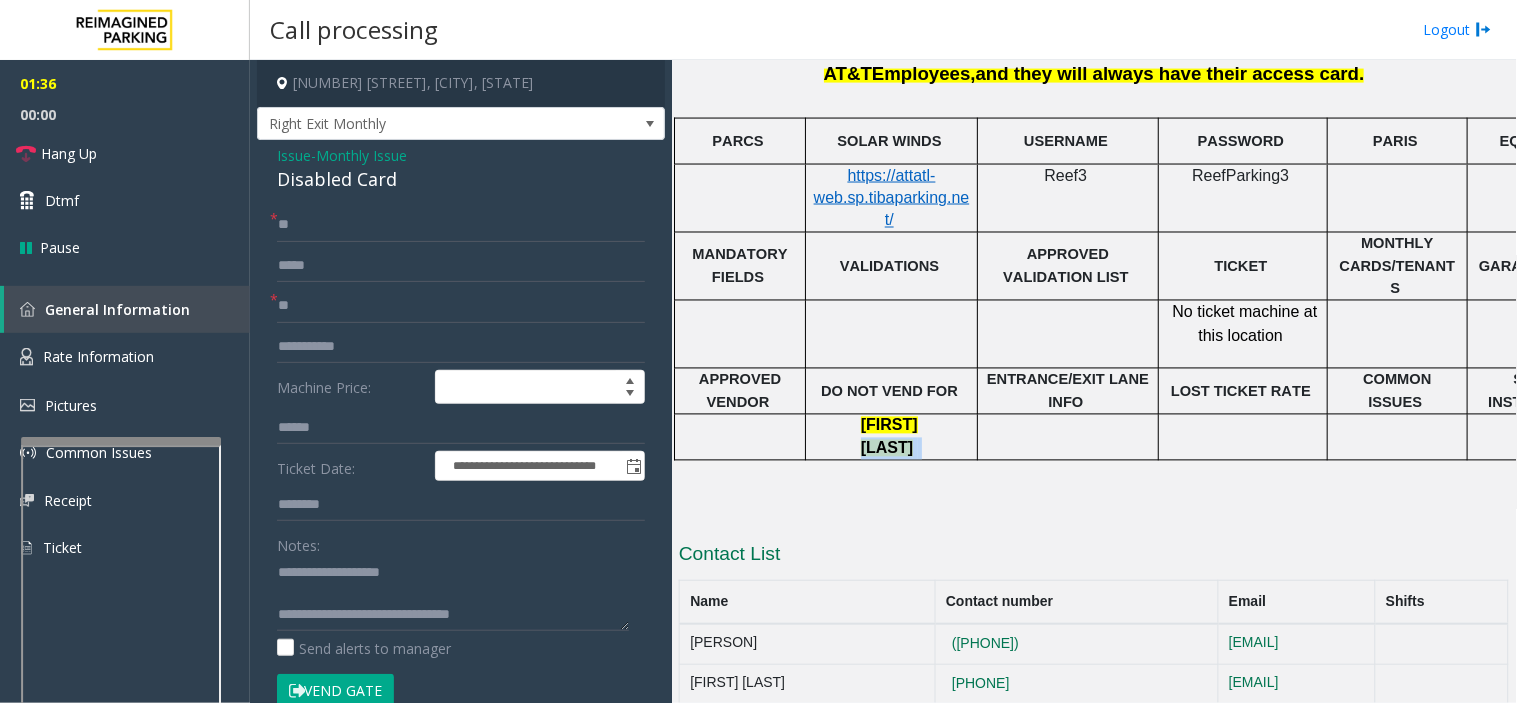 click on "[LAST]" 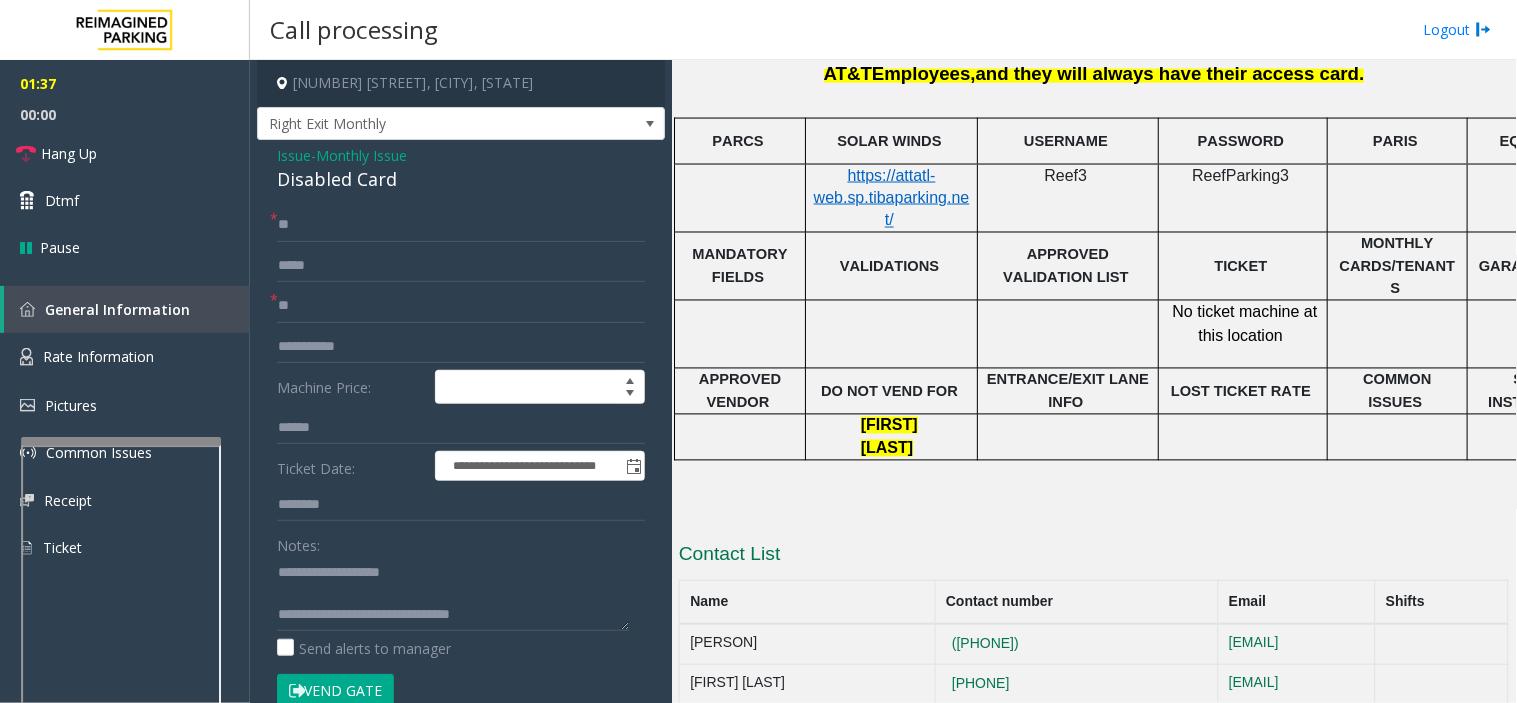 click on "[FIRST]" 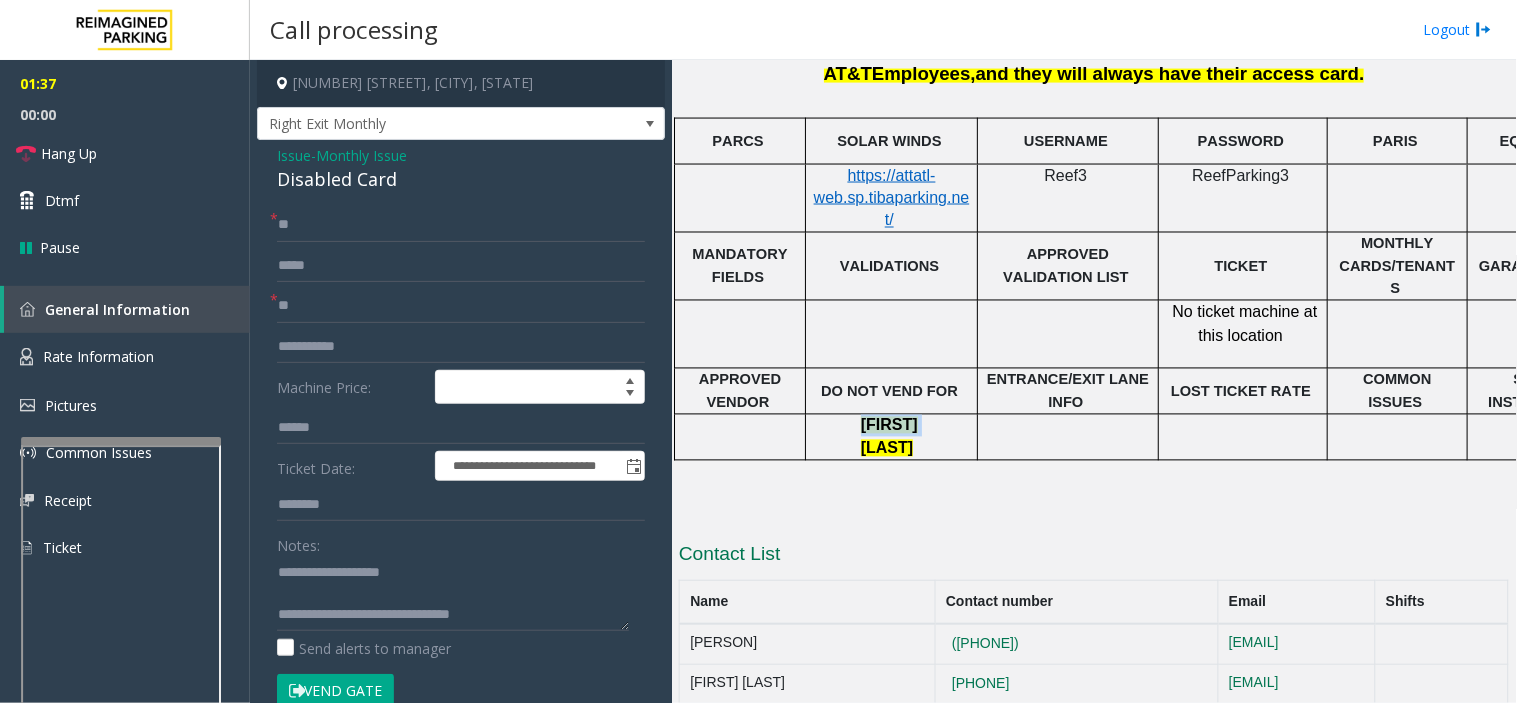 click on "[FIRST]" 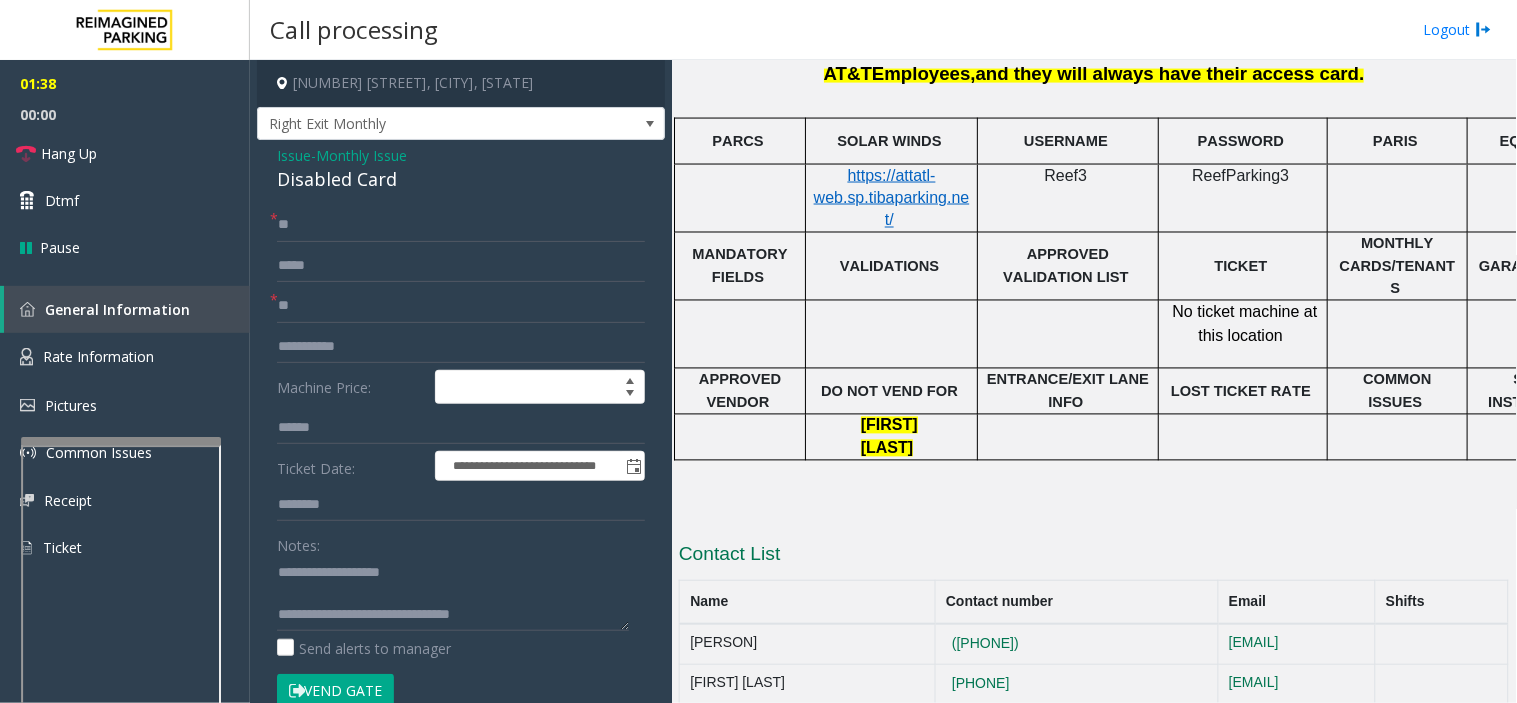 click 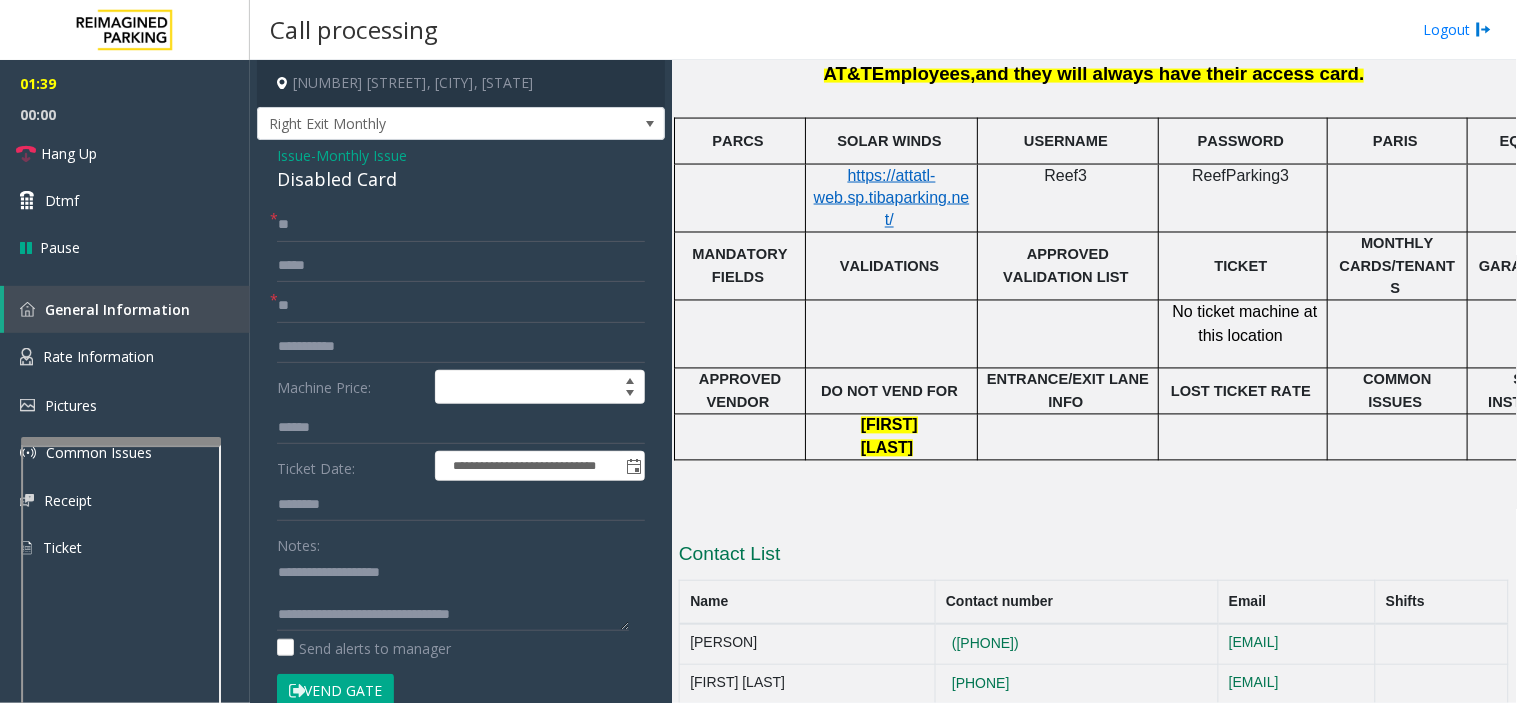 drag, startPoint x: 874, startPoint y: 436, endPoint x: 842, endPoint y: 457, distance: 38.27532 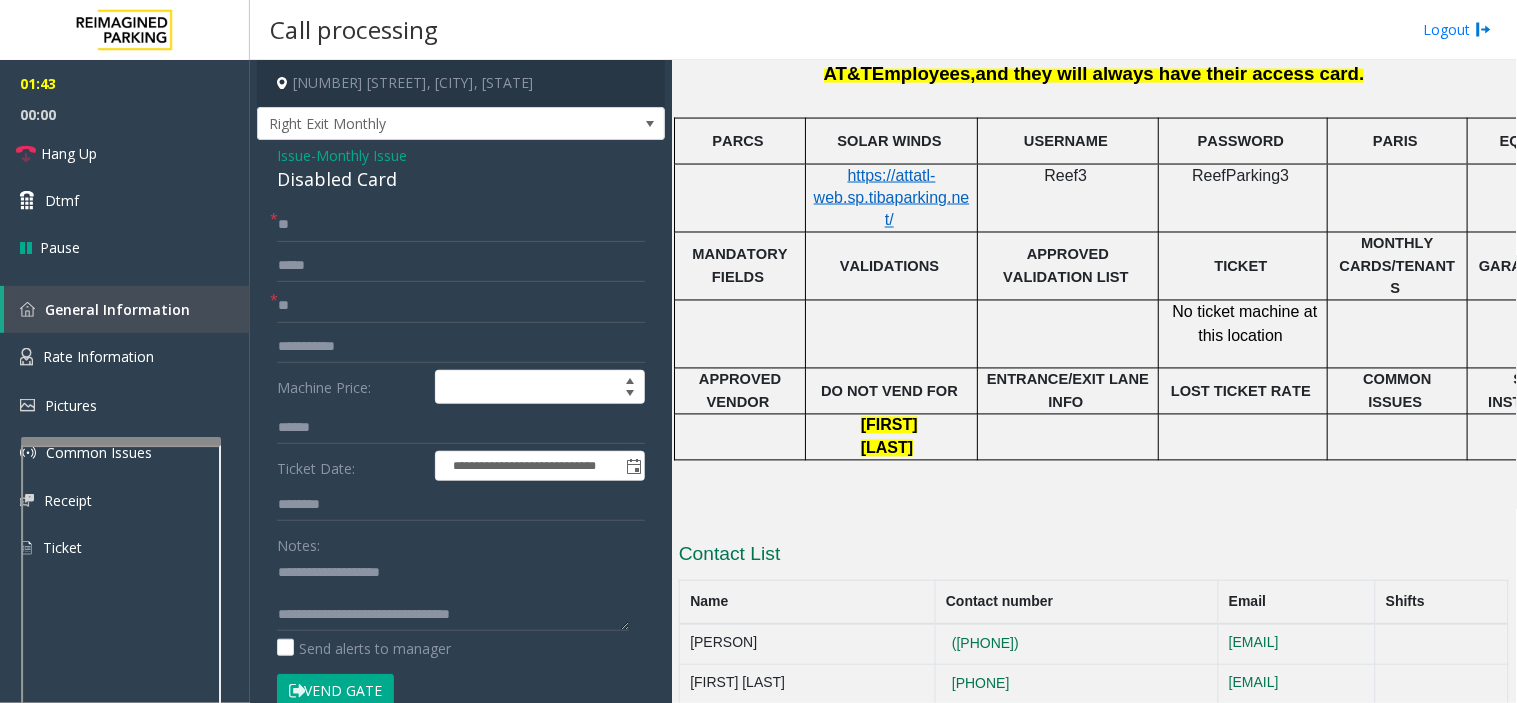scroll, scrollTop: 562, scrollLeft: 0, axis: vertical 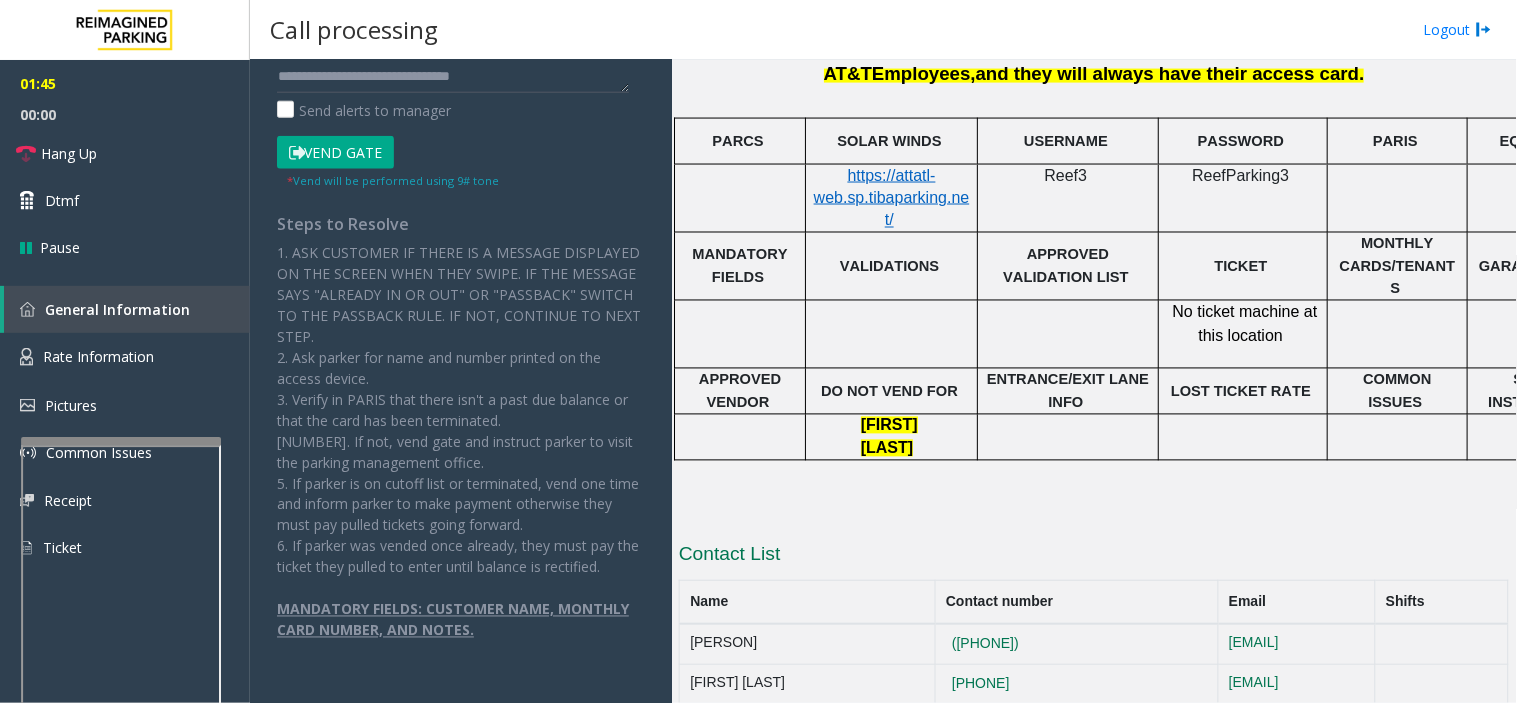 click on "MANDATORY FIELDS: CUSTOMER NAME, MONTHLY CARD NUMBER, AND NOTES." 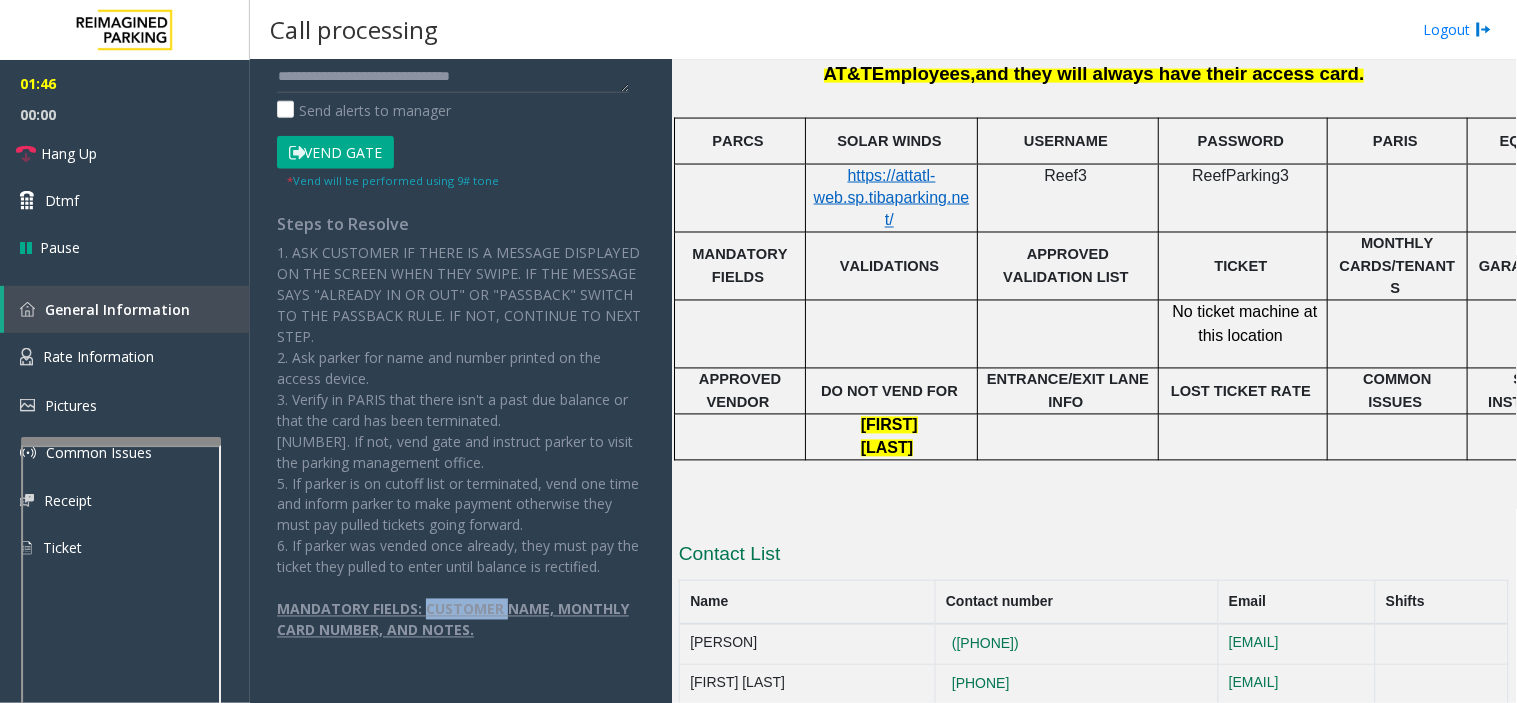 click on "MANDATORY FIELDS: CUSTOMER NAME, MONTHLY CARD NUMBER, AND NOTES." 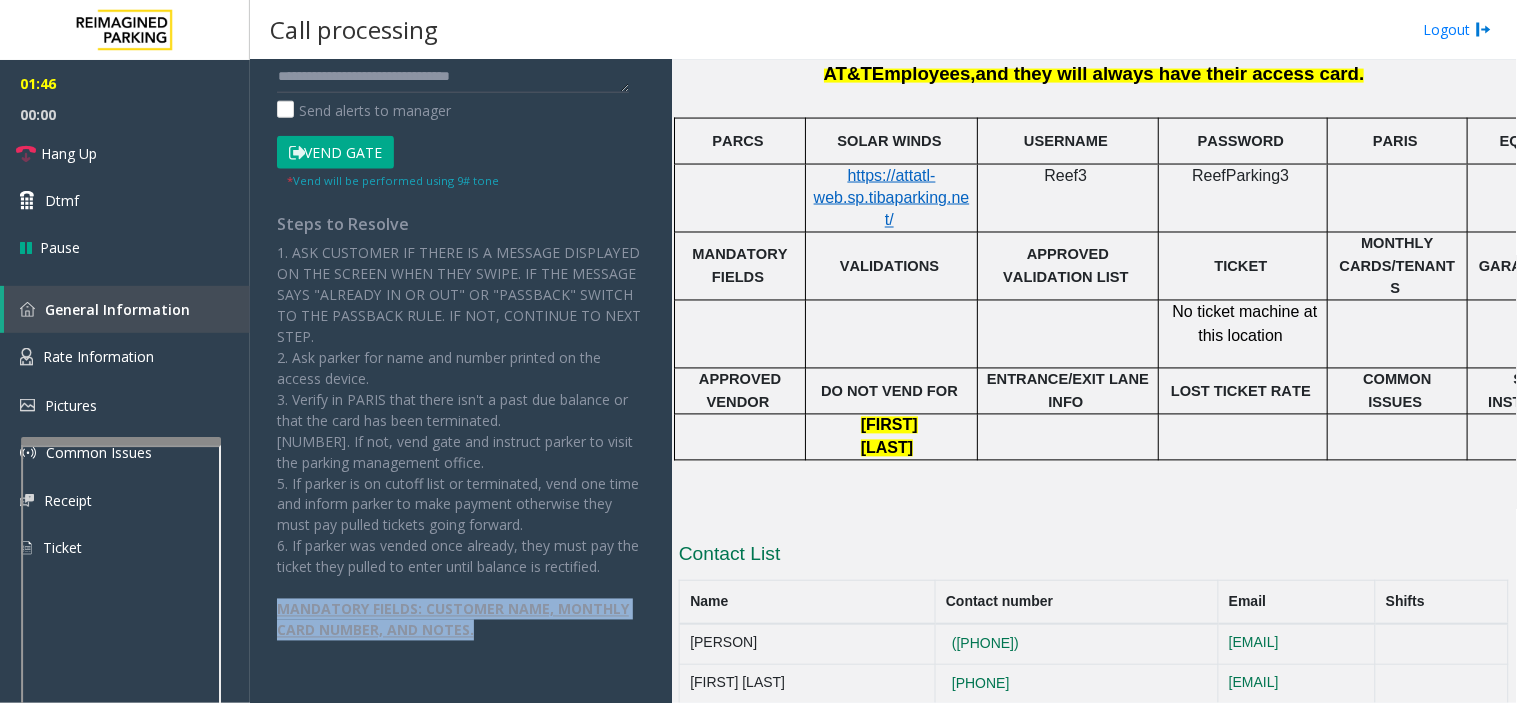 click on "MANDATORY FIELDS: CUSTOMER NAME, MONTHLY CARD NUMBER, AND NOTES." 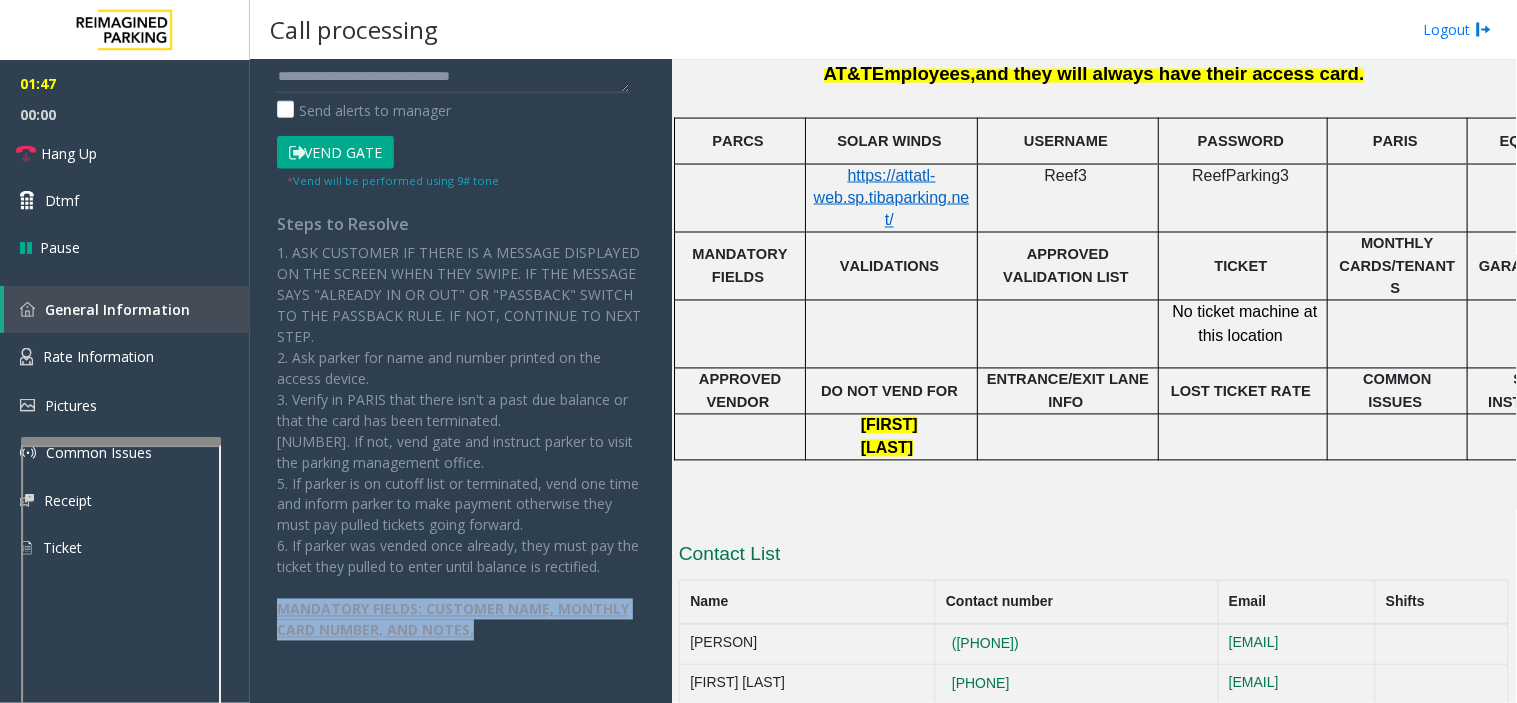 scroll, scrollTop: 6, scrollLeft: 0, axis: vertical 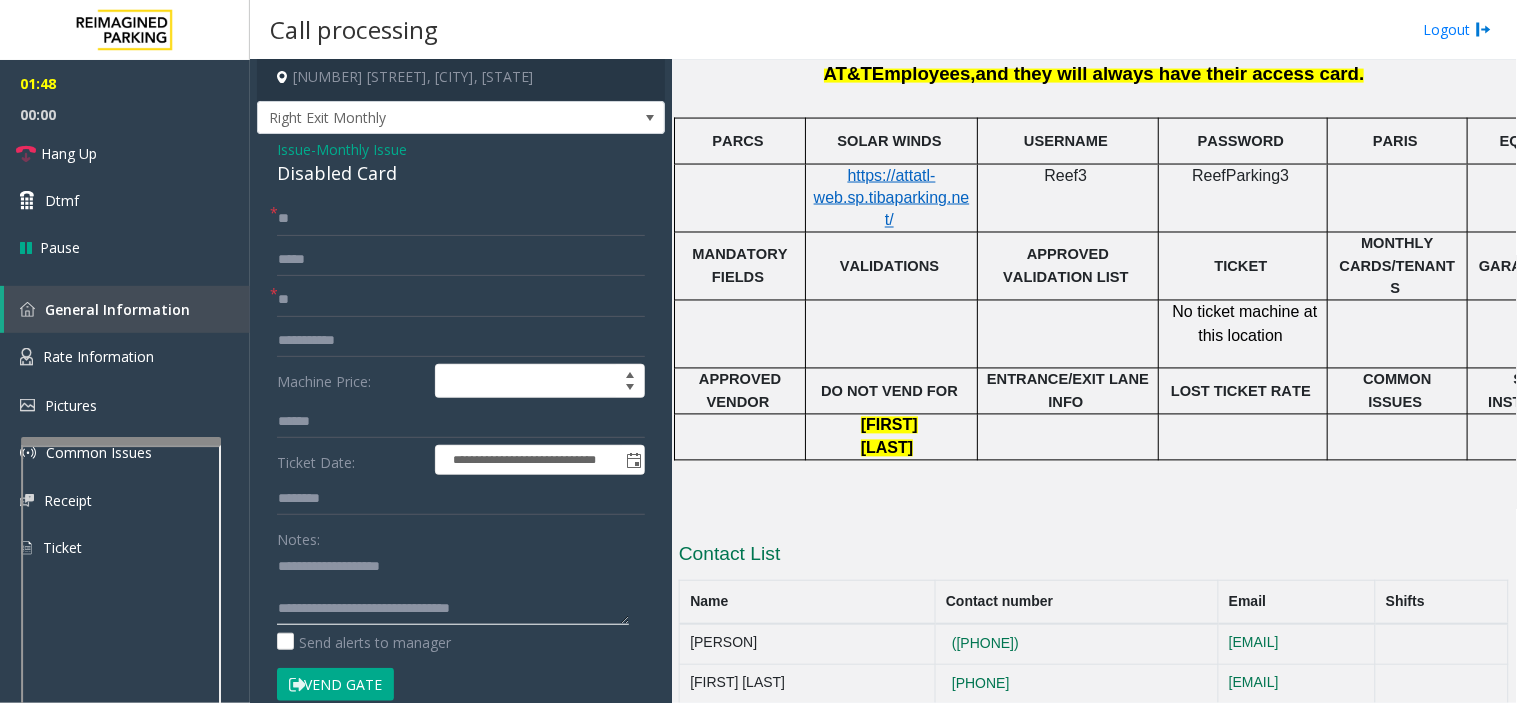 click 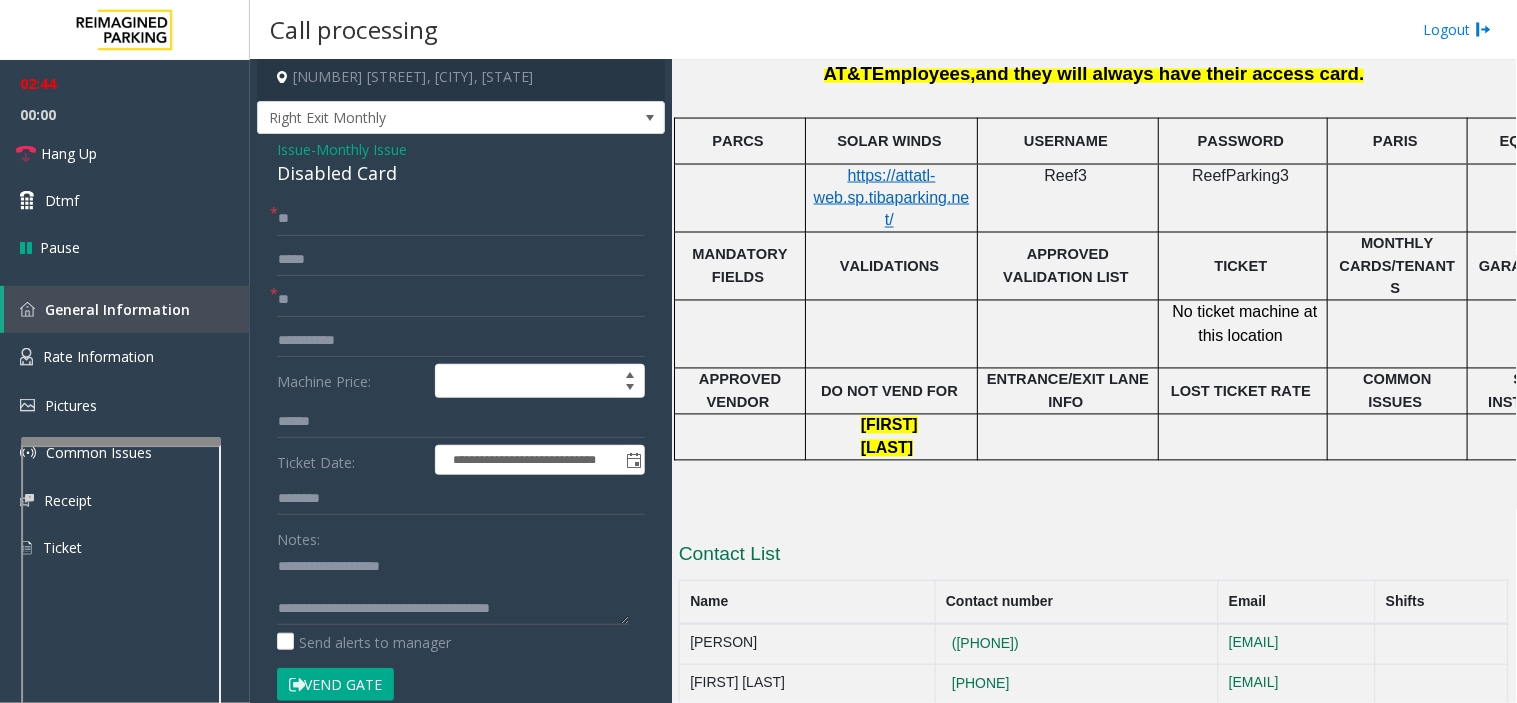 drag, startPoint x: 1050, startPoint y: 454, endPoint x: 1038, endPoint y: 482, distance: 30.463093 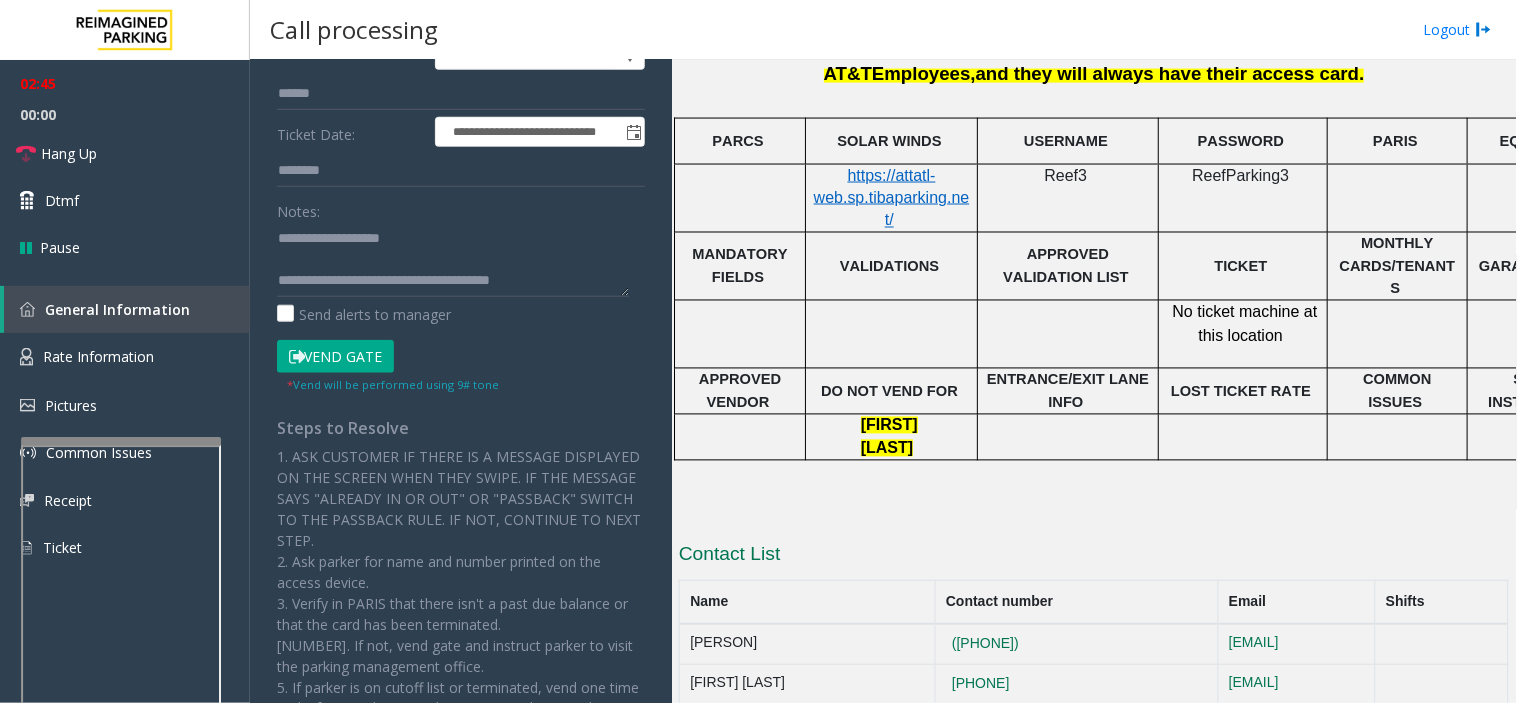 scroll, scrollTop: 340, scrollLeft: 0, axis: vertical 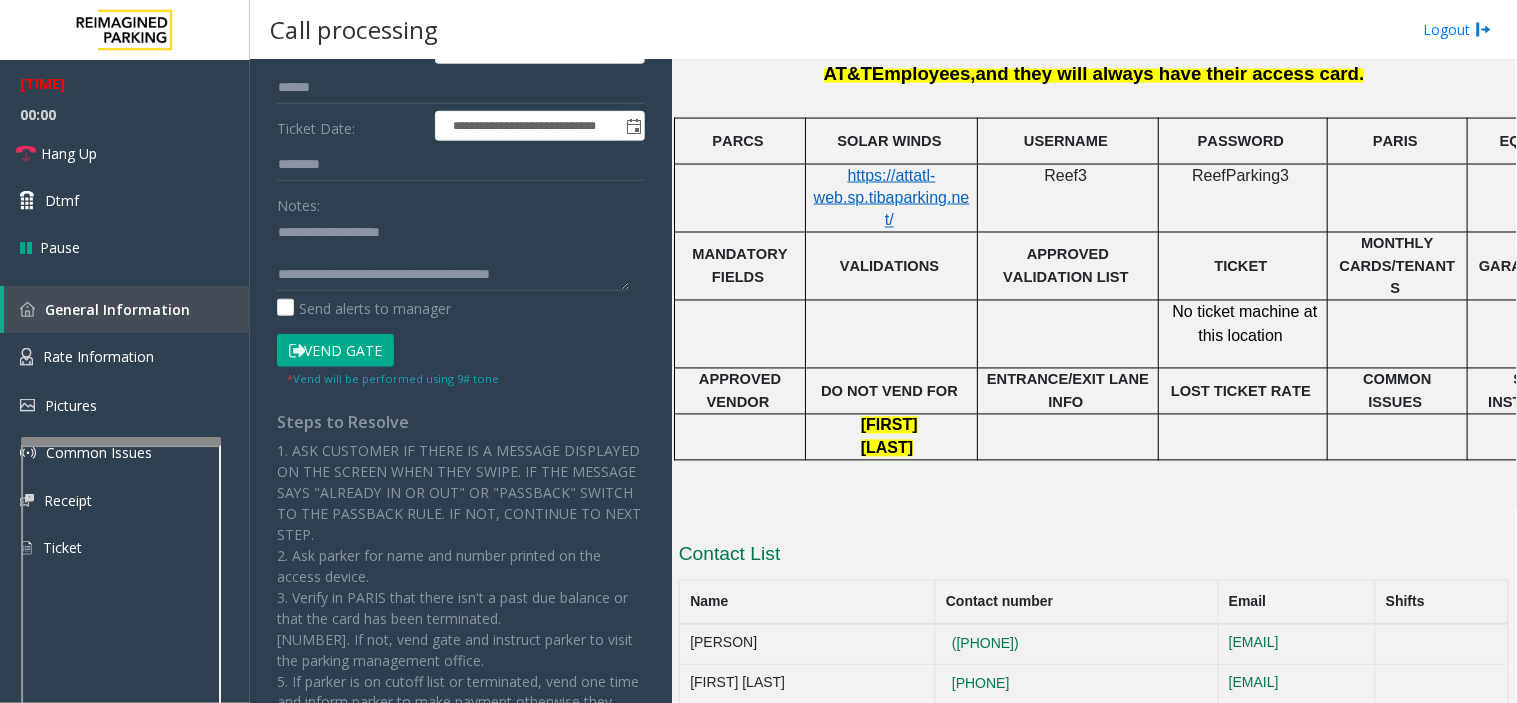 drag, startPoint x: 853, startPoint y: 498, endPoint x: 843, endPoint y: 501, distance: 10.440307 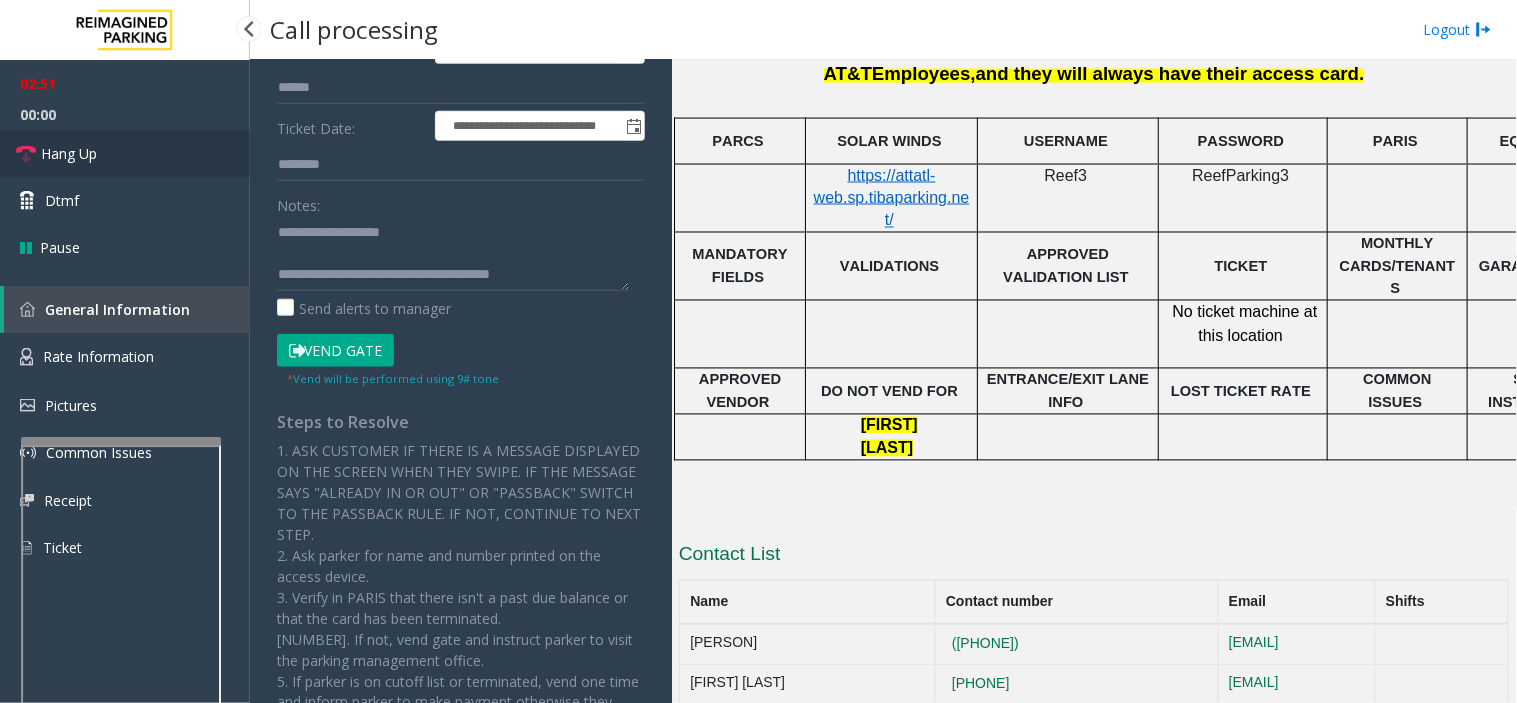 click on "Hang Up" at bounding box center (125, 153) 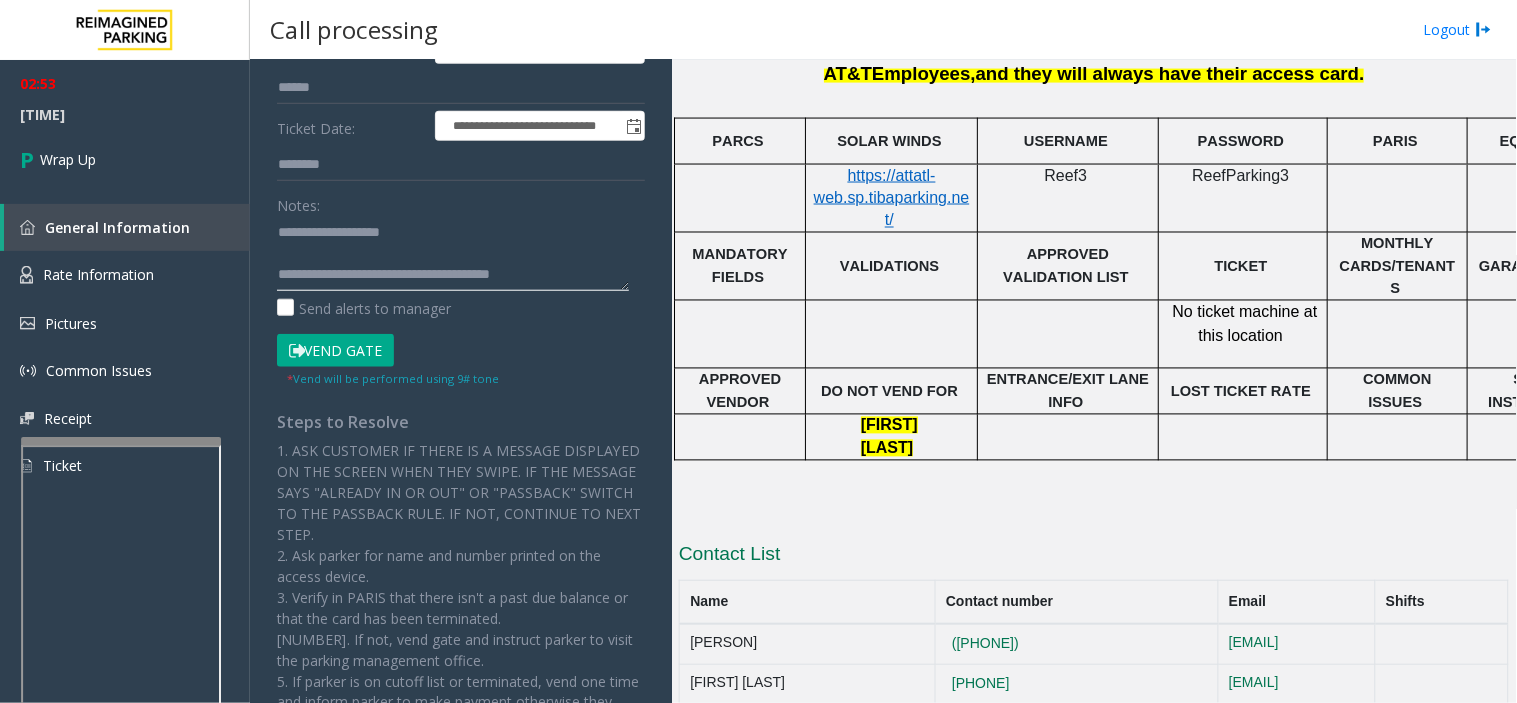 click 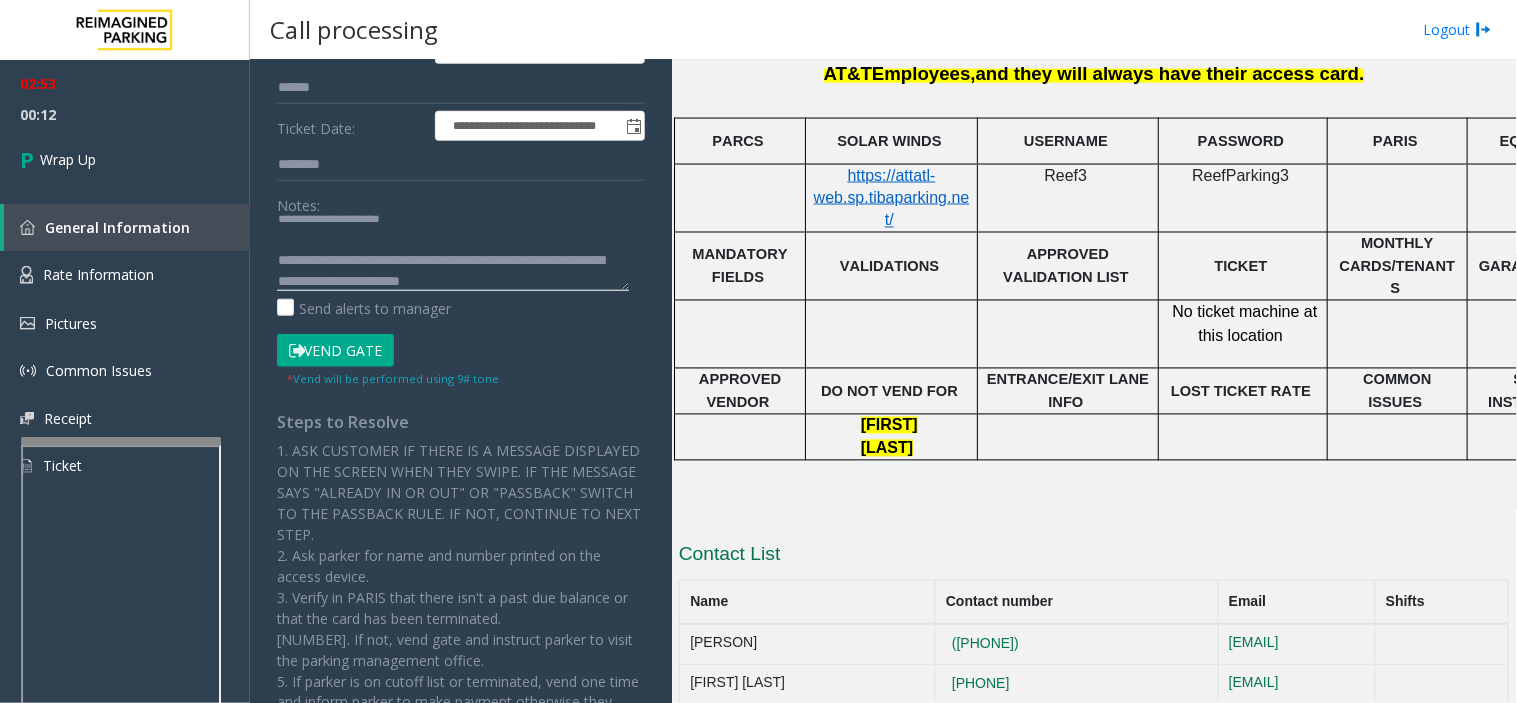 scroll, scrollTop: 35, scrollLeft: 0, axis: vertical 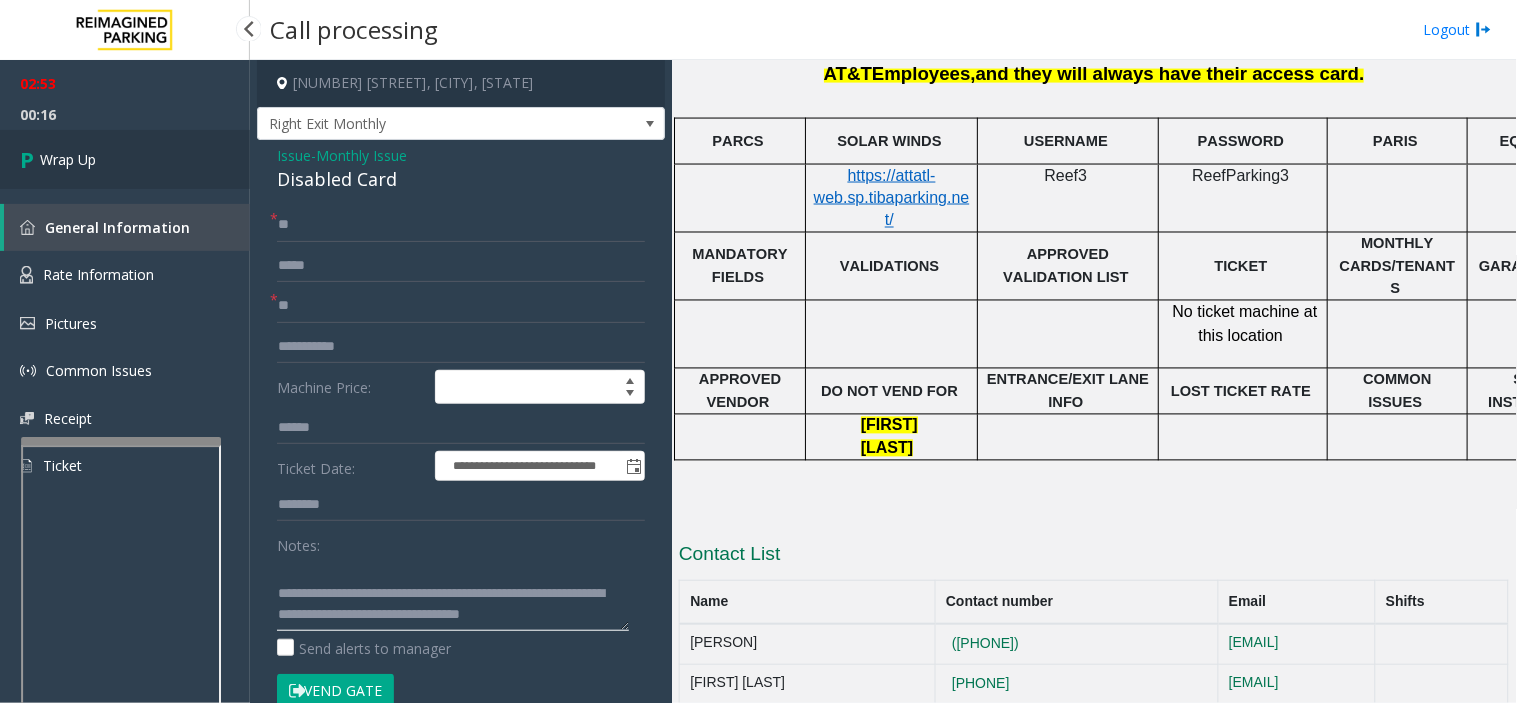 type on "**********" 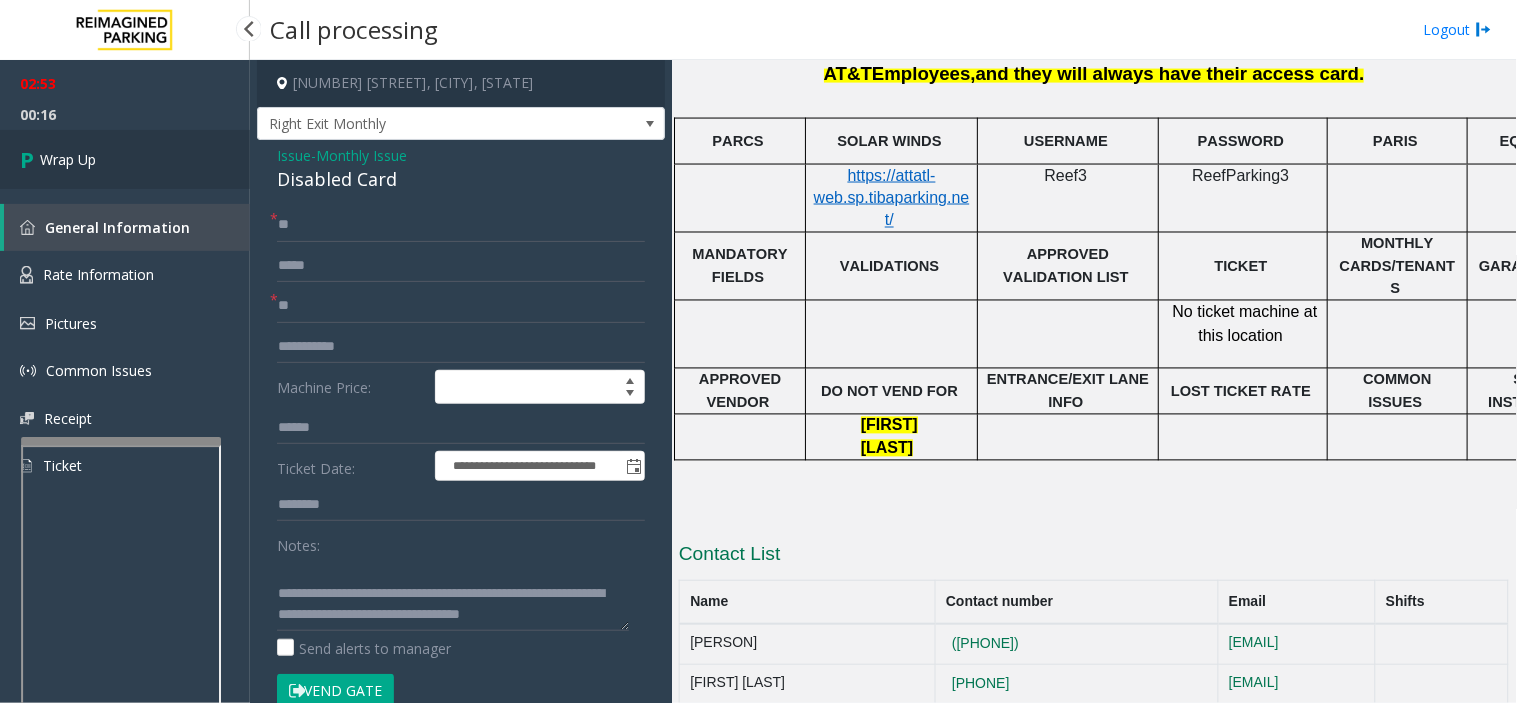 click on "Wrap Up" at bounding box center (125, 159) 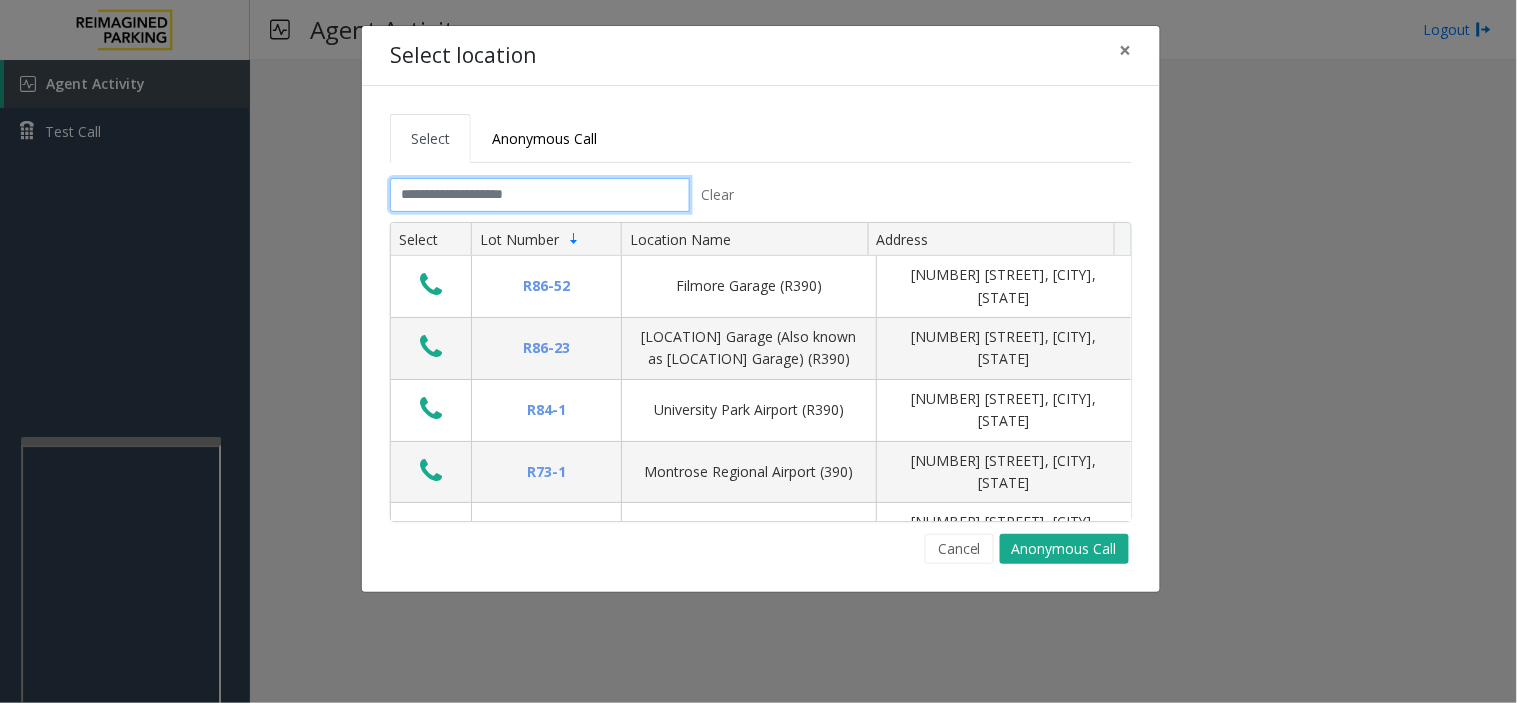click 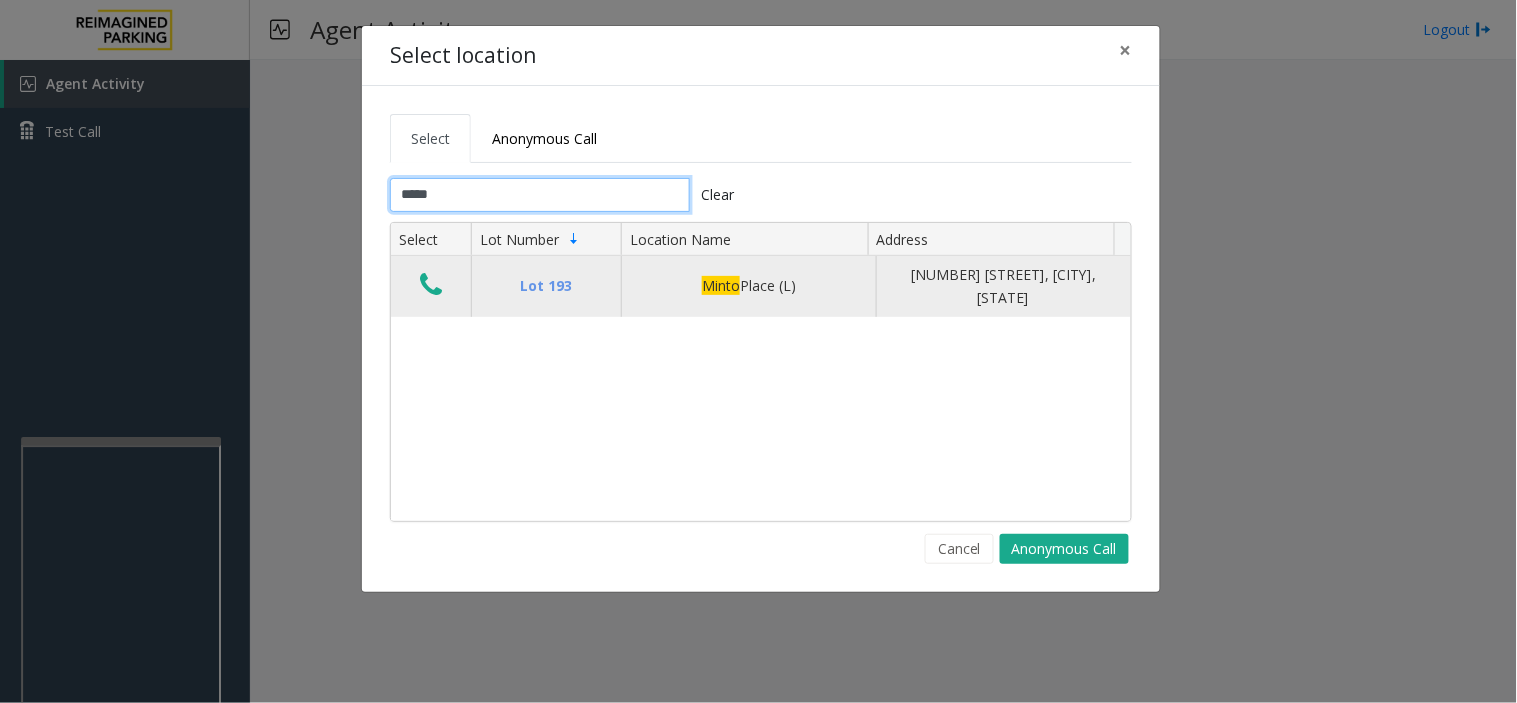 type on "*****" 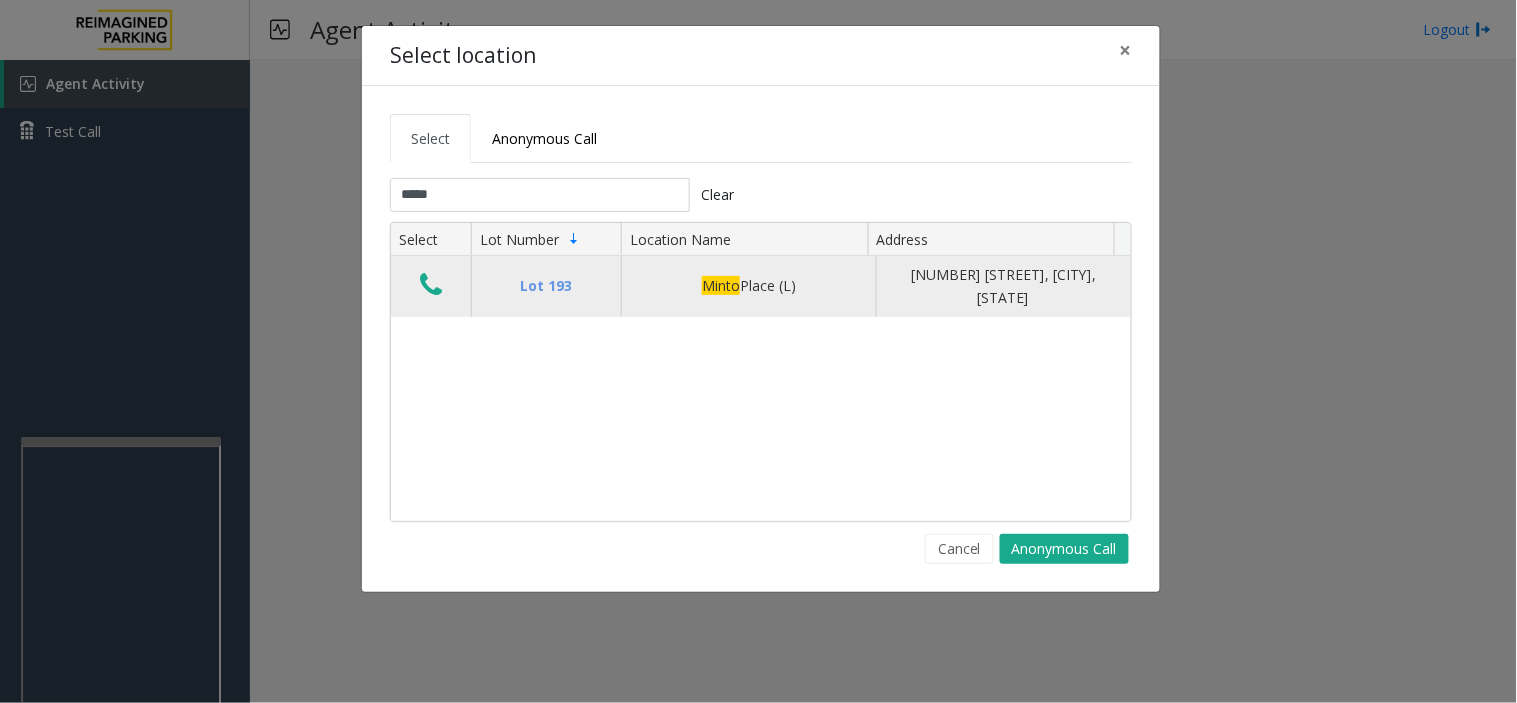 click 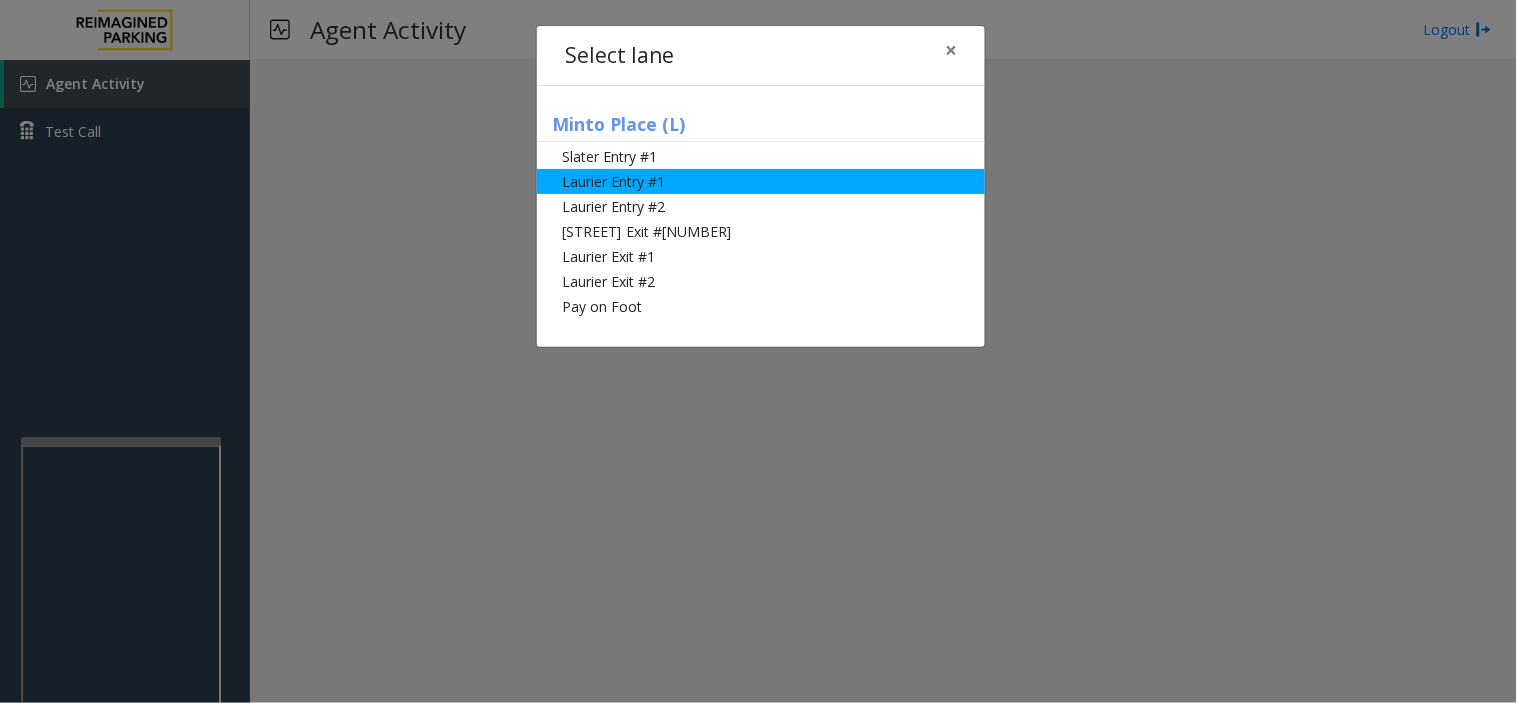 click on "Laurier Entry #1" 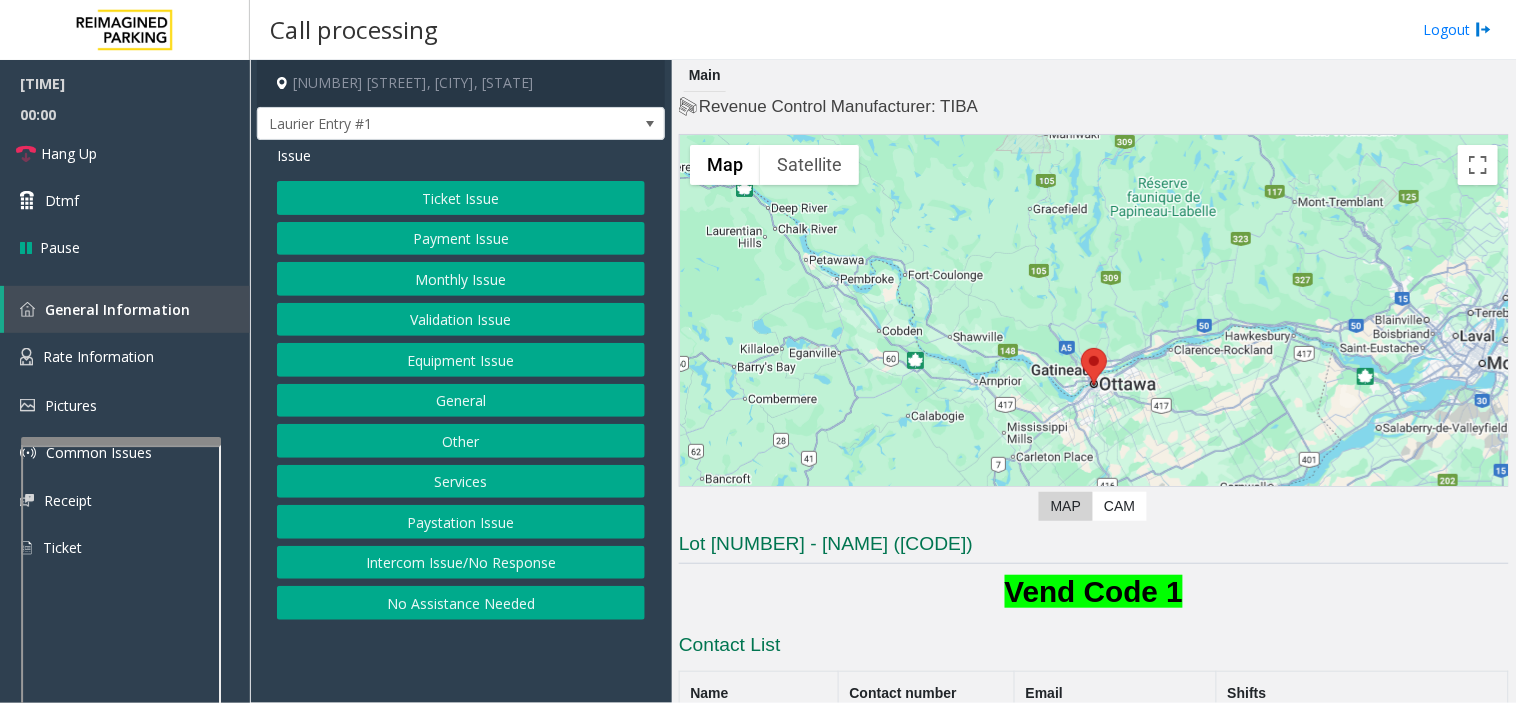 click on "Equipment Issue" 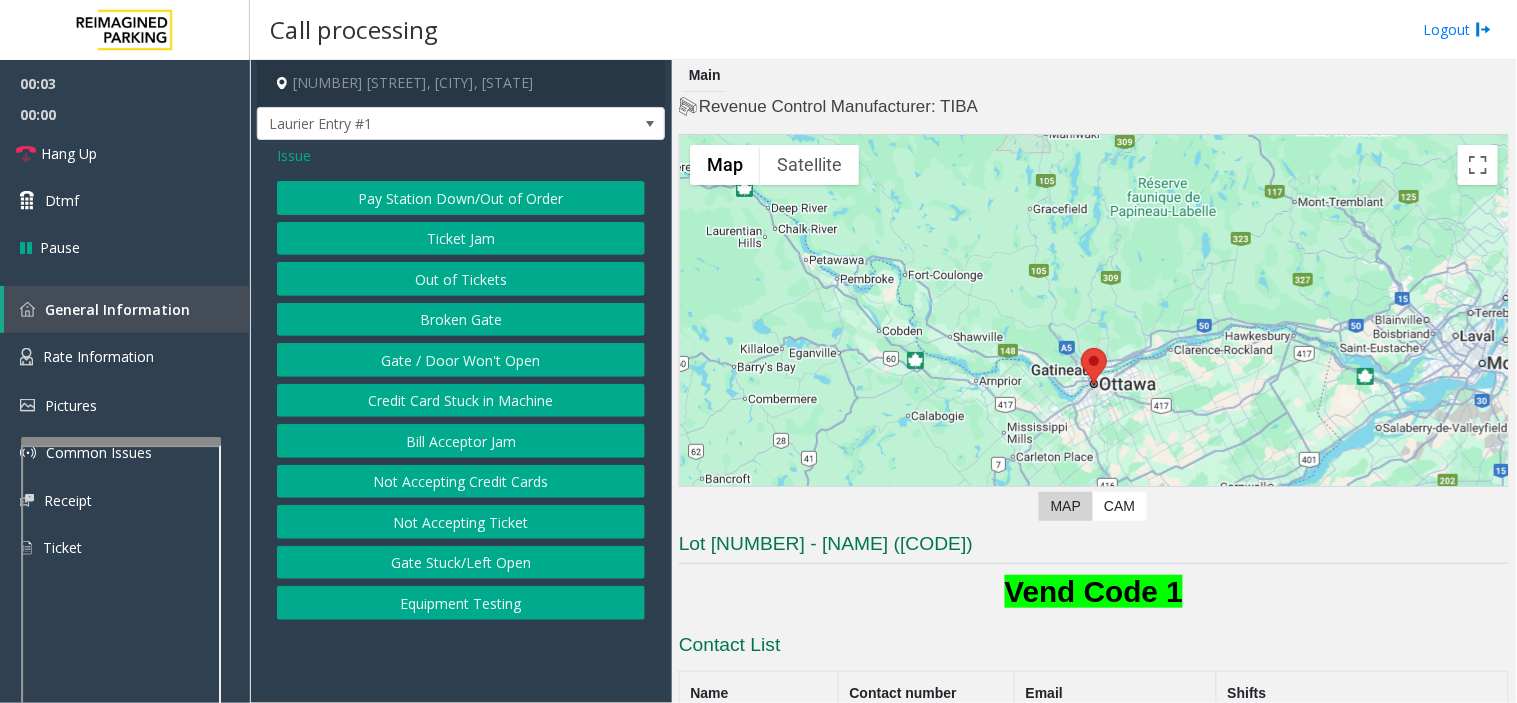 click on "Ticket Jam" 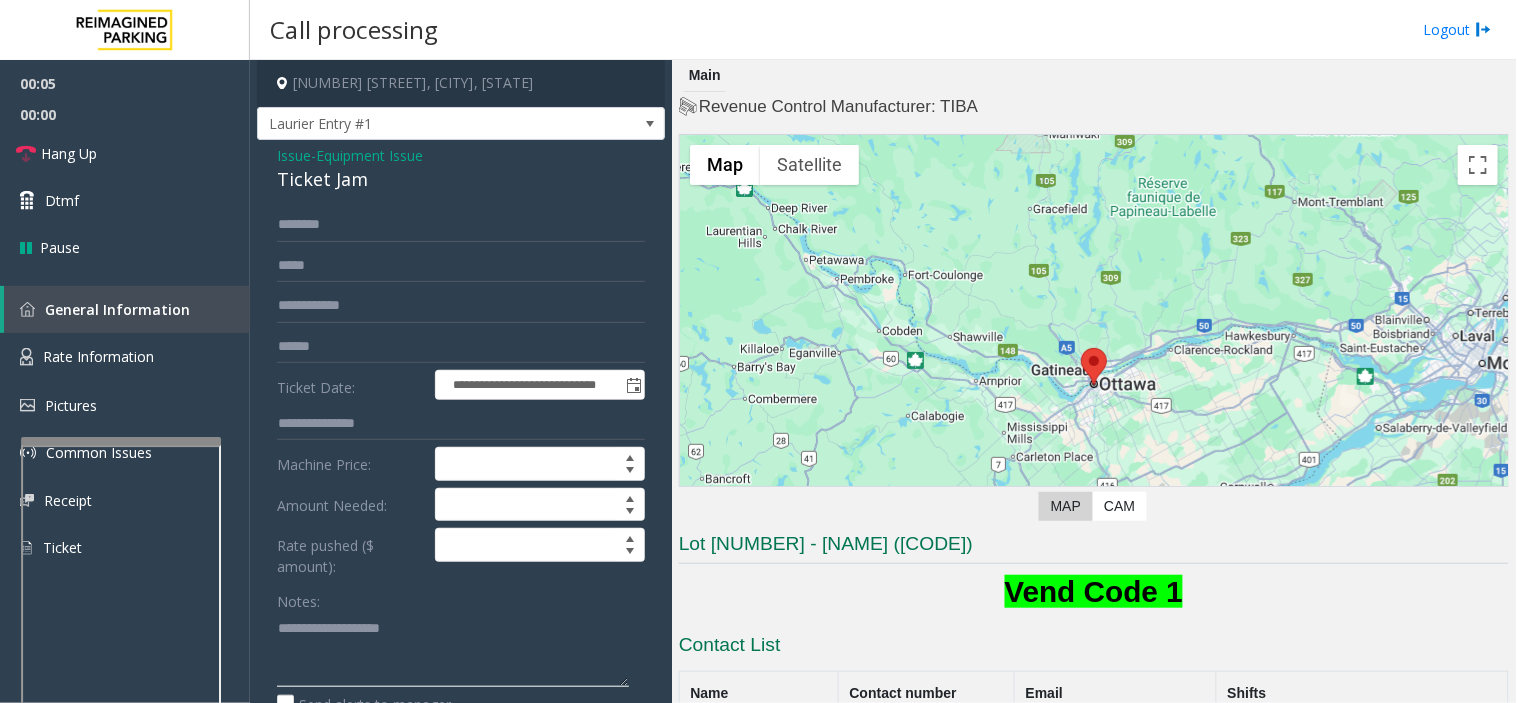 click 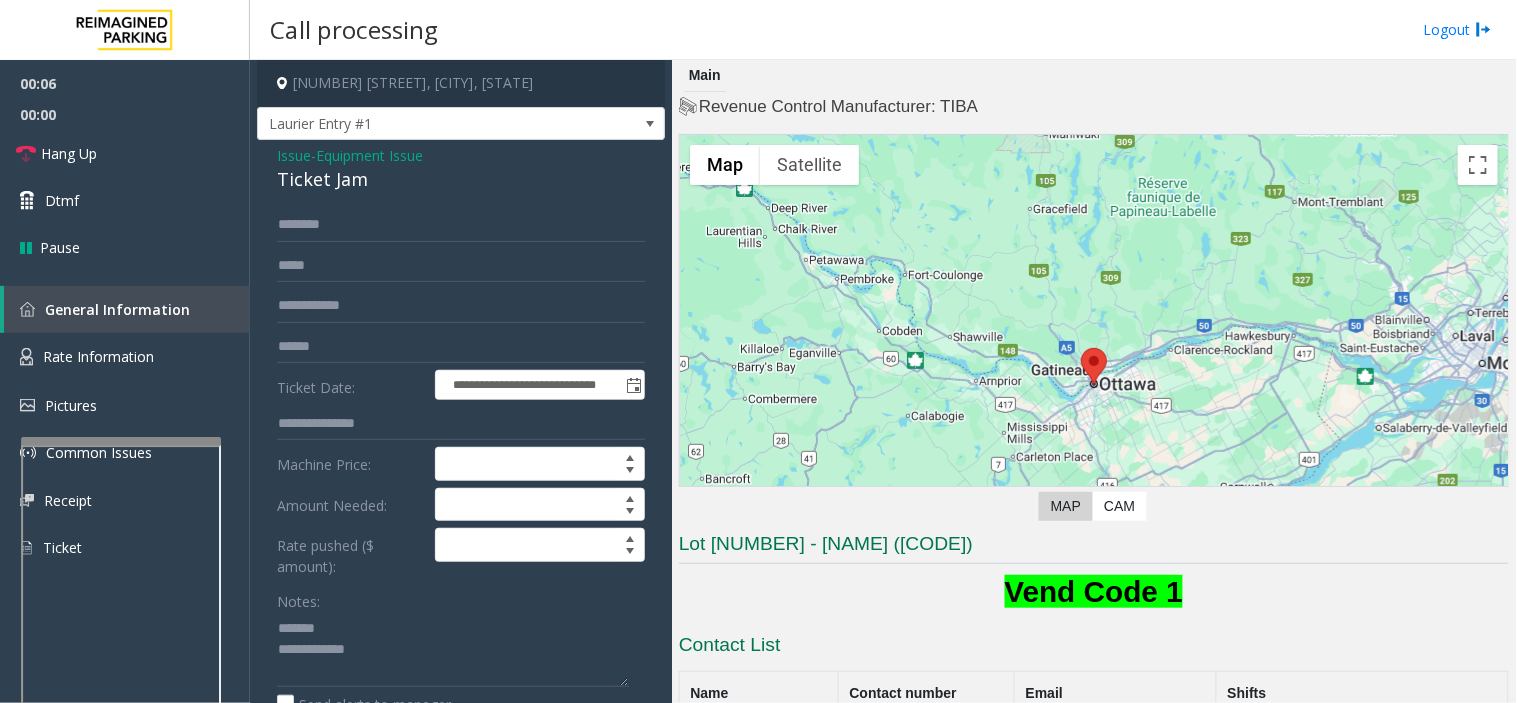 click on "Ticket Jam" 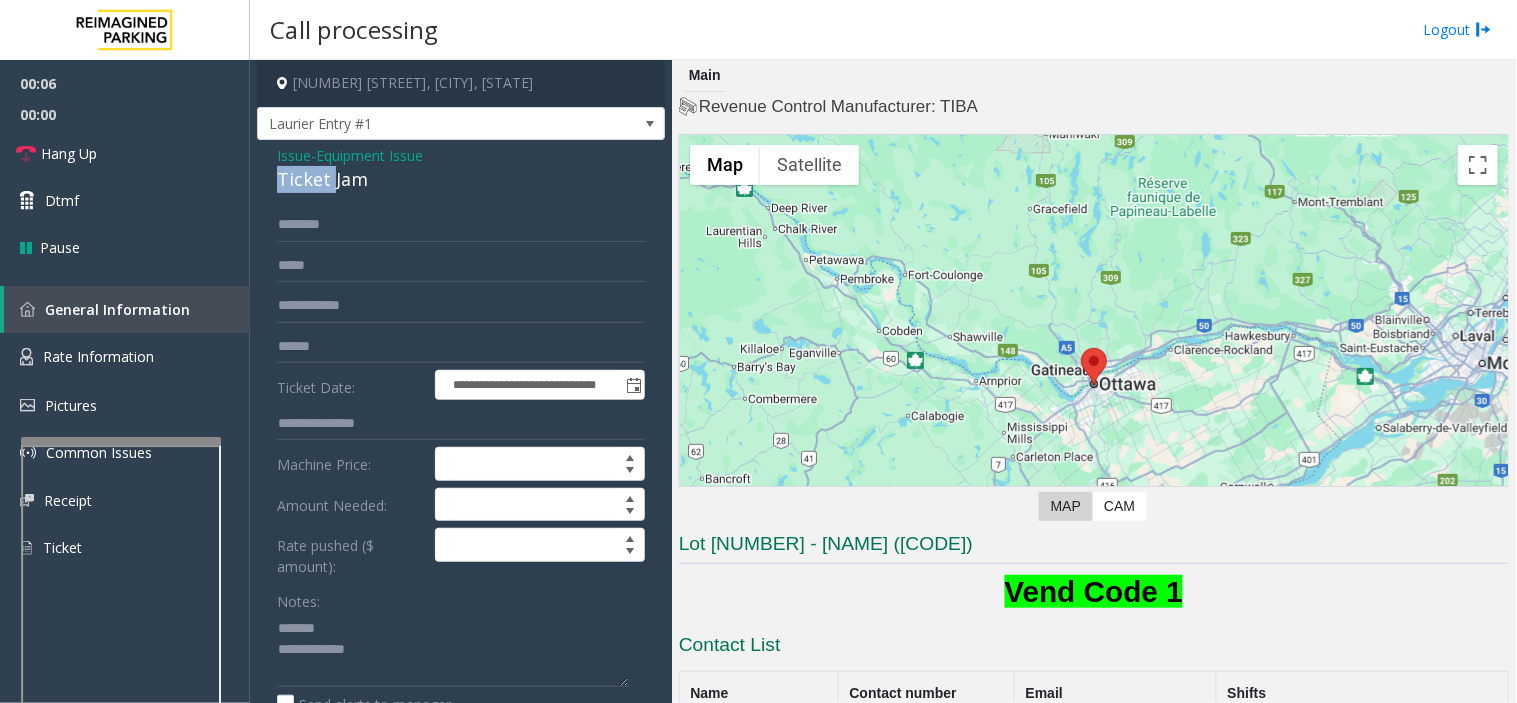click on "Ticket Jam" 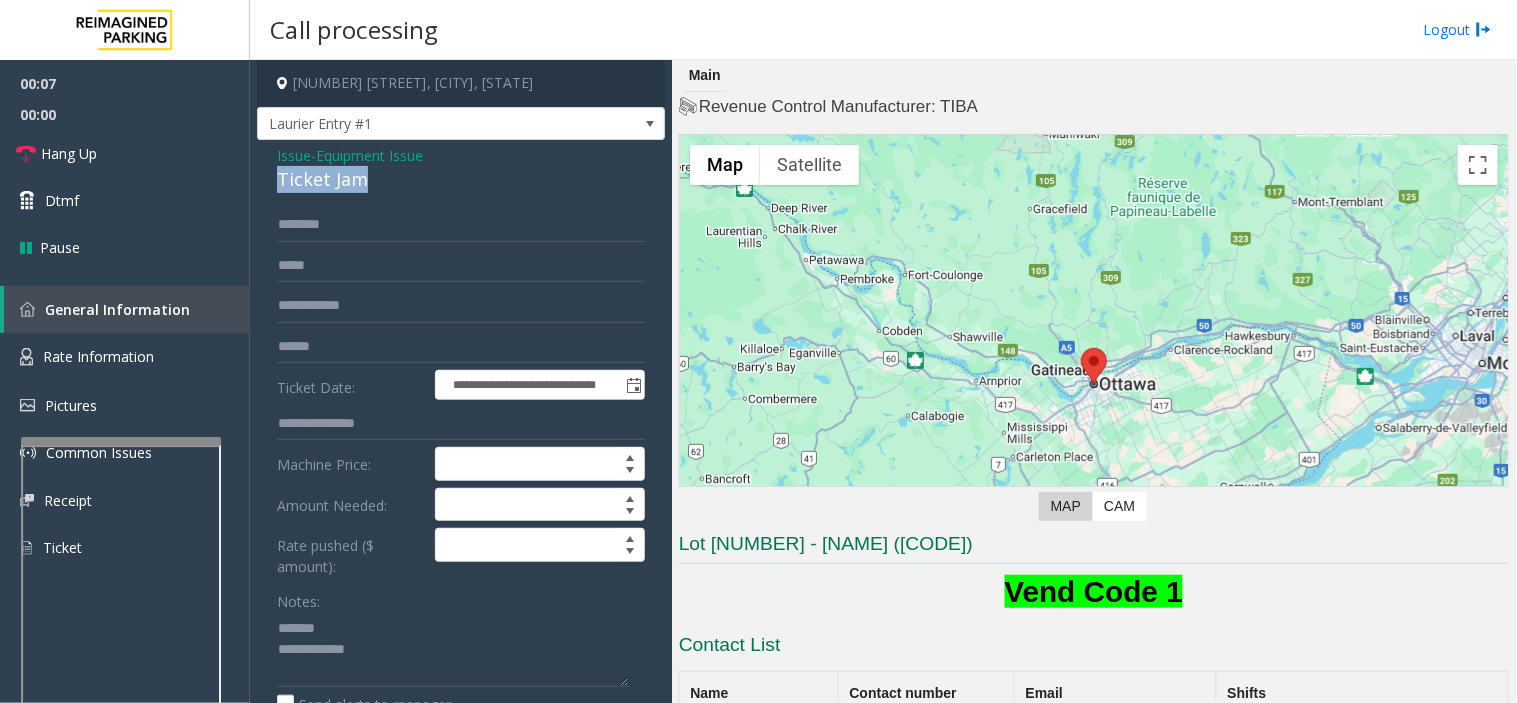 click on "Ticket Jam" 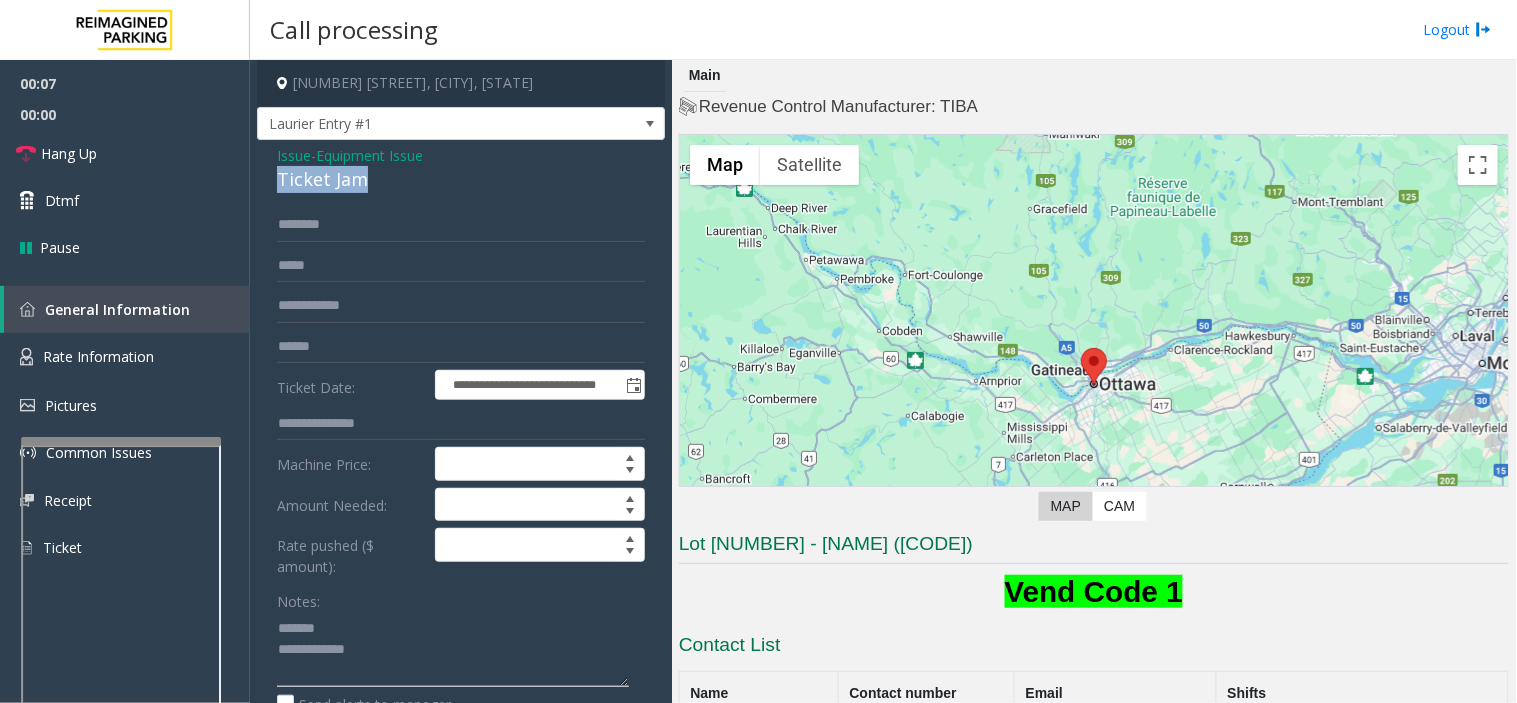 paste on "**********" 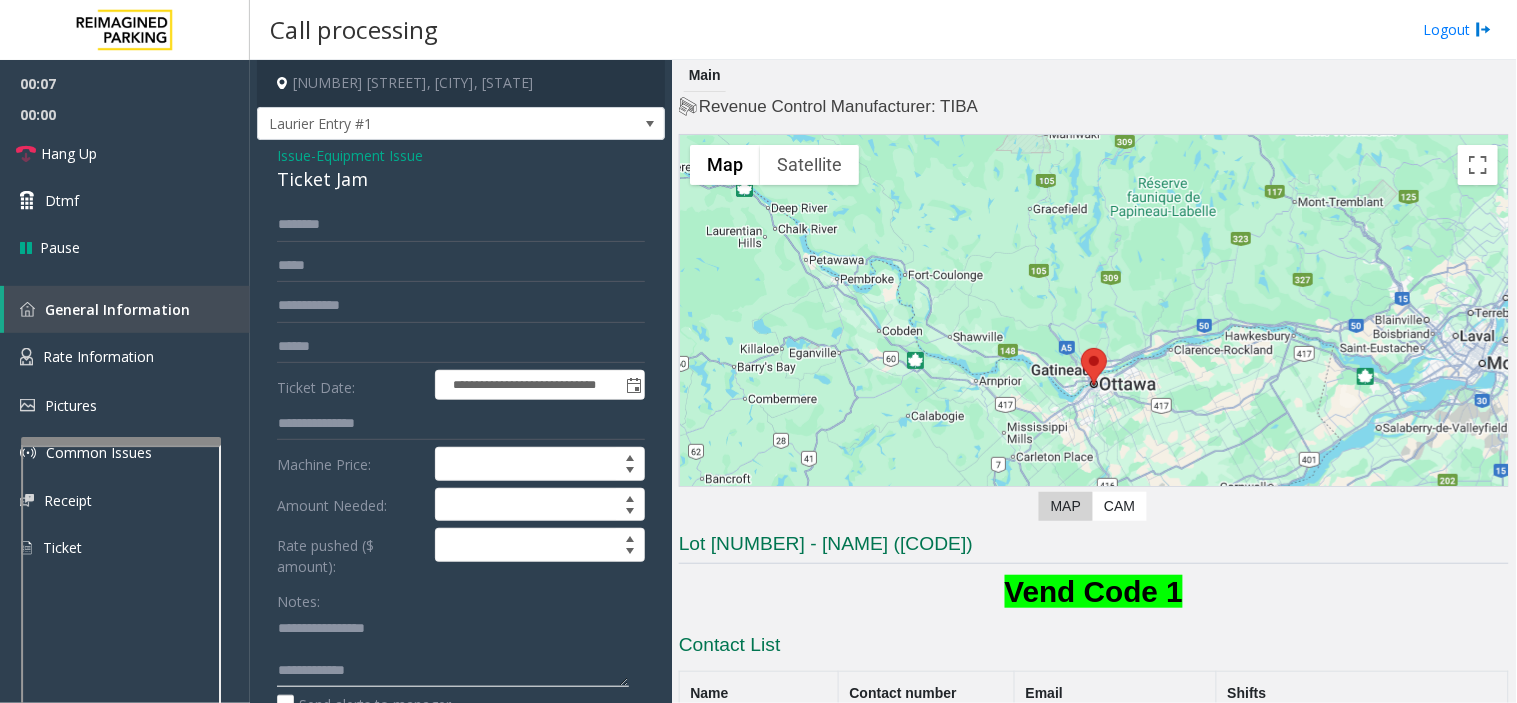 click 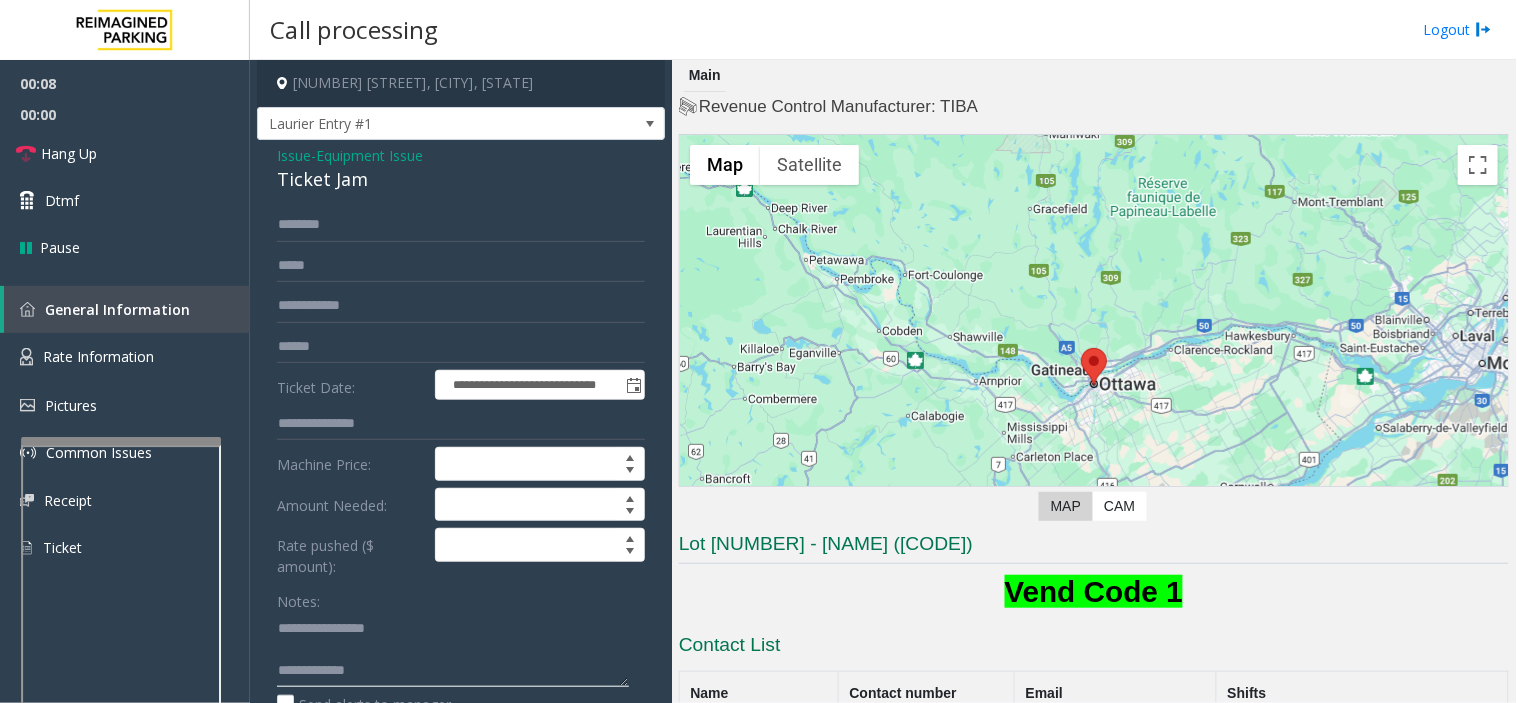 click 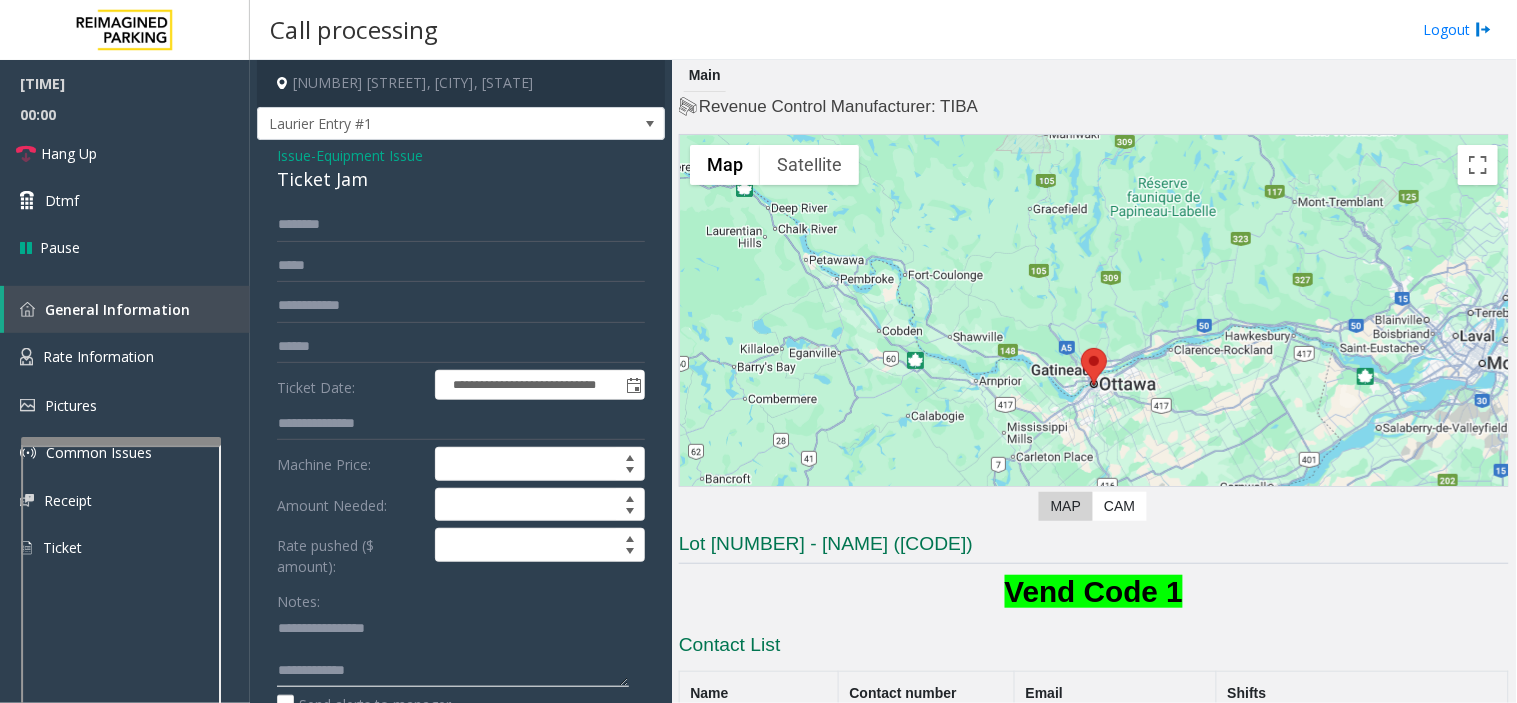 click 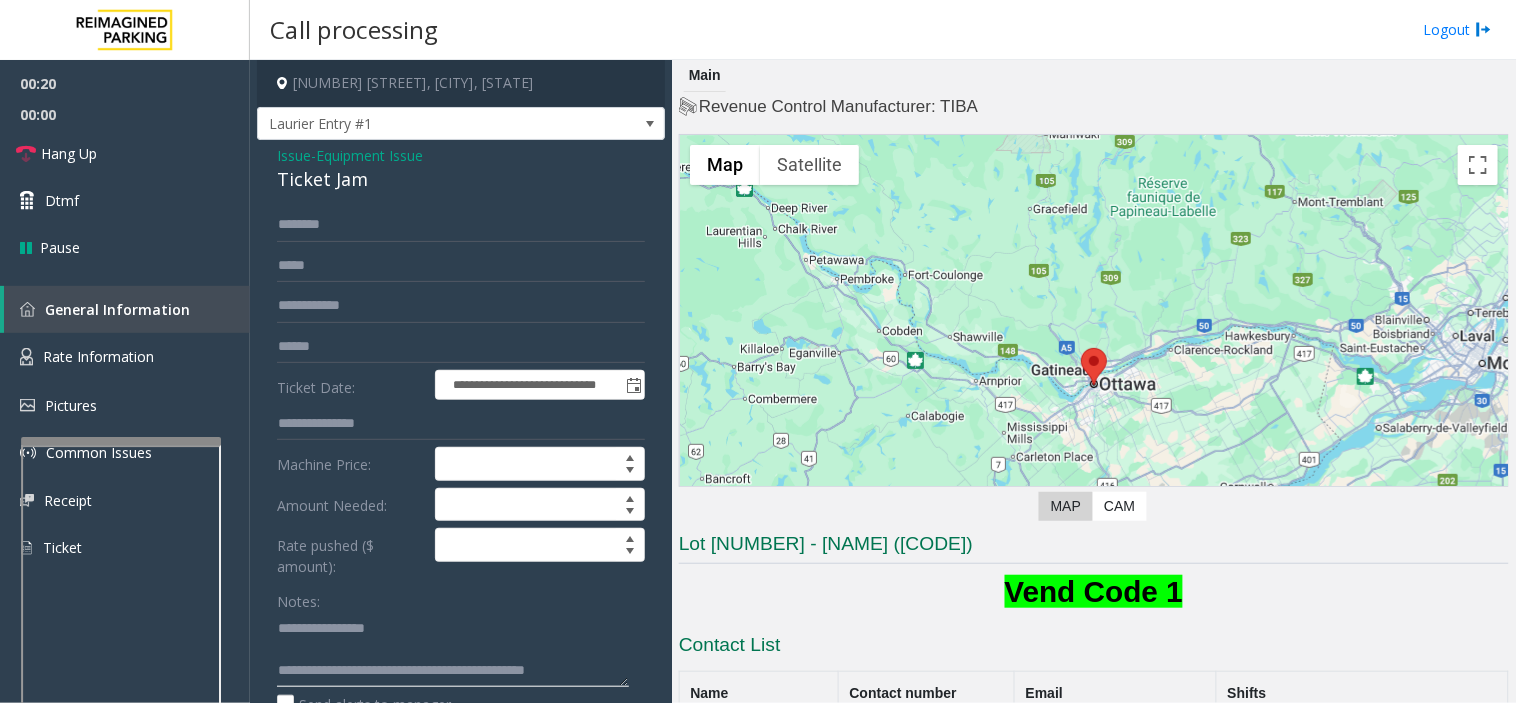 type on "**********" 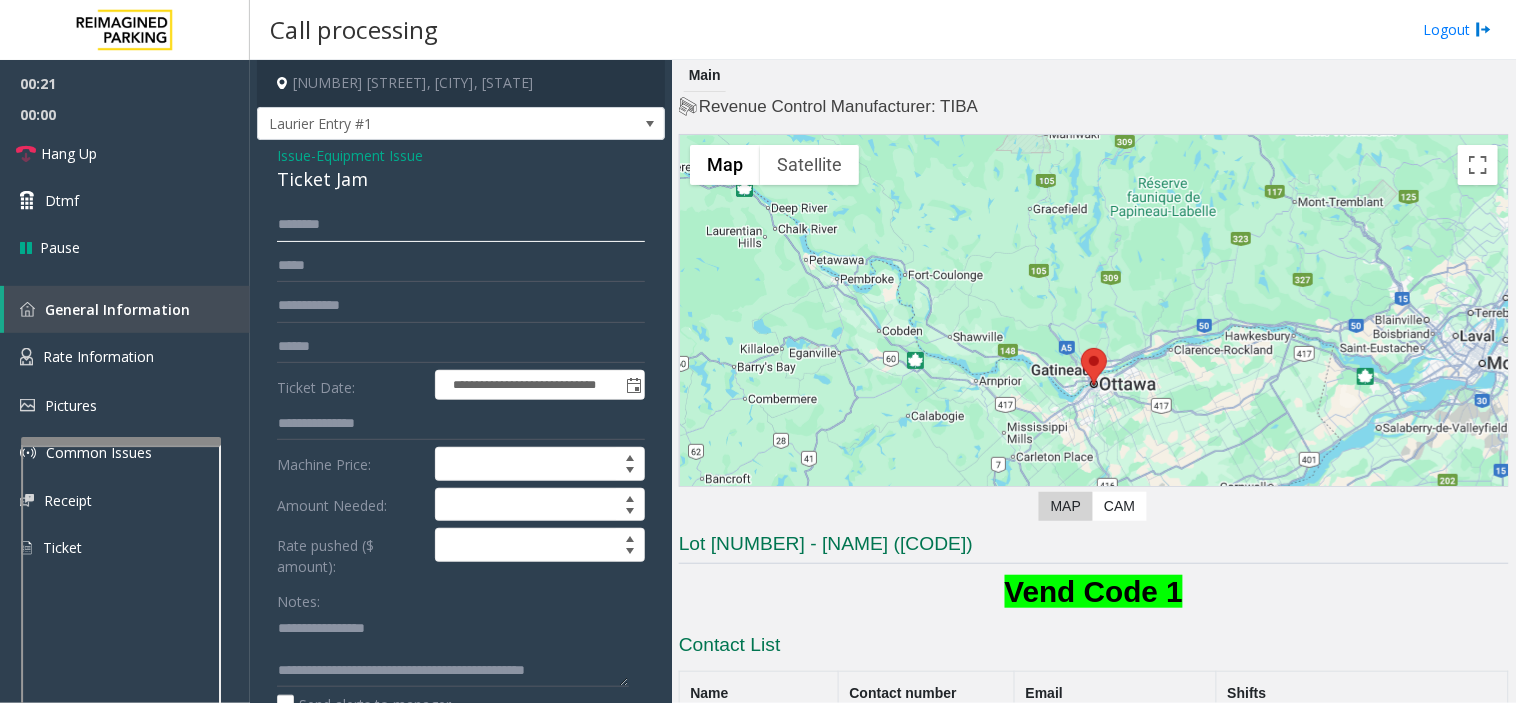 click 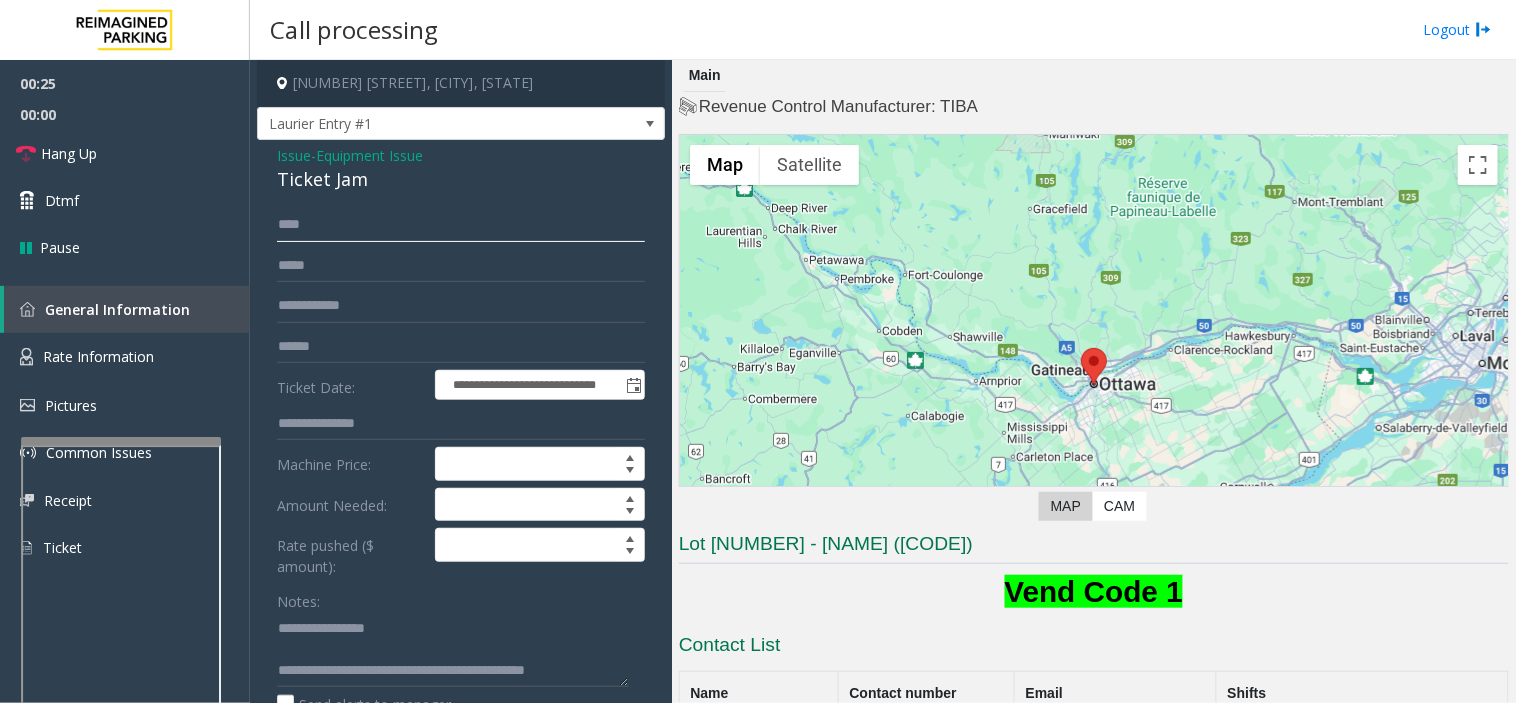 click 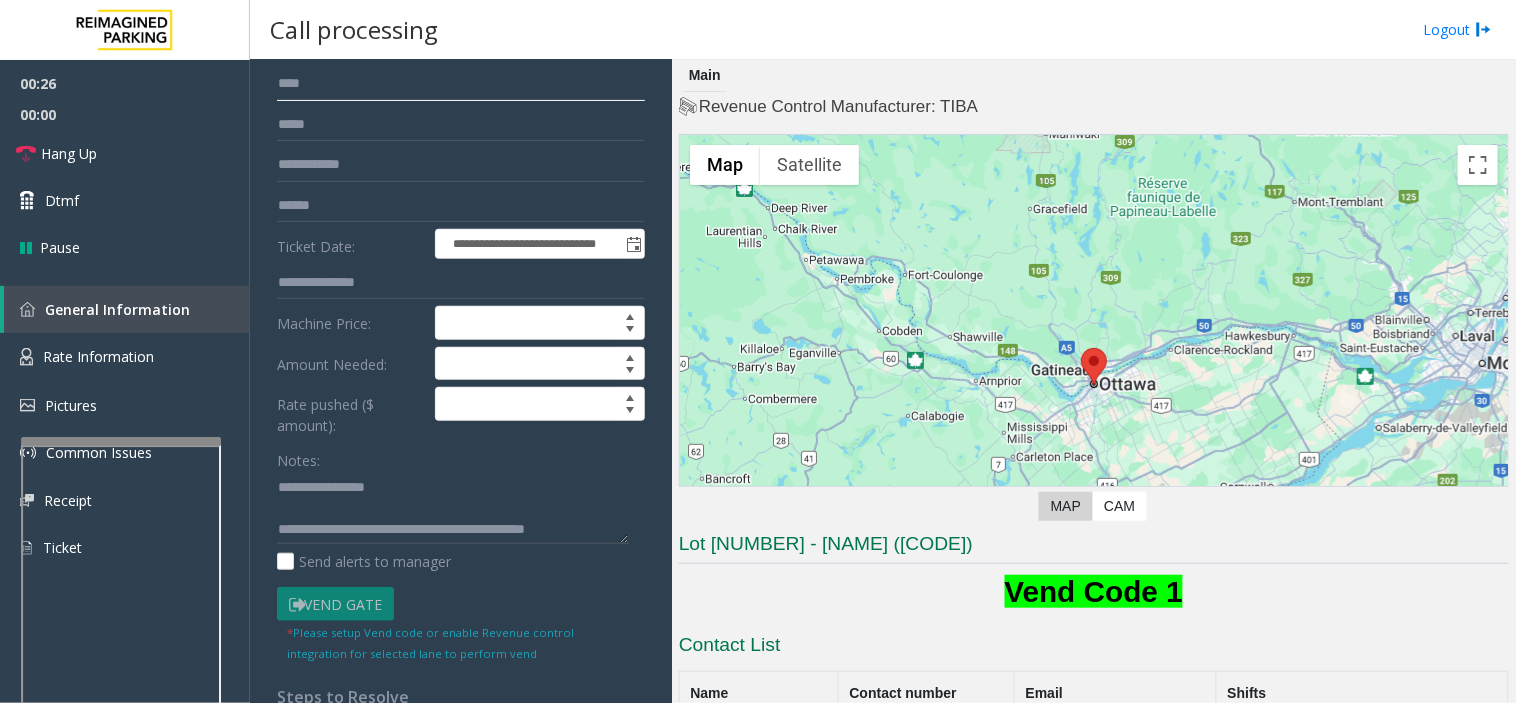 scroll, scrollTop: 333, scrollLeft: 0, axis: vertical 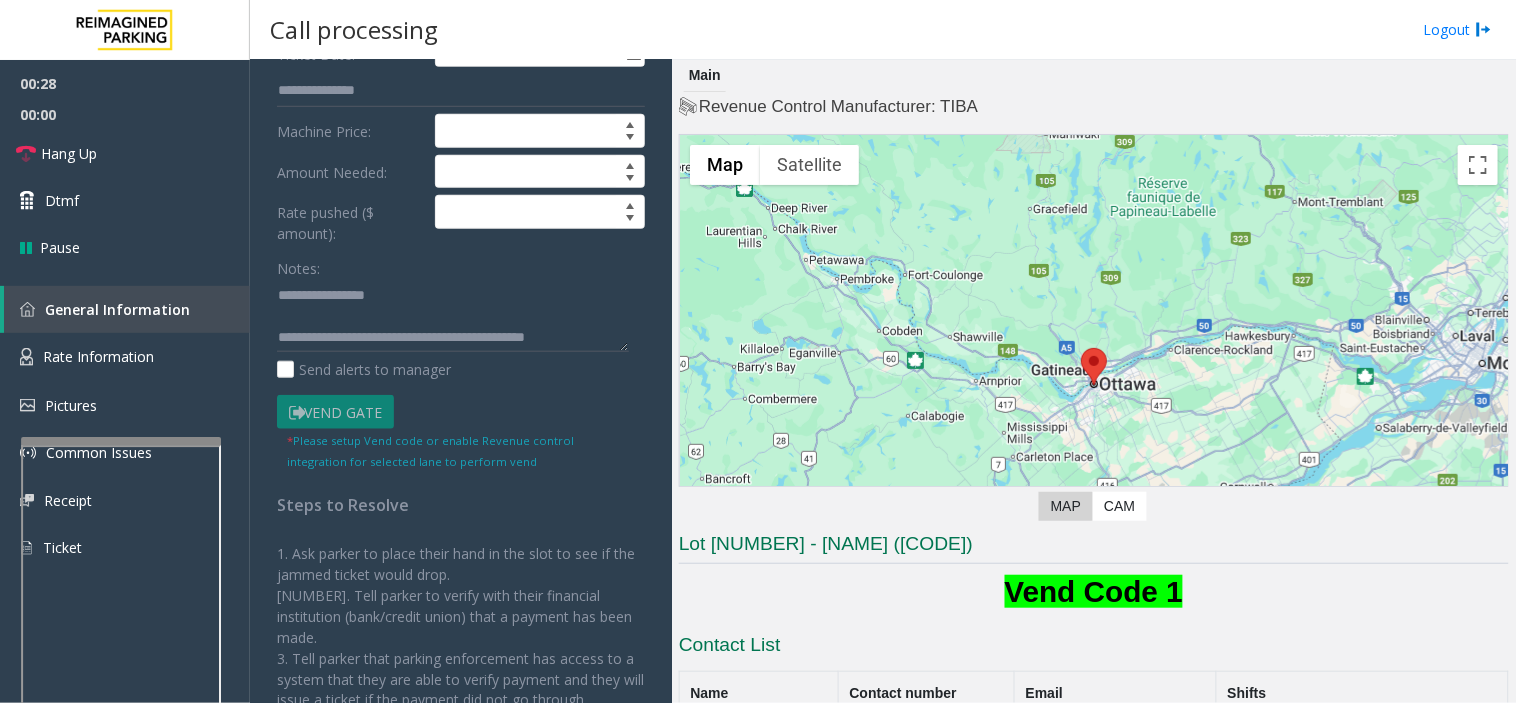 type on "****" 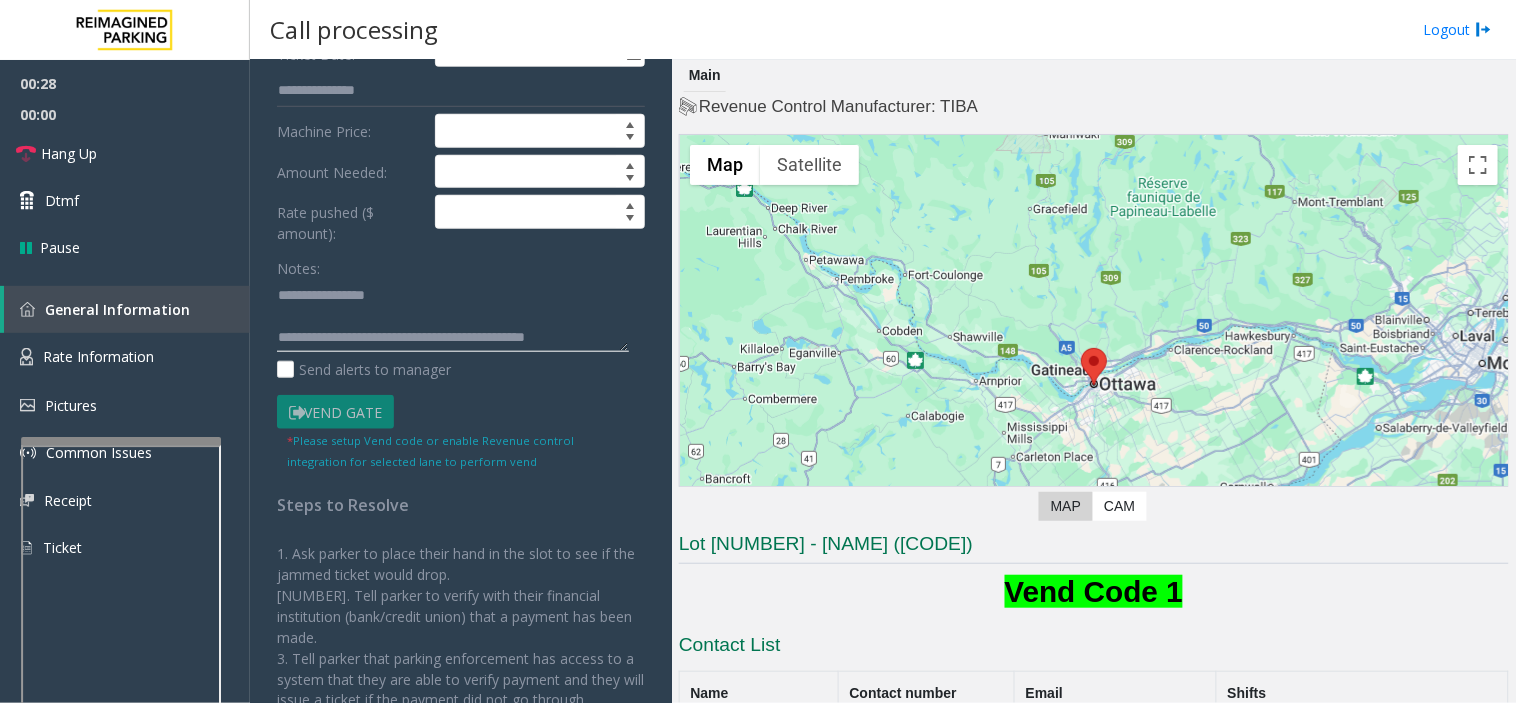 click 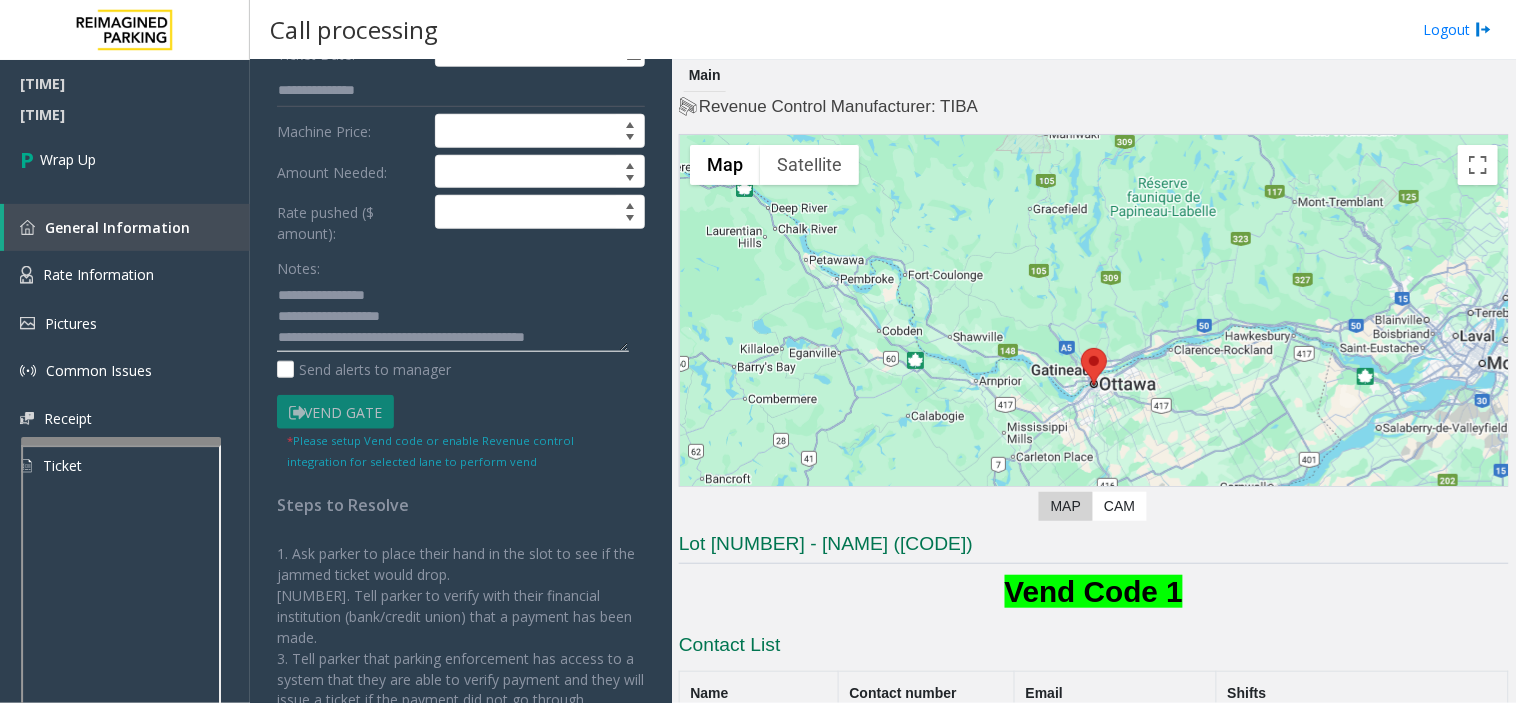 click 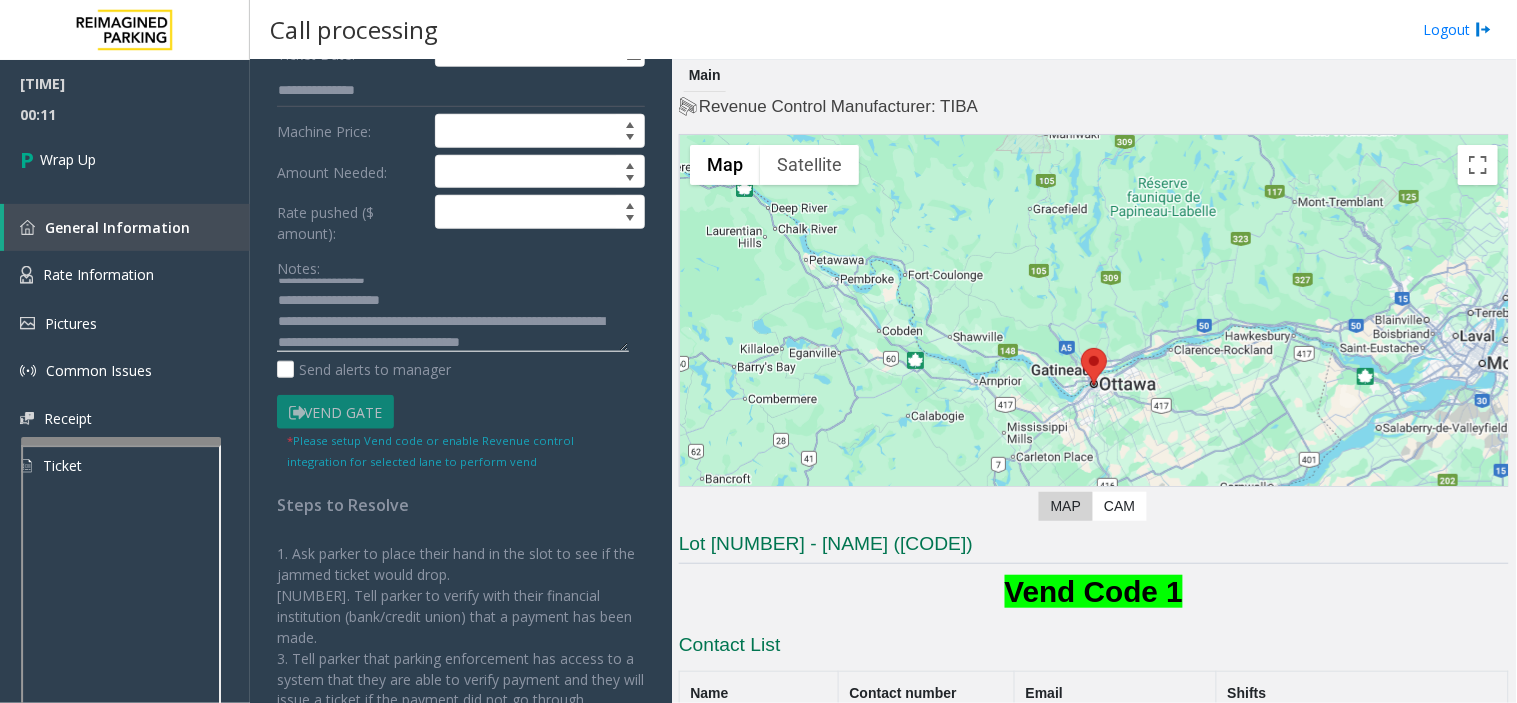 scroll, scrollTop: 37, scrollLeft: 0, axis: vertical 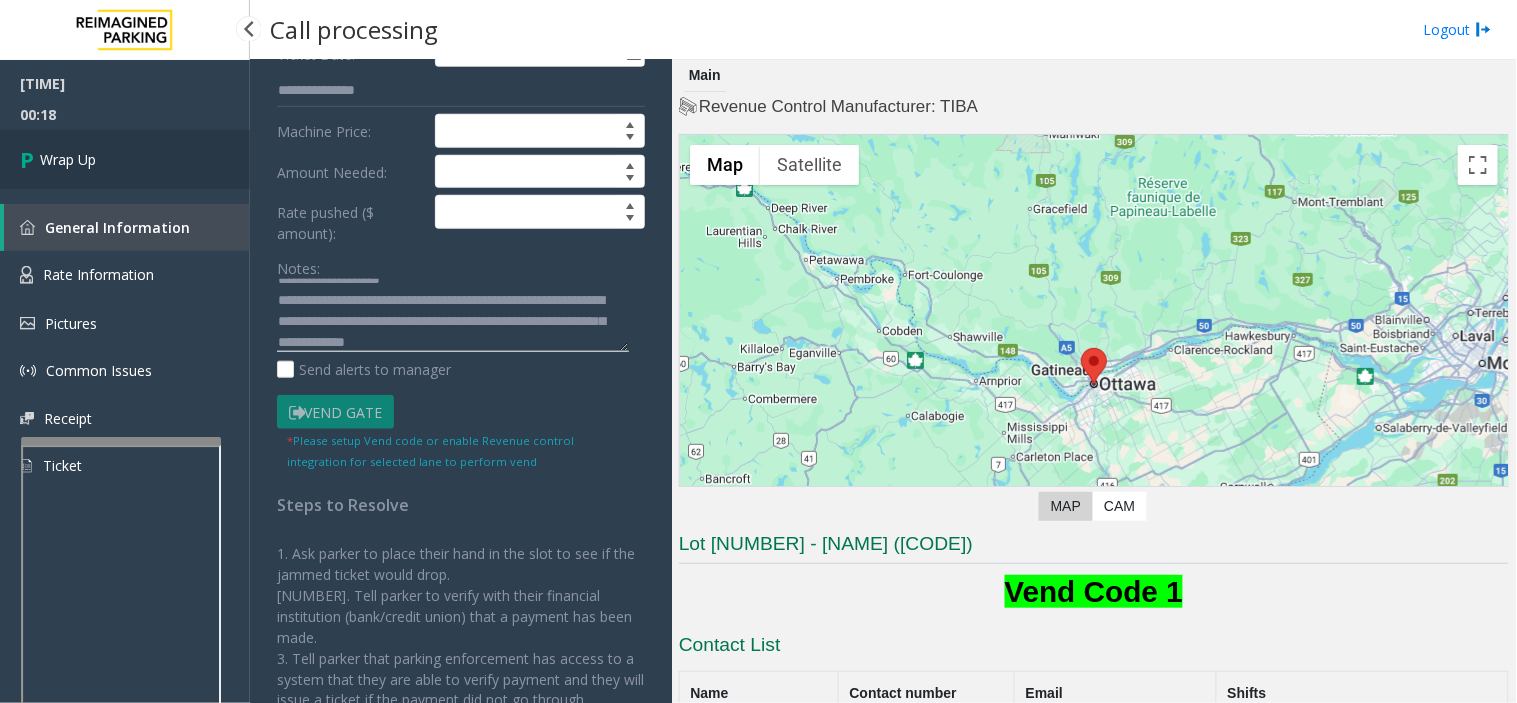 type on "**********" 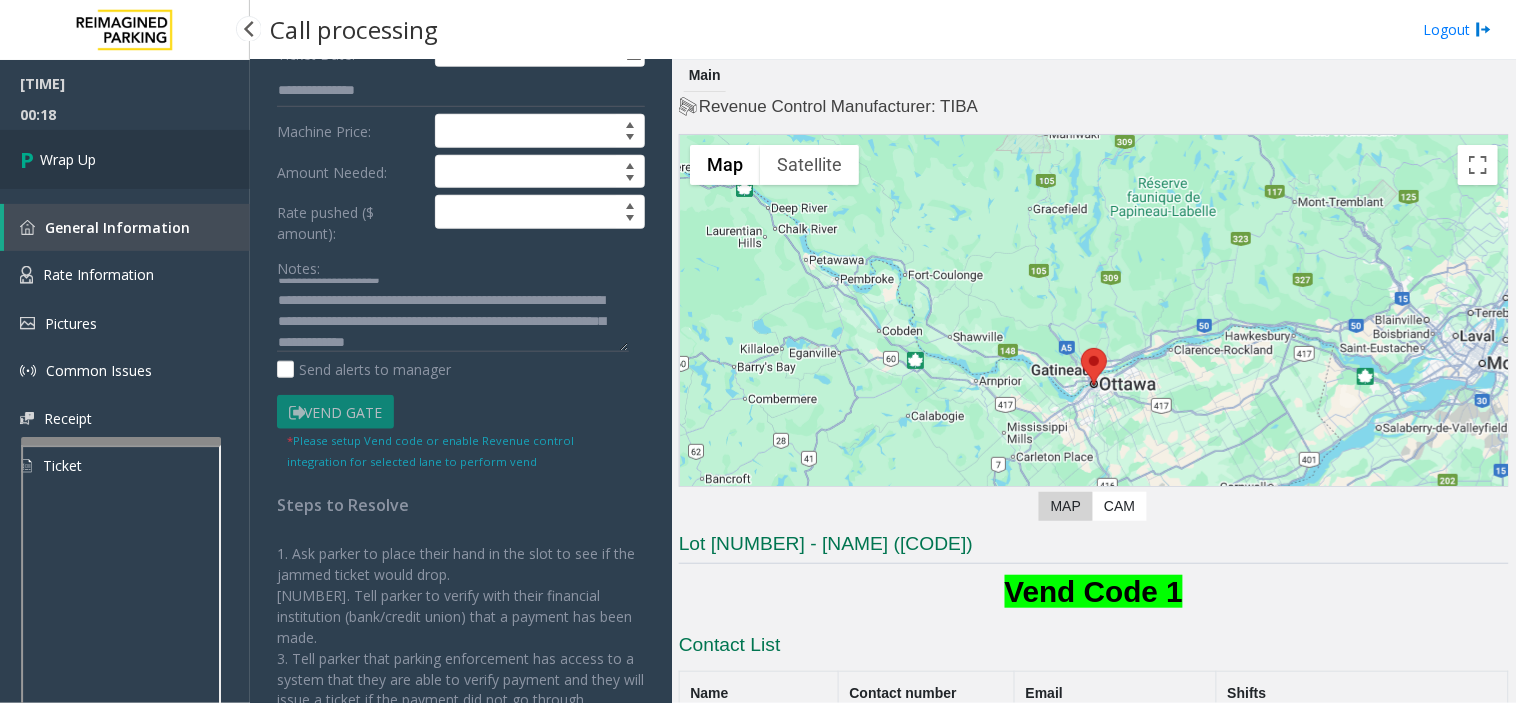 click on "Wrap Up" at bounding box center [125, 159] 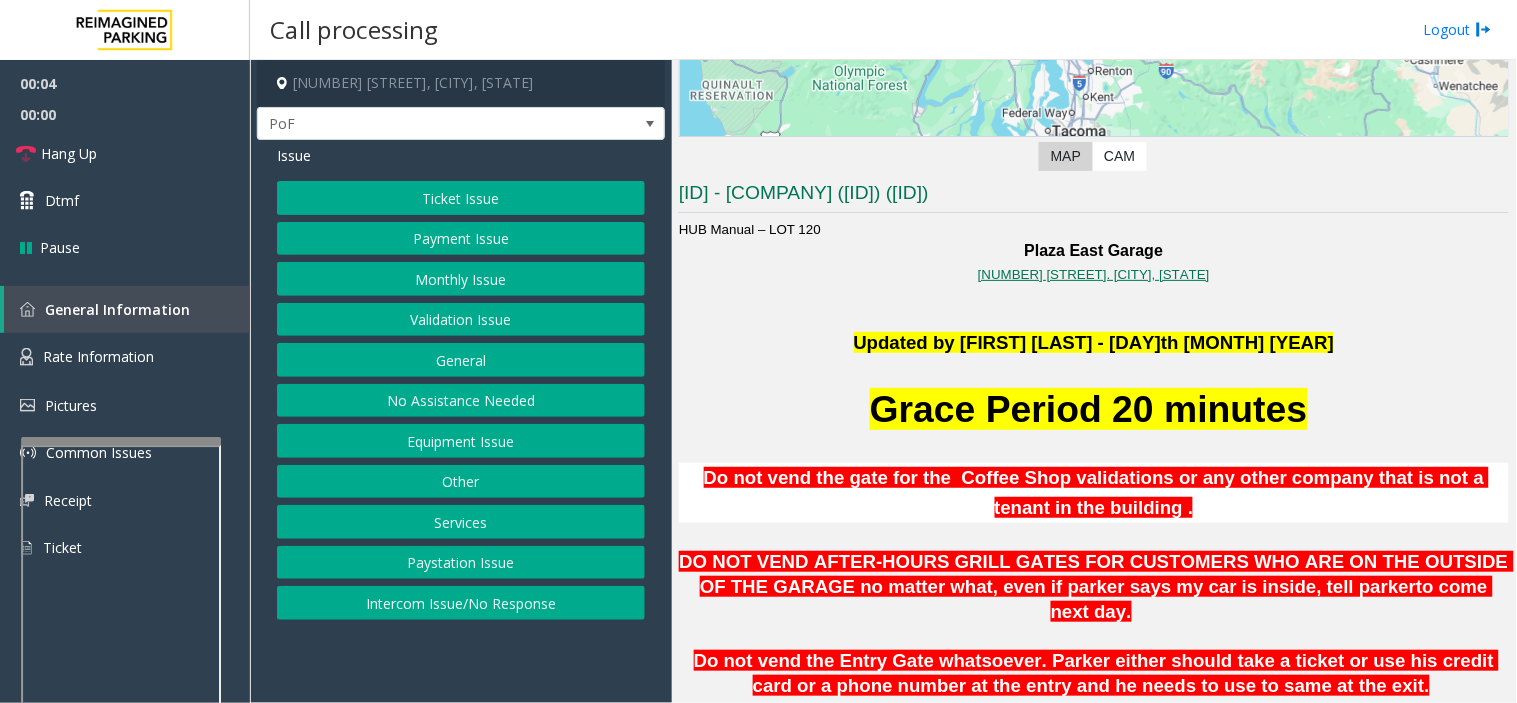 scroll, scrollTop: 555, scrollLeft: 0, axis: vertical 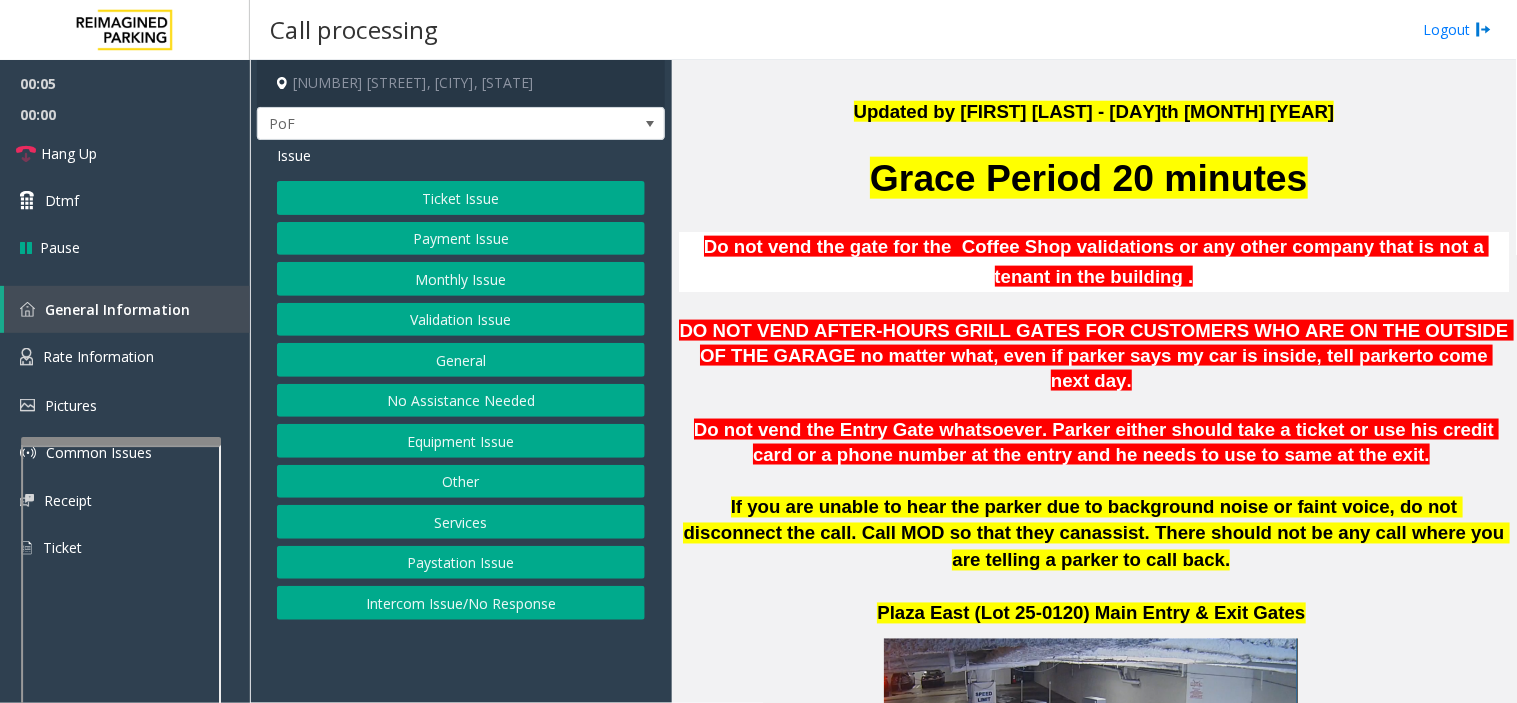 drag, startPoint x: 438, startPoint y: 673, endPoint x: 396, endPoint y: 675, distance: 42.047592 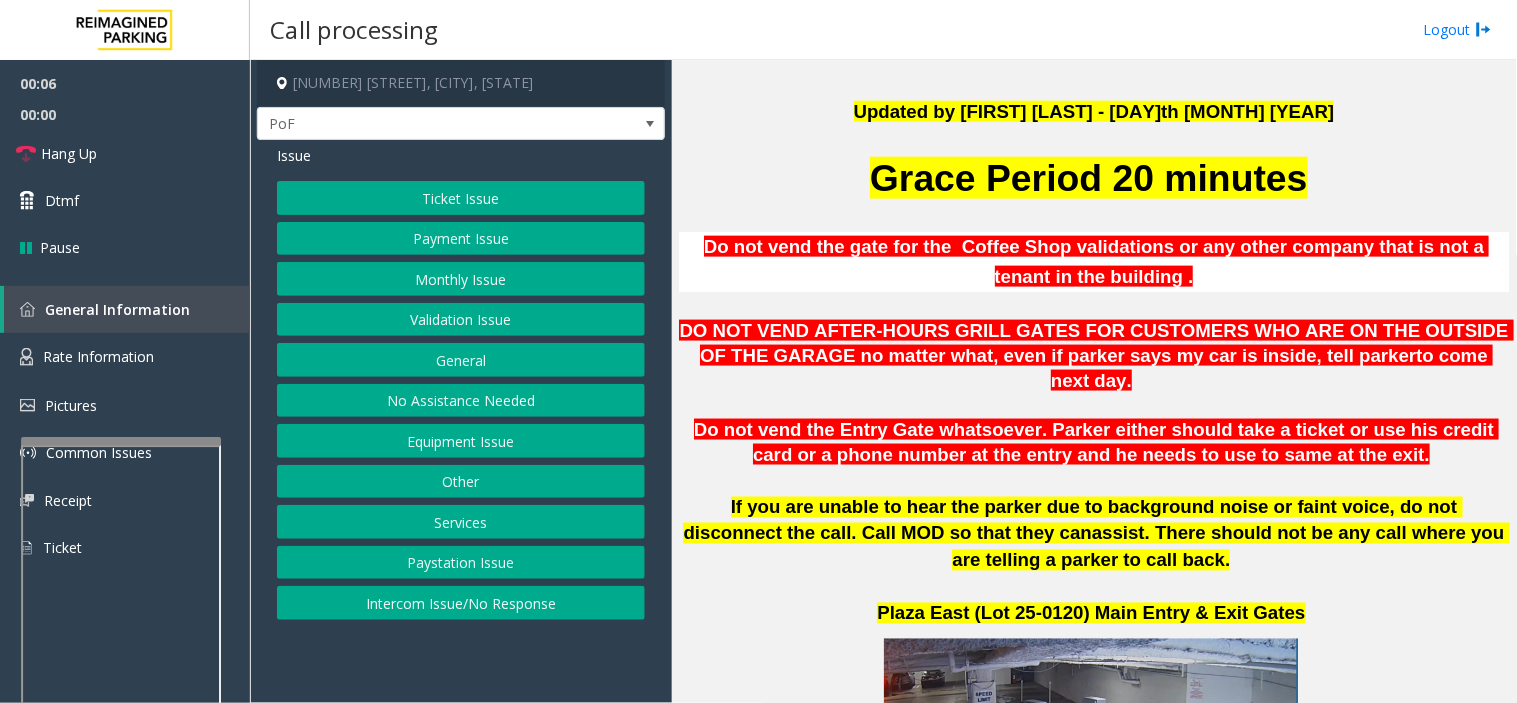 click on "Payment Issue" 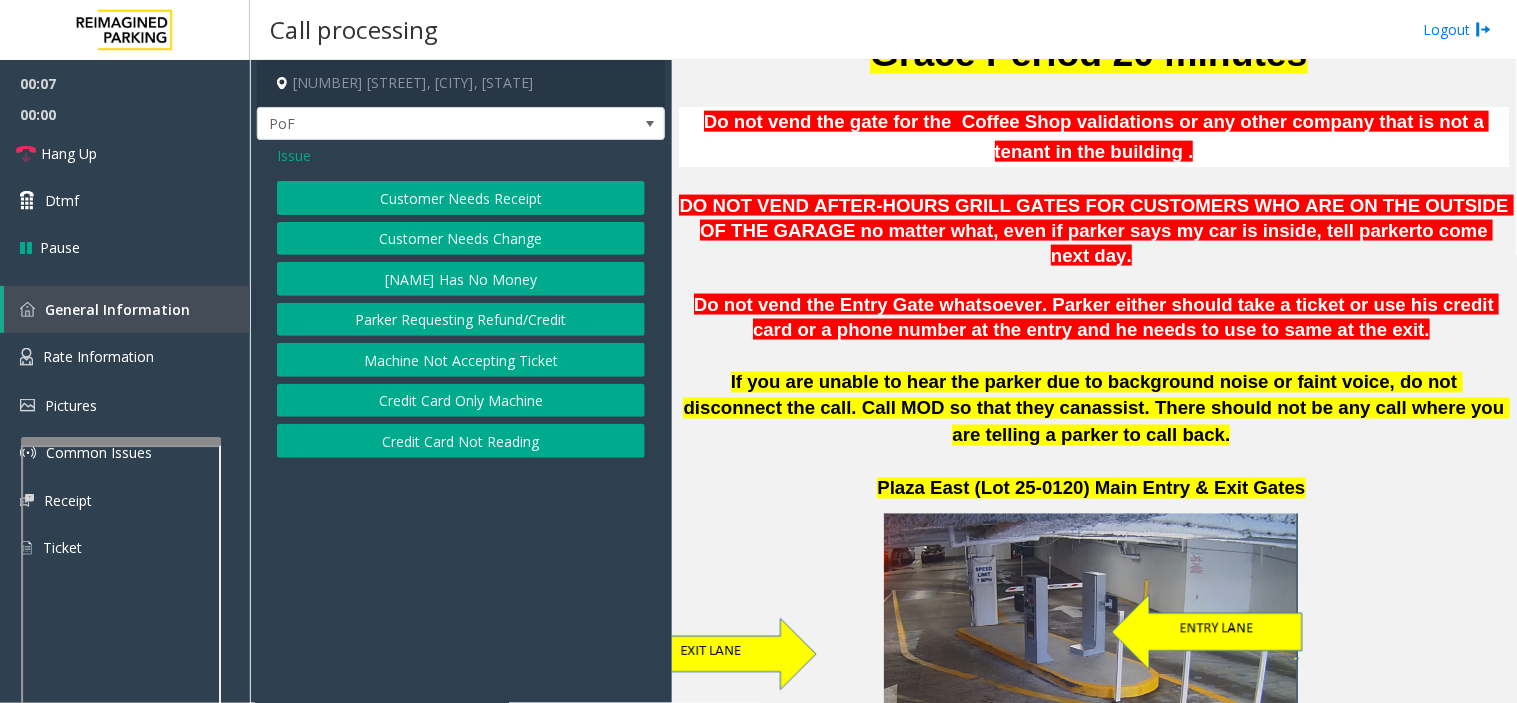 scroll, scrollTop: 1000, scrollLeft: 0, axis: vertical 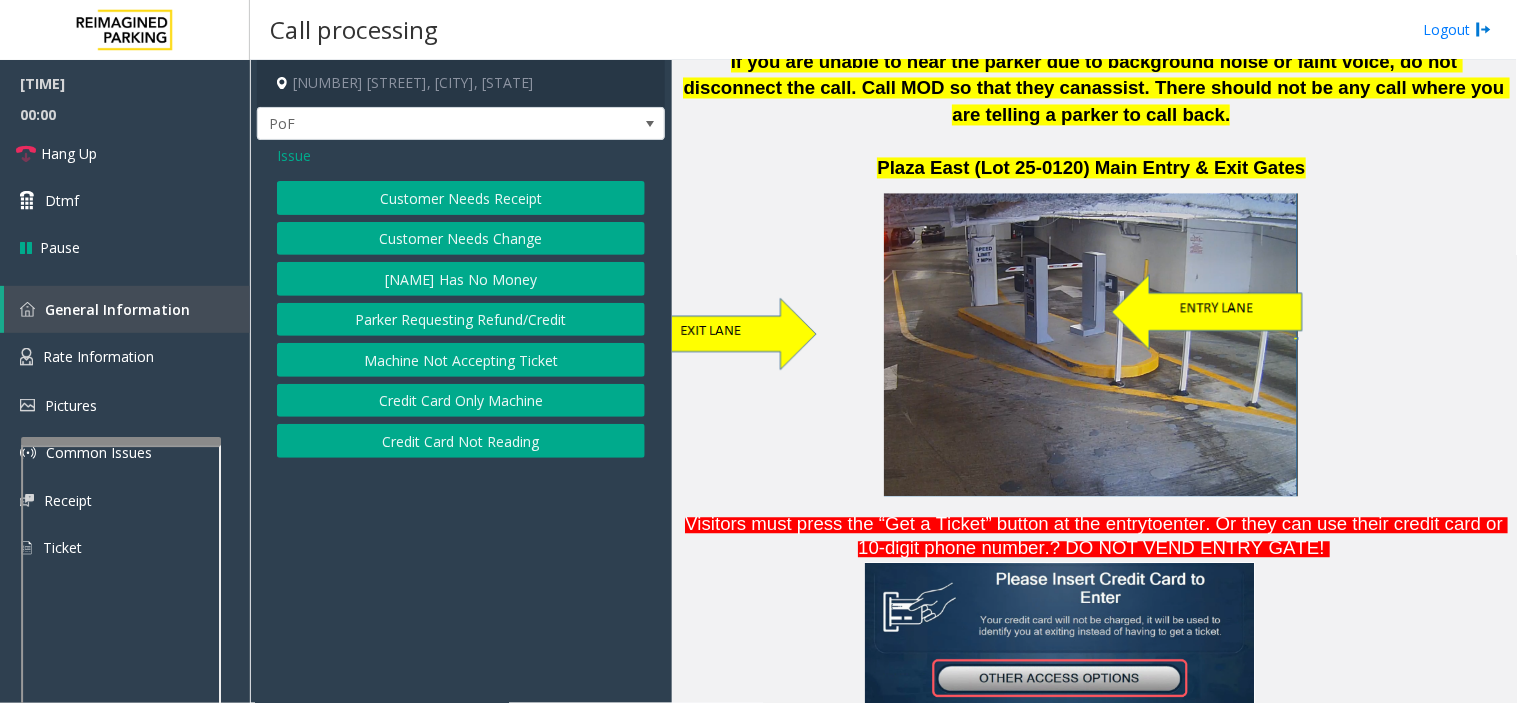 click on "Credit Card Not Reading" 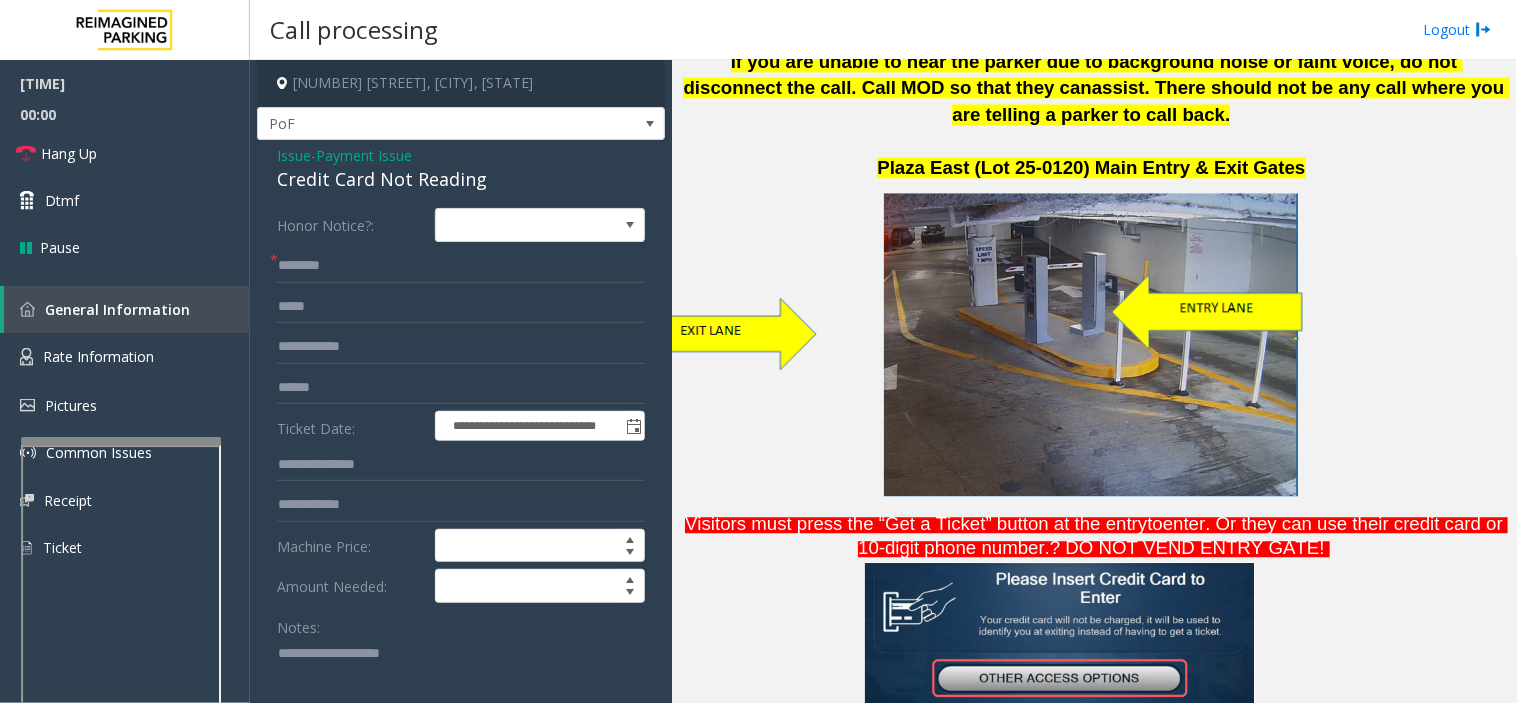 click 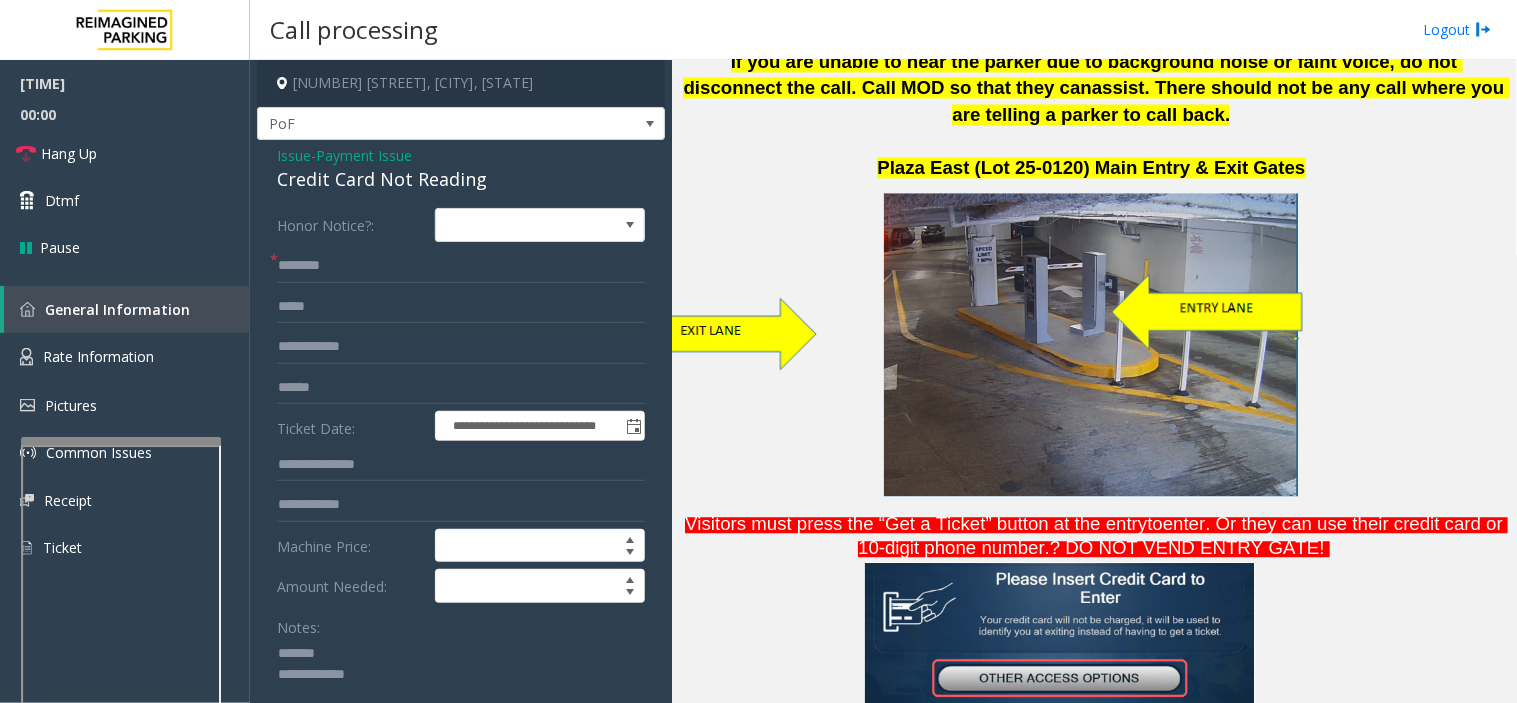 click on "Credit Card Not Reading" 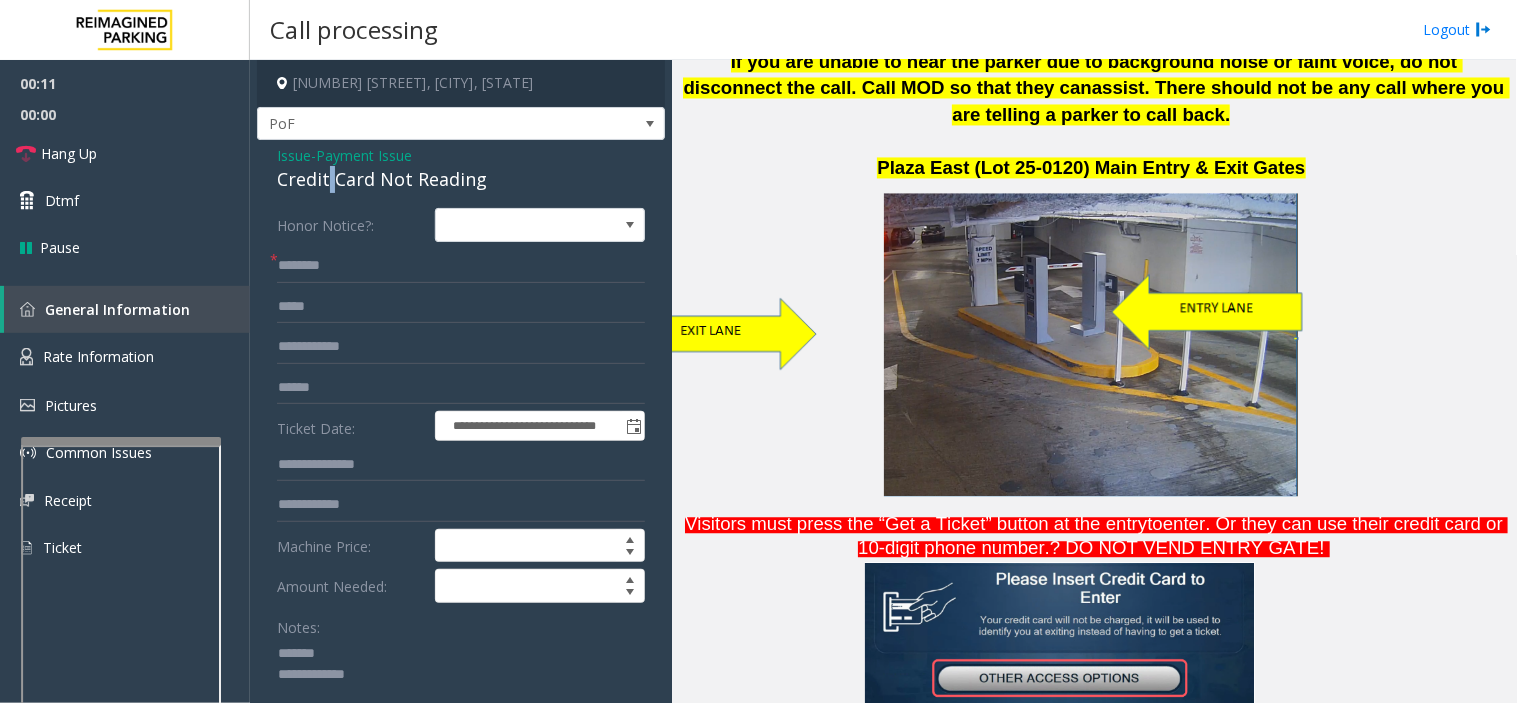 click on "Credit Card Not Reading" 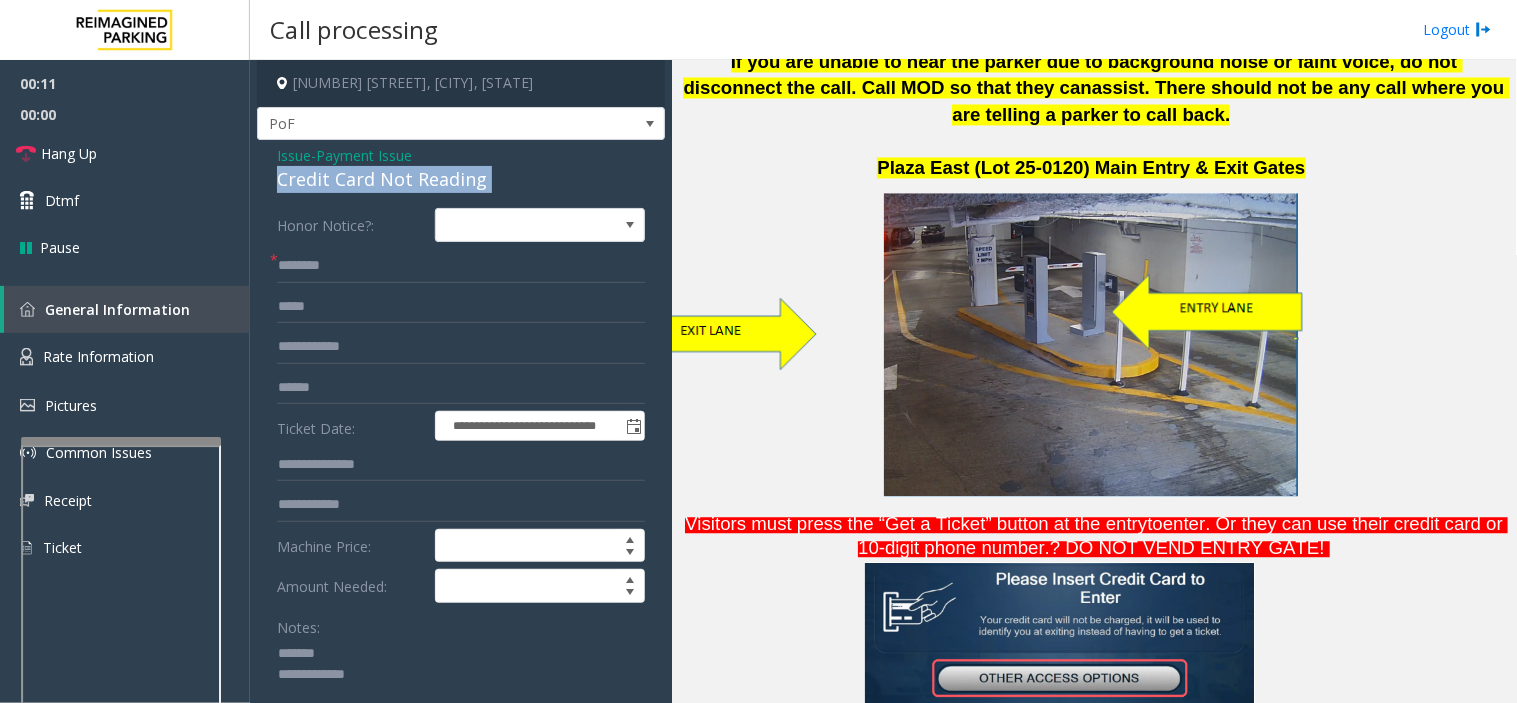 click on "Credit Card Not Reading" 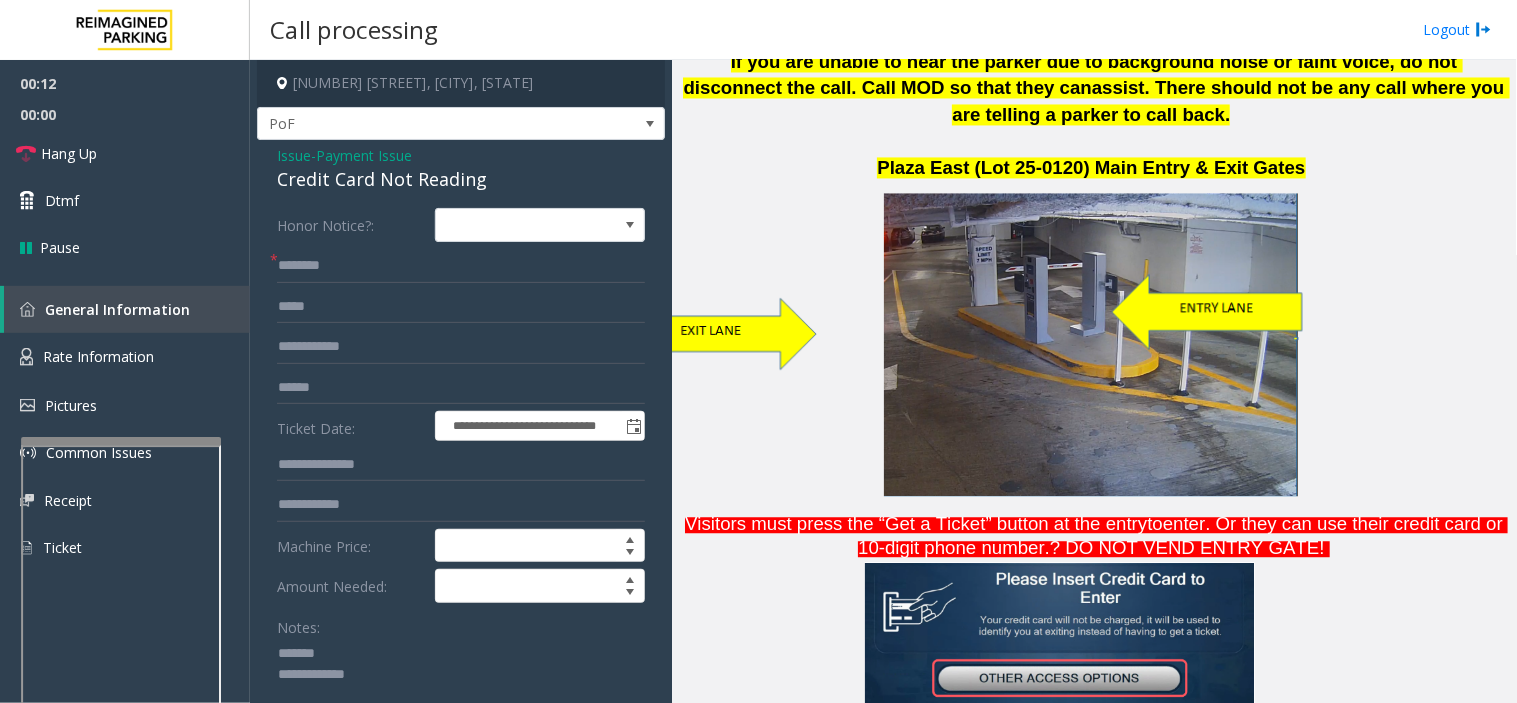 click 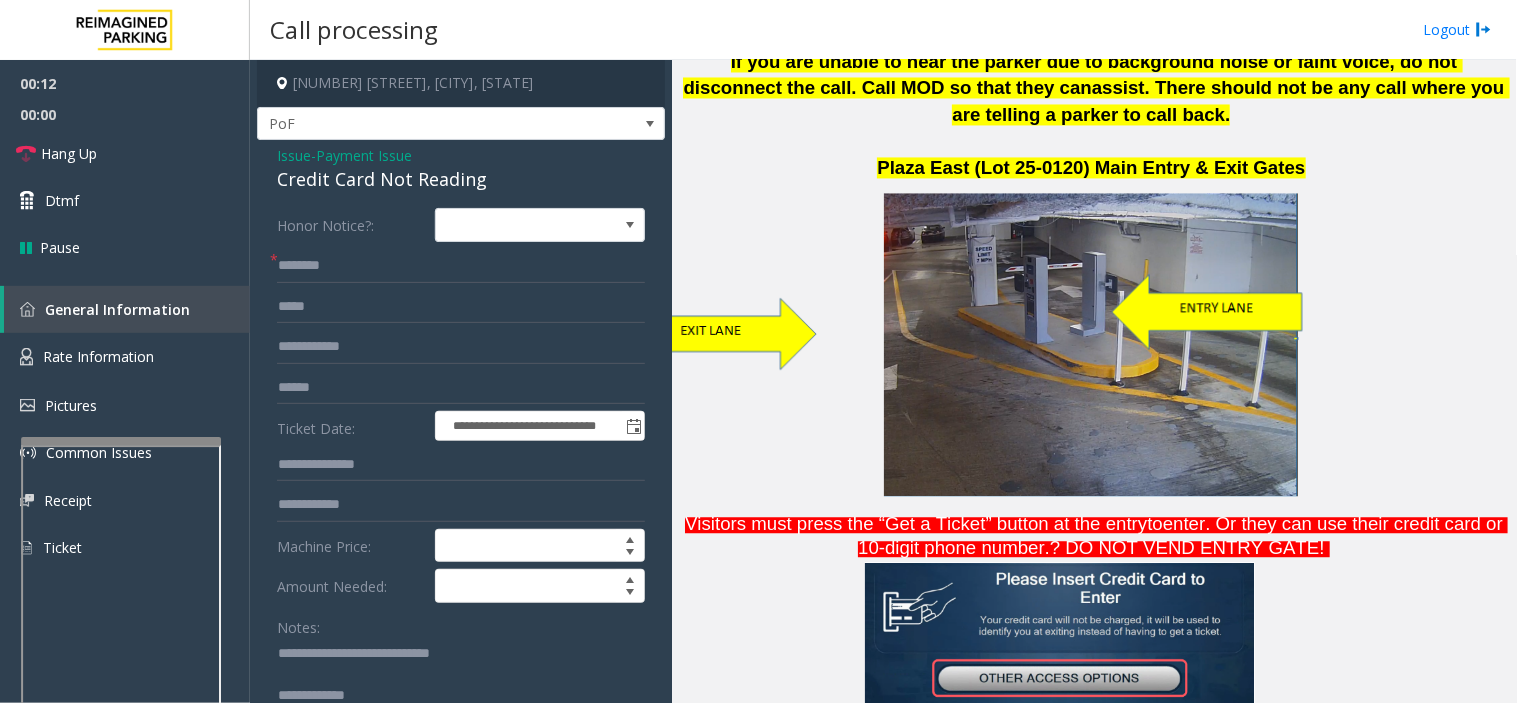 click 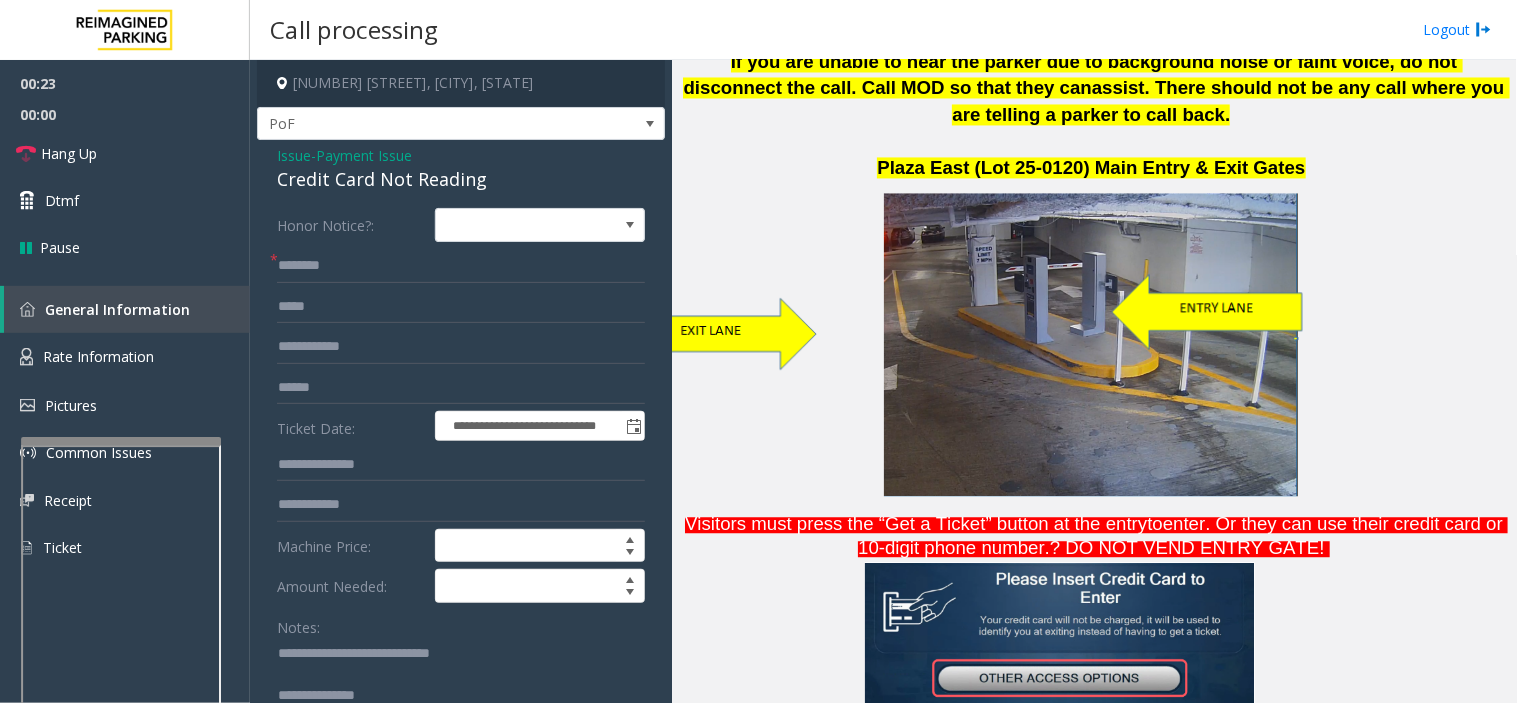 scroll, scrollTop: 2, scrollLeft: 0, axis: vertical 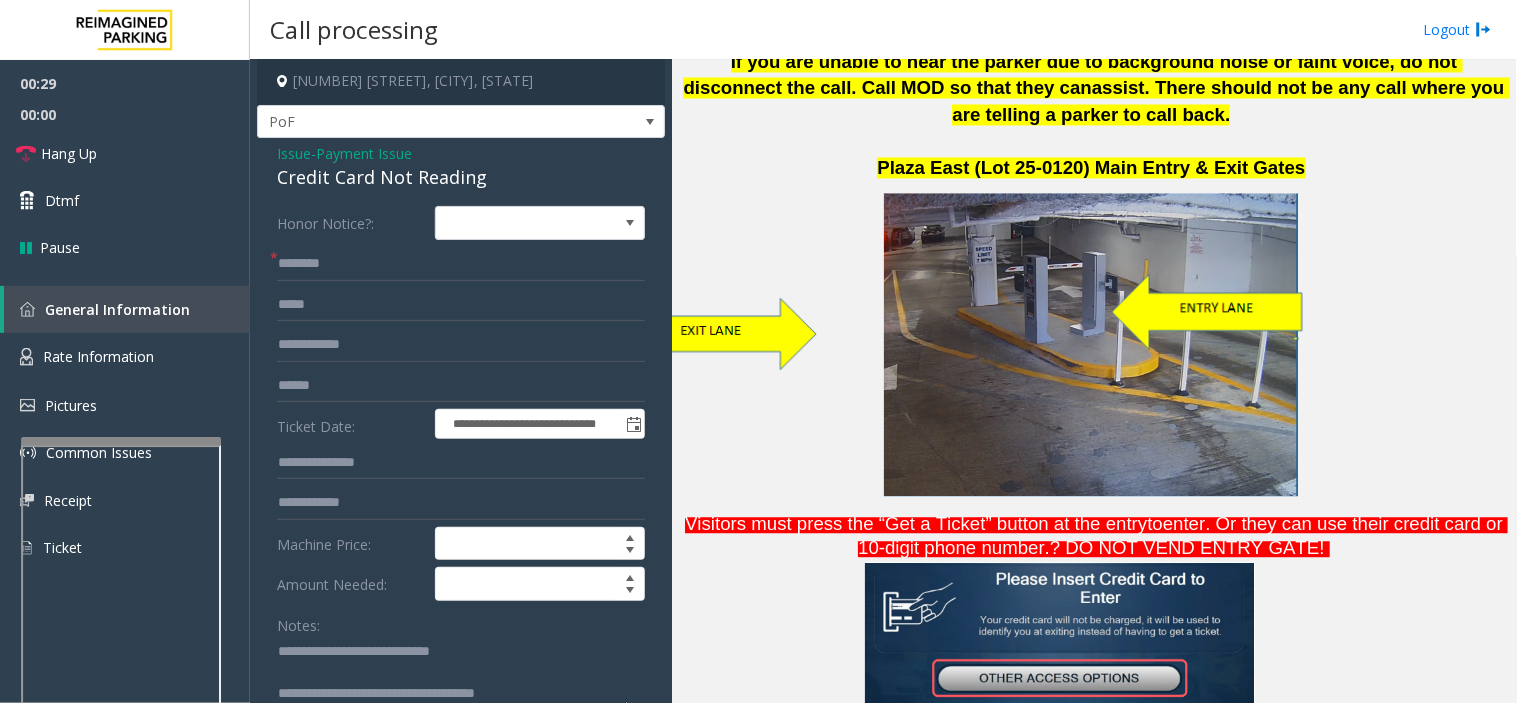 type on "**********" 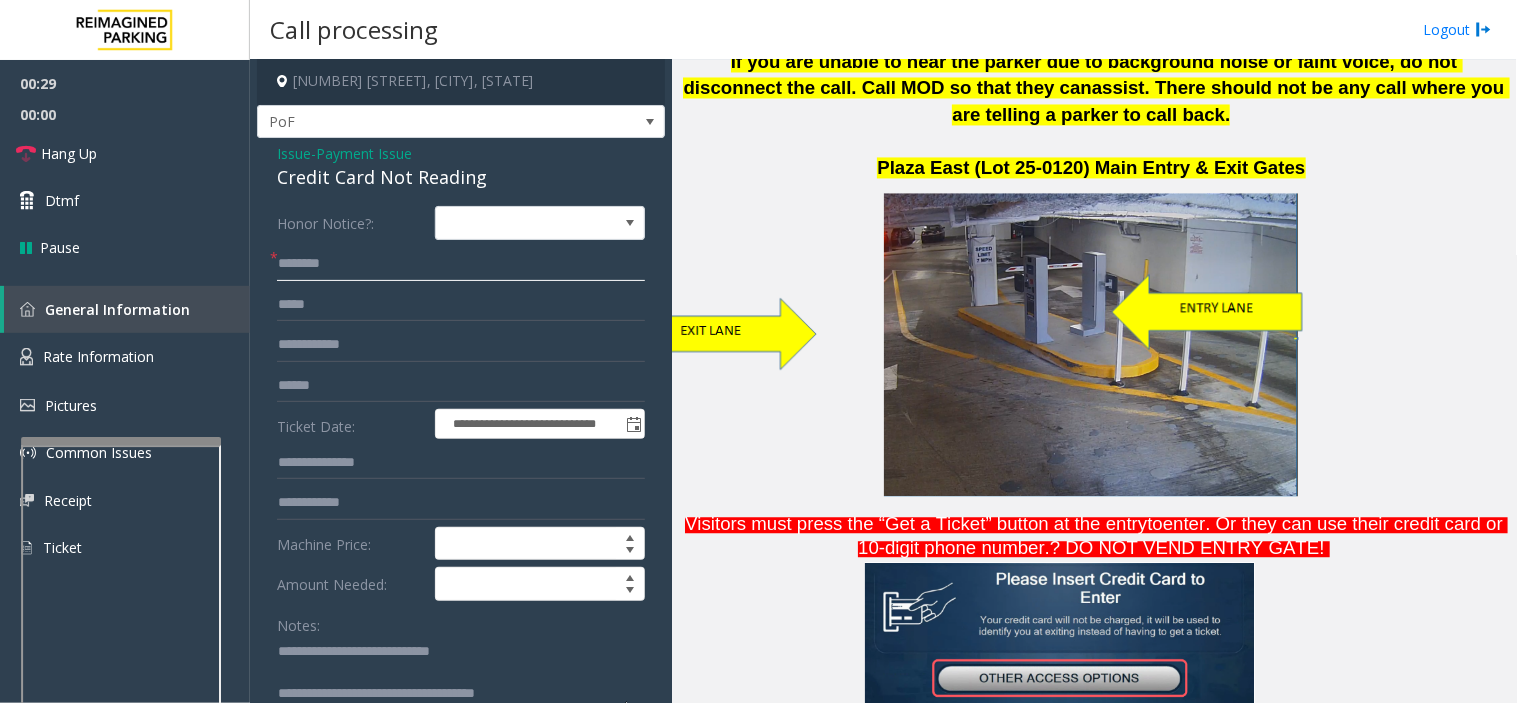 click 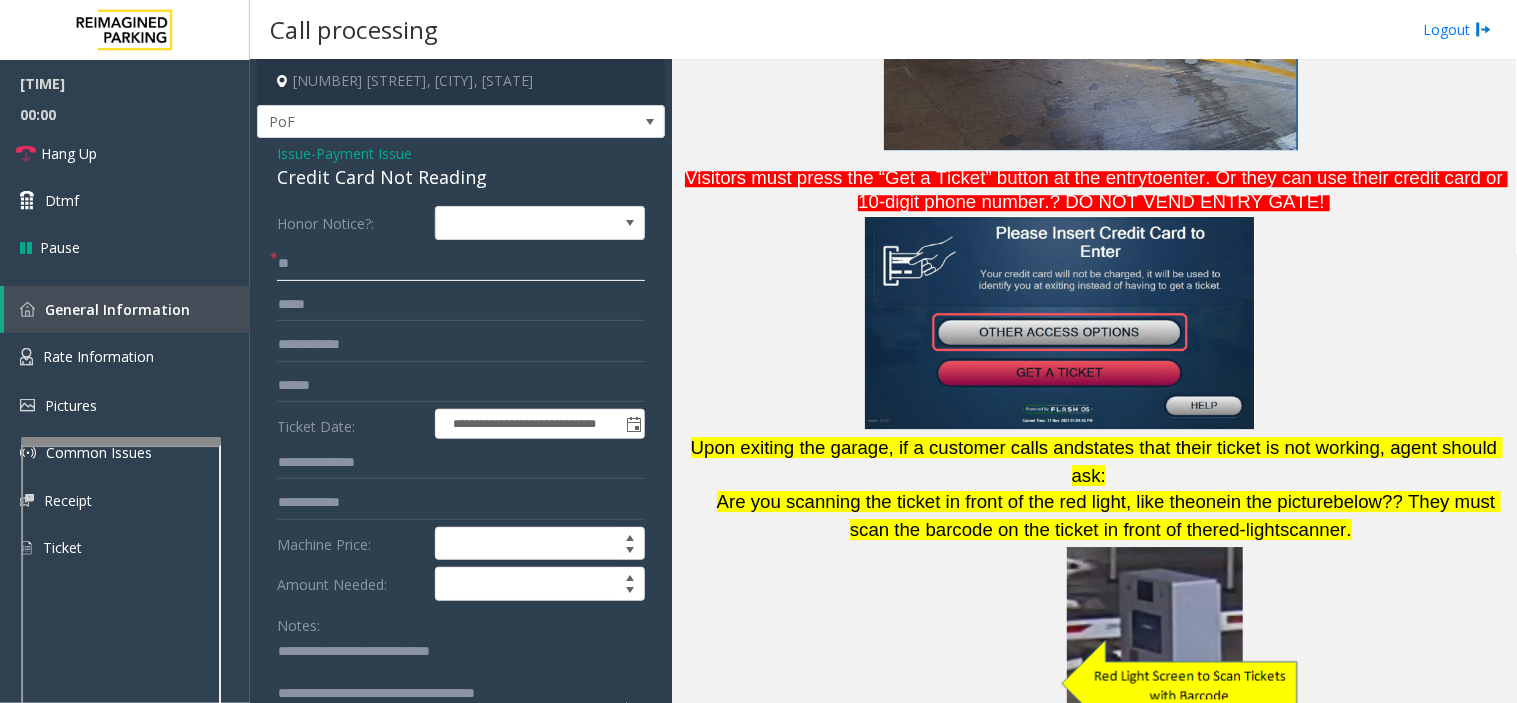 scroll, scrollTop: 1666, scrollLeft: 0, axis: vertical 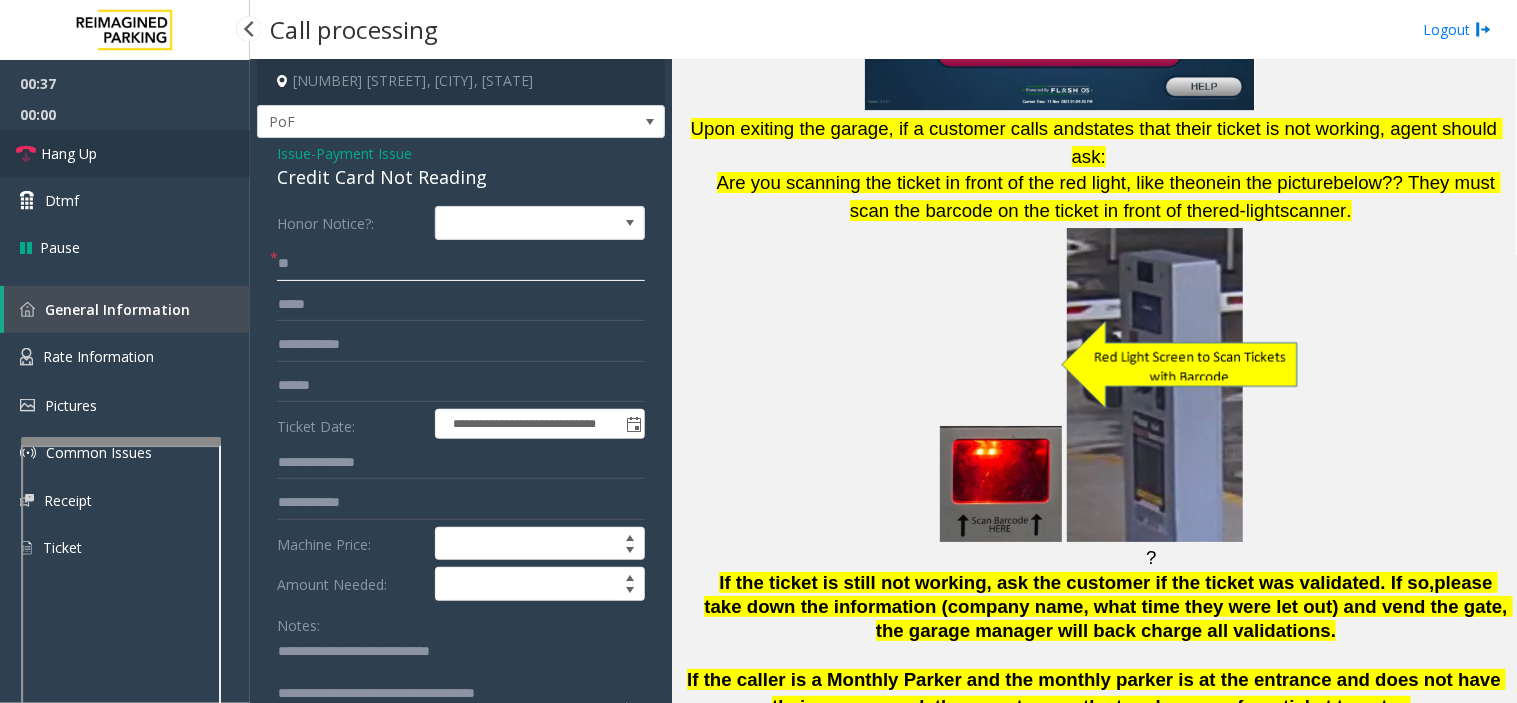 type on "**" 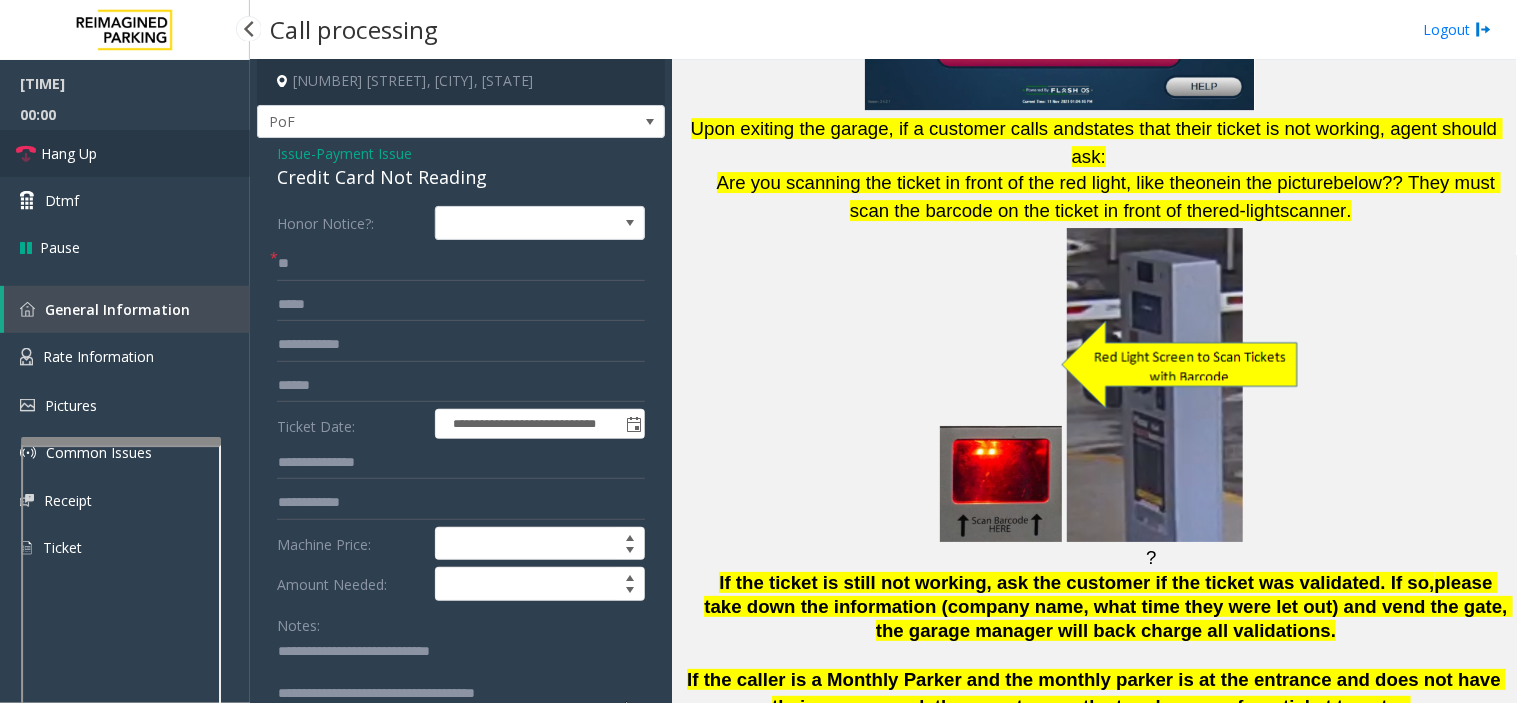 click on "Hang Up" at bounding box center [125, 153] 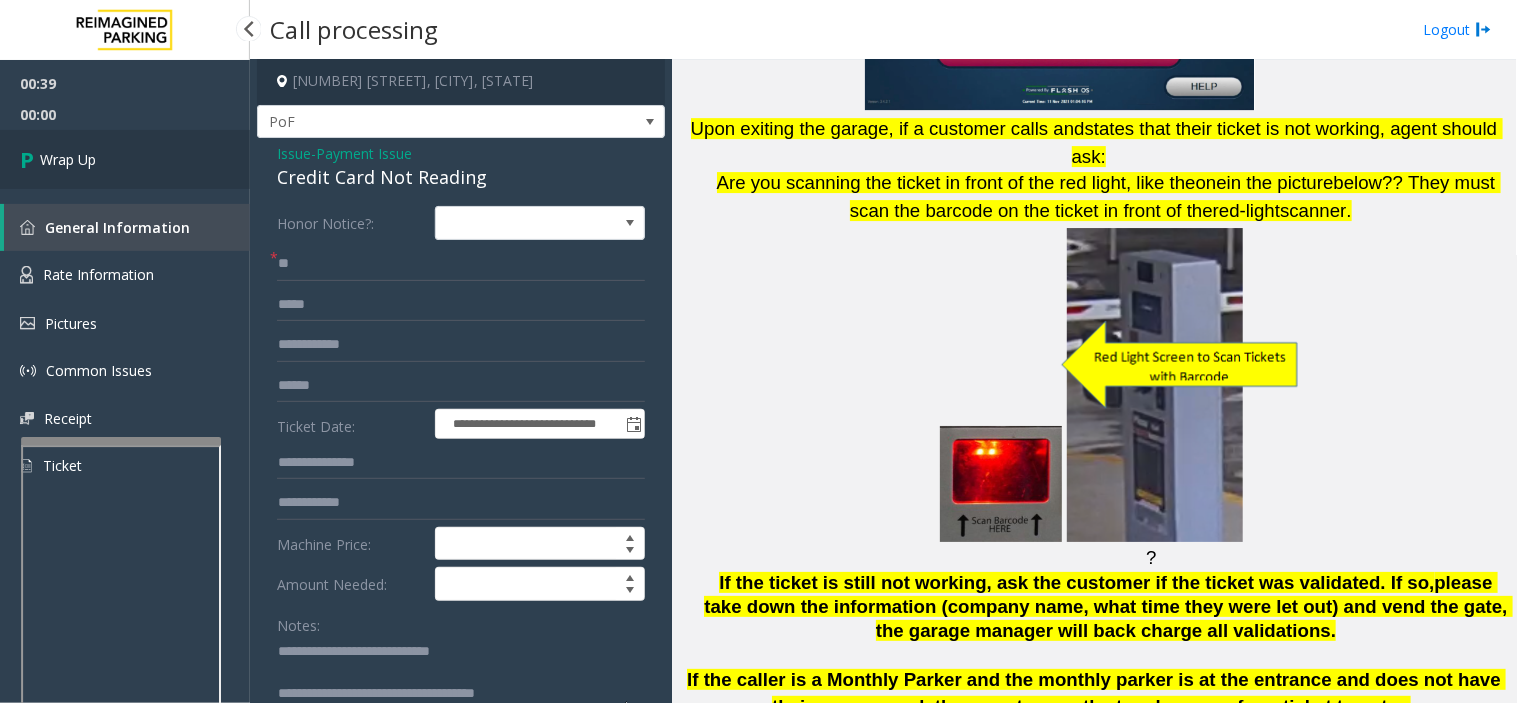drag, startPoint x: 140, startPoint y: 143, endPoint x: 160, endPoint y: 197, distance: 57.58472 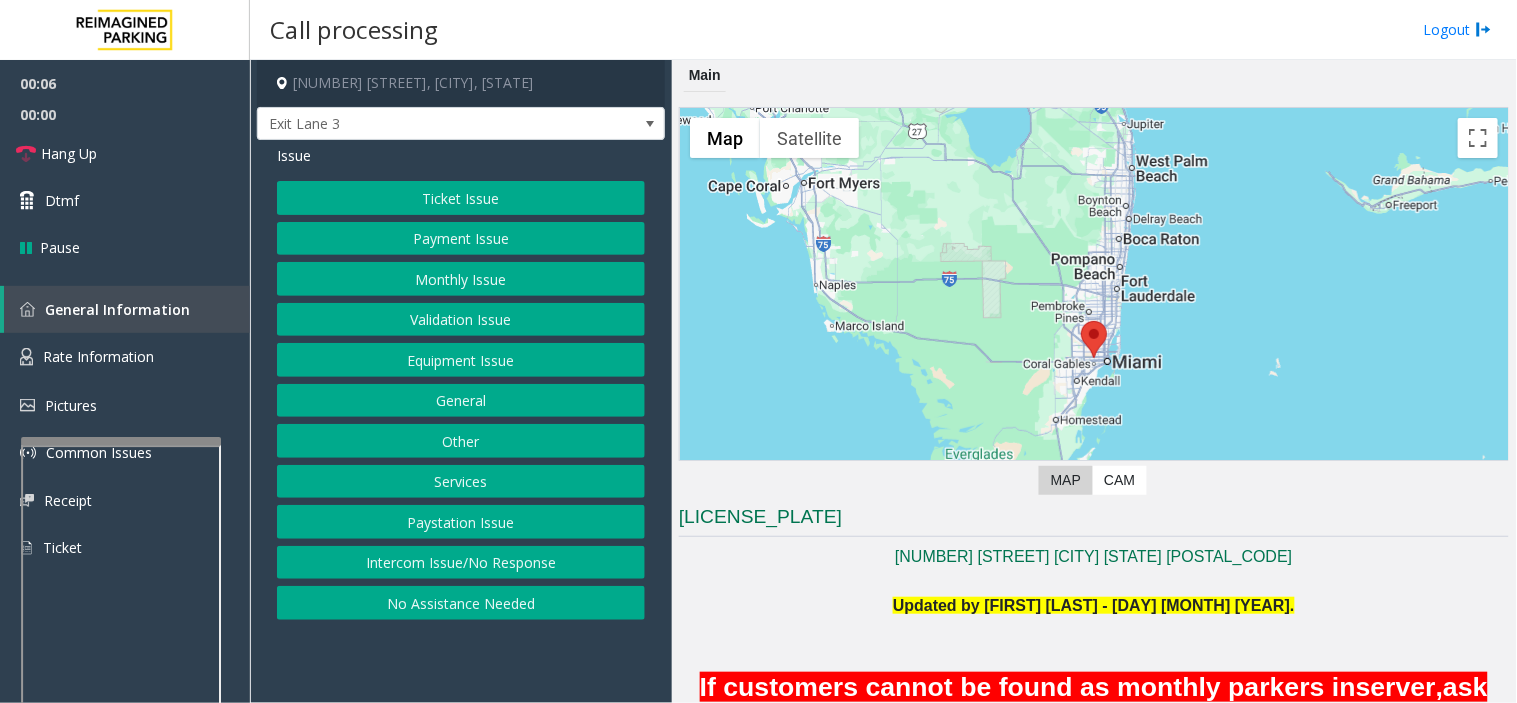 scroll, scrollTop: 555, scrollLeft: 0, axis: vertical 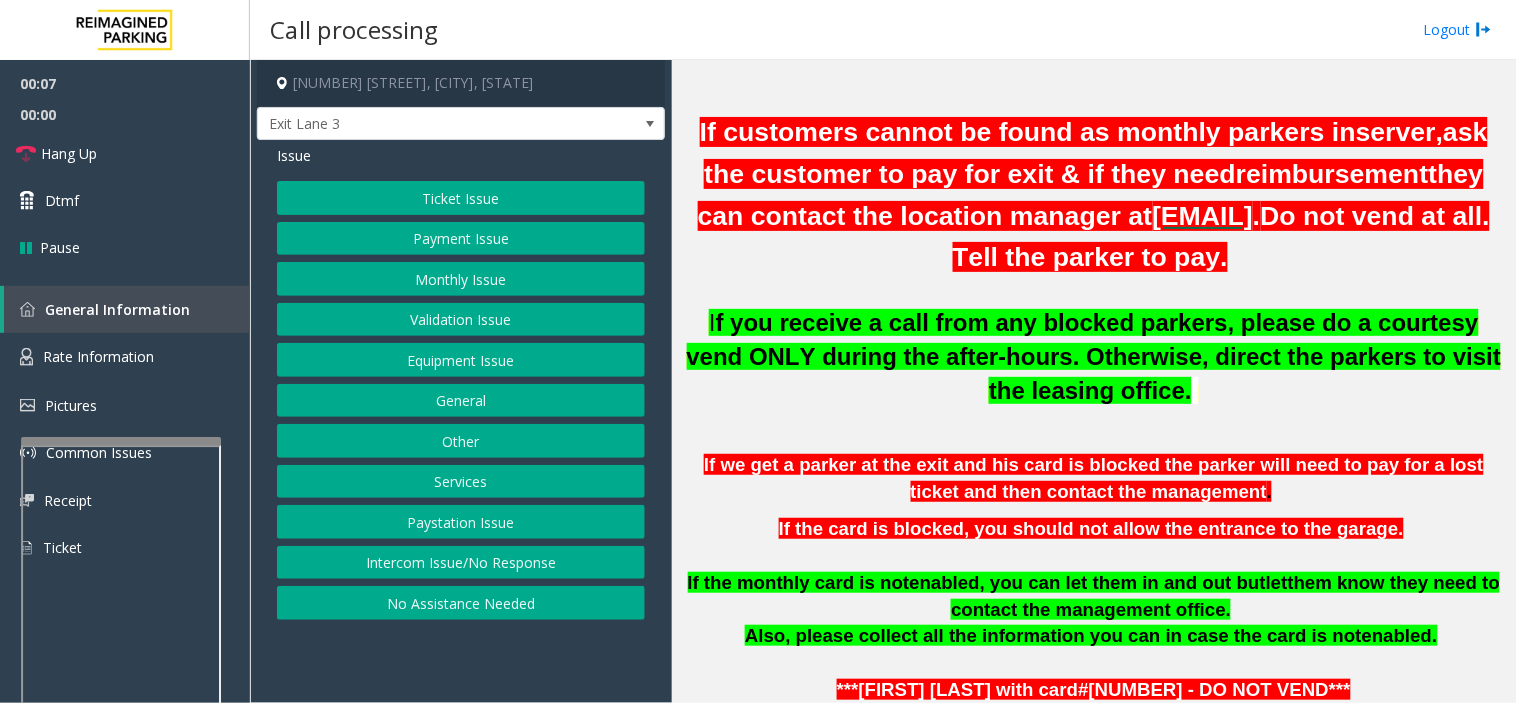 click 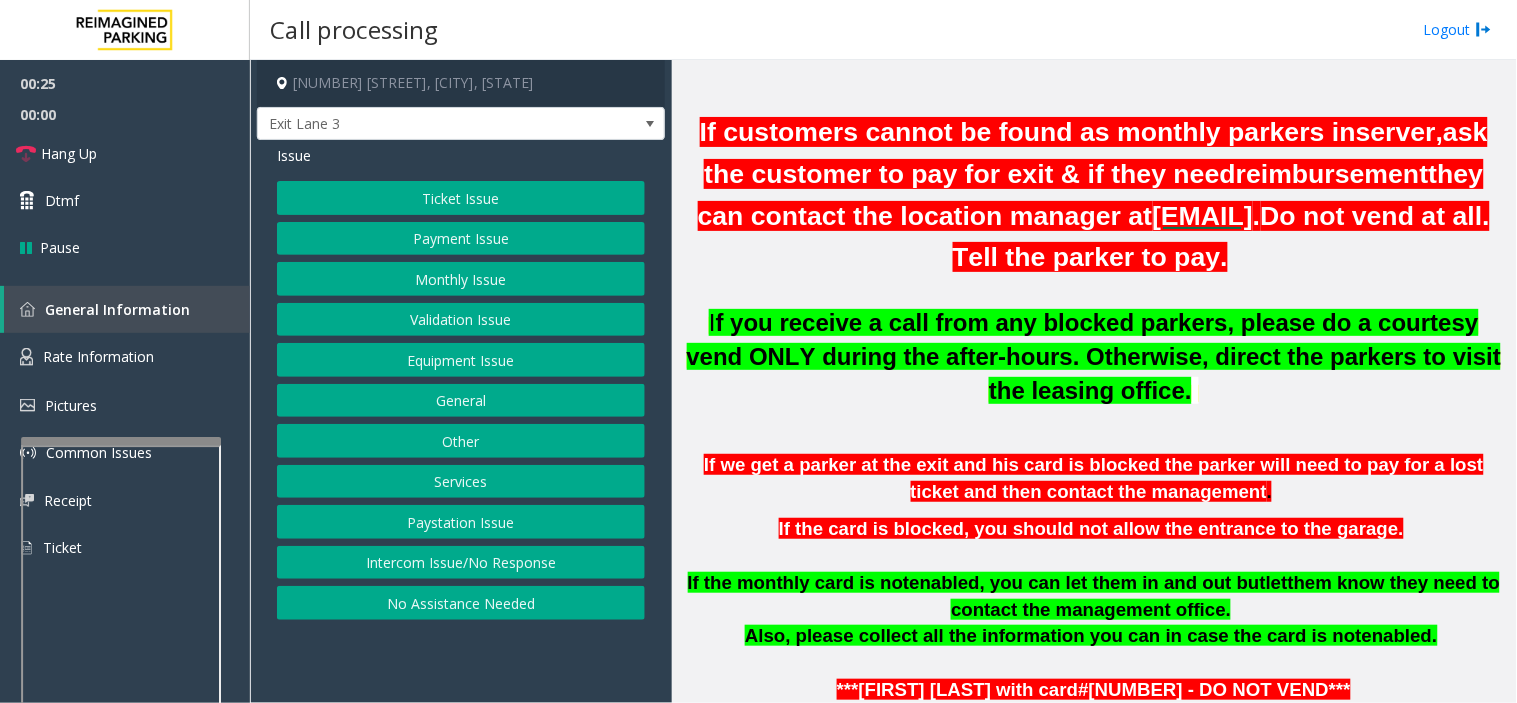 click on "Monthly Issue" 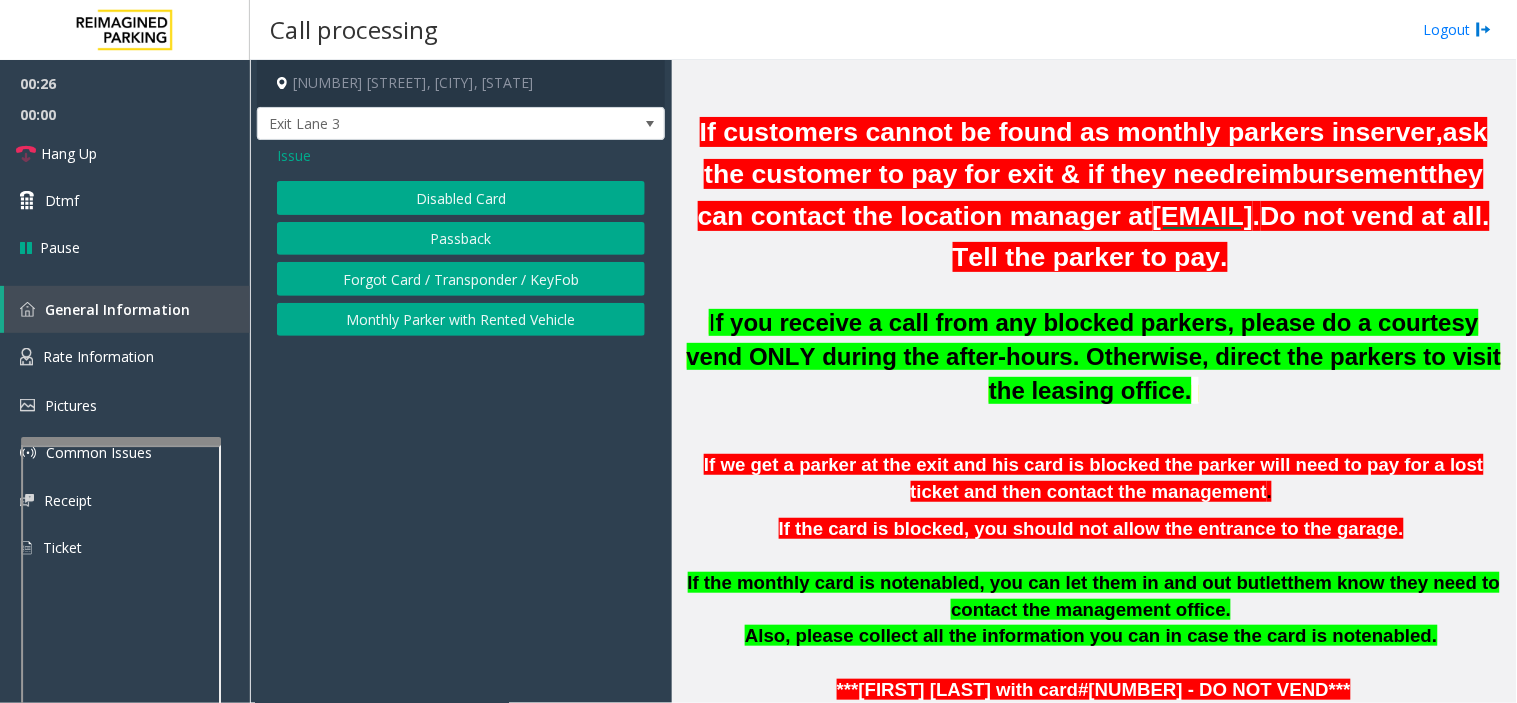 click on "Issue" 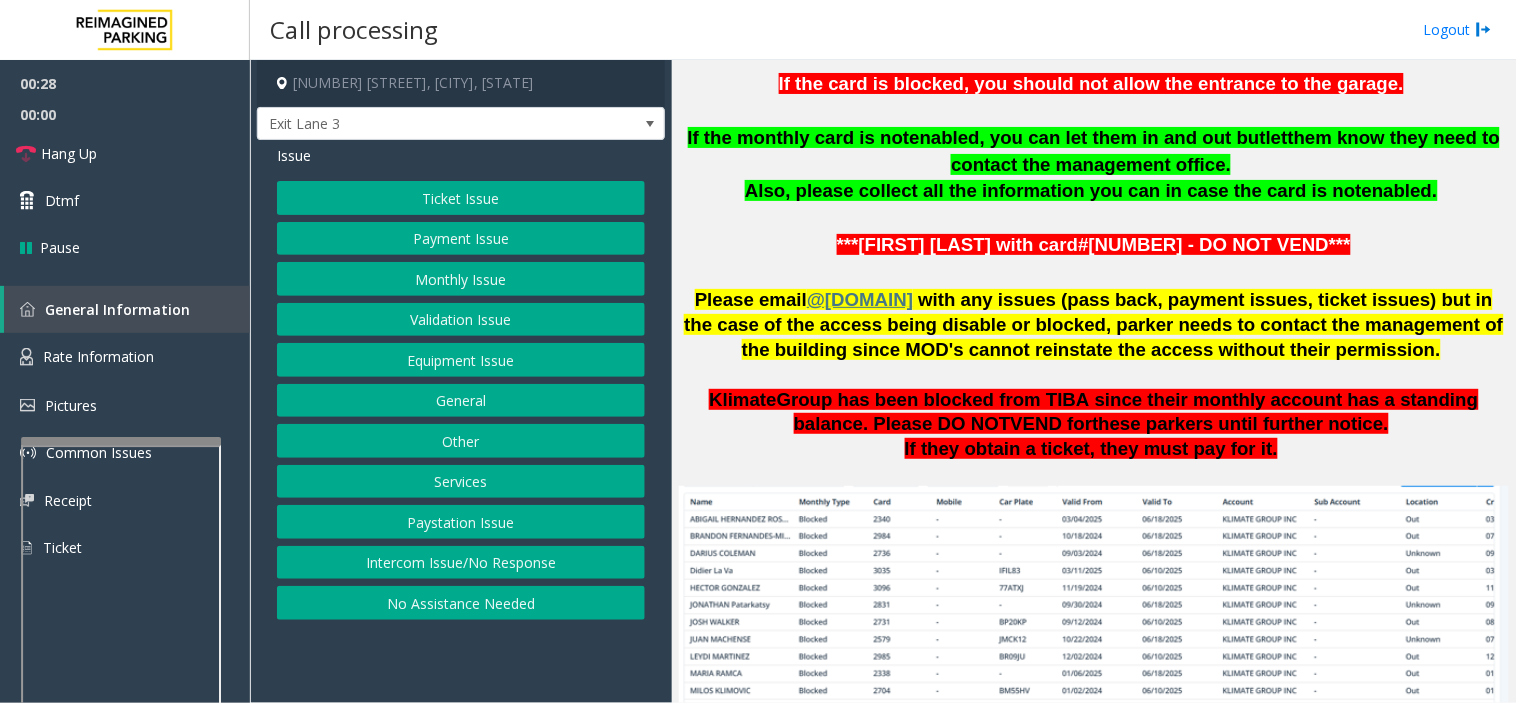scroll, scrollTop: 1666, scrollLeft: 0, axis: vertical 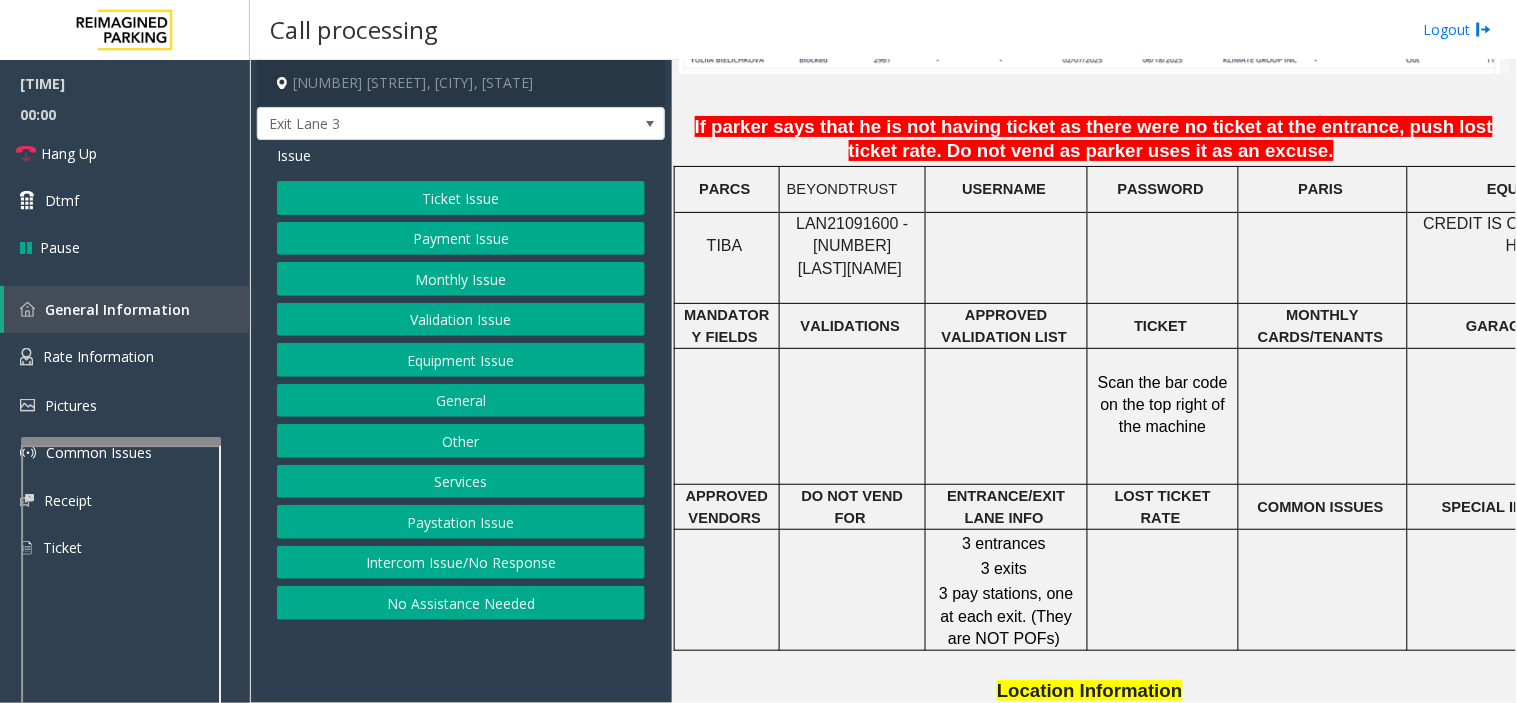 click on "LAN21091600 - [NUMBER] [LAST]" 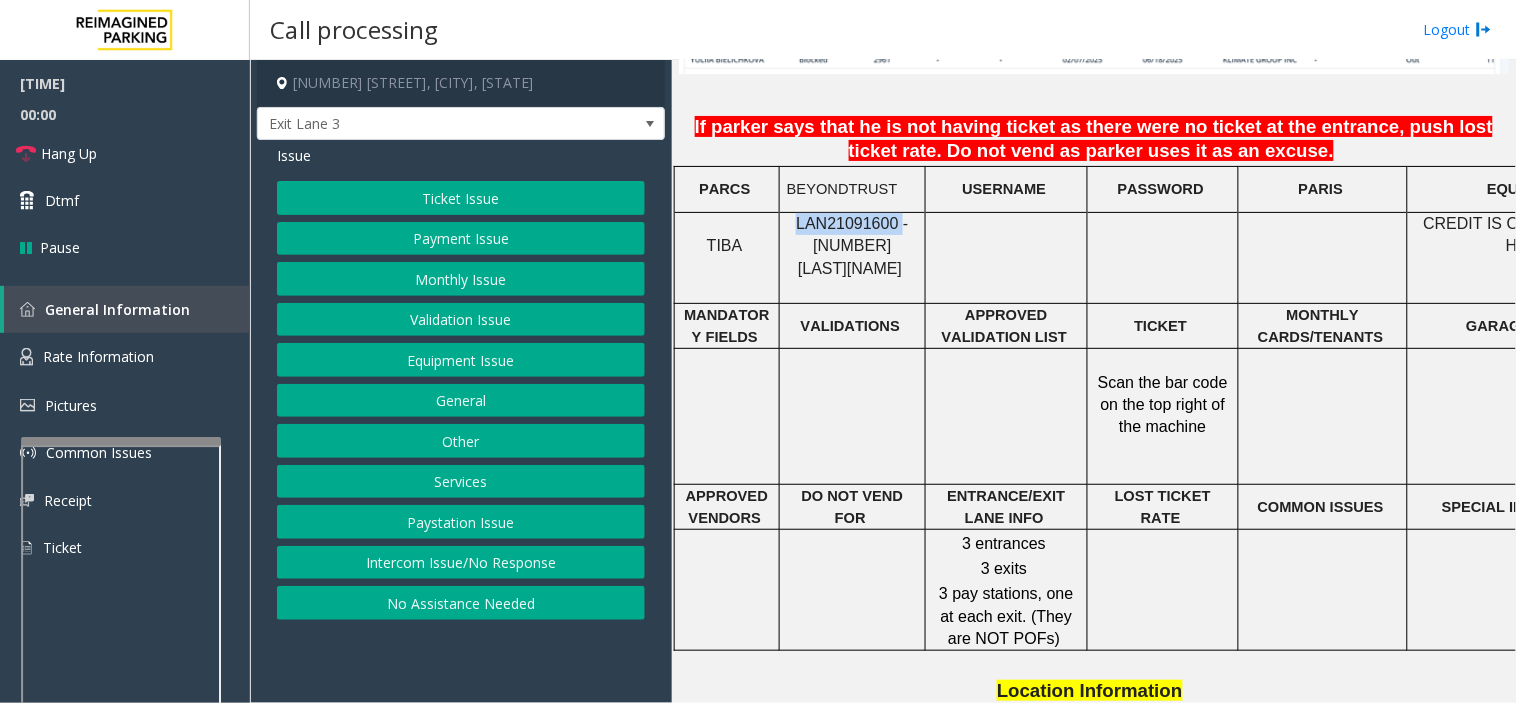 click on "LAN21091600 - [NUMBER] [LAST]" 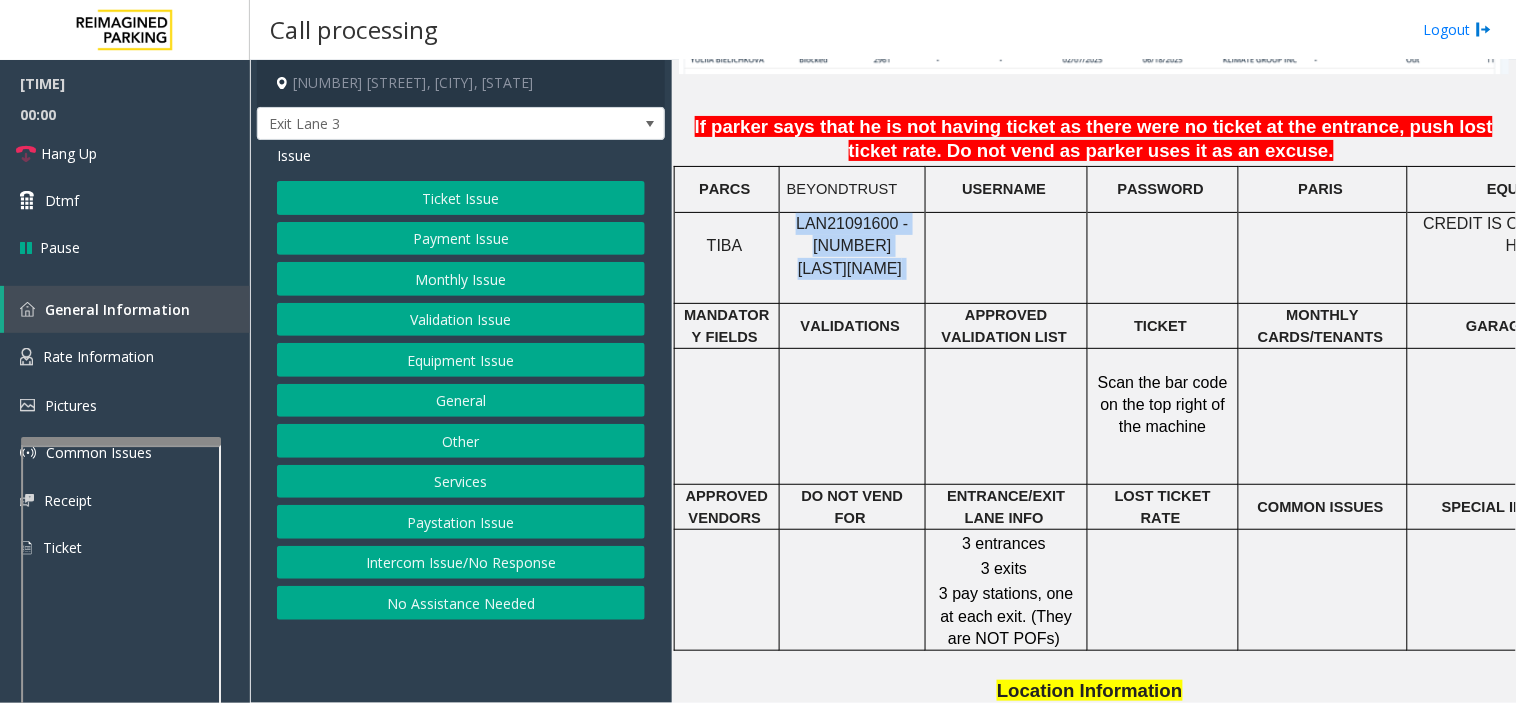 click on "LAN21091600 - [NUMBER] [LAST]" 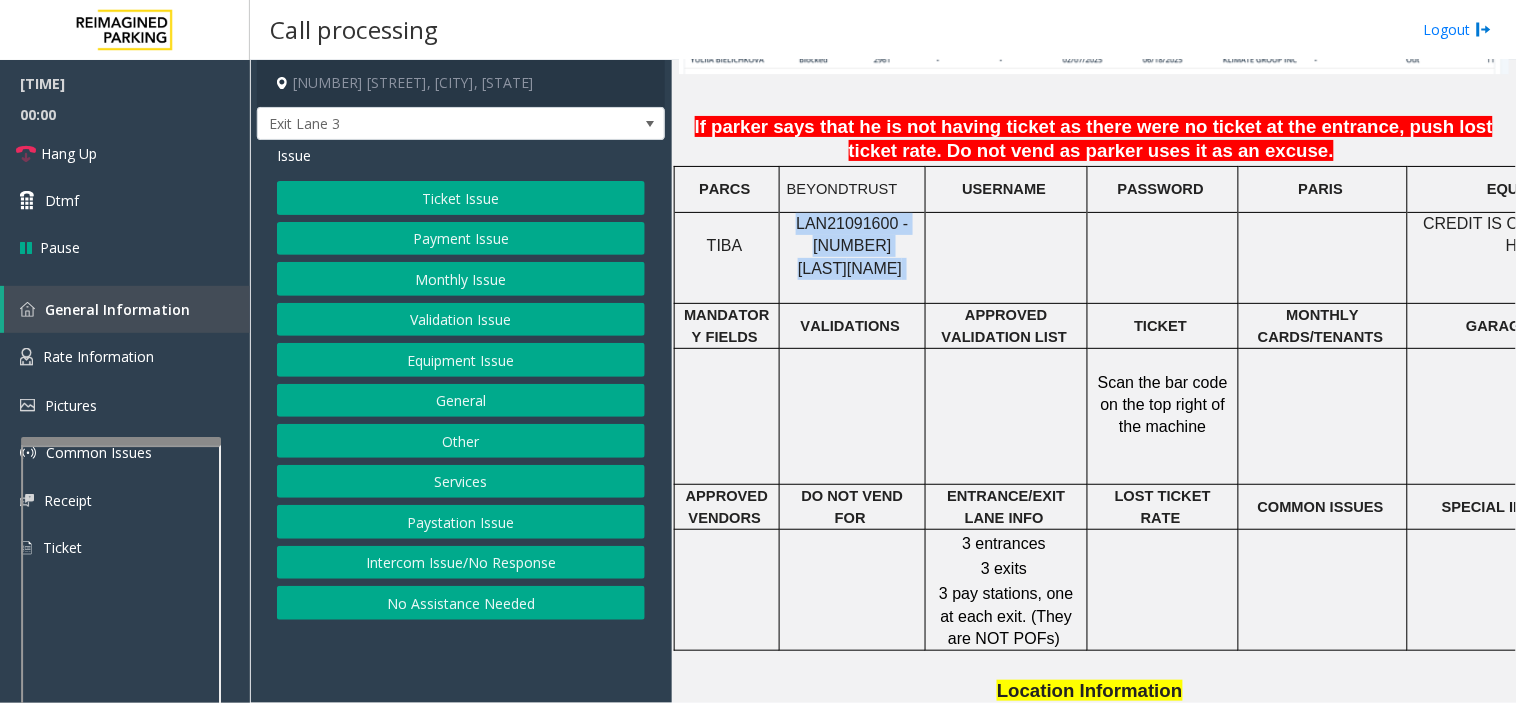 copy on "[LICENSE_PLATE] - [NUMBER] [STREET]" 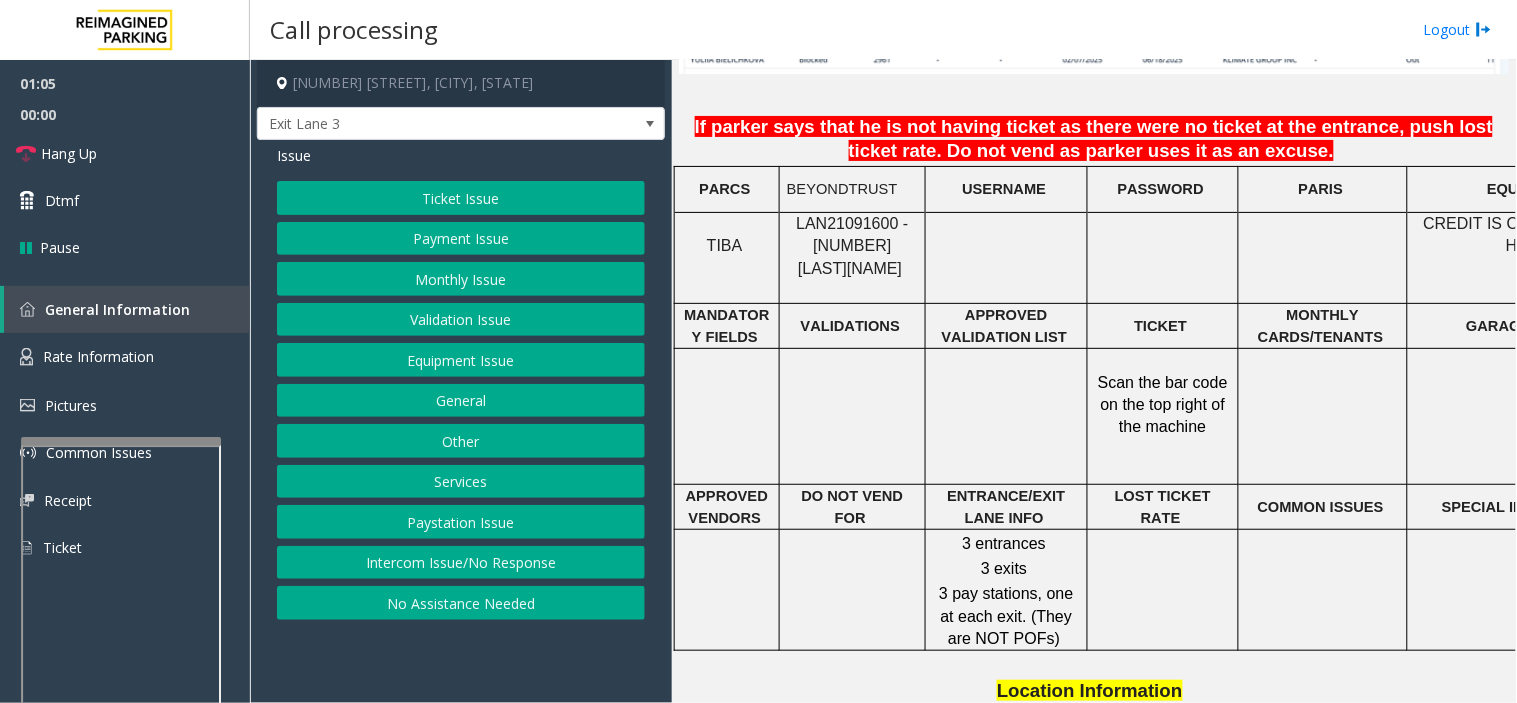 drag, startPoint x: 456, startPoint y: 665, endPoint x: 427, endPoint y: 664, distance: 29.017237 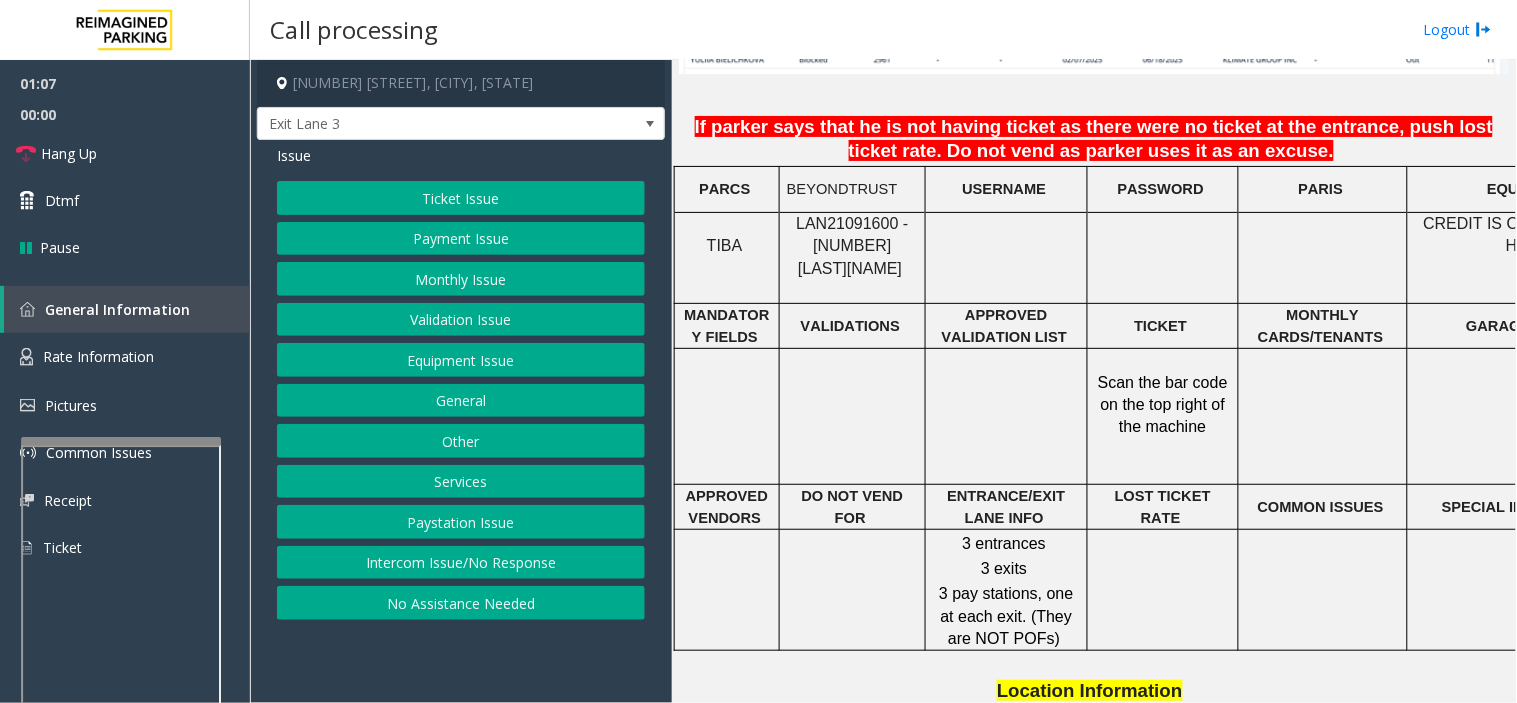 click on "Equipment Issue" 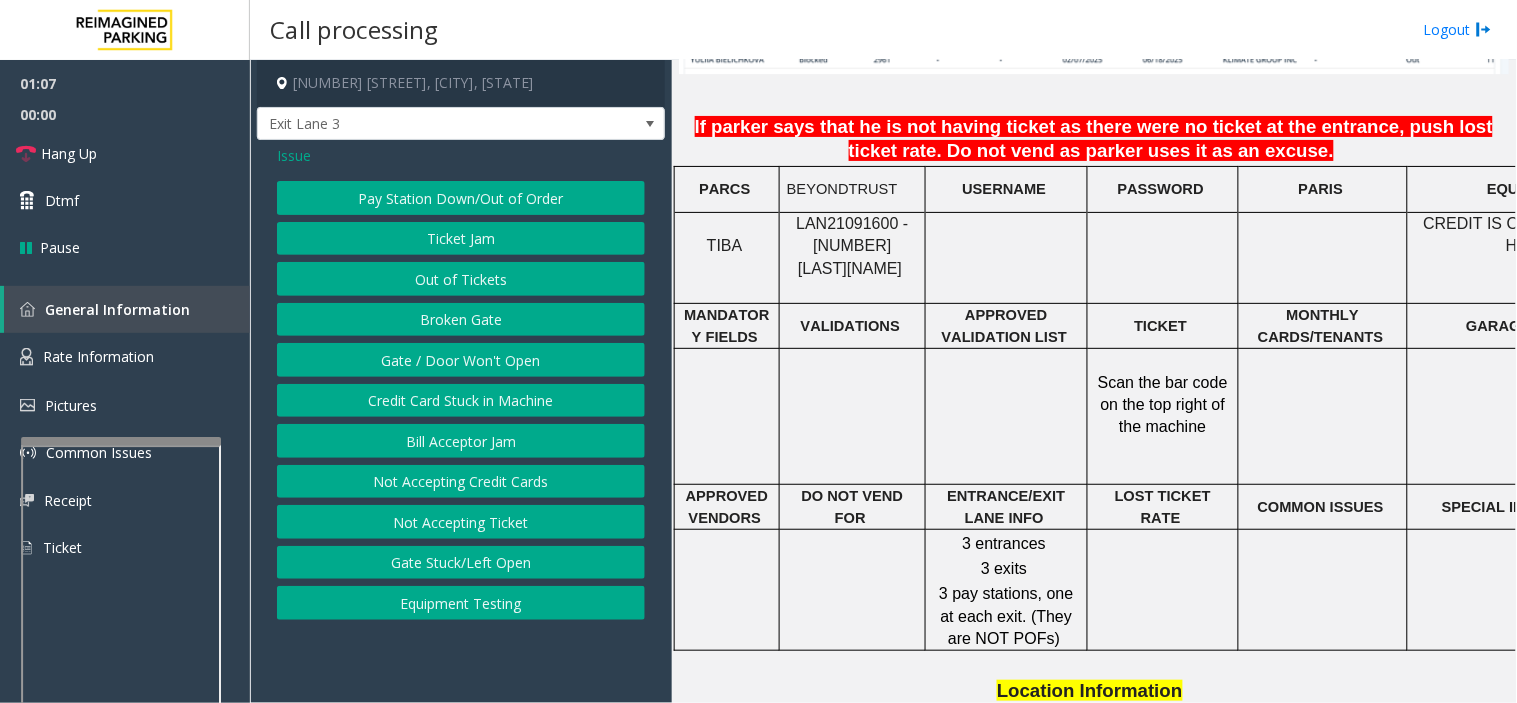 click on "Gate / Door Won't Open" 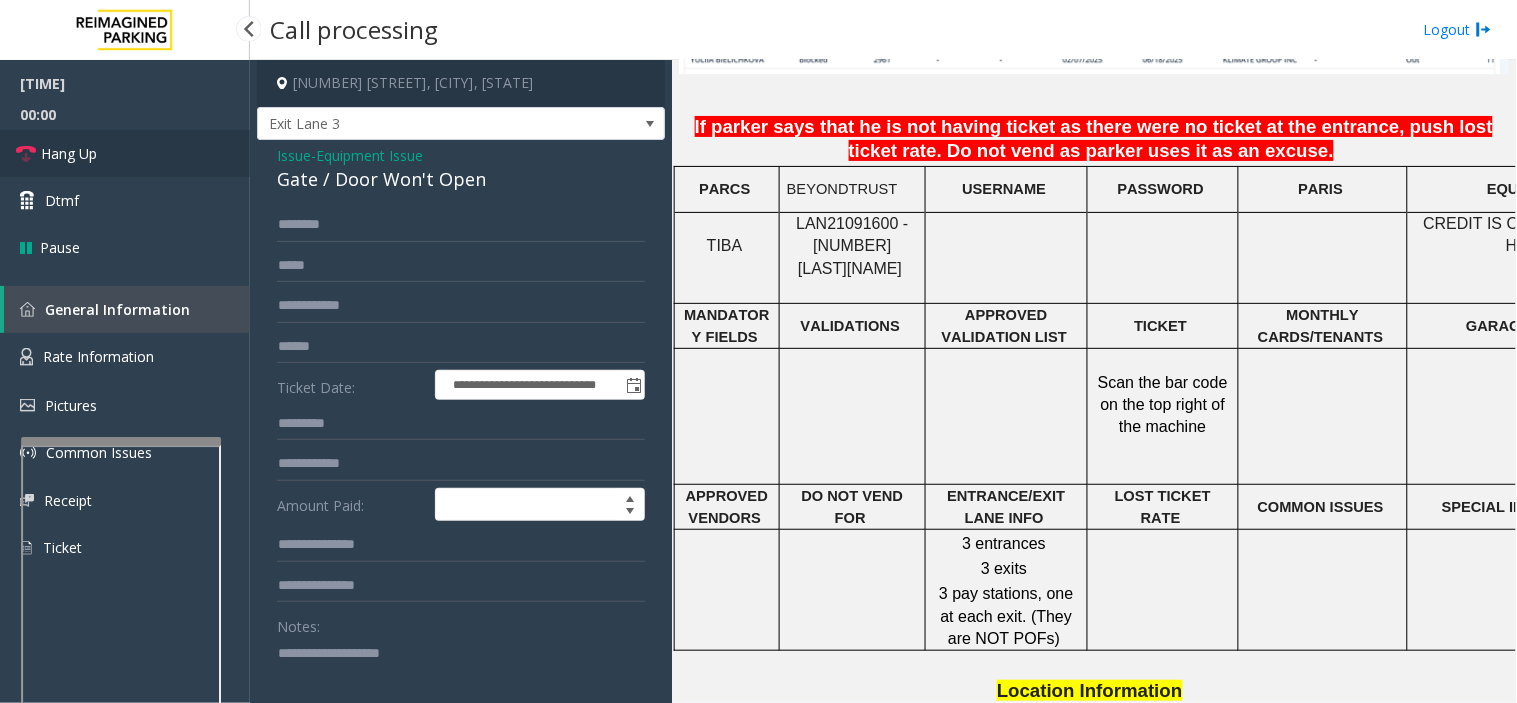 click on "Hang Up" at bounding box center [125, 153] 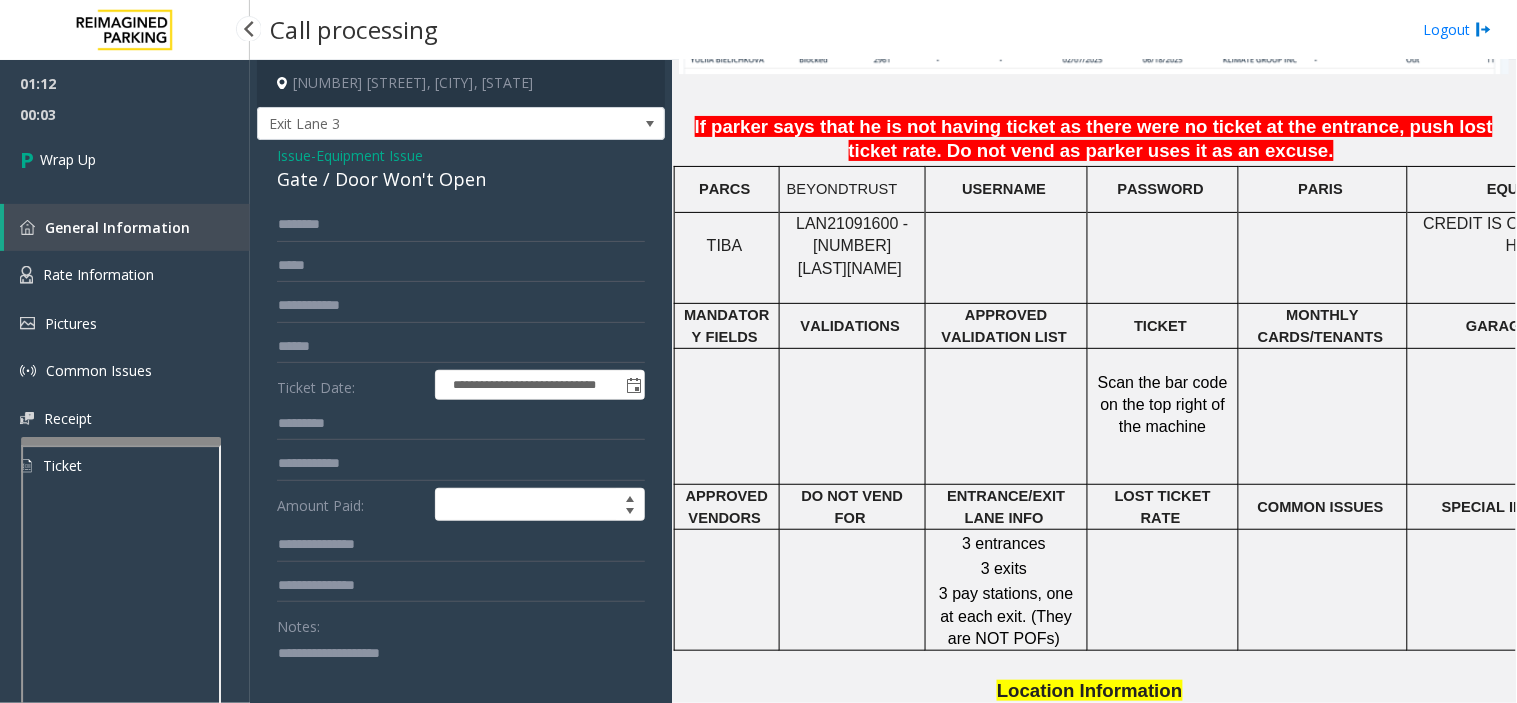 click 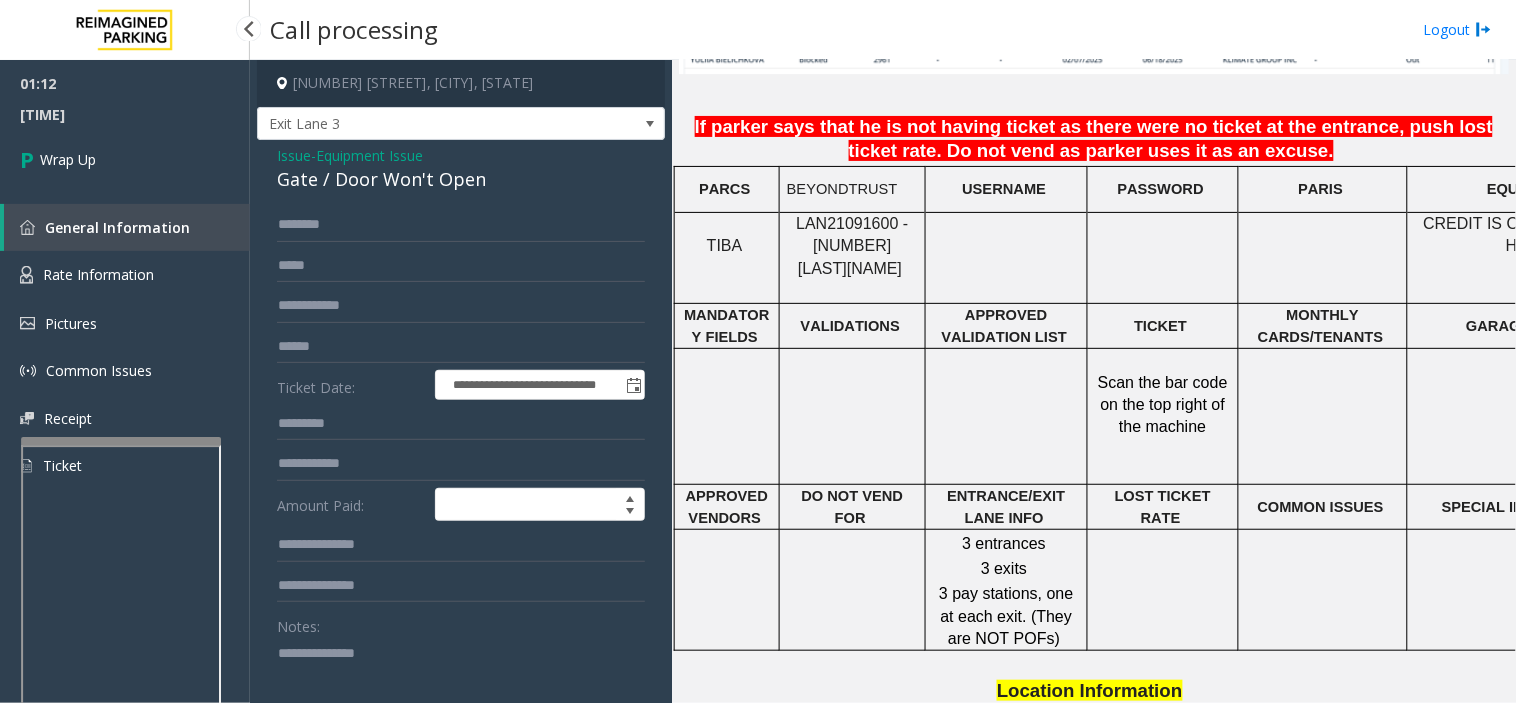 paste on "**********" 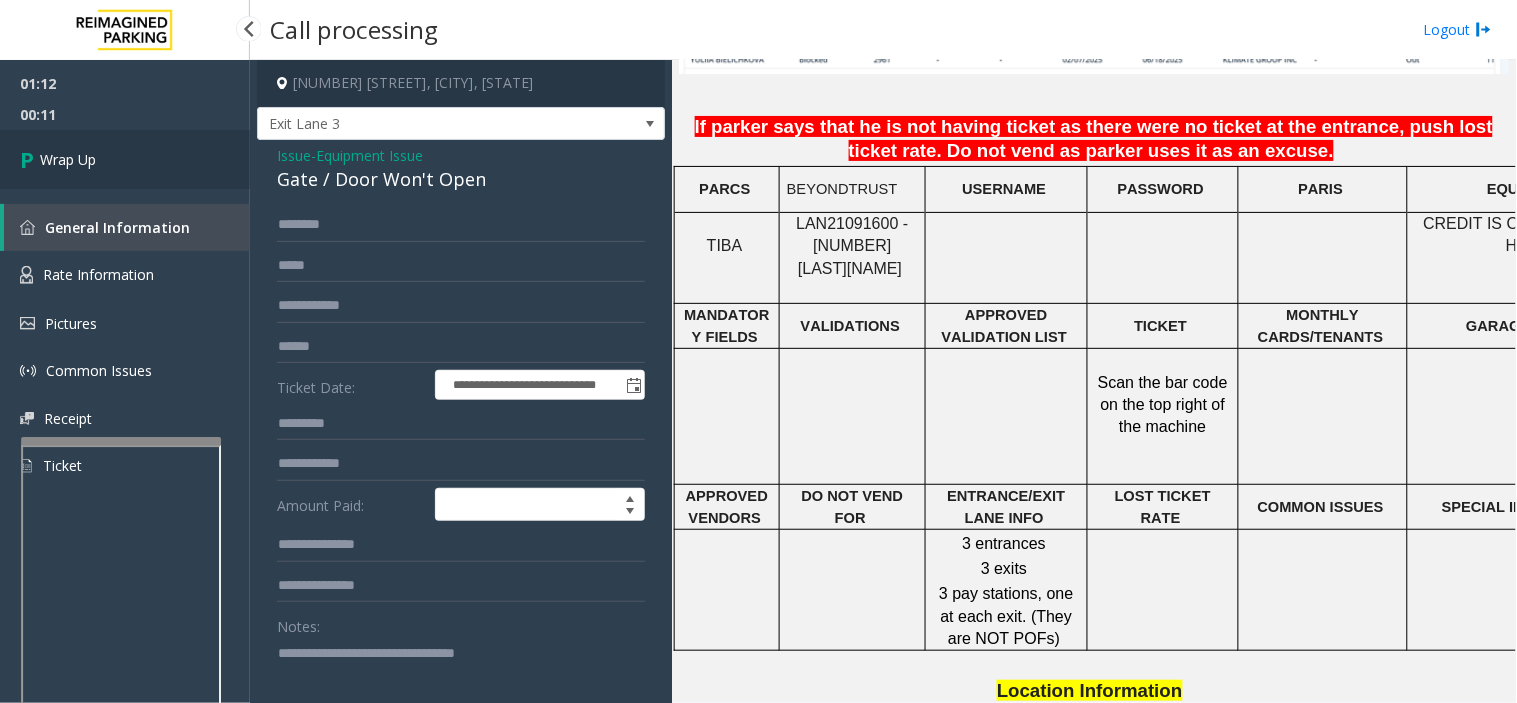 type on "**********" 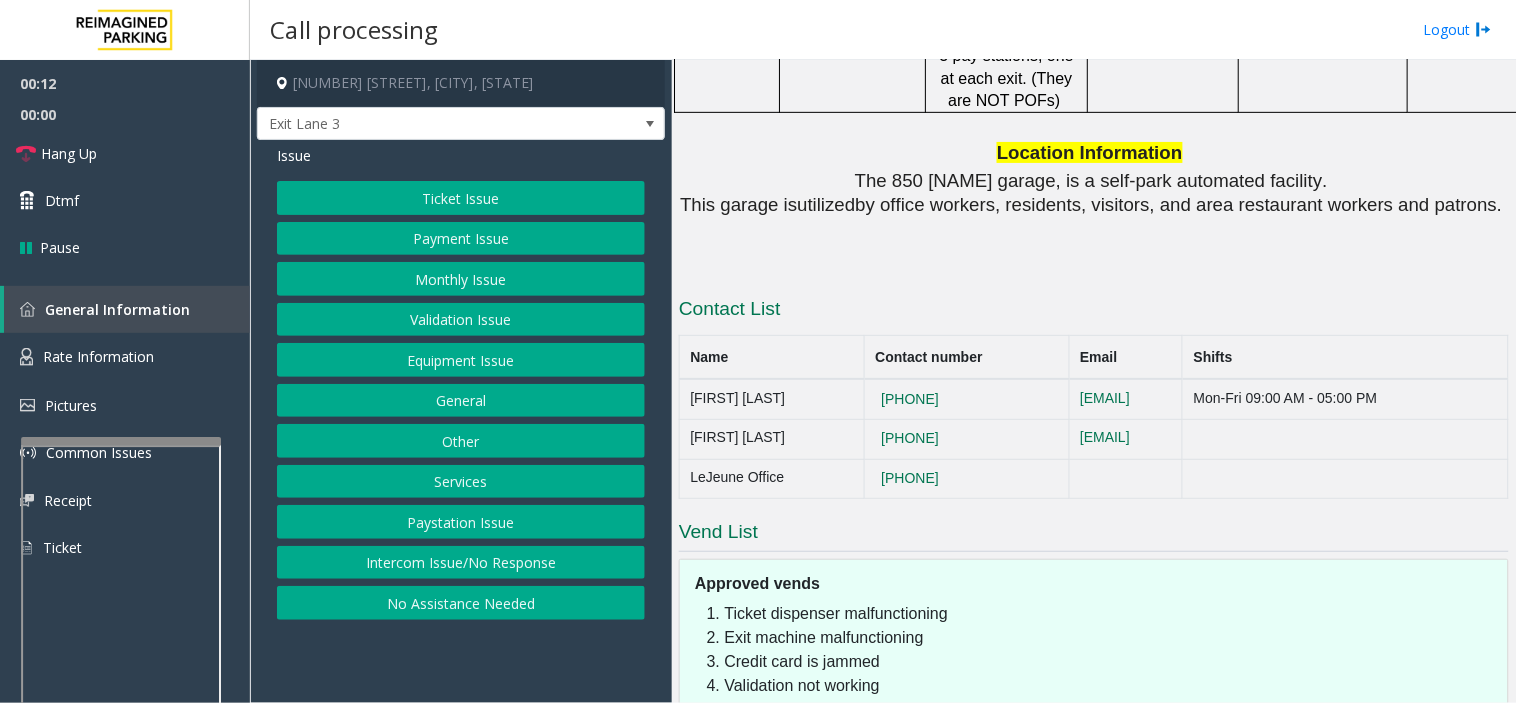 scroll, scrollTop: 2368, scrollLeft: 0, axis: vertical 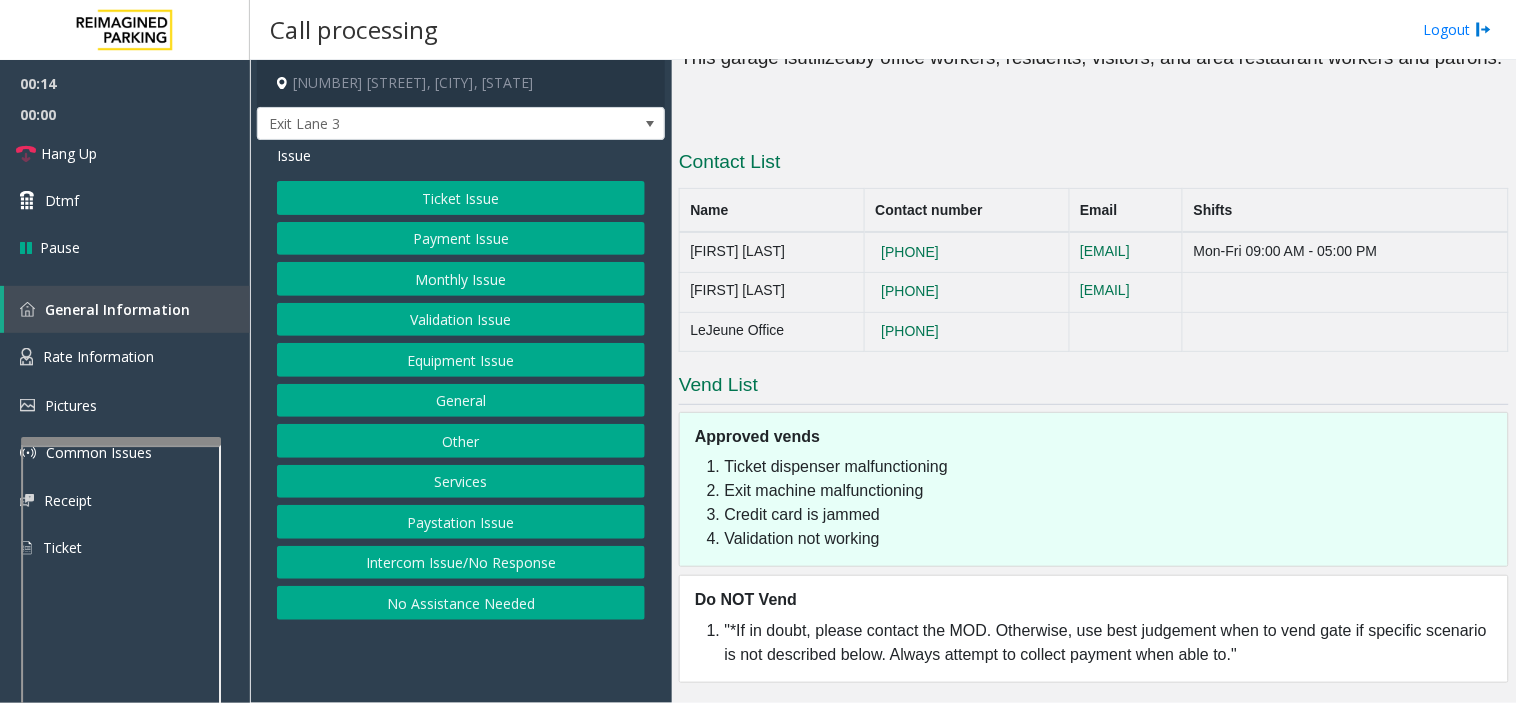 drag, startPoint x: 961, startPoint y: 242, endPoint x: 817, endPoint y: 225, distance: 145 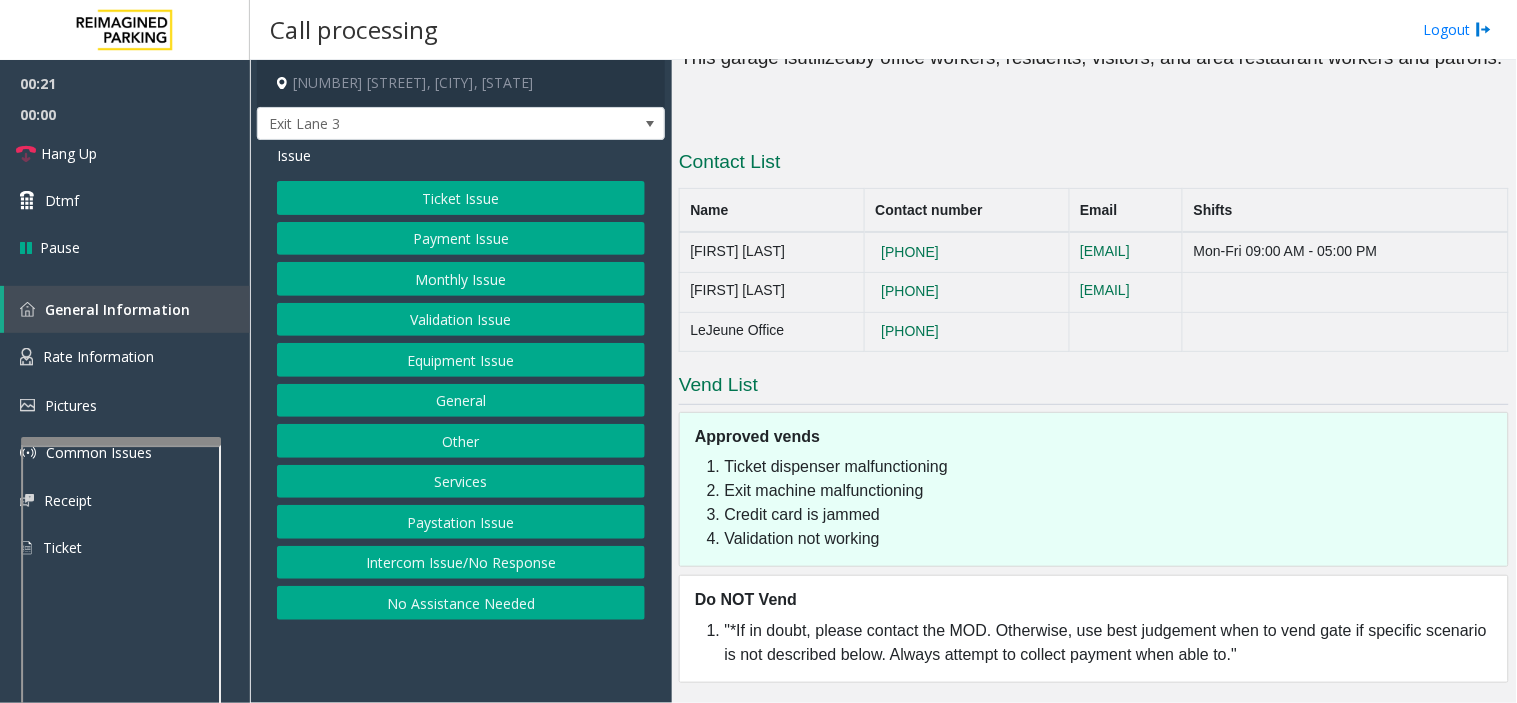 click on "Equipment Issue" 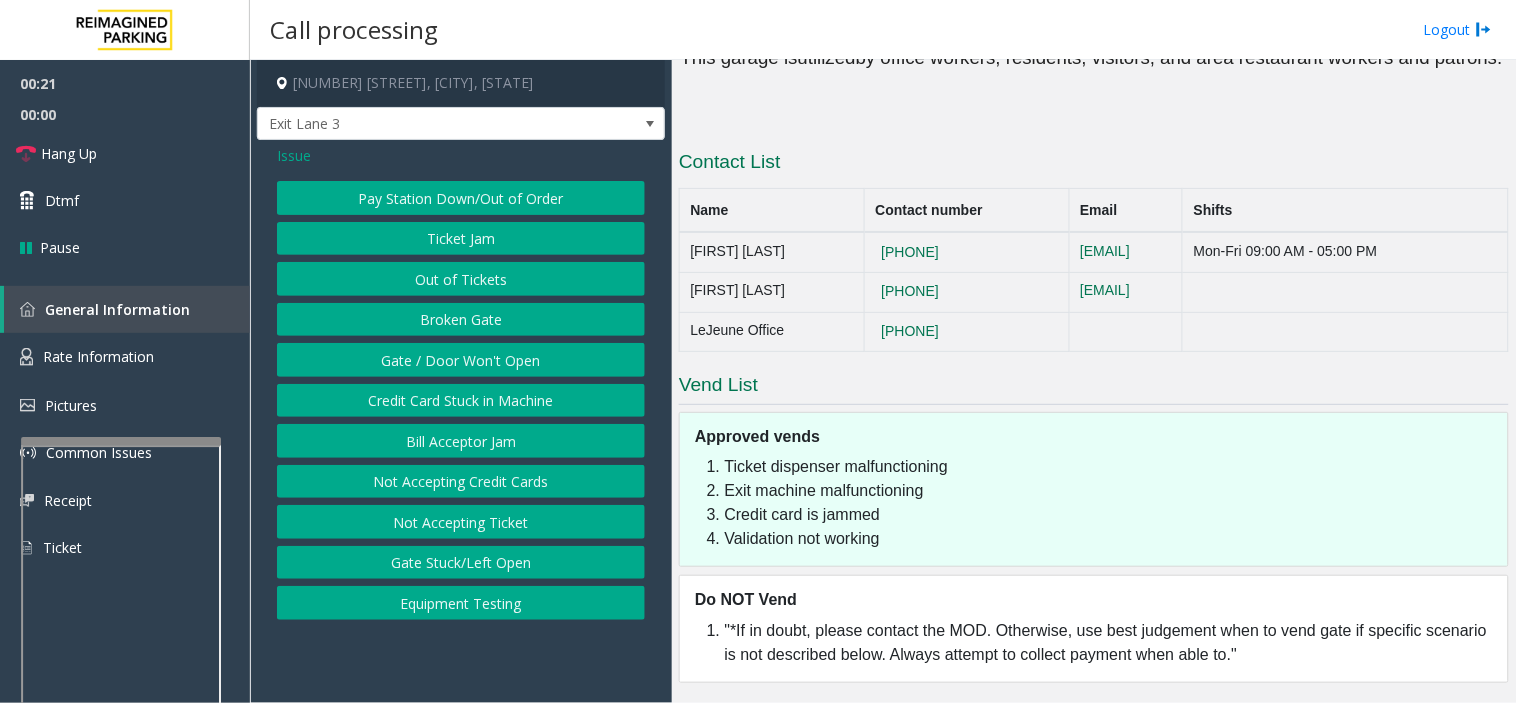 click on "Gate / Door Won't Open" 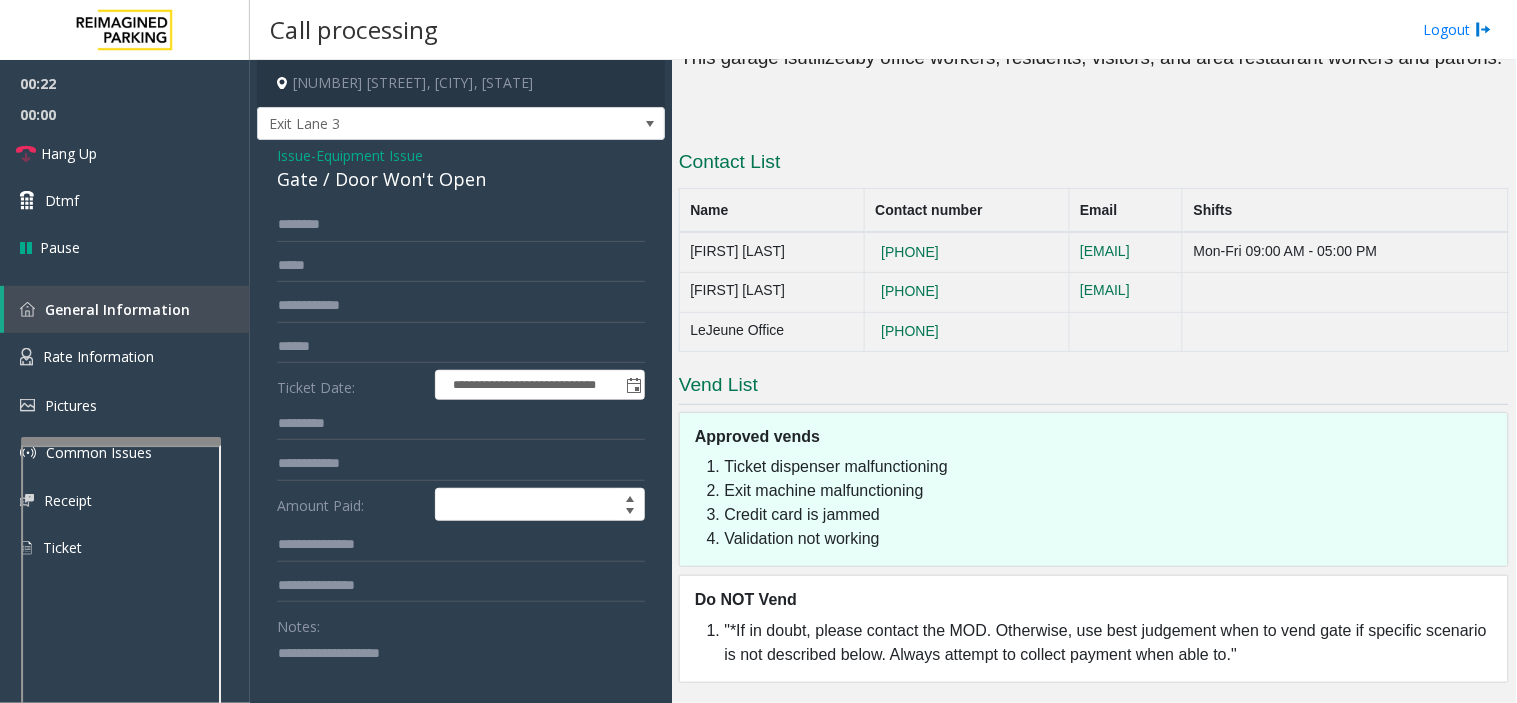 click 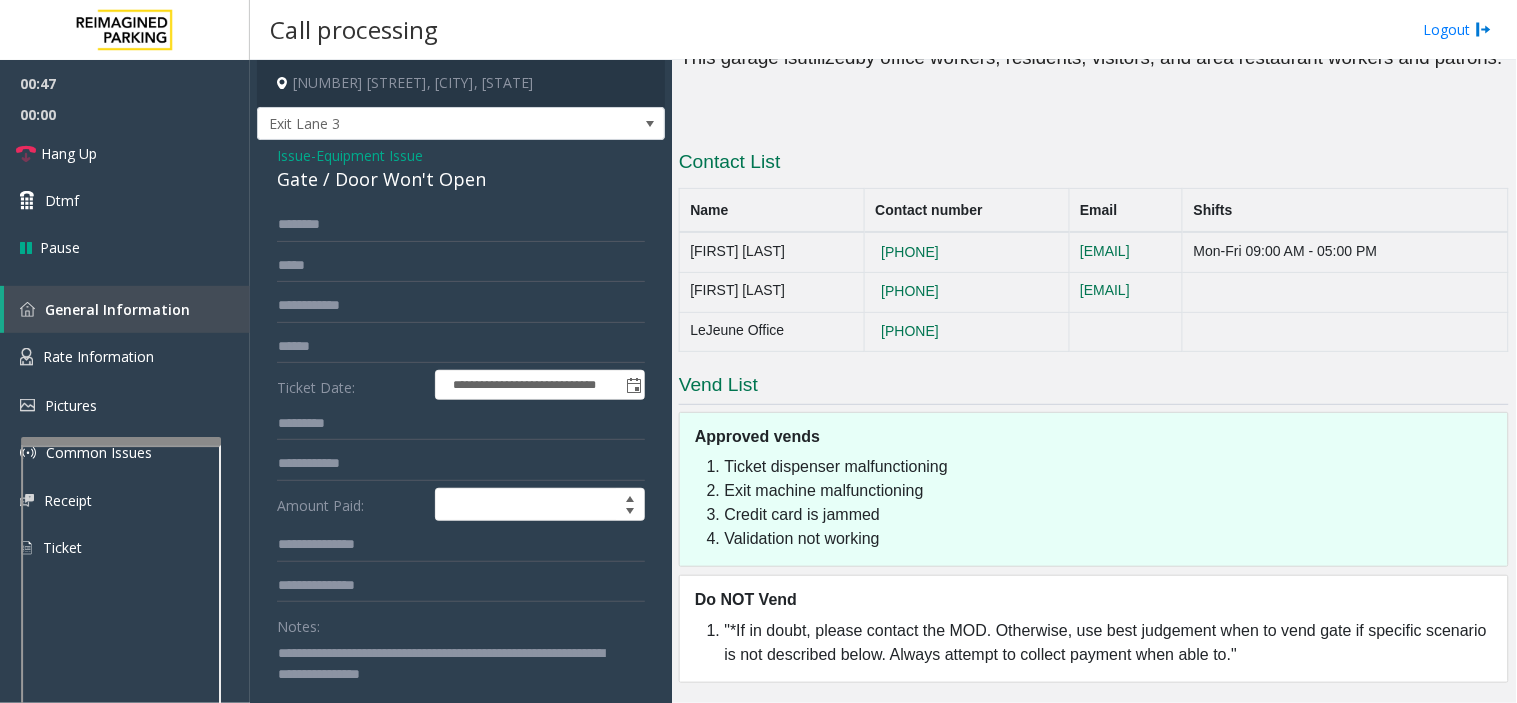 copy on "[PHONE]" 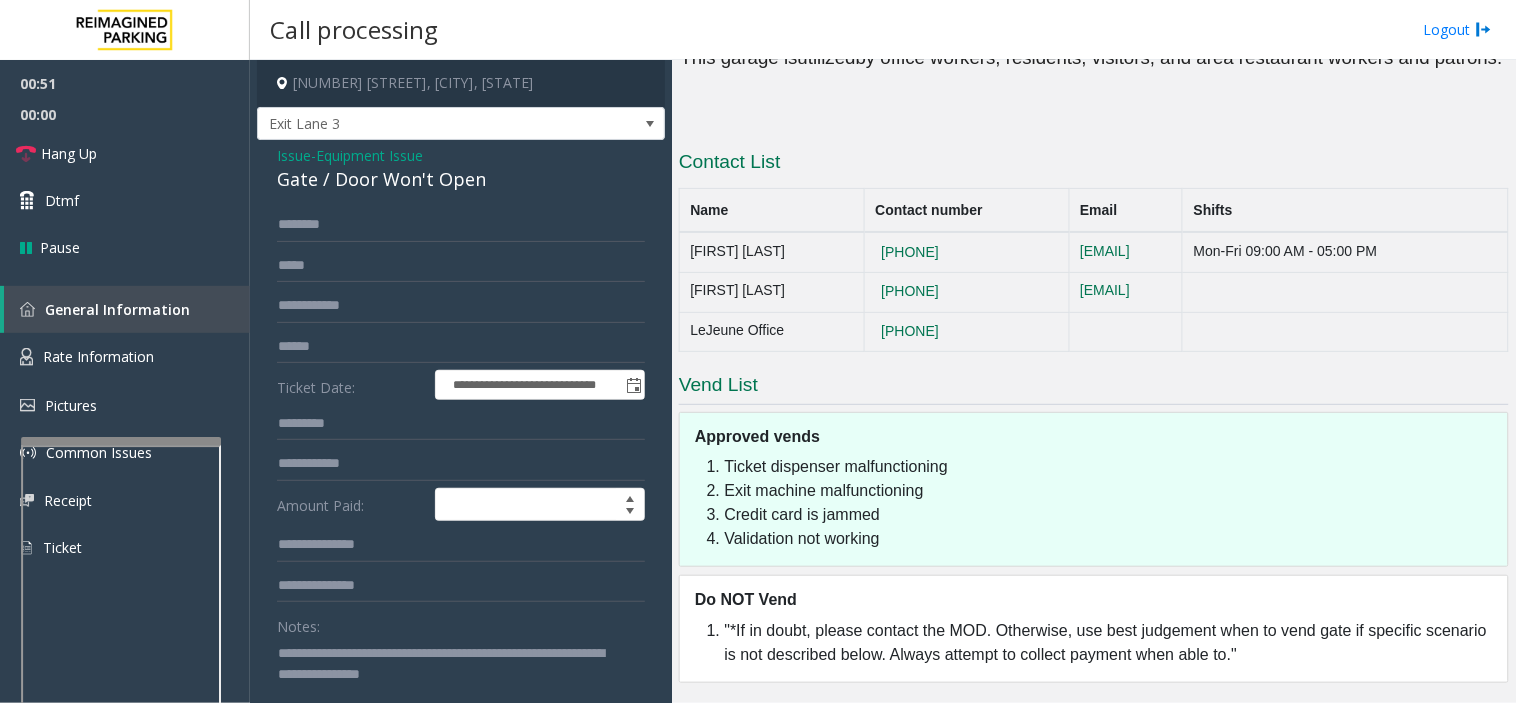 copy on "[PHONE]" 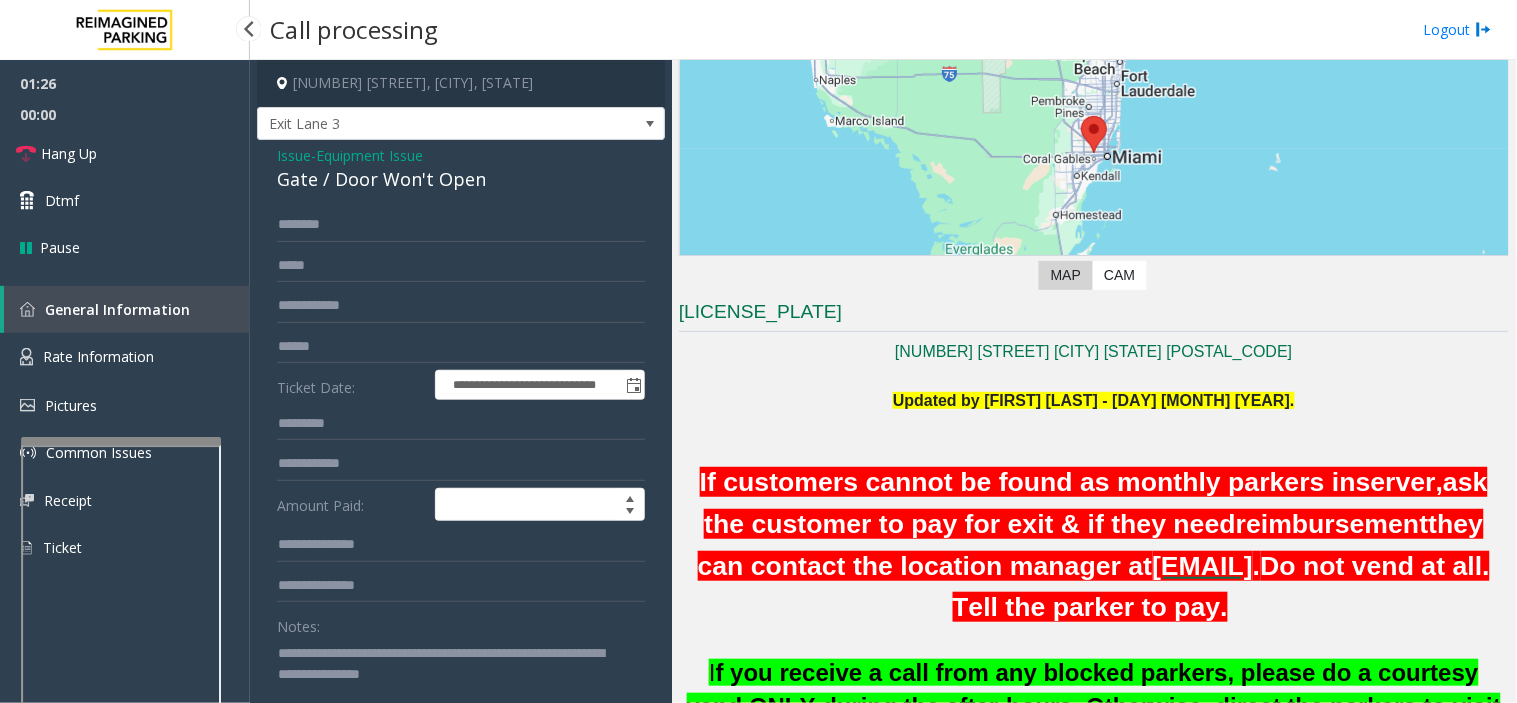 scroll, scrollTop: 444, scrollLeft: 0, axis: vertical 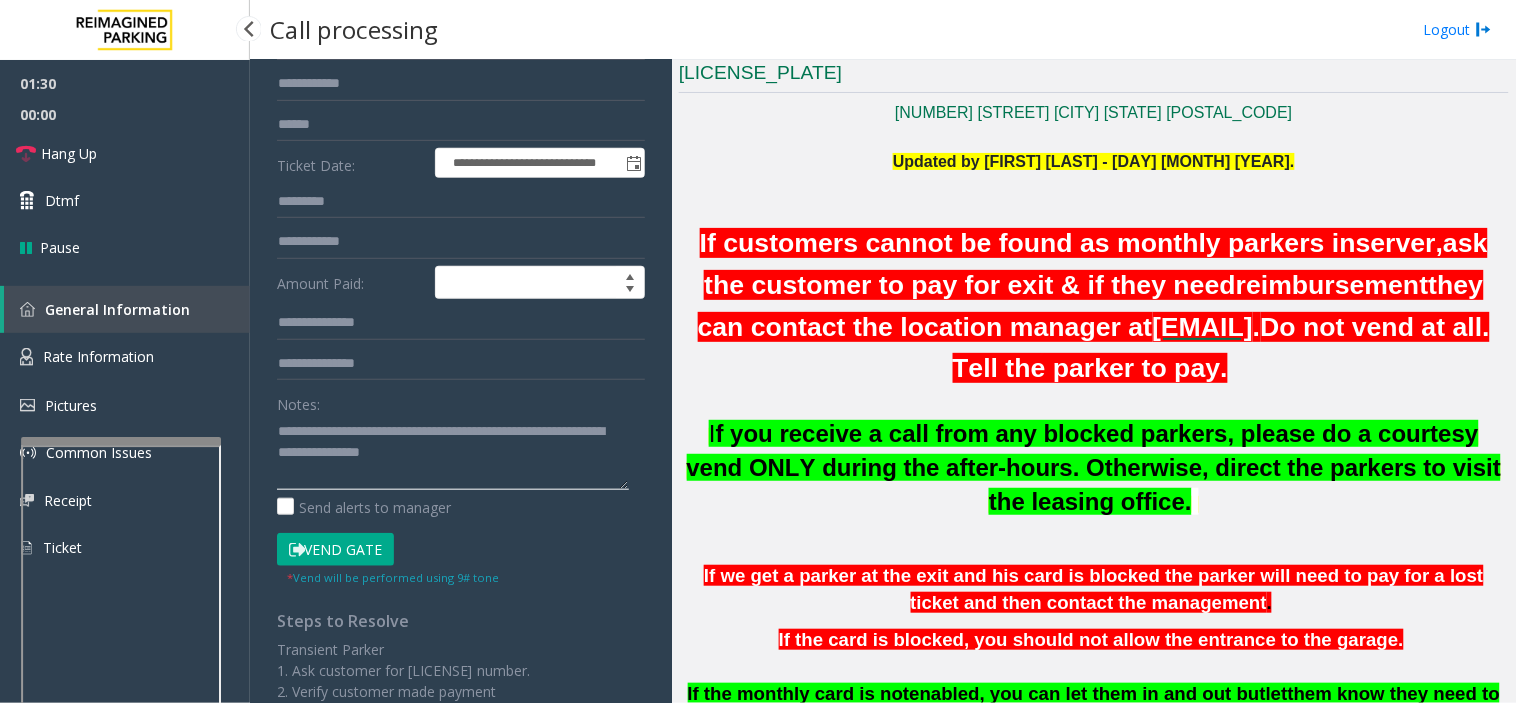 click 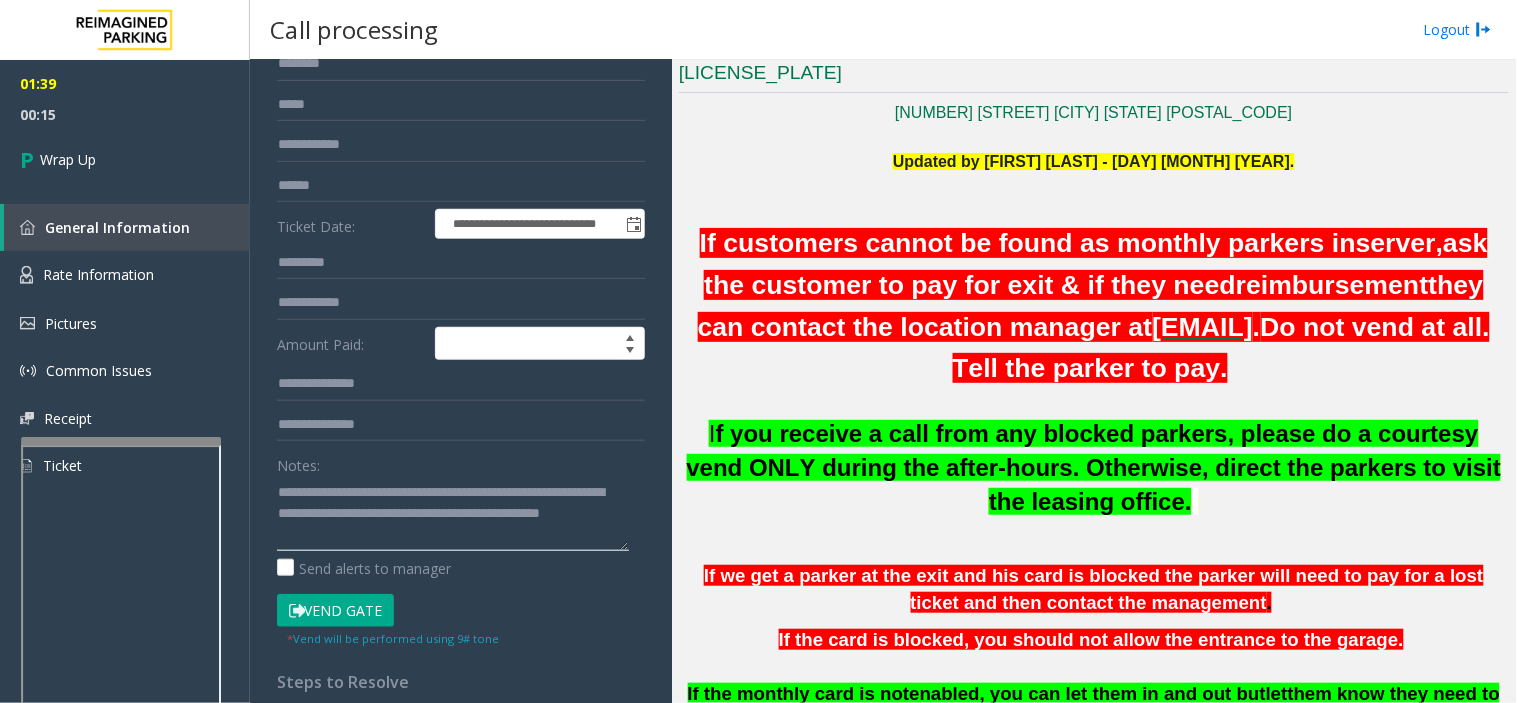 scroll, scrollTop: 111, scrollLeft: 0, axis: vertical 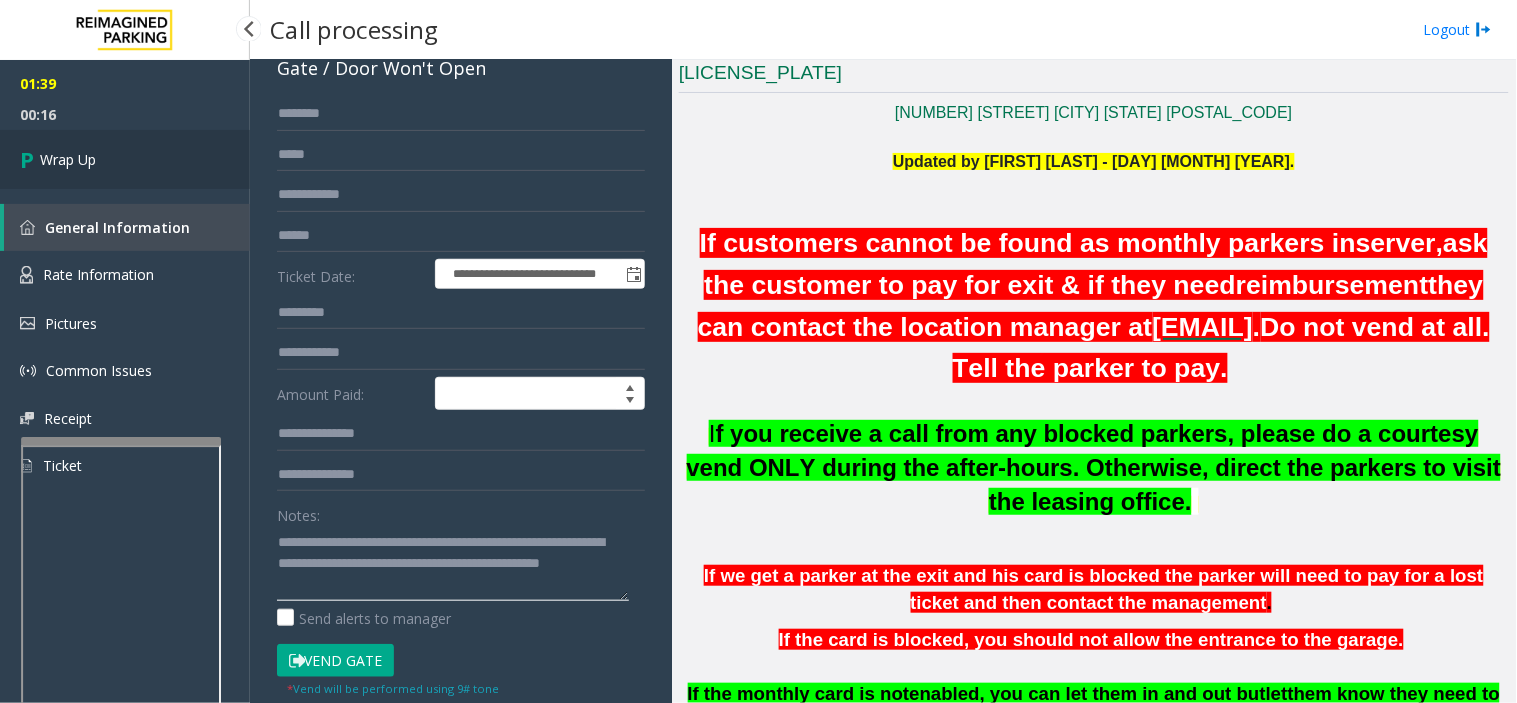 type on "**********" 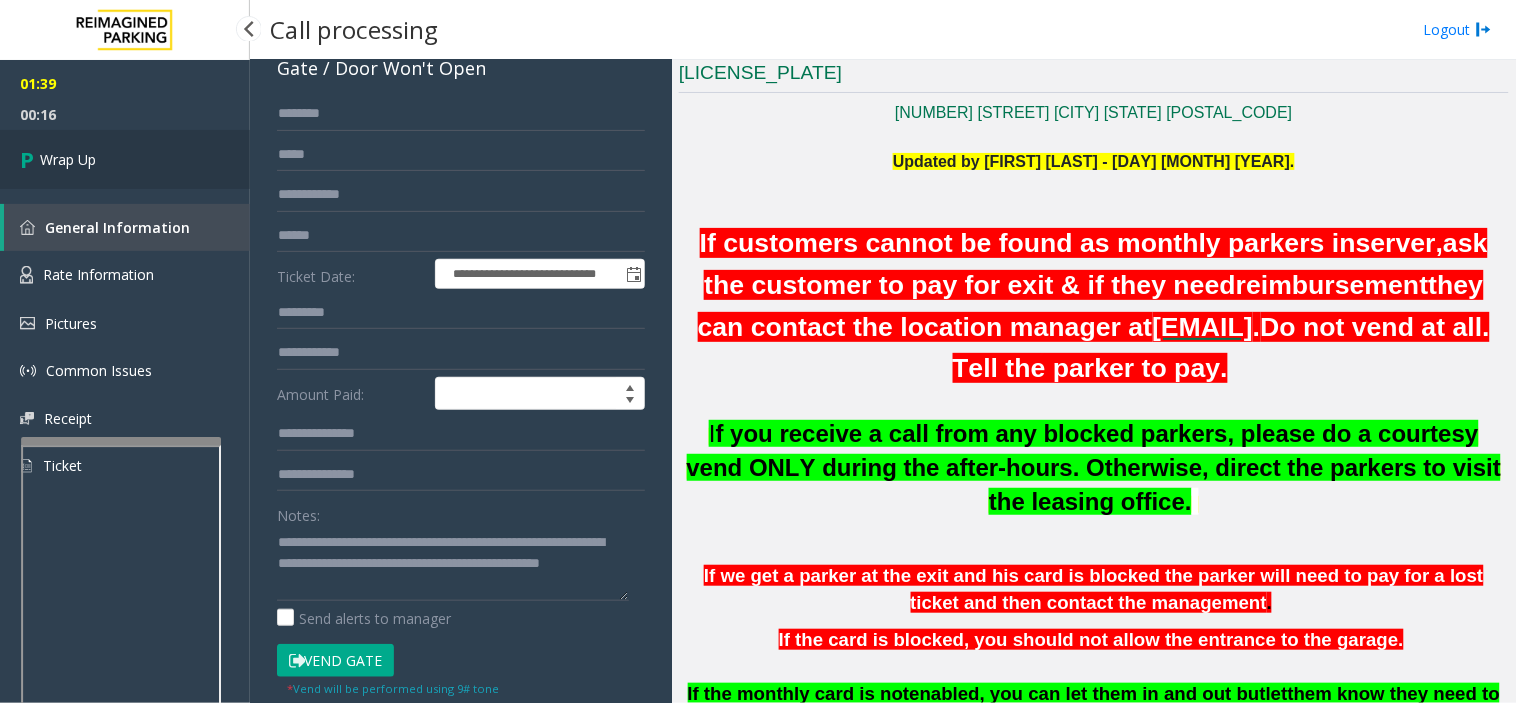 click on "Wrap Up" at bounding box center (125, 159) 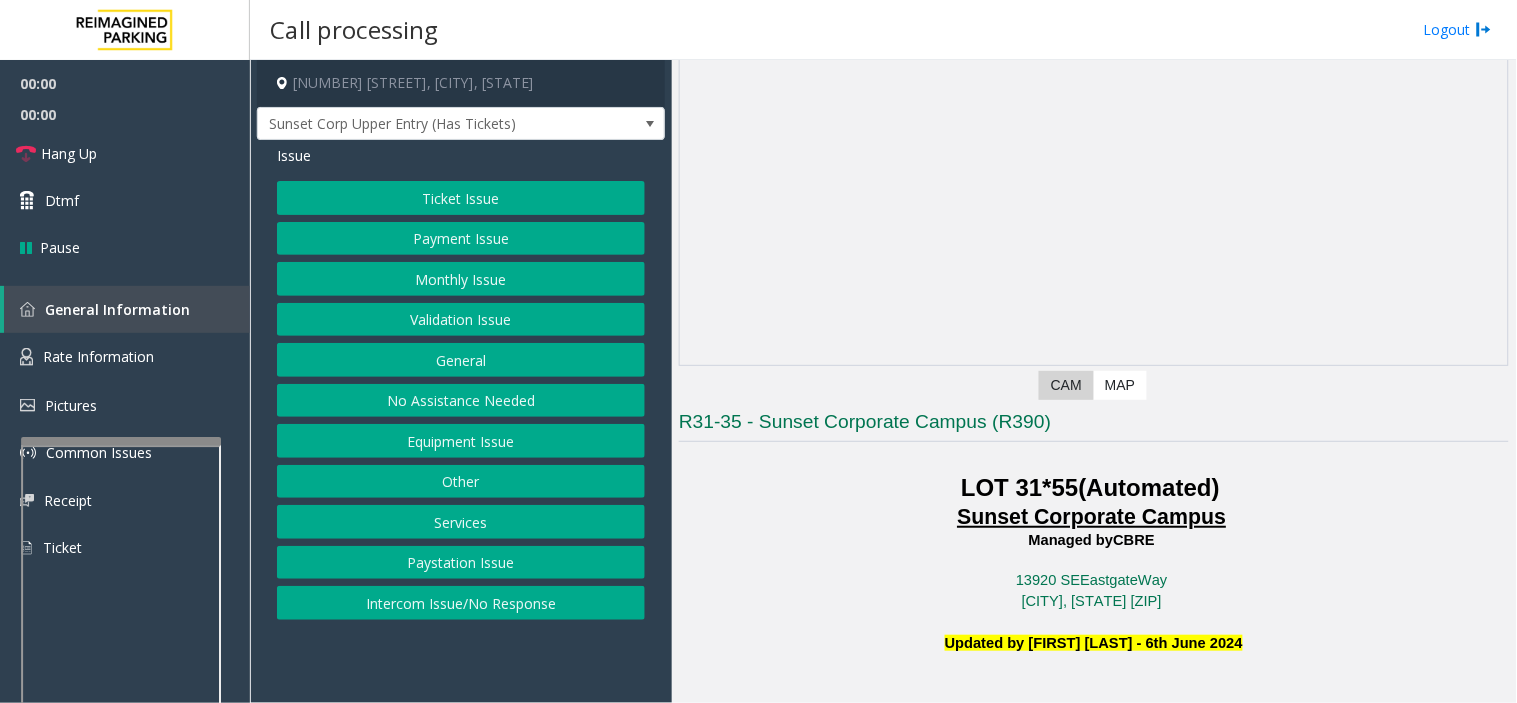scroll, scrollTop: 444, scrollLeft: 0, axis: vertical 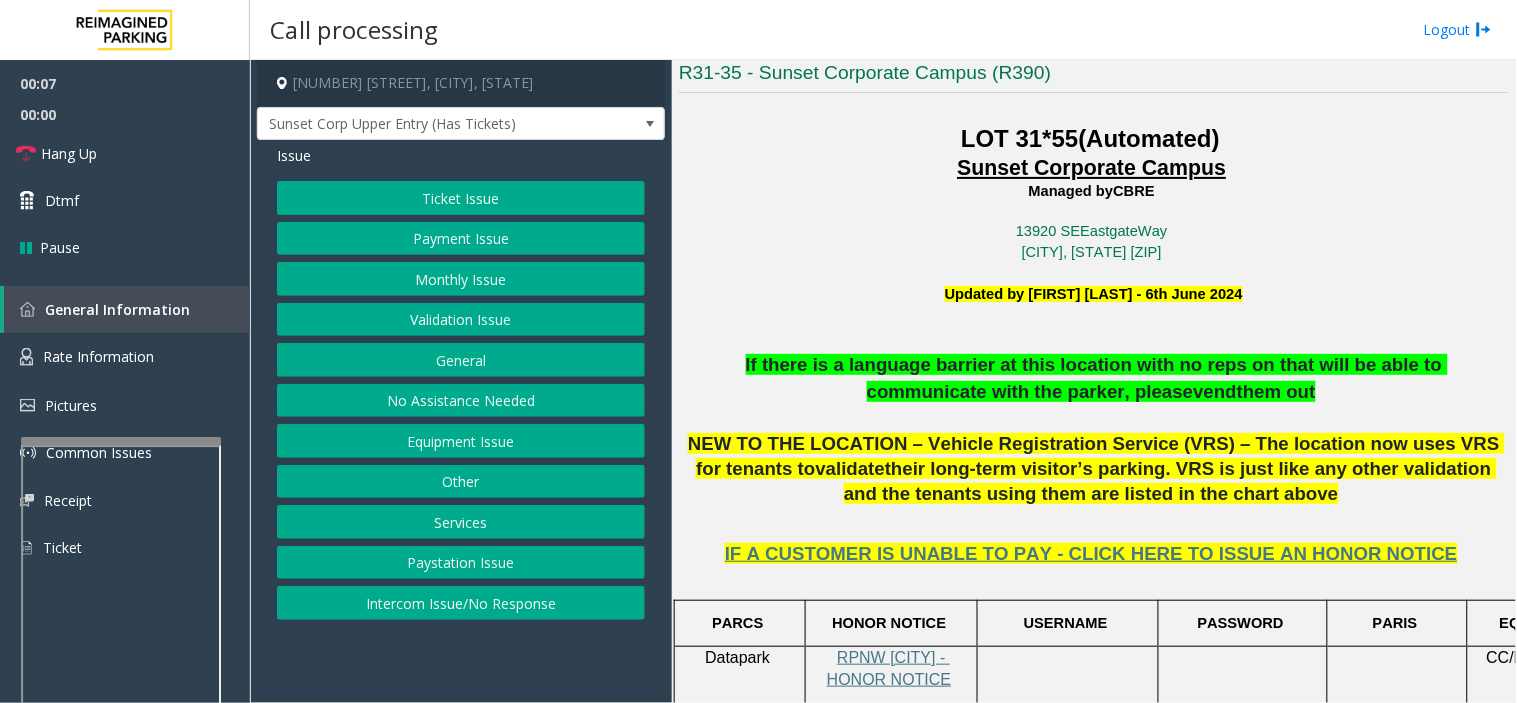 click on "Equipment Issue" 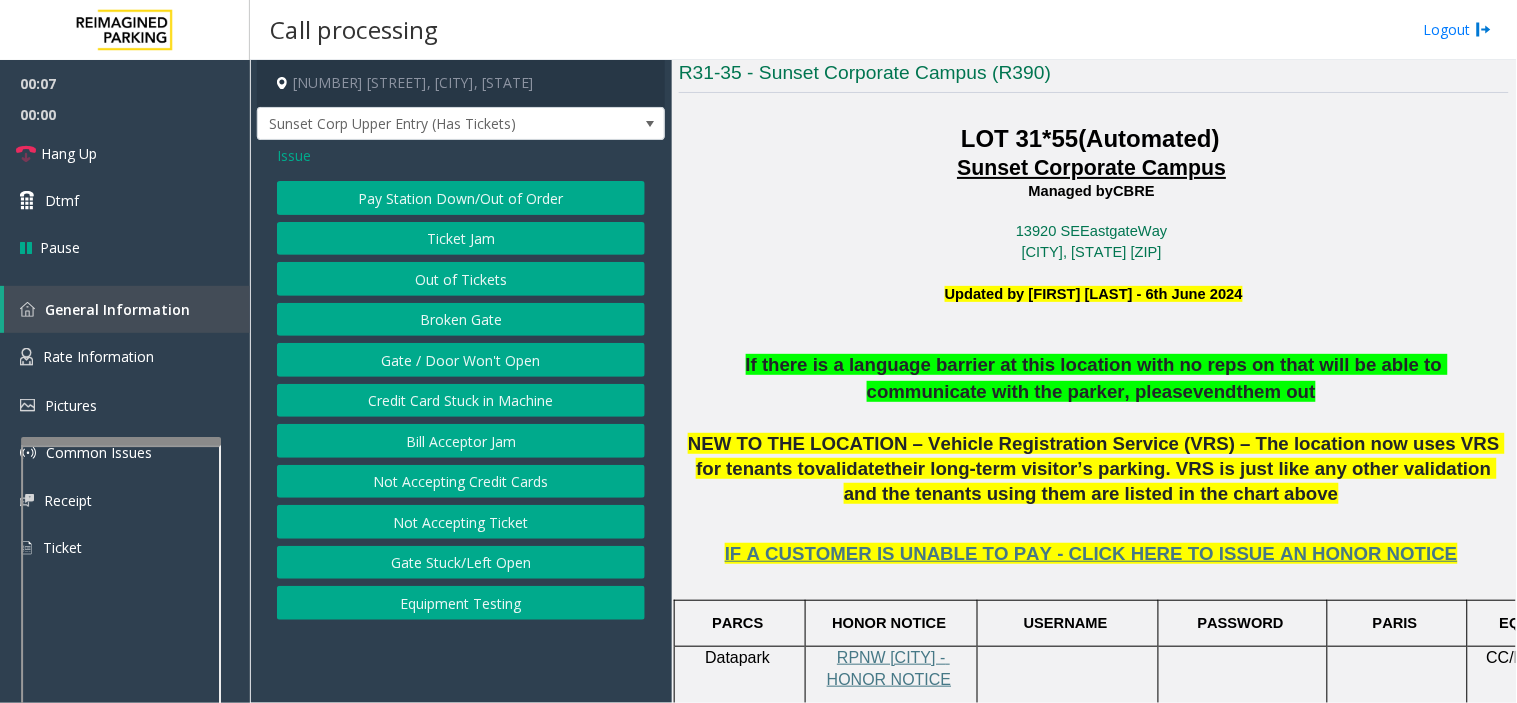 click on "Gate / Door Won't Open" 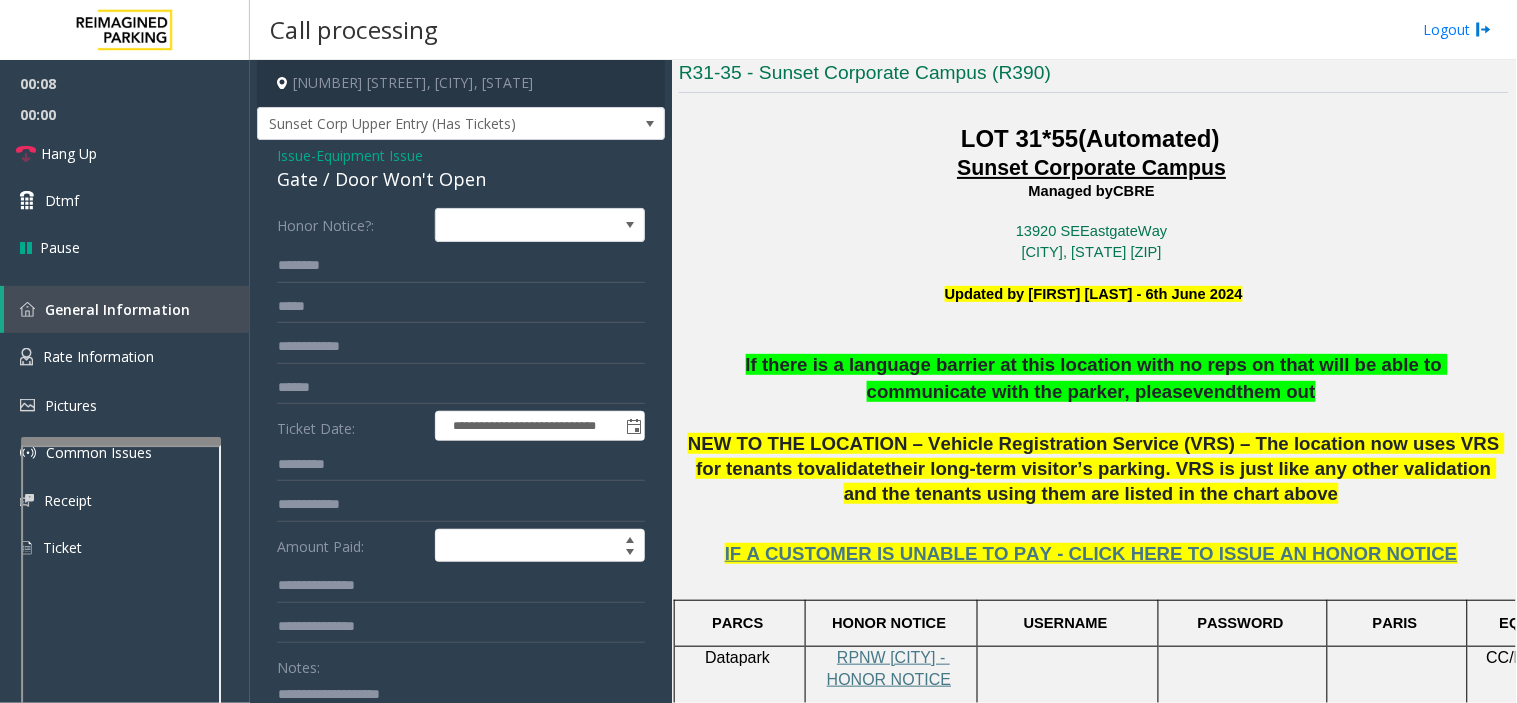 click 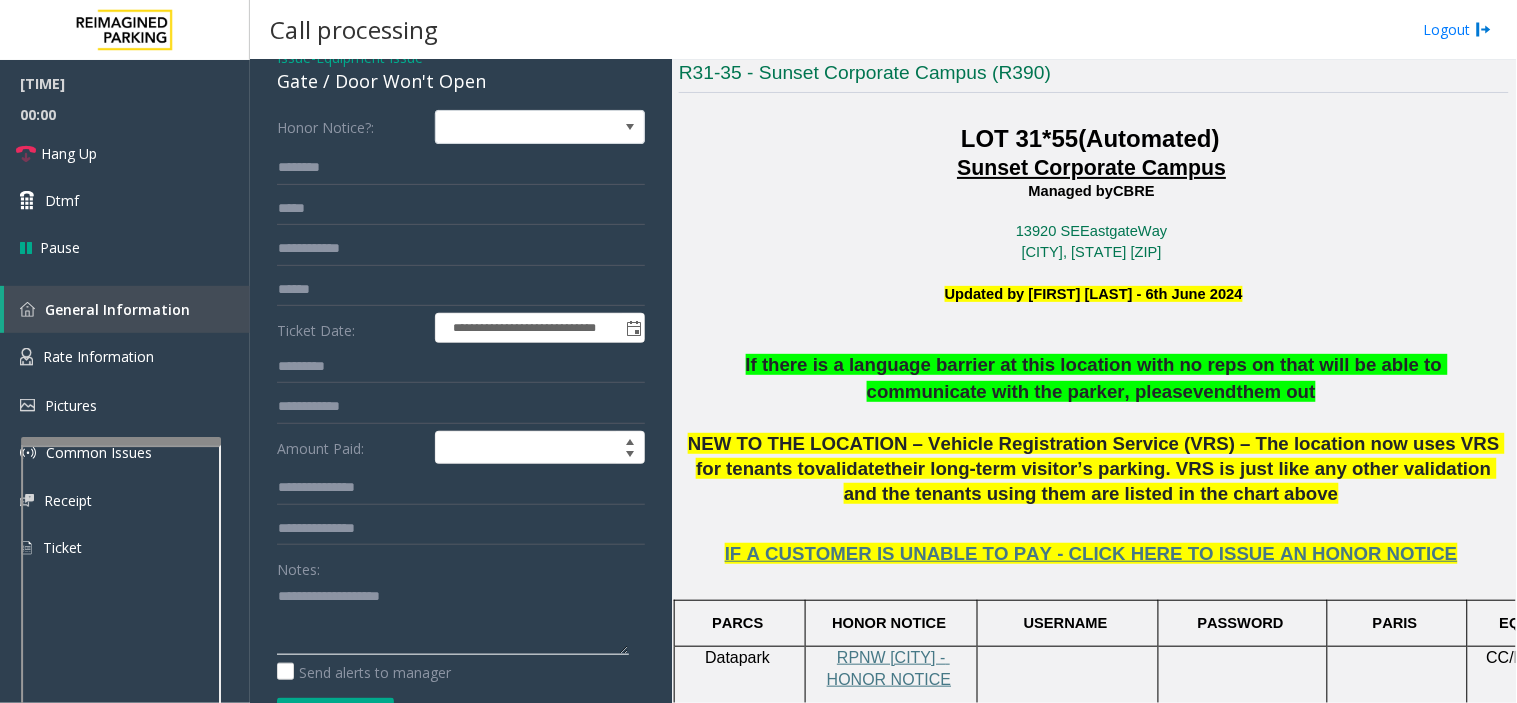 scroll, scrollTop: 222, scrollLeft: 0, axis: vertical 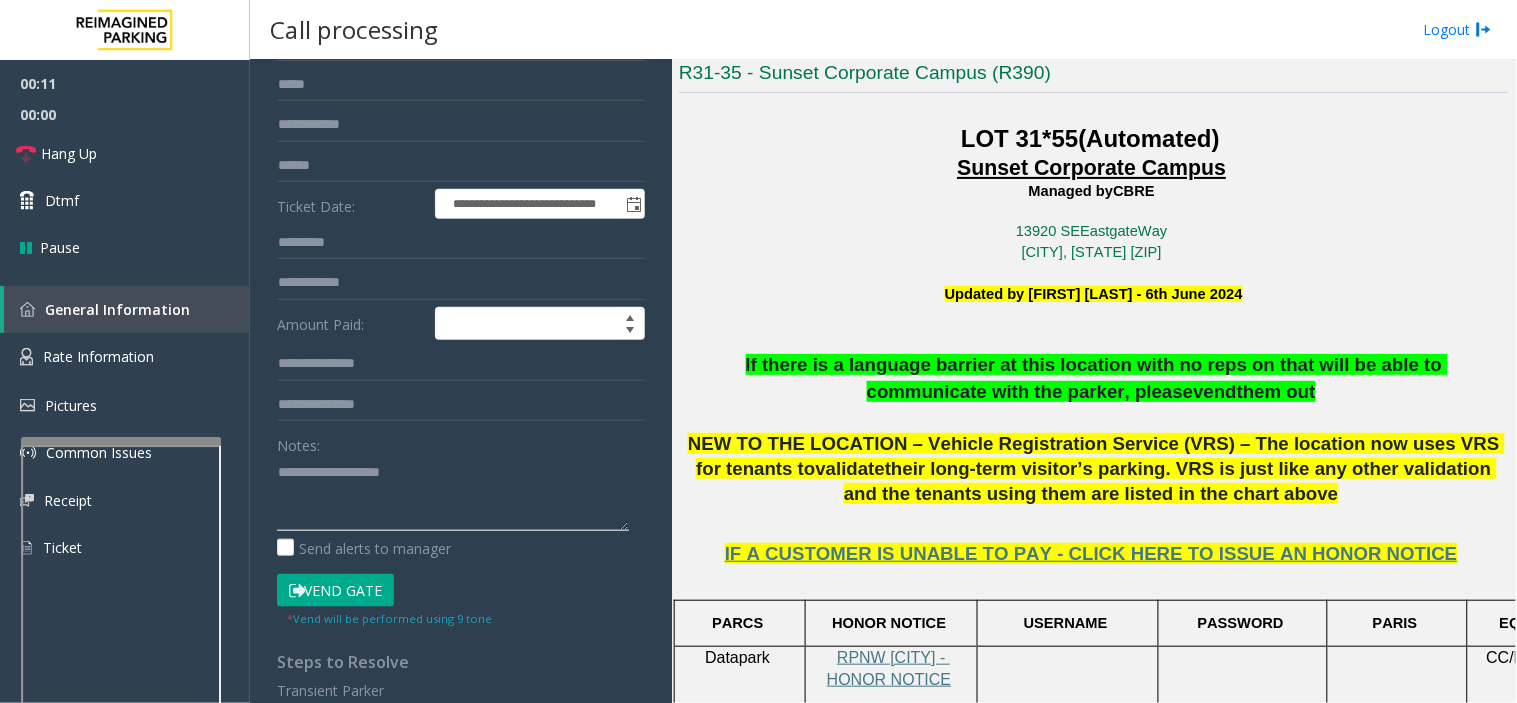 drag, startPoint x: 428, startPoint y: 477, endPoint x: 438, endPoint y: 476, distance: 10.049875 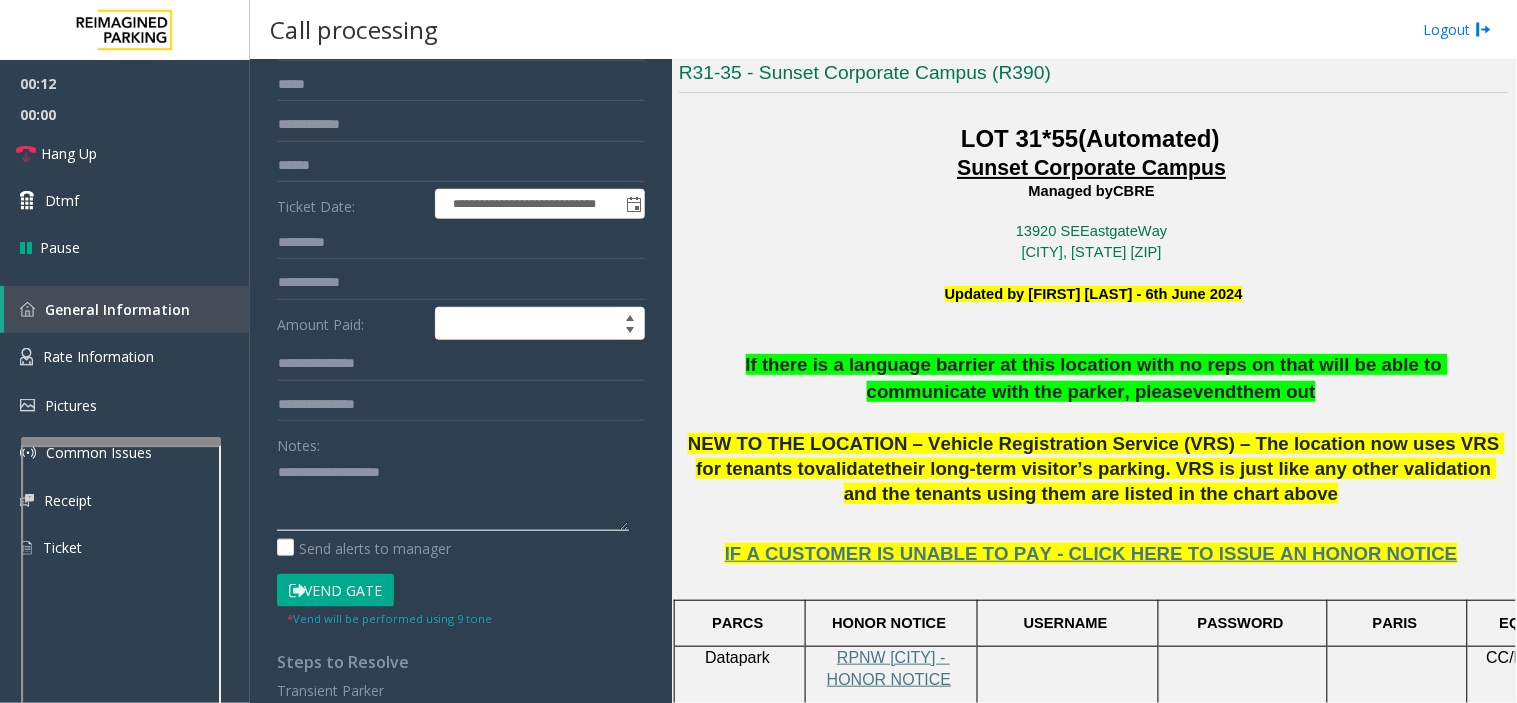 paste on "**********" 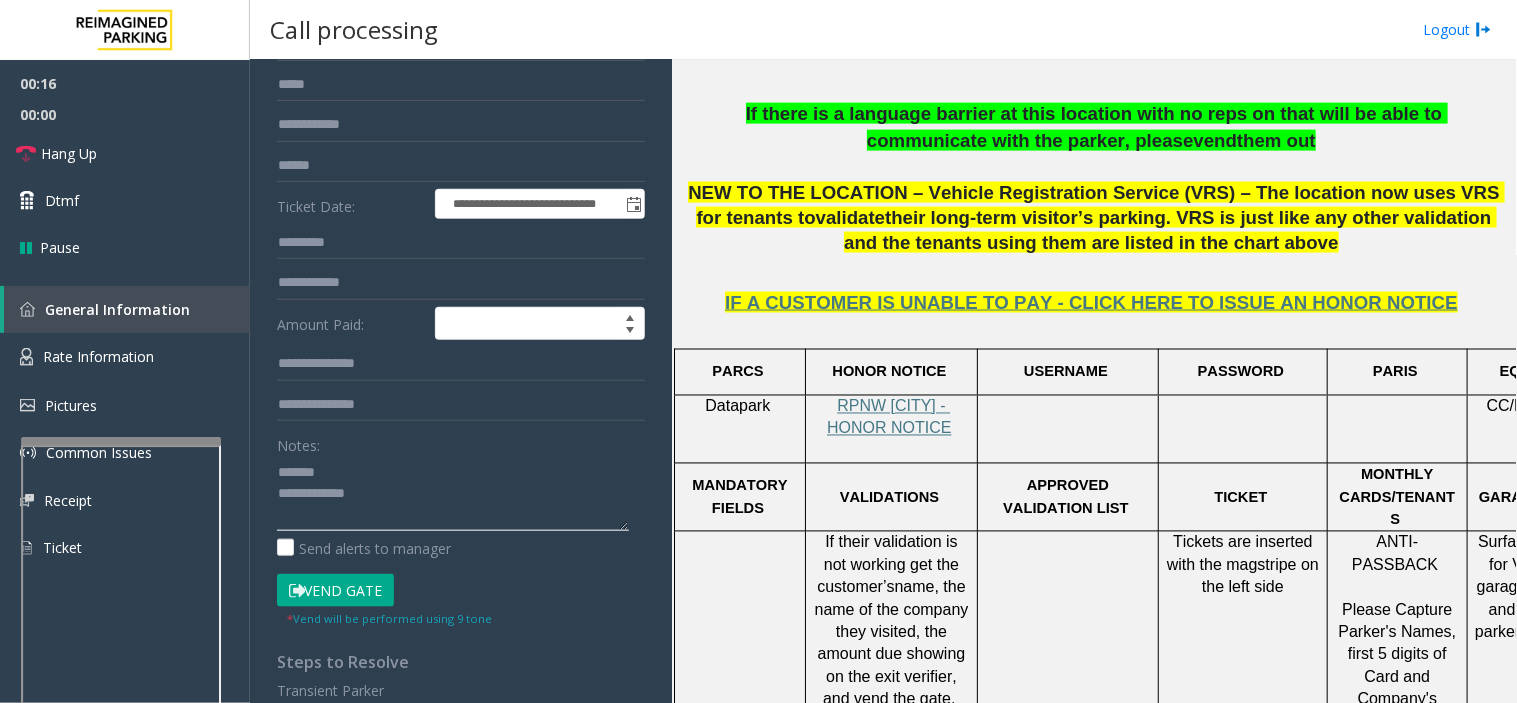scroll, scrollTop: 1000, scrollLeft: 0, axis: vertical 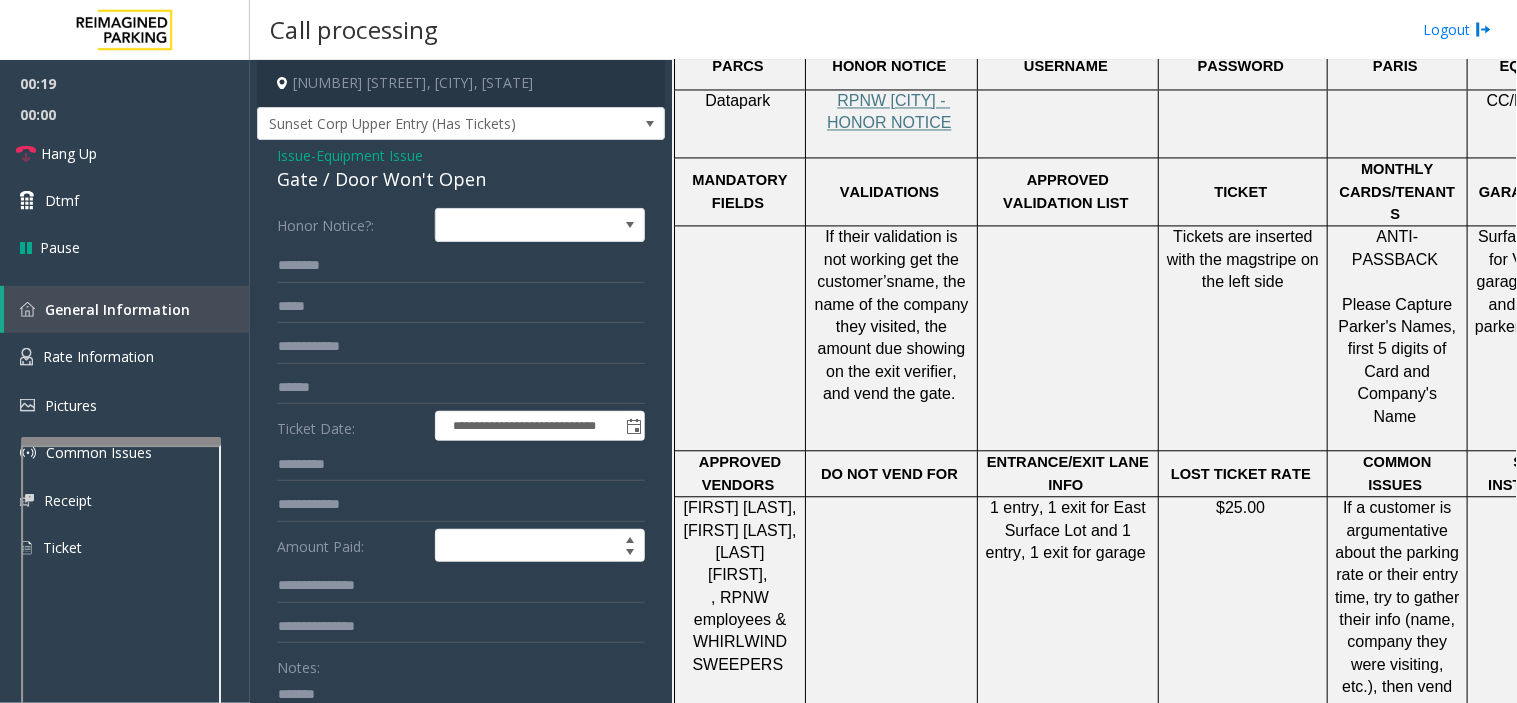 type on "**********" 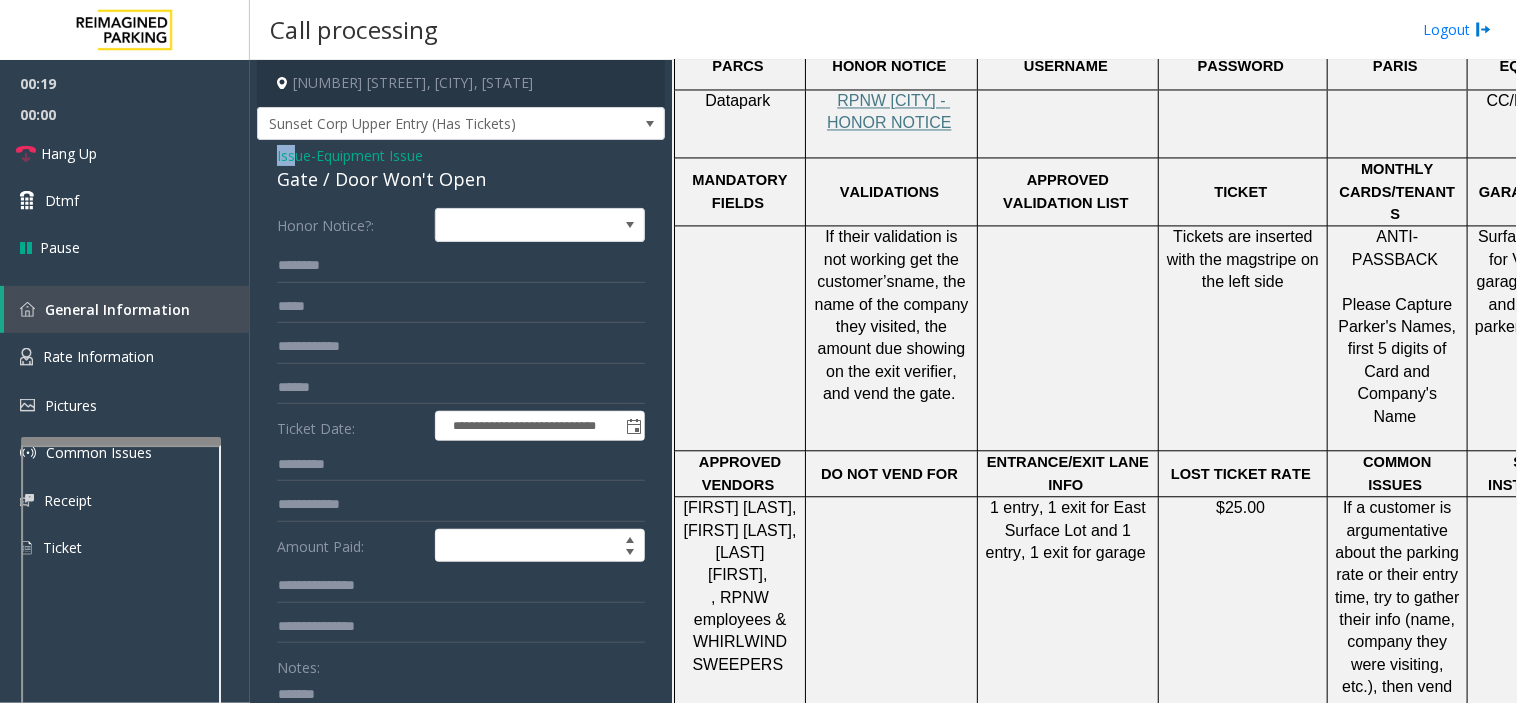 click on "Issue" 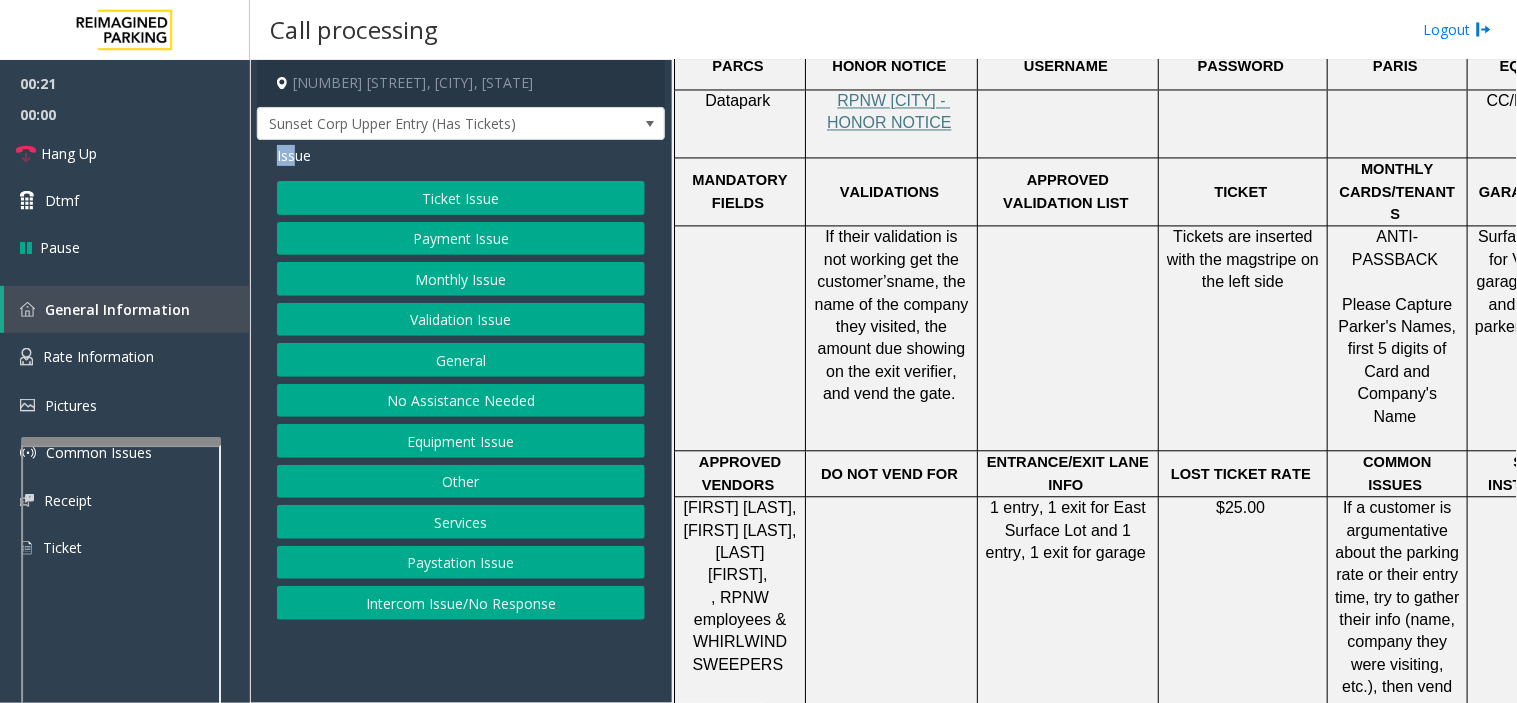 click on "Equipment Issue" 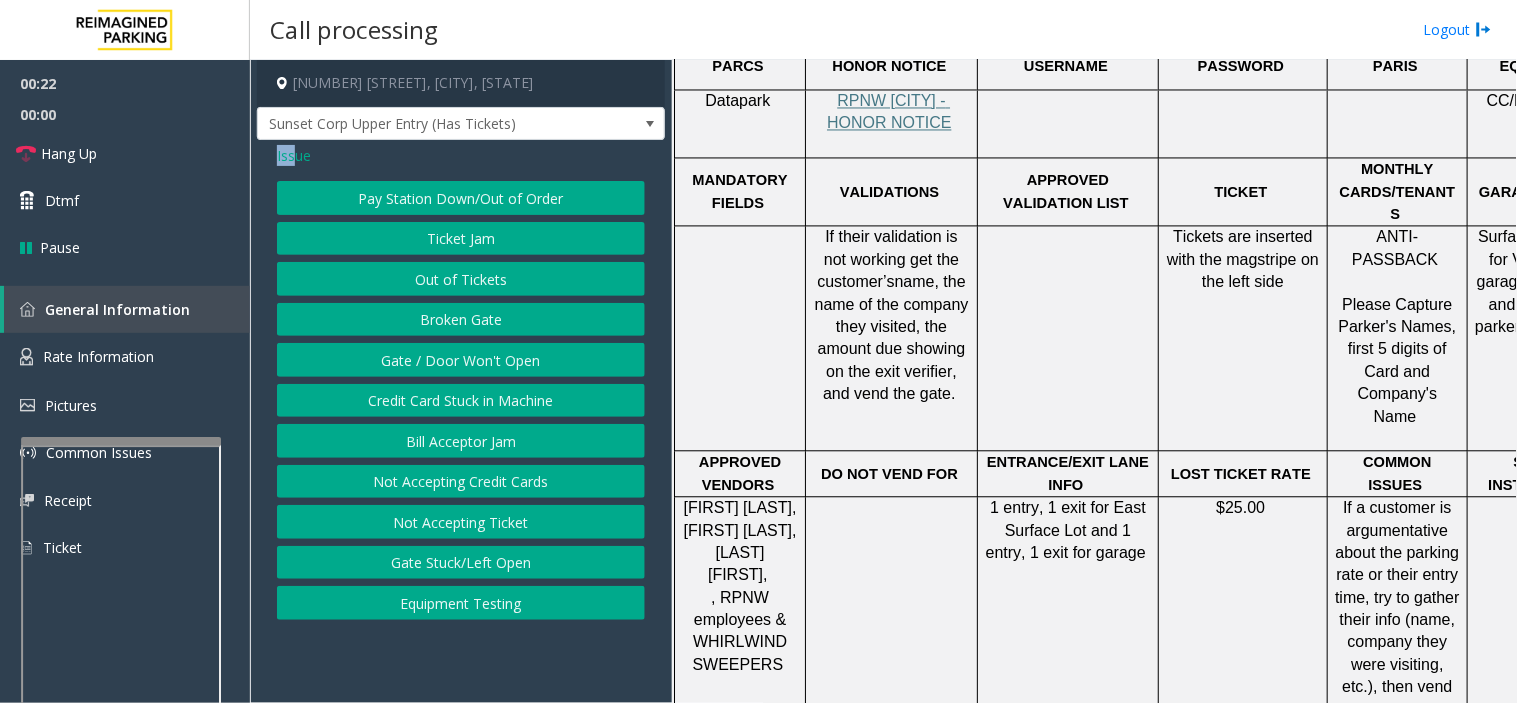 click on "Out of Tickets" 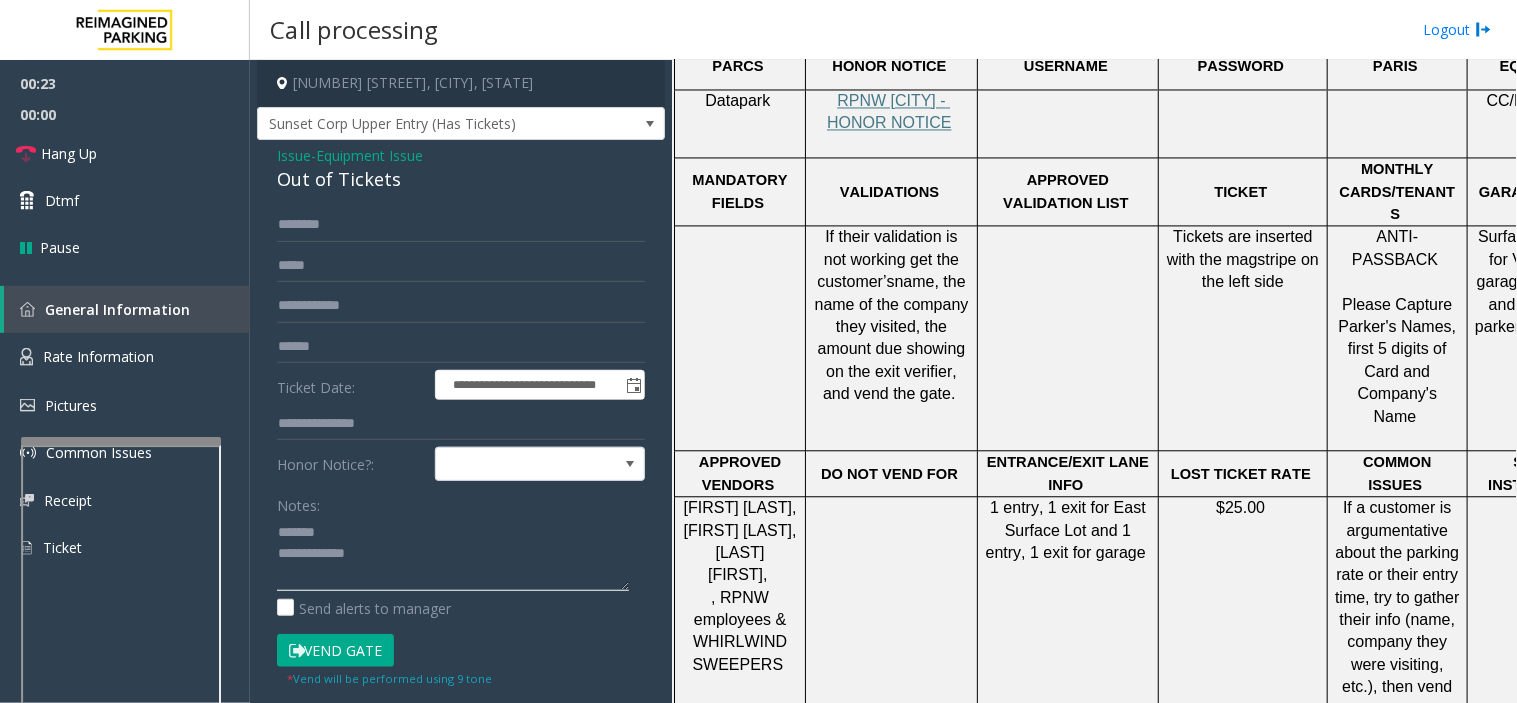 click 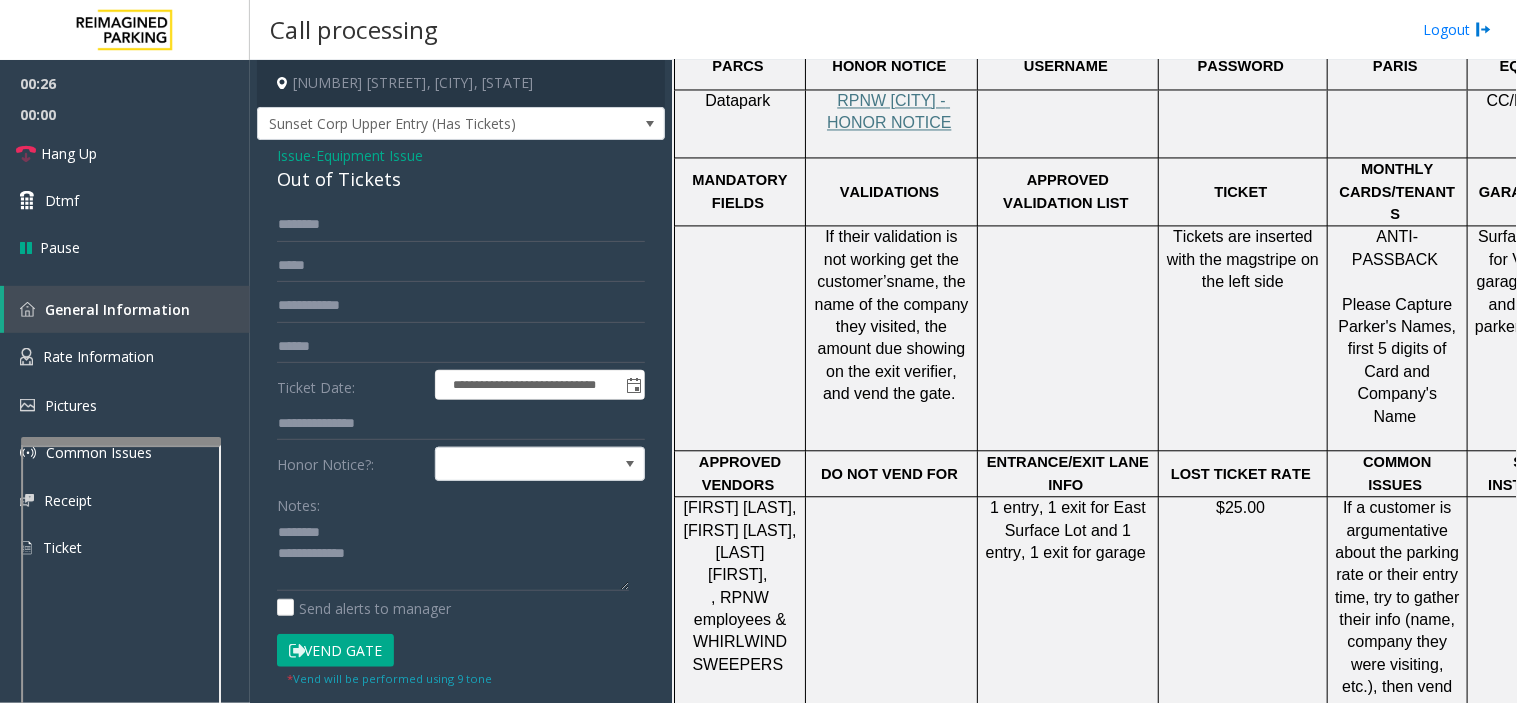 click on "Out of Tickets" 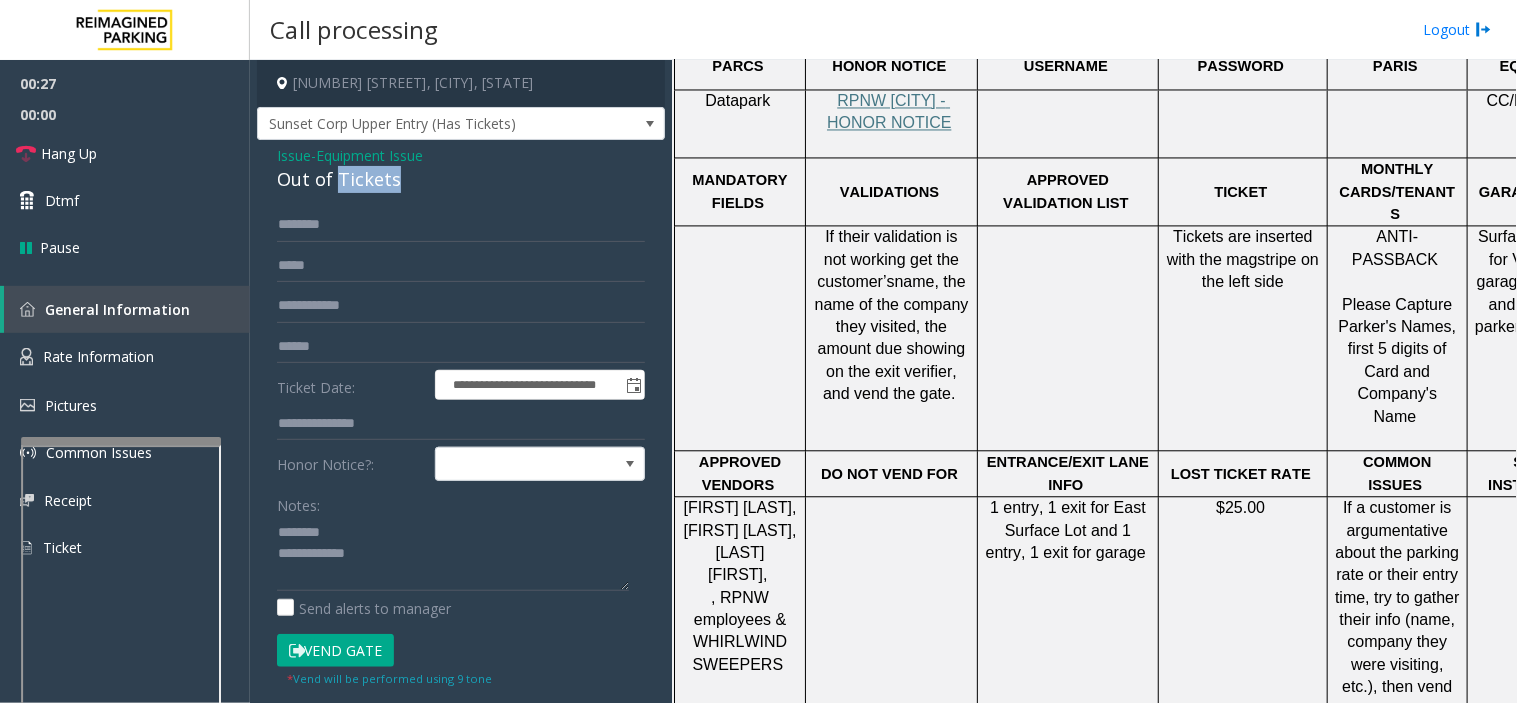 click on "Out of Tickets" 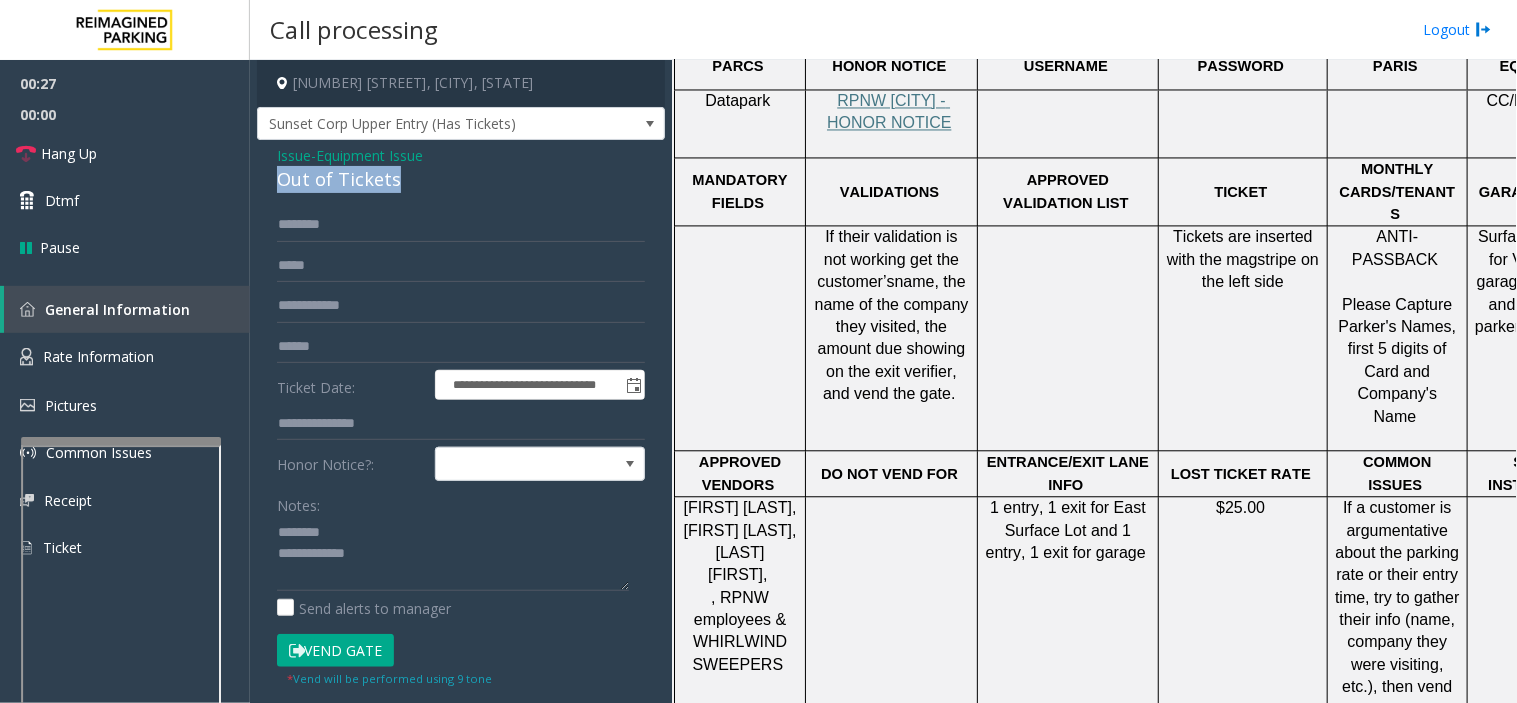 click on "Out of Tickets" 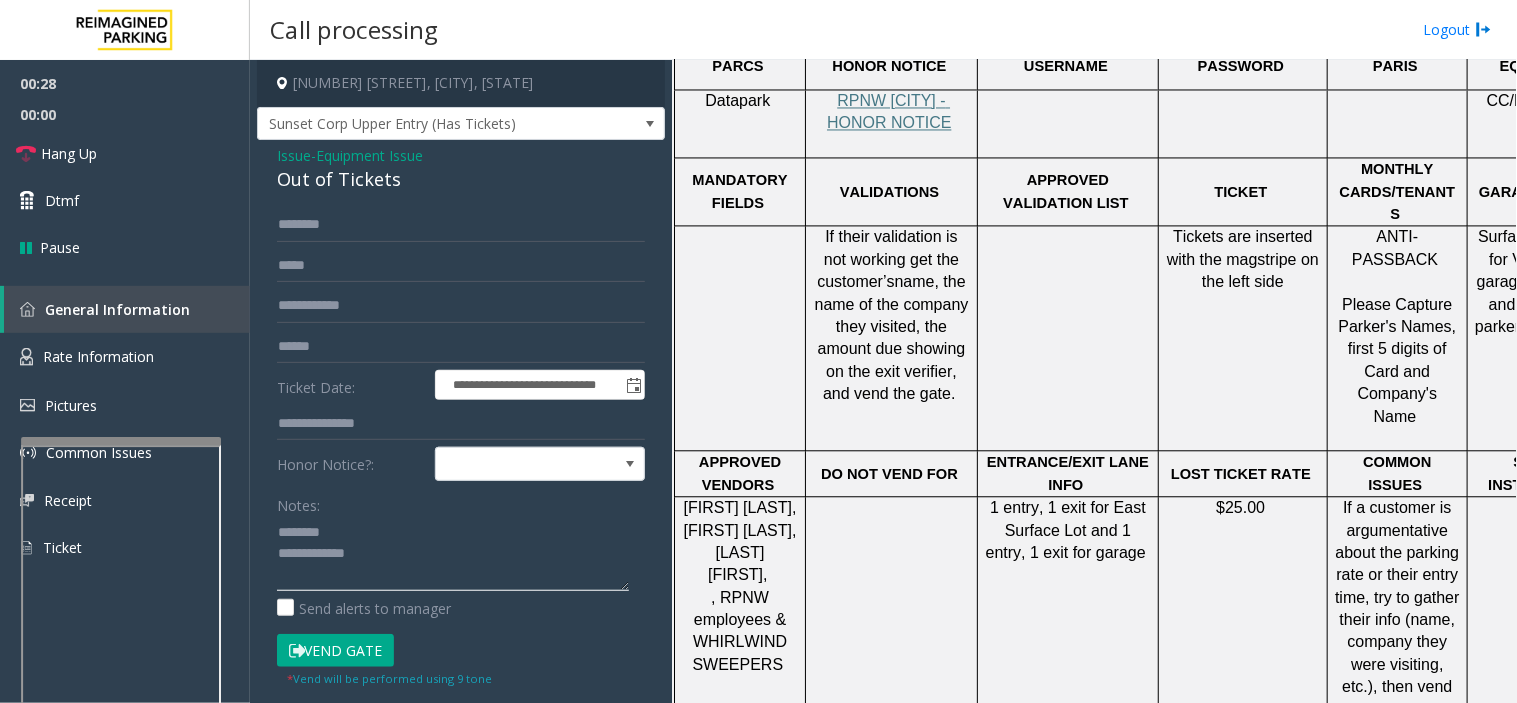click 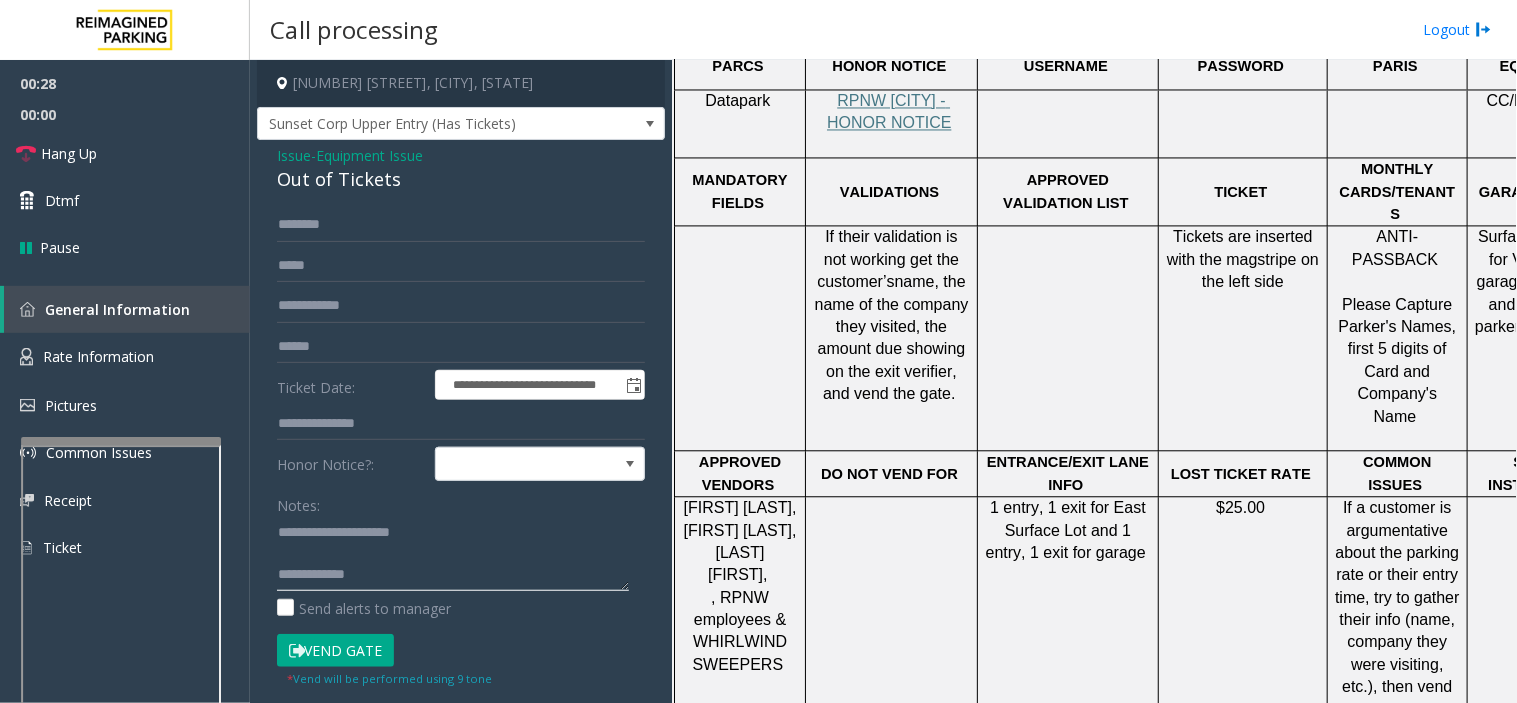 click 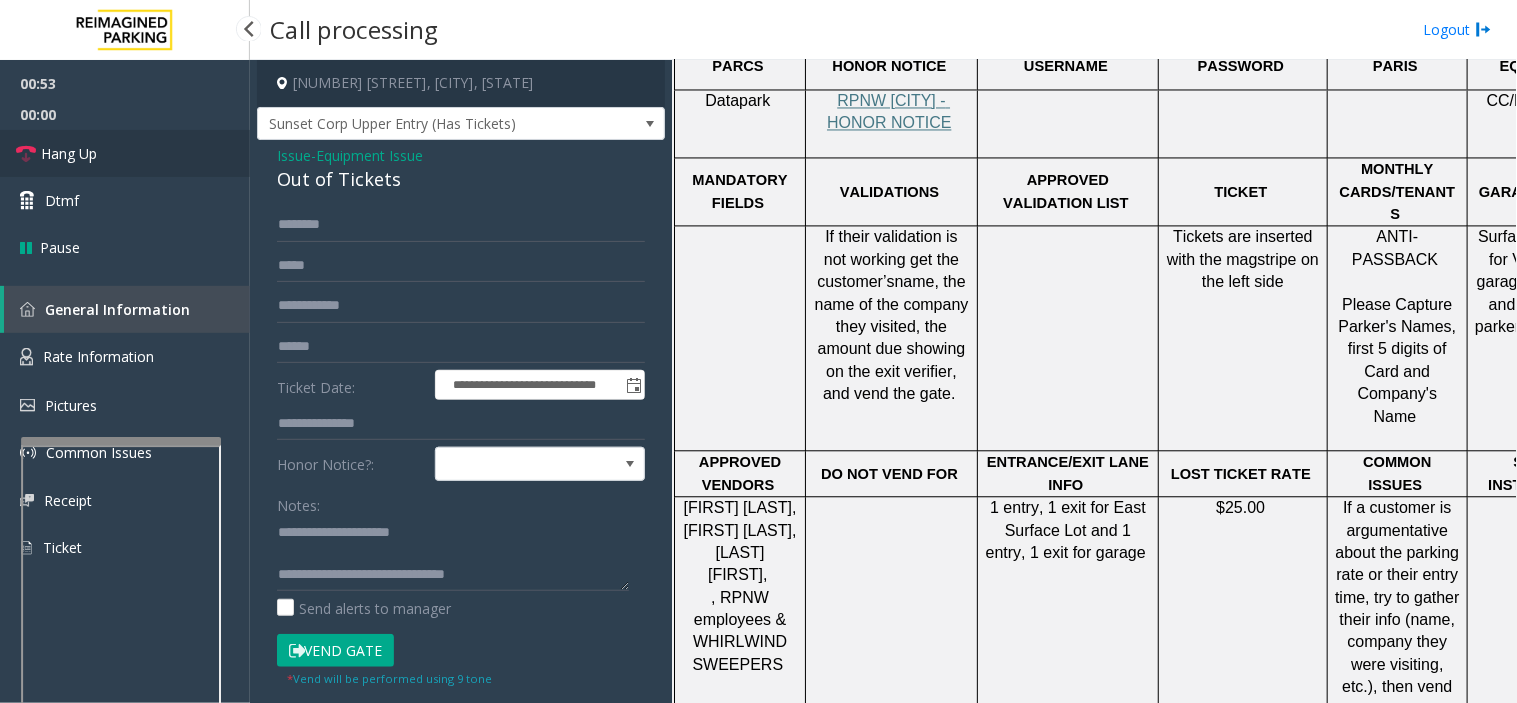 click on "Hang Up" at bounding box center (125, 153) 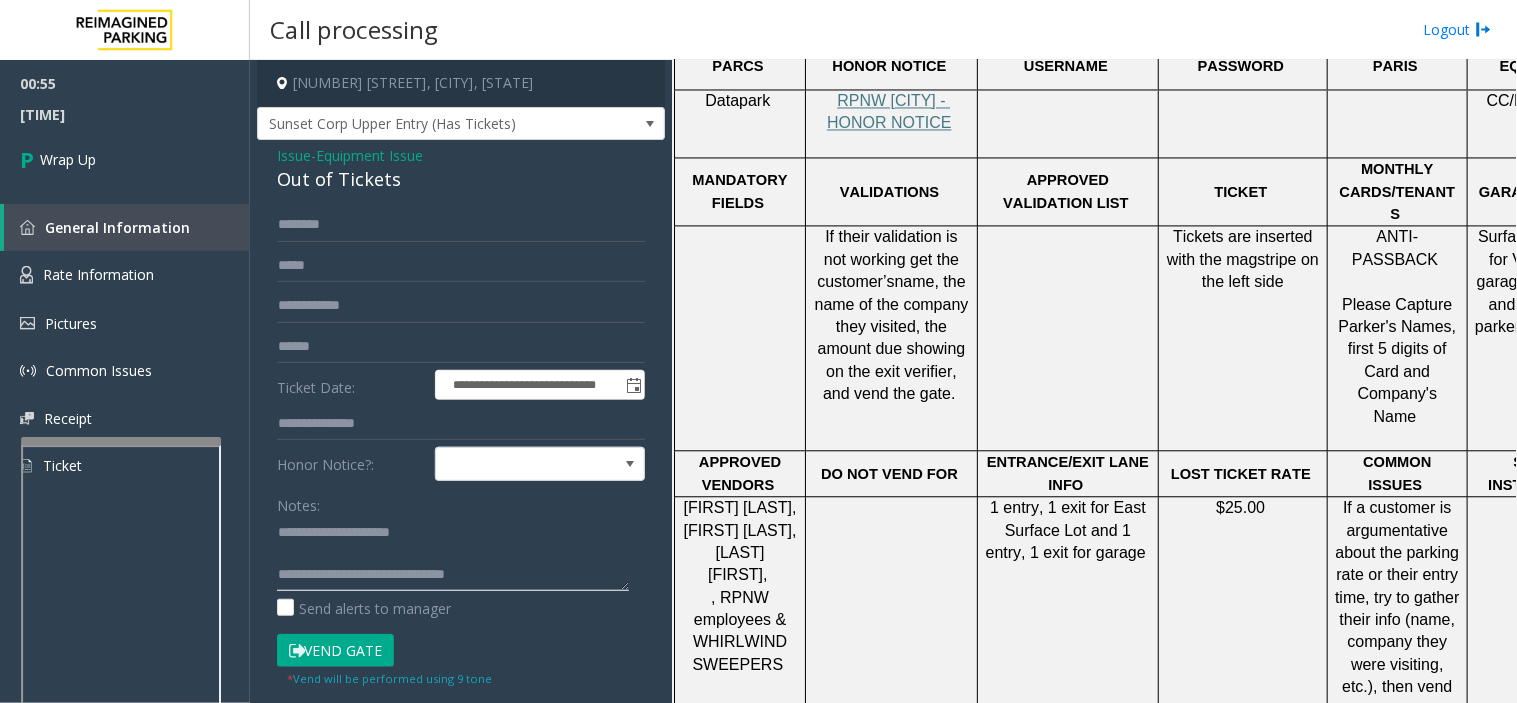 click 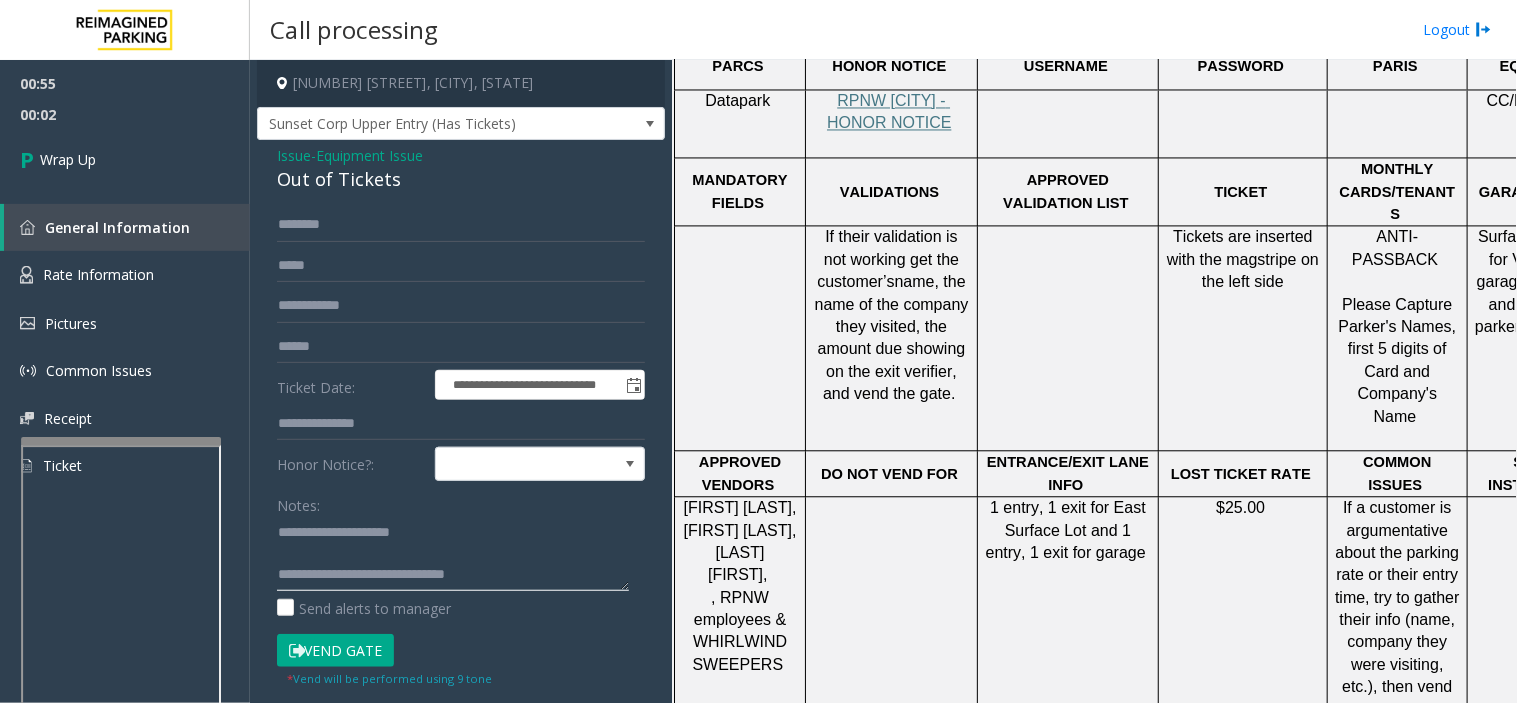 click 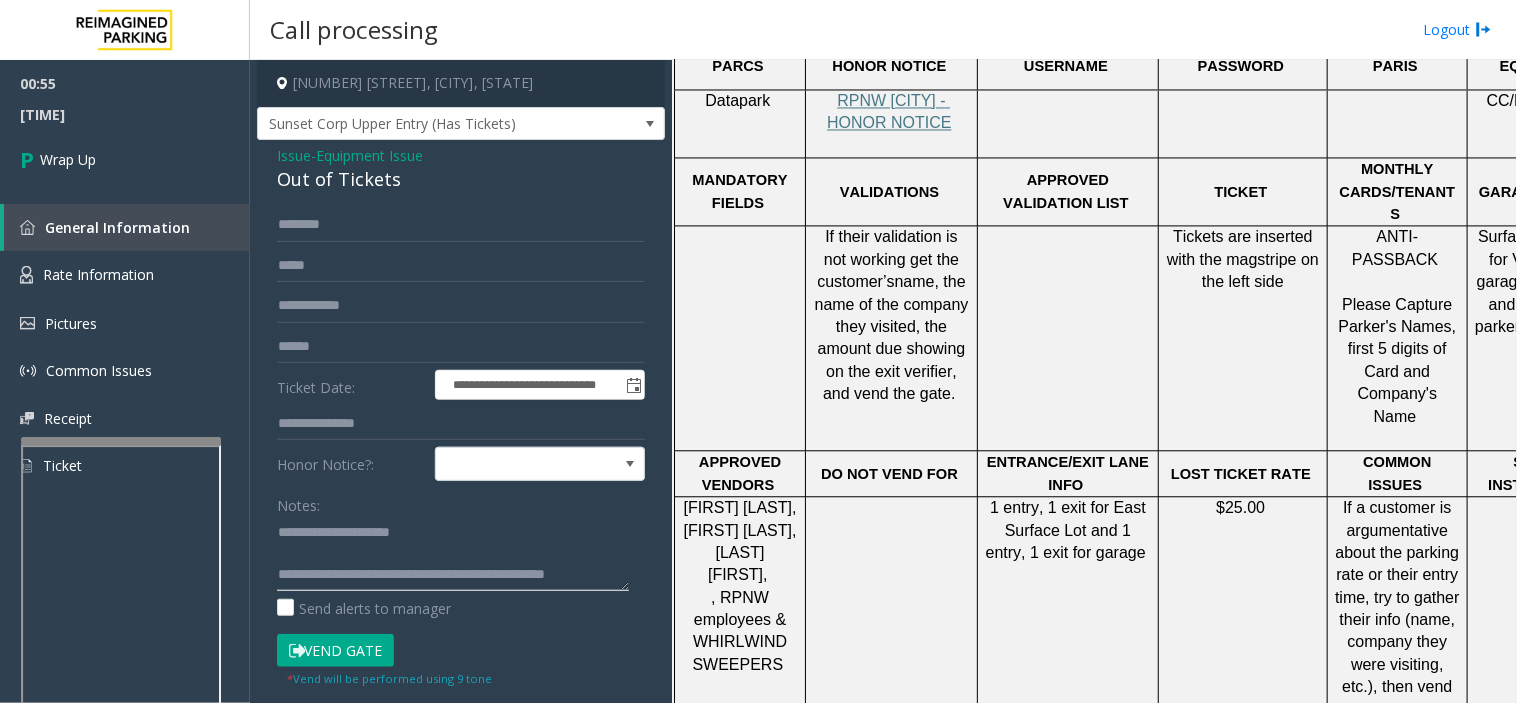 scroll, scrollTop: 14, scrollLeft: 0, axis: vertical 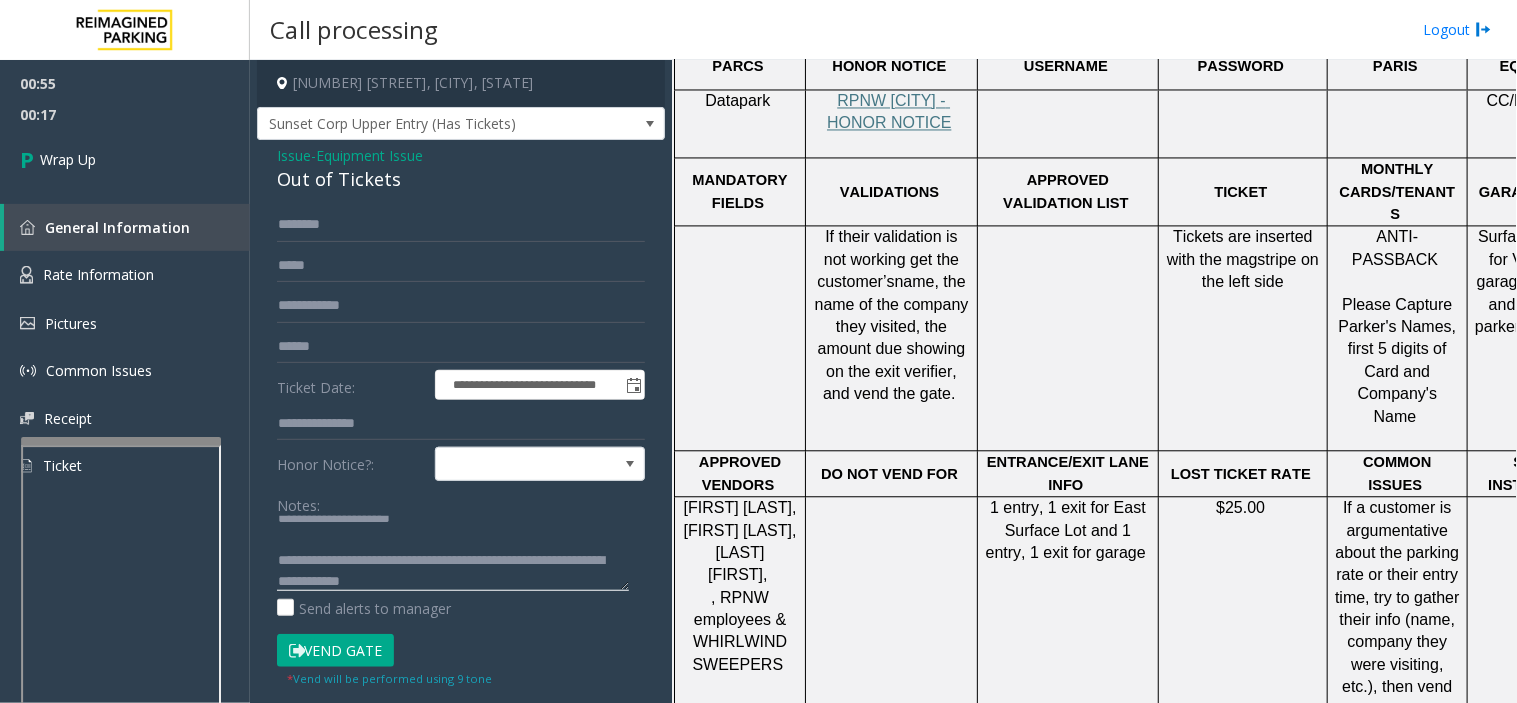 type on "**********" 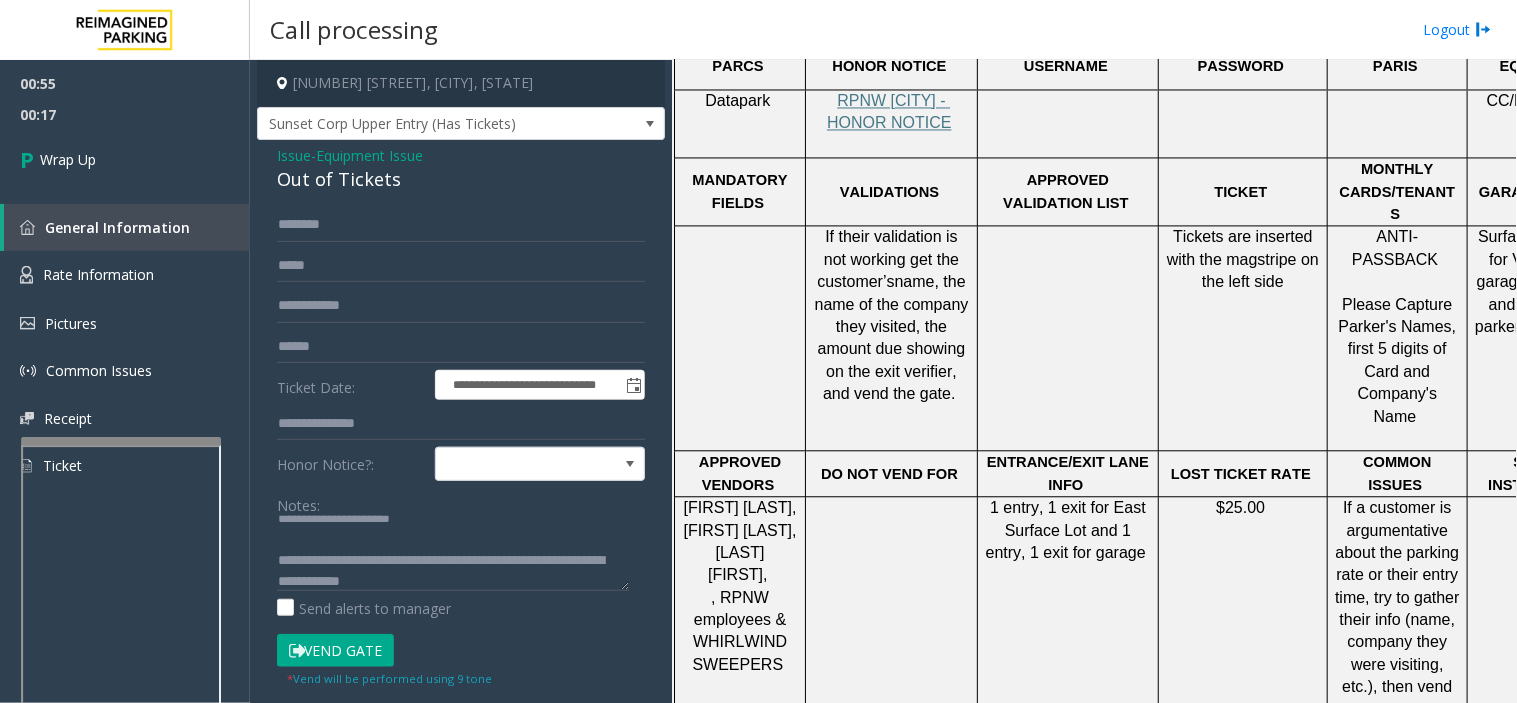 click on "Out of Tickets" 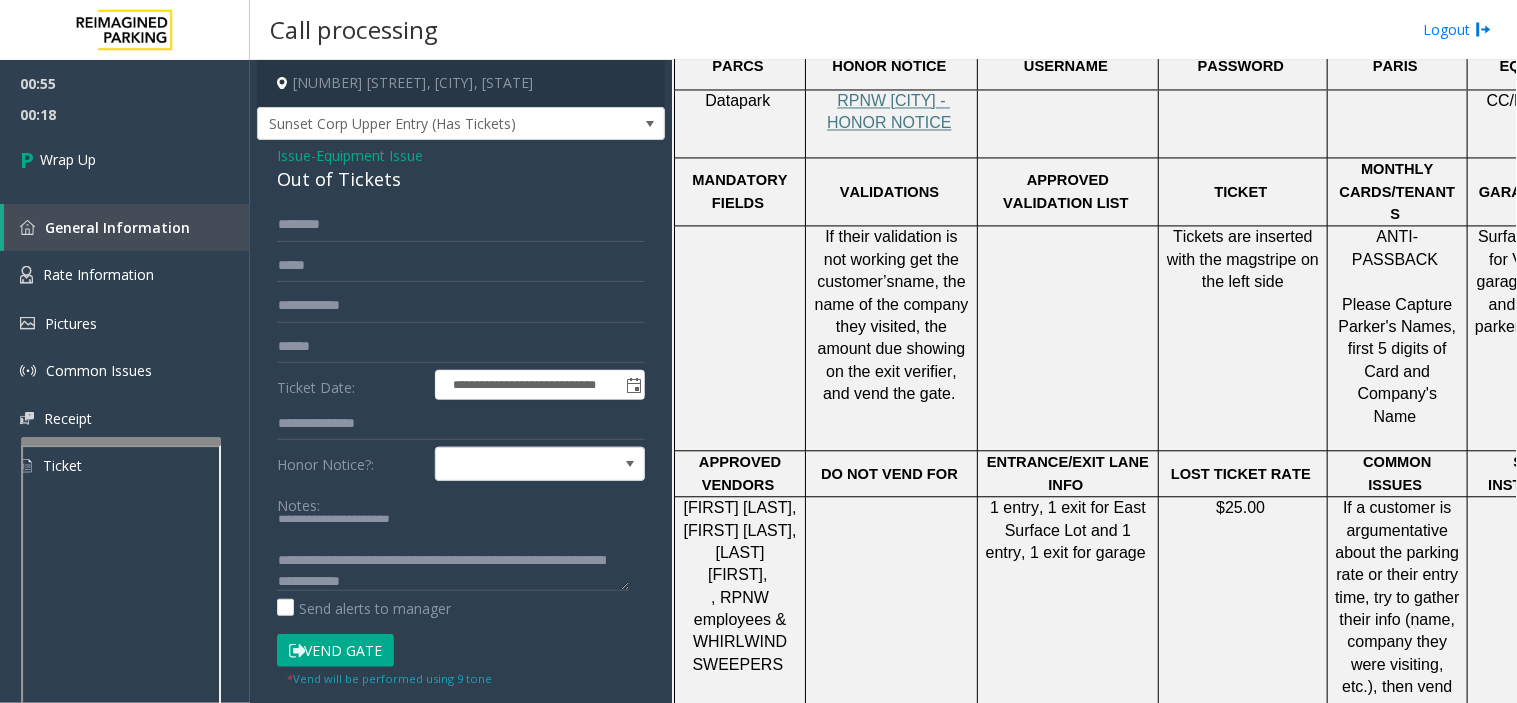 click on "Issue" 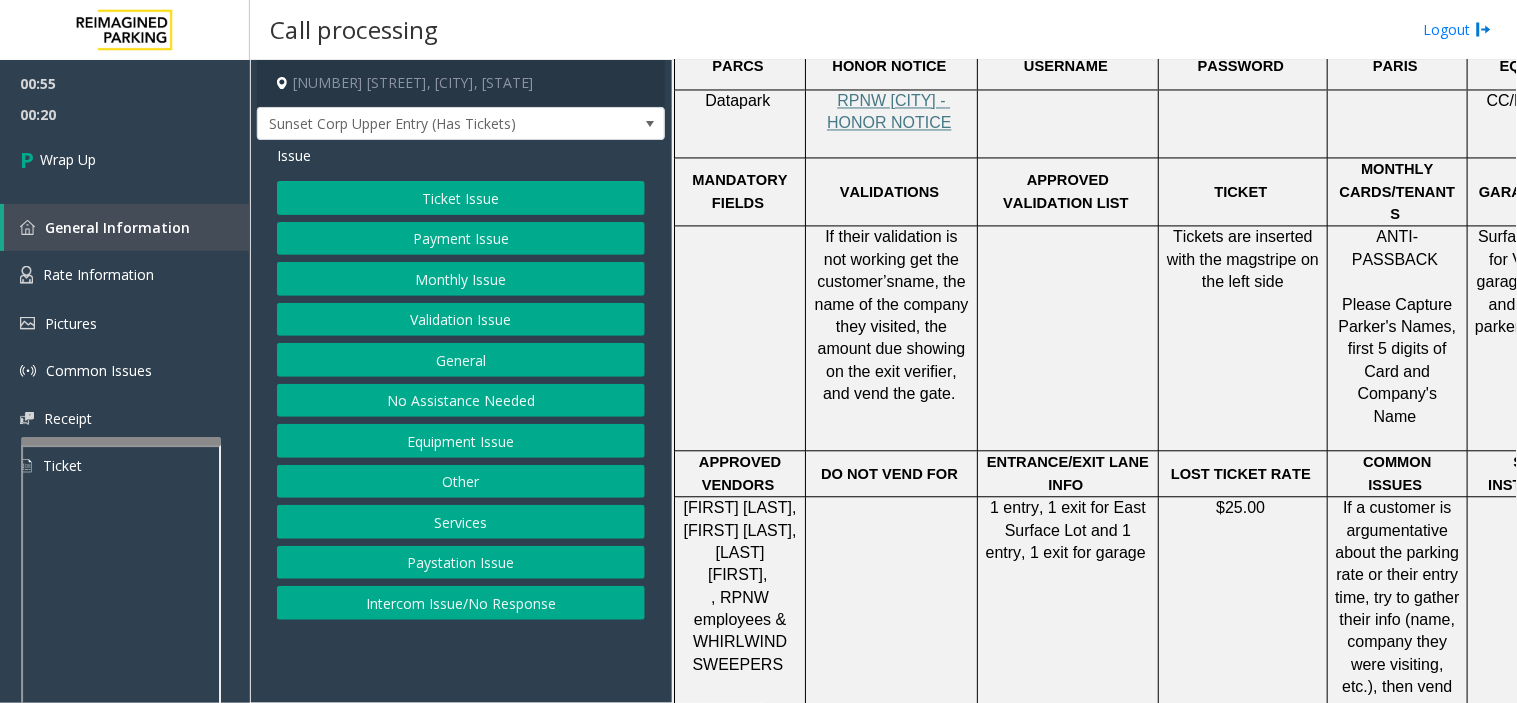 click on "Validation Issue" 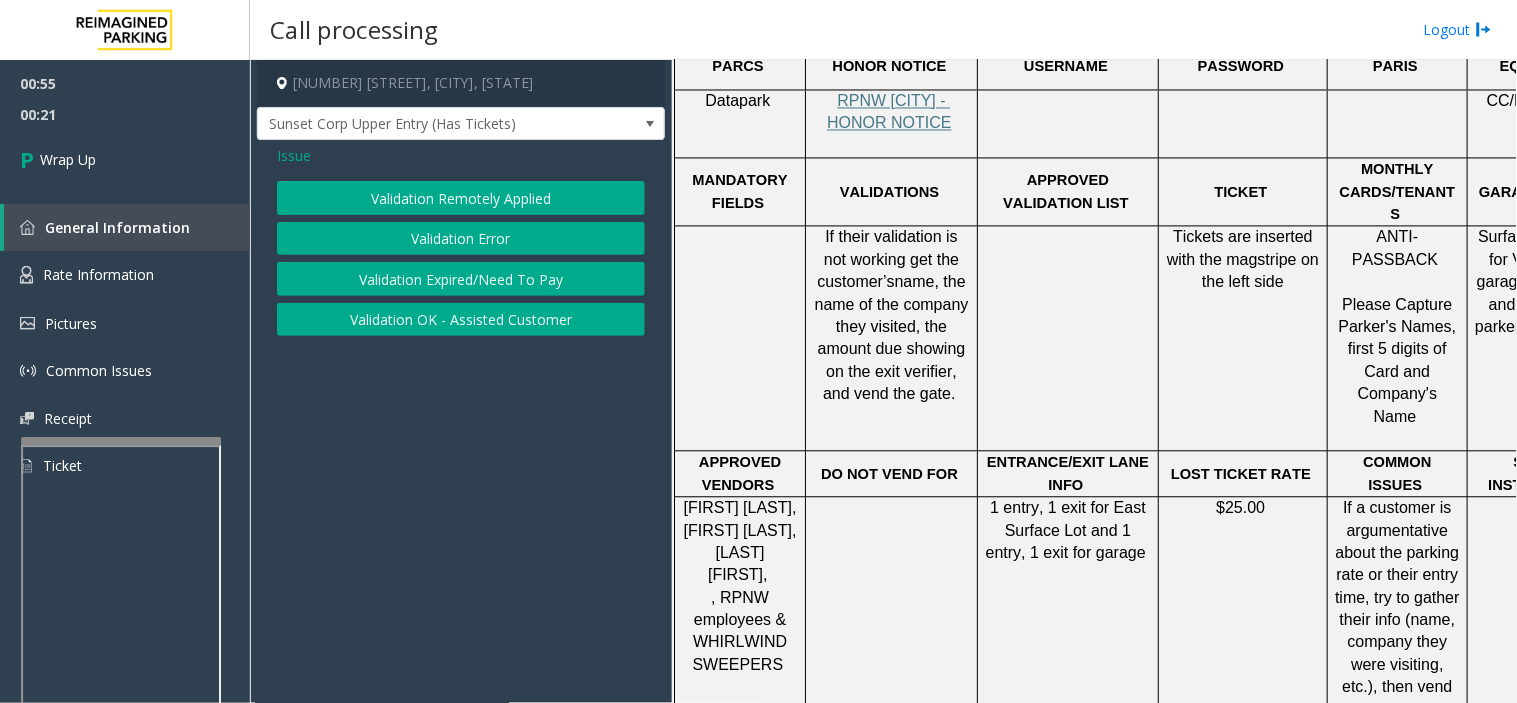 click on "Issue" 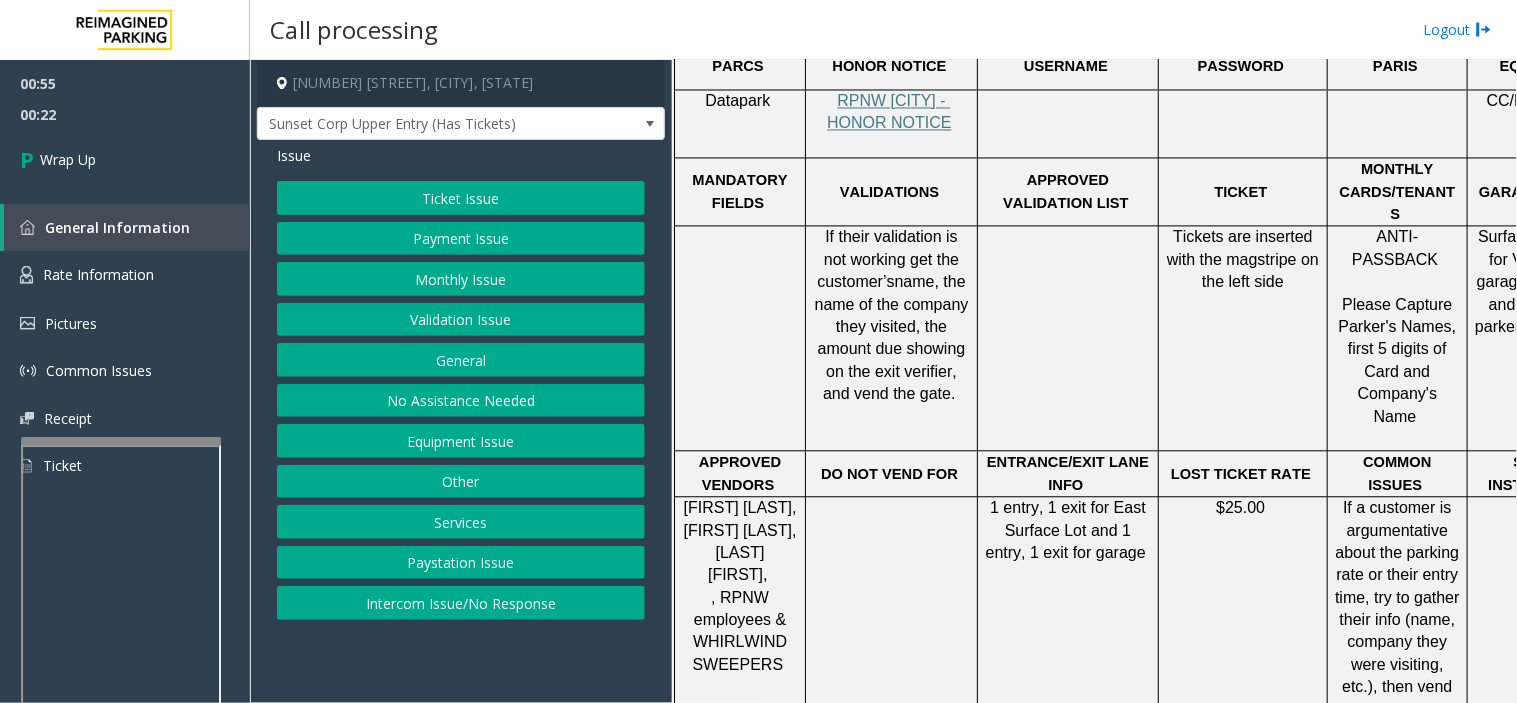 click on "Equipment Issue" 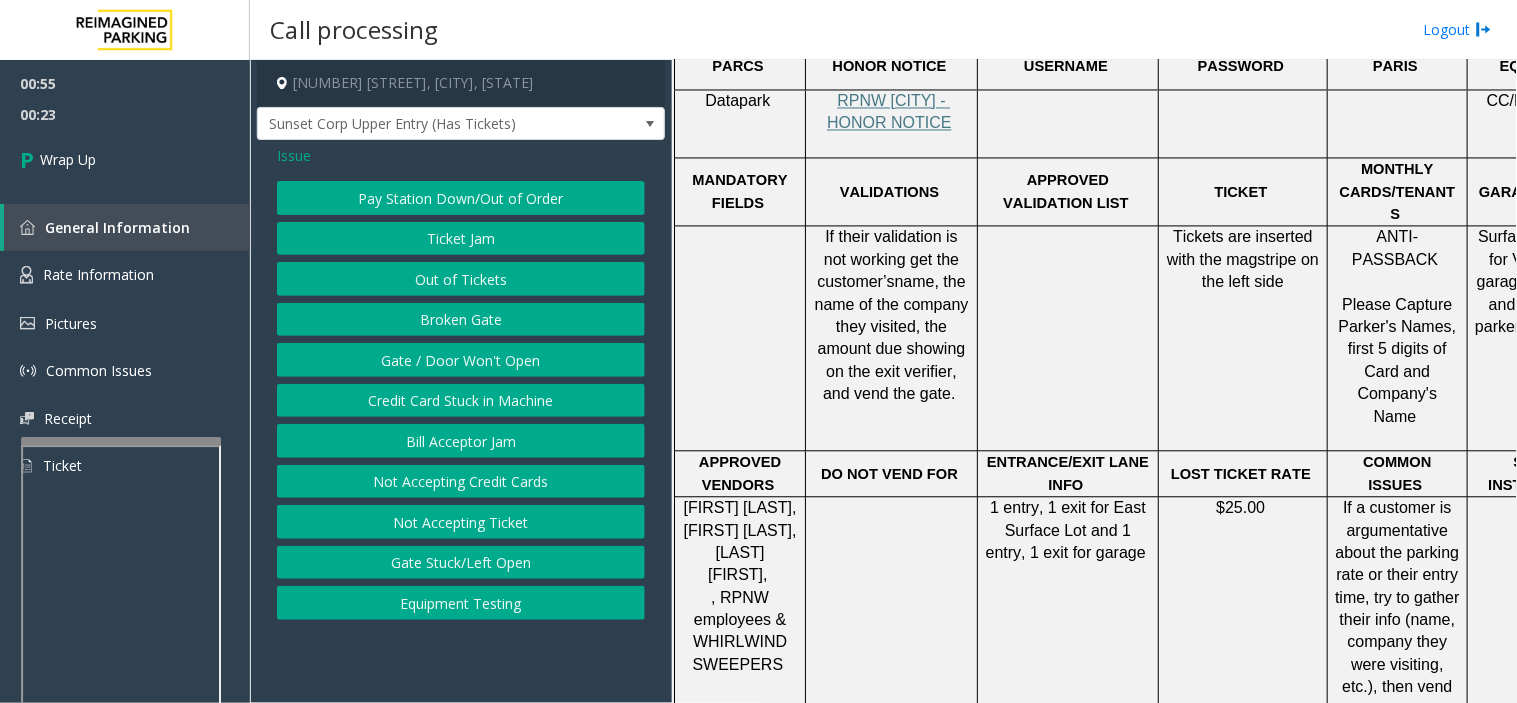 click on "Gate / Door Won't Open" 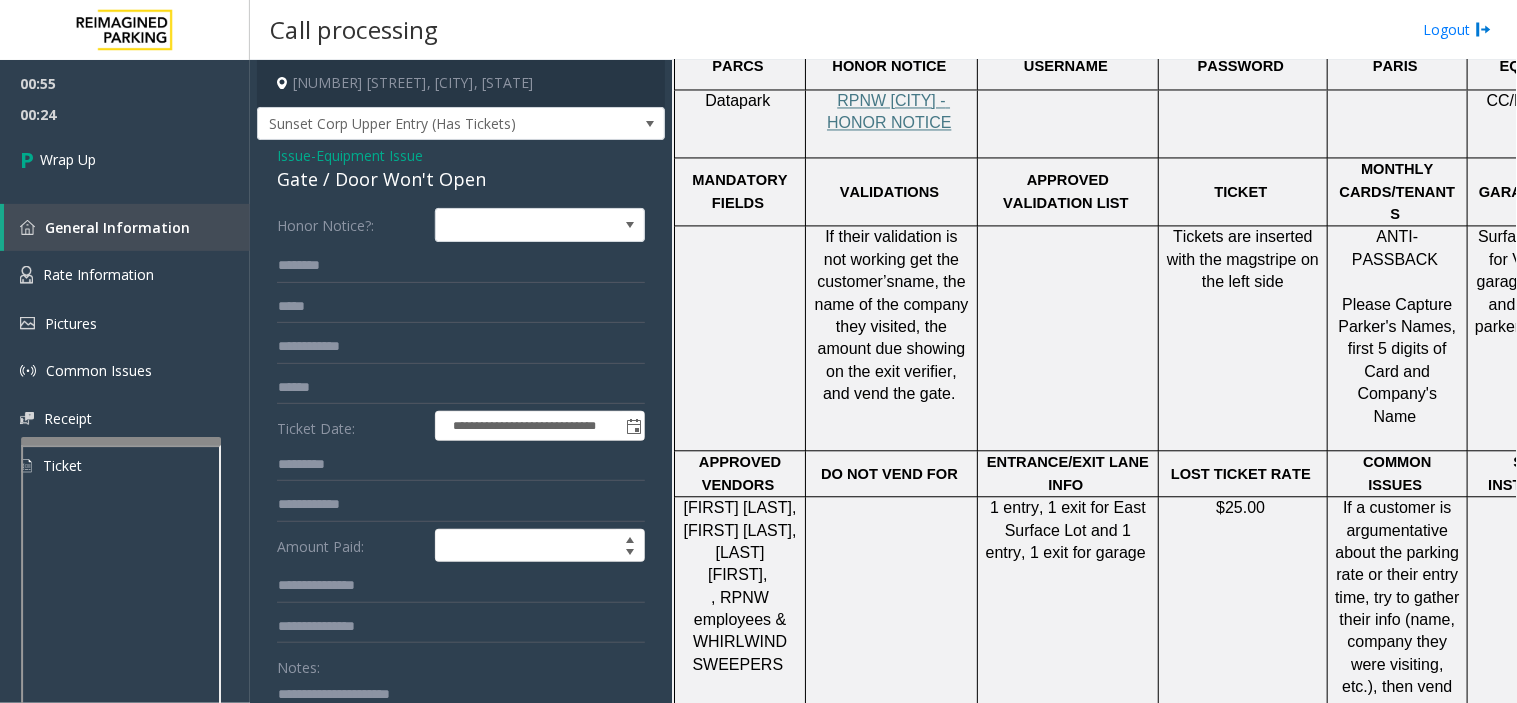 scroll, scrollTop: 111, scrollLeft: 0, axis: vertical 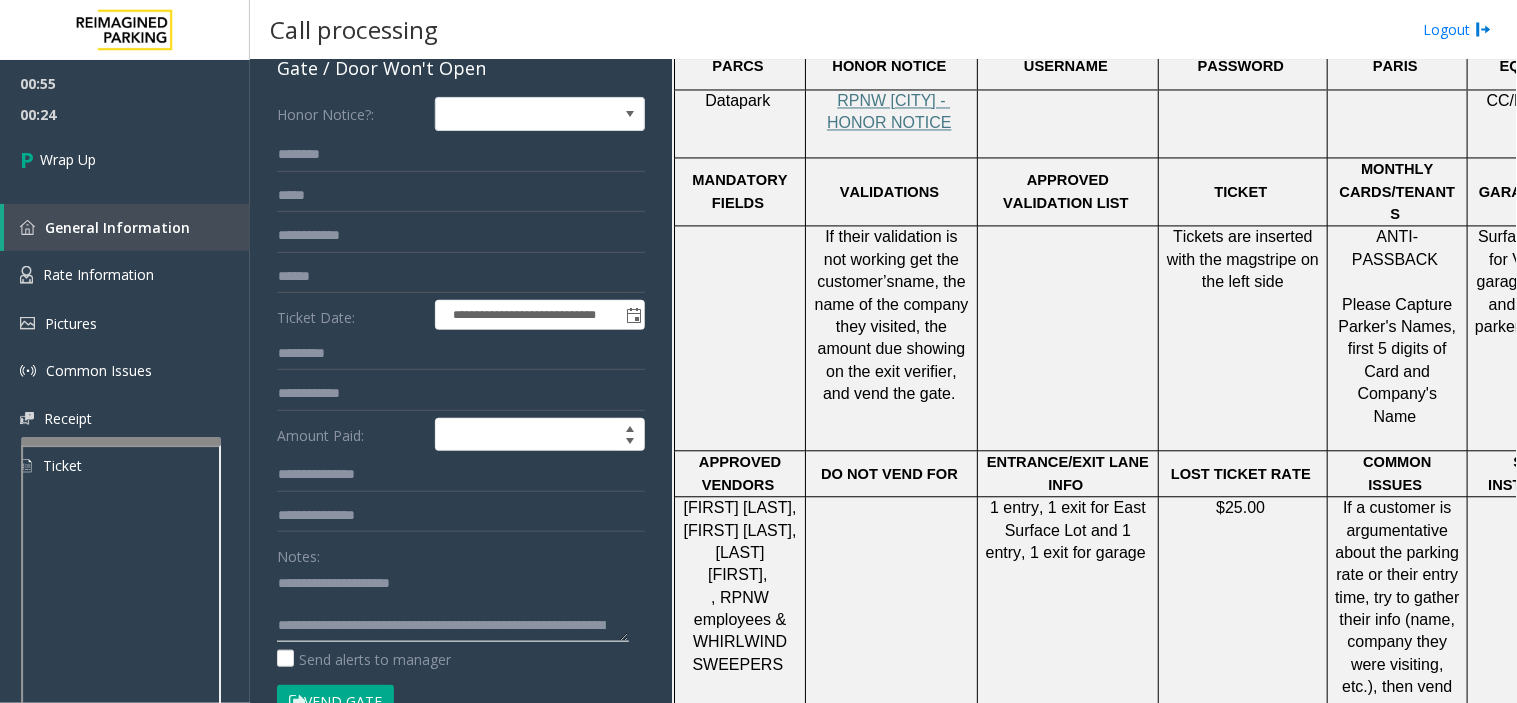 drag, startPoint x: 332, startPoint y: 581, endPoint x: 510, endPoint y: 594, distance: 178.47409 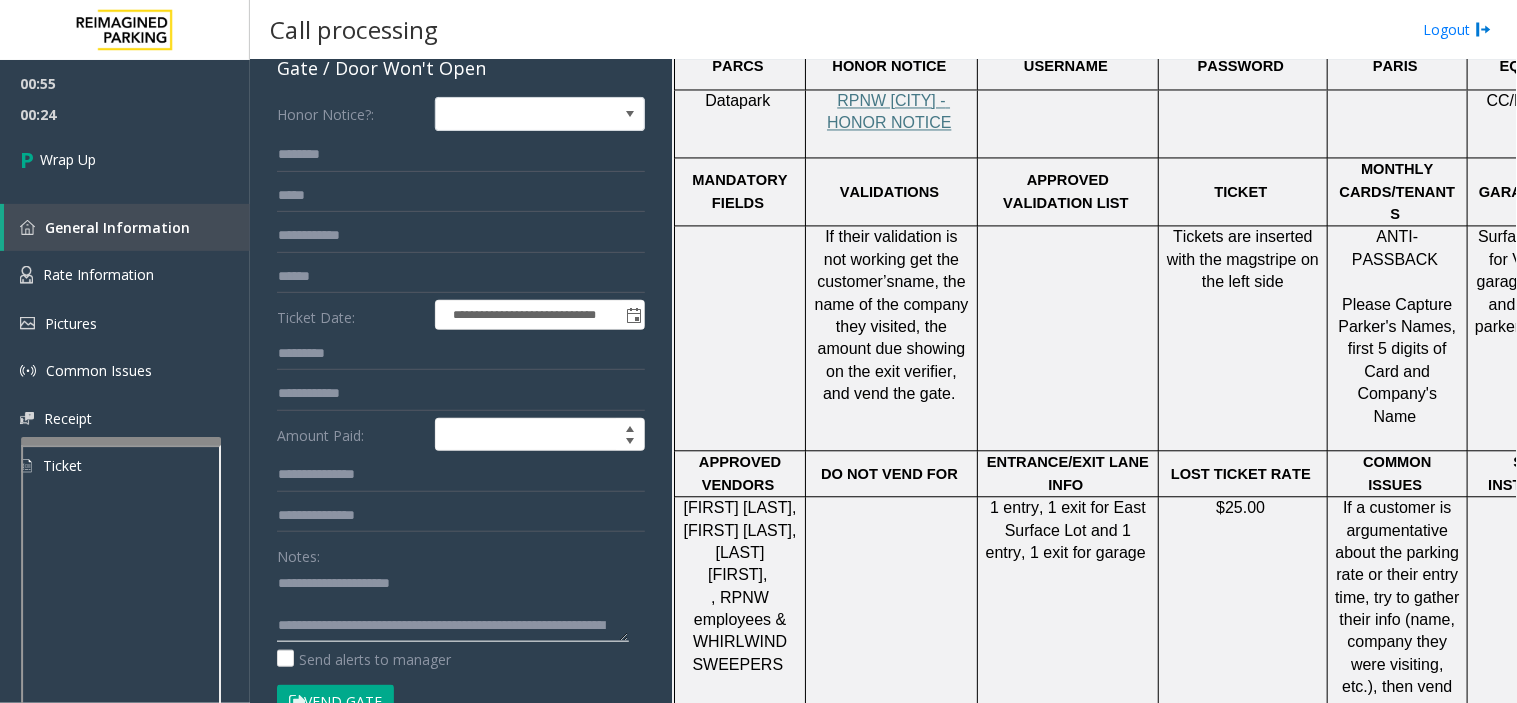 click 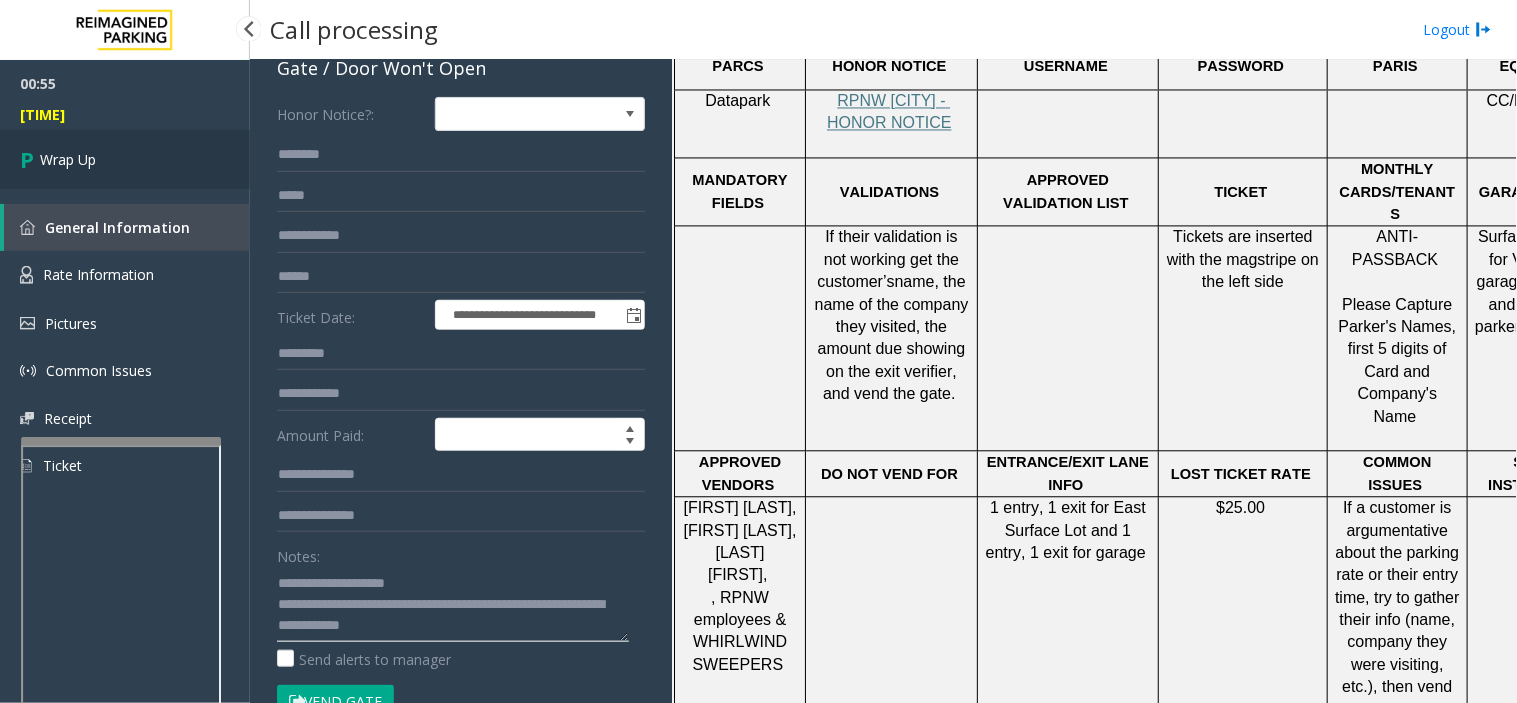type on "**********" 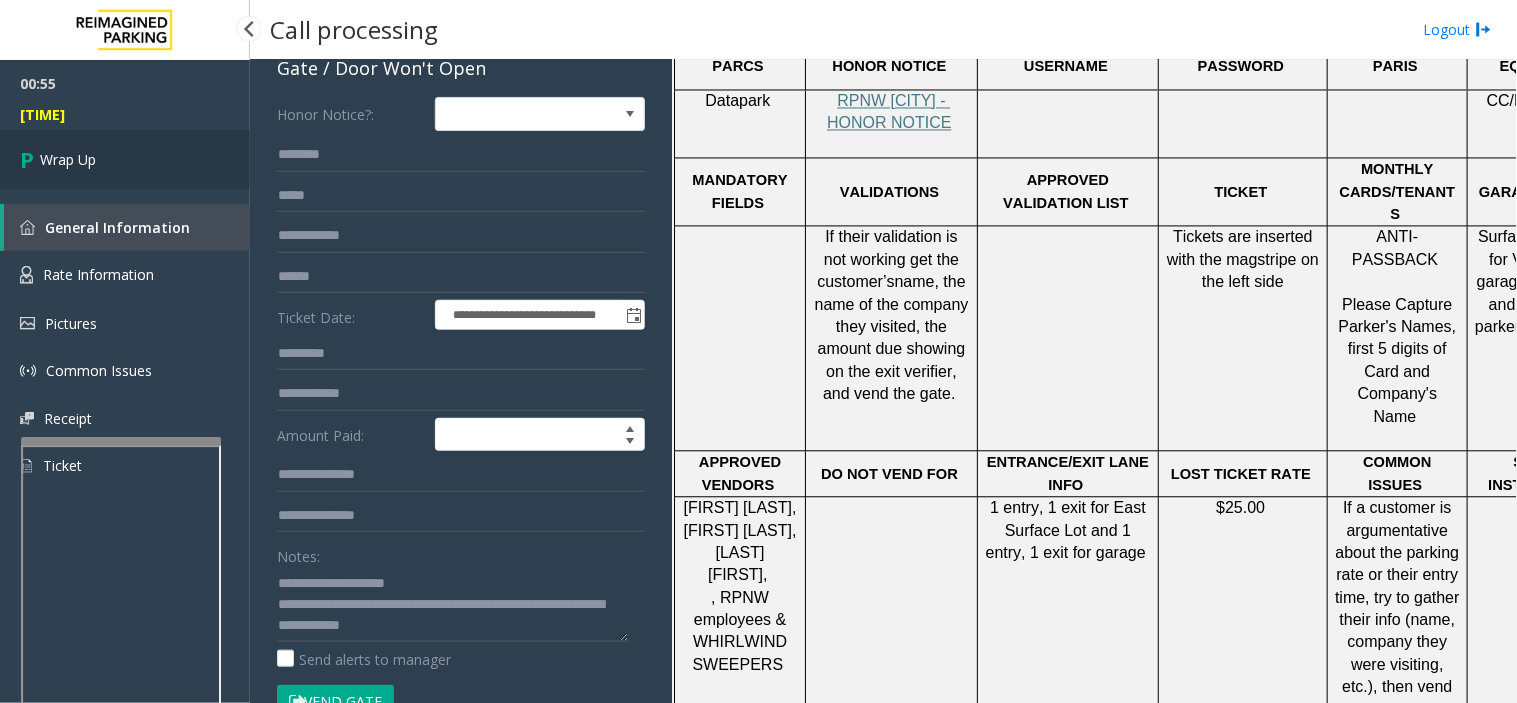 click on "Wrap Up" at bounding box center (125, 159) 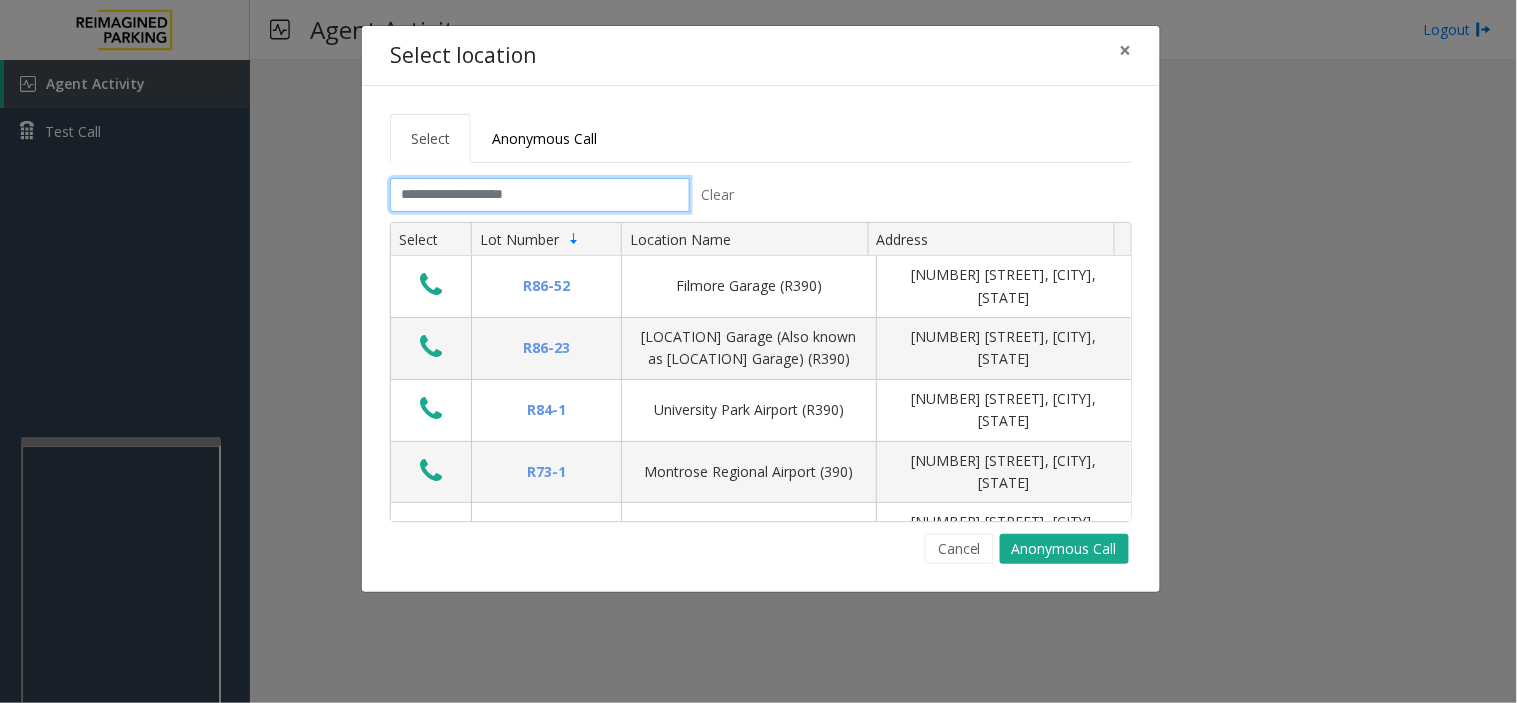 click 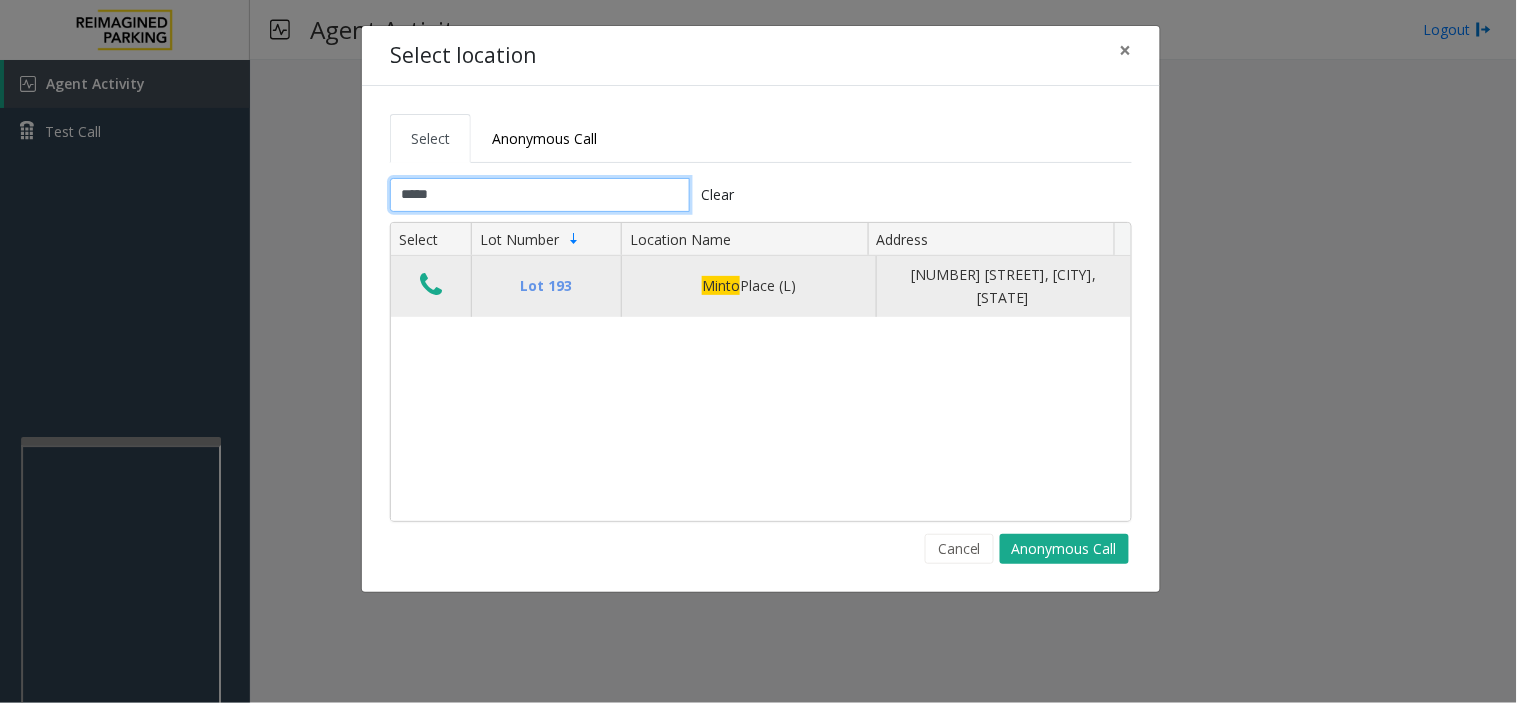 type on "*****" 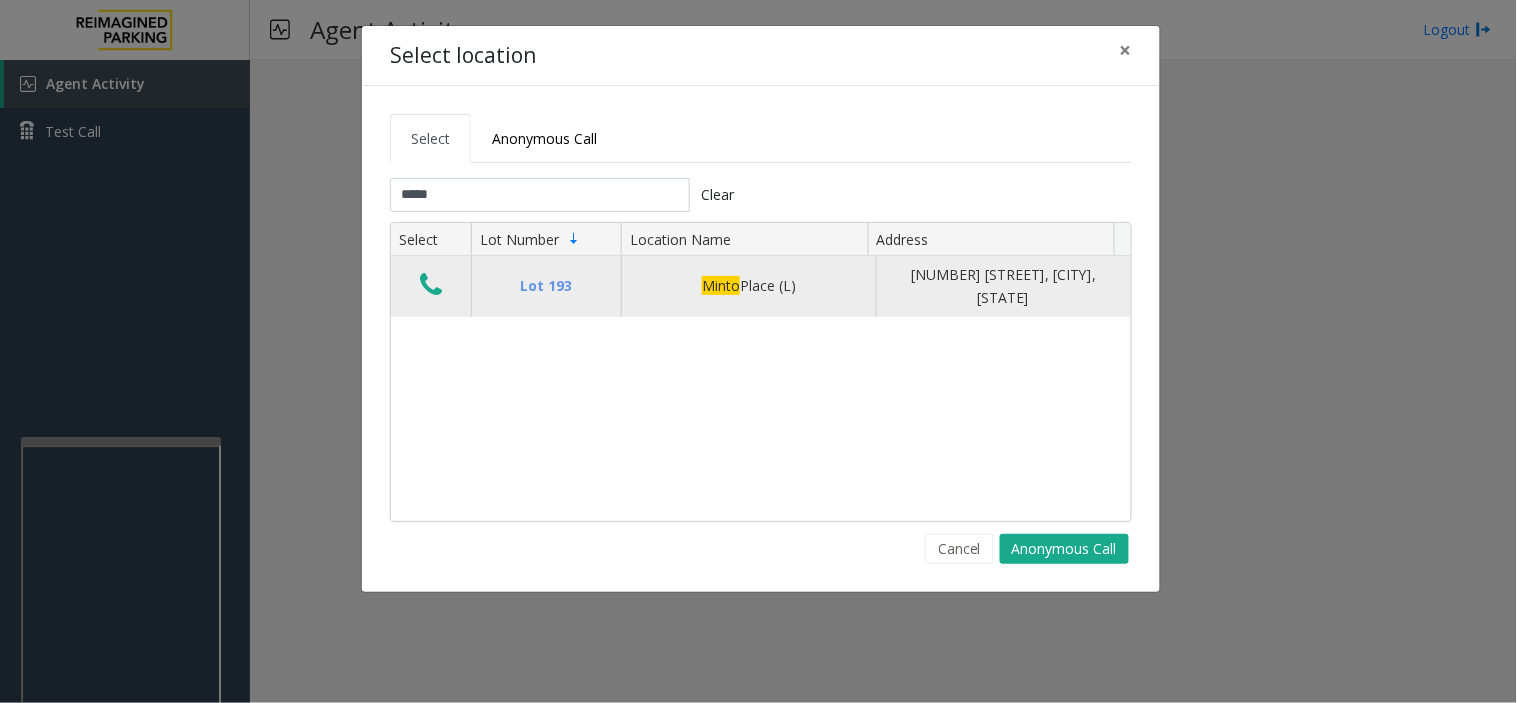 click 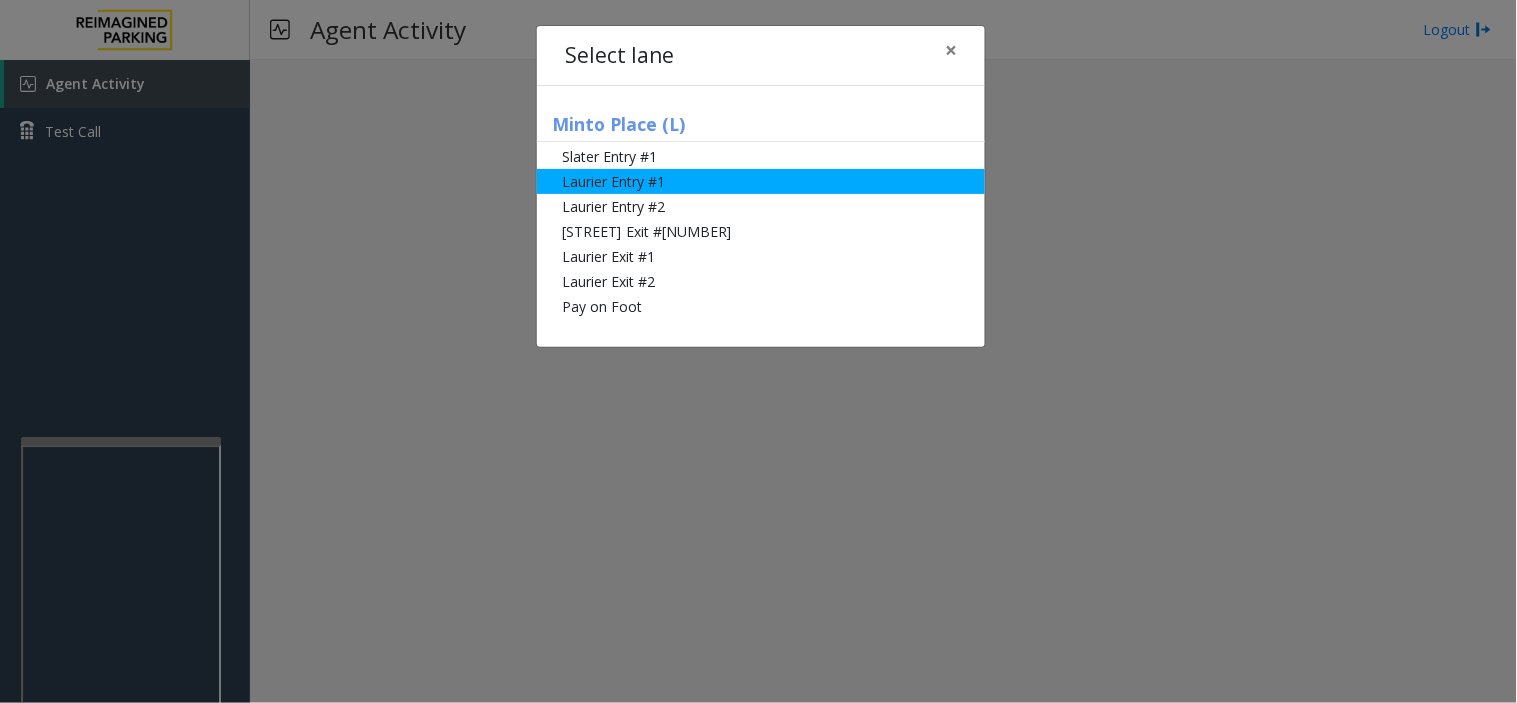 click on "Laurier Entry #1" 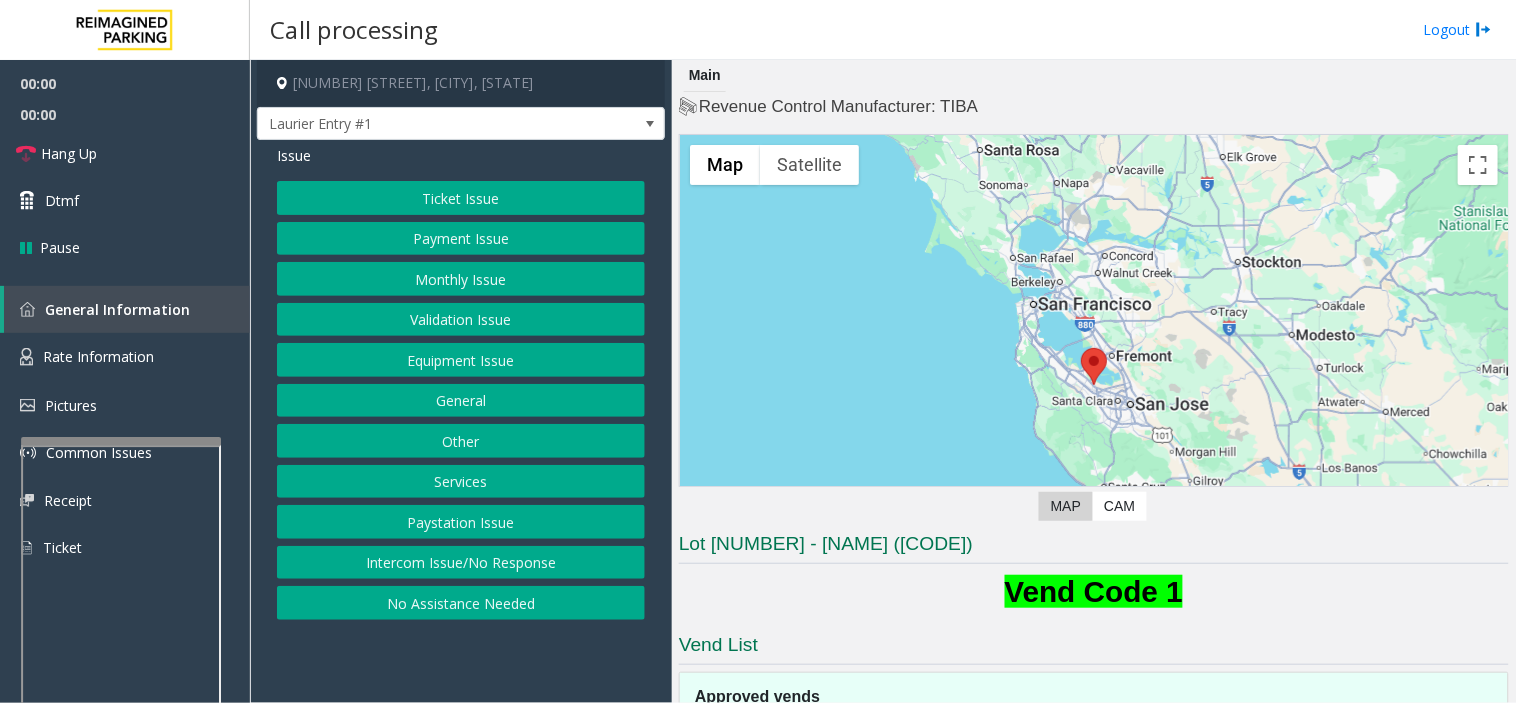 click on "Payment Issue" 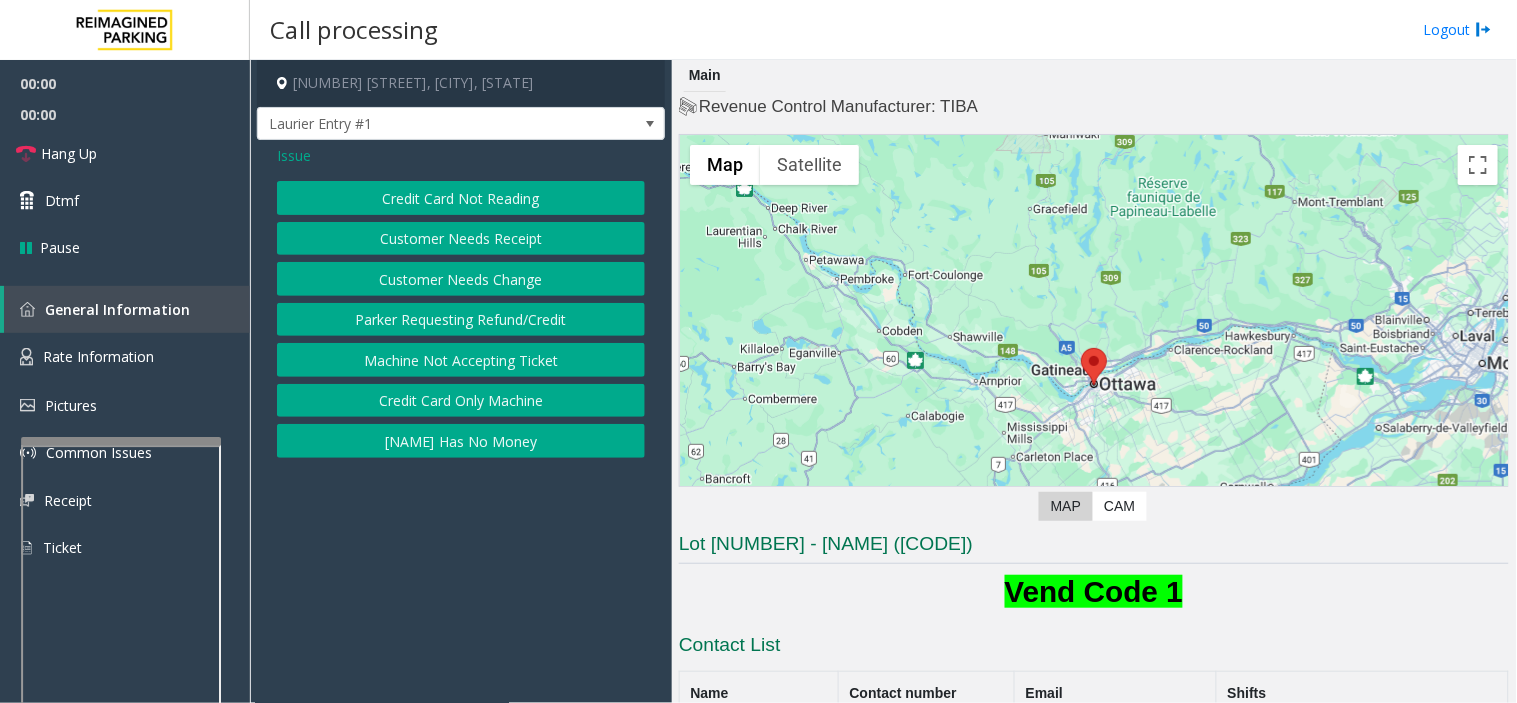 click on "Credit Card Not Reading" 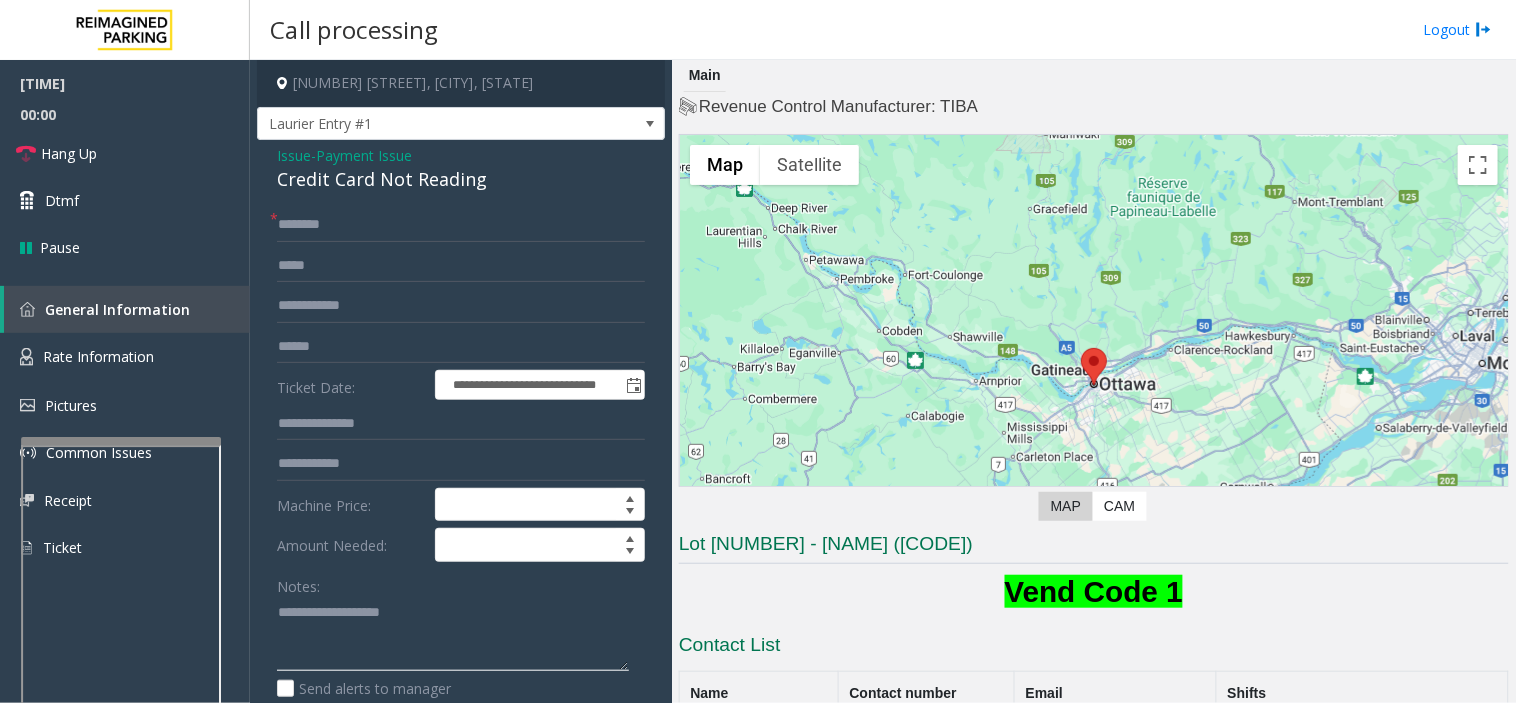 paste on "**********" 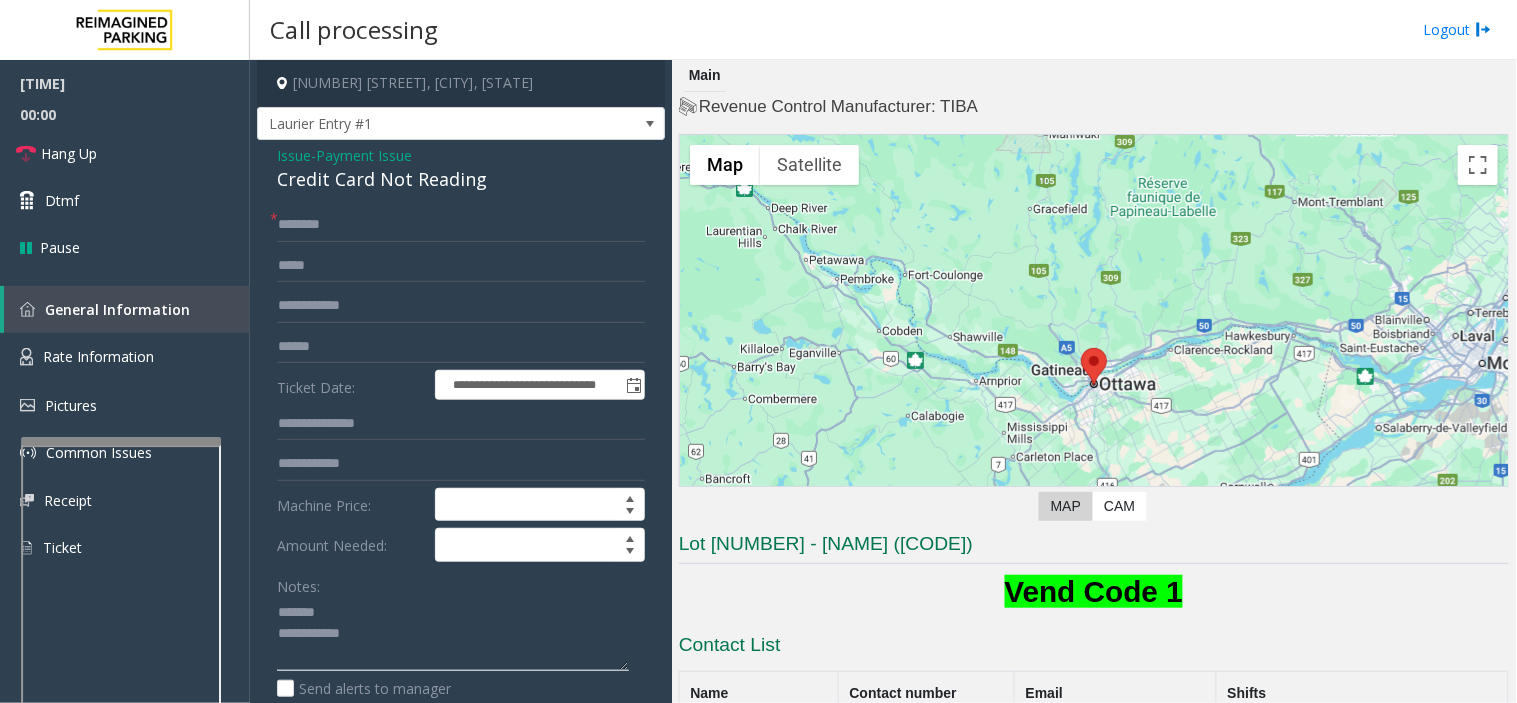 click 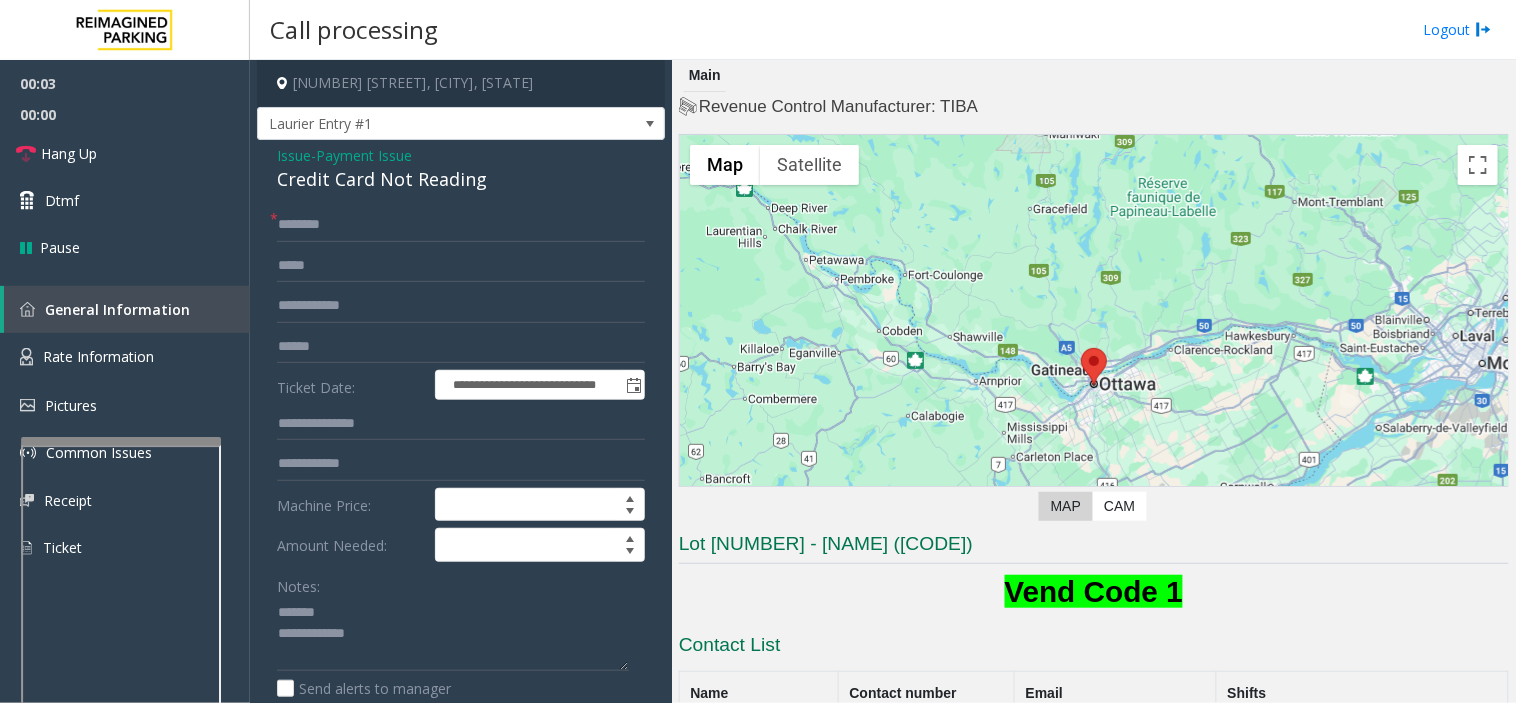 click on "Credit Card Not Reading" 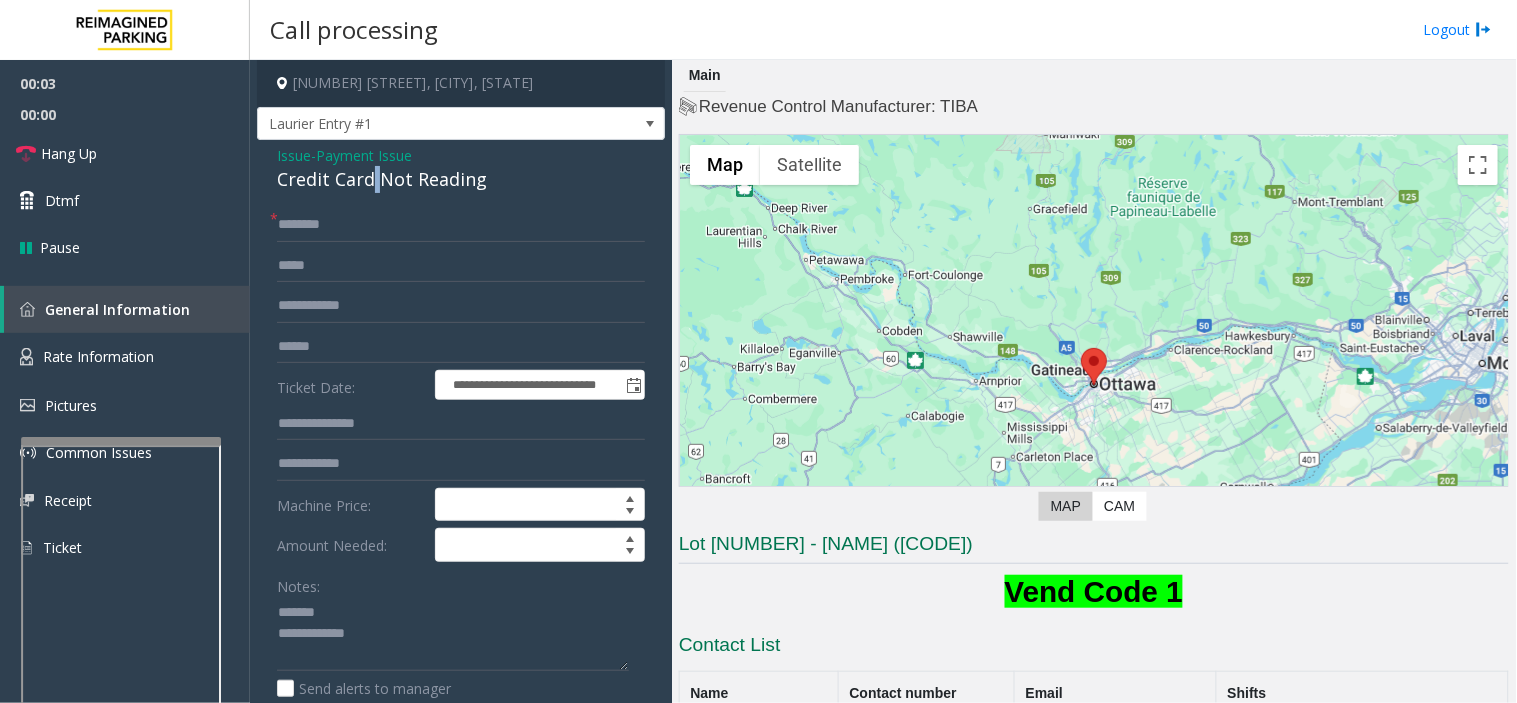 click on "Credit Card Not Reading" 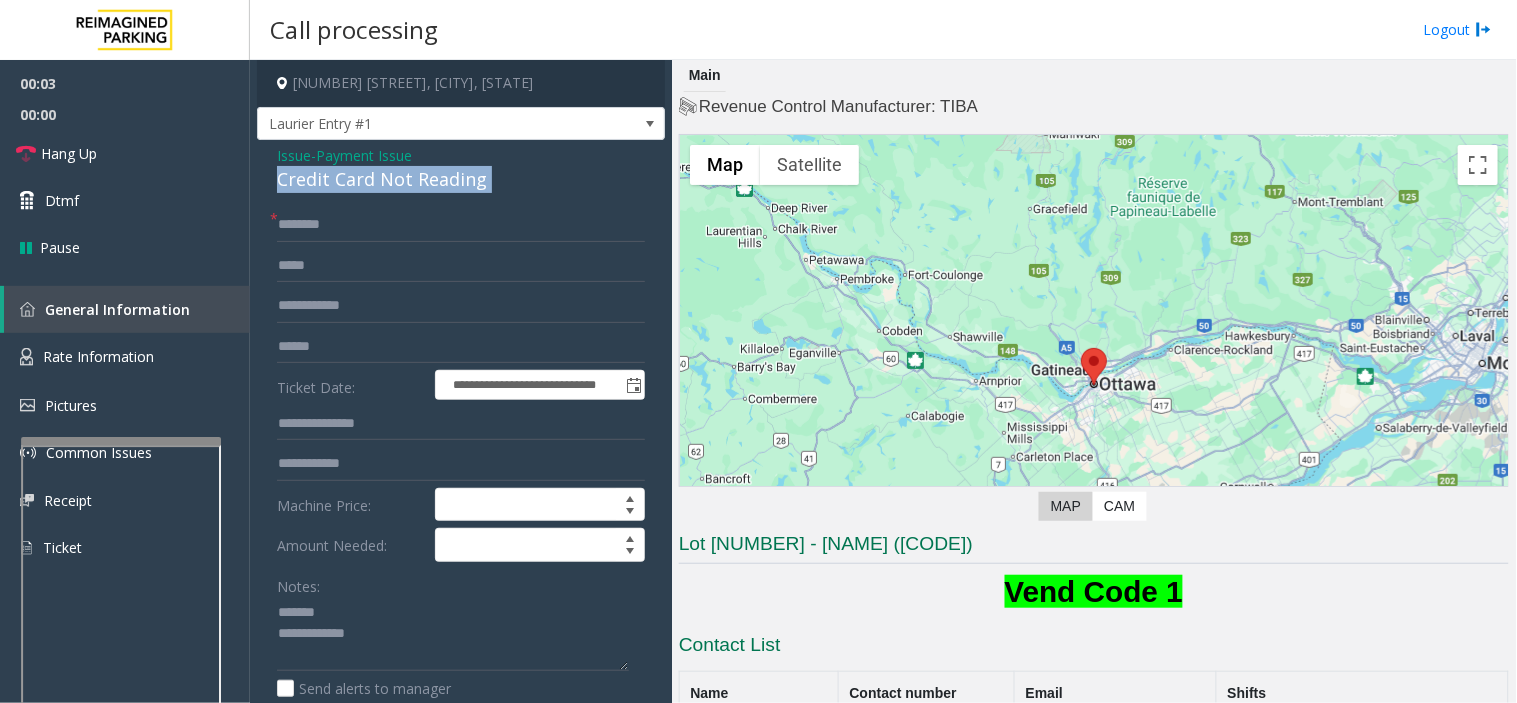 click on "Credit Card Not Reading" 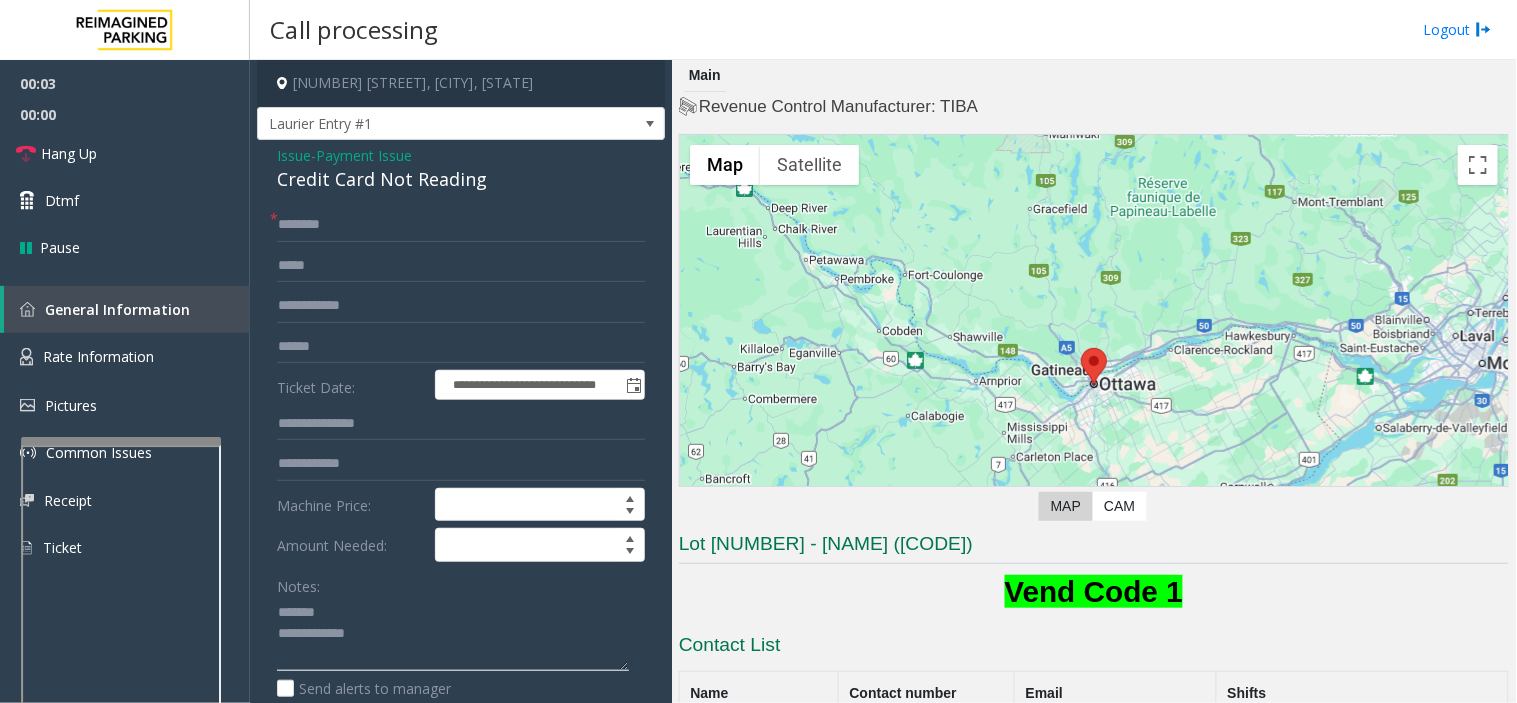 click 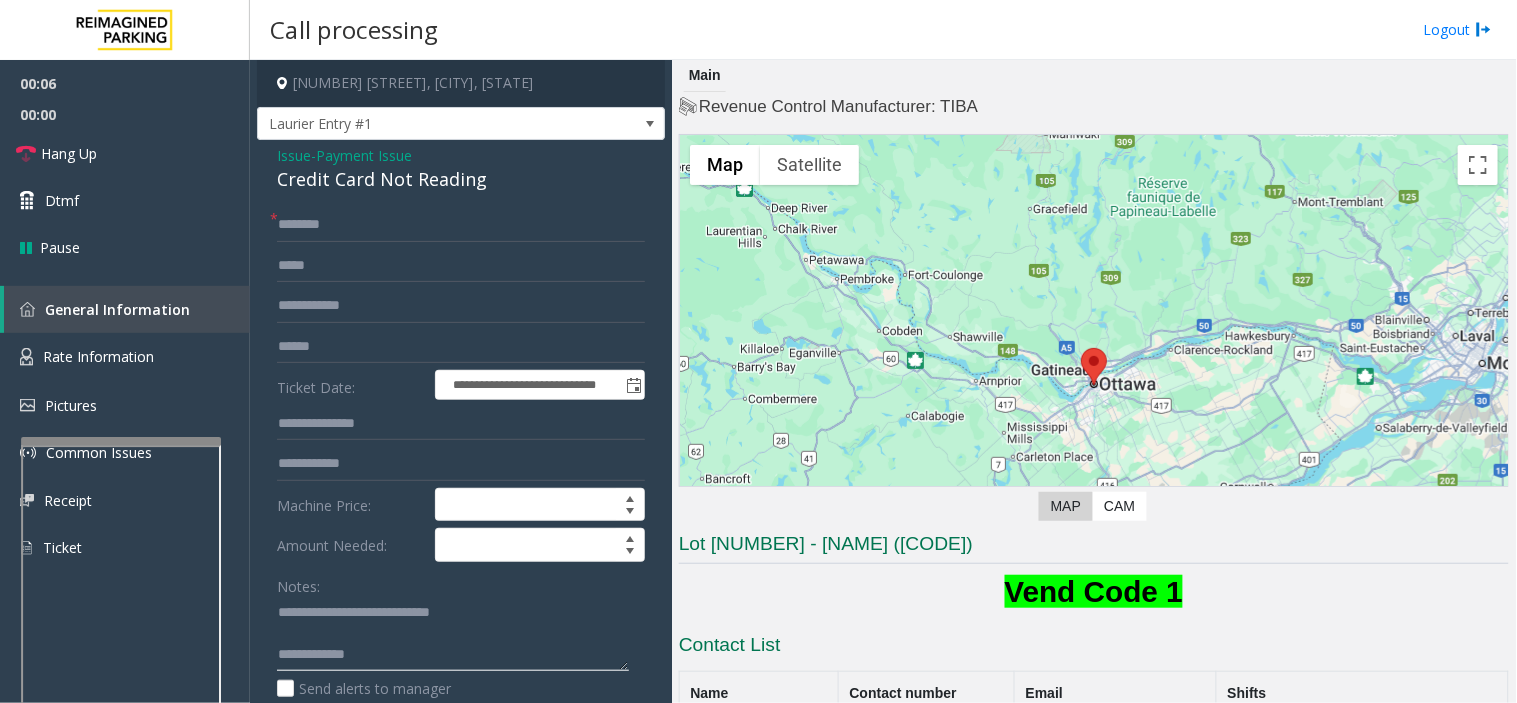 click 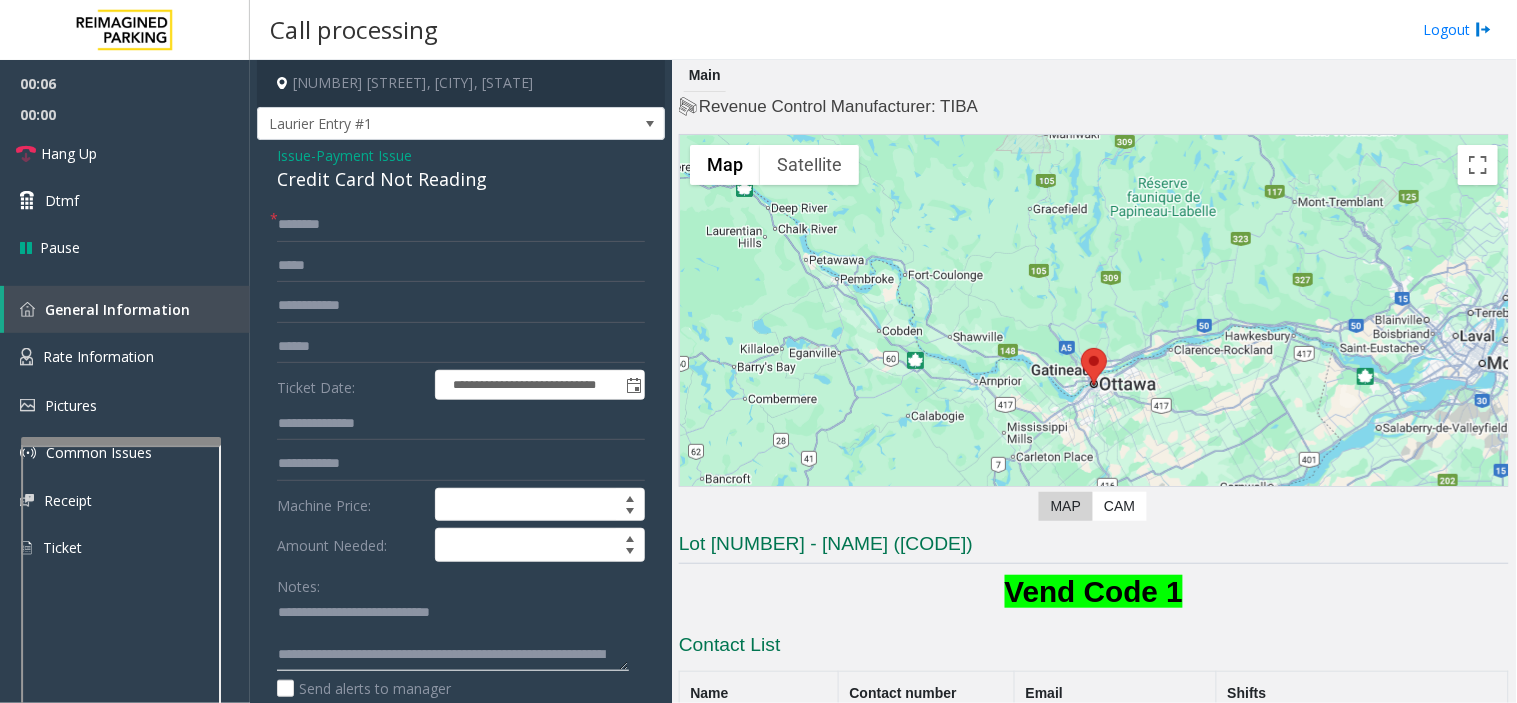 scroll, scrollTop: 35, scrollLeft: 0, axis: vertical 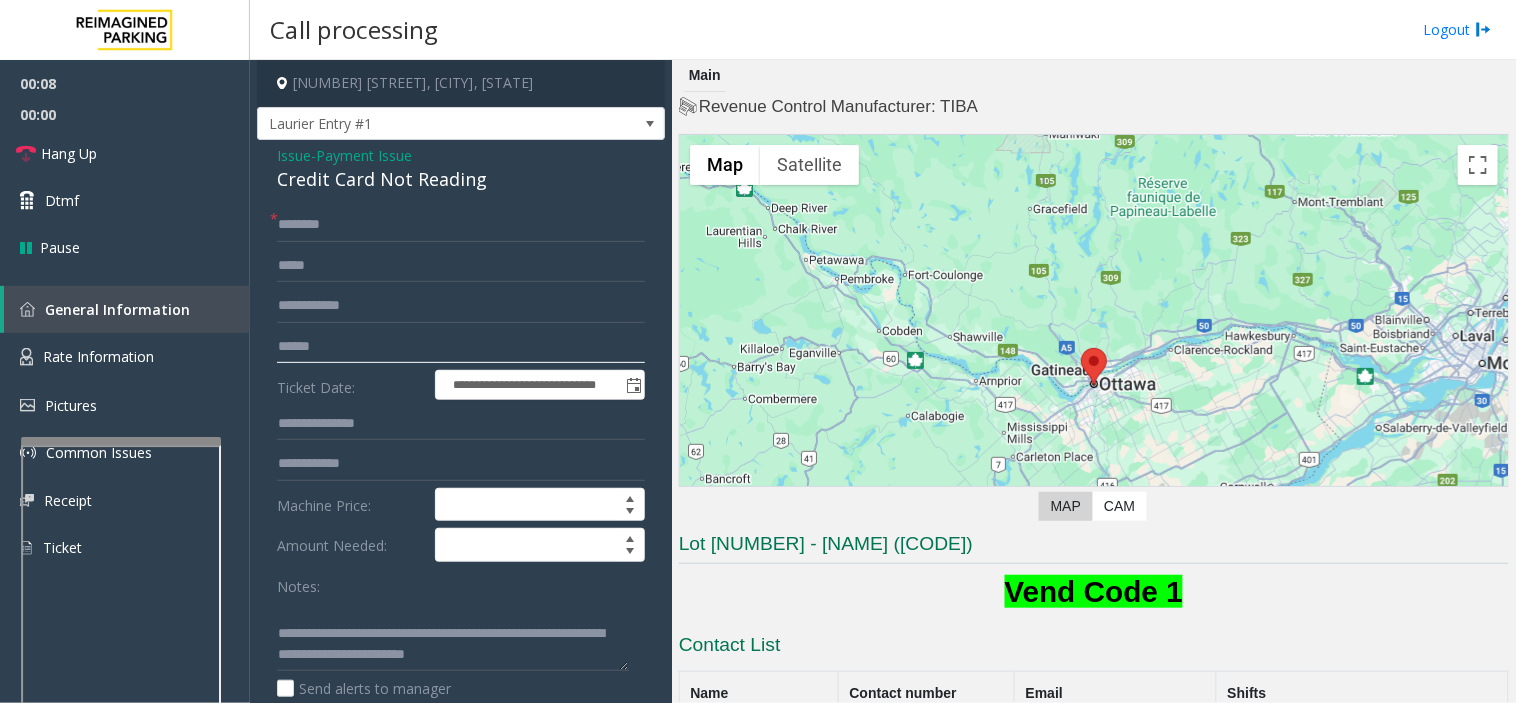click 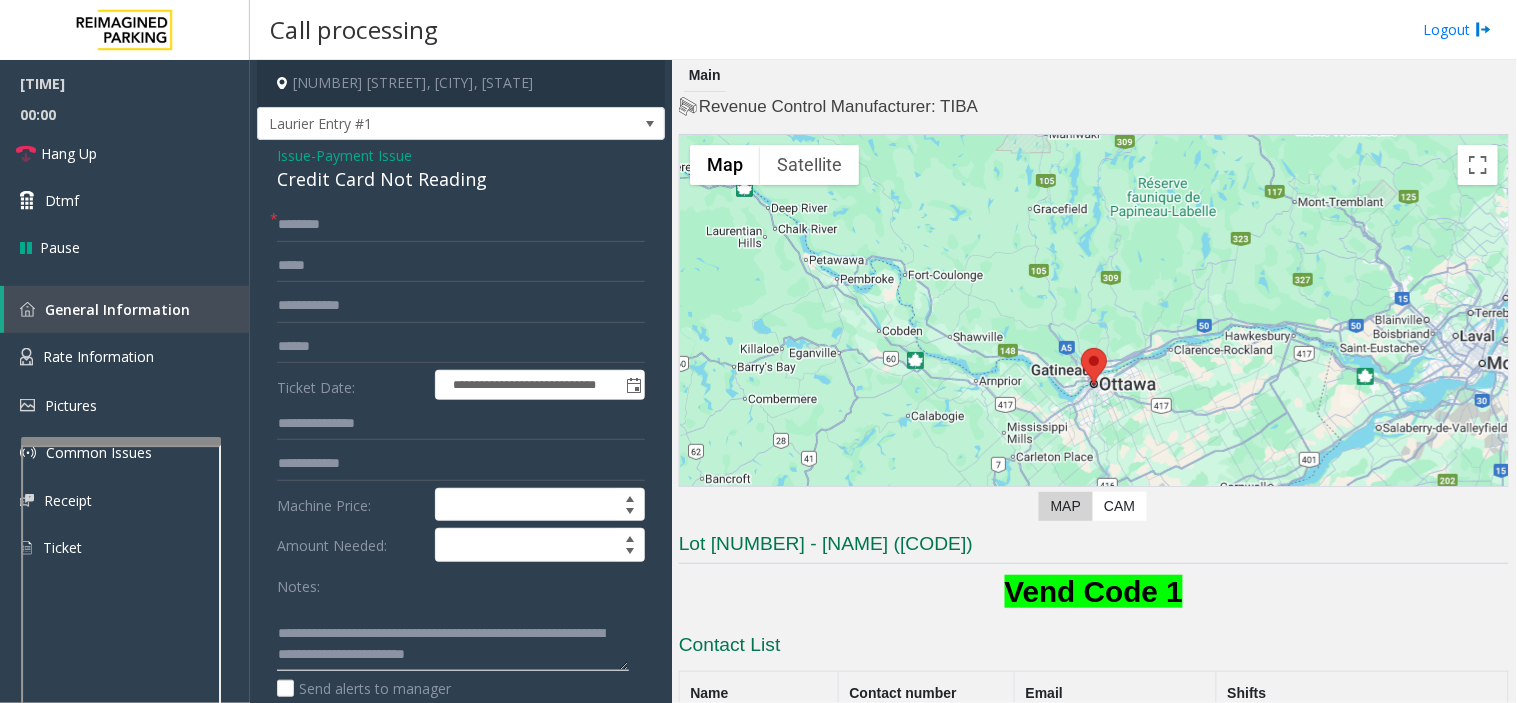 click 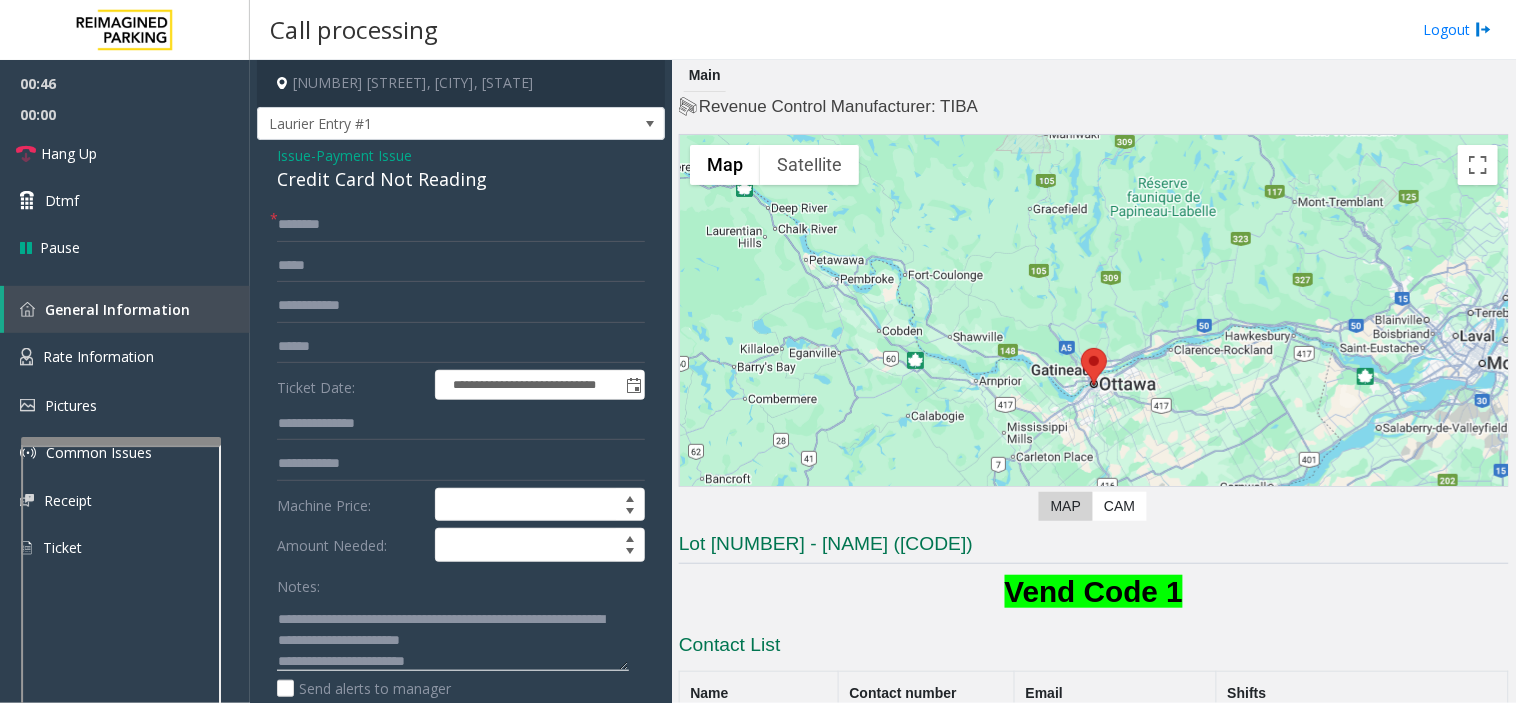 type on "**********" 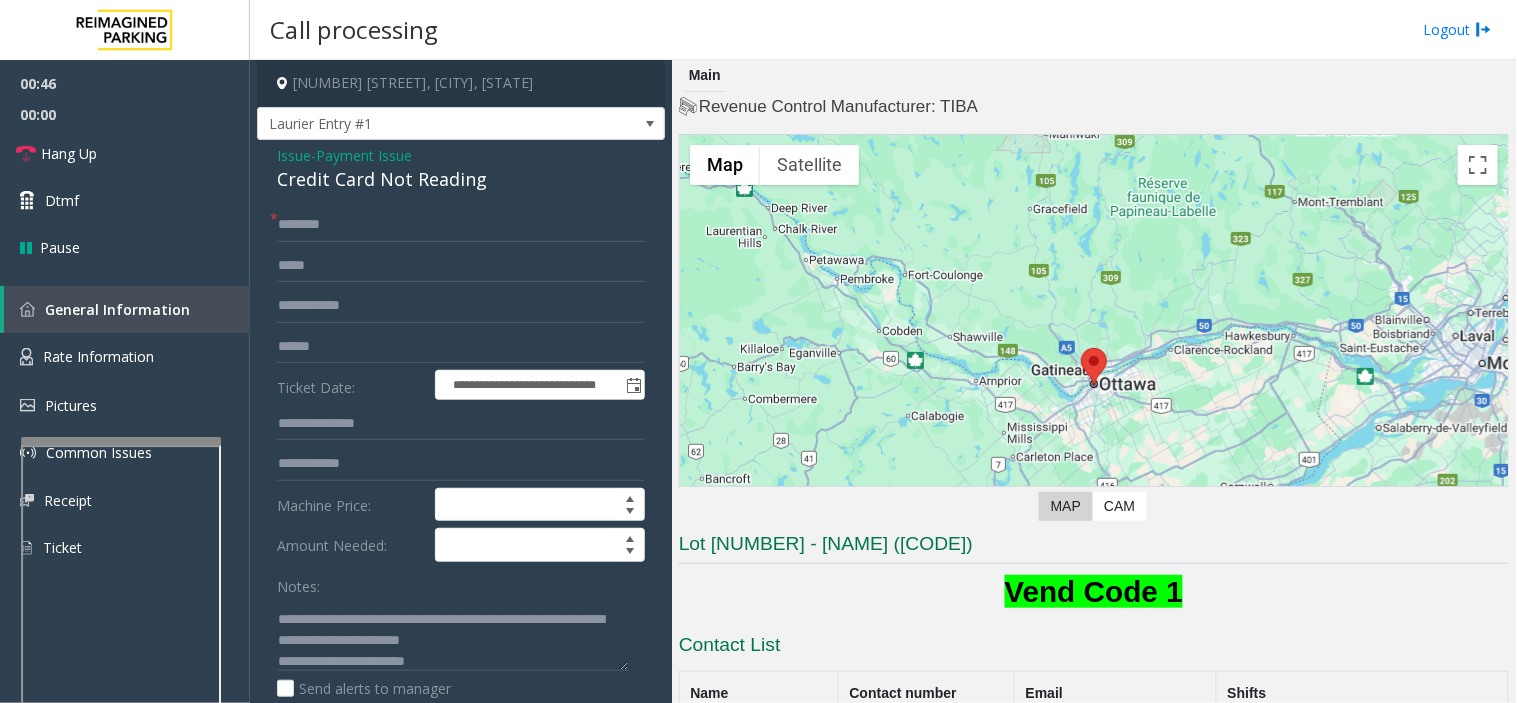 click on "Ticket Date: Machine Price: Amount Needed: Notes: Send alerts to manager Vend Gate * Please setup Vend code or enable Revenue control integration for selected lane to perform vend" 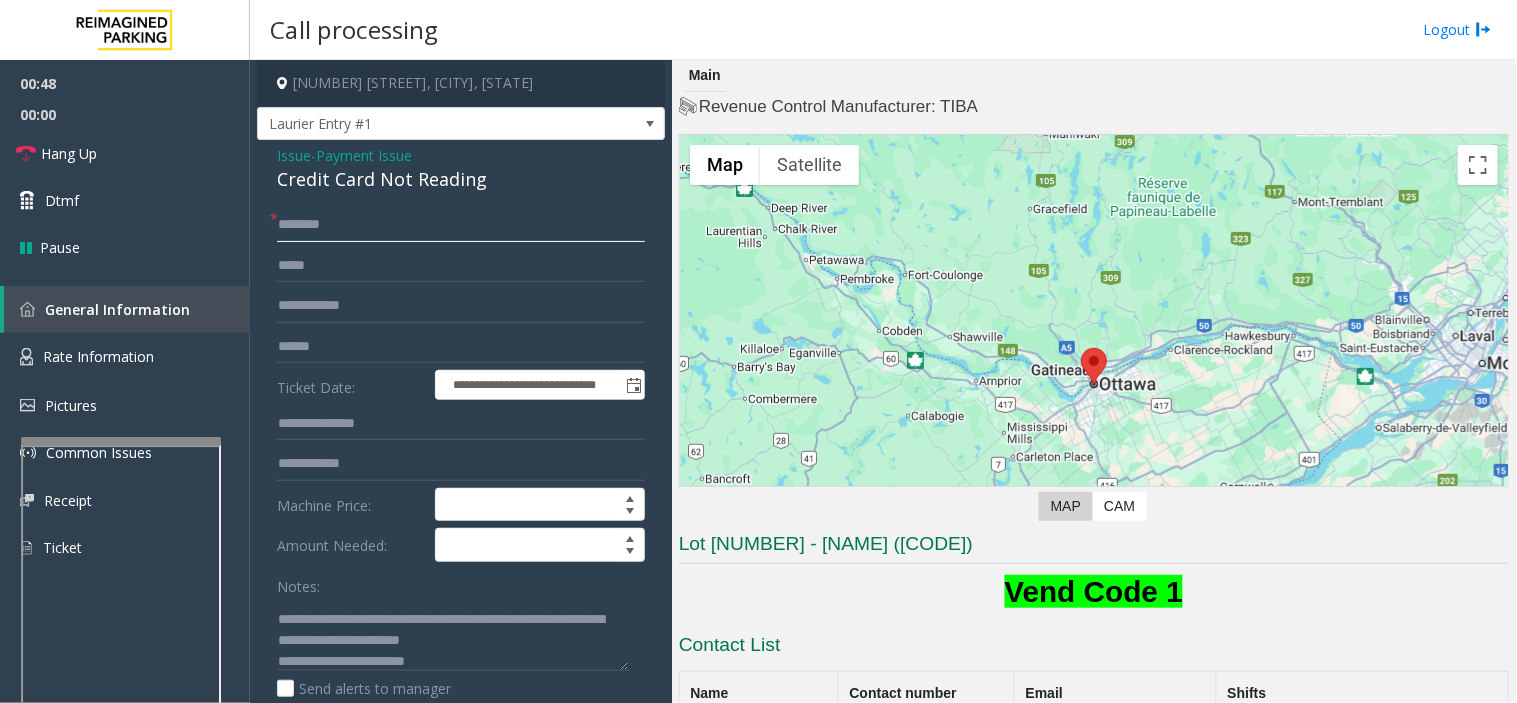 click 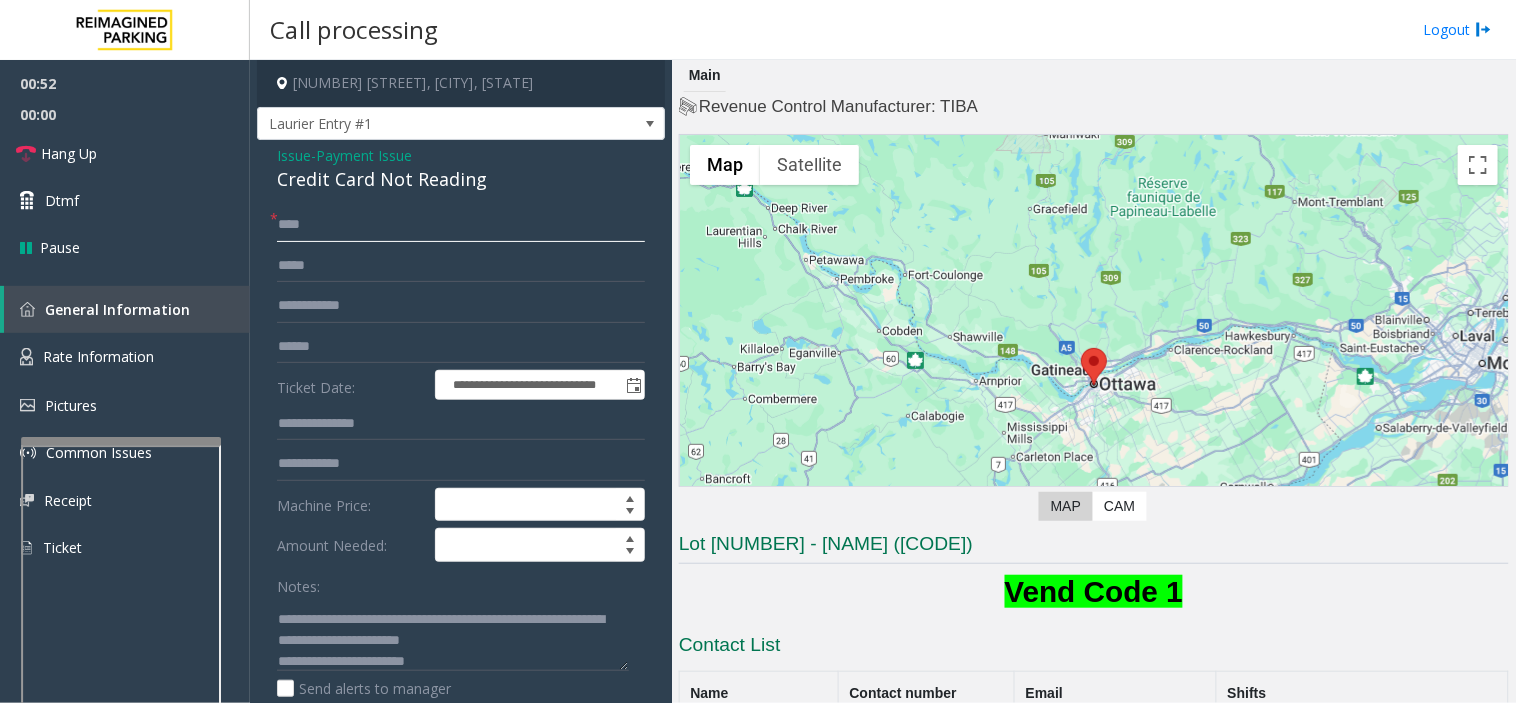 type on "****" 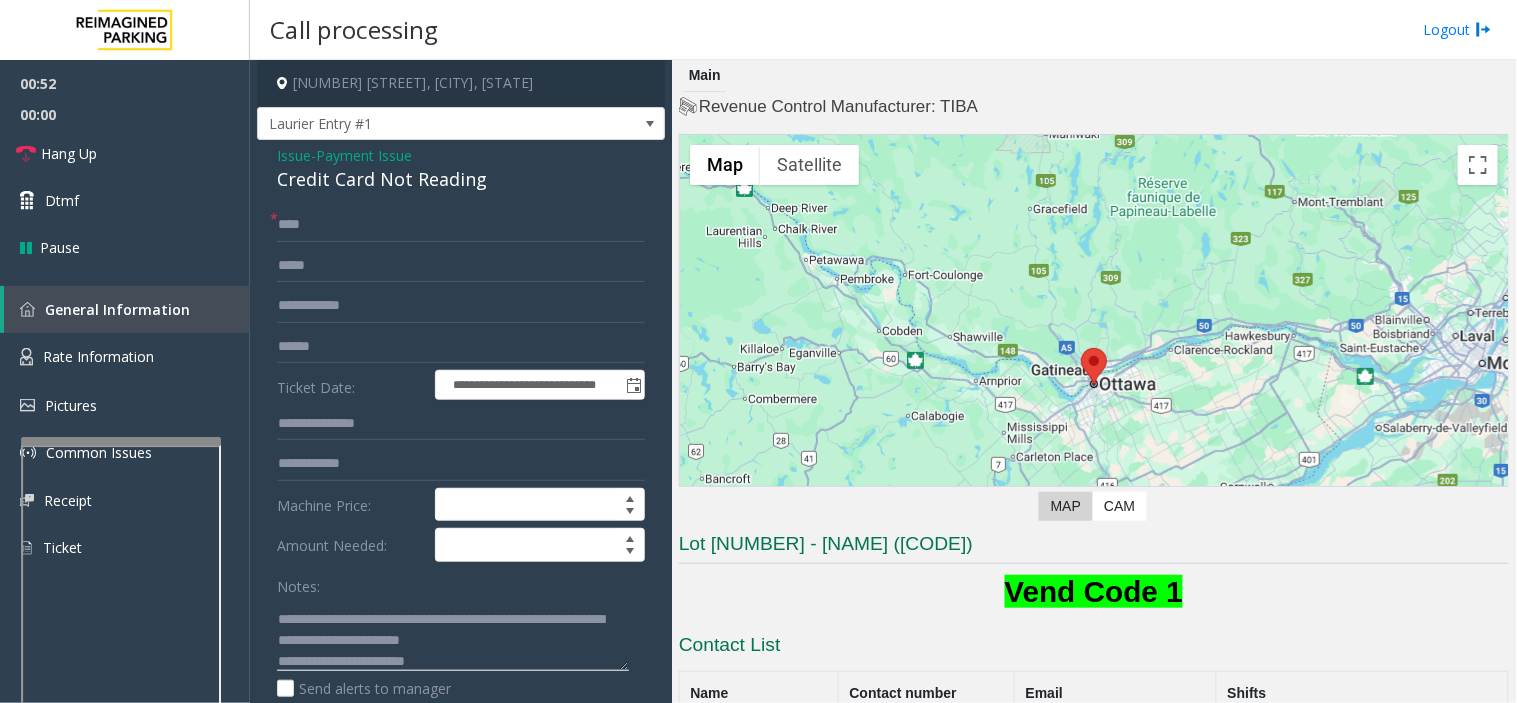 click 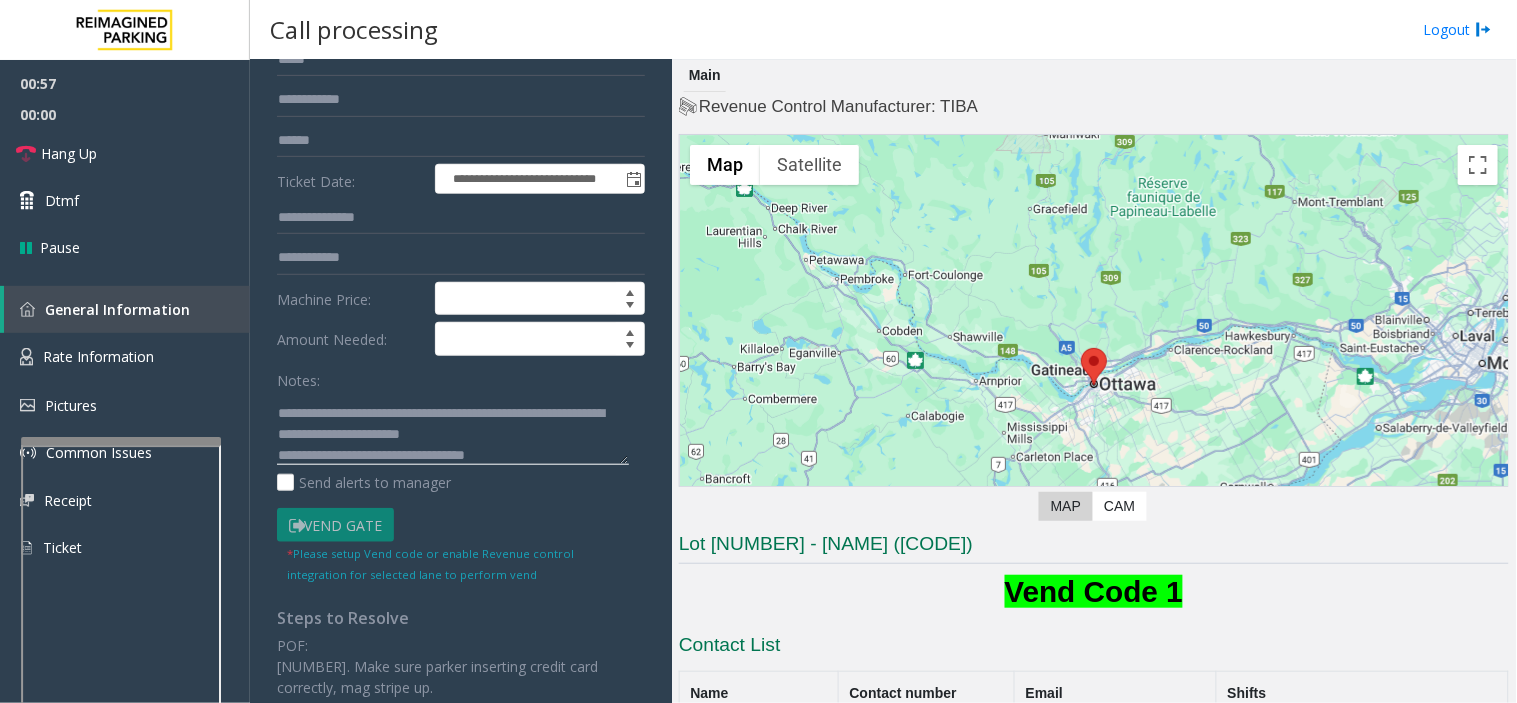 scroll, scrollTop: 333, scrollLeft: 0, axis: vertical 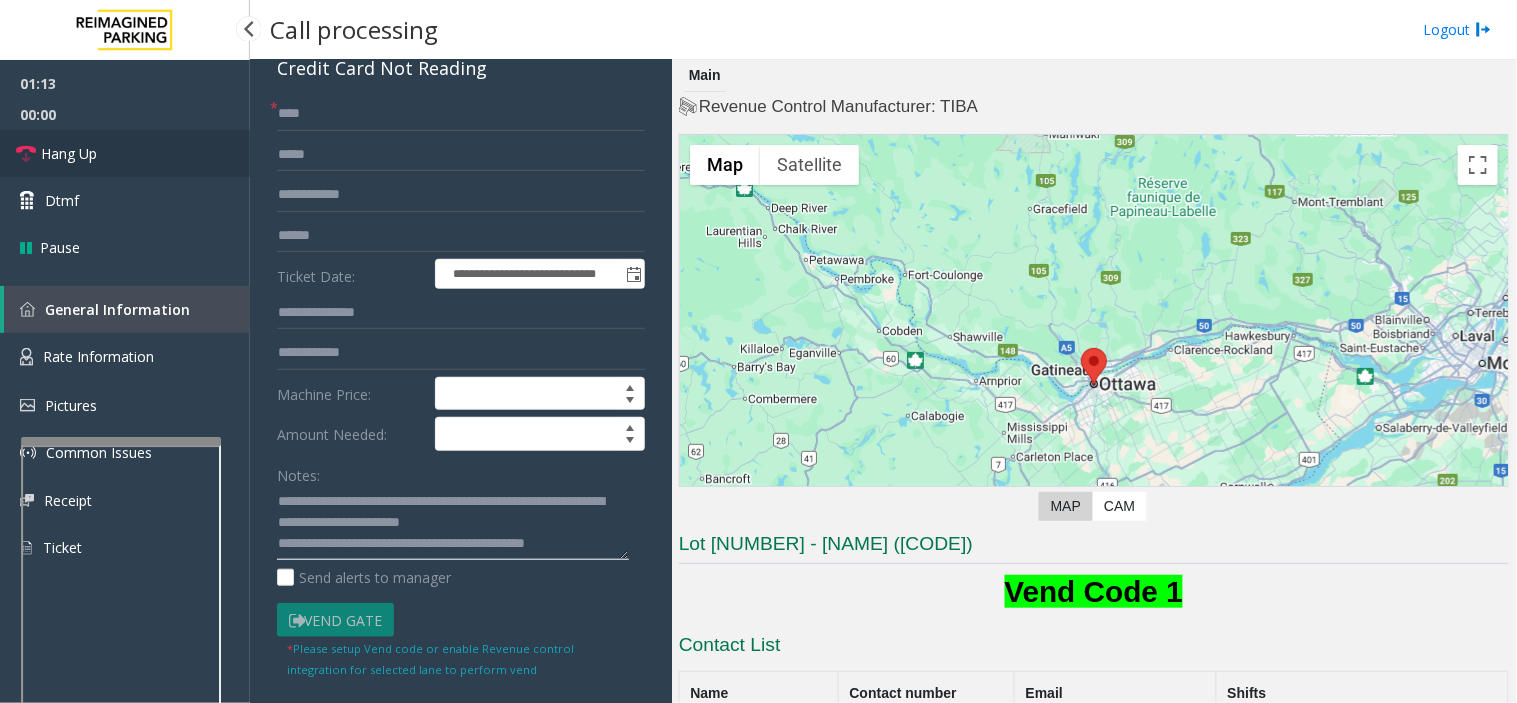 type on "**********" 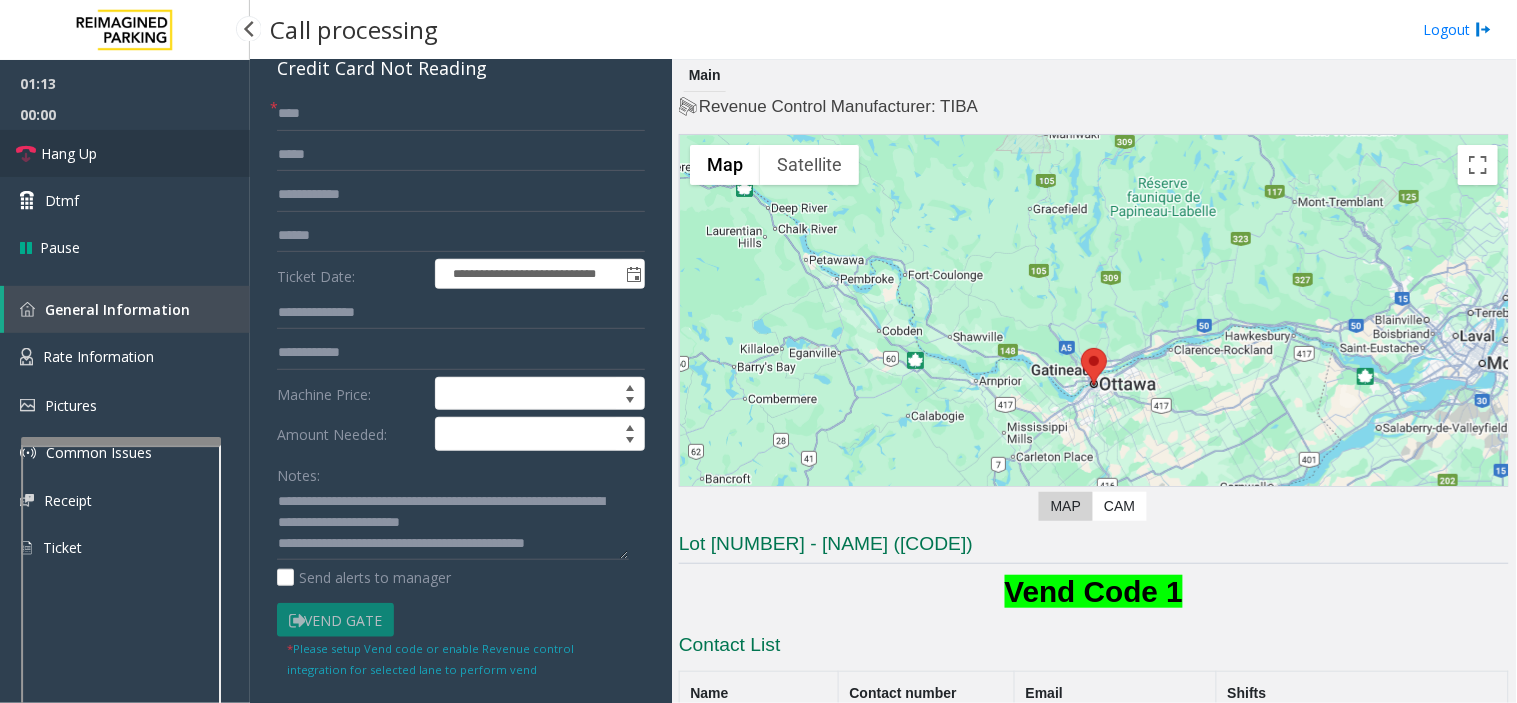 click on "Hang Up" at bounding box center (125, 153) 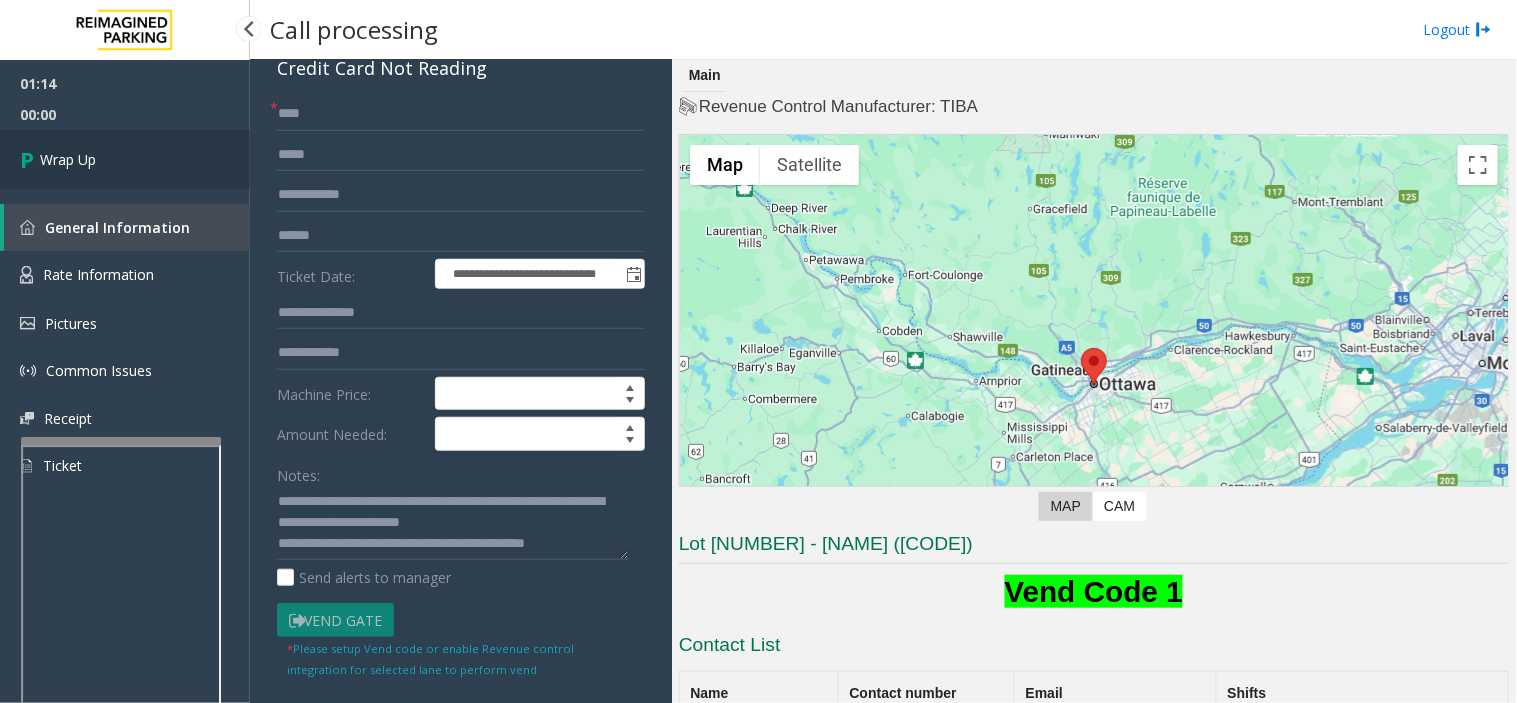 click on "Wrap Up" at bounding box center (125, 159) 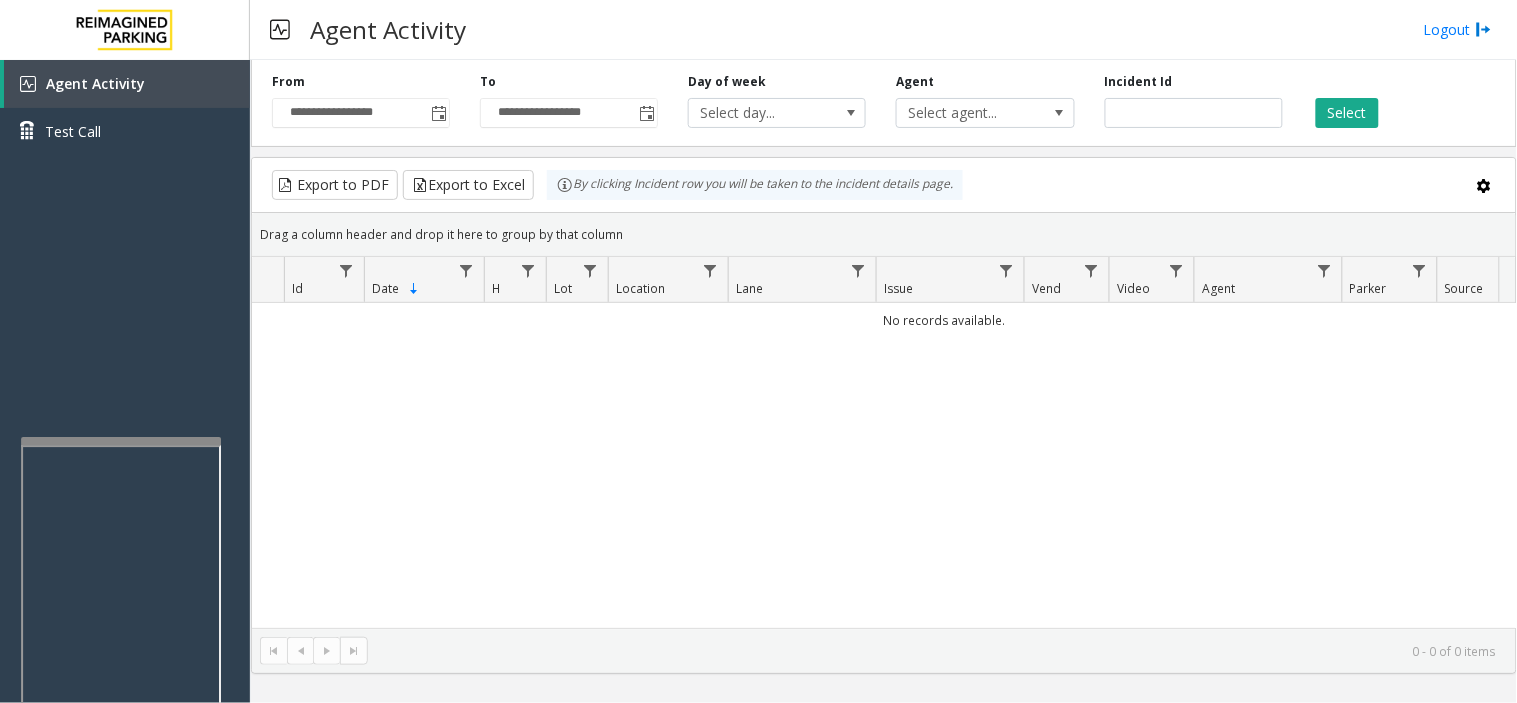 drag, startPoint x: 581, startPoint y: 462, endPoint x: 536, endPoint y: 494, distance: 55.21775 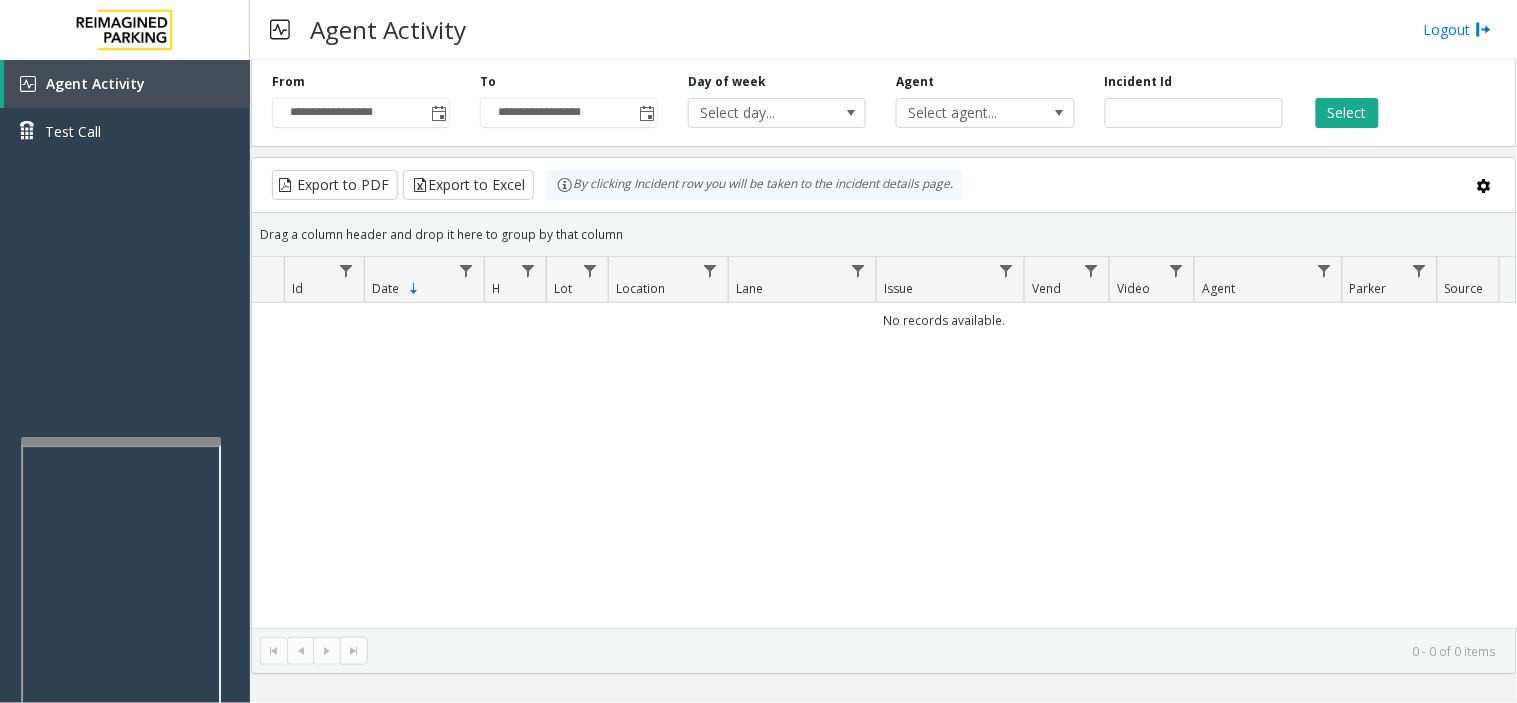 click at bounding box center (121, 441) 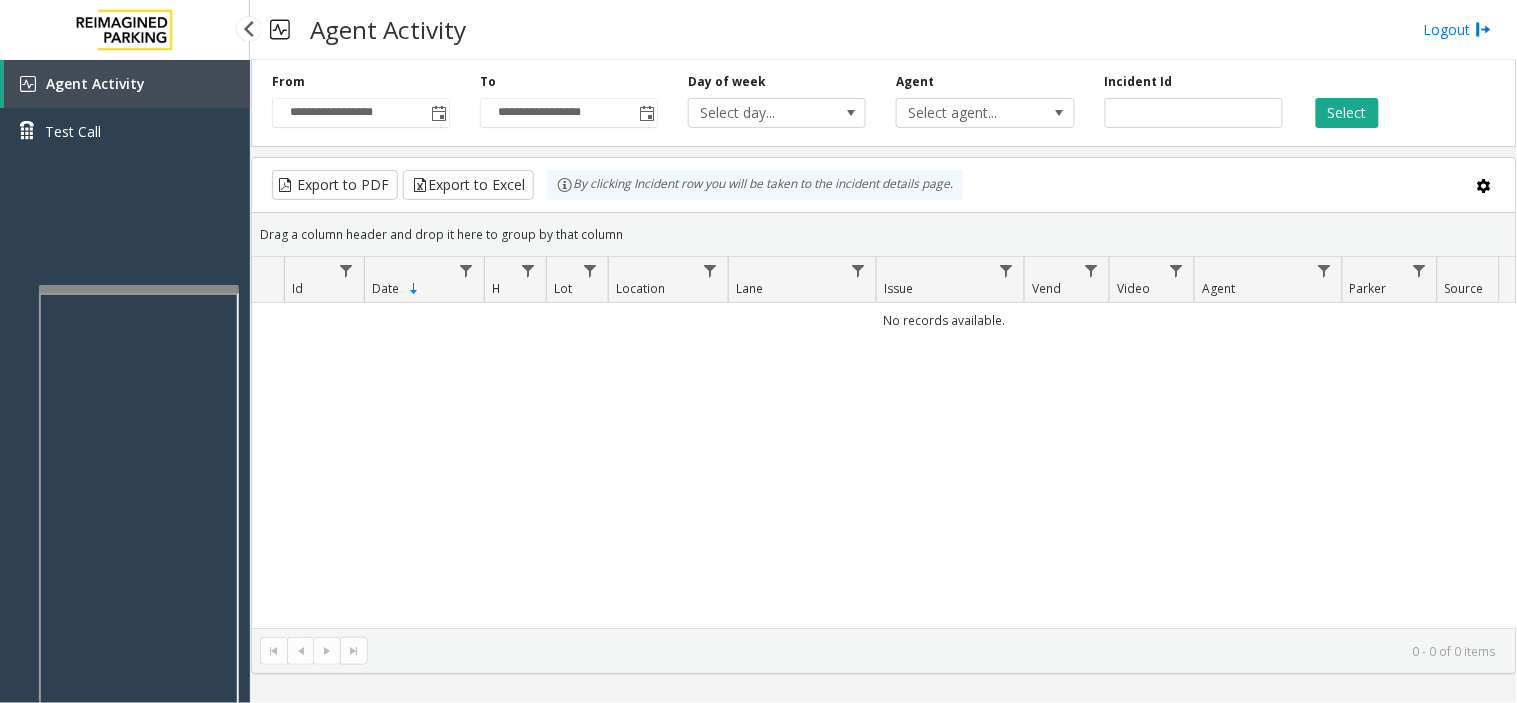 click on "Agent Activity Test Call" at bounding box center (125, 411) 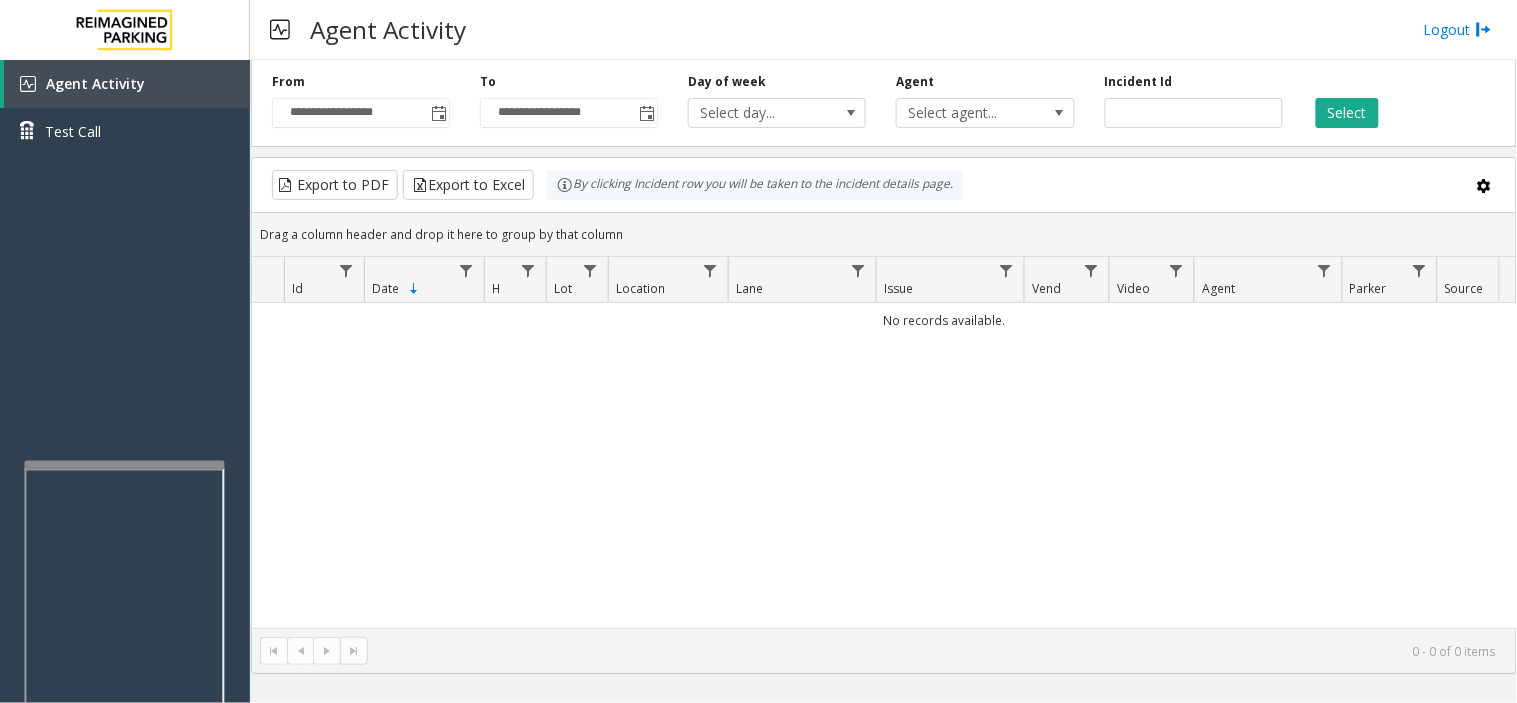 click at bounding box center (124, 695) 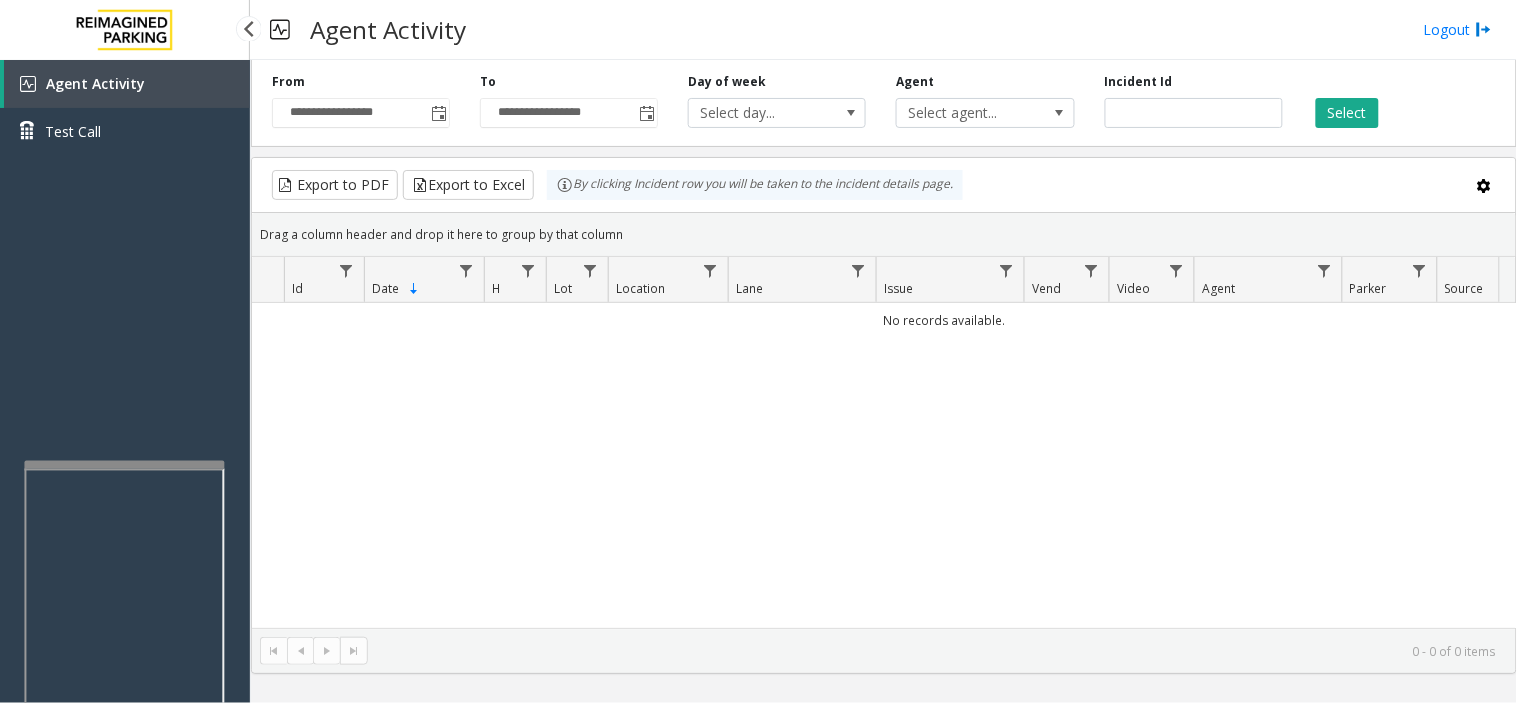 drag, startPoint x: 132, startPoint y: 392, endPoint x: 110, endPoint y: 405, distance: 25.553865 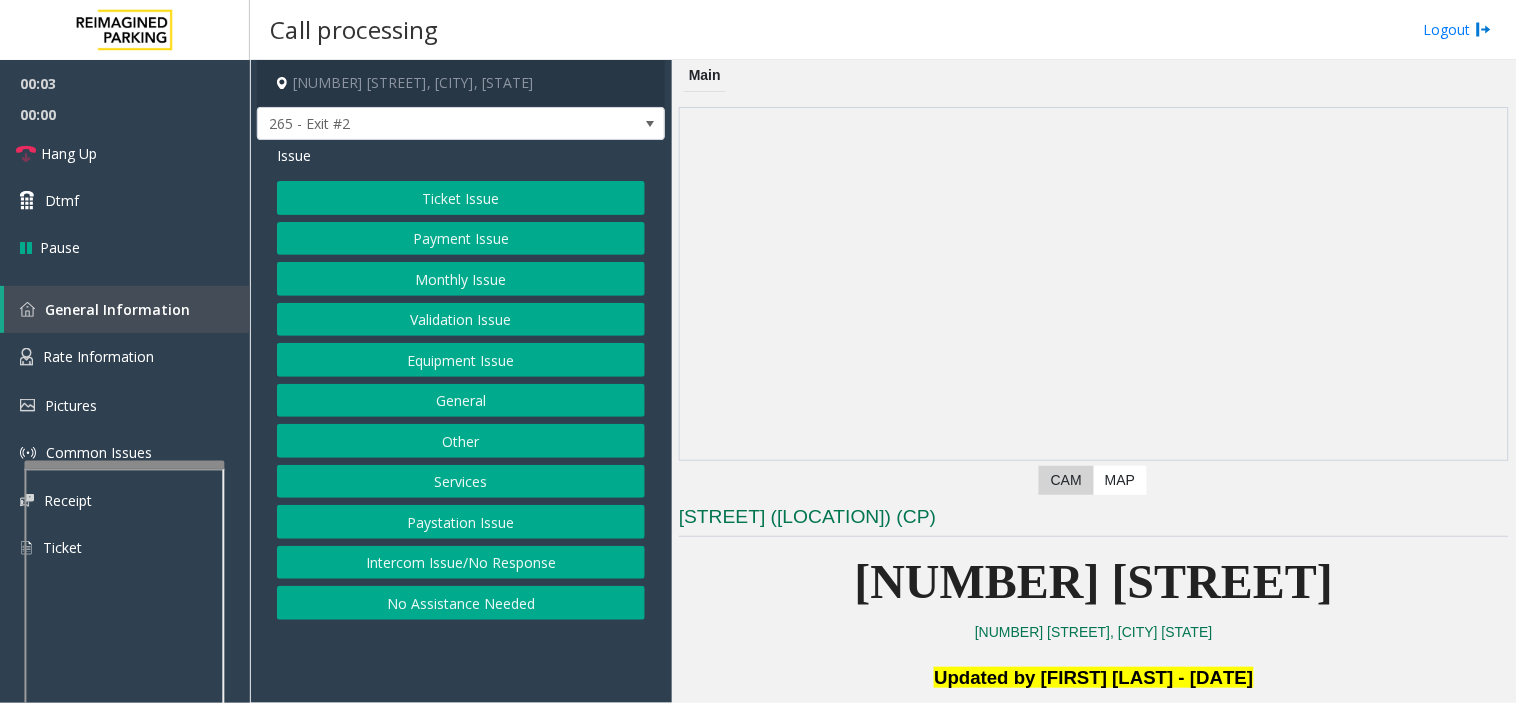 scroll, scrollTop: 444, scrollLeft: 0, axis: vertical 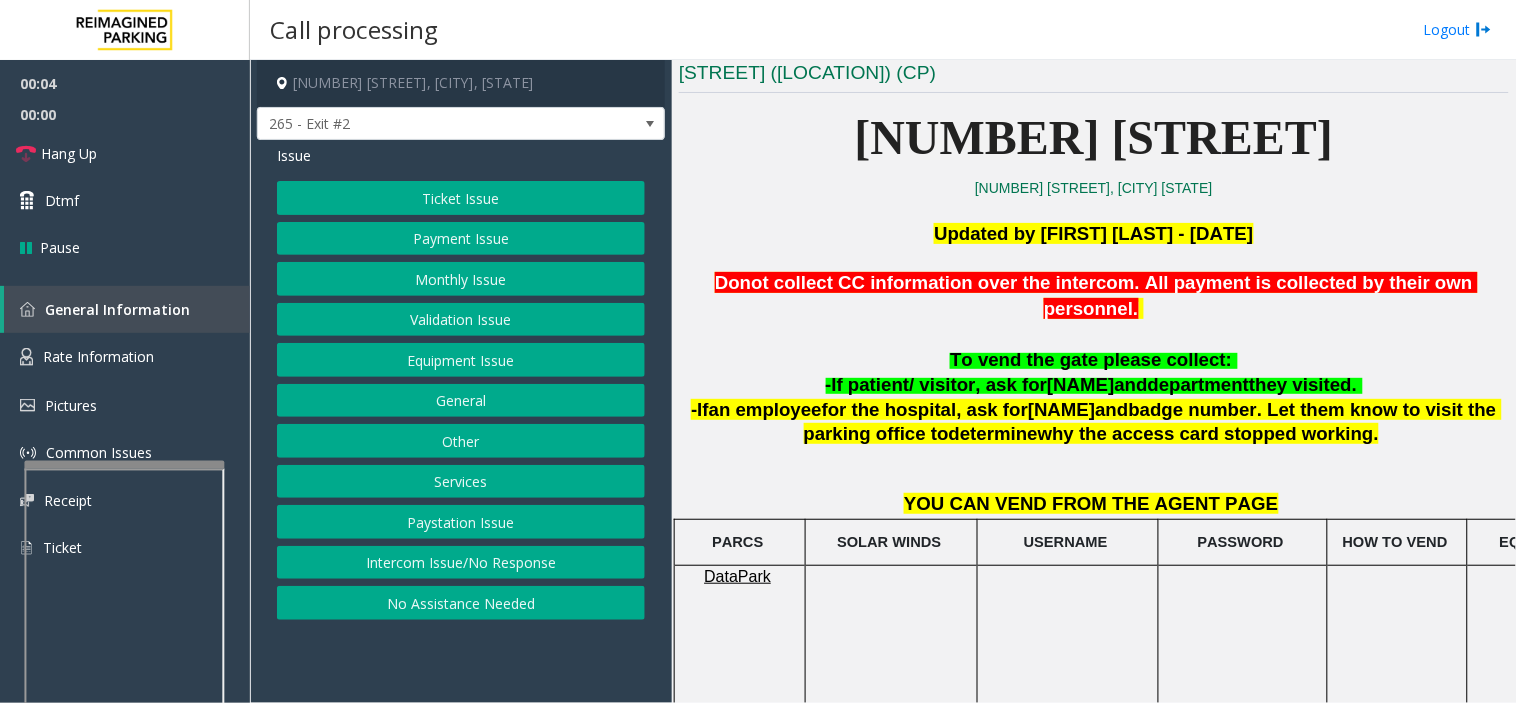 click on "Ticket Issue" 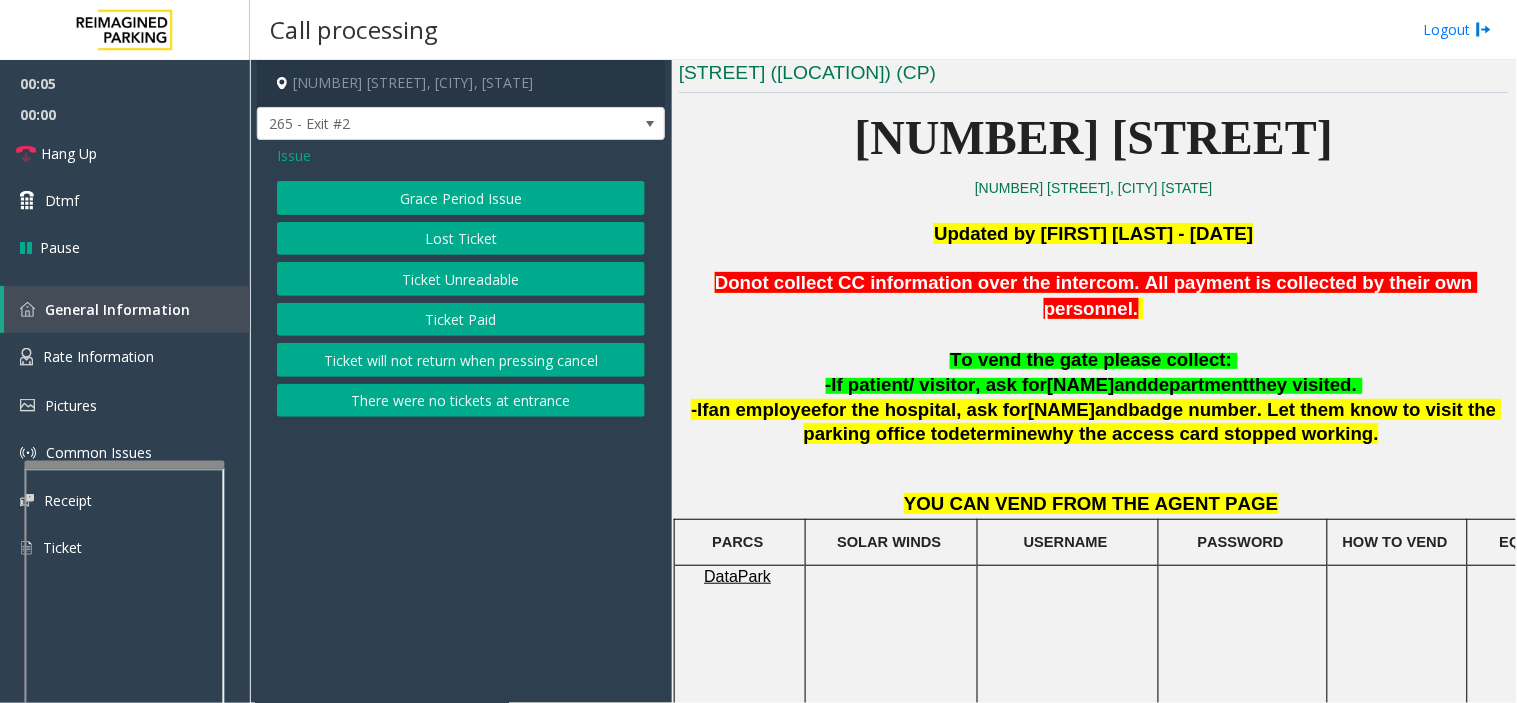 click on "Ticket Unreadable" 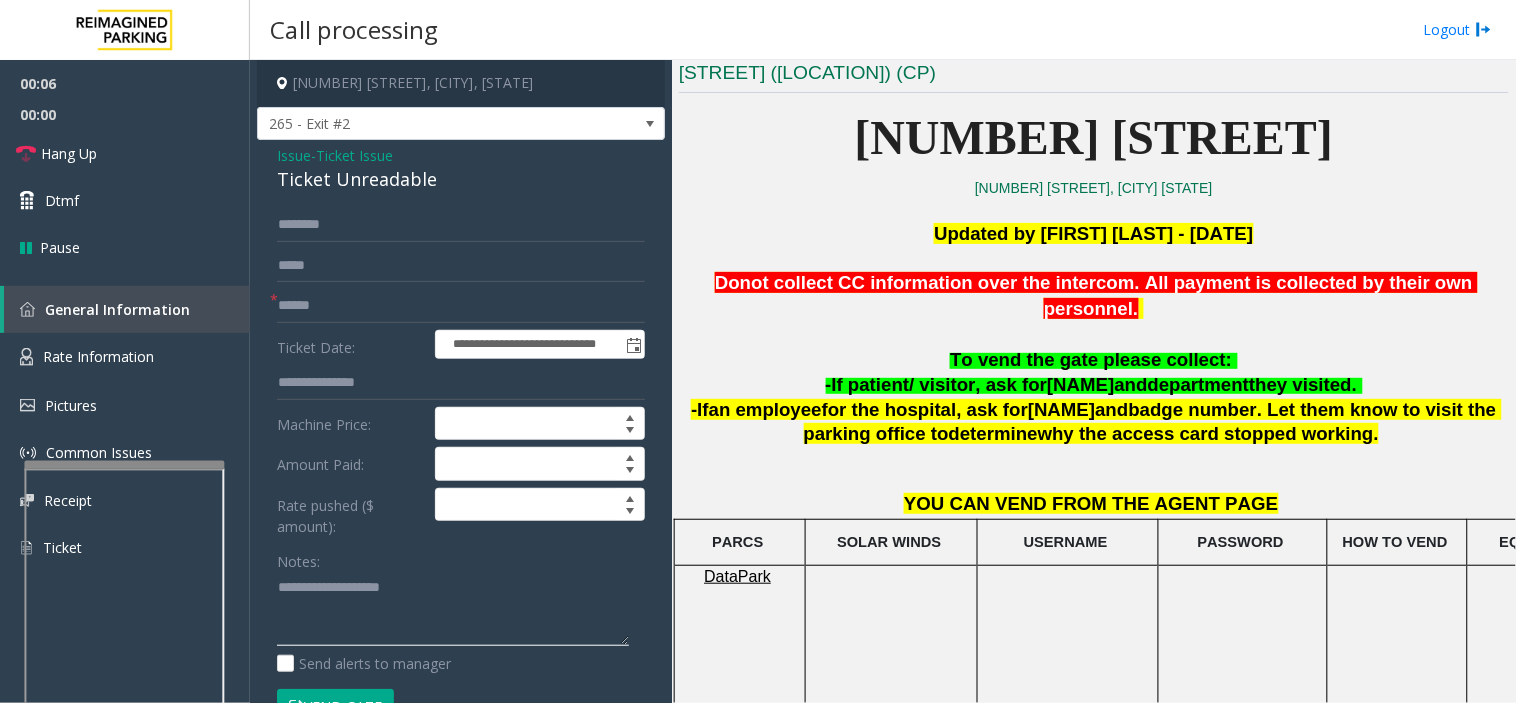 click 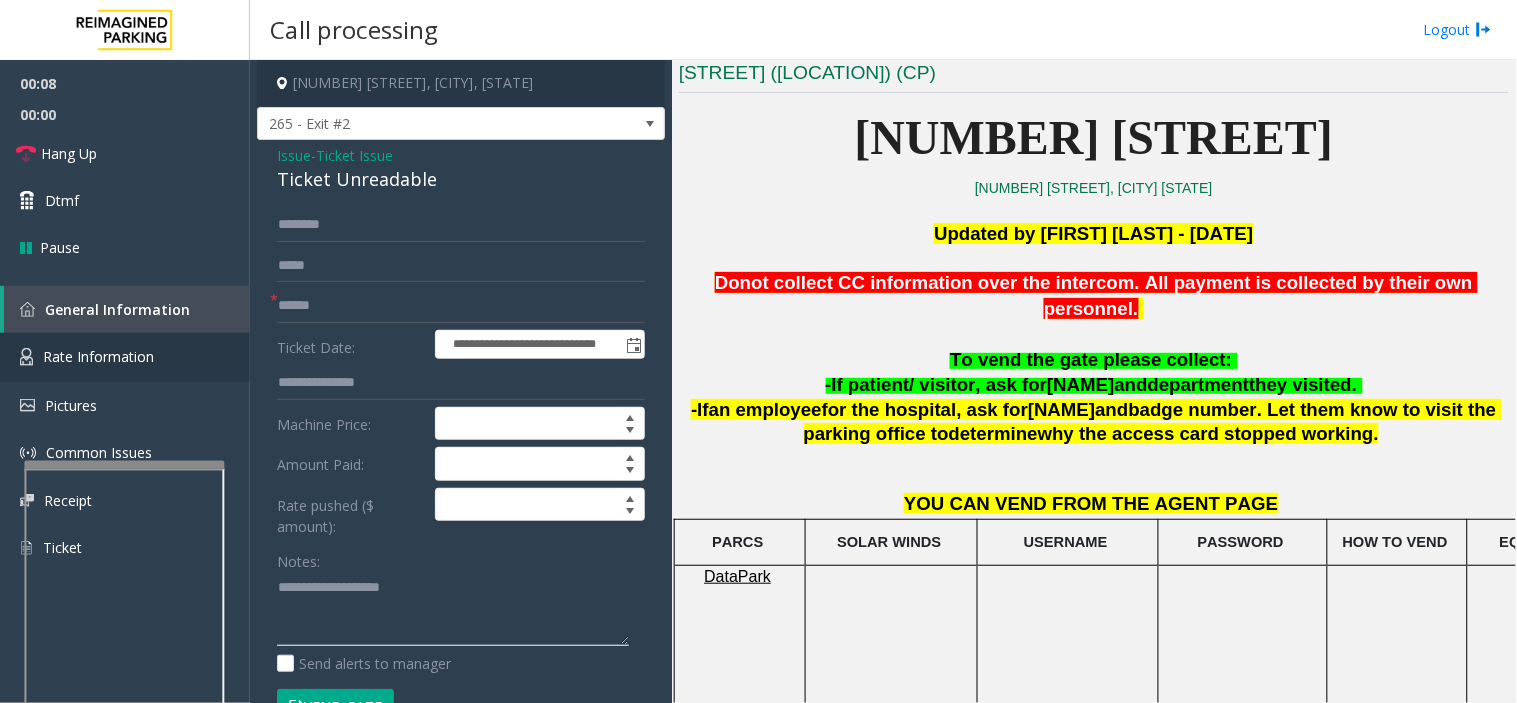 paste on "**********" 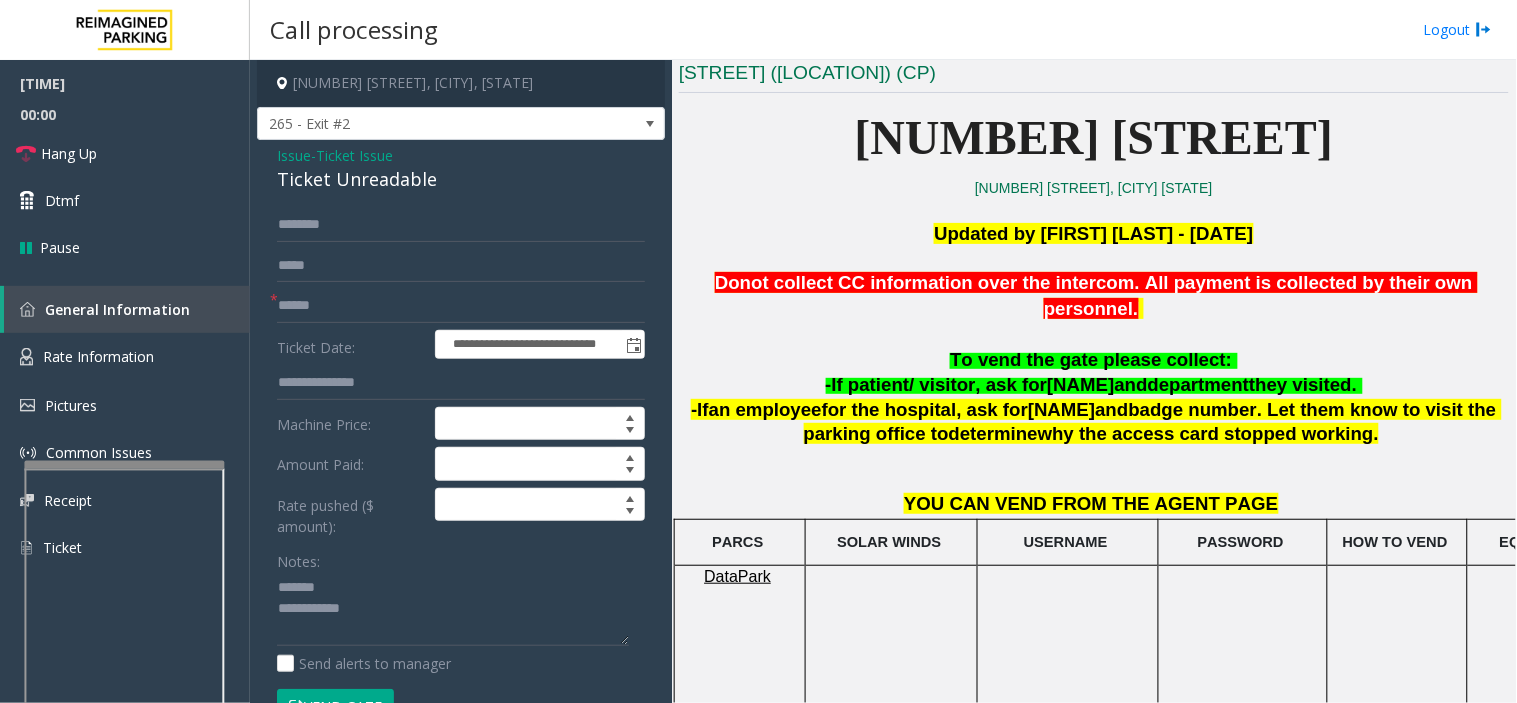 click on "Ticket Unreadable" 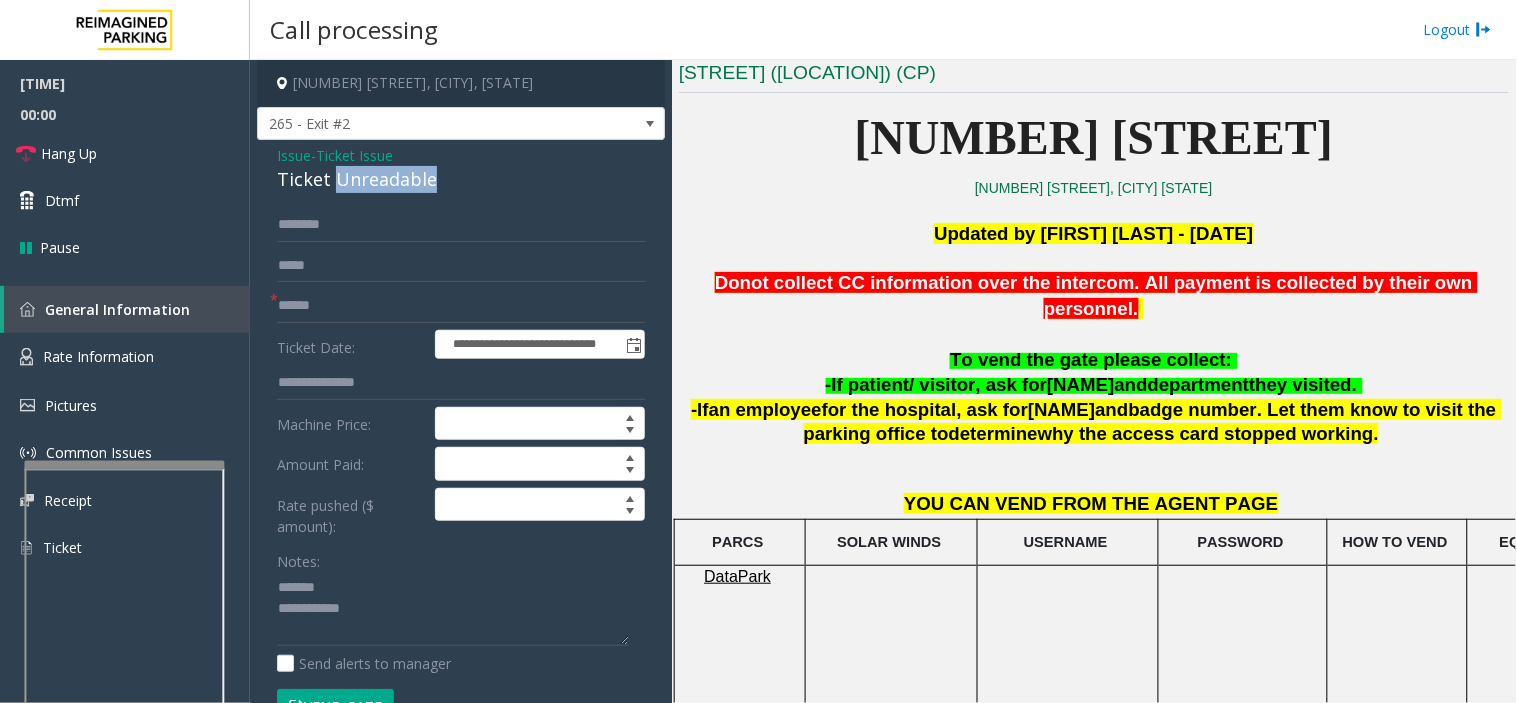 click on "Ticket Unreadable" 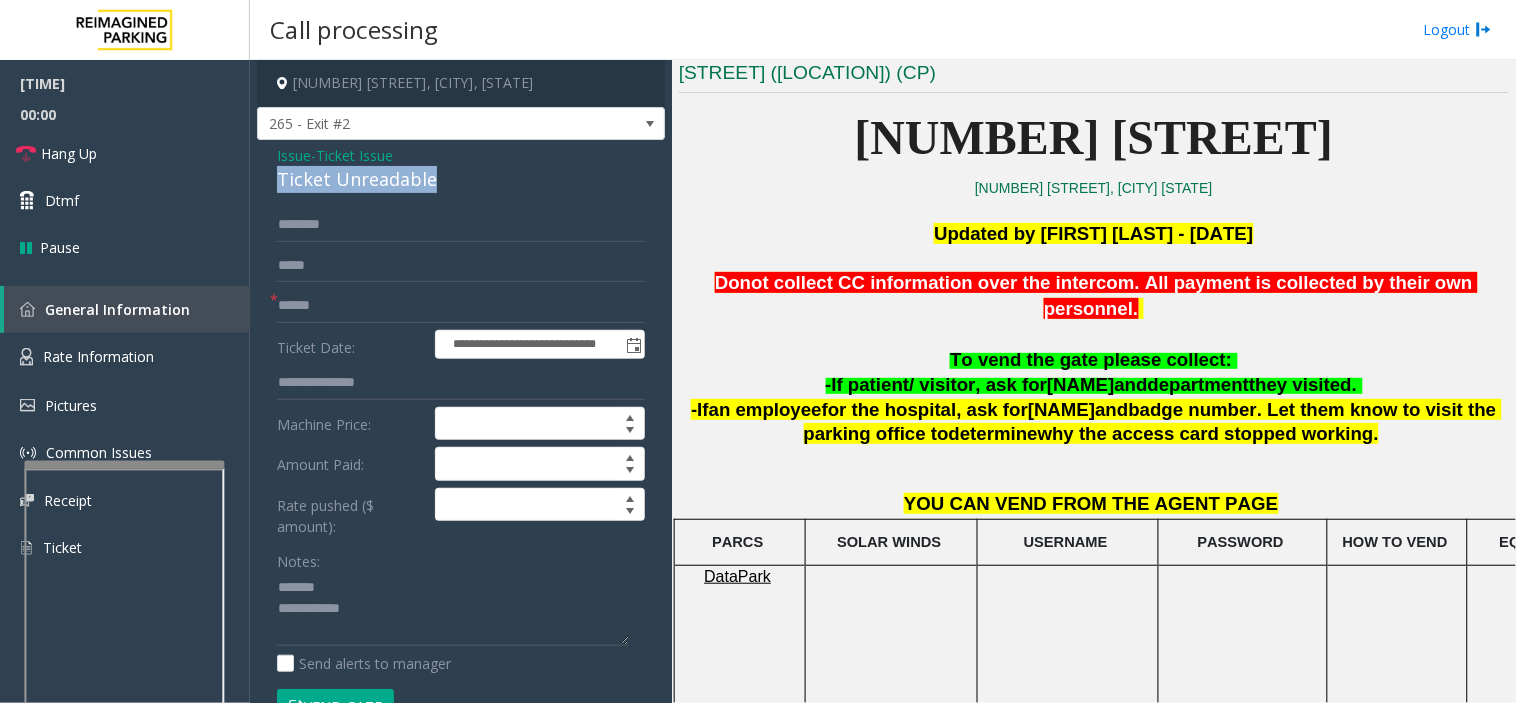 click on "Ticket Unreadable" 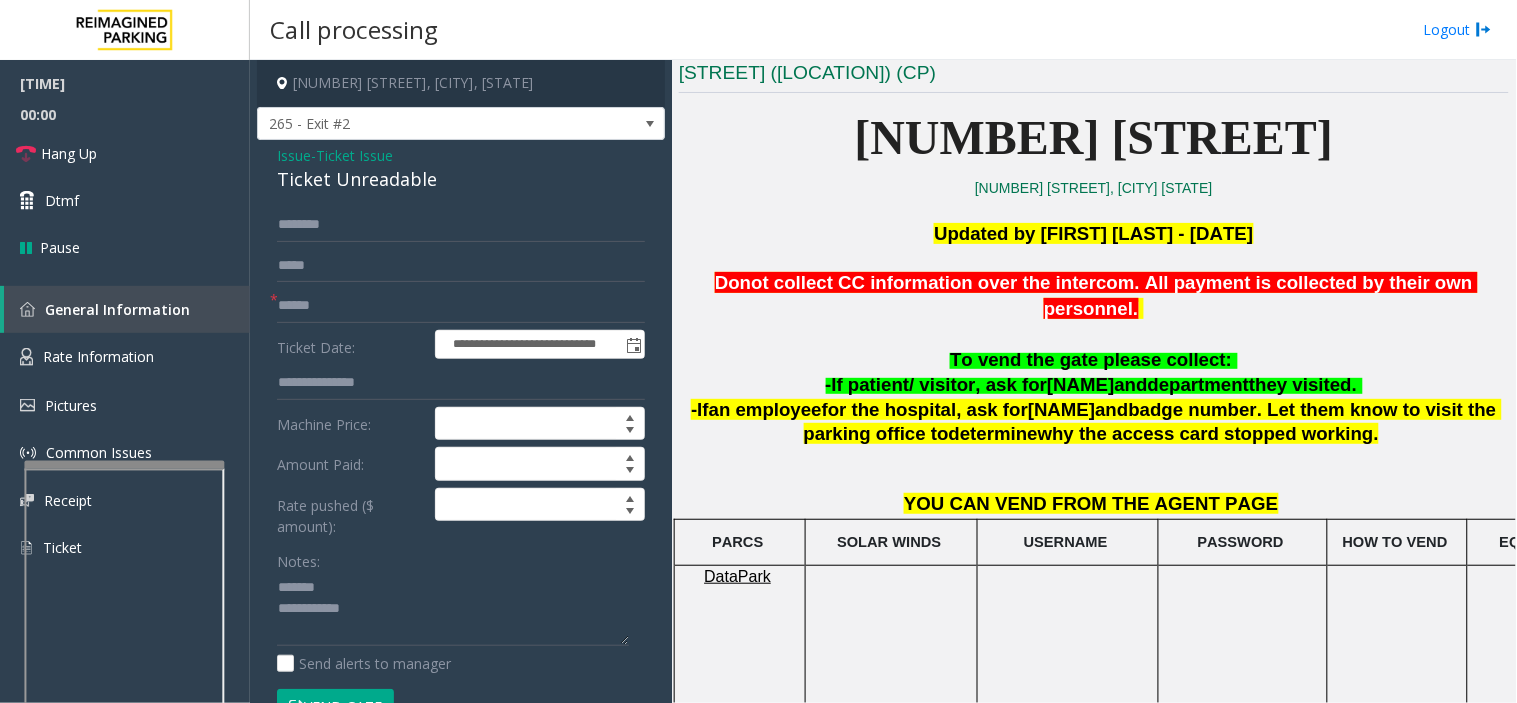 drag, startPoint x: 351, startPoint y: 566, endPoint x: 348, endPoint y: 580, distance: 14.3178215 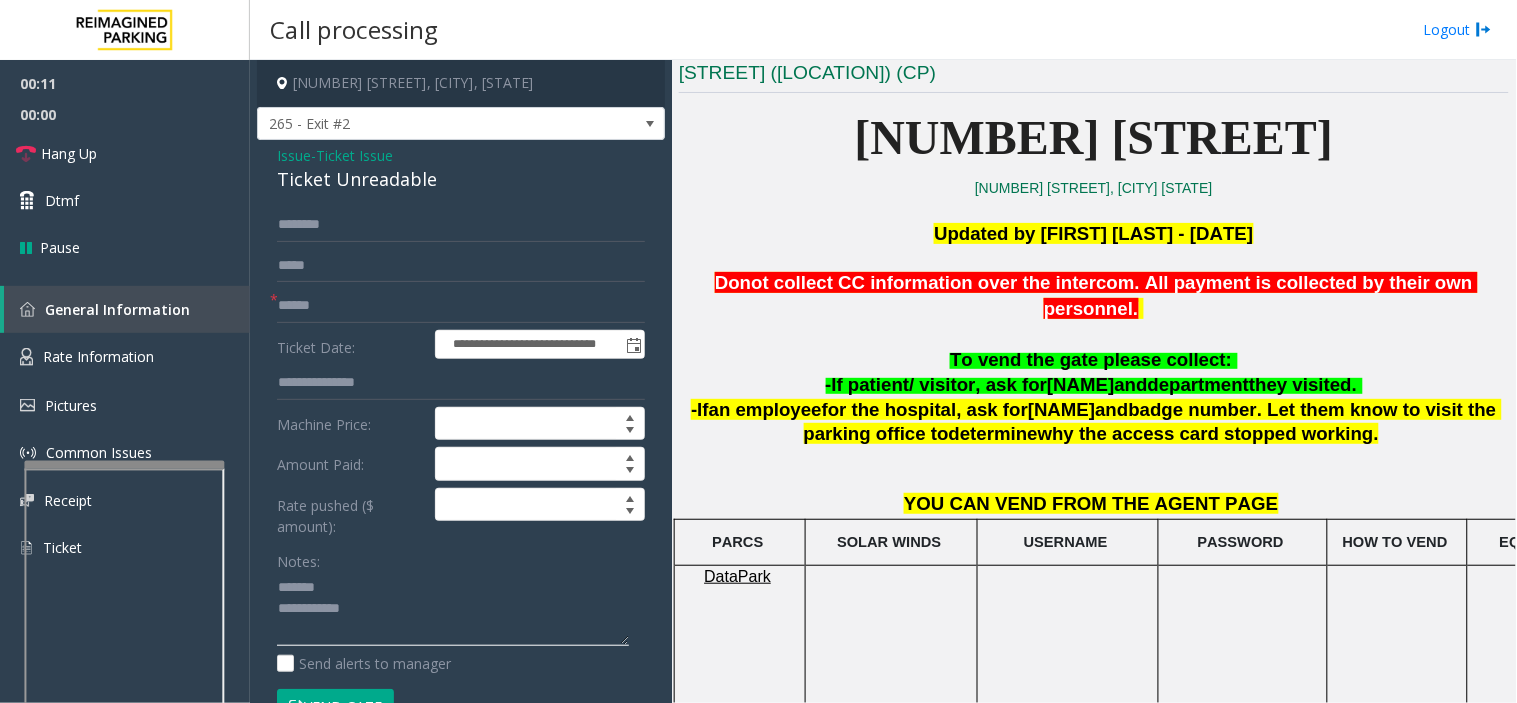 click 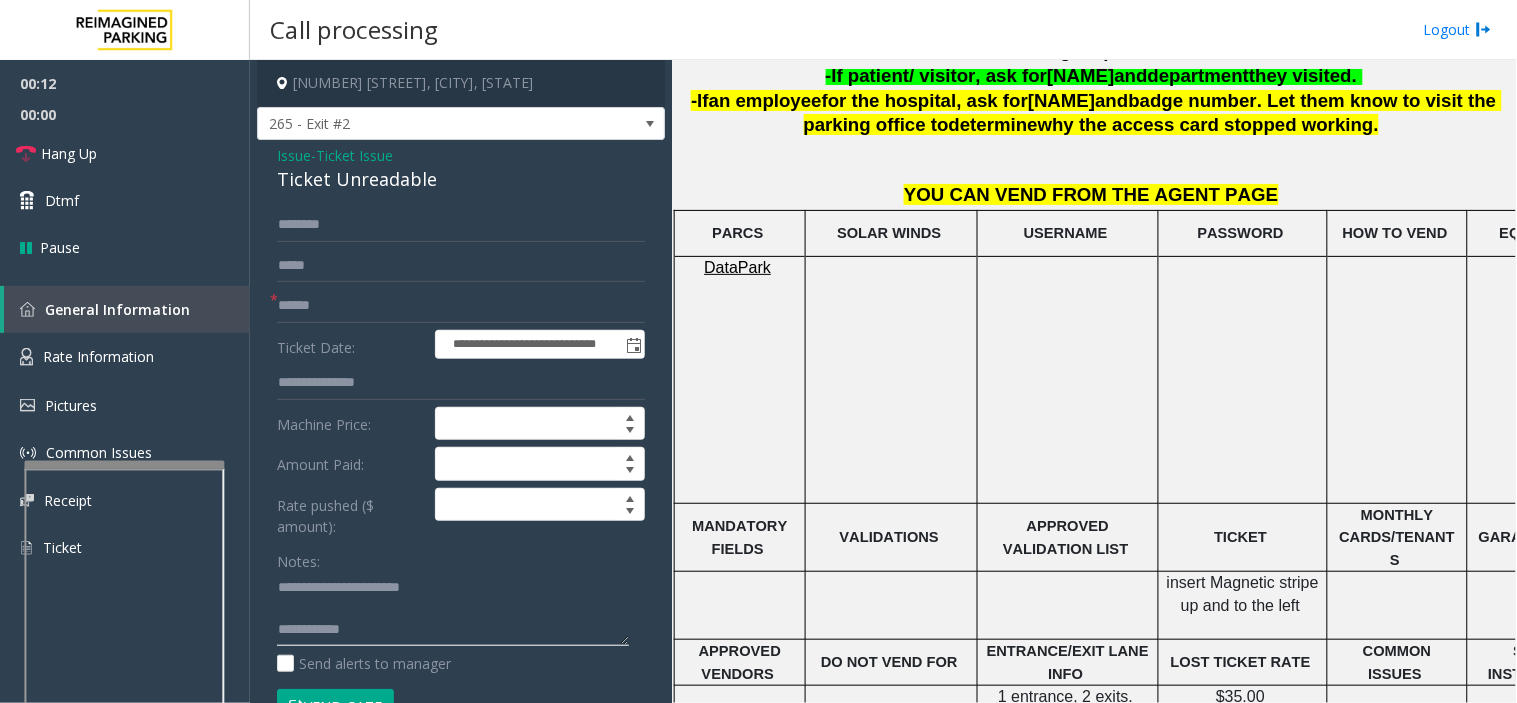 scroll, scrollTop: 1000, scrollLeft: 0, axis: vertical 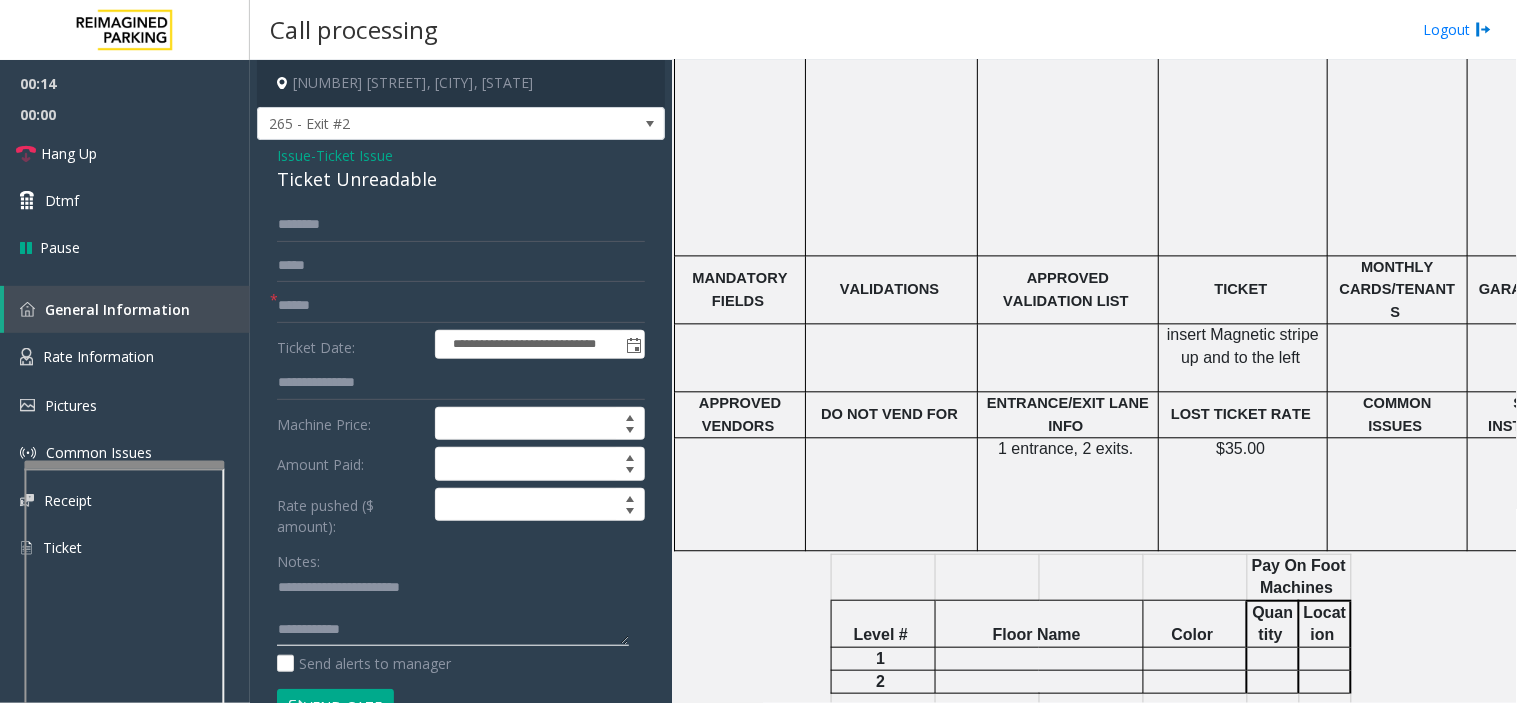 click 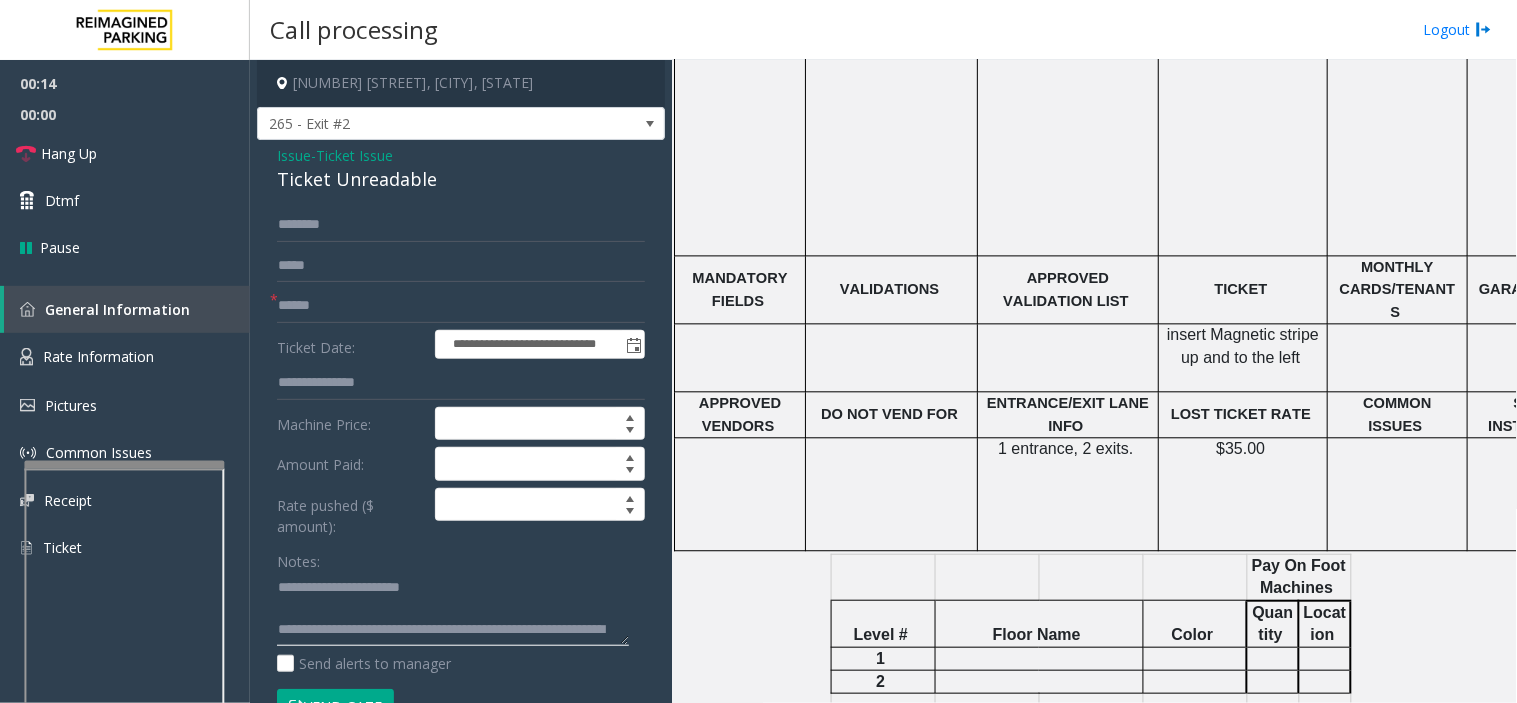 scroll, scrollTop: 35, scrollLeft: 0, axis: vertical 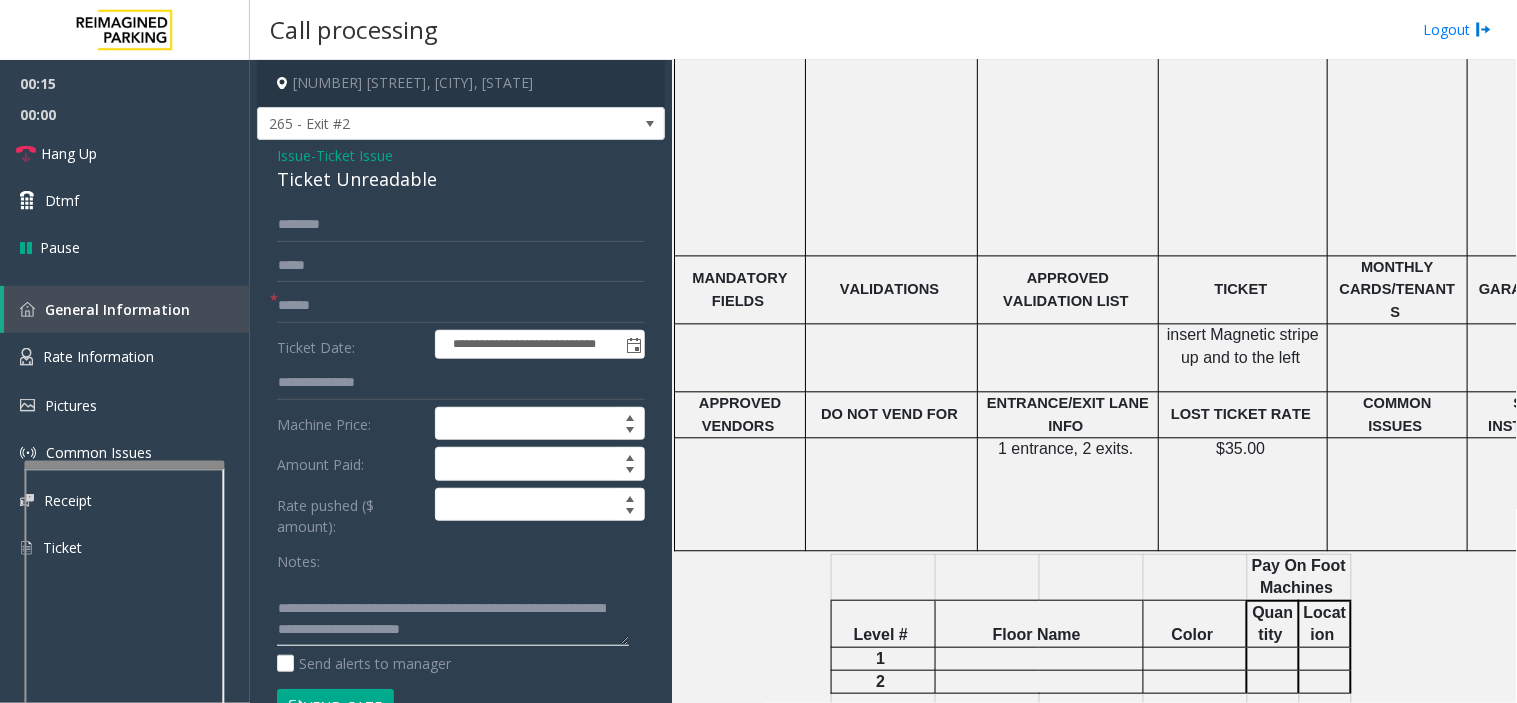 type on "**********" 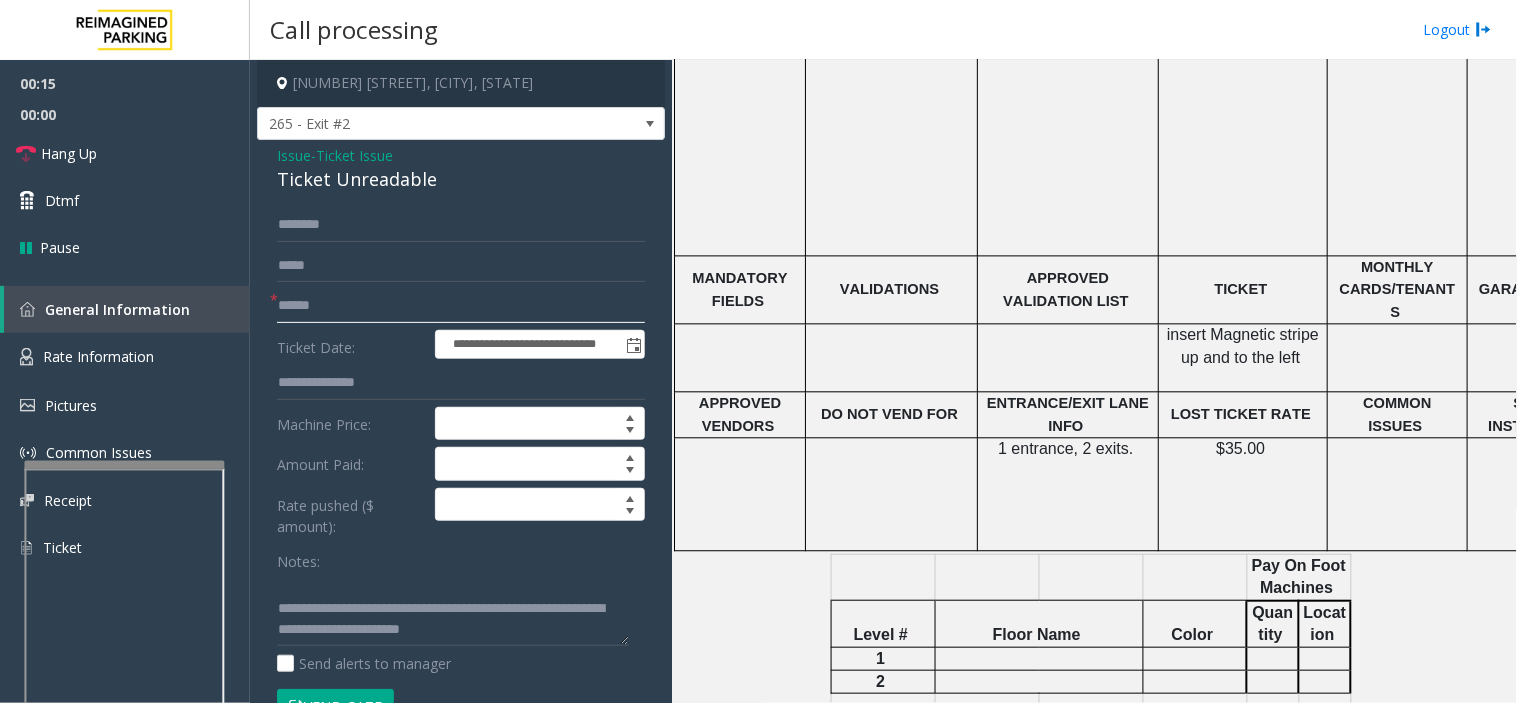 click 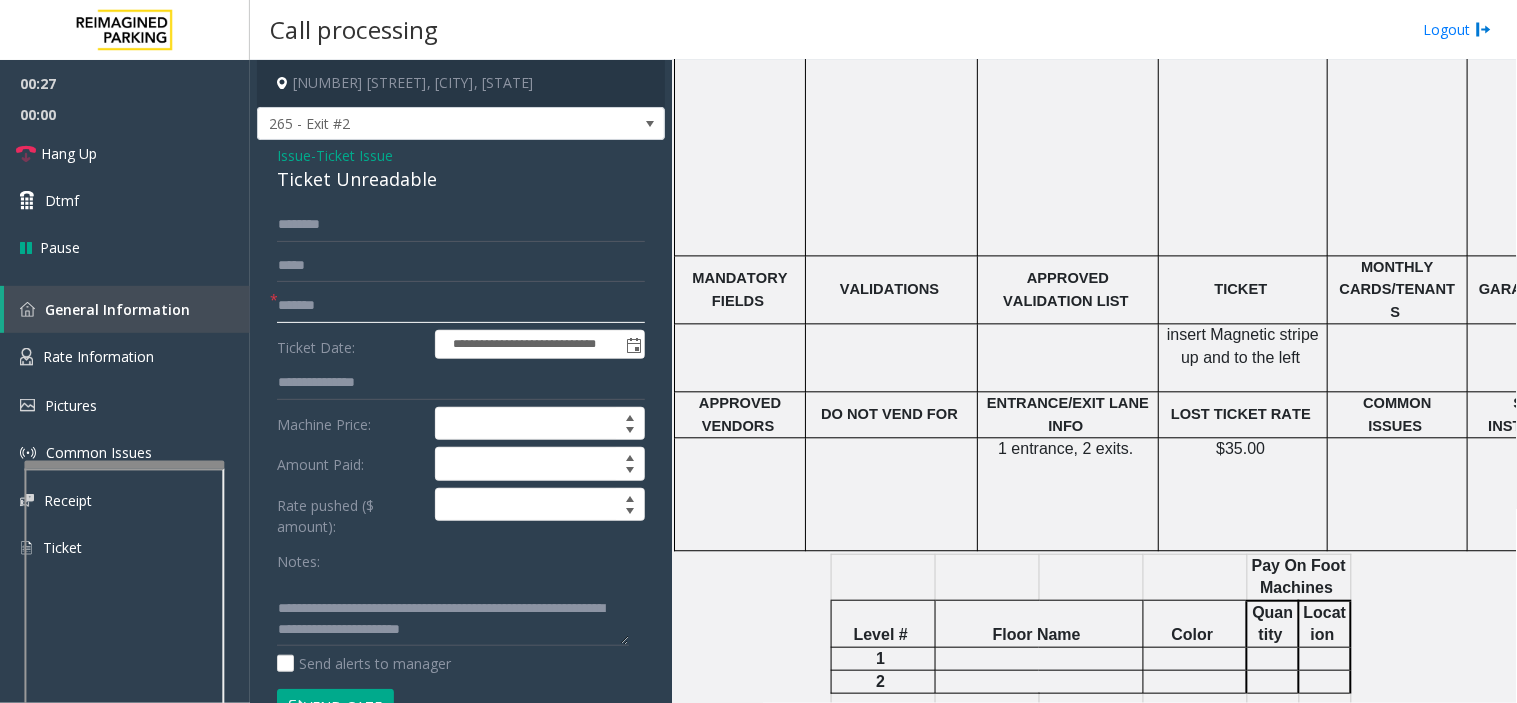 type on "*******" 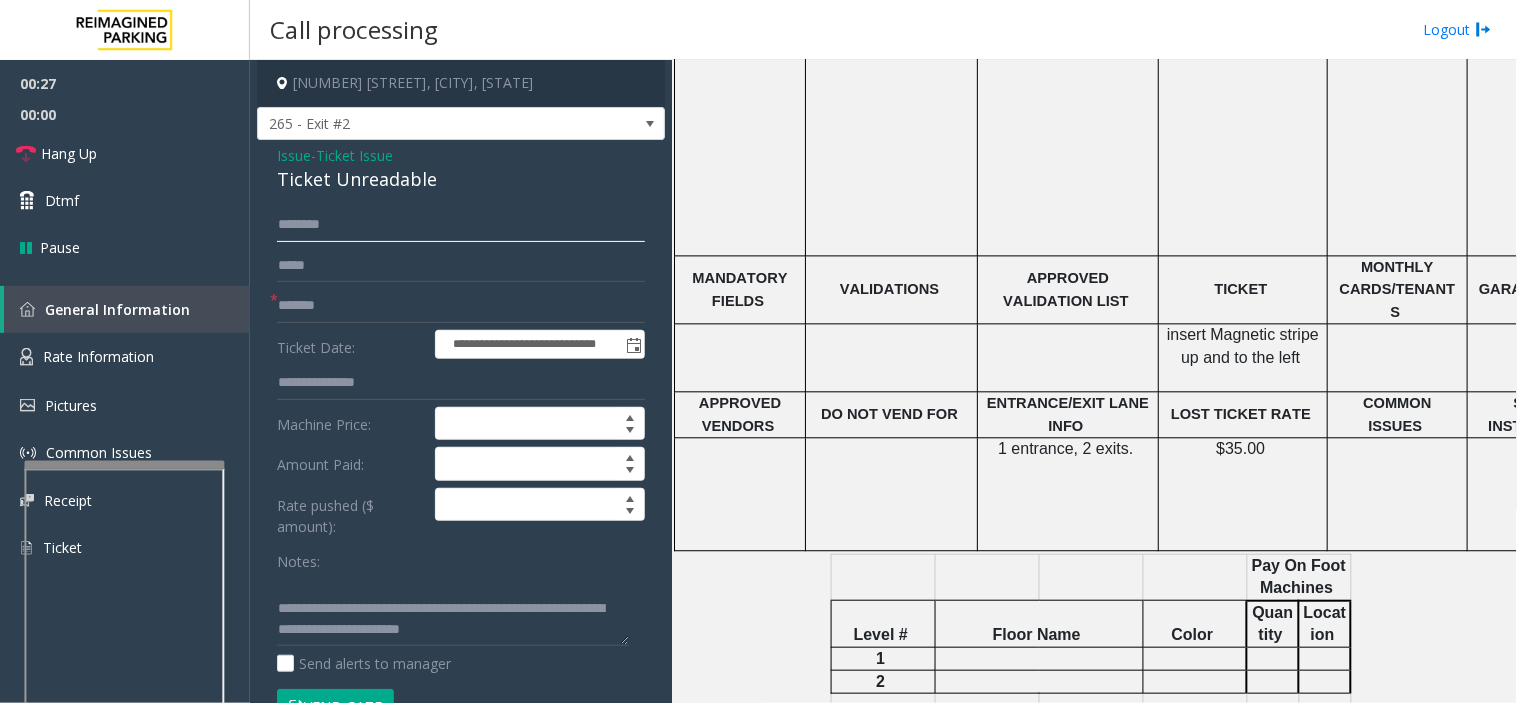 click 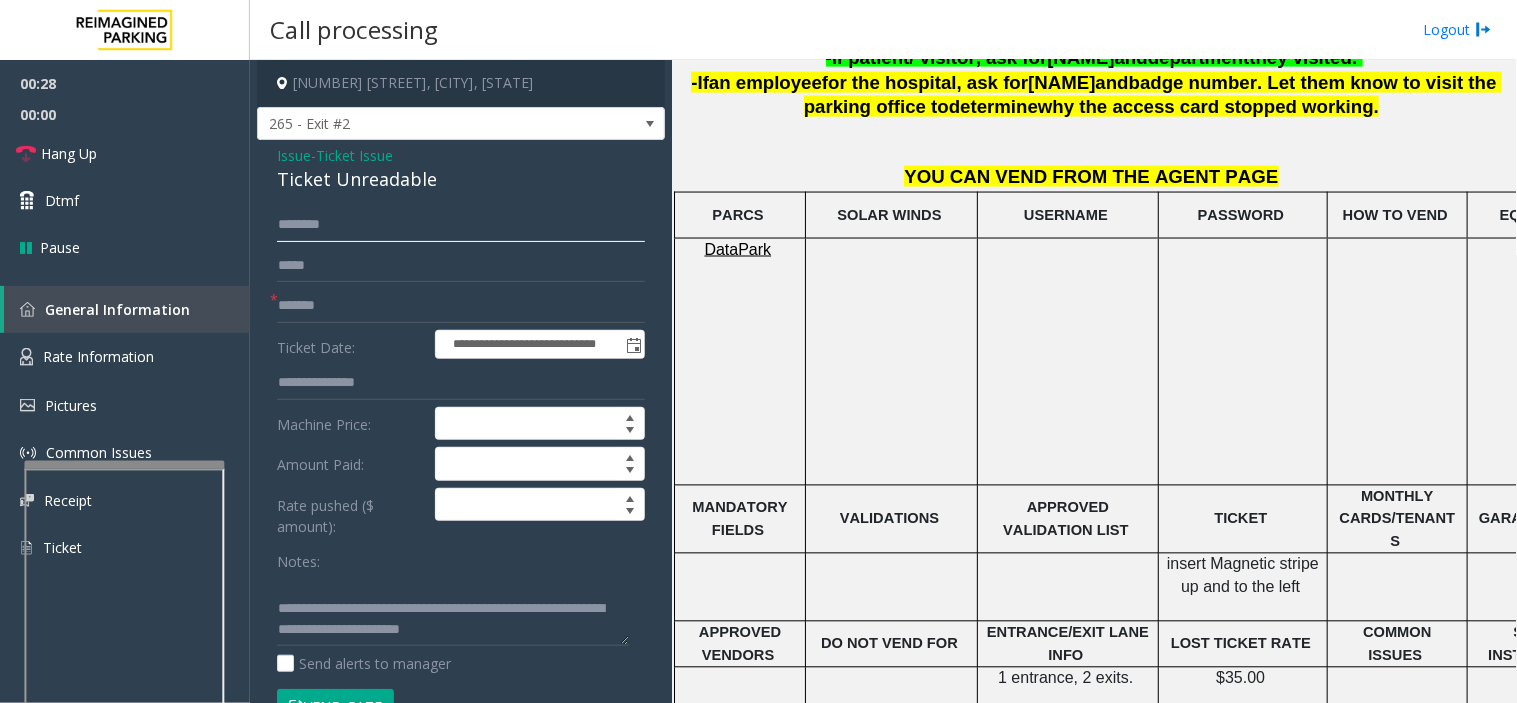 scroll, scrollTop: 555, scrollLeft: 0, axis: vertical 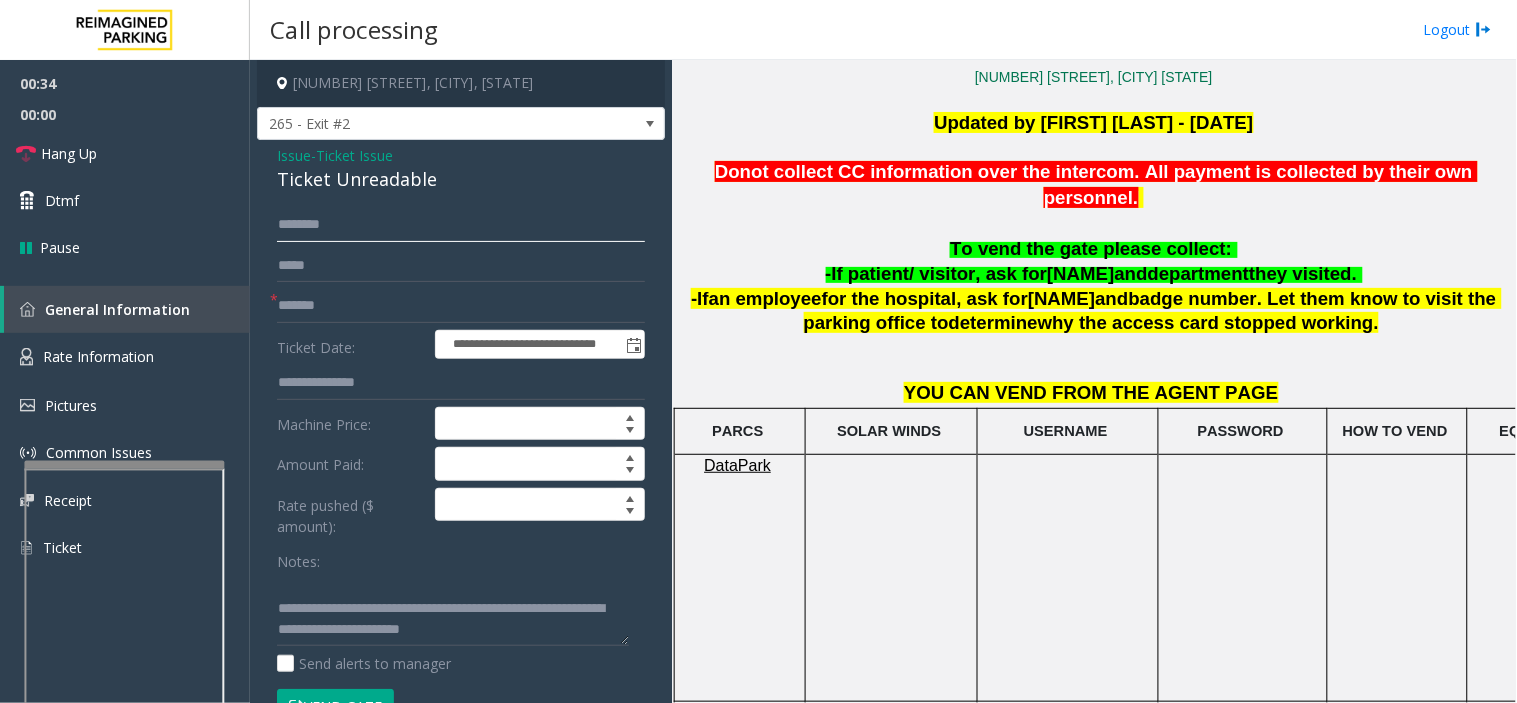 click 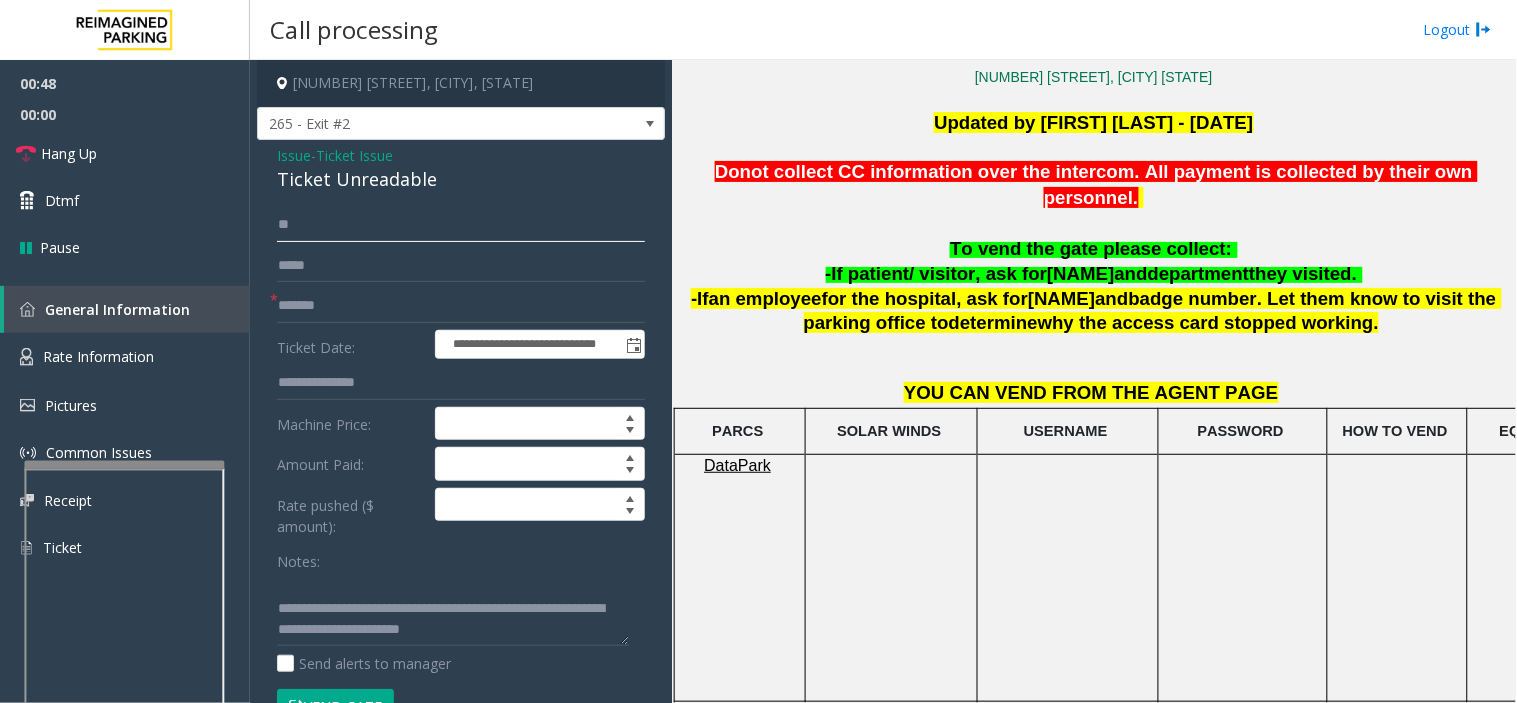 type on "*" 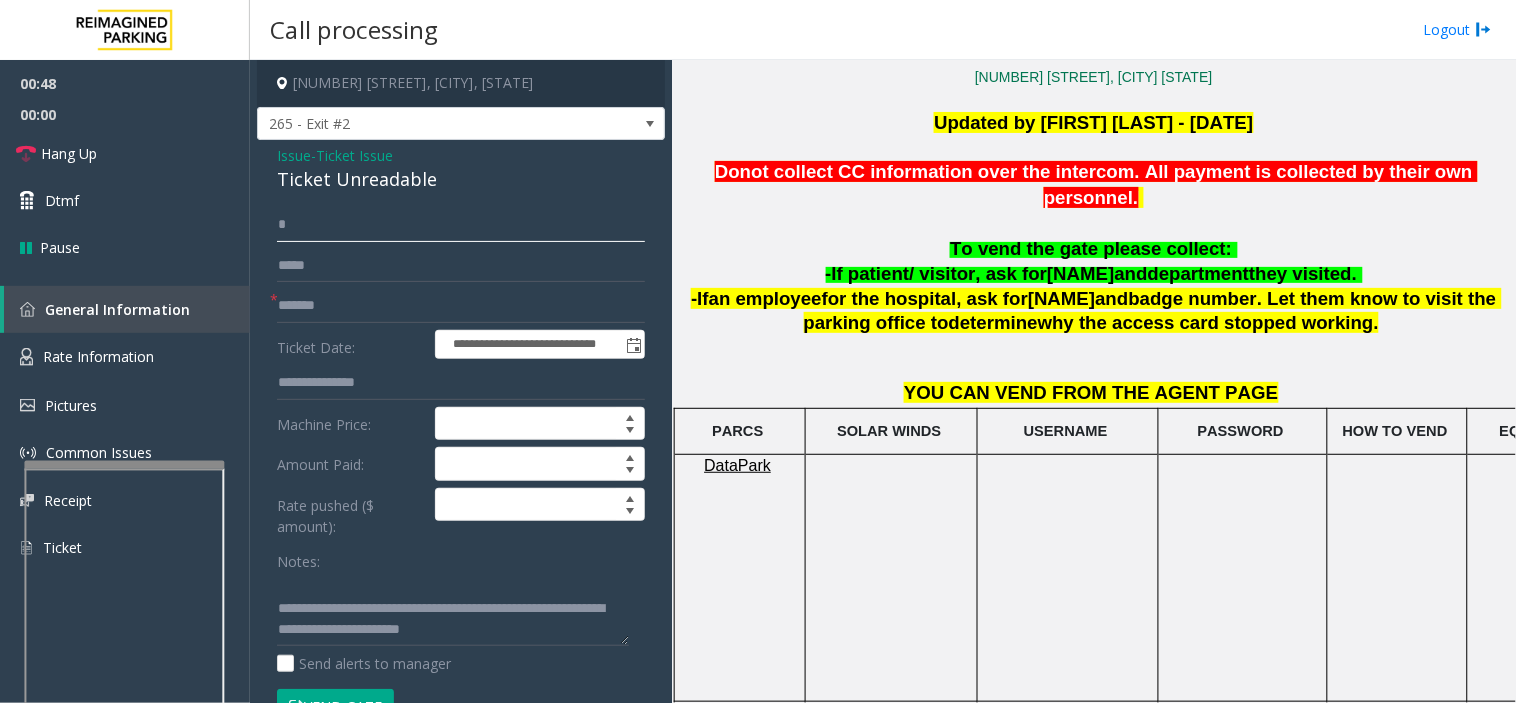 type 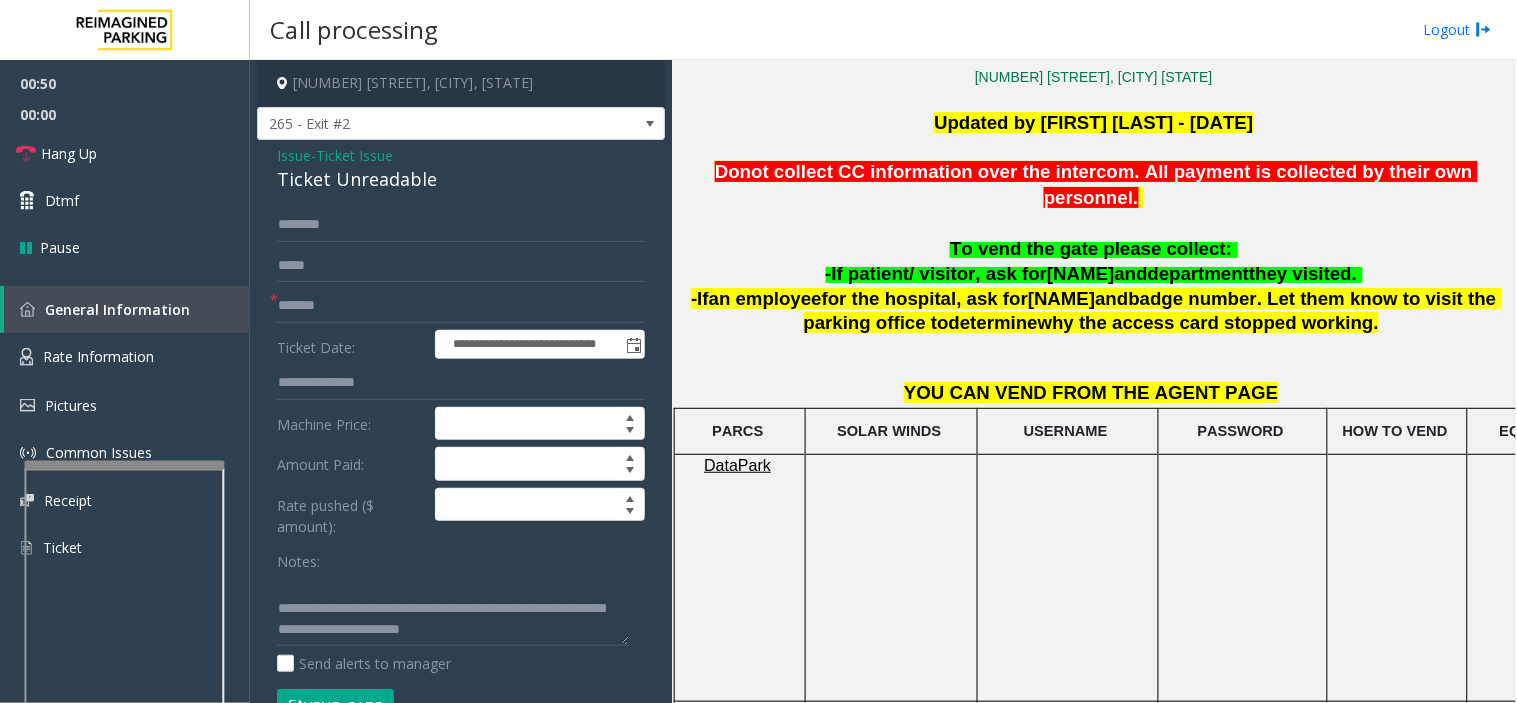 click on "Ticket Date: Machine Price: Amount Paid: Rate pushed ($ amount): Notes: Send alerts to manager Vend Gate * Vend will be performed using 9# tone" 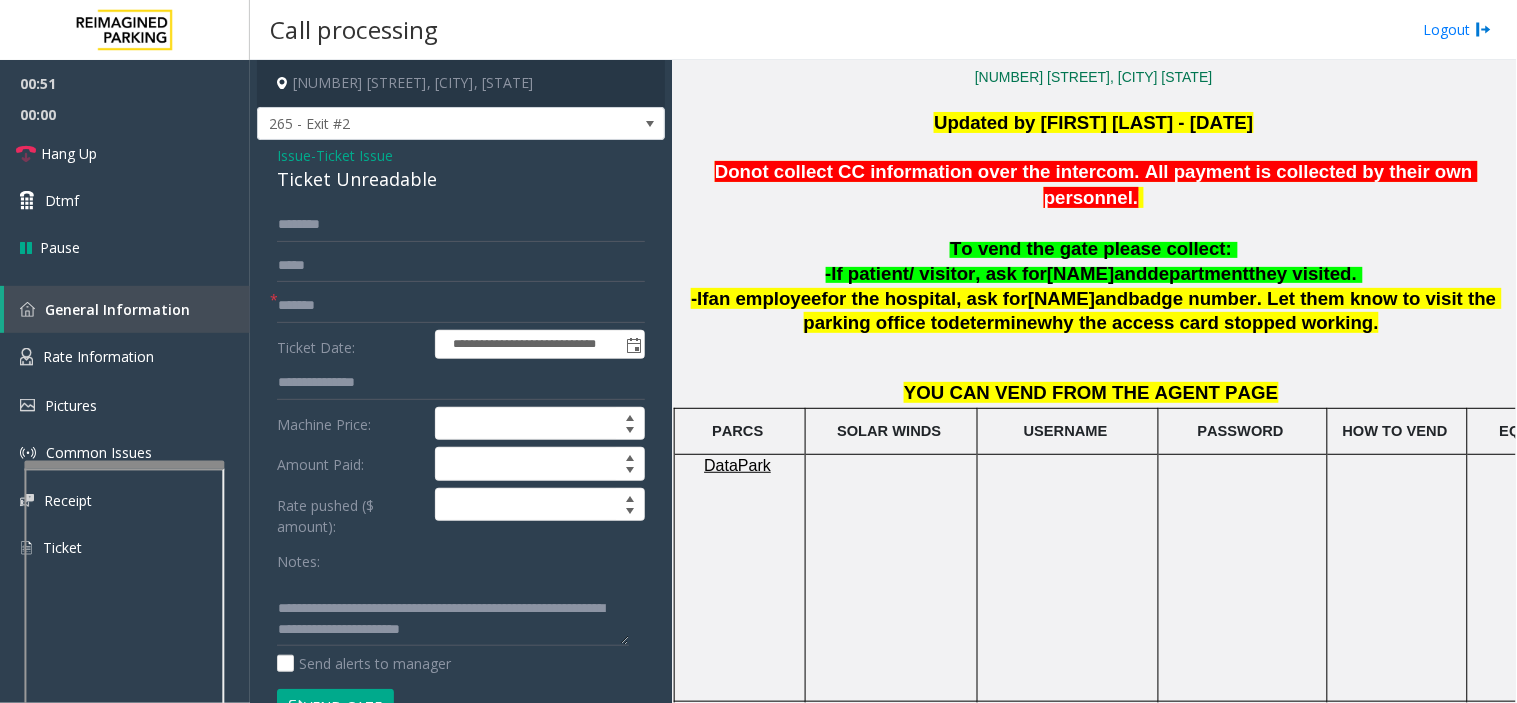 click on "Vend Gate" 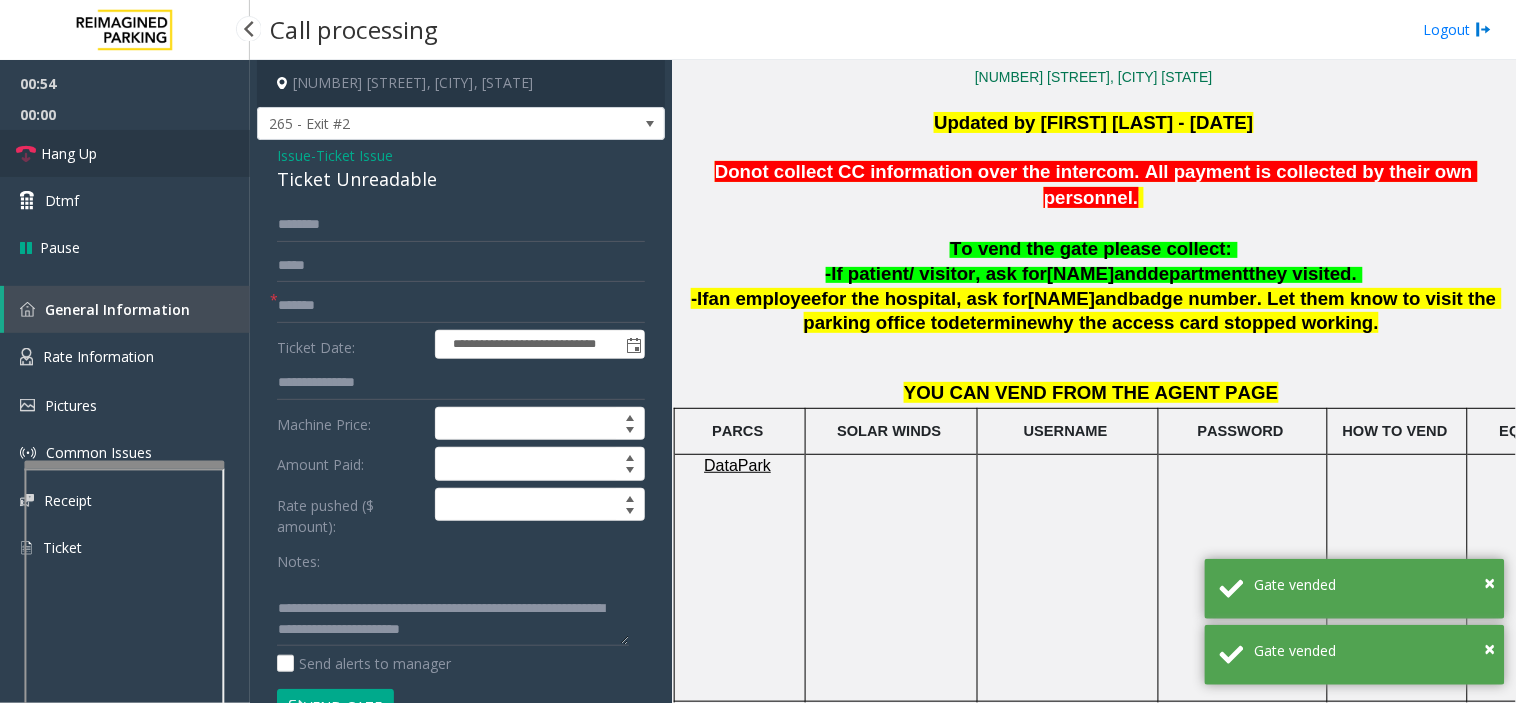 click on "Hang Up" at bounding box center [125, 153] 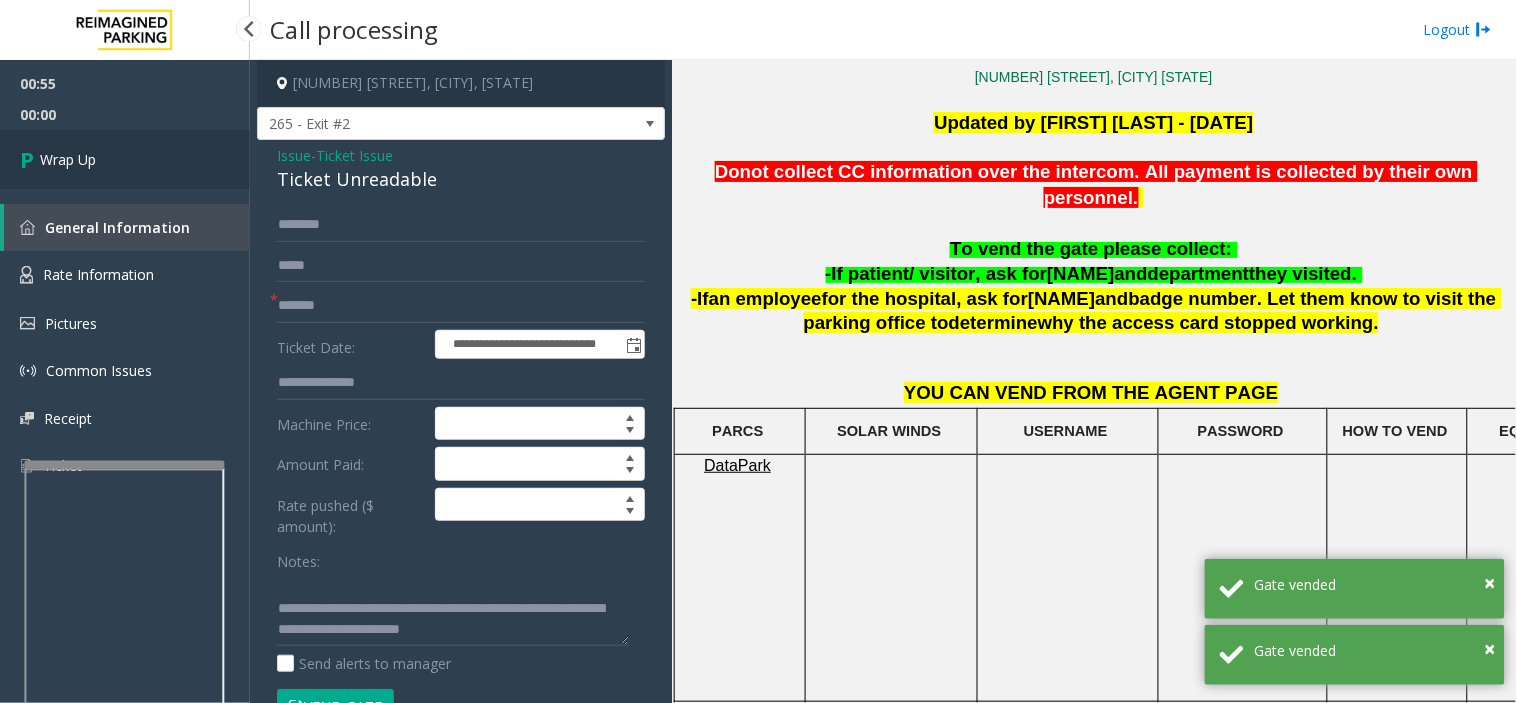 click on "Wrap Up" at bounding box center [125, 159] 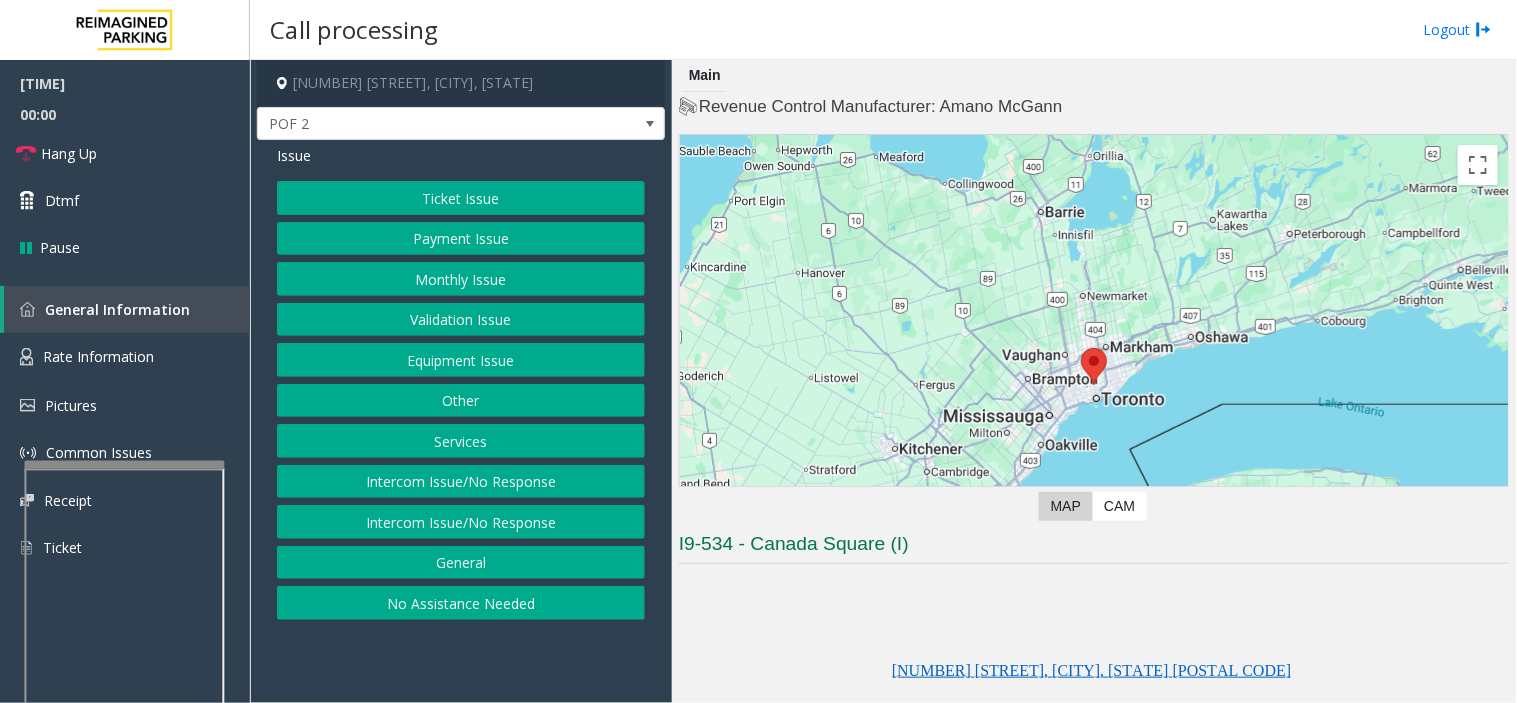 scroll, scrollTop: 444, scrollLeft: 0, axis: vertical 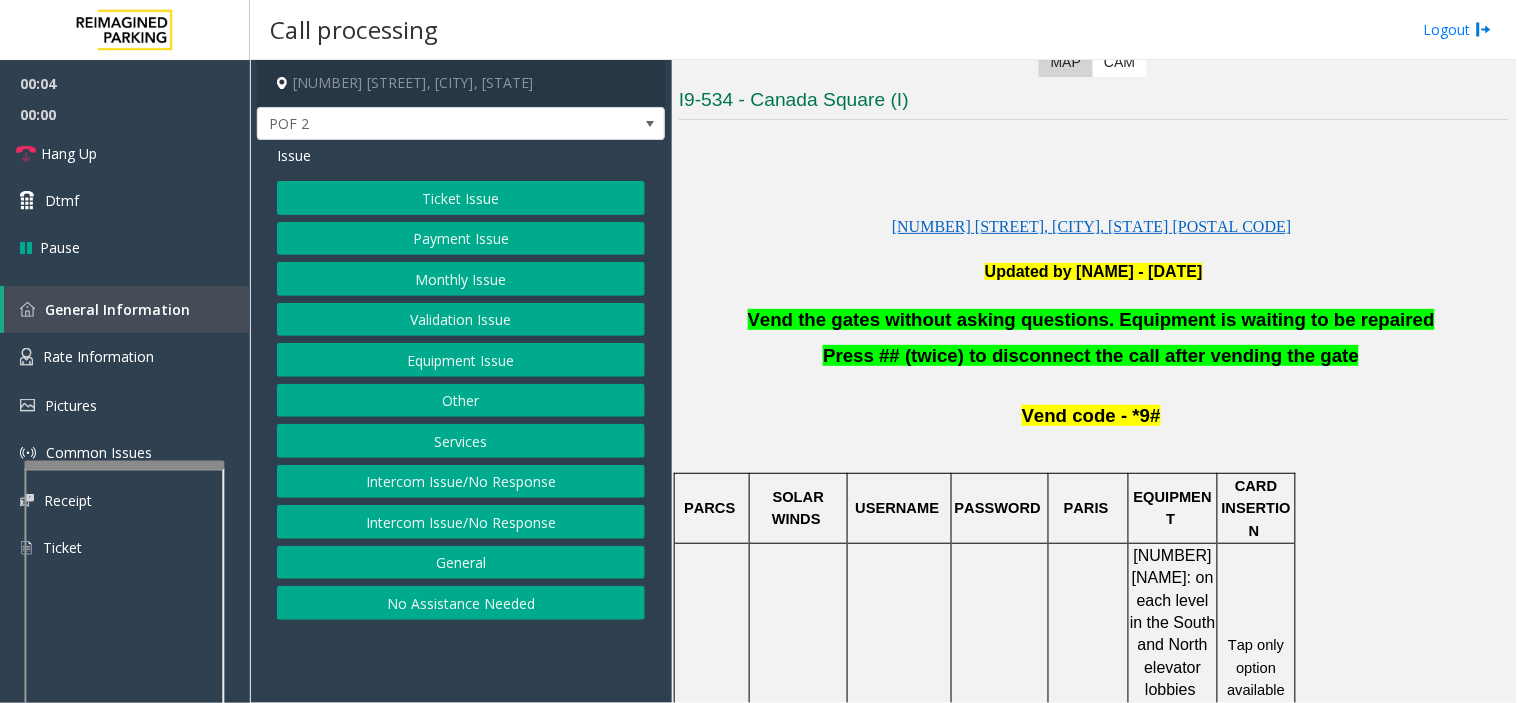 click on "Equipment Issue" 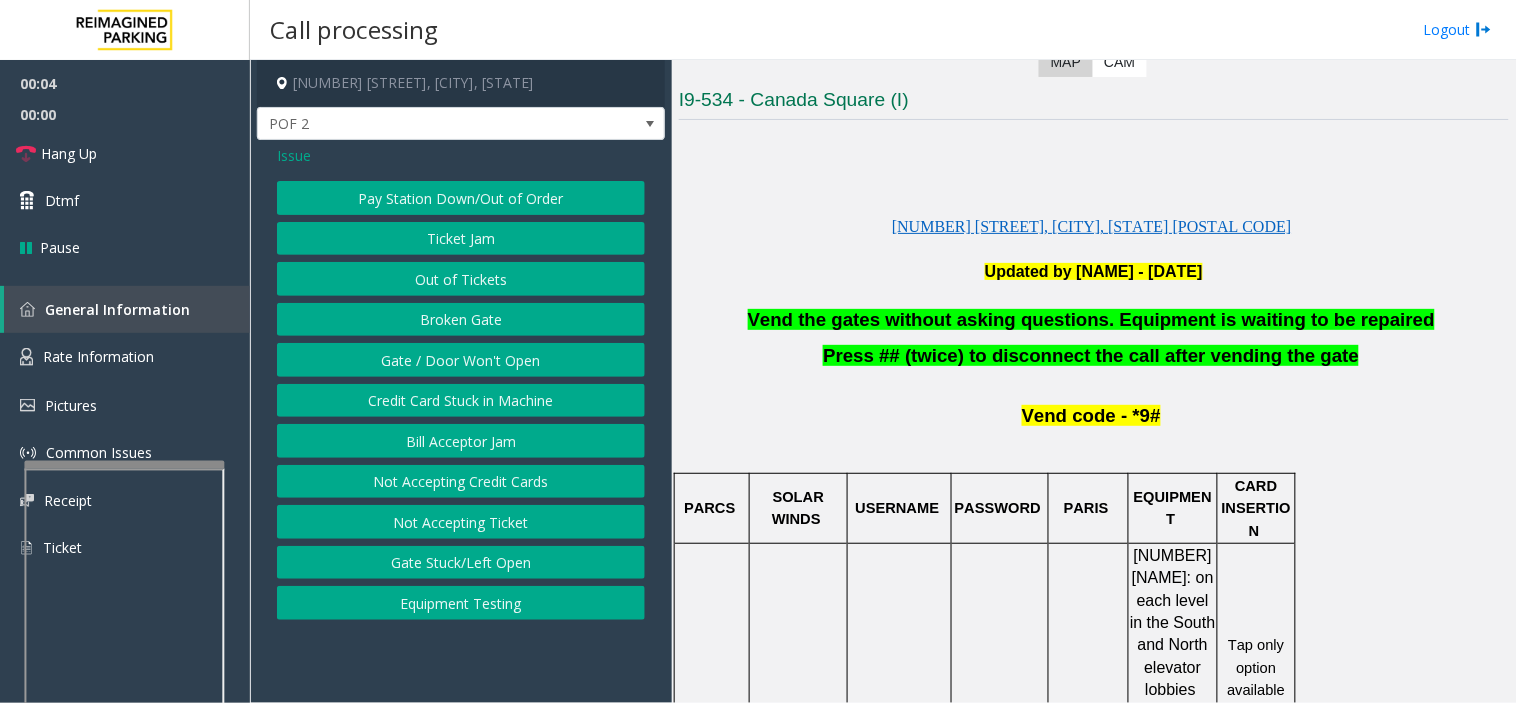 click on "Gate / Door Won't Open" 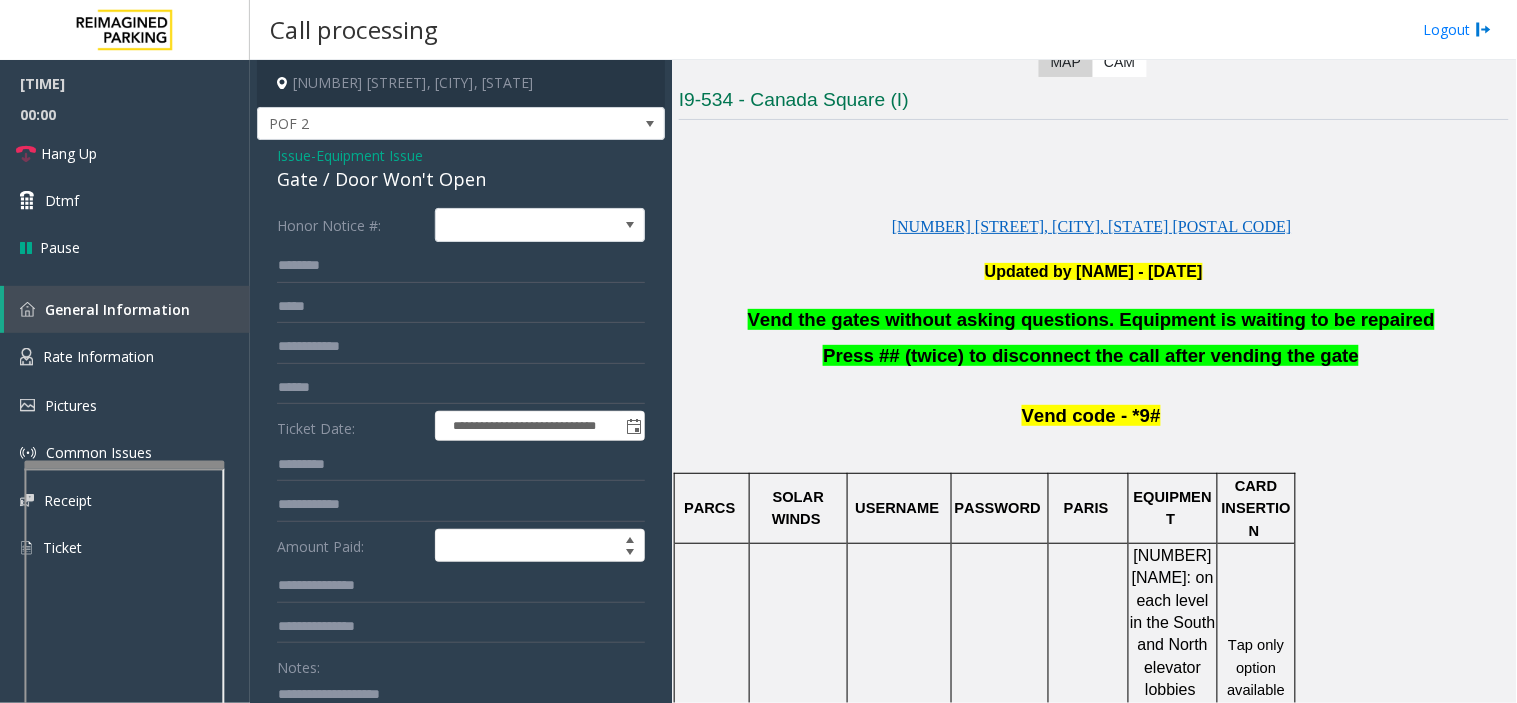 paste on "**********" 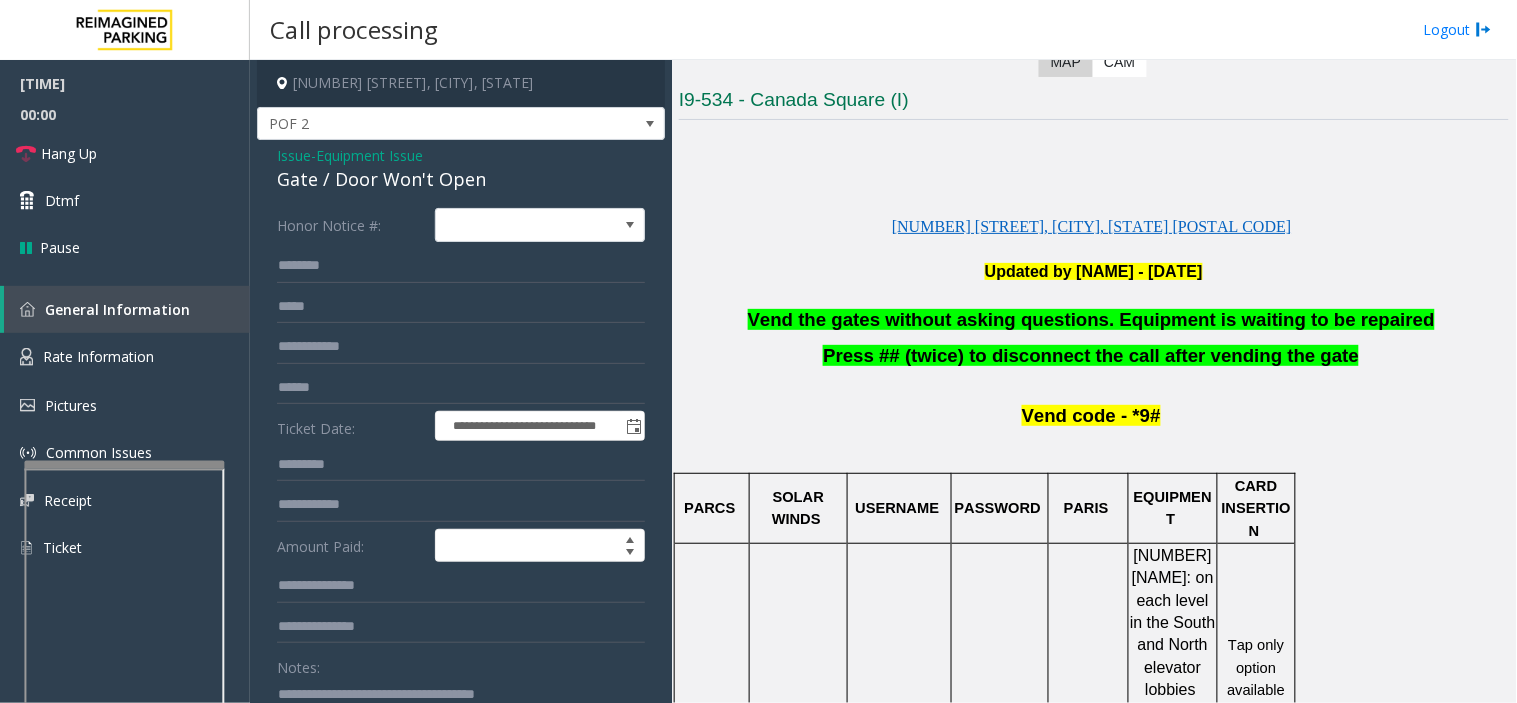 click 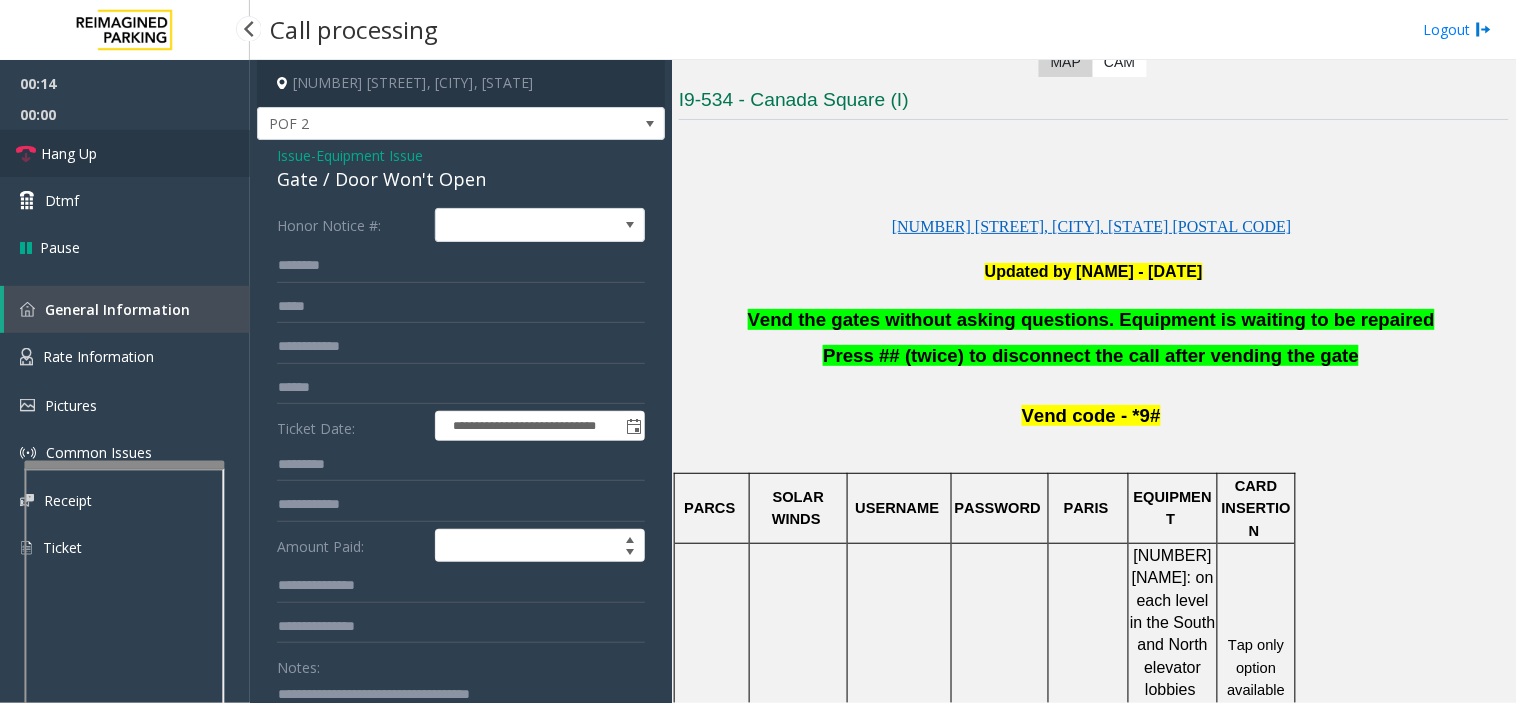 type on "**********" 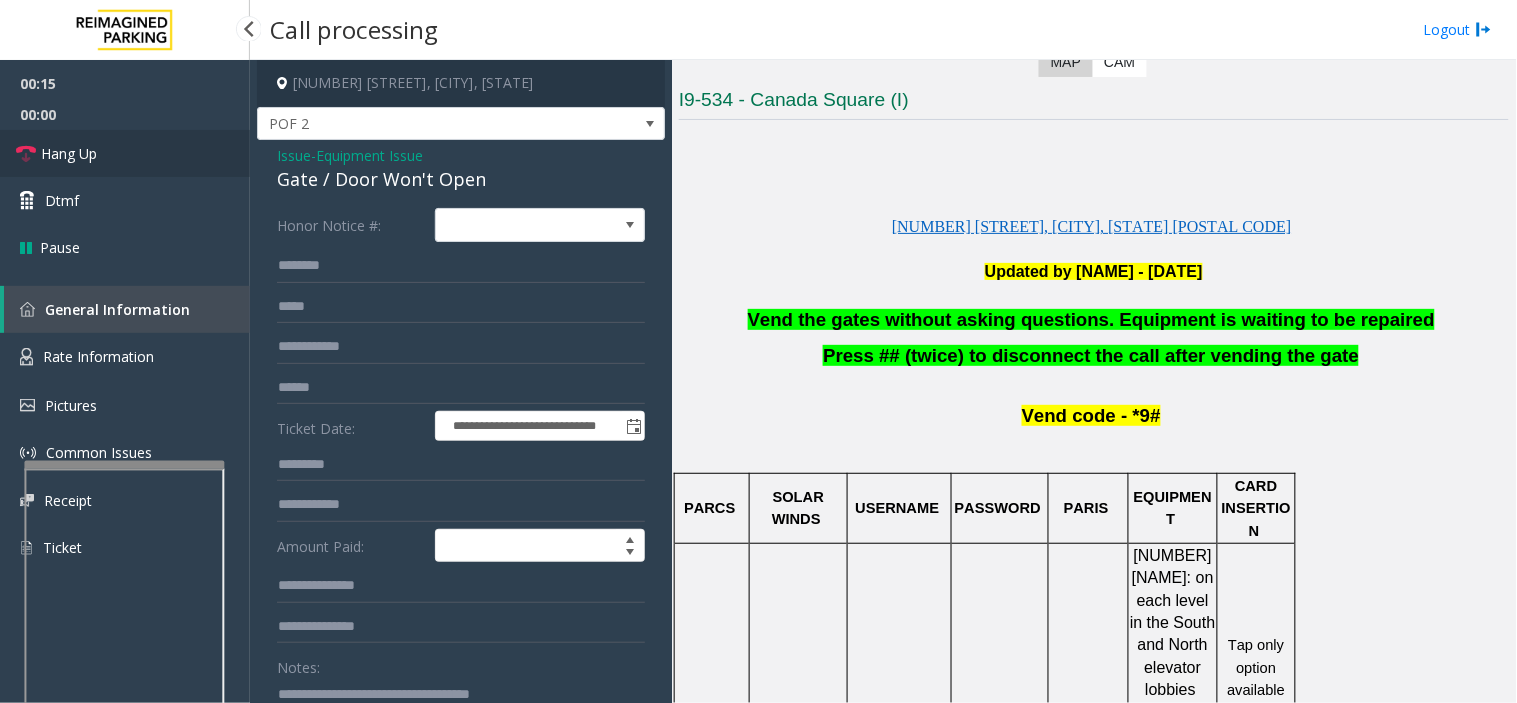 click on "Hang Up" at bounding box center [125, 153] 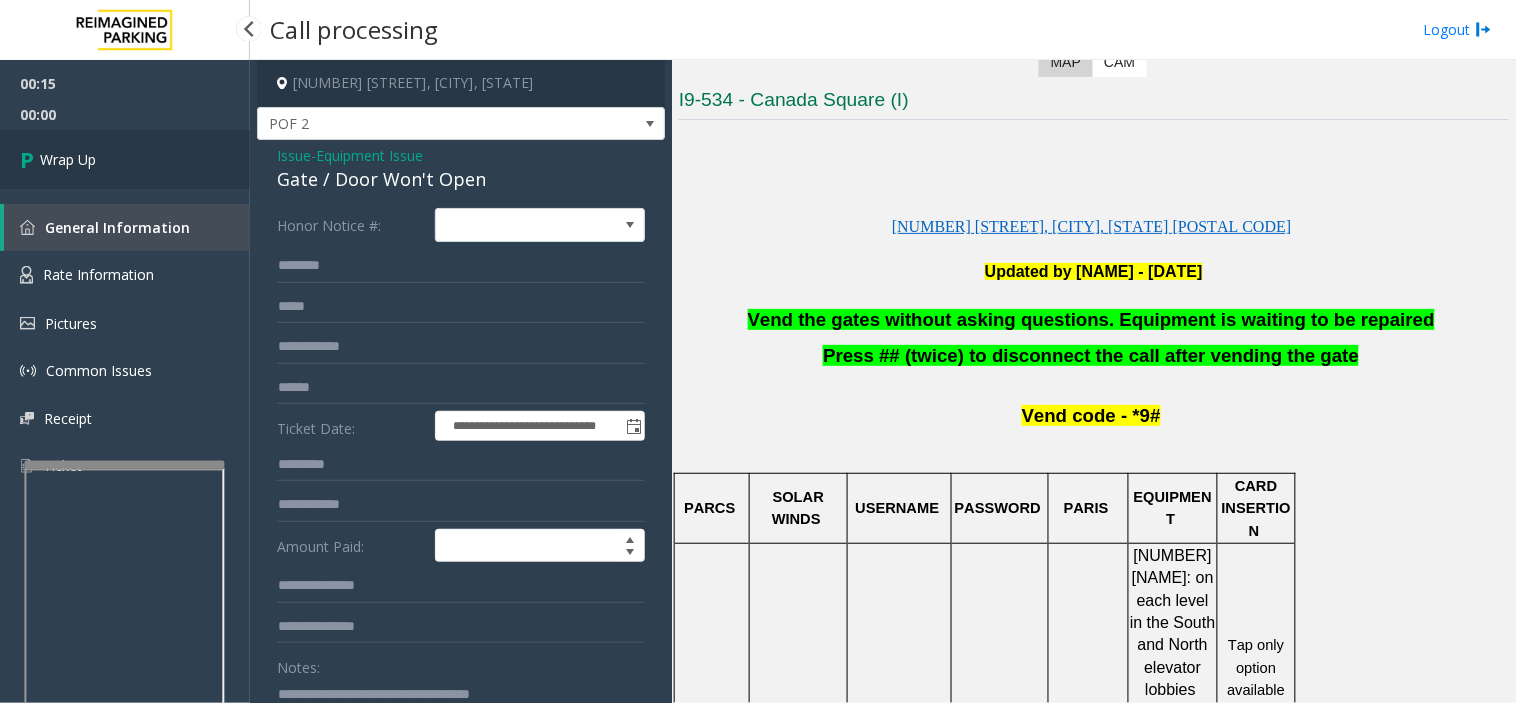 click on "Wrap Up" at bounding box center [125, 159] 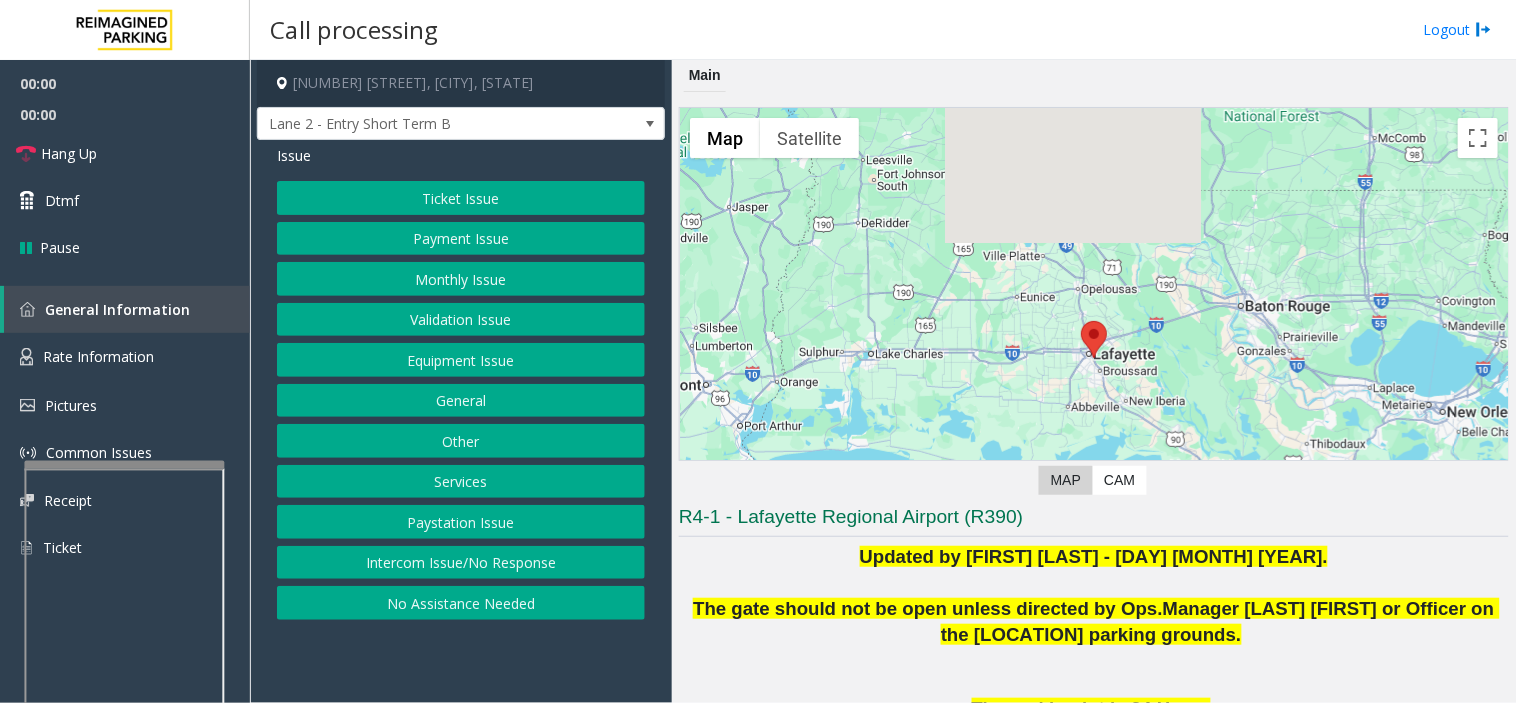 scroll, scrollTop: 347, scrollLeft: 0, axis: vertical 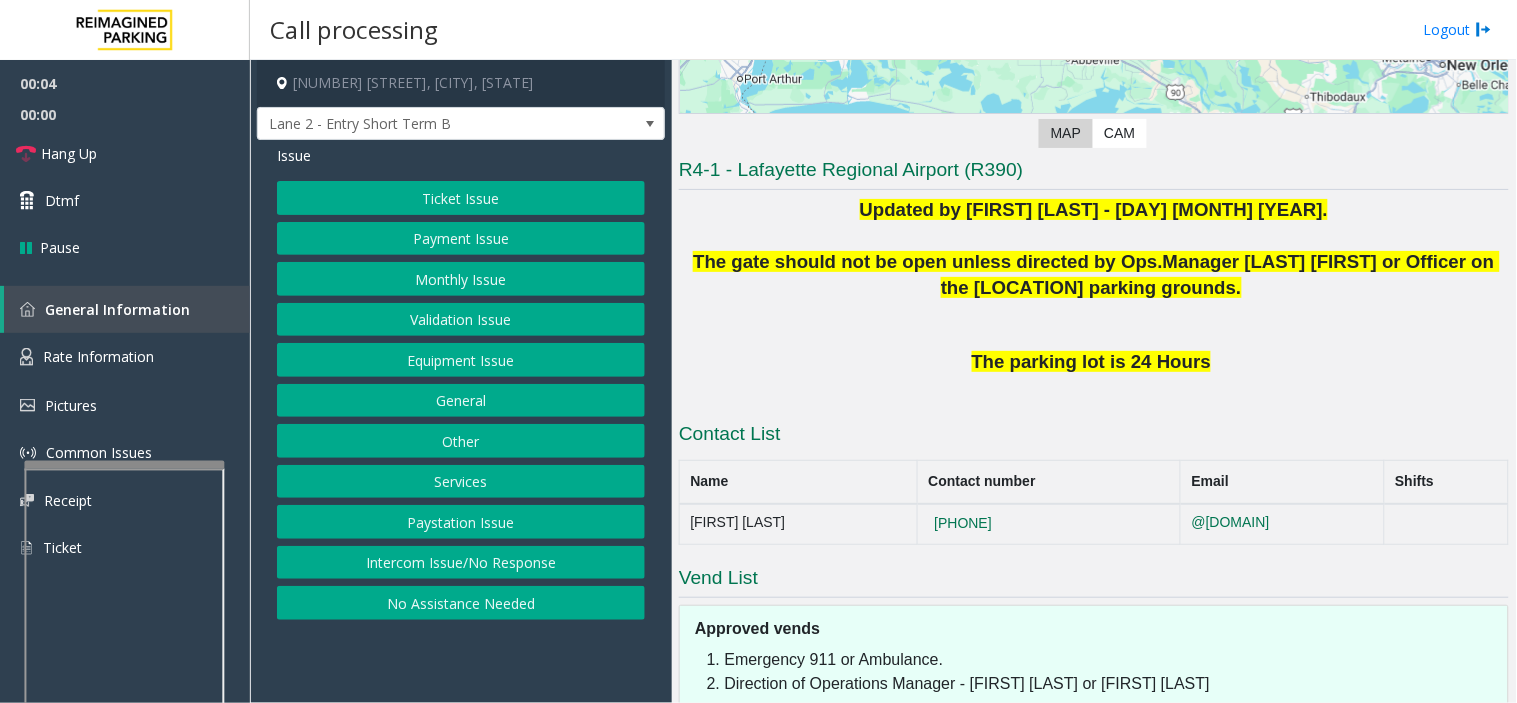 click on "Equipment Issue" 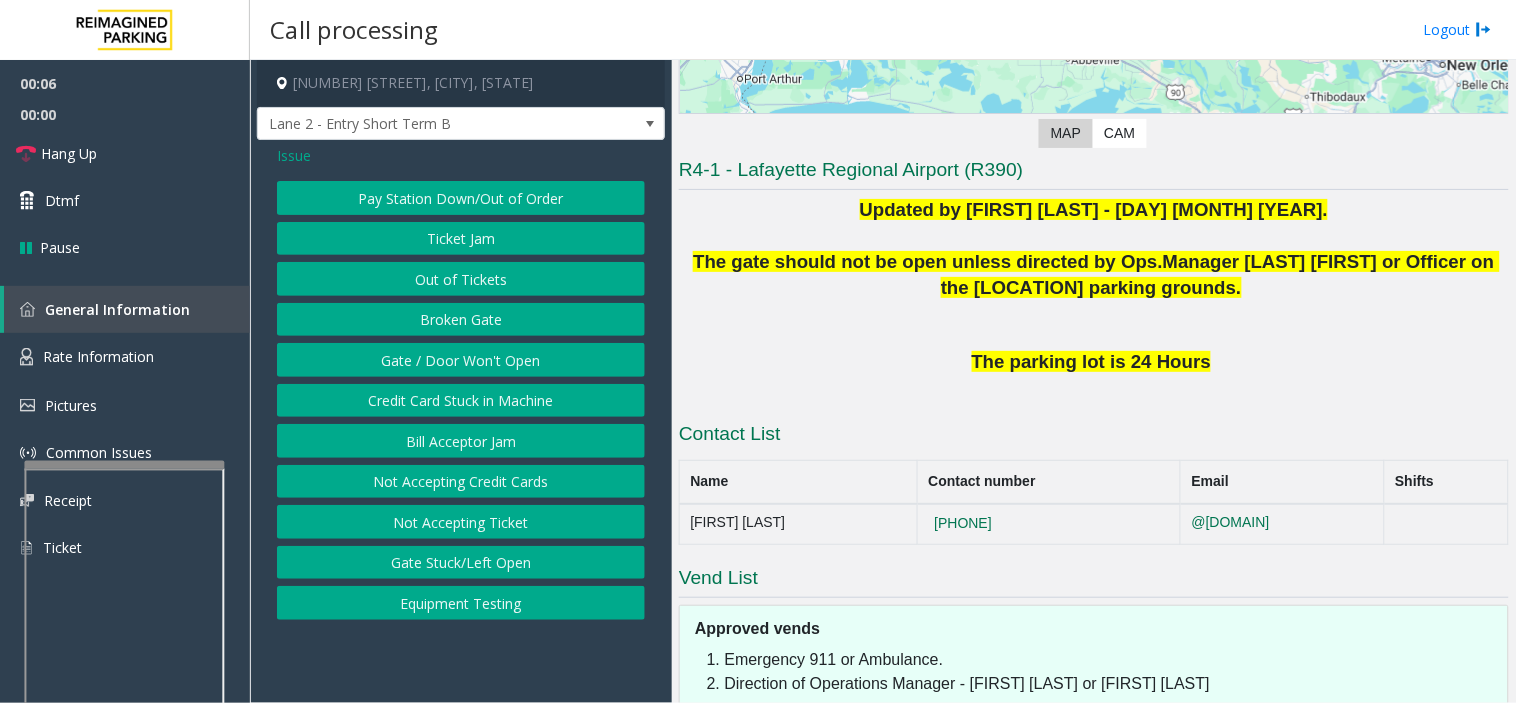 click on "Issue" 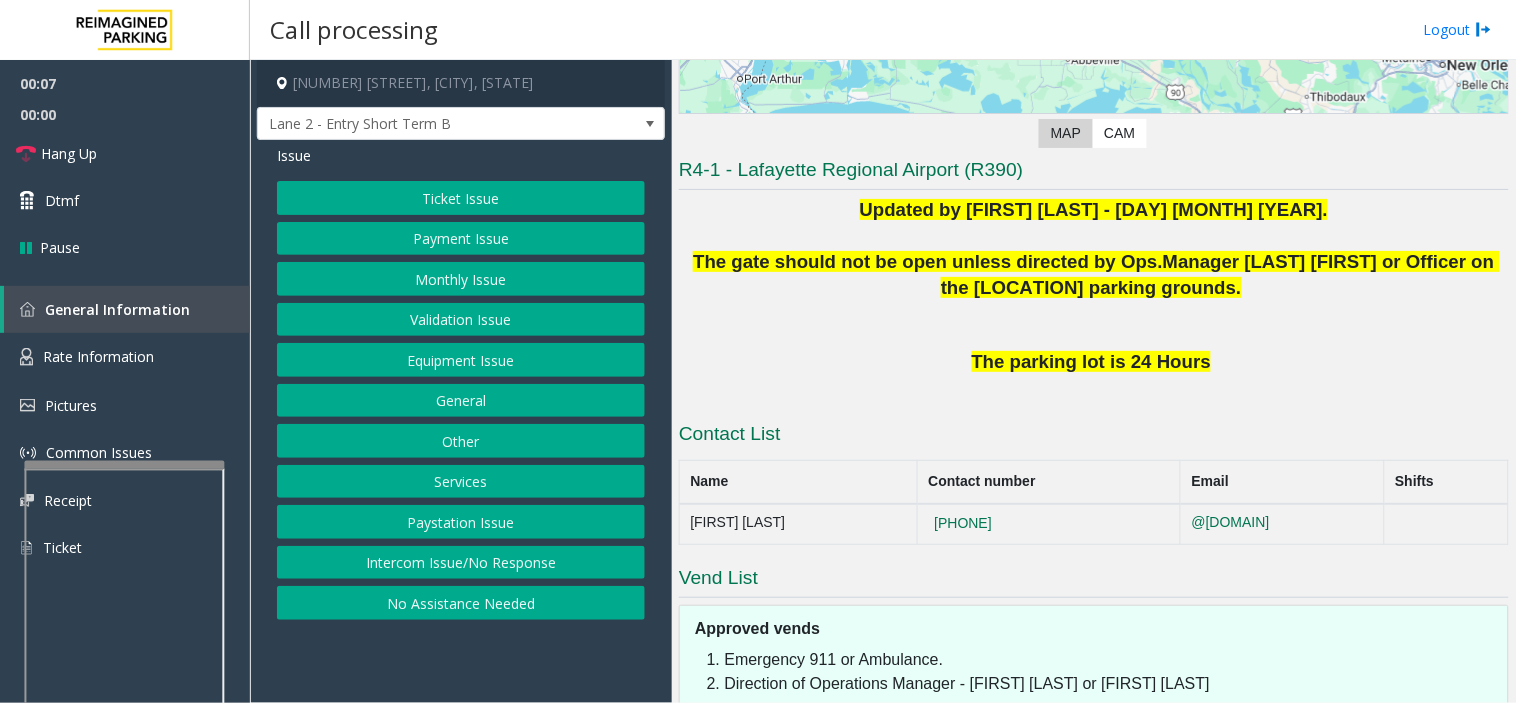 click on "Intercom Issue/No Response" 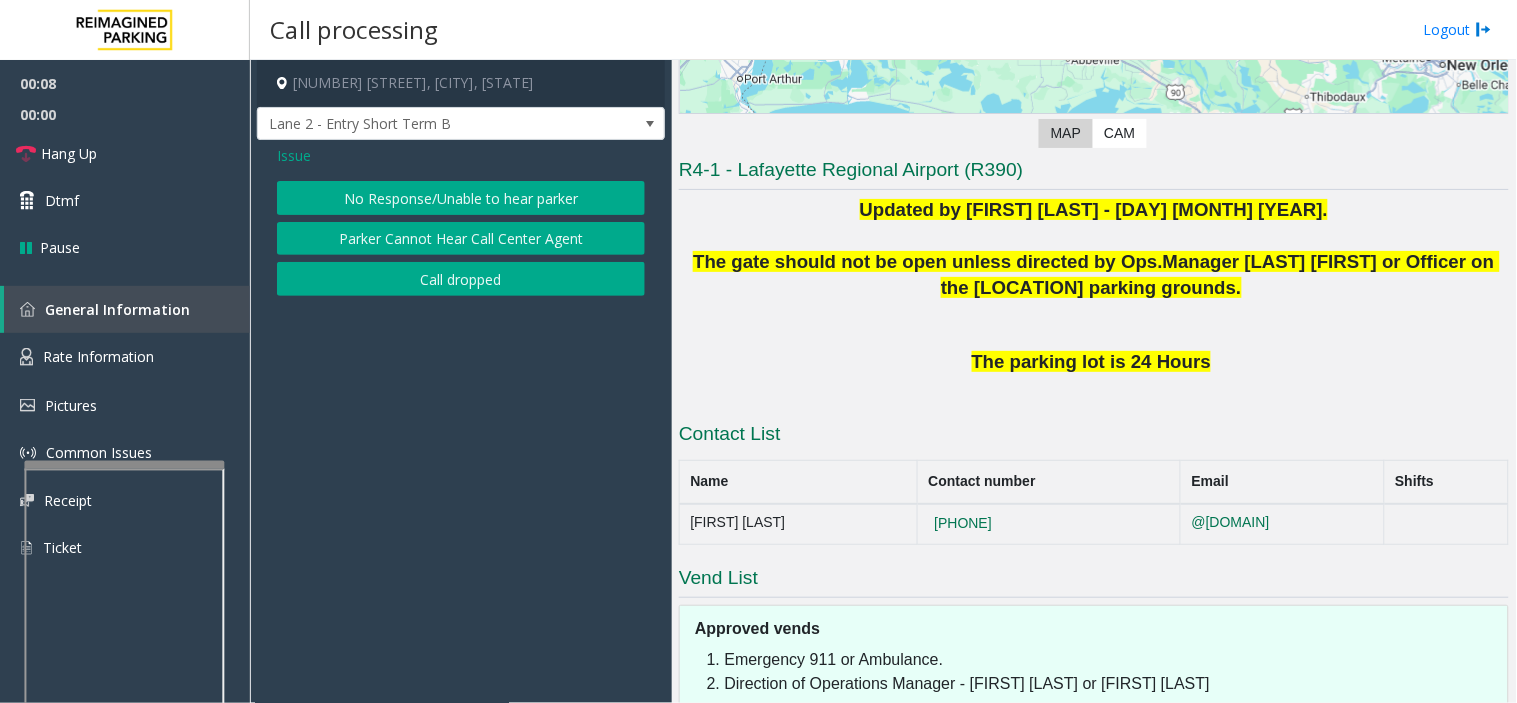 click on "No Response/Unable to hear parker" 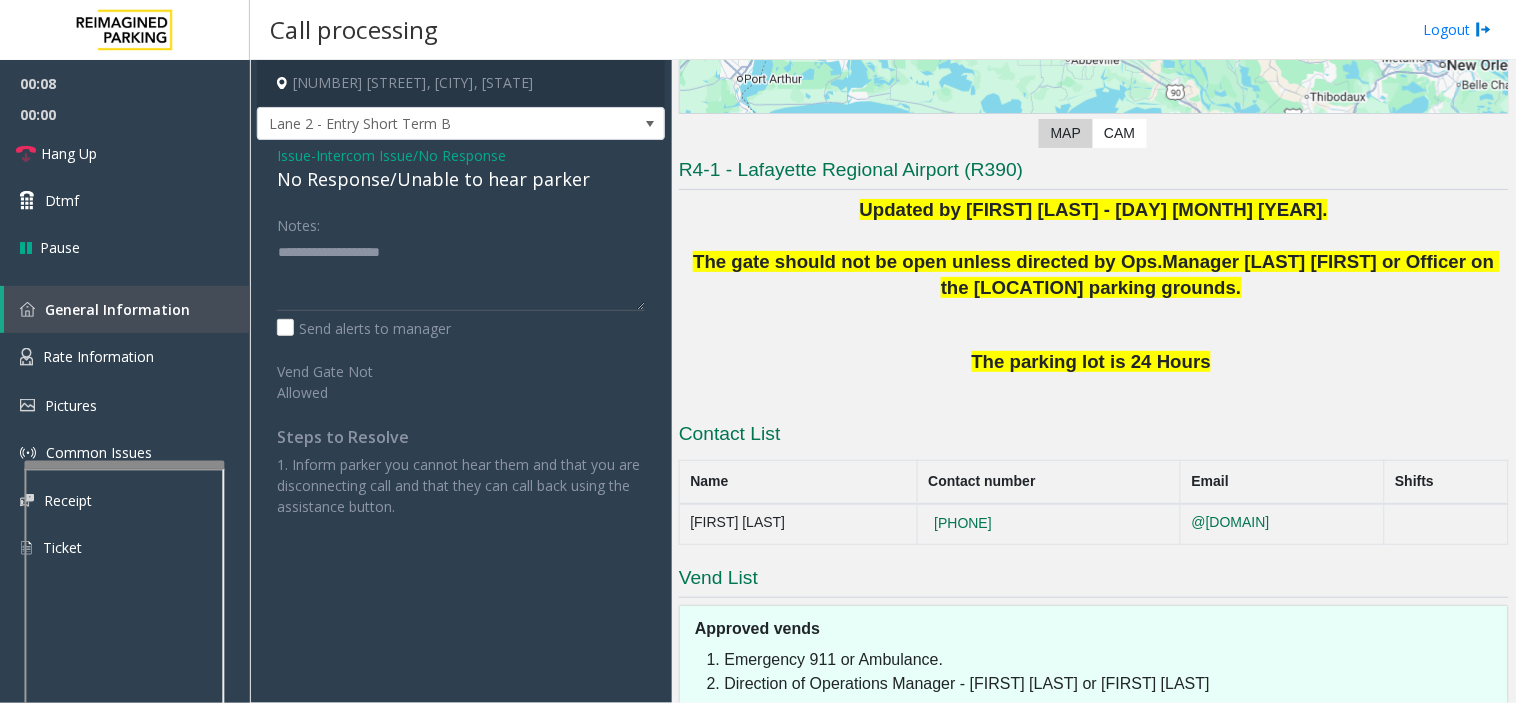 click on "No Response/Unable to hear parker" 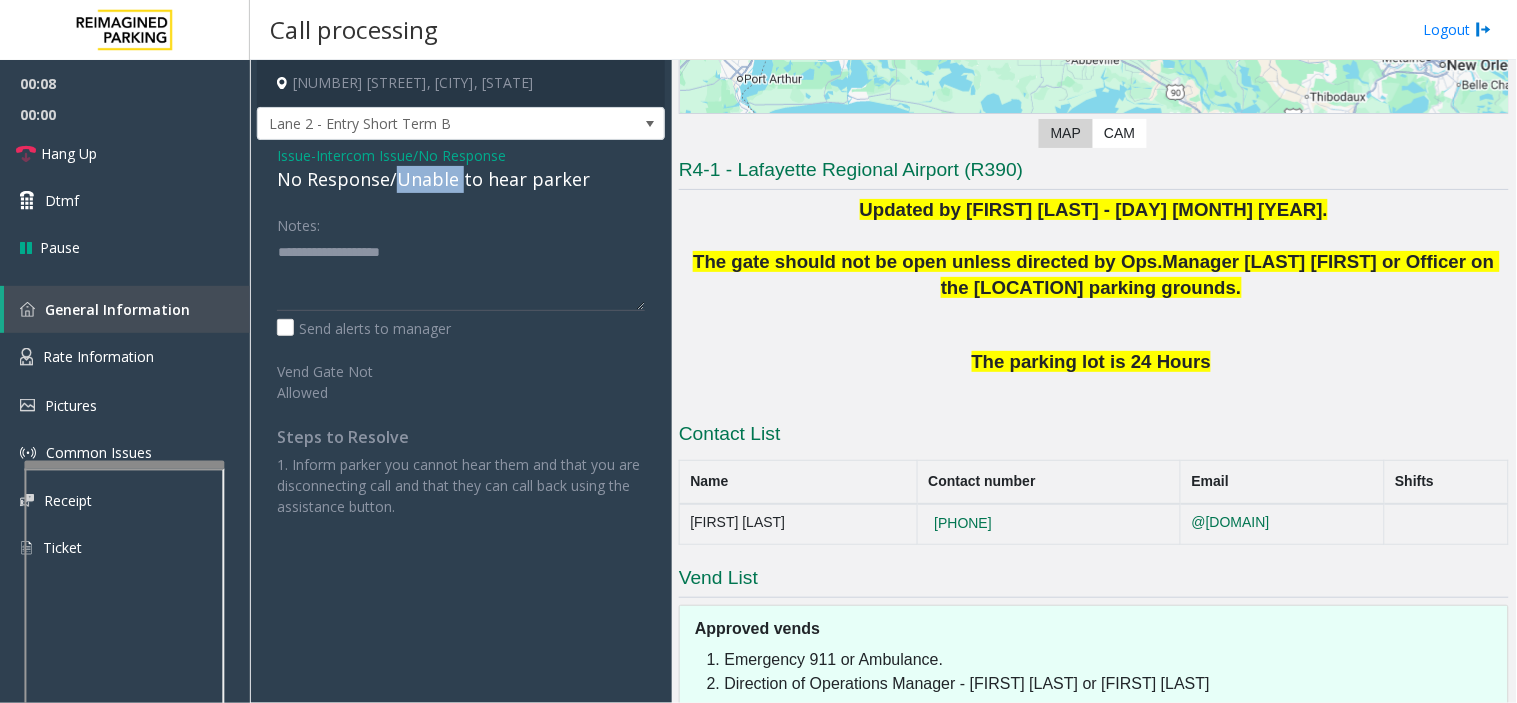 click on "No Response/Unable to hear parker" 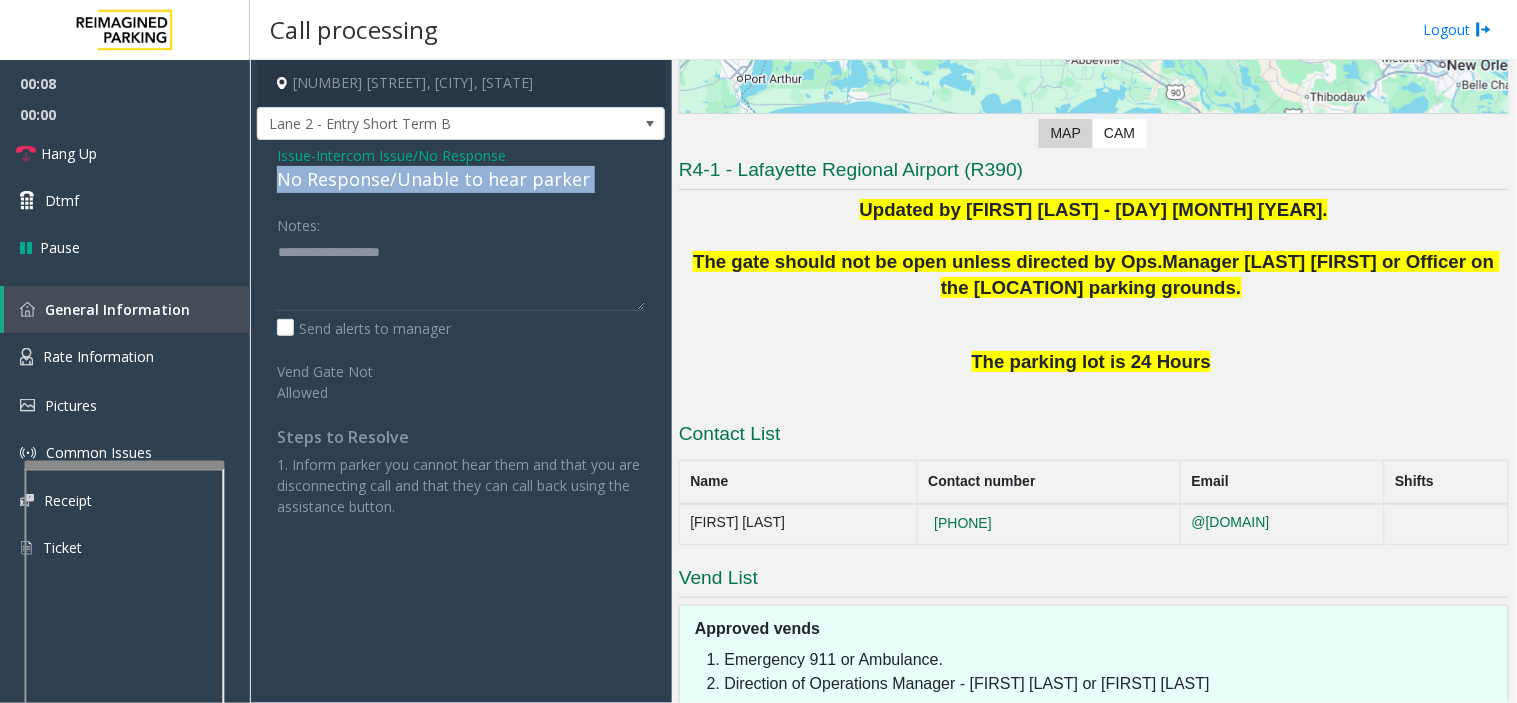 click on "No Response/Unable to hear parker" 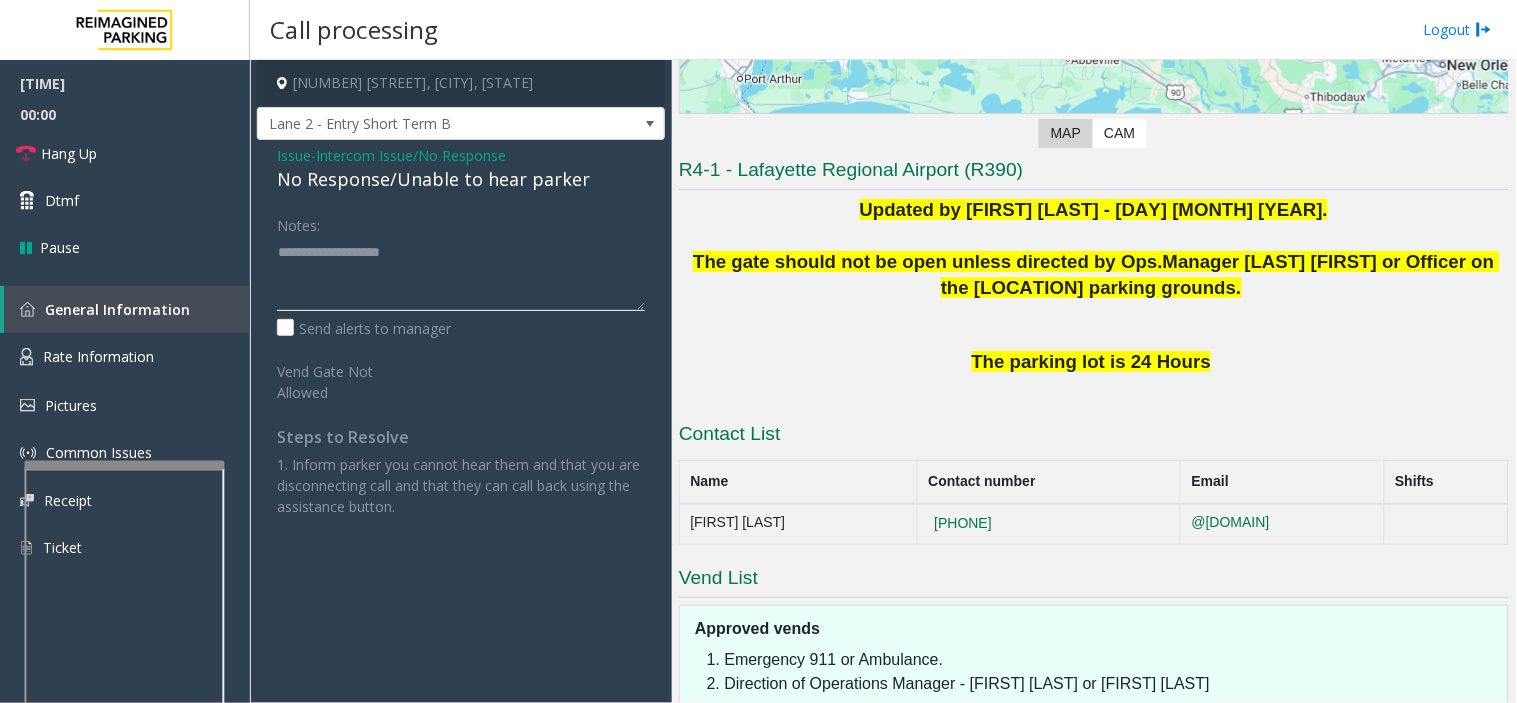 paste on "**********" 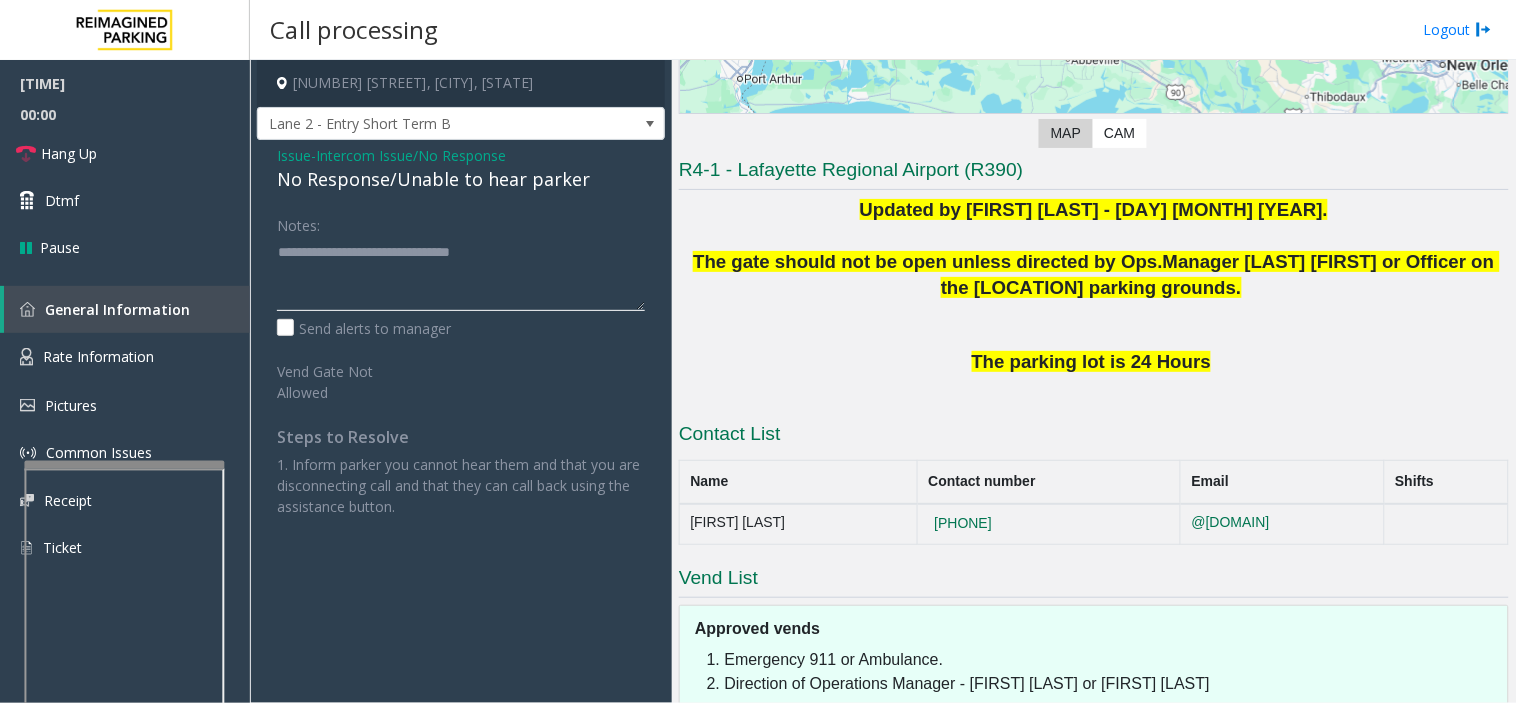 click 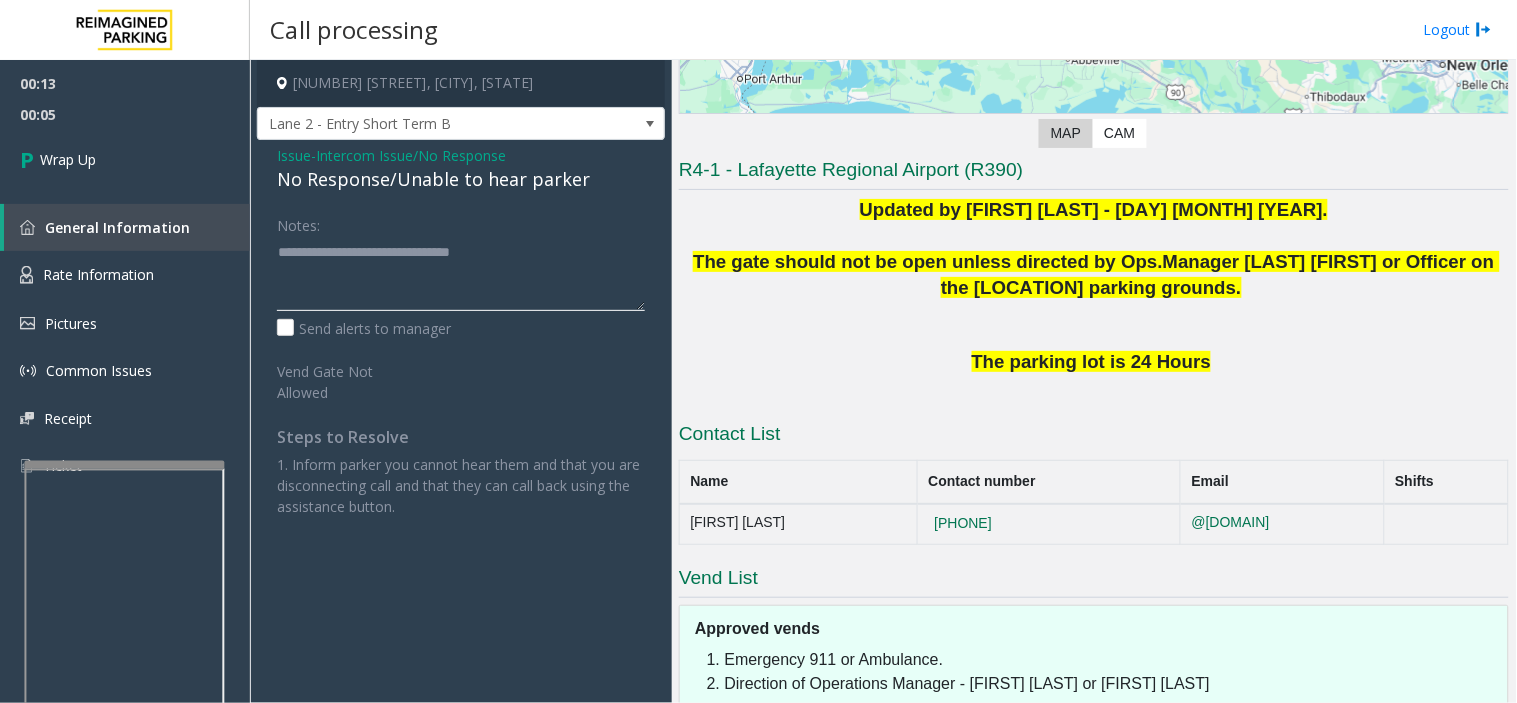 type on "**********" 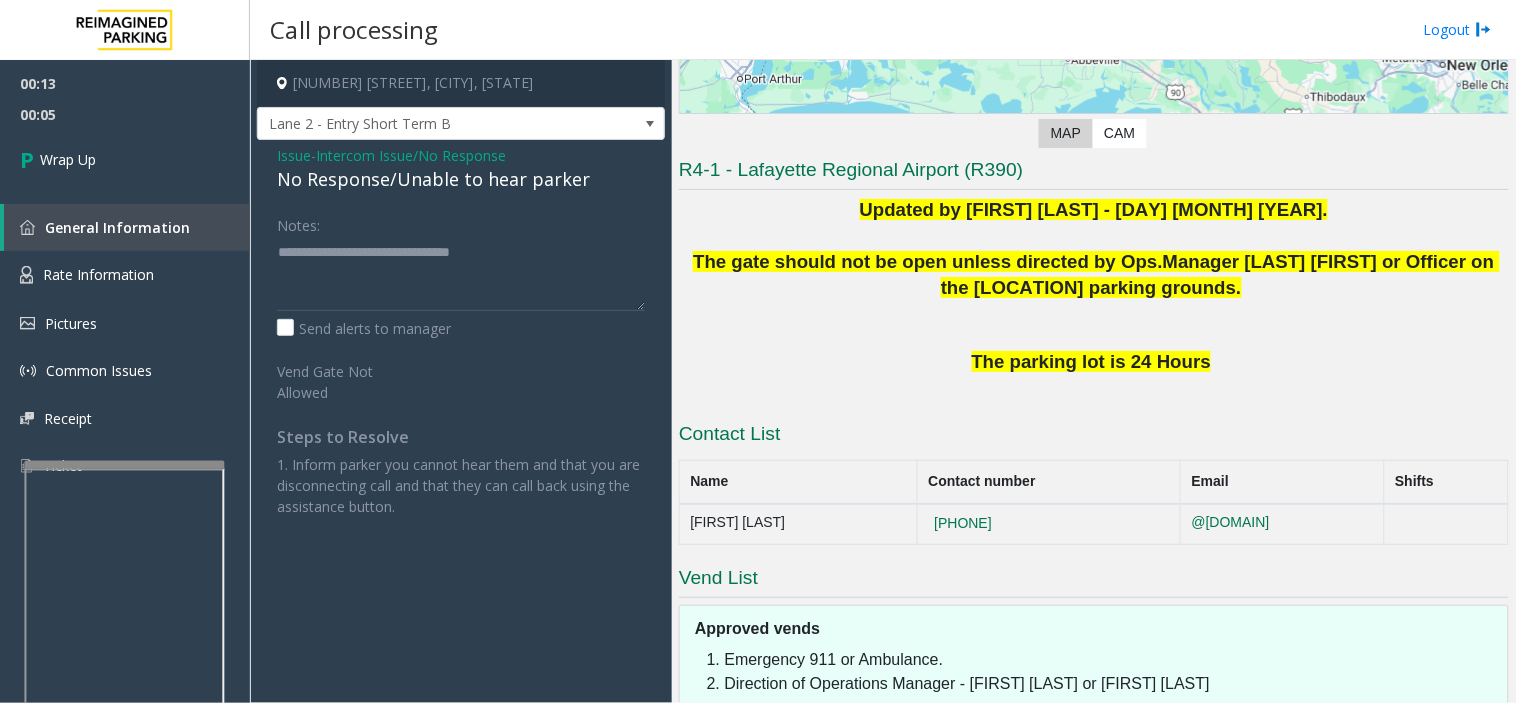 click on "Intercom Issue/No Response" 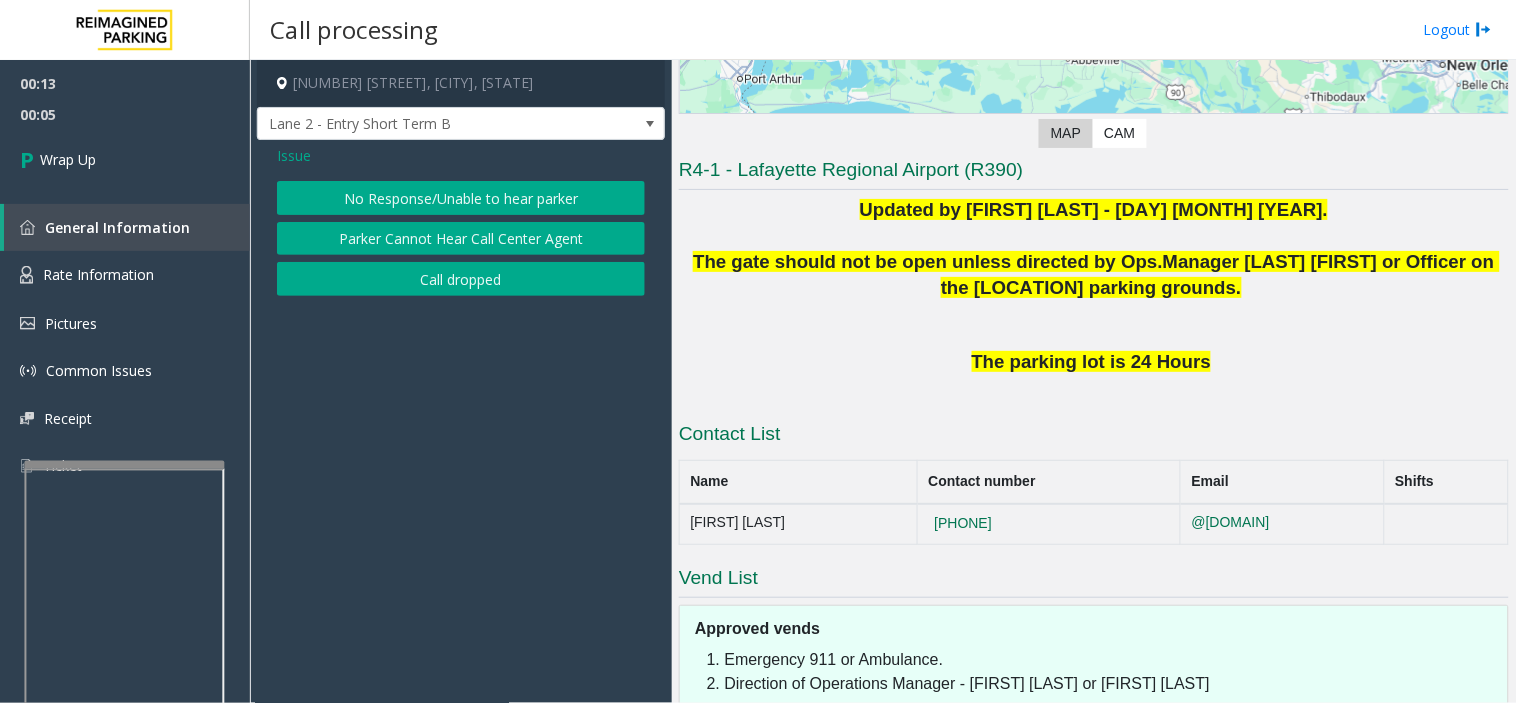 click on "Call dropped" 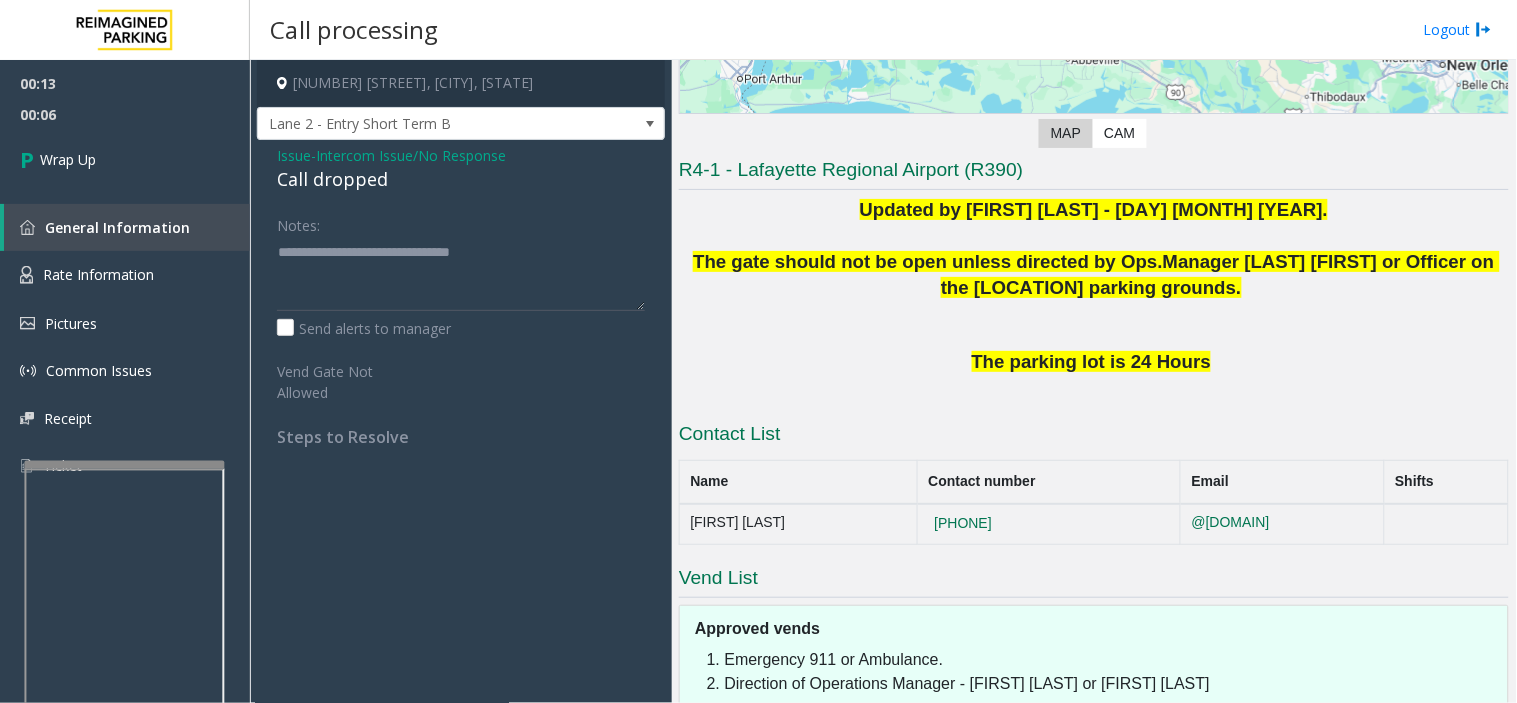 click on "Call dropped" 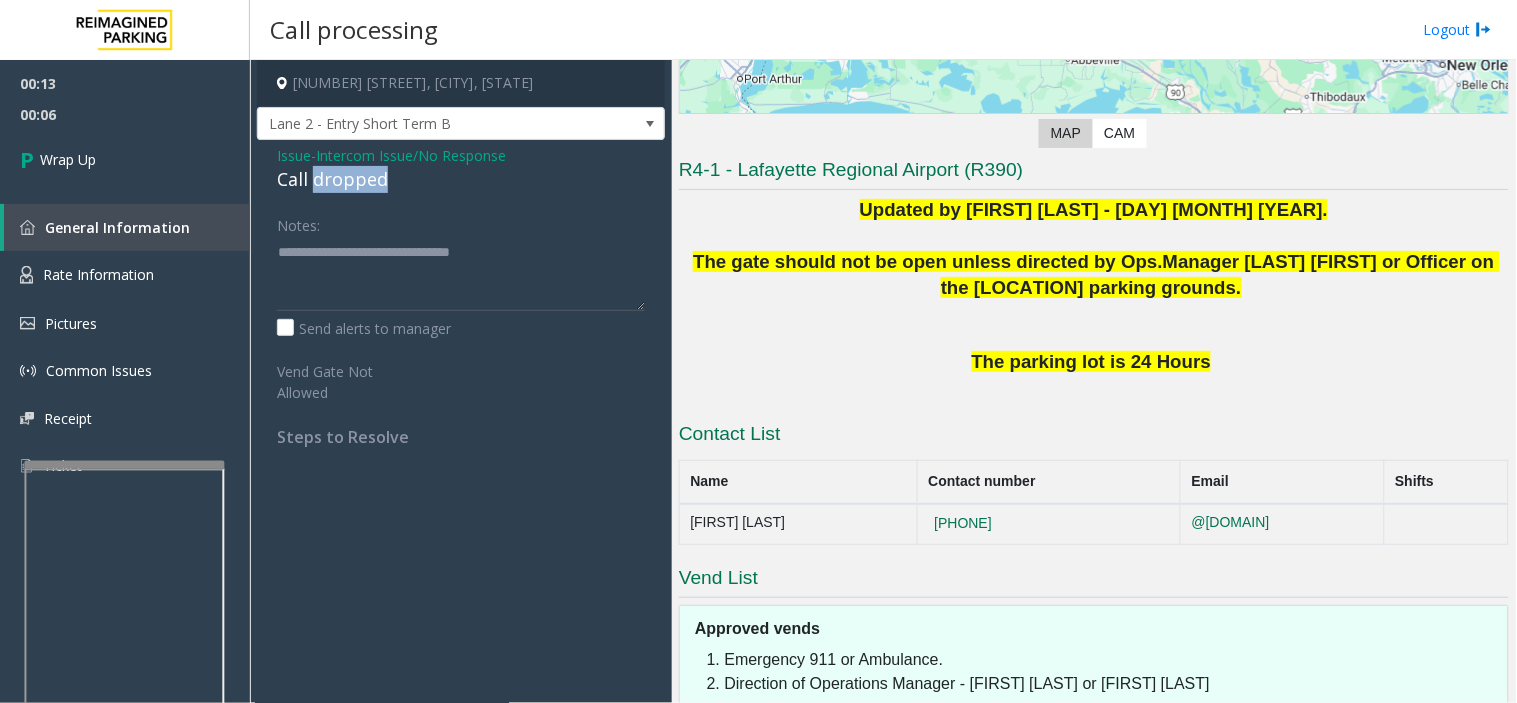 click on "Call dropped" 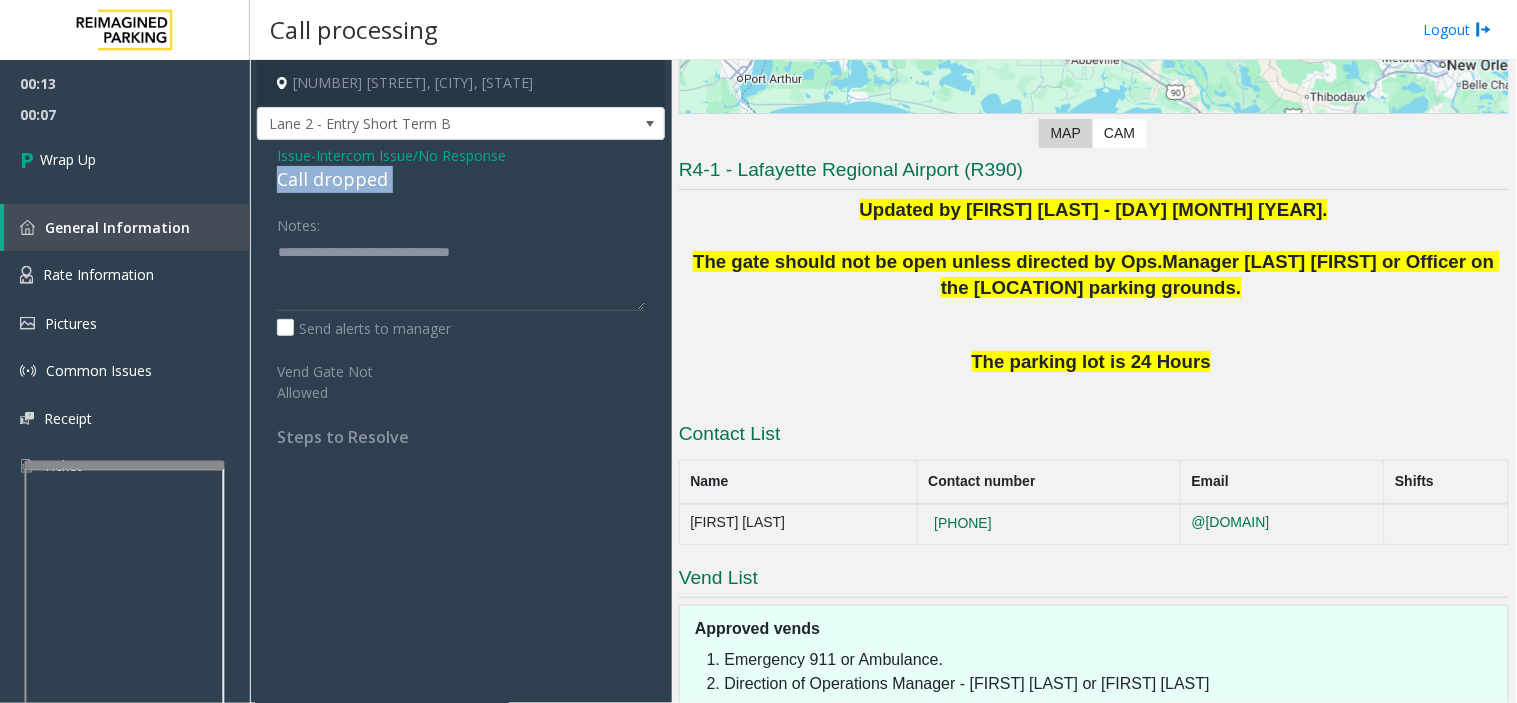 click on "Call dropped" 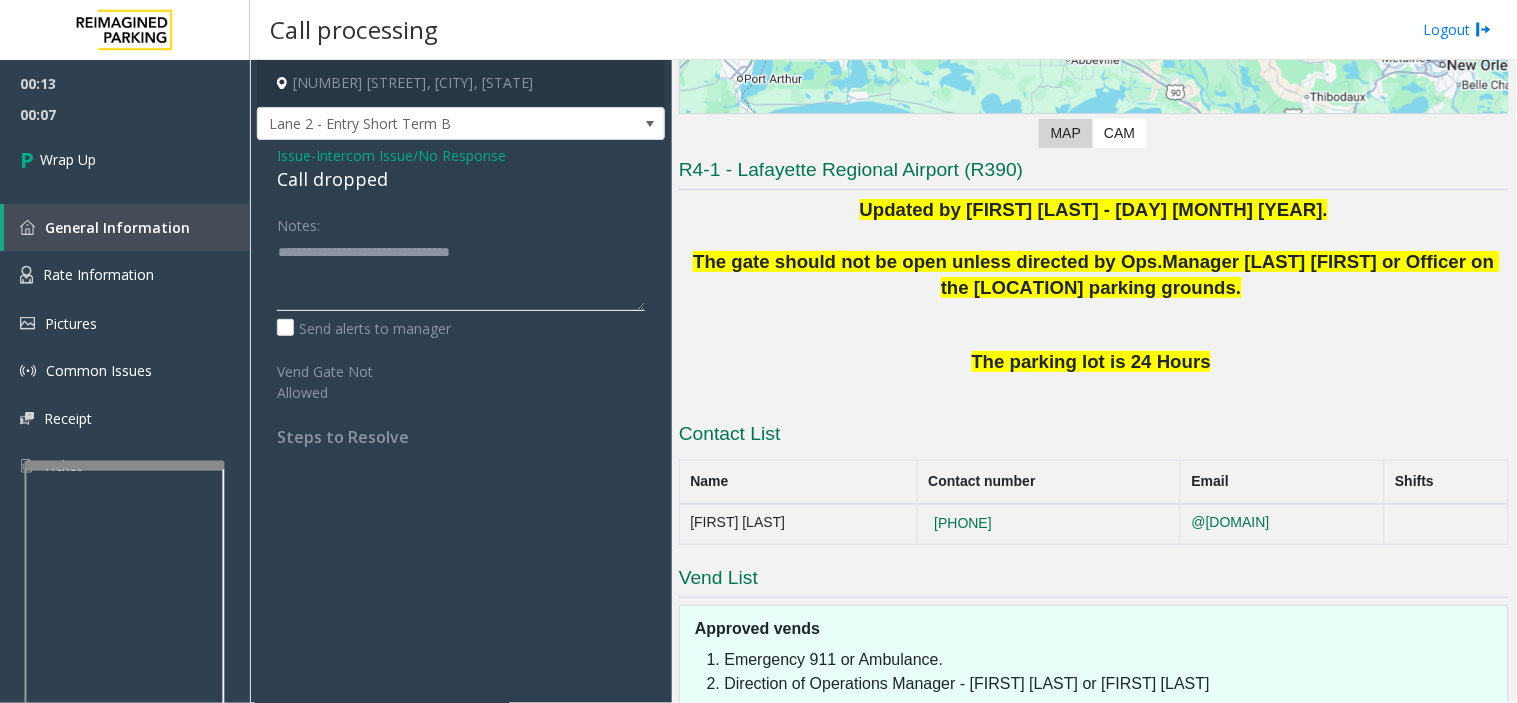 drag, startPoint x: 545, startPoint y: 261, endPoint x: 160, endPoint y: 223, distance: 386.8708 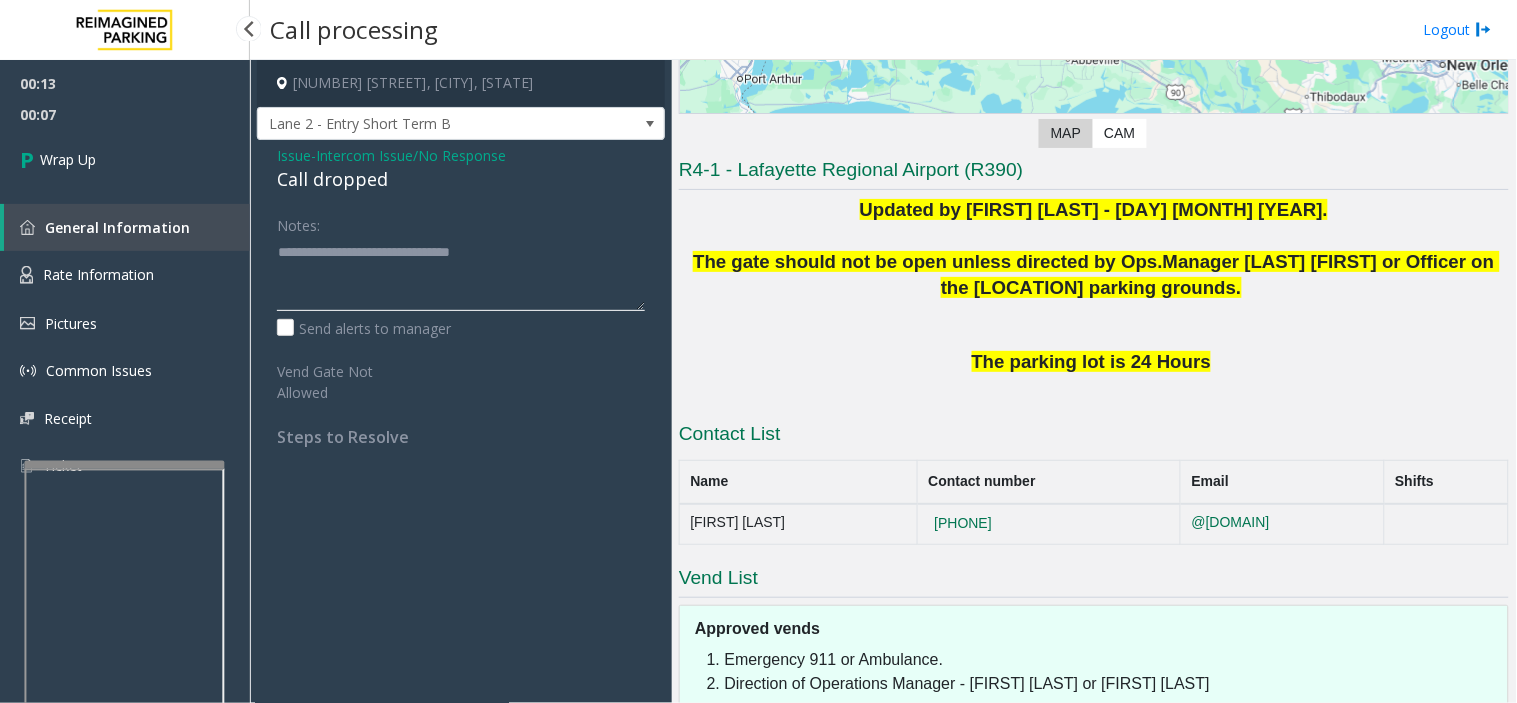 paste 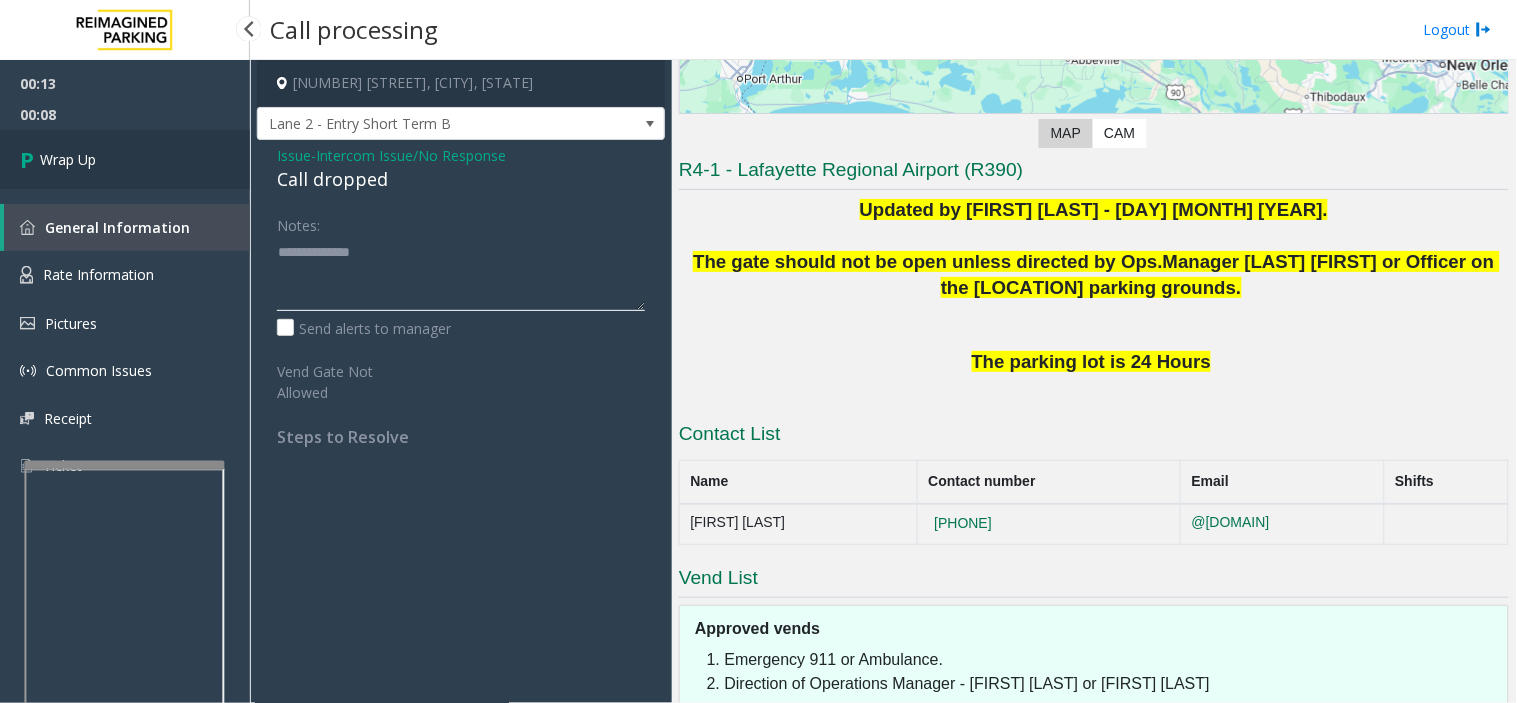 type on "**********" 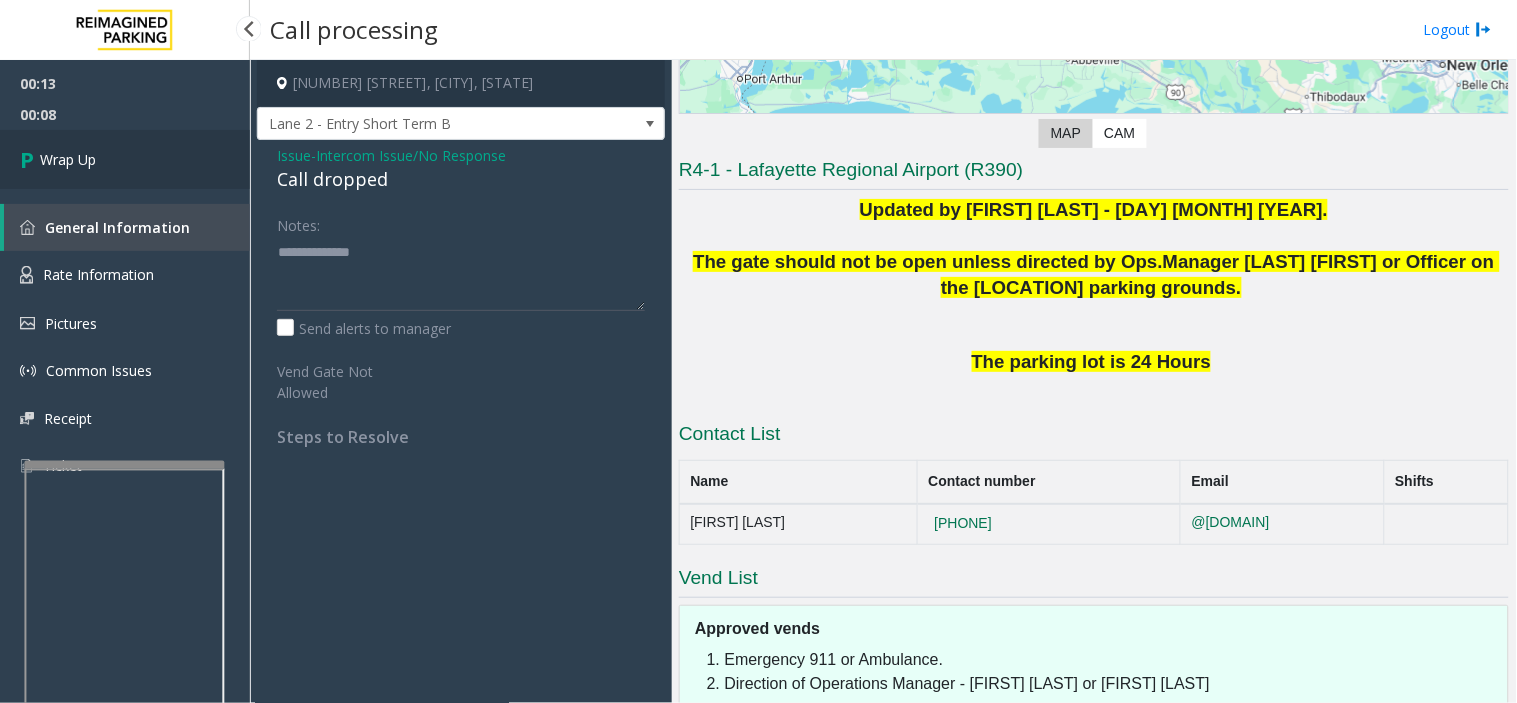 click on "Wrap Up" at bounding box center [125, 159] 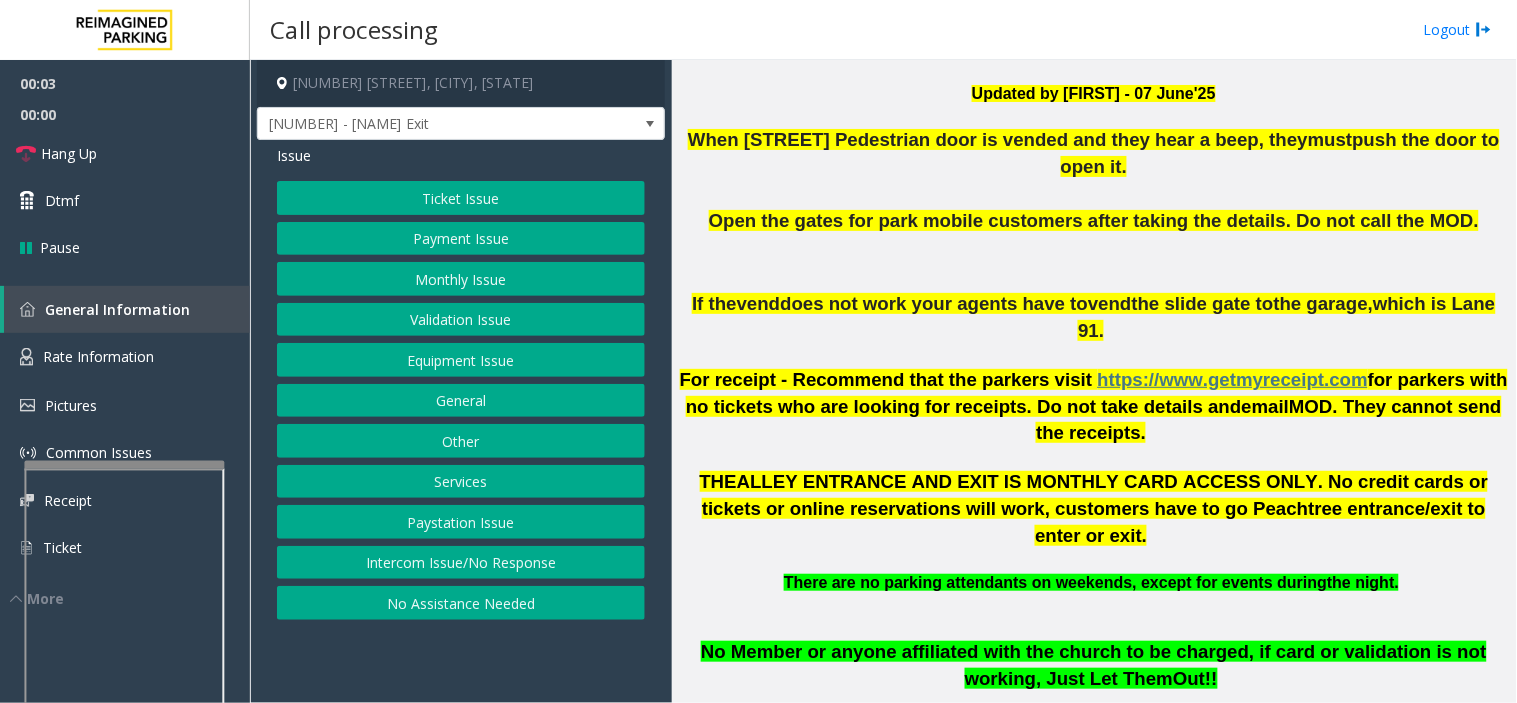 scroll, scrollTop: 666, scrollLeft: 0, axis: vertical 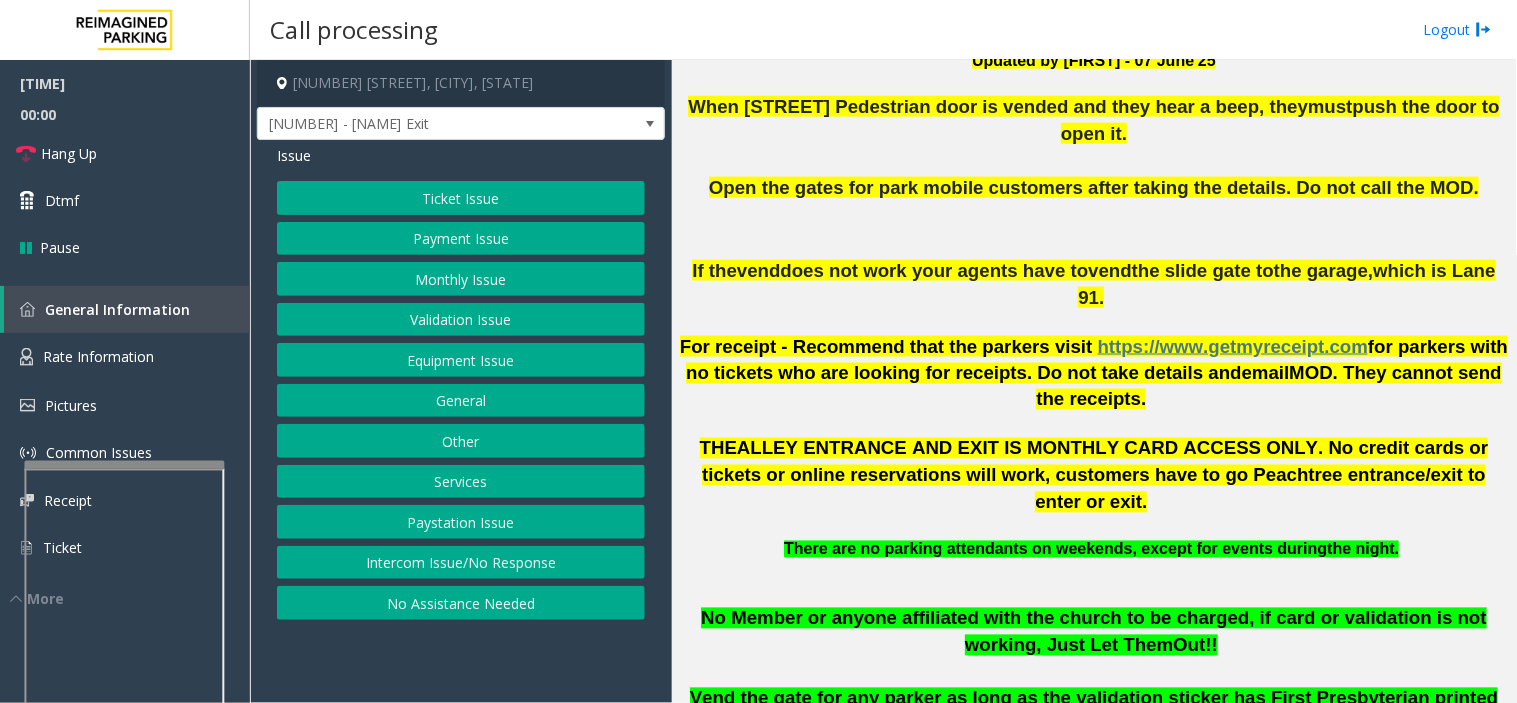 click on "Monthly Issue" 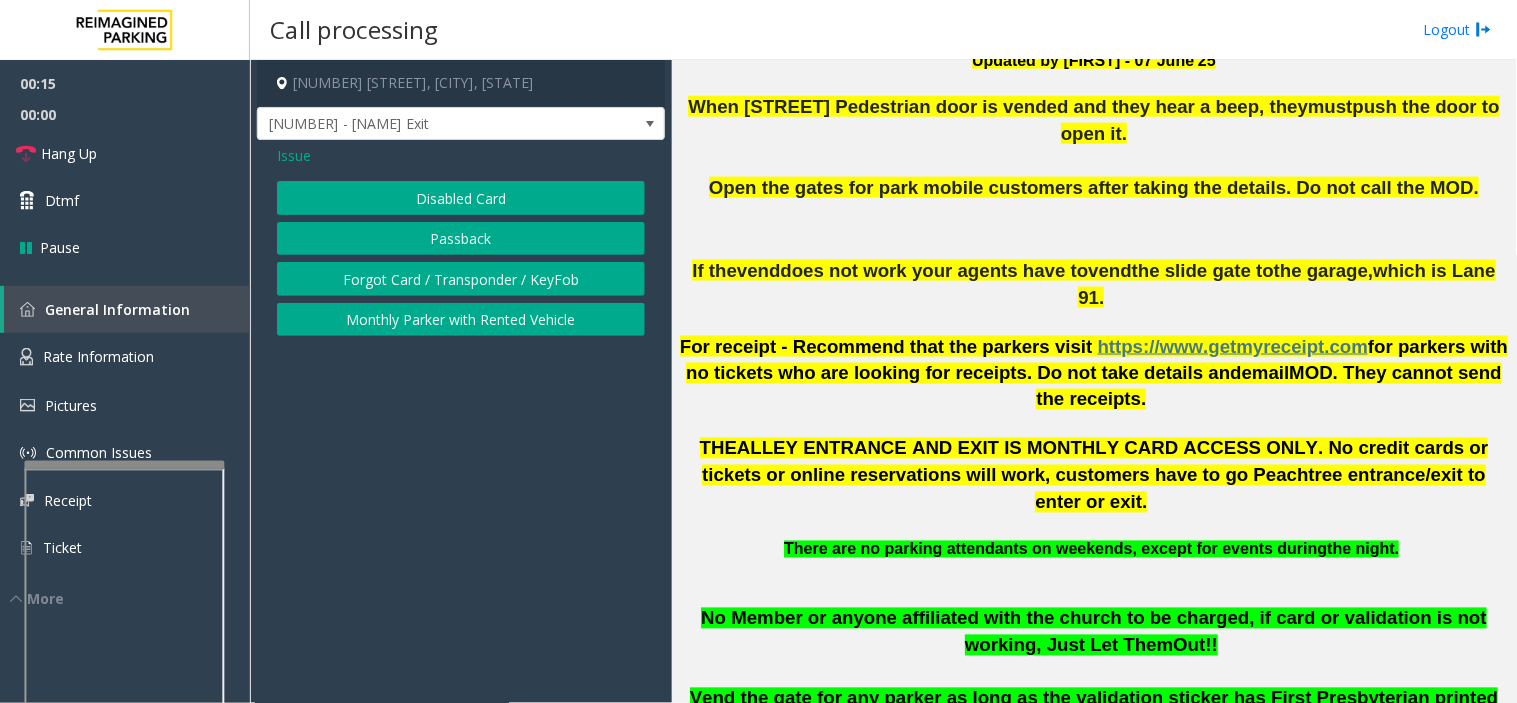 click on "Disabled Card" 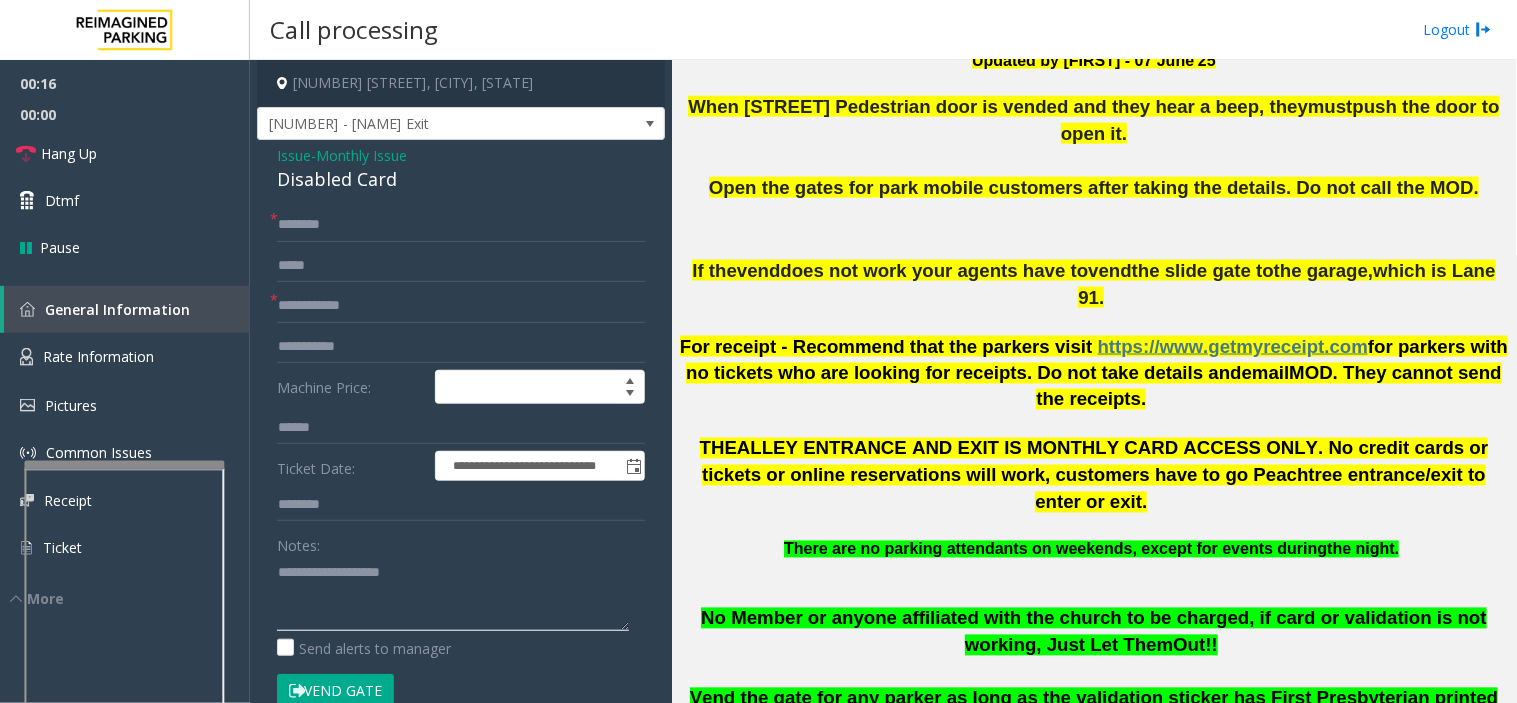 paste on "**********" 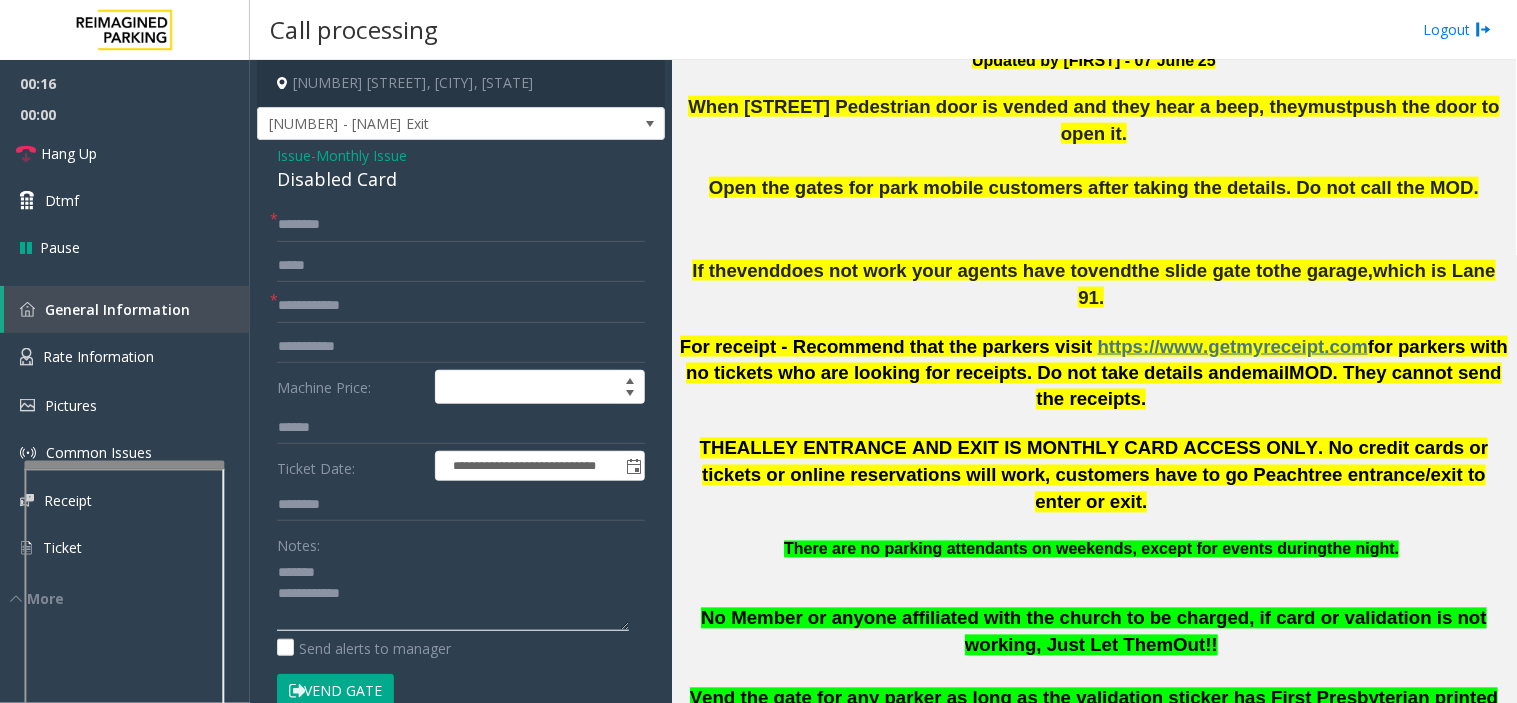 click 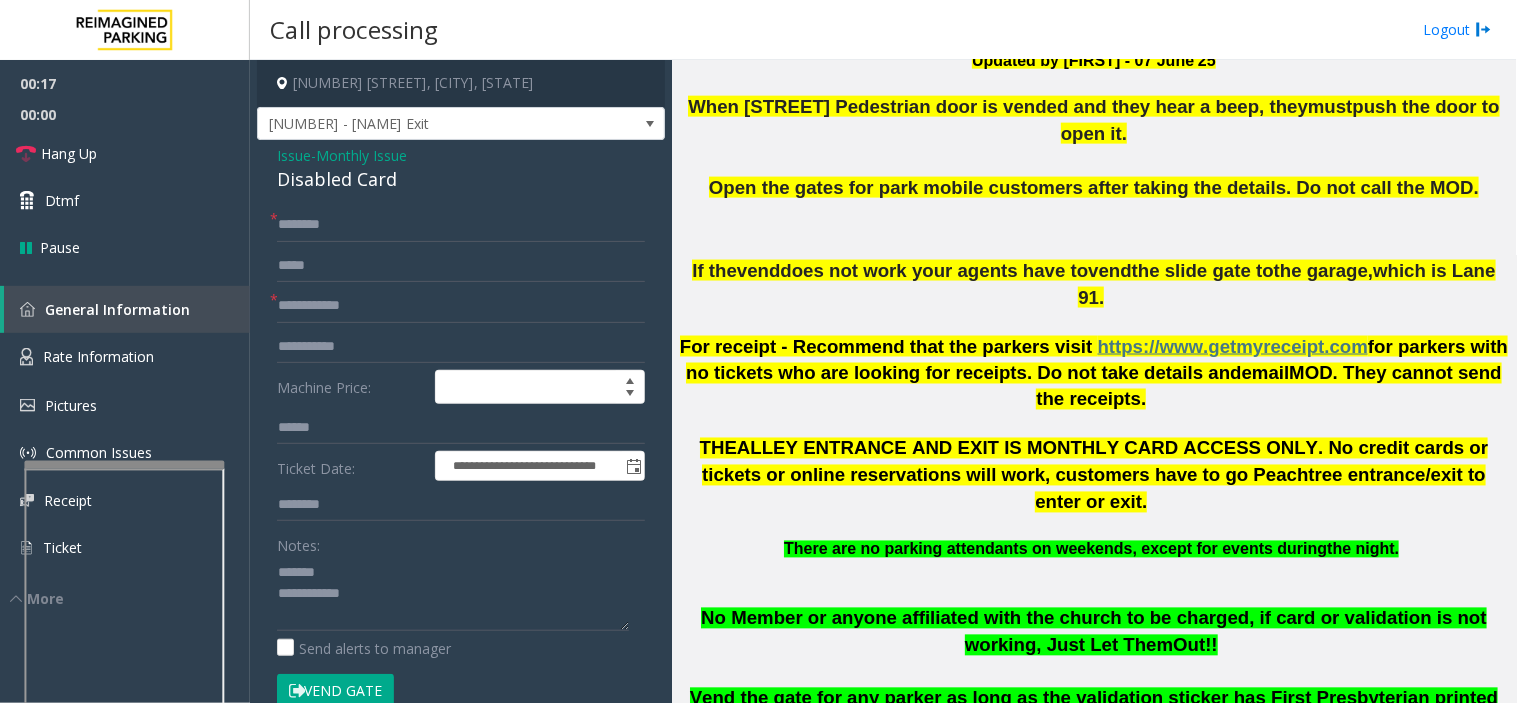 click on "Disabled Card" 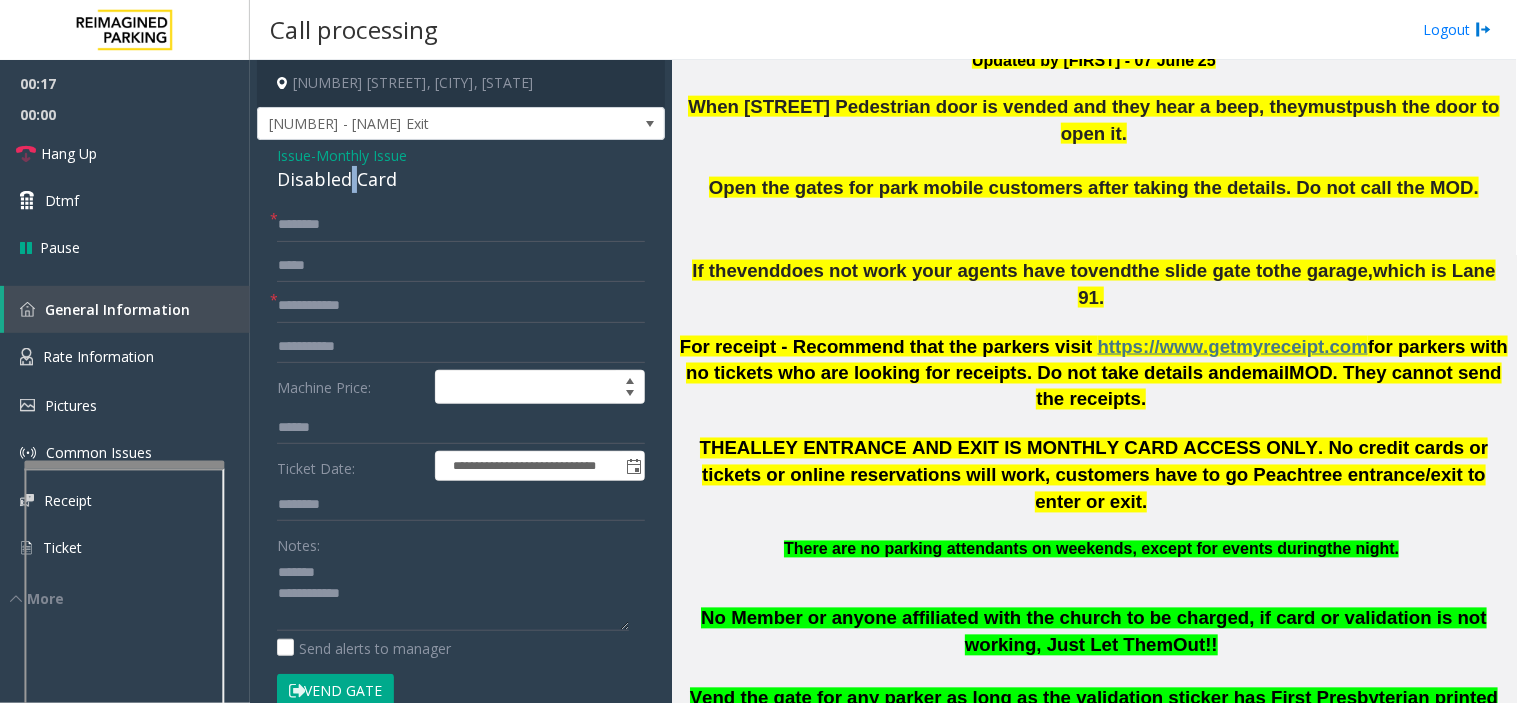 click on "Disabled Card" 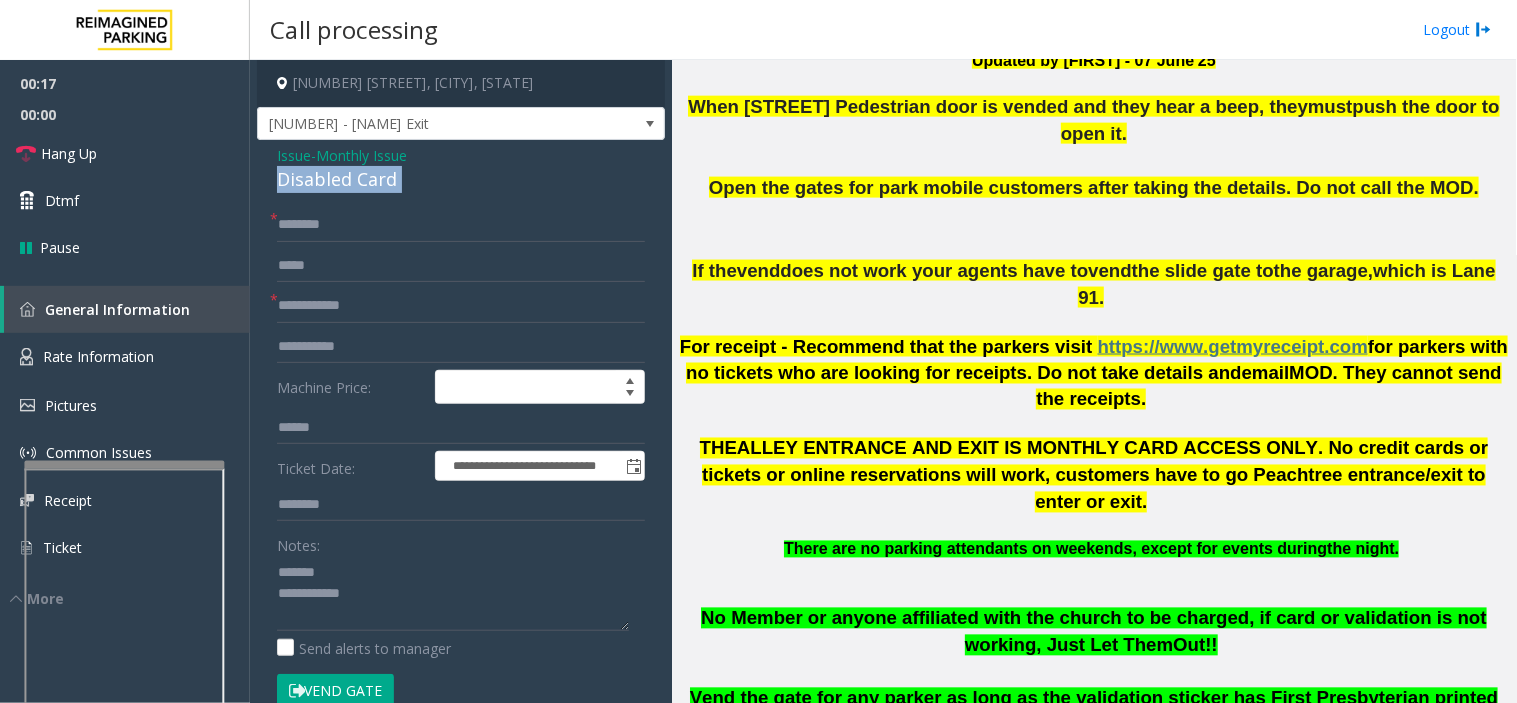 click on "Disabled Card" 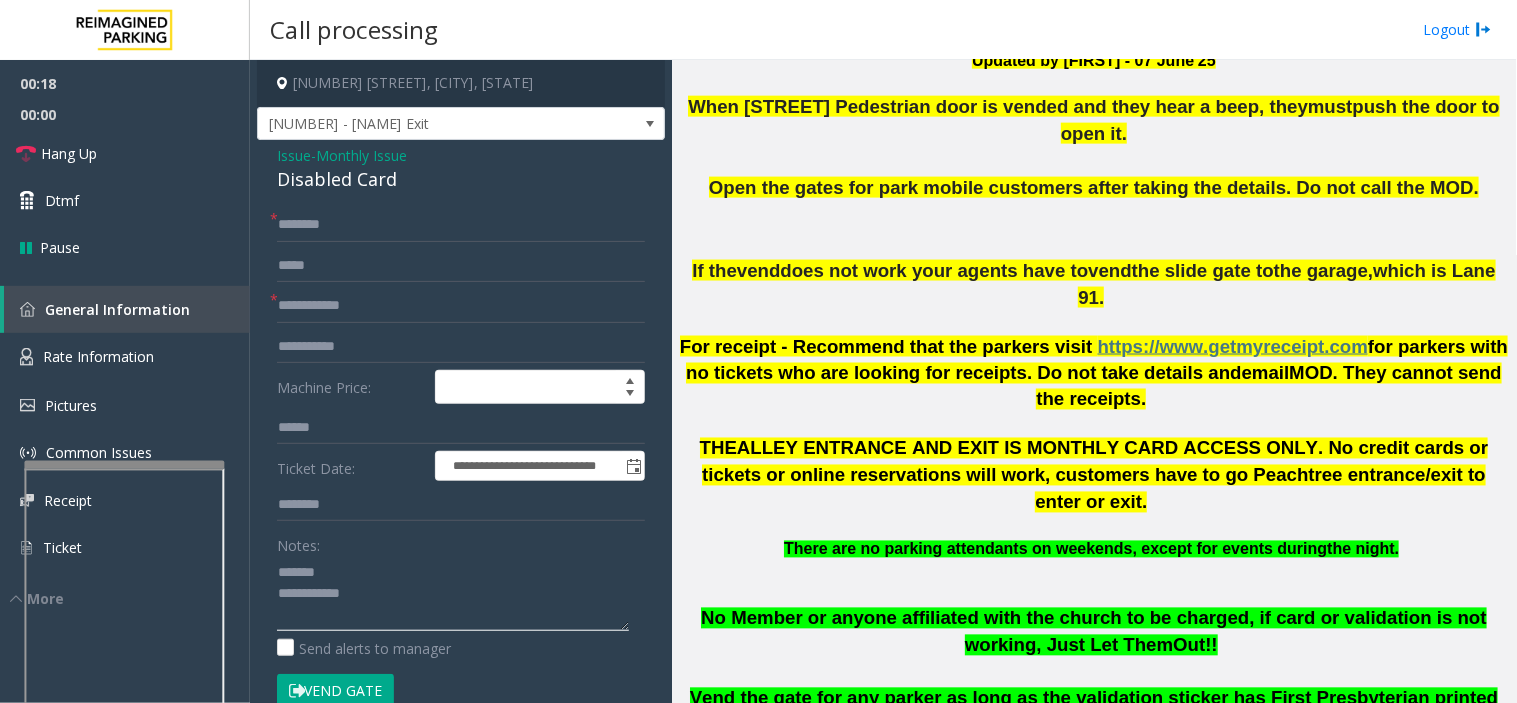 click 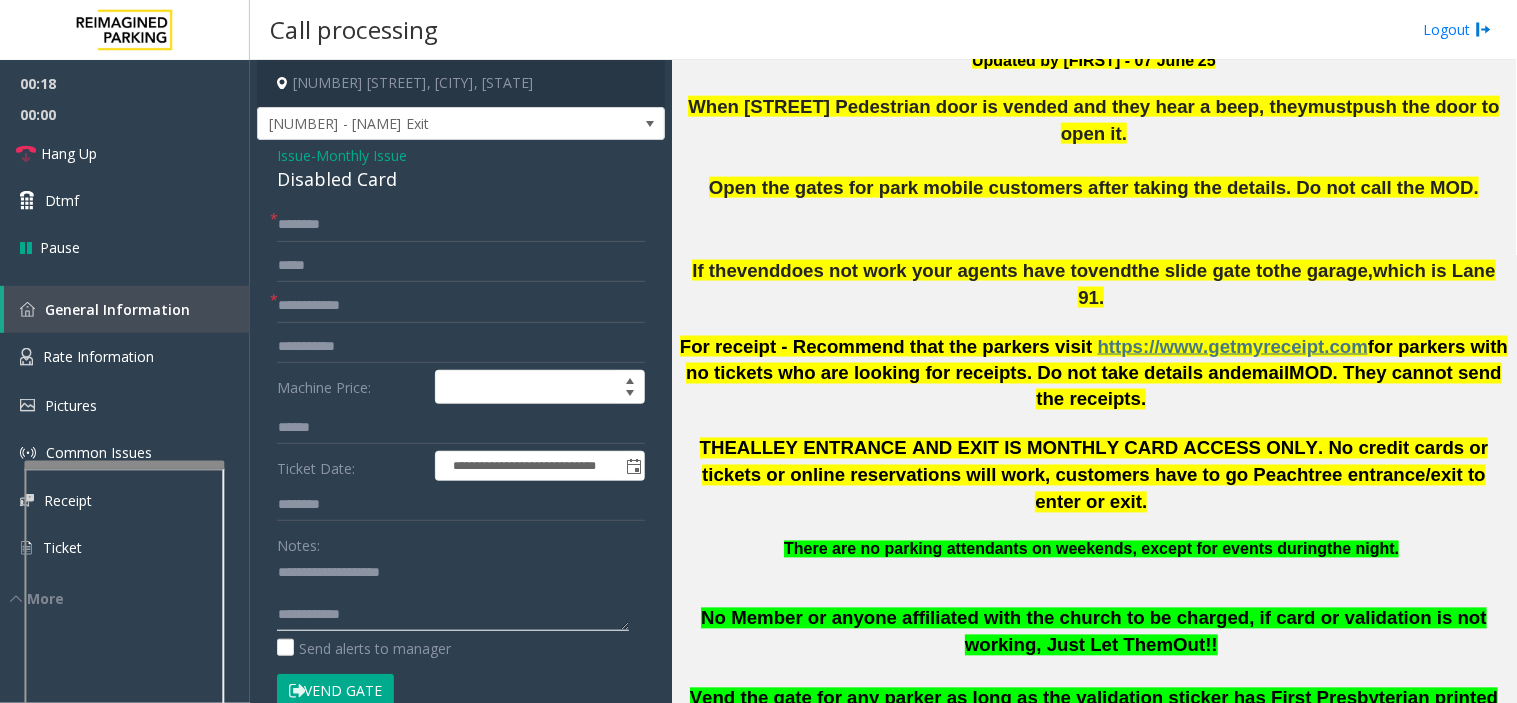 click 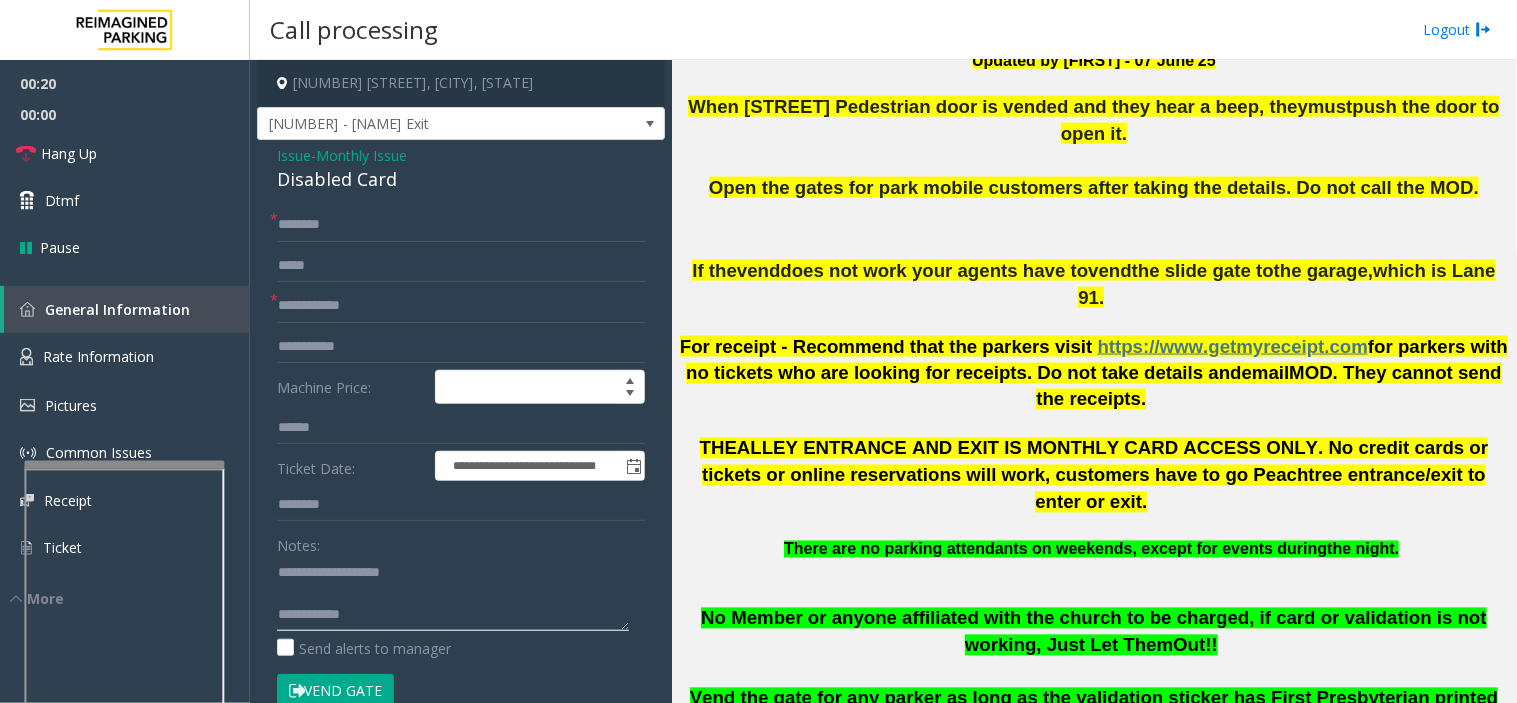 type on "**********" 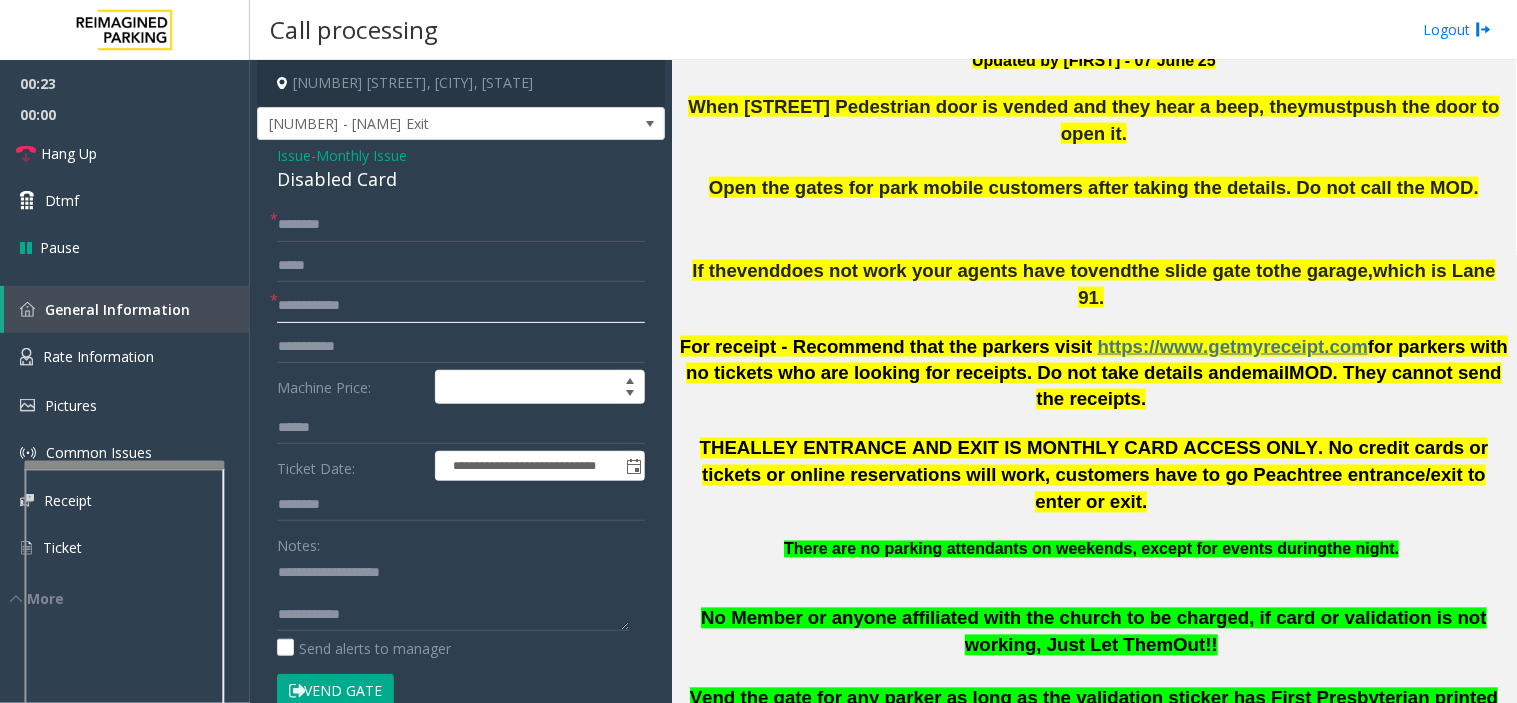 click 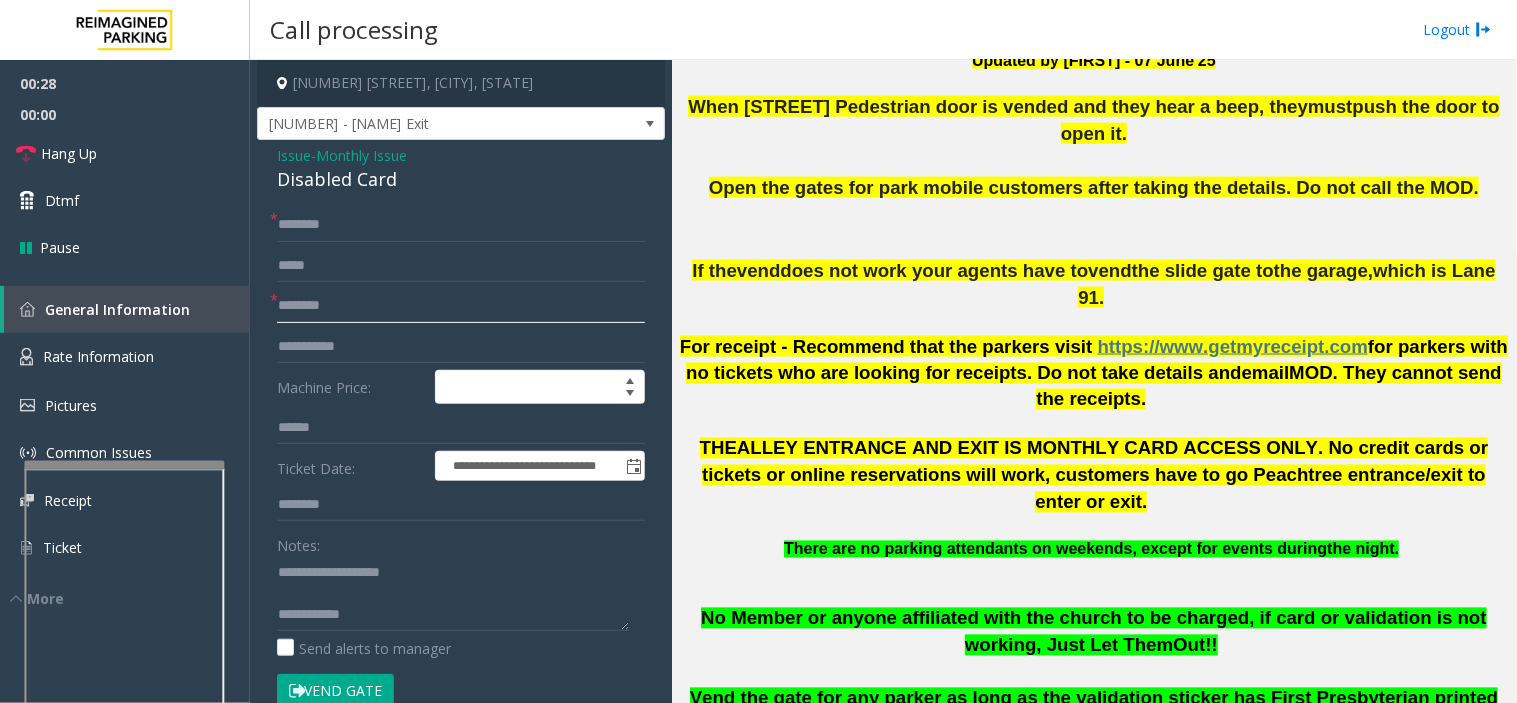 type on "********" 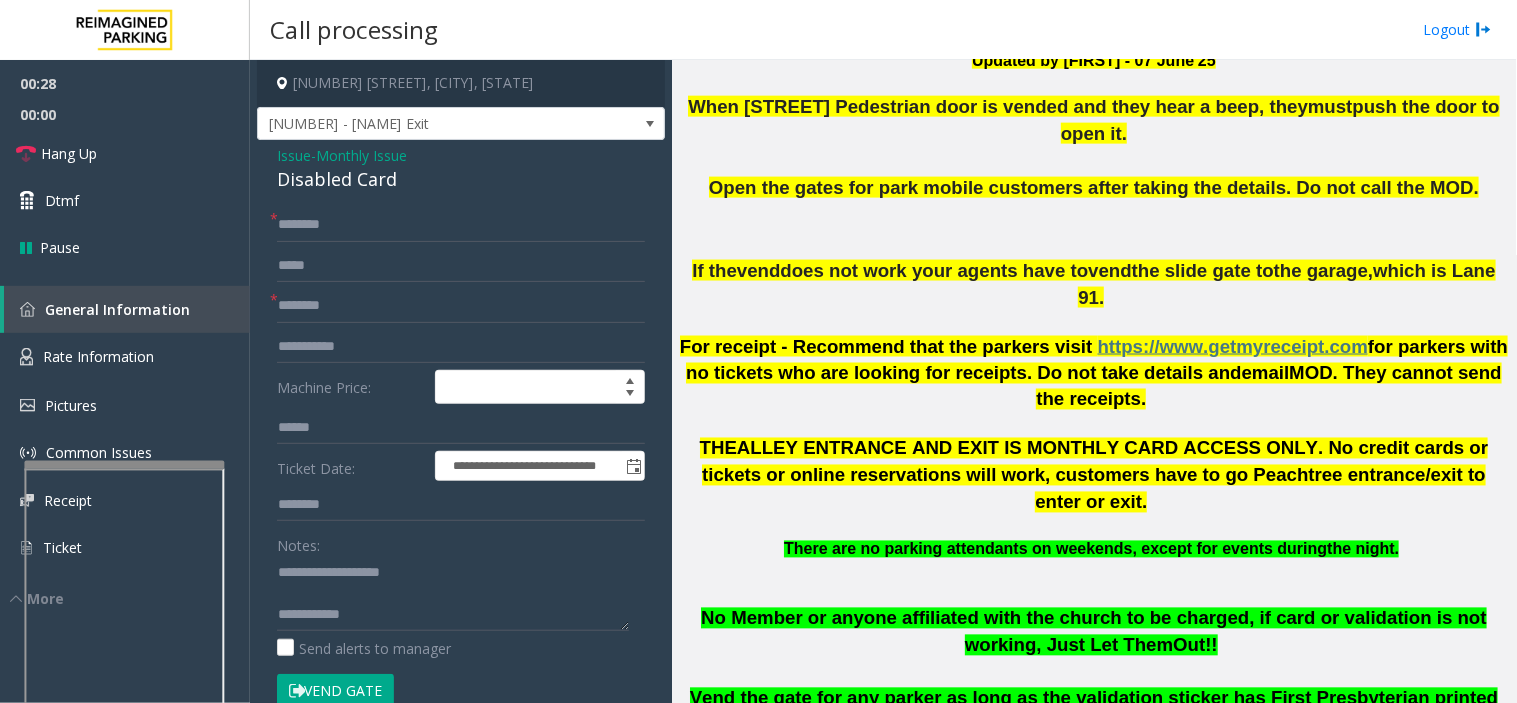 click on "Vend Gate" 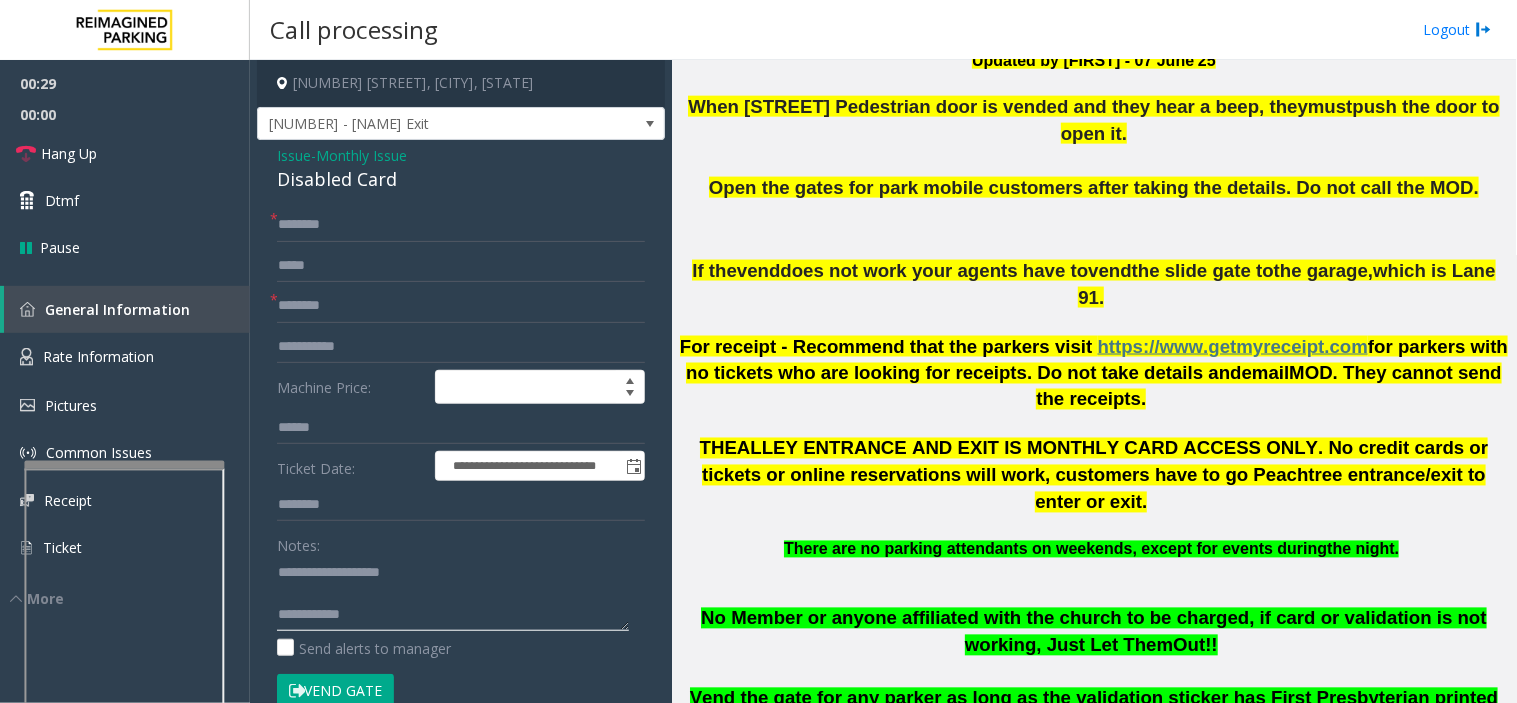 click 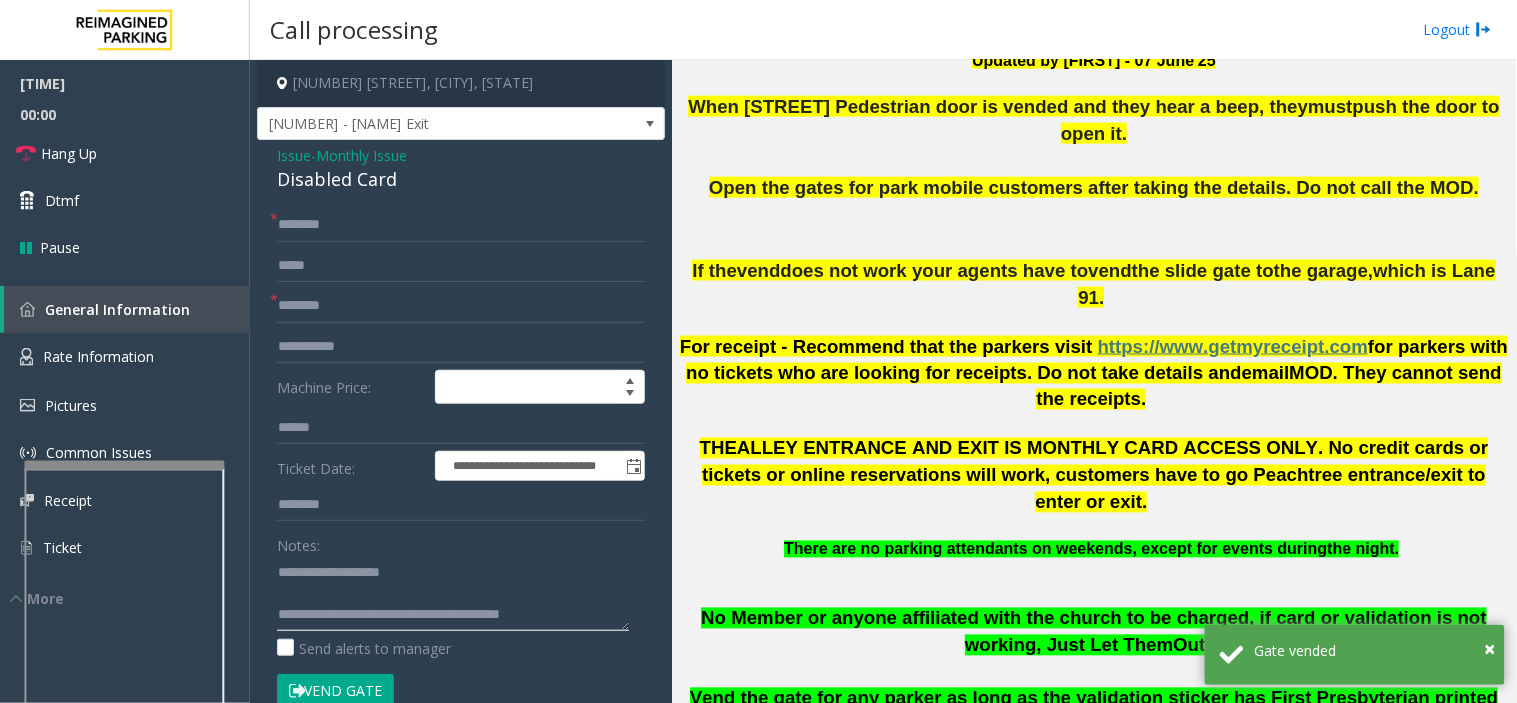 type on "**********" 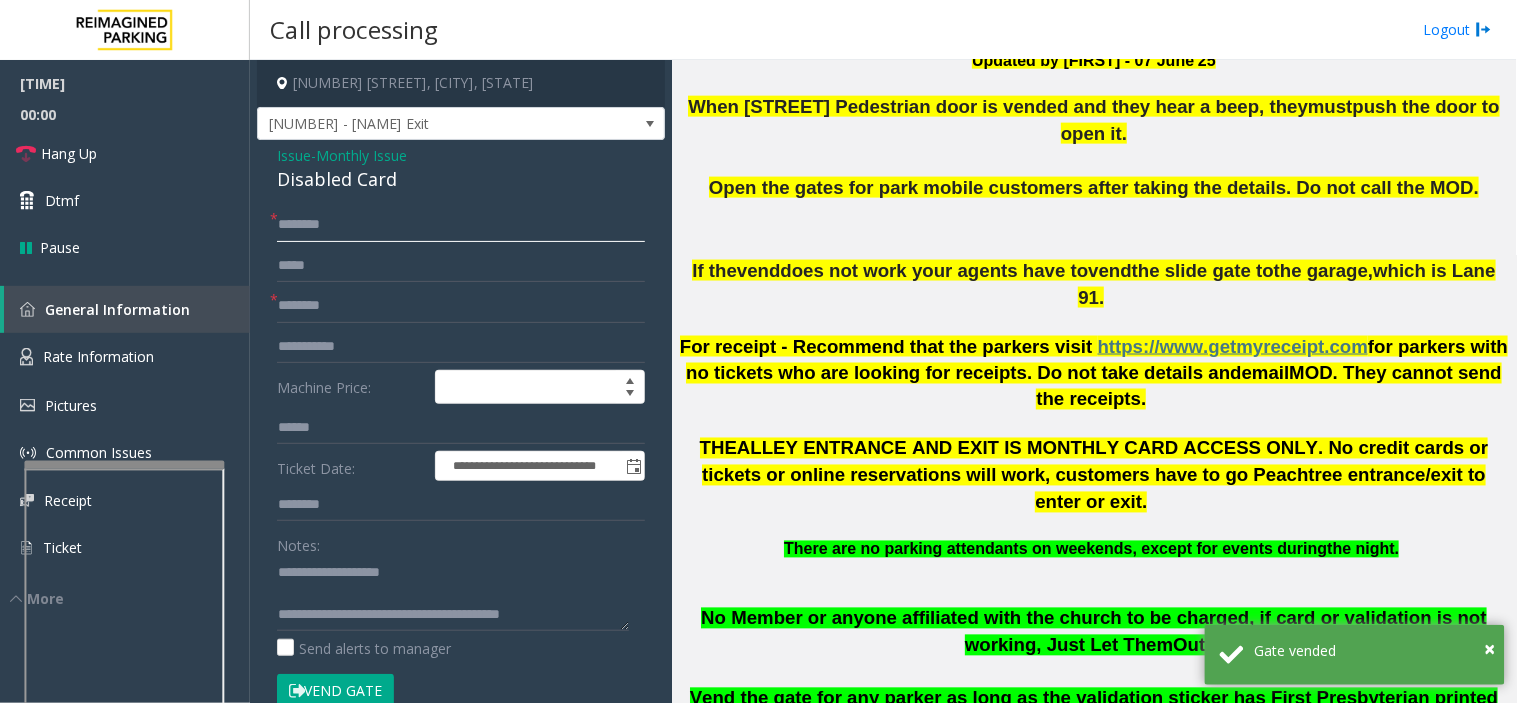 click 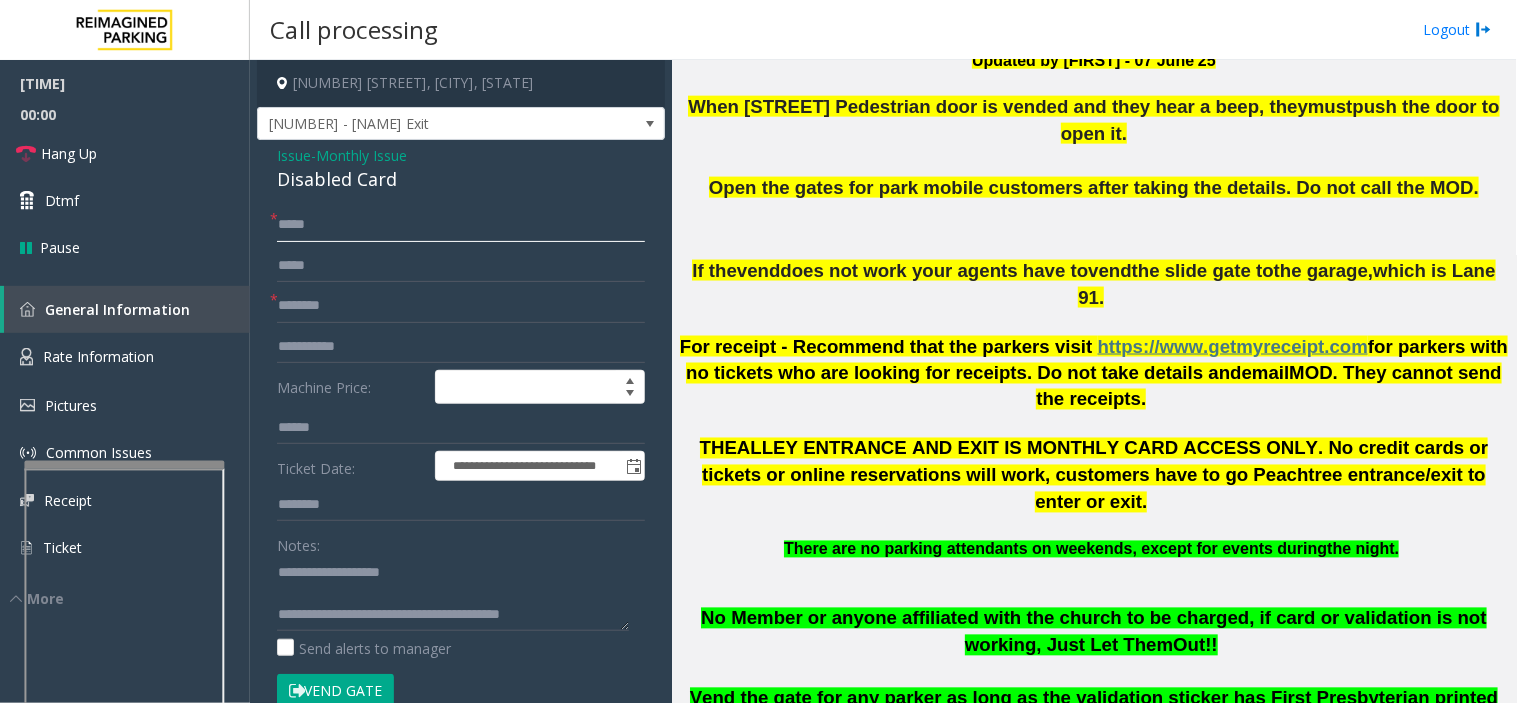 type on "*****" 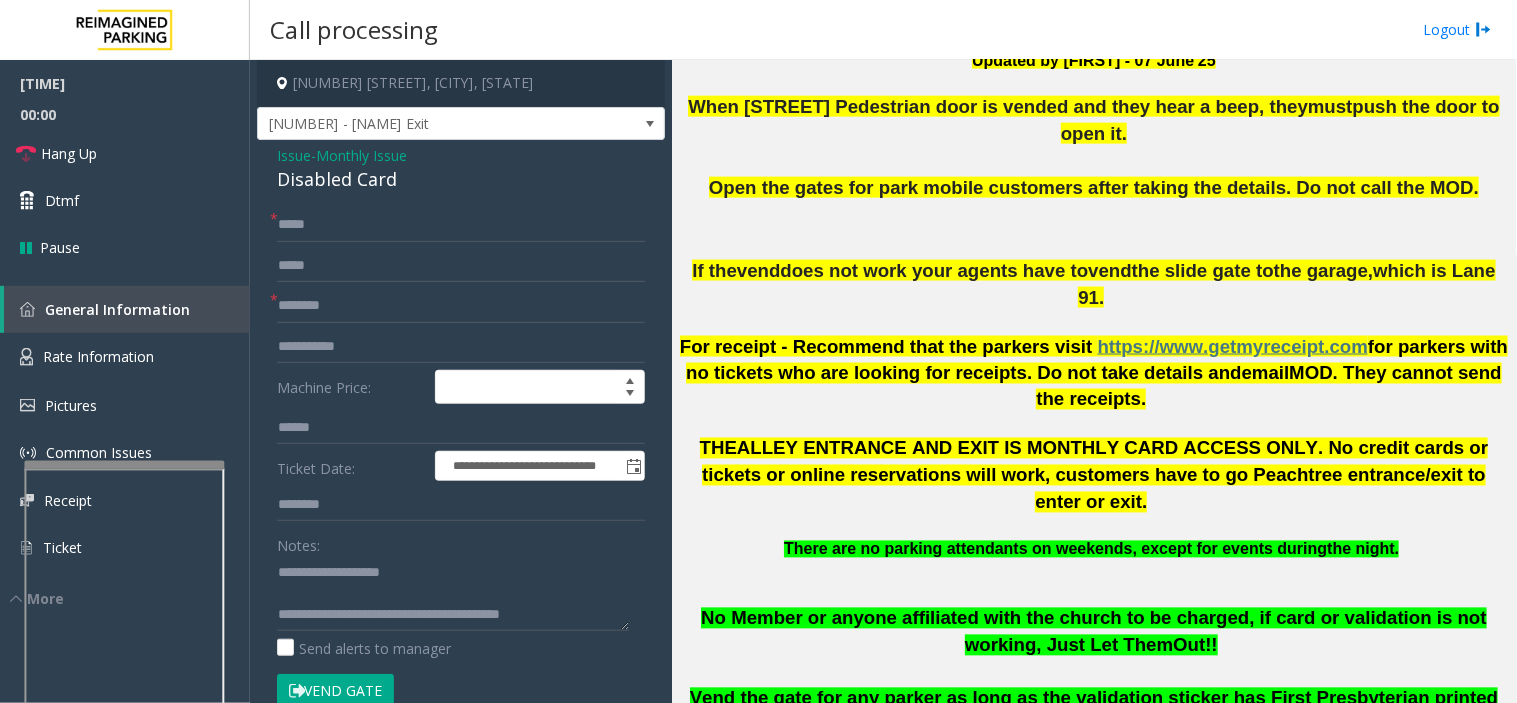 drag, startPoint x: 913, startPoint y: 244, endPoint x: 891, endPoint y: 277, distance: 39.661064 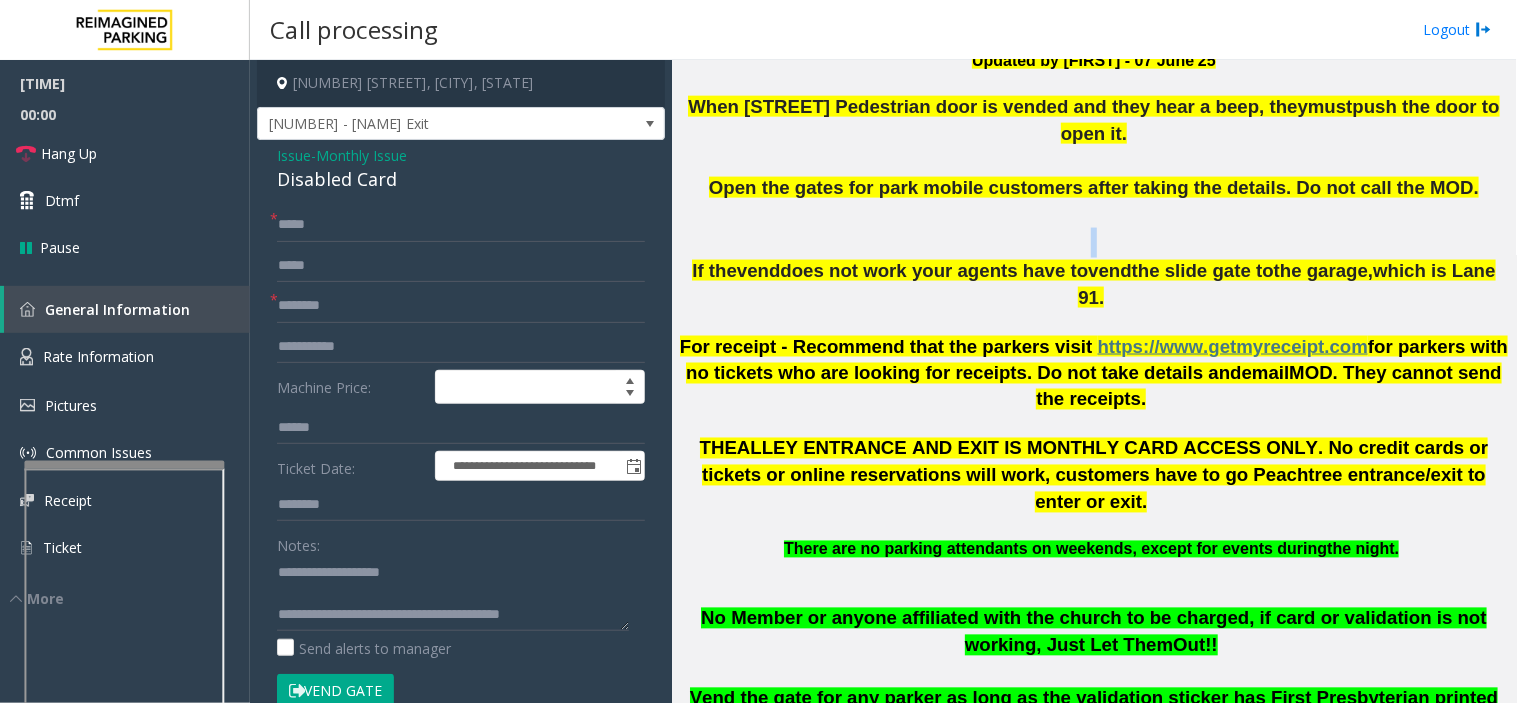 click 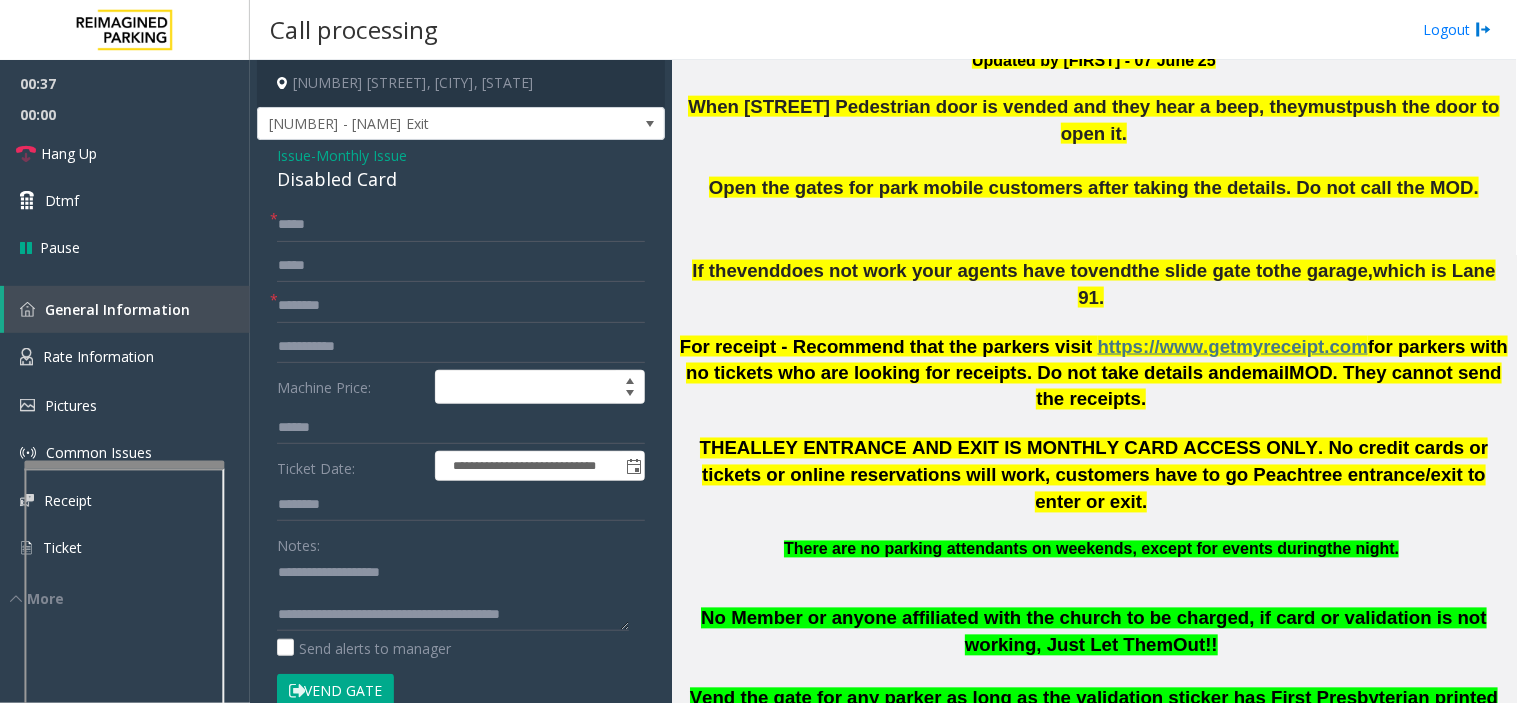 click 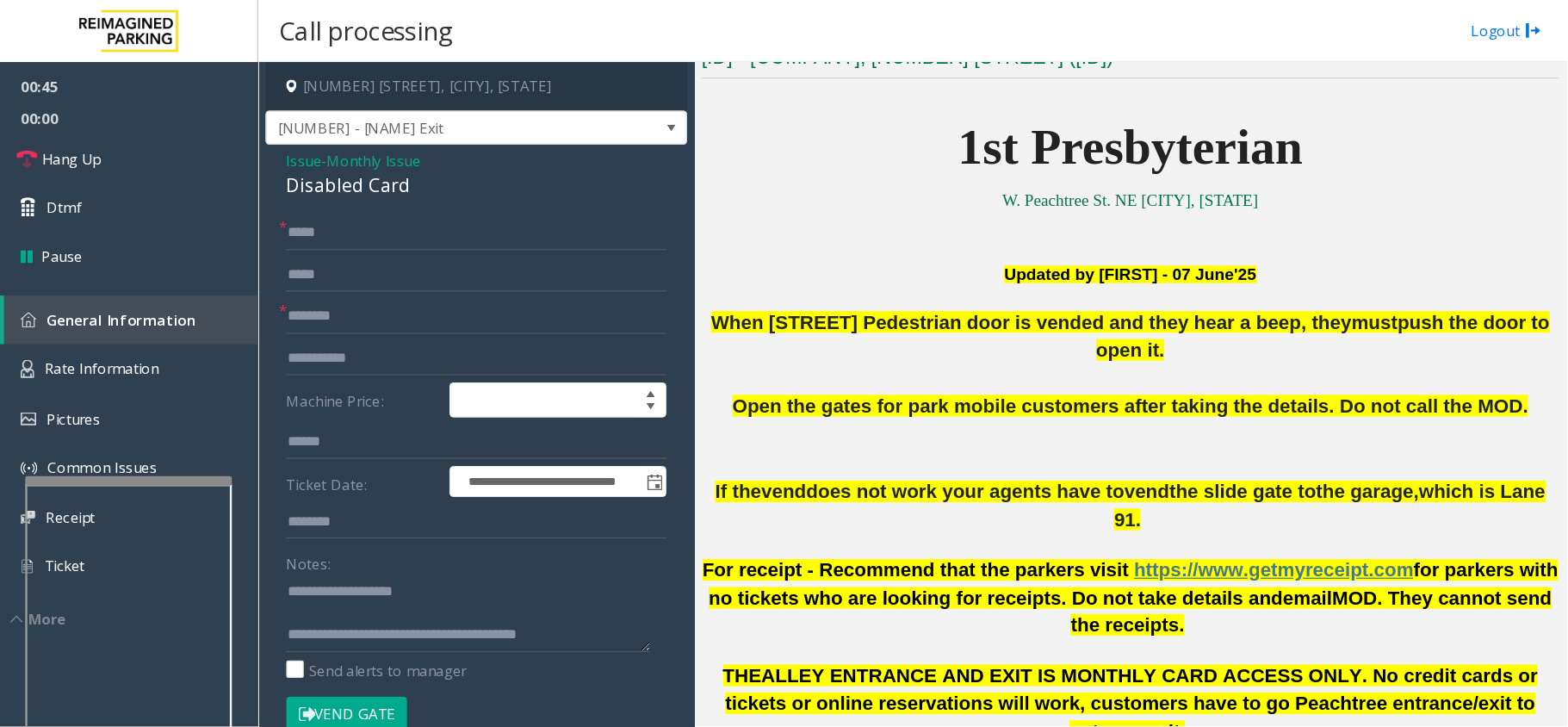 scroll, scrollTop: 382, scrollLeft: 0, axis: vertical 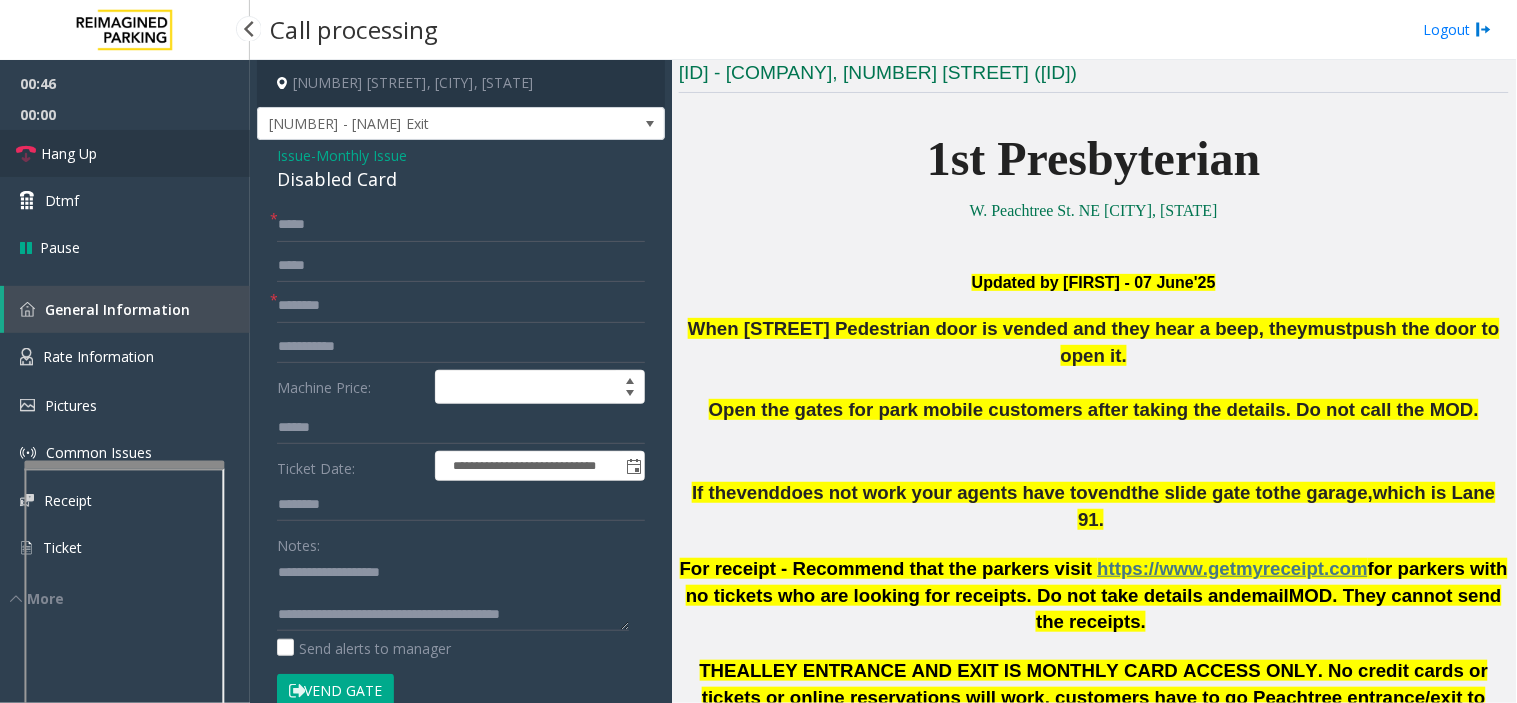 click on "Hang Up" at bounding box center [125, 153] 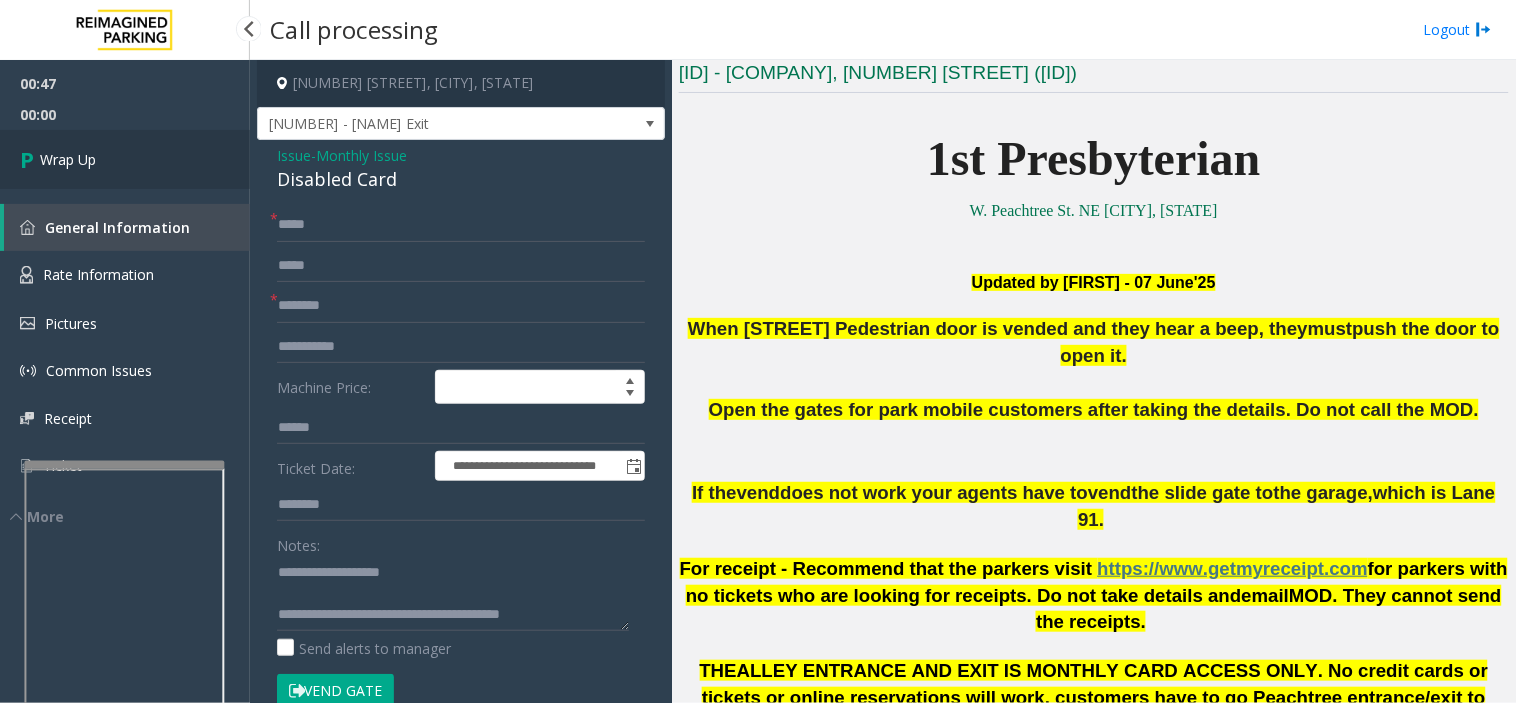 click on "Wrap Up" at bounding box center [125, 159] 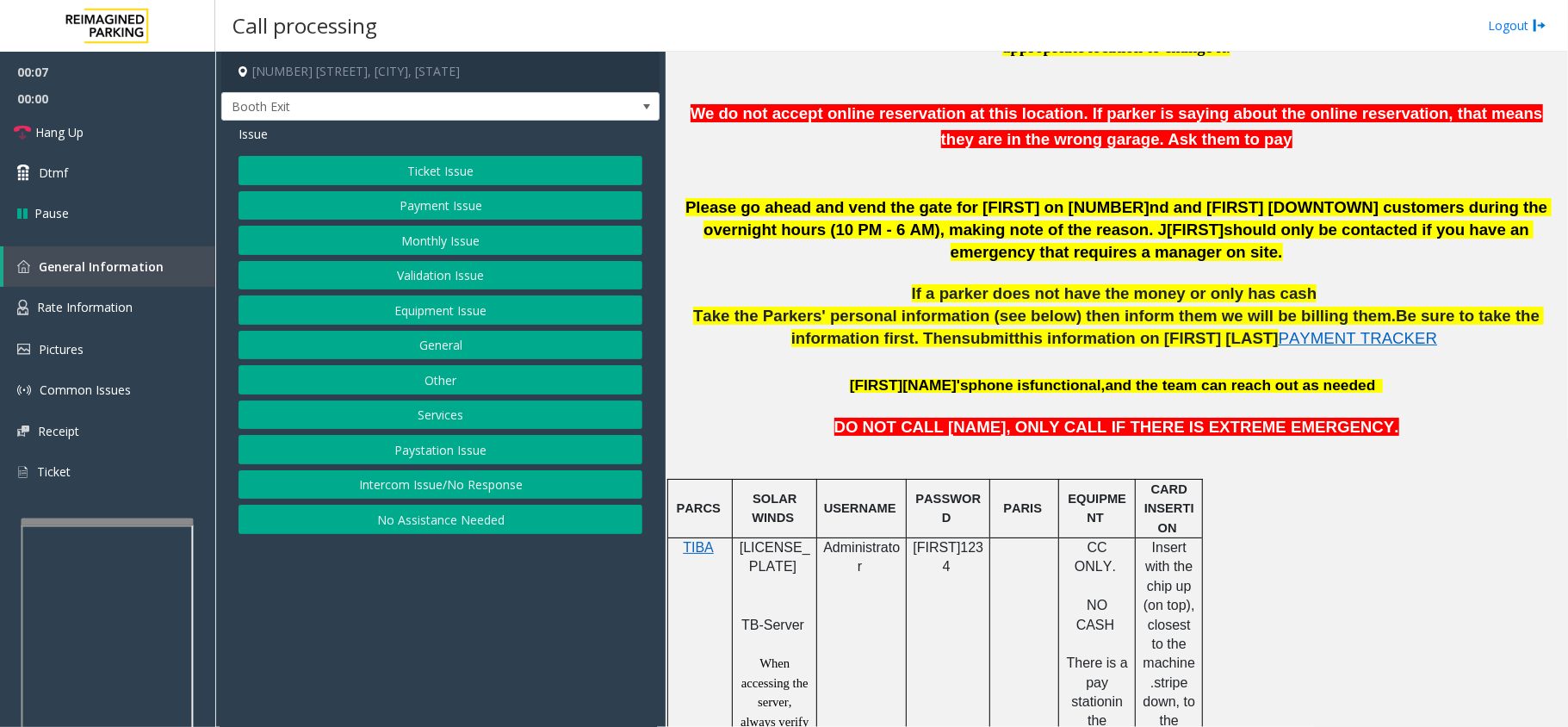 scroll, scrollTop: 804, scrollLeft: 0, axis: vertical 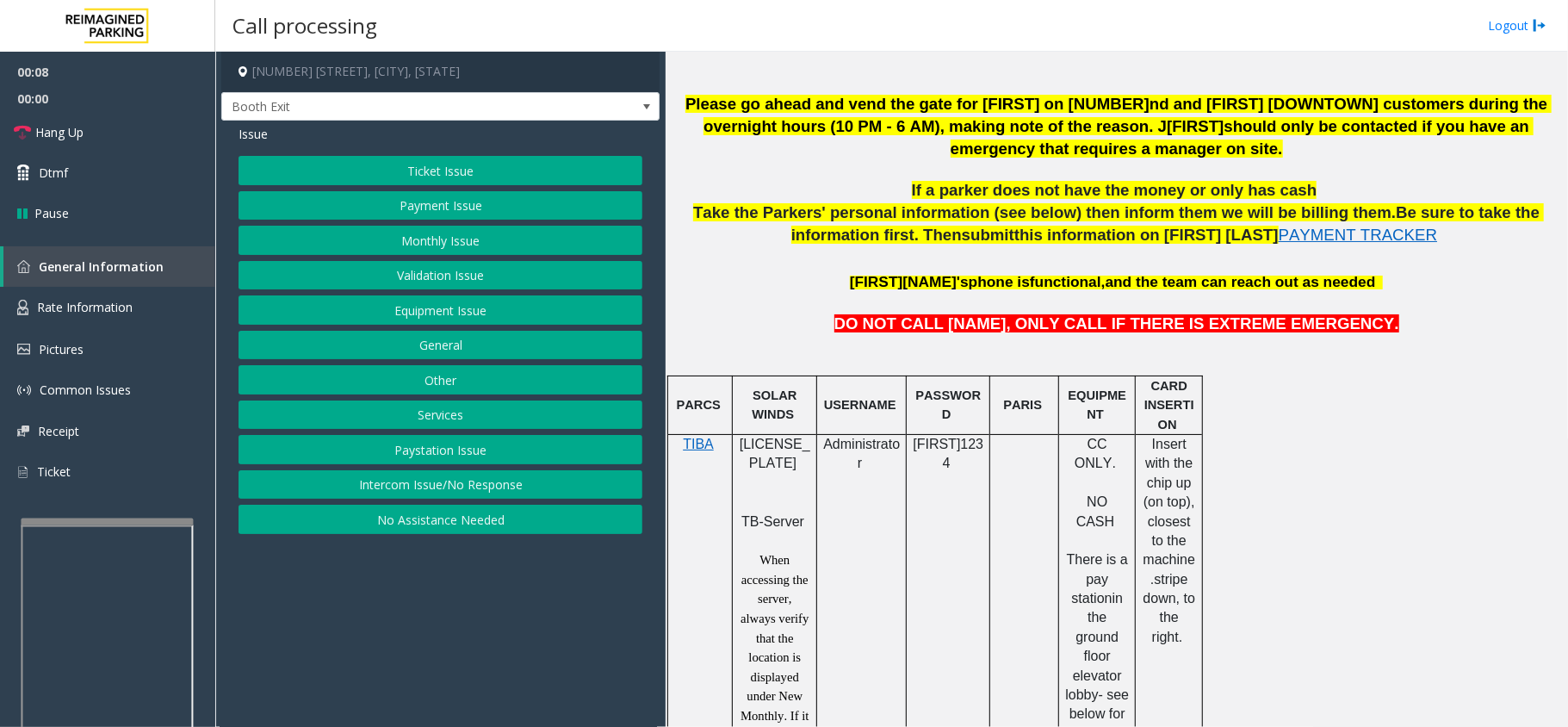 click on "[LICENSE_PLATE]" 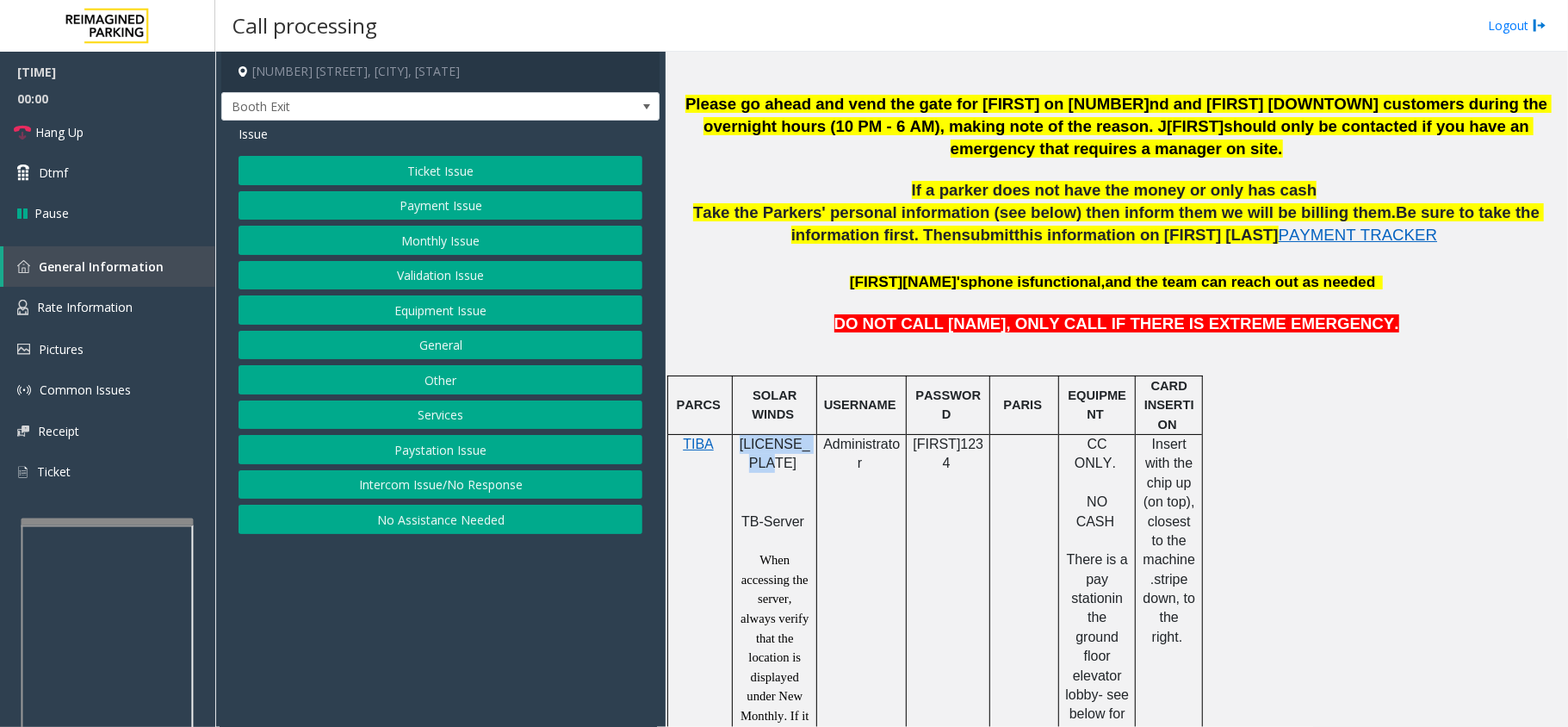 click on "[LICENSE_PLATE]" 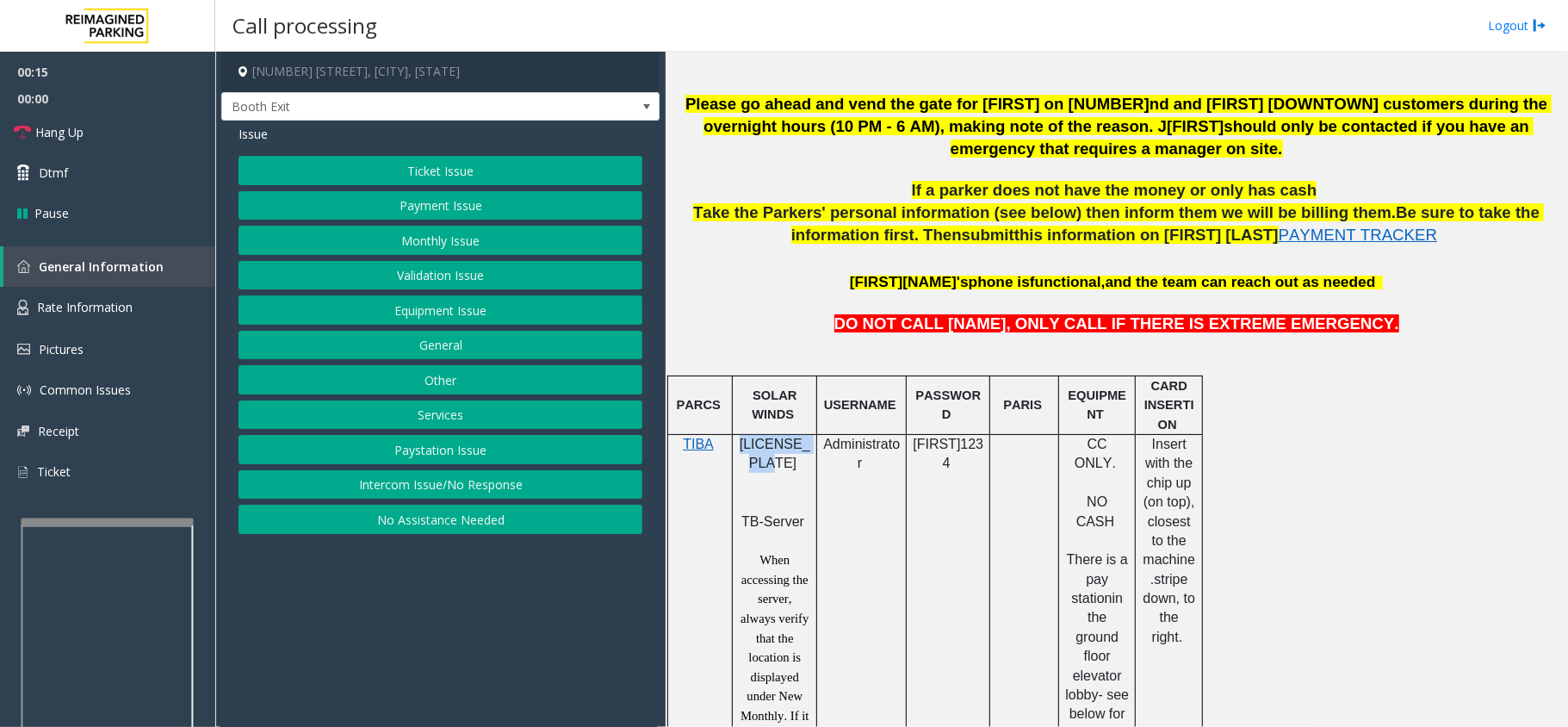 drag, startPoint x: 351, startPoint y: 487, endPoint x: 351, endPoint y: 412, distance: 75 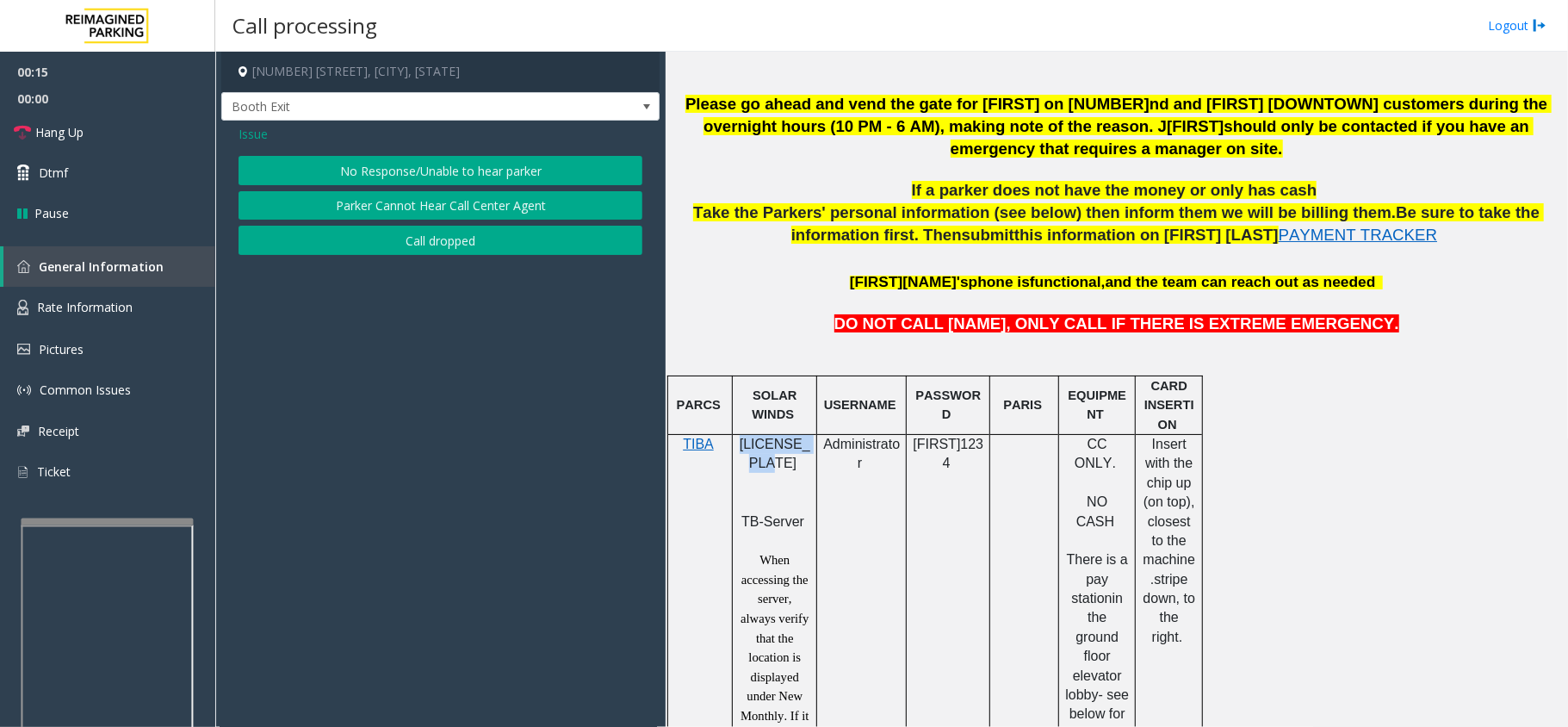 click on "No Response/Unable to hear parker" 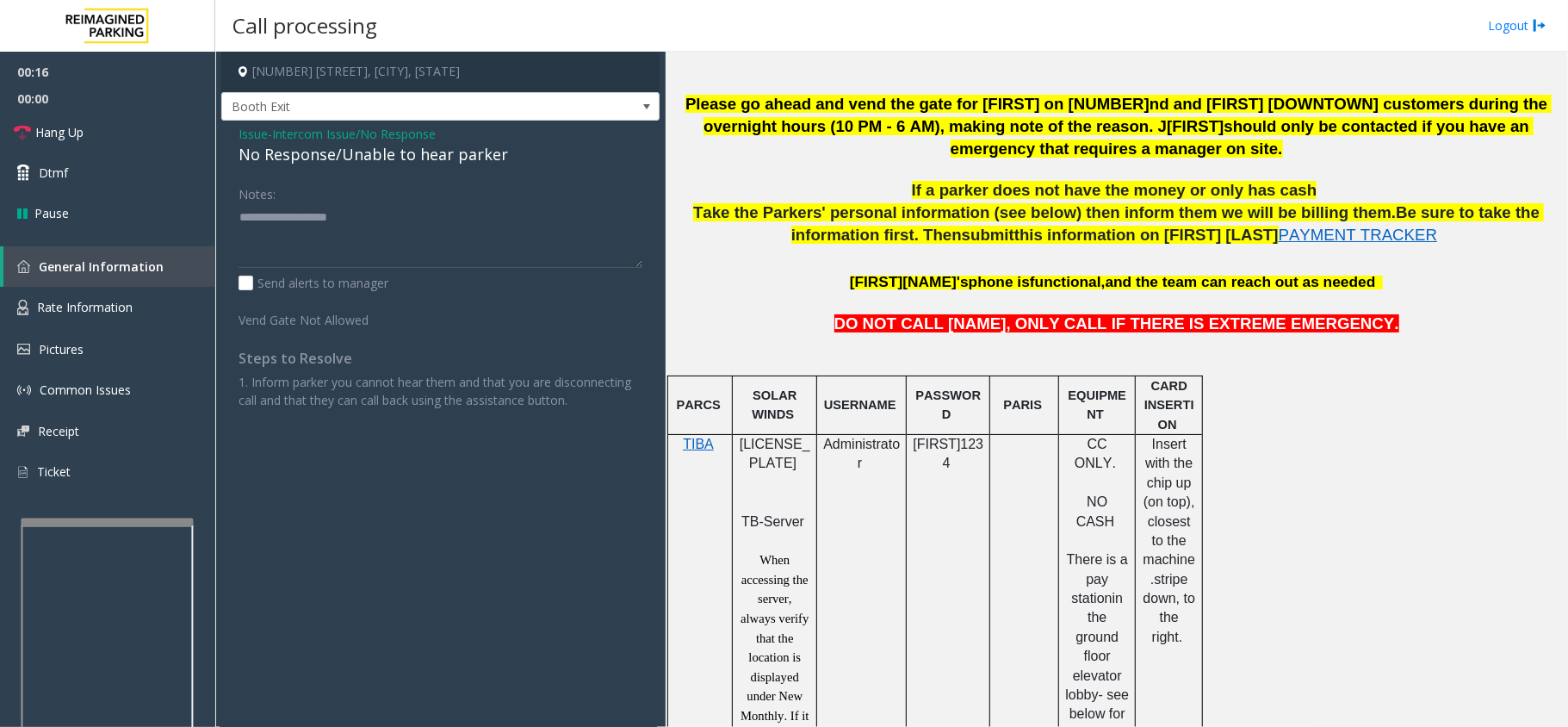 click on "No Response/Unable to hear parker" 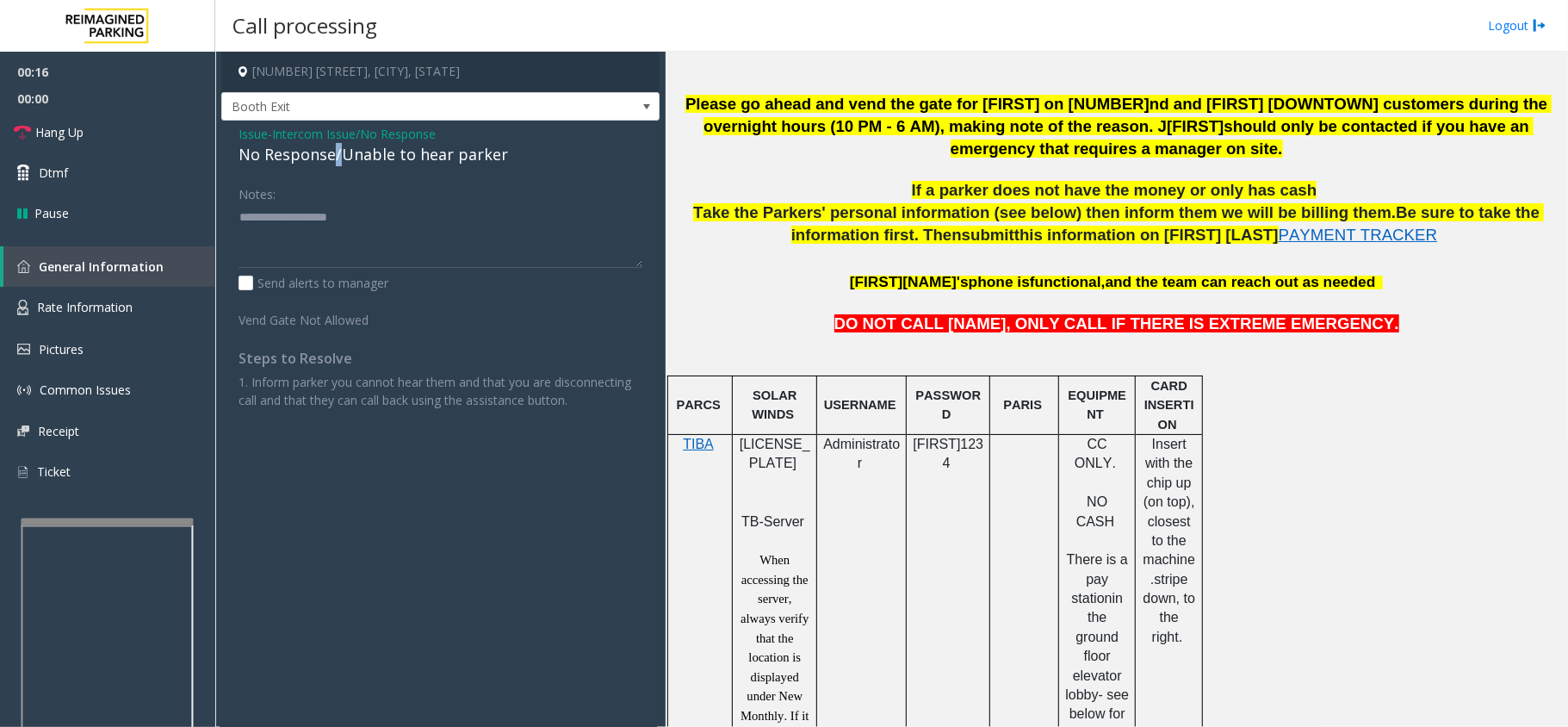 click on "No Response/Unable to hear parker" 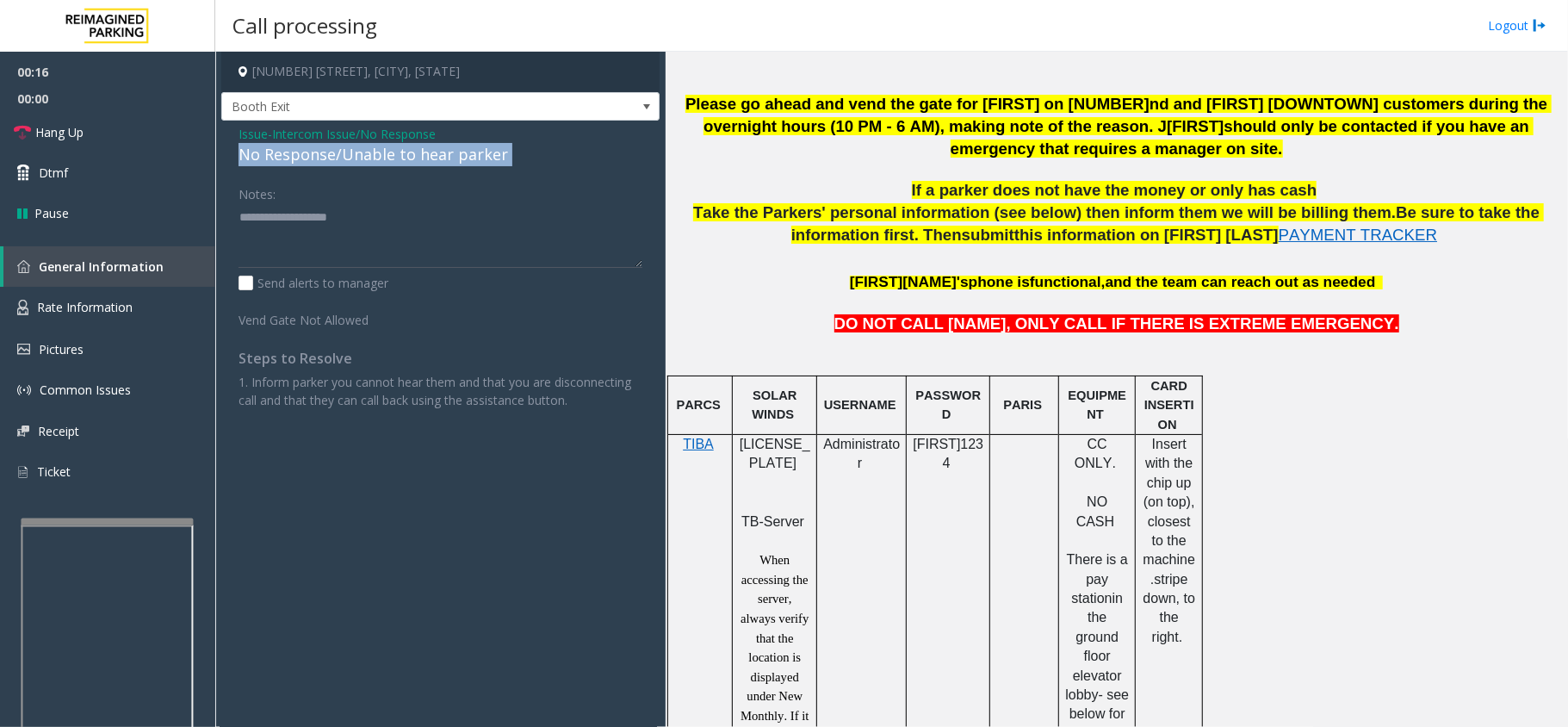 click on "No Response/Unable to hear parker" 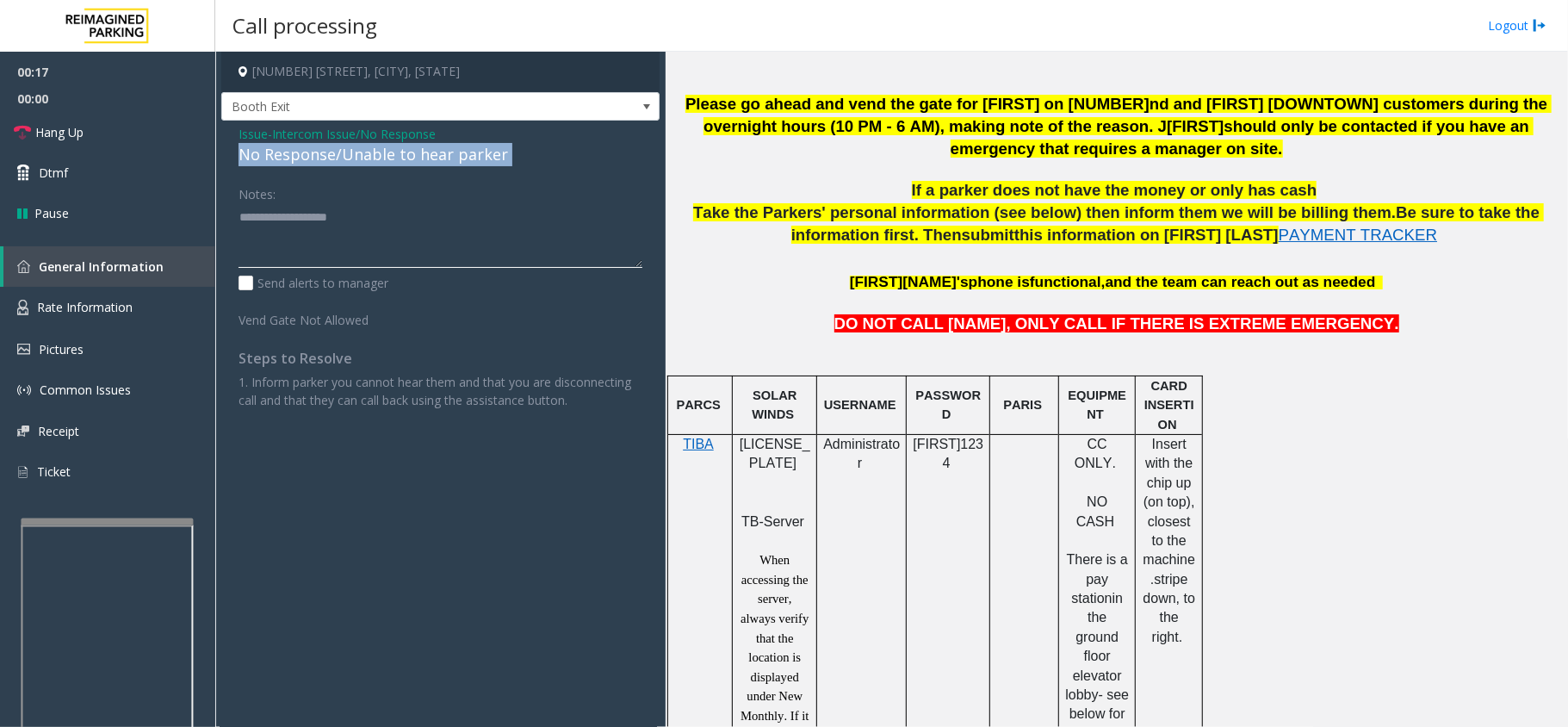 paste on "**********" 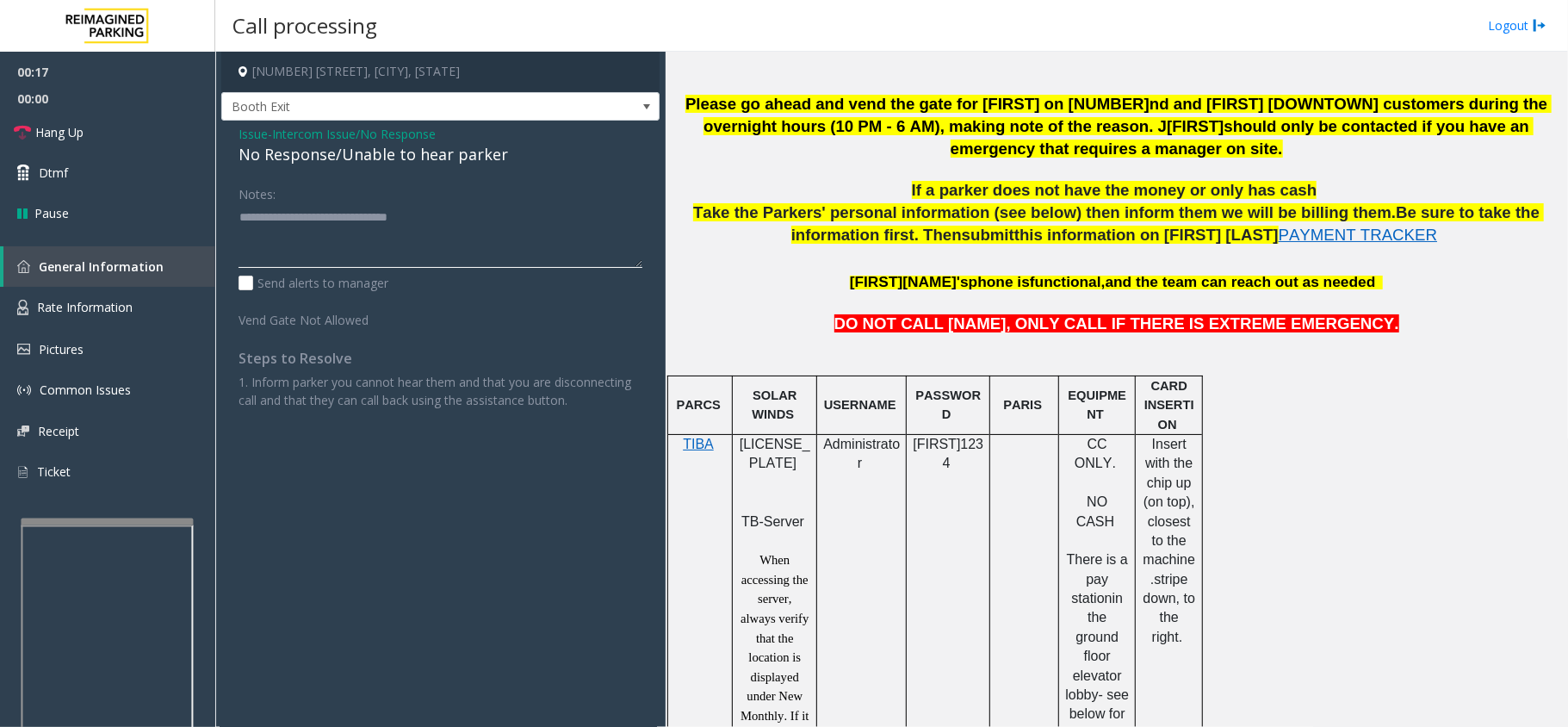 click 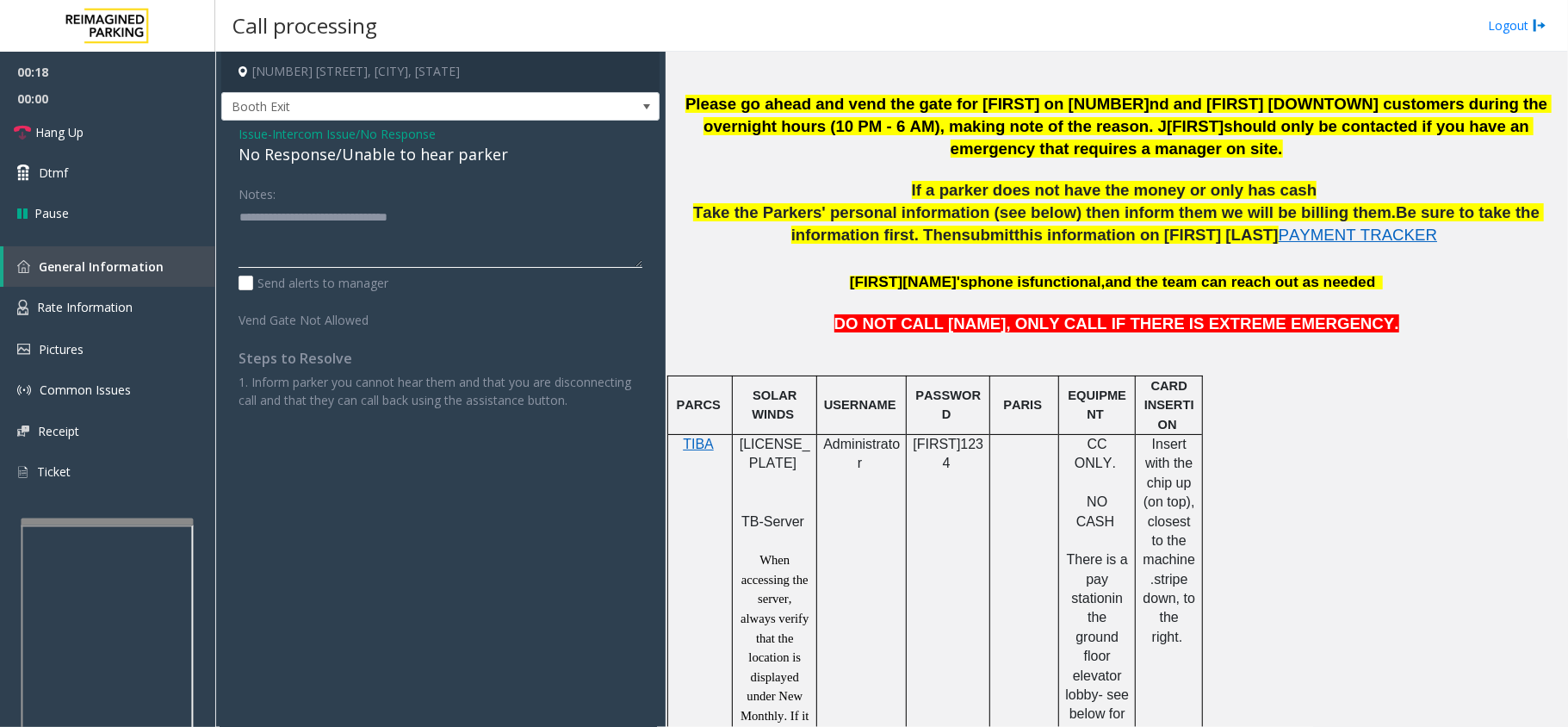type on "**********" 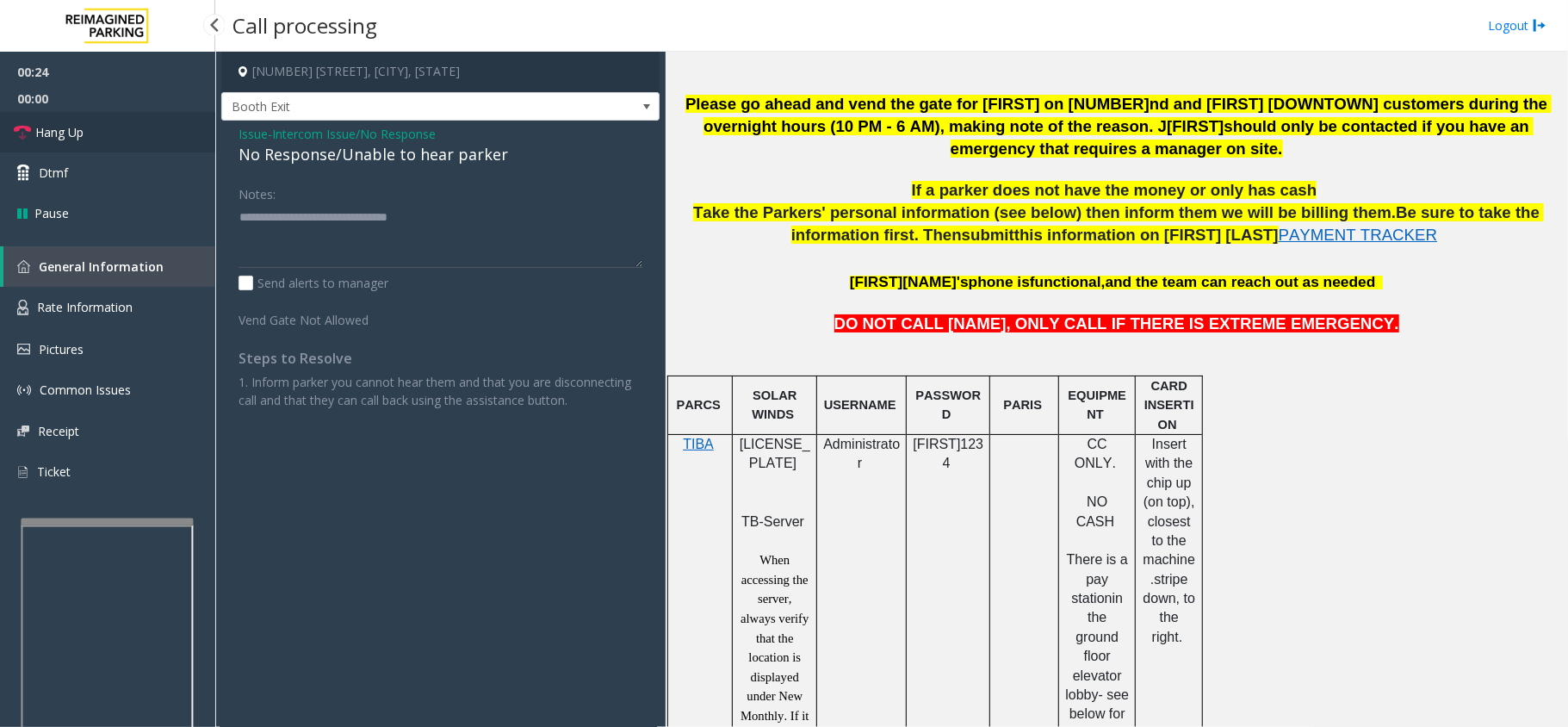 click on "Hang Up" at bounding box center [108, 132] 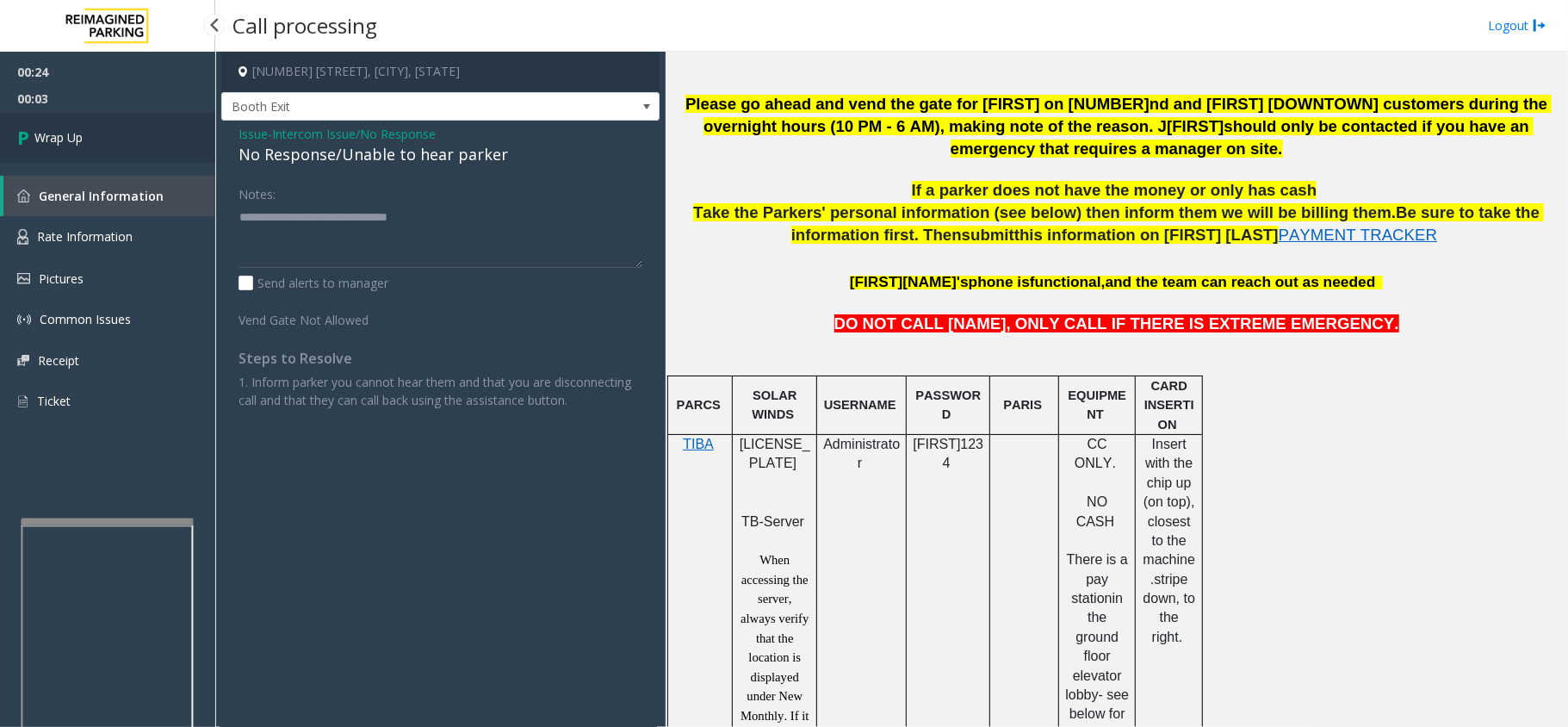 click on "Wrap Up" at bounding box center (108, 137) 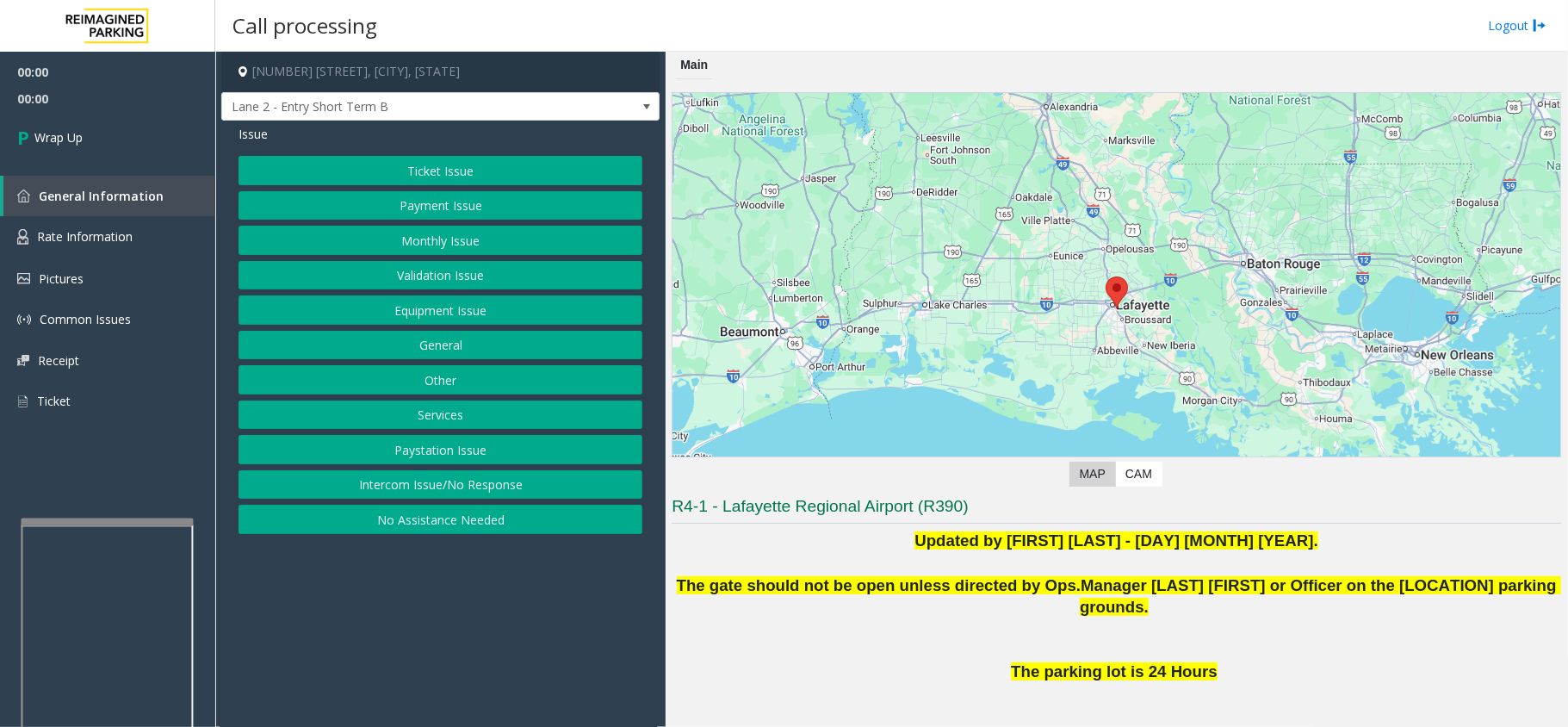 click on "Ticket Issue   Payment Issue   Monthly Issue   Validation Issue   Equipment Issue   General   Other   Services   Paystation Issue   Intercom Issue/No Response   No Assistance Needed" 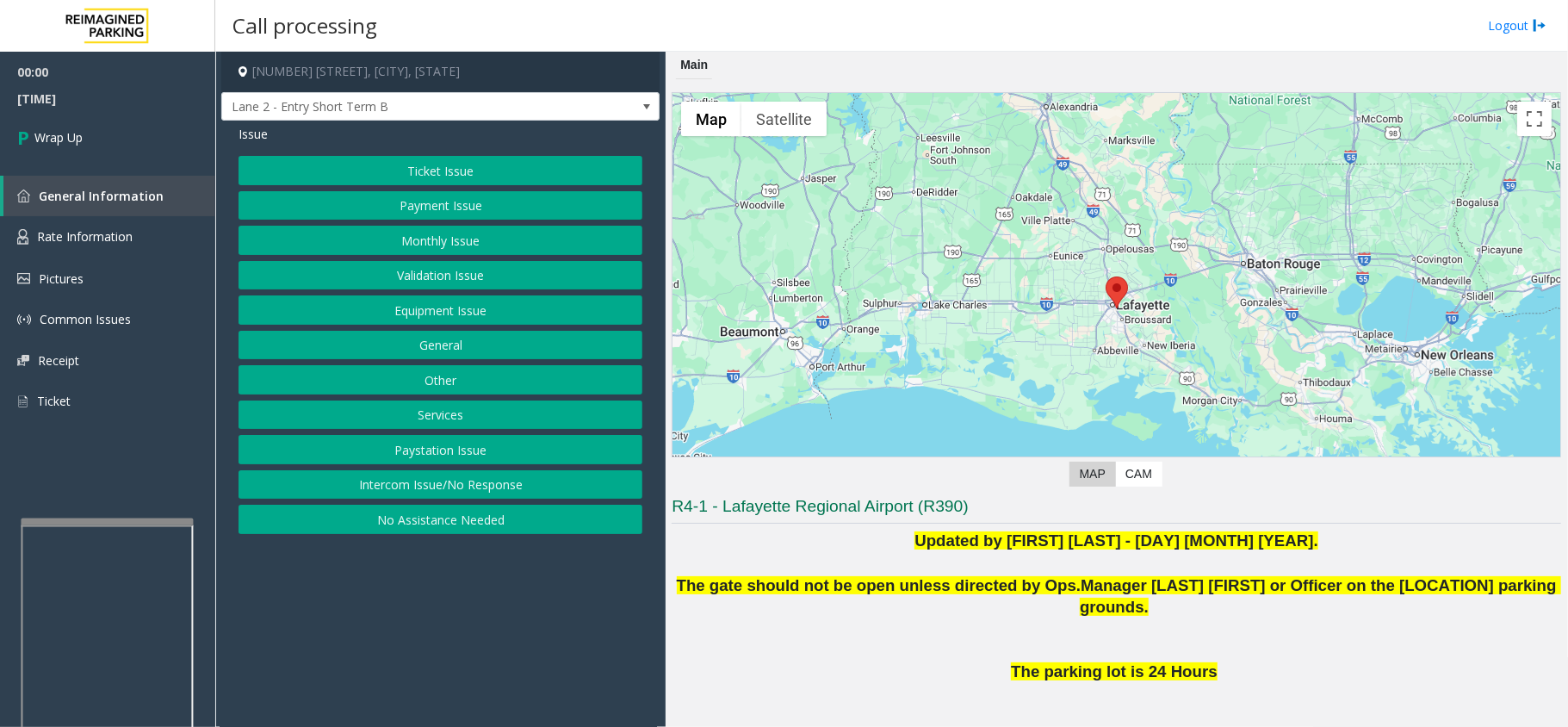 click on "Intercom Issue/No Response" 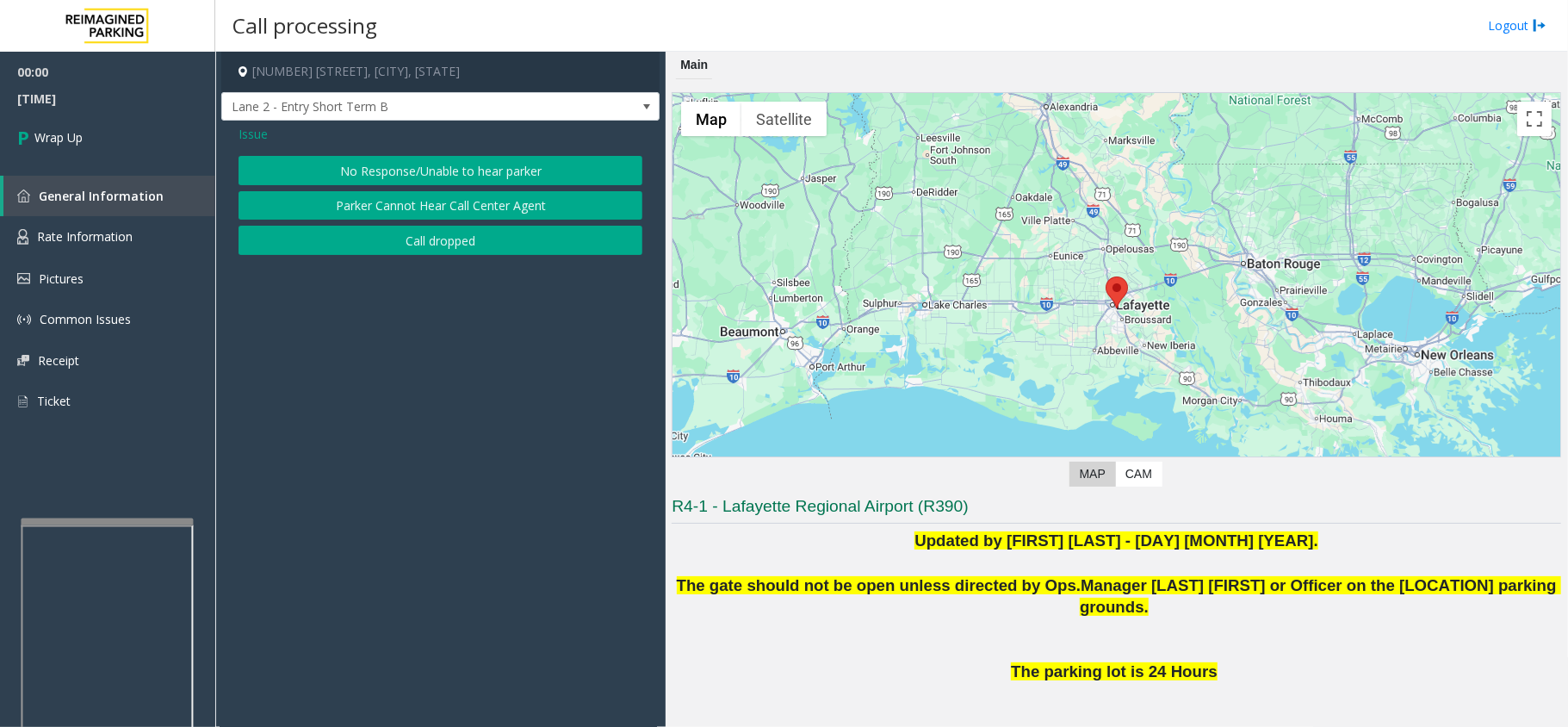 click on "Call dropped" 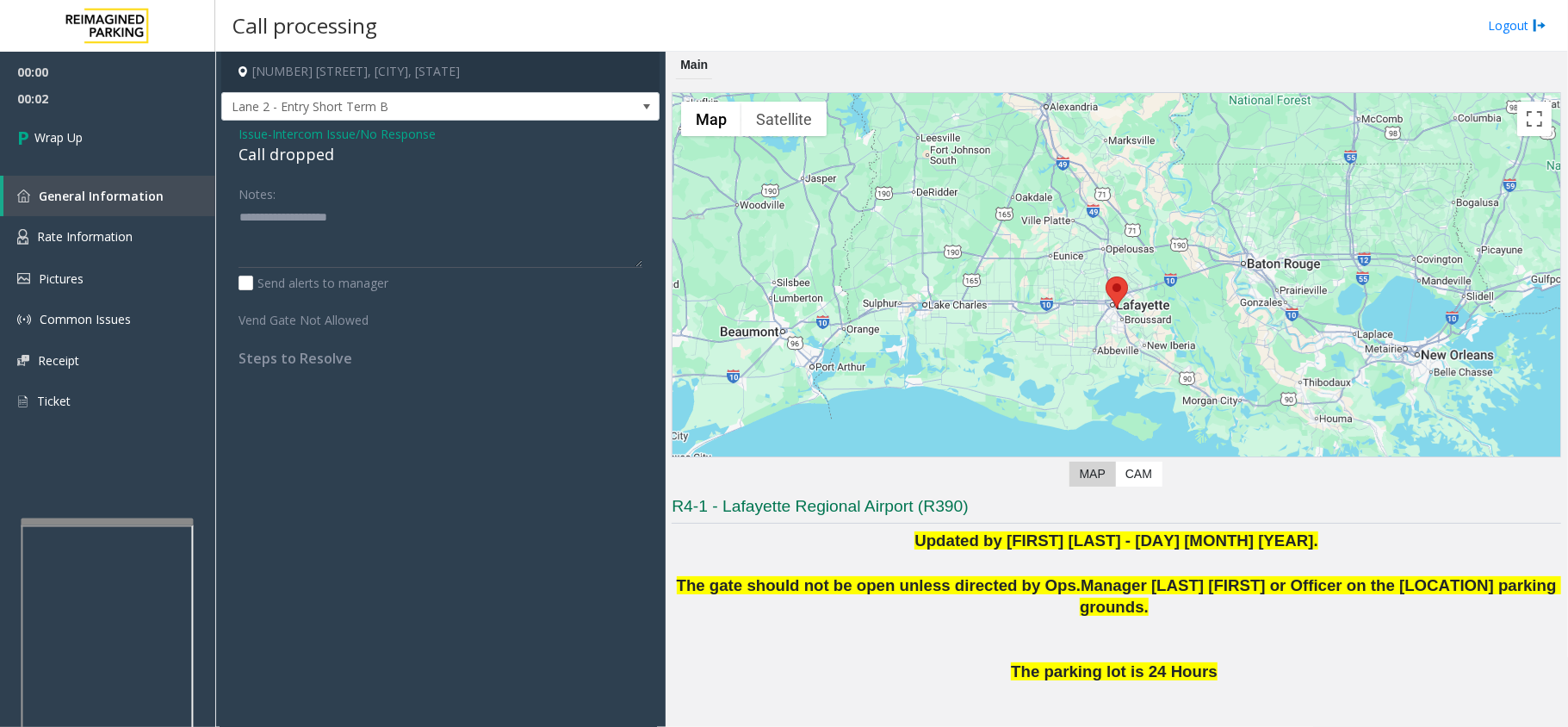 click on "Call dropped" 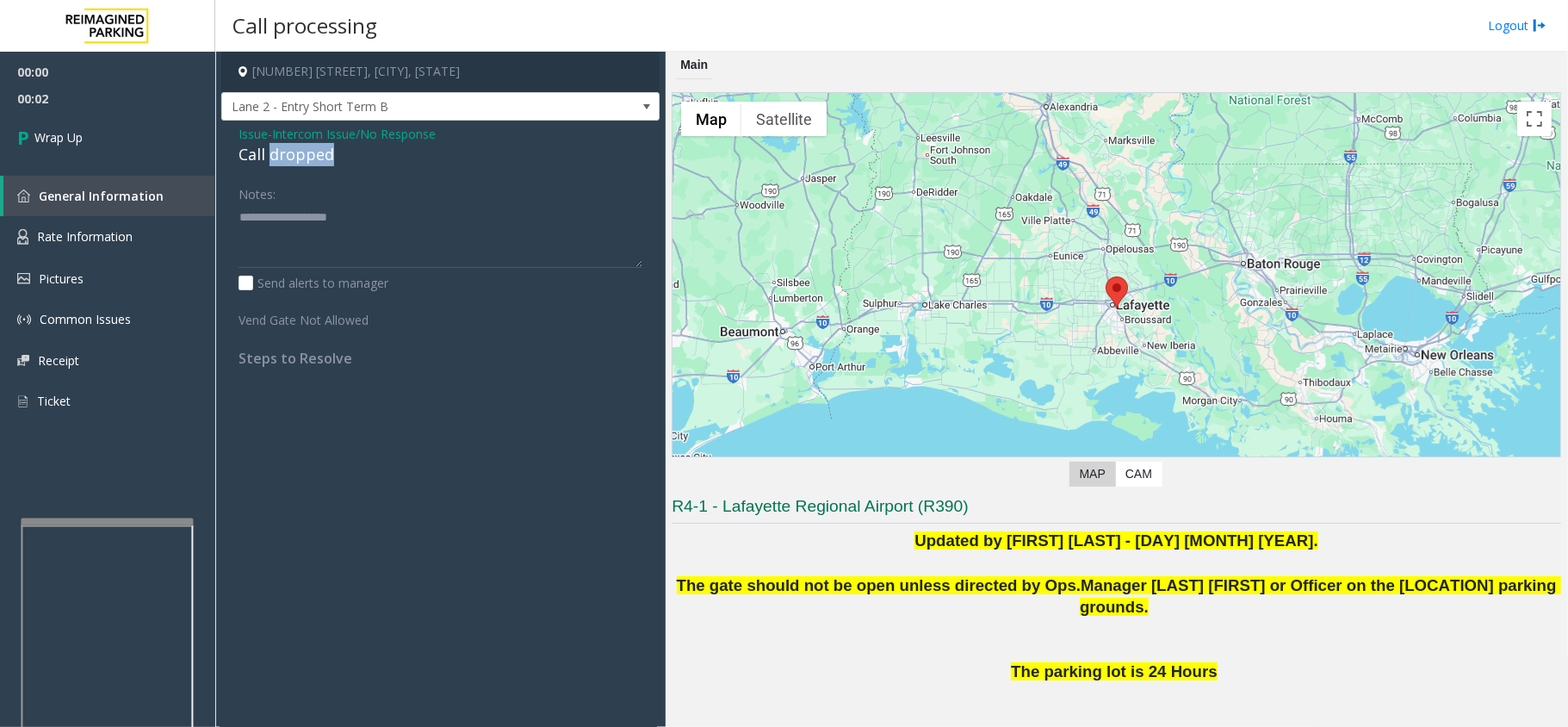 click on "Call dropped" 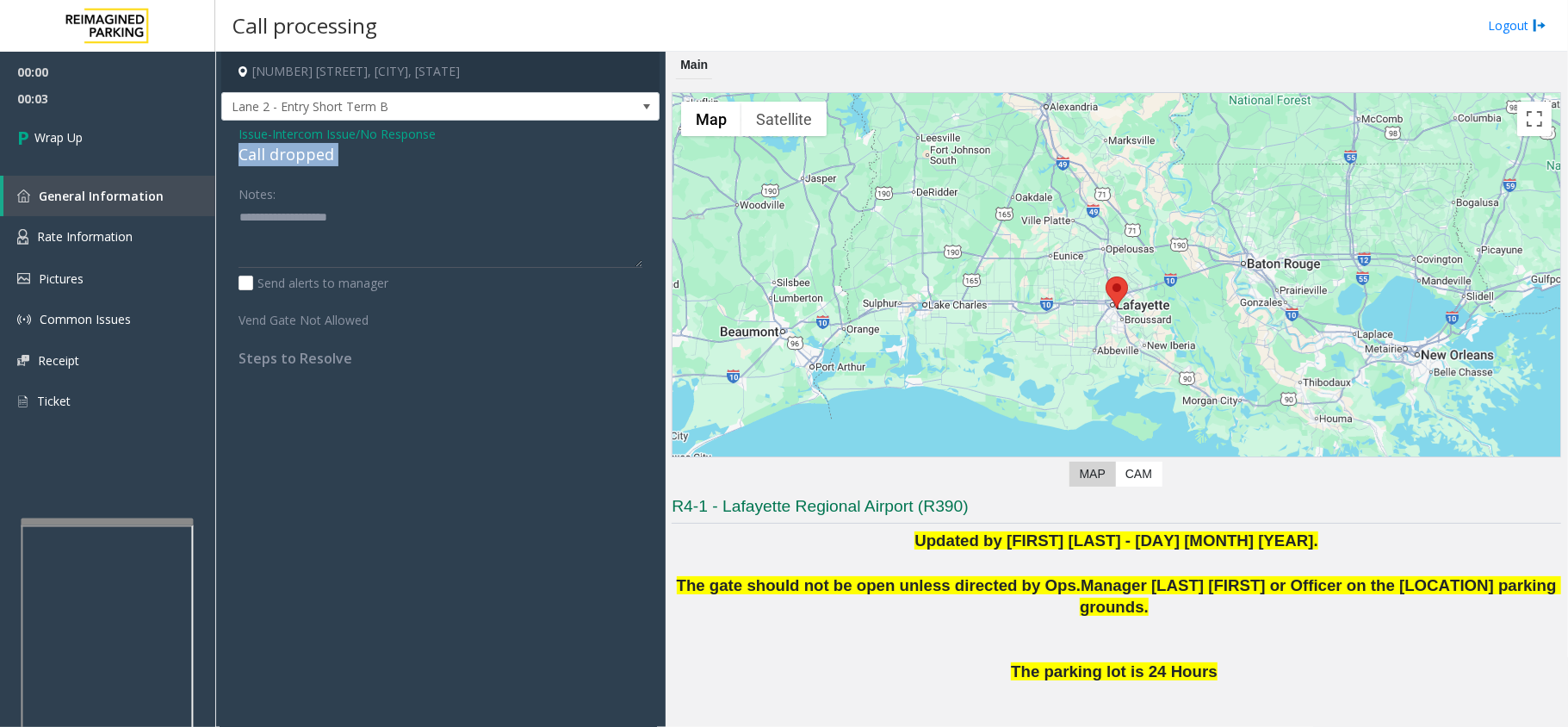click on "Call dropped" 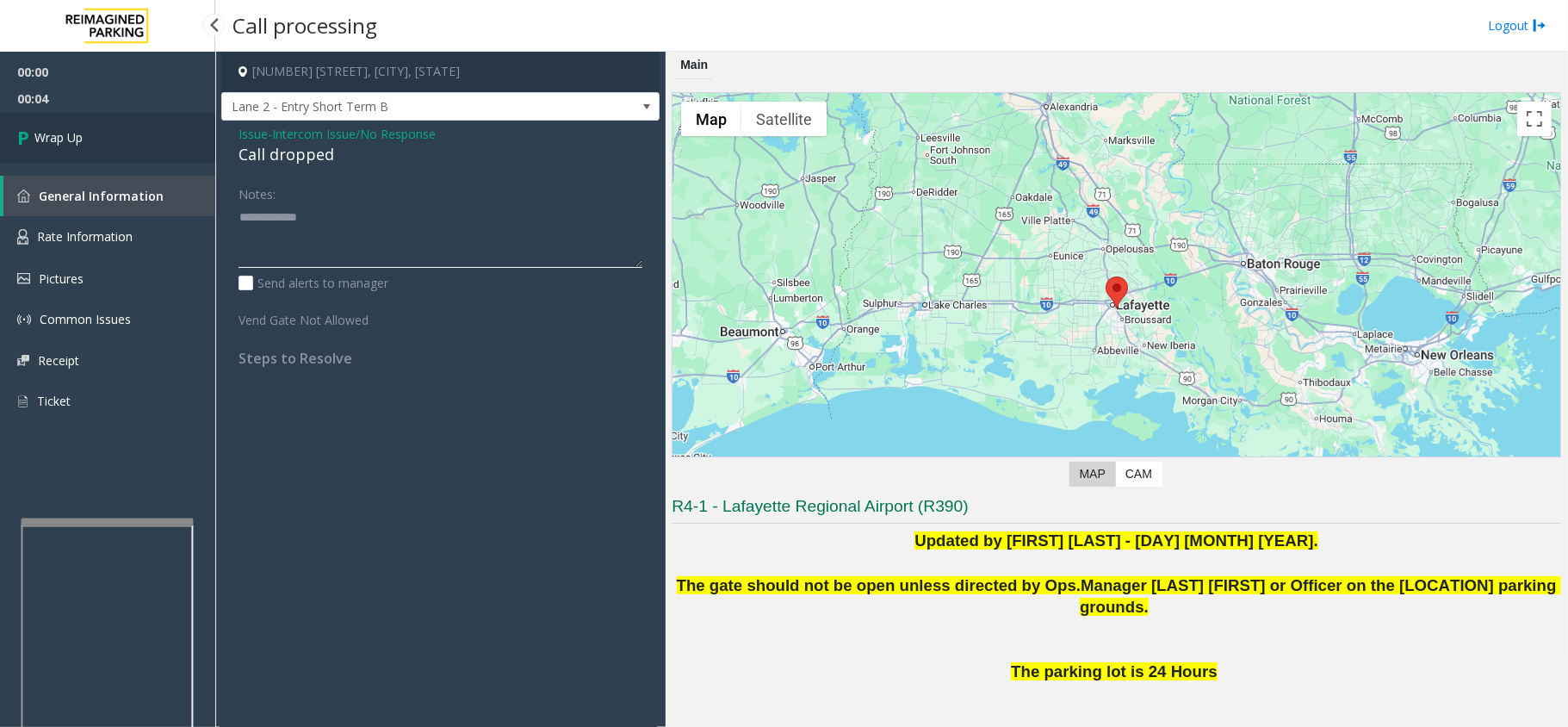 type on "**********" 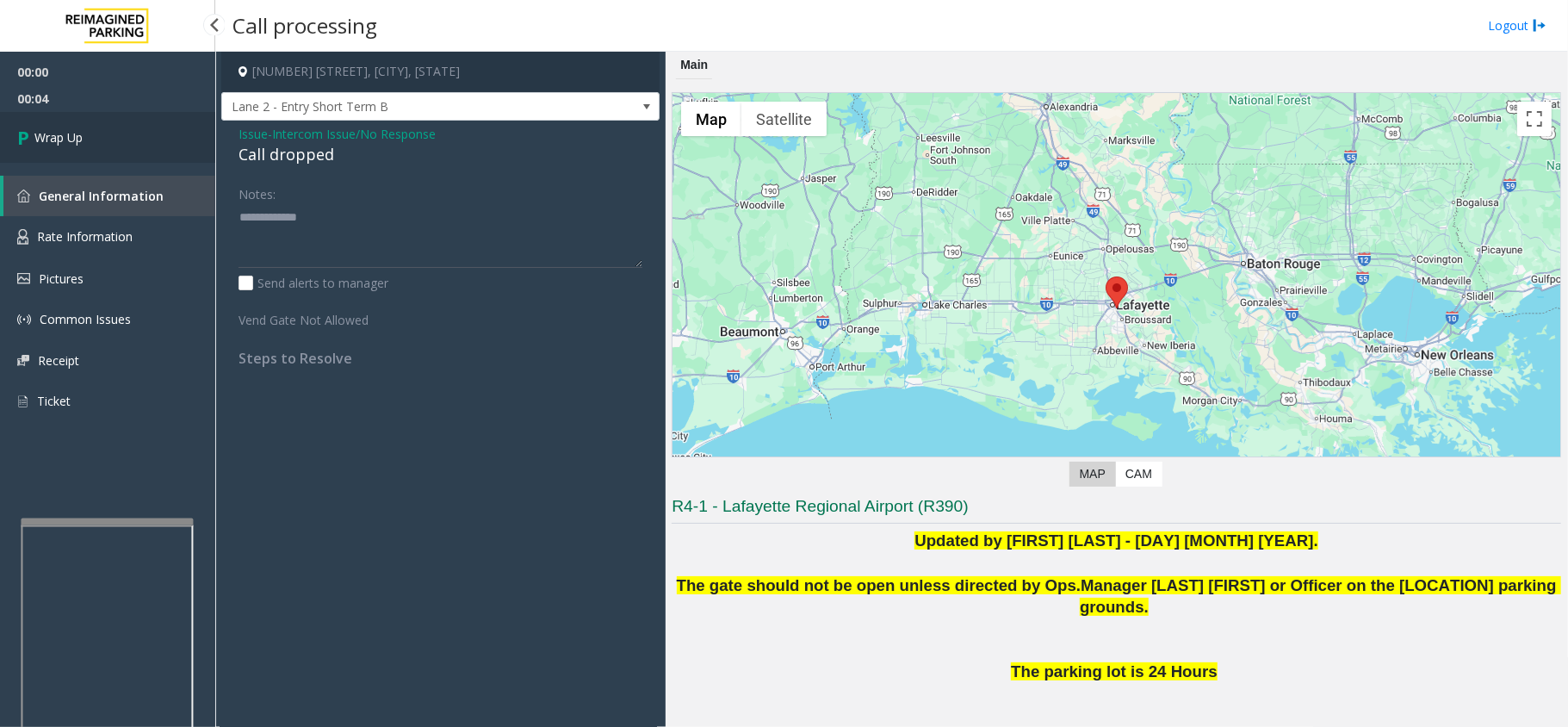 click on "Wrap Up" at bounding box center (108, 137) 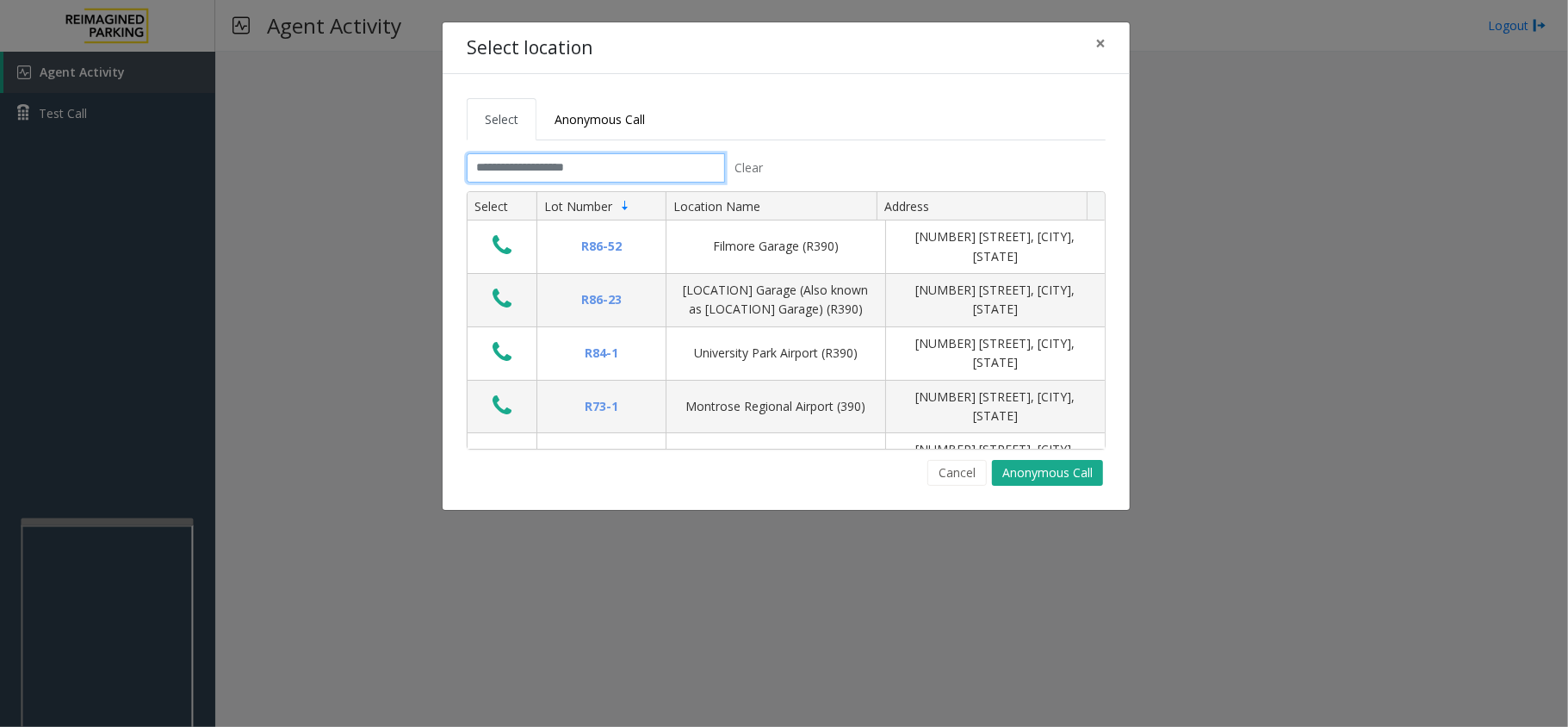 click 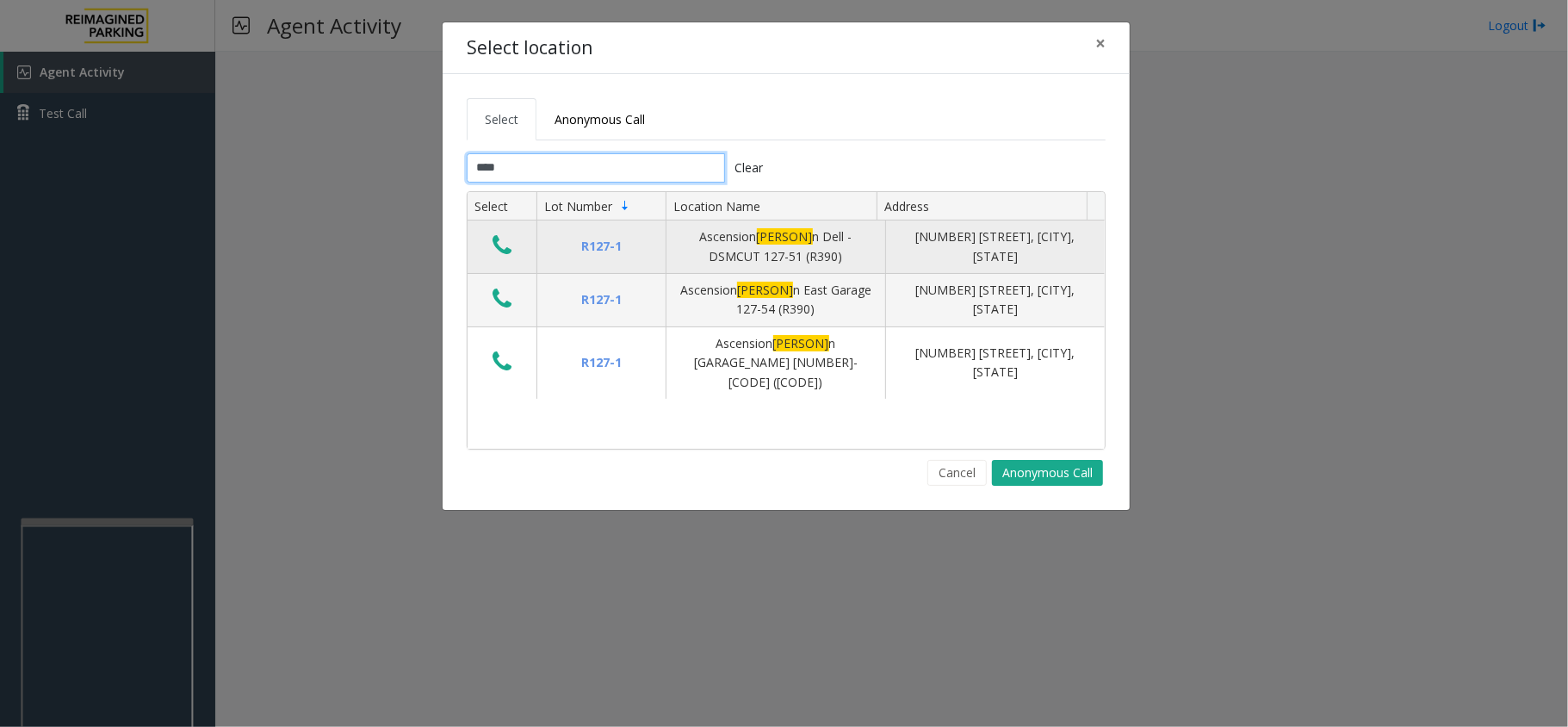 type on "****" 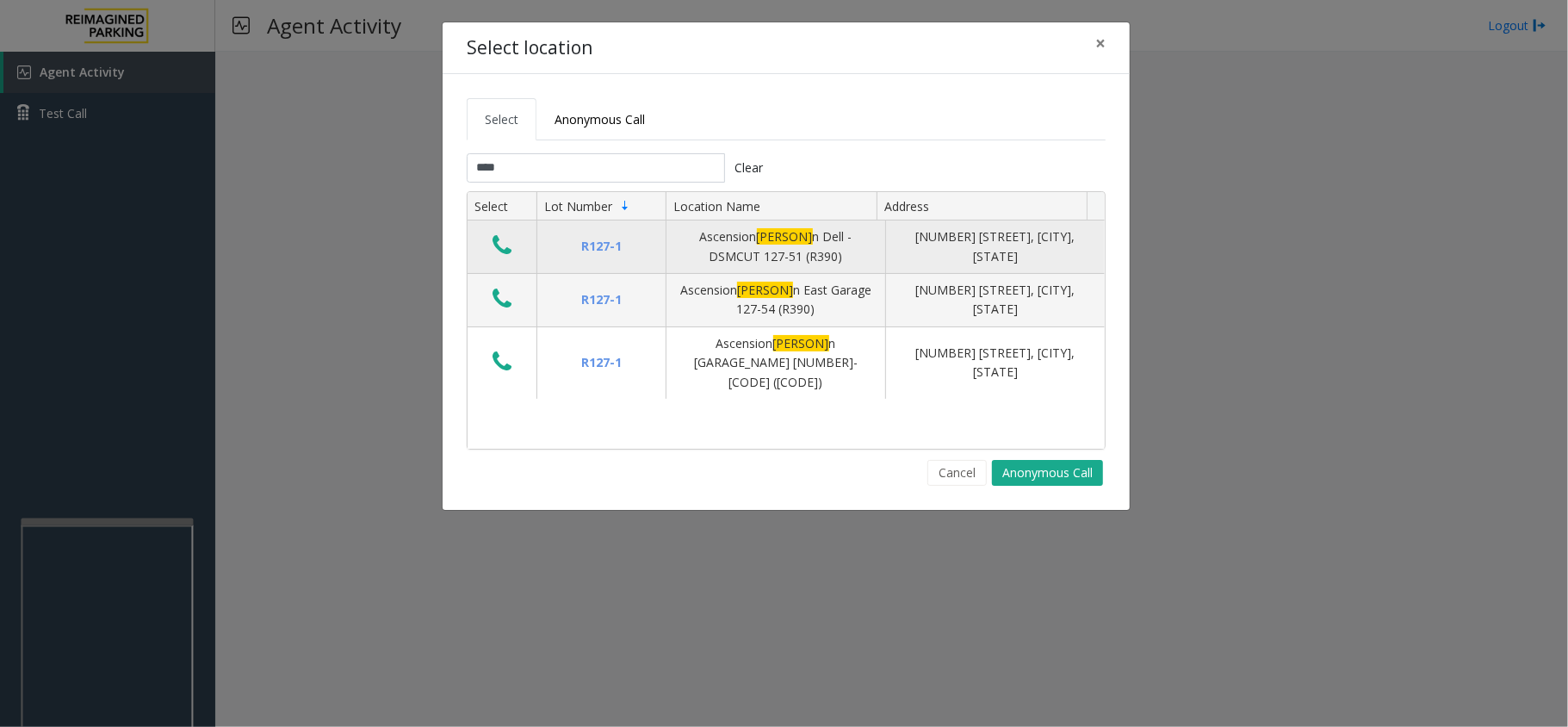 click 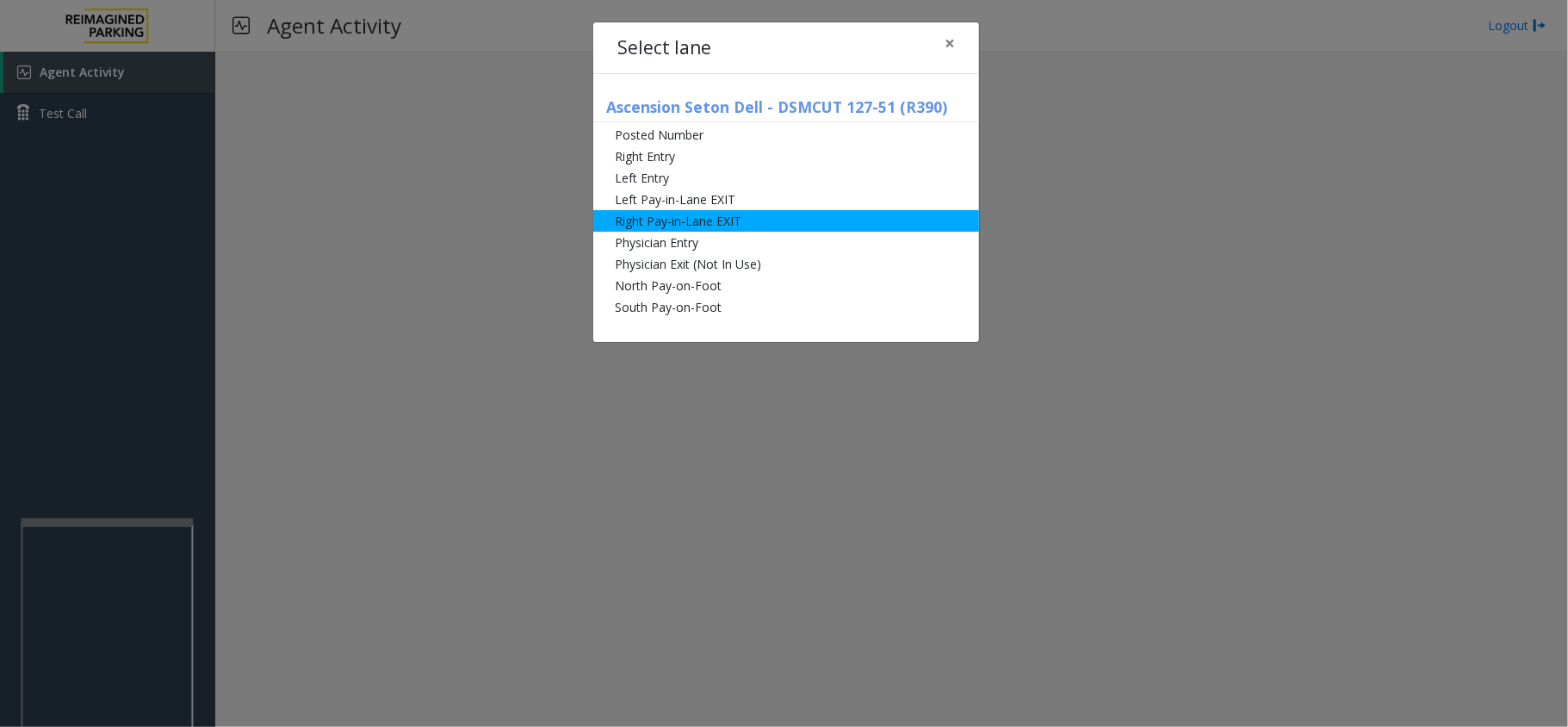 click on "Right Pay-in-Lane EXIT" 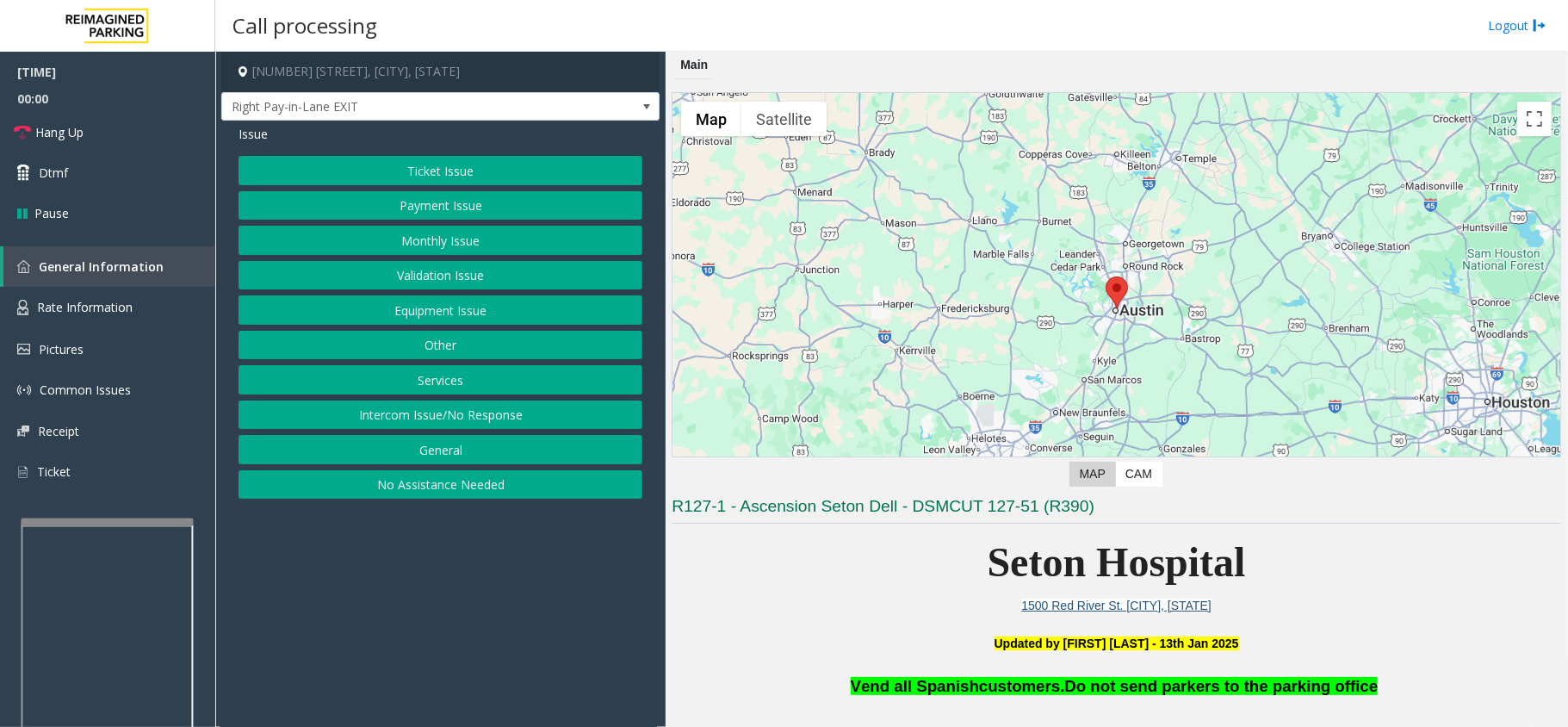 drag, startPoint x: 558, startPoint y: 565, endPoint x: 778, endPoint y: 537, distance: 221.77466 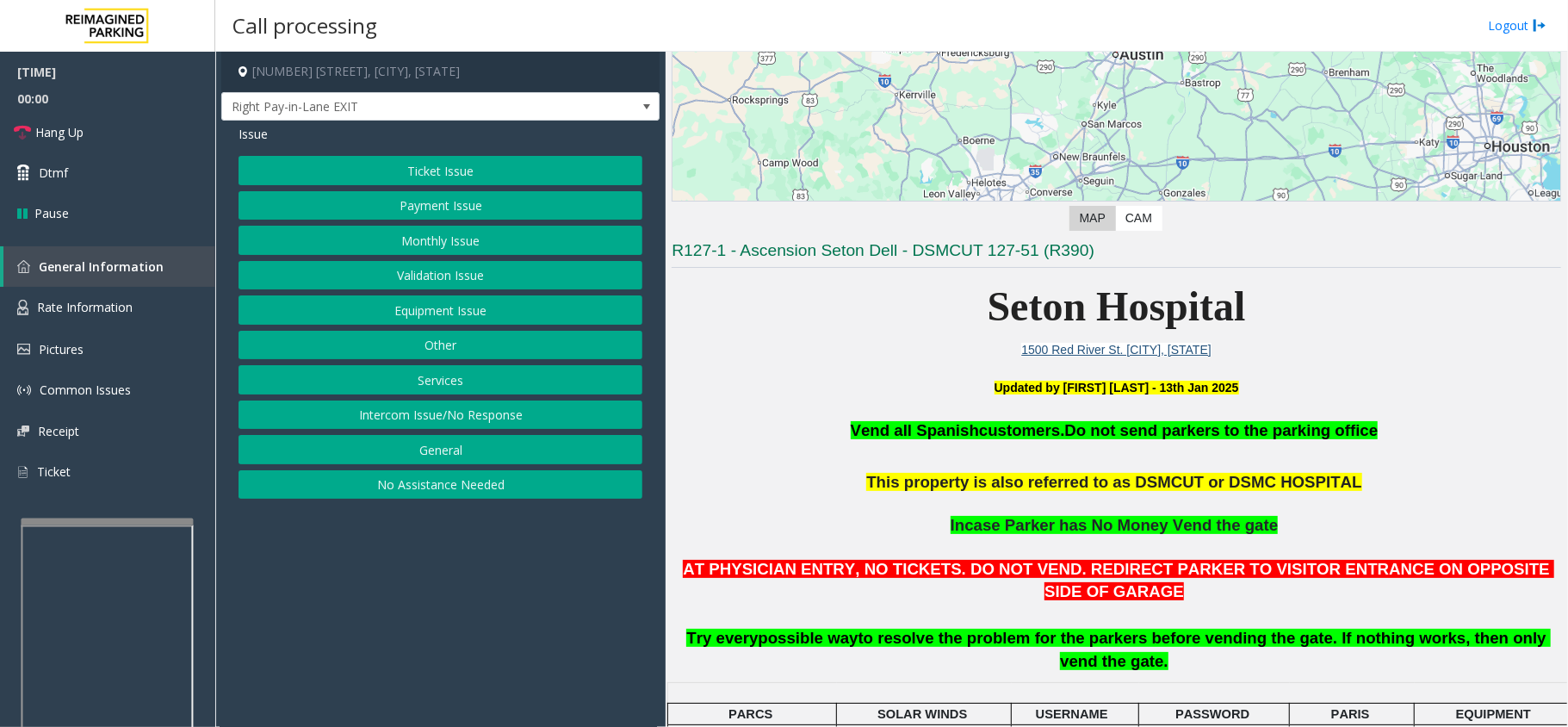 scroll, scrollTop: 459, scrollLeft: 0, axis: vertical 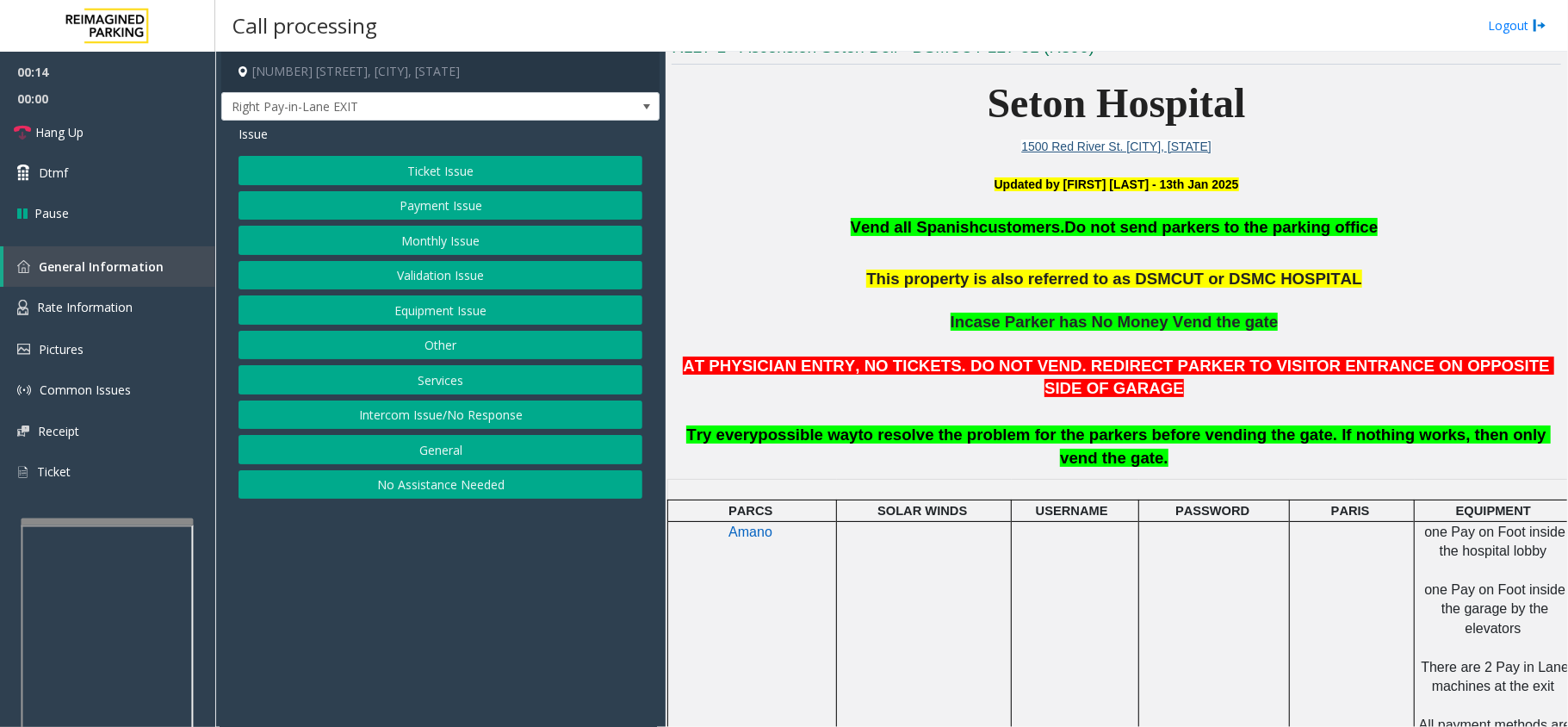 click on "Equipment Issue" 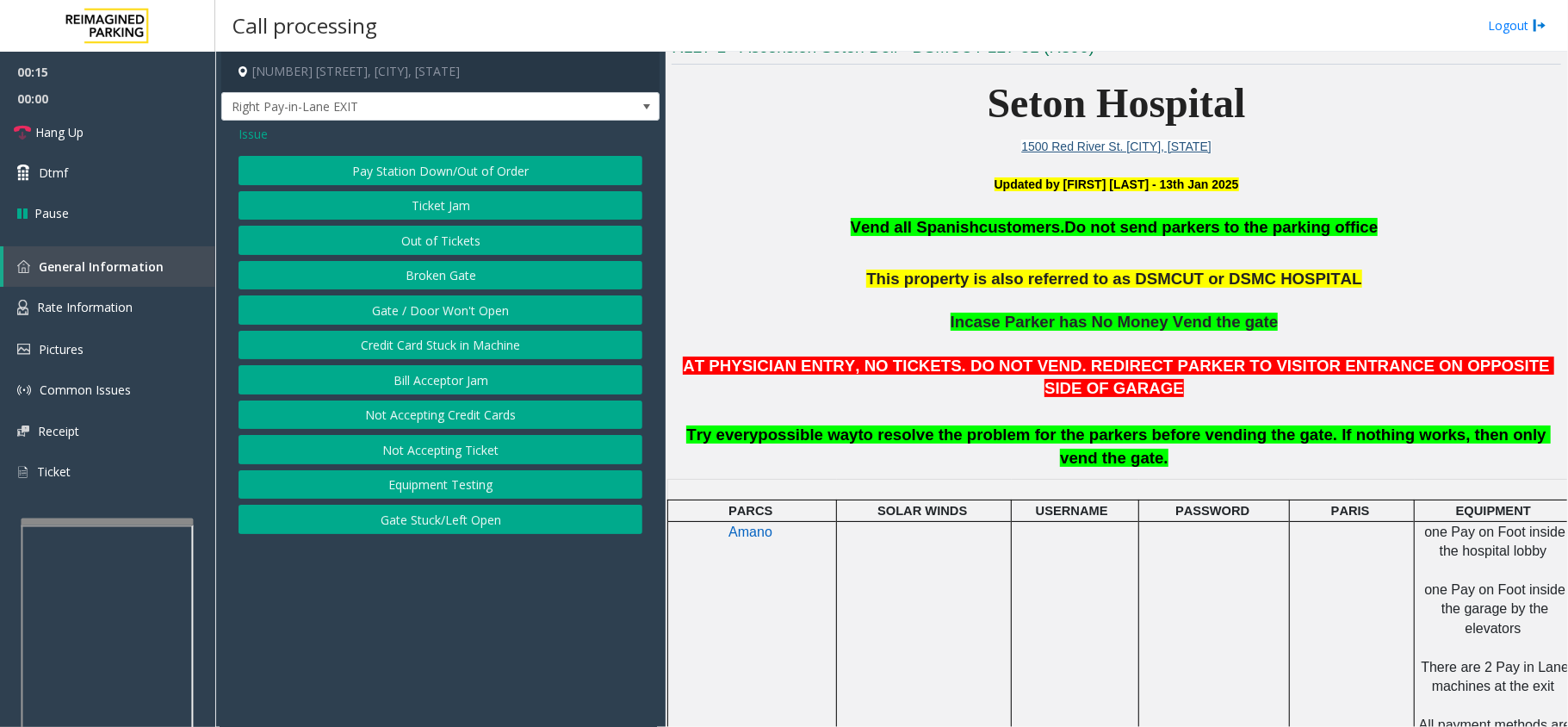 click on "Gate / Door Won't Open" 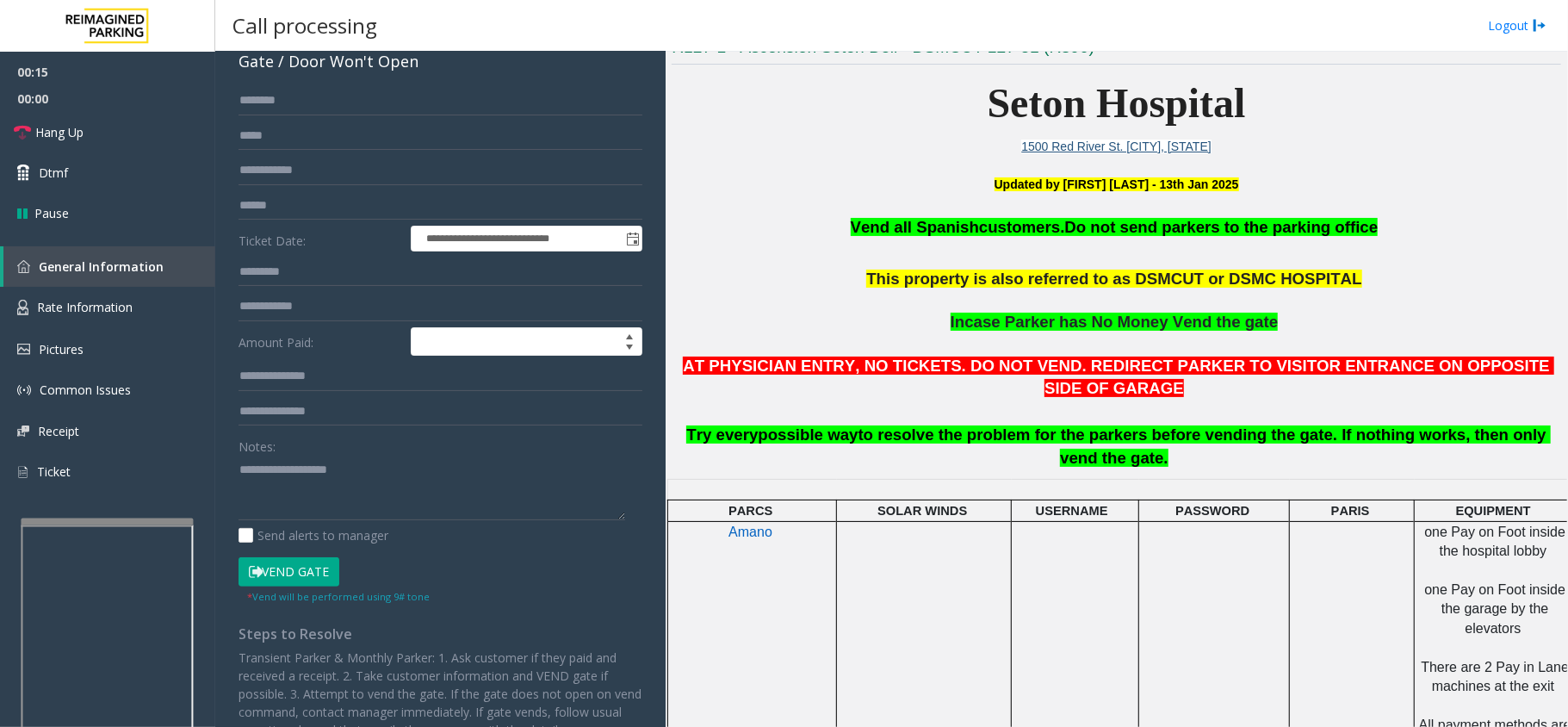 scroll, scrollTop: 179, scrollLeft: 0, axis: vertical 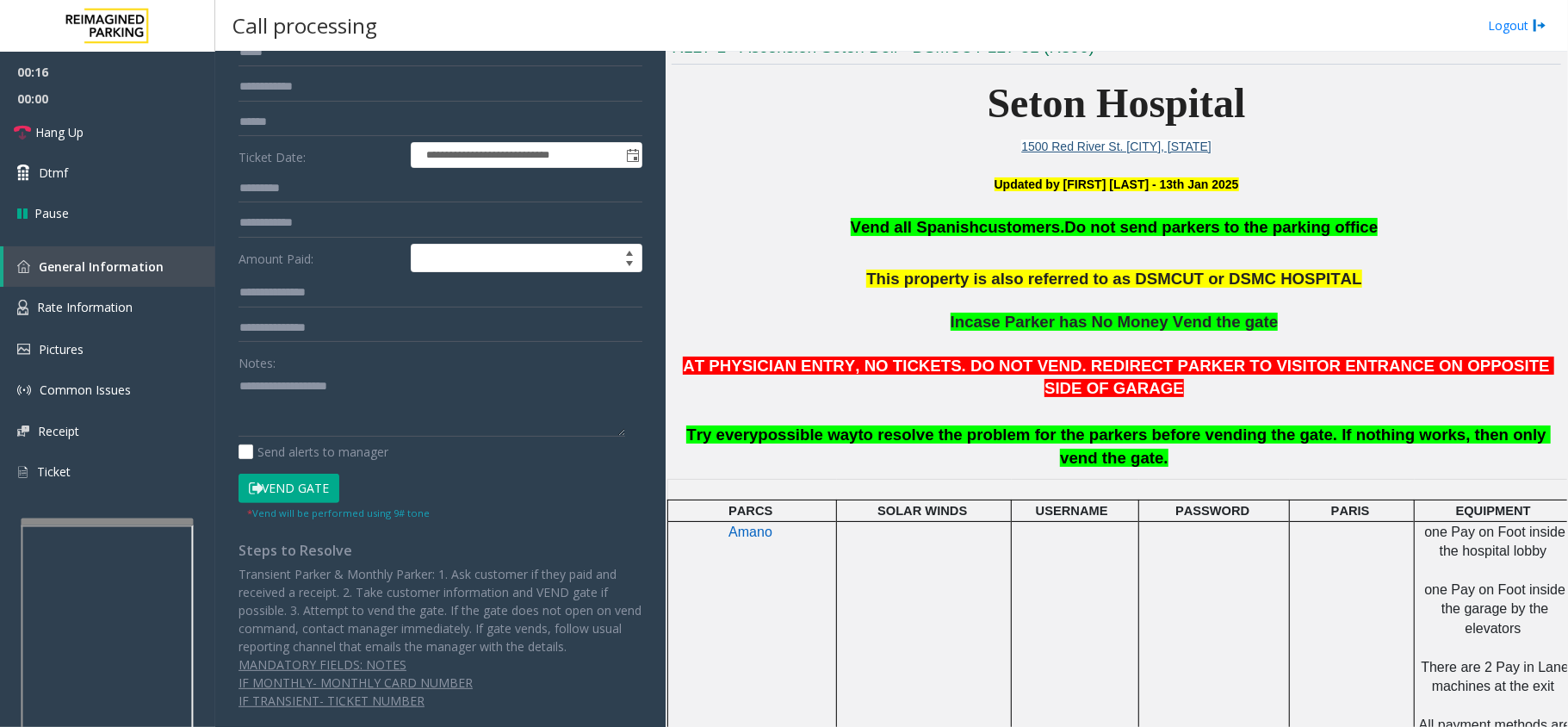 click on "Vend Gate" 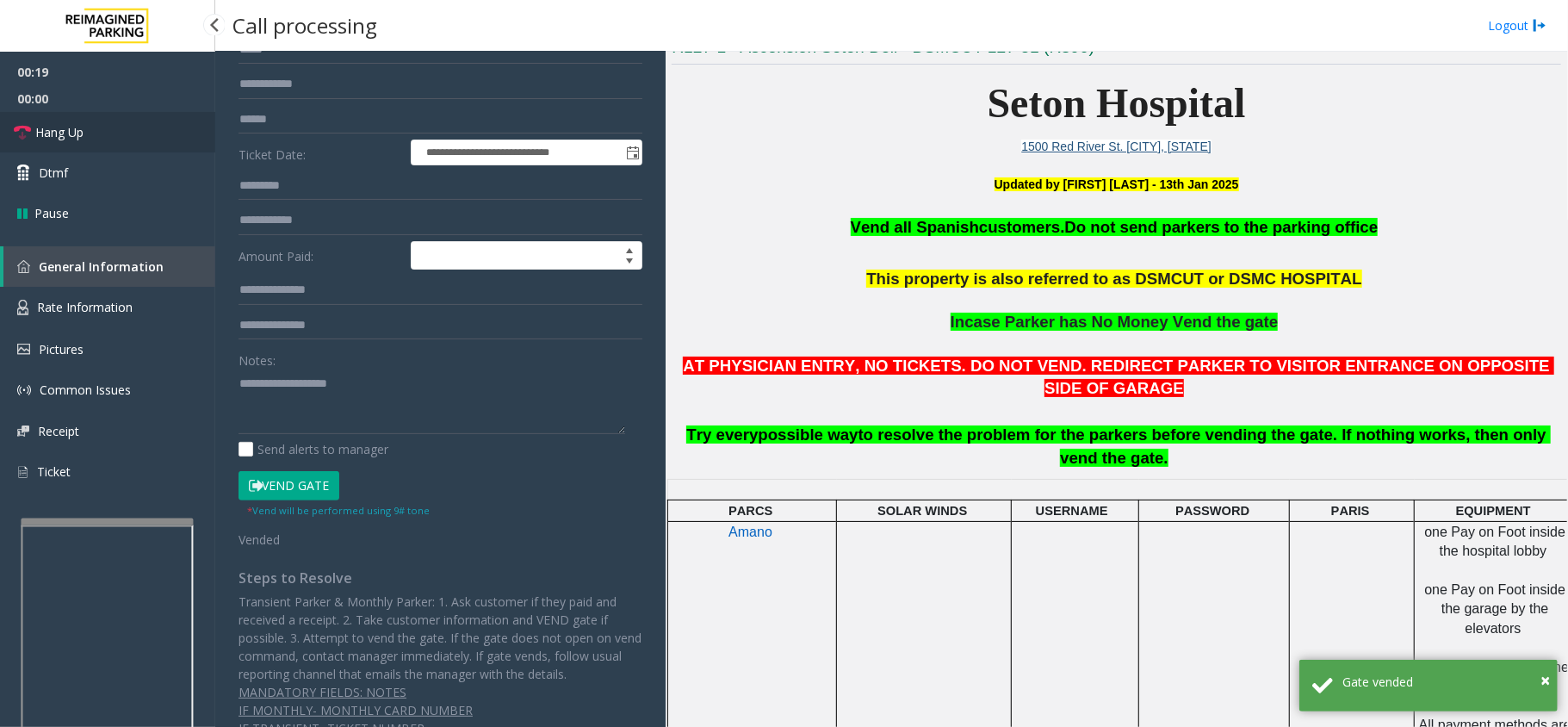 click on "Hang Up" at bounding box center [108, 132] 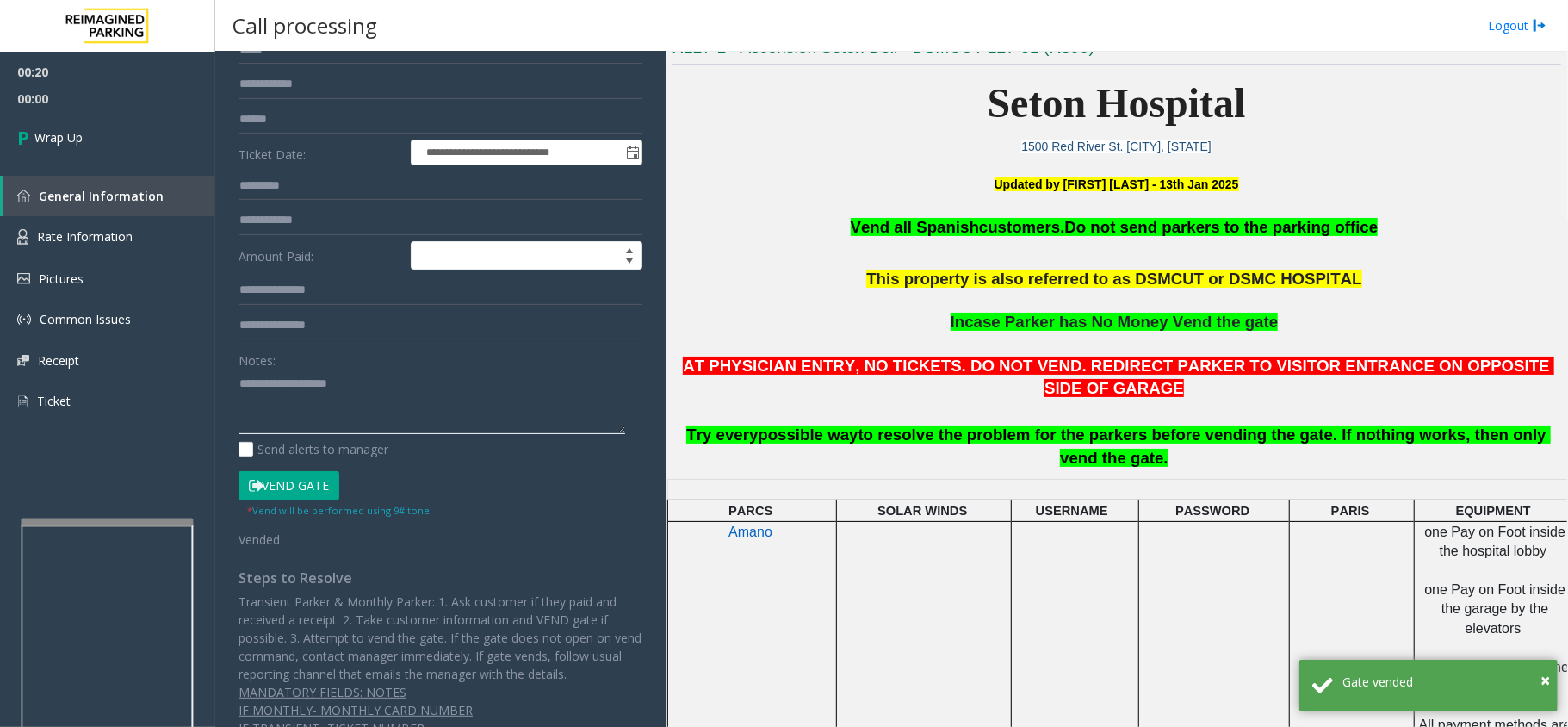 click 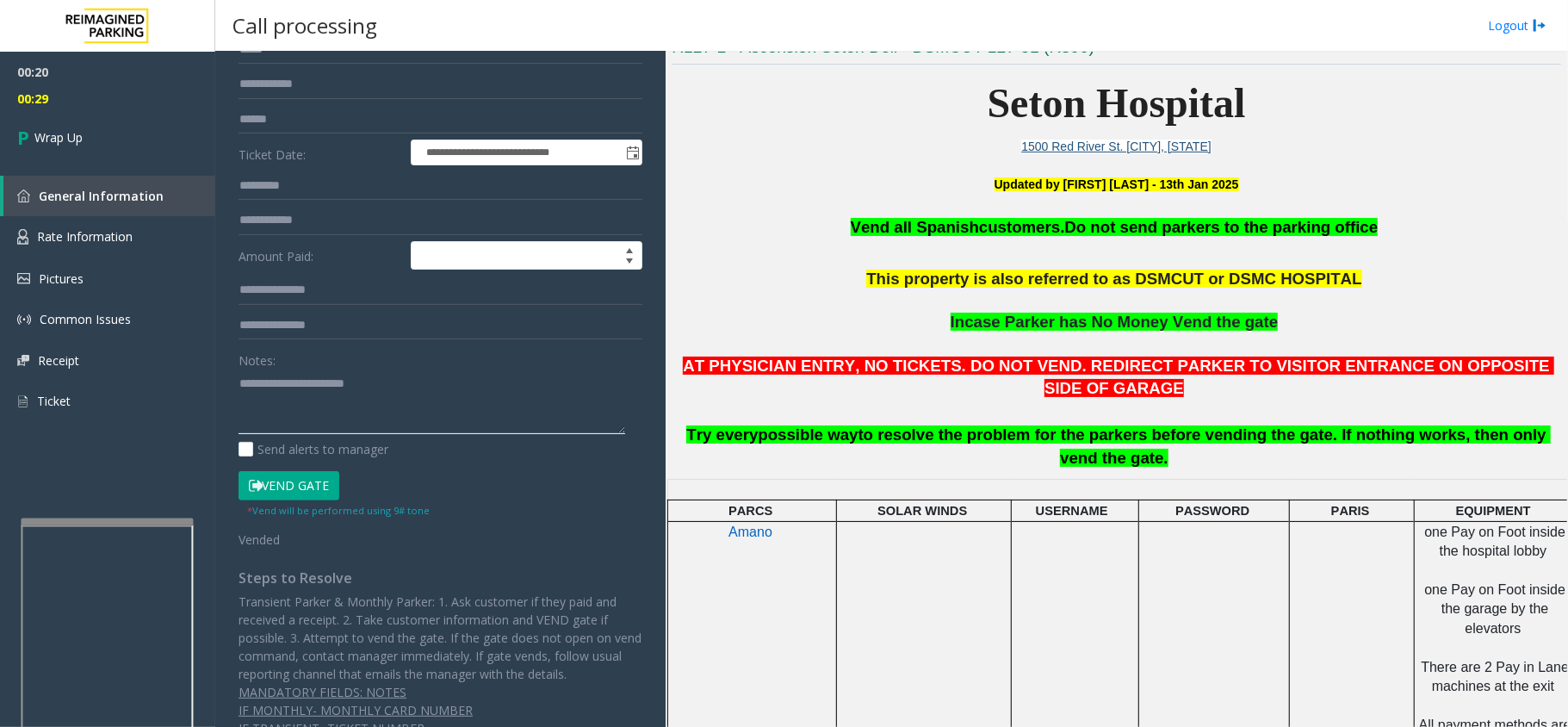click 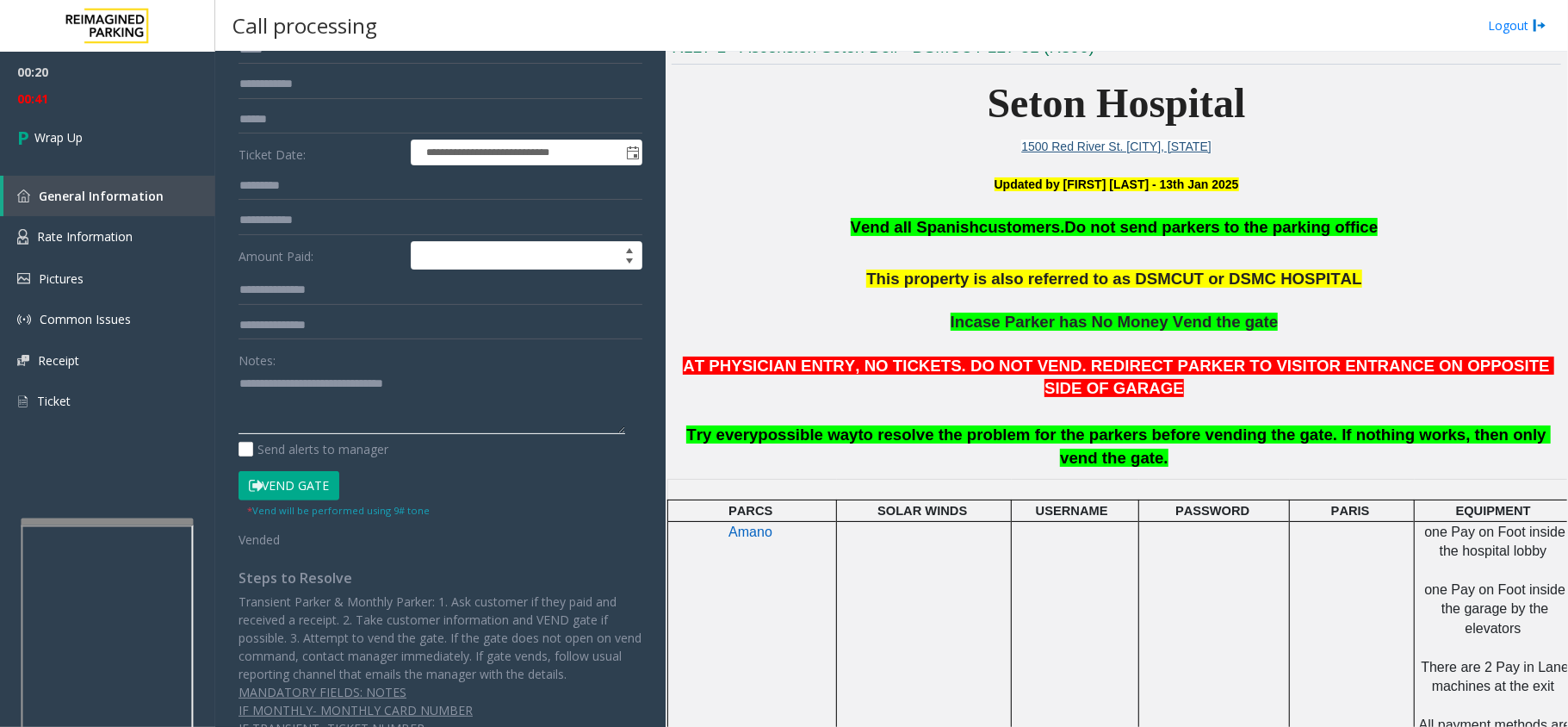 click 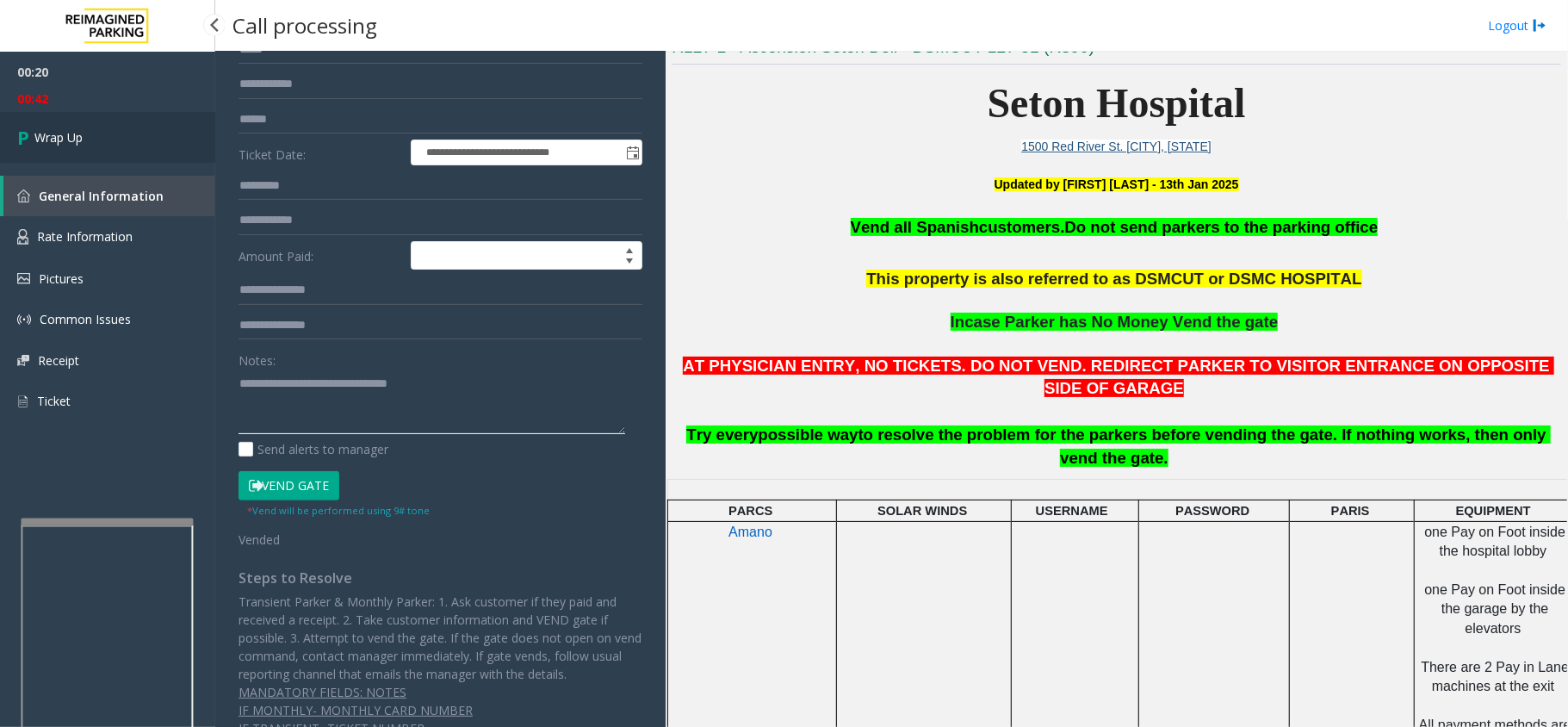 type on "**********" 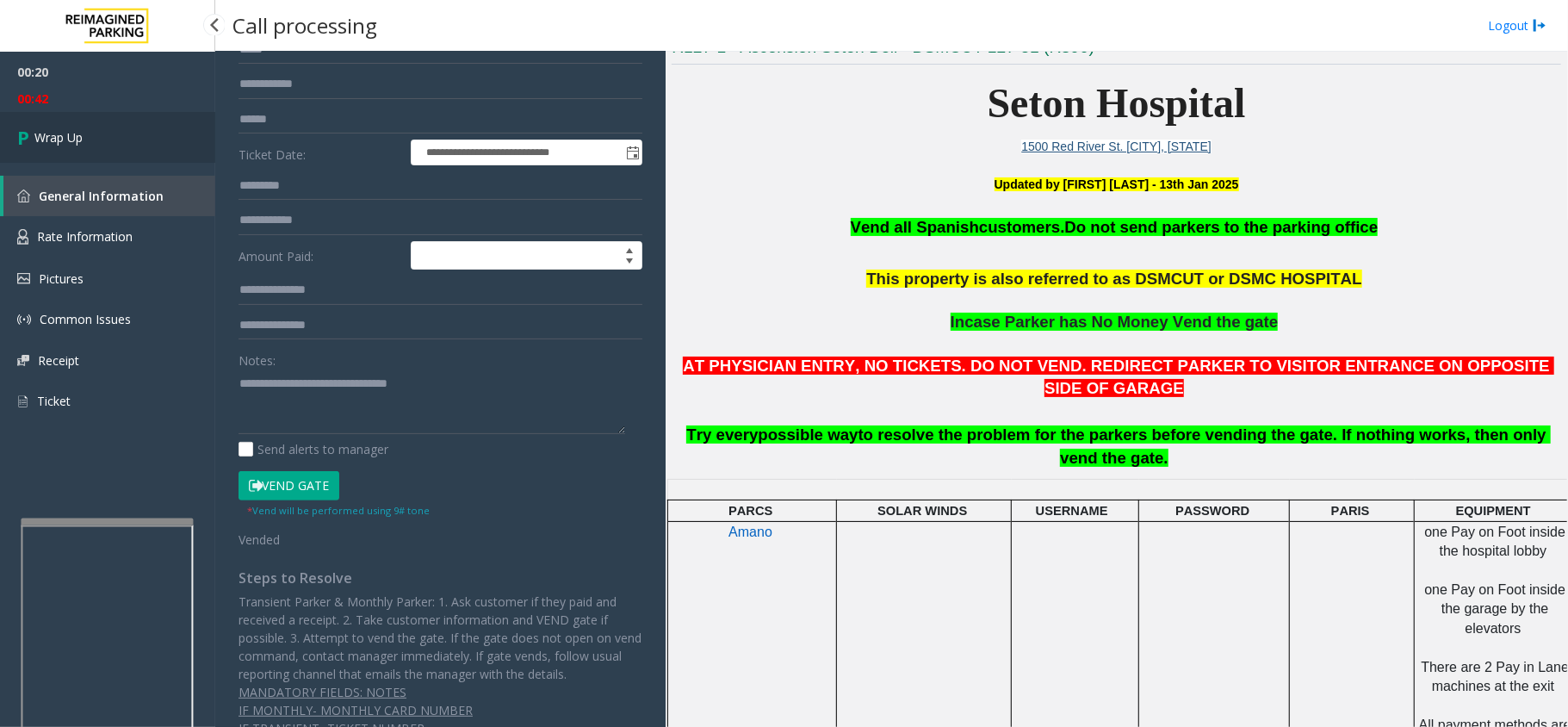 click on "Wrap Up" at bounding box center (108, 137) 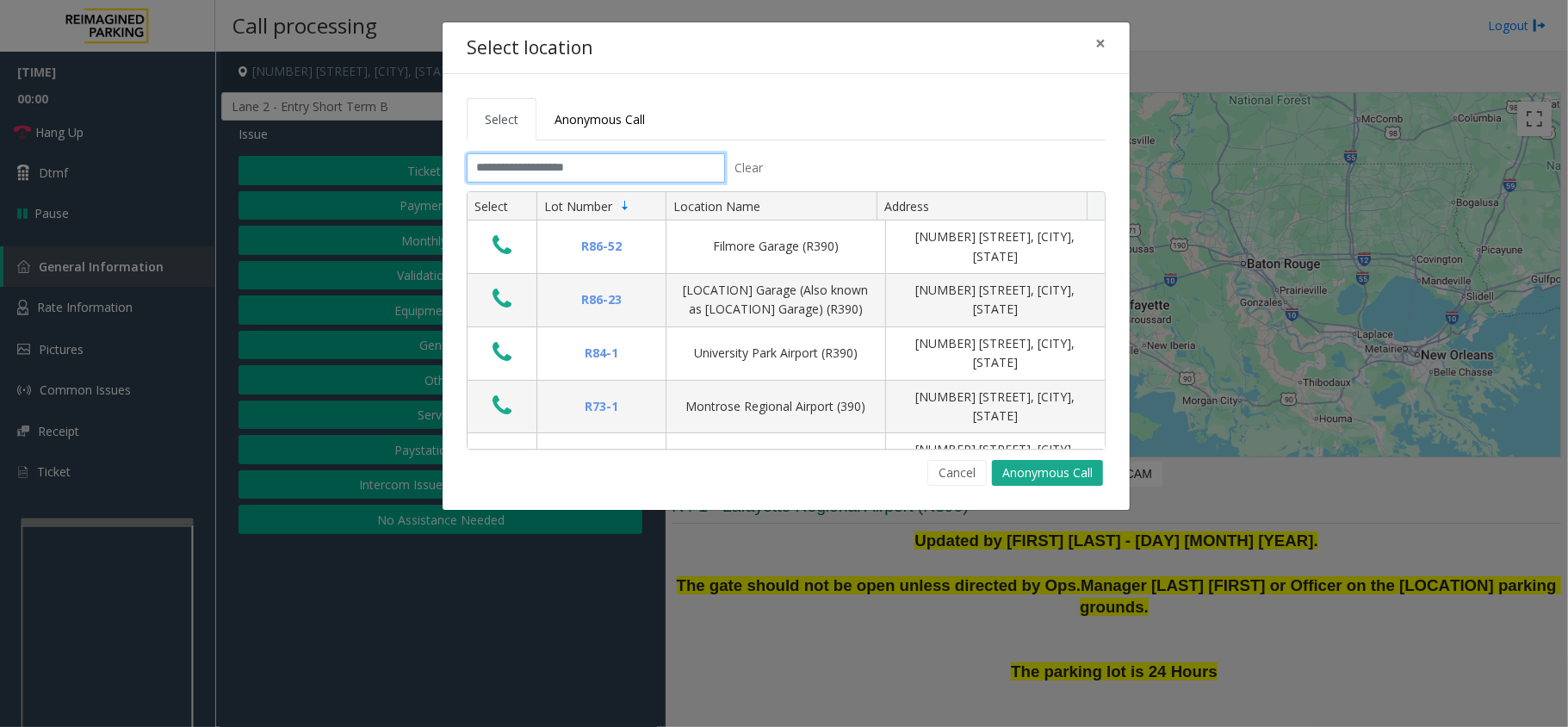 click 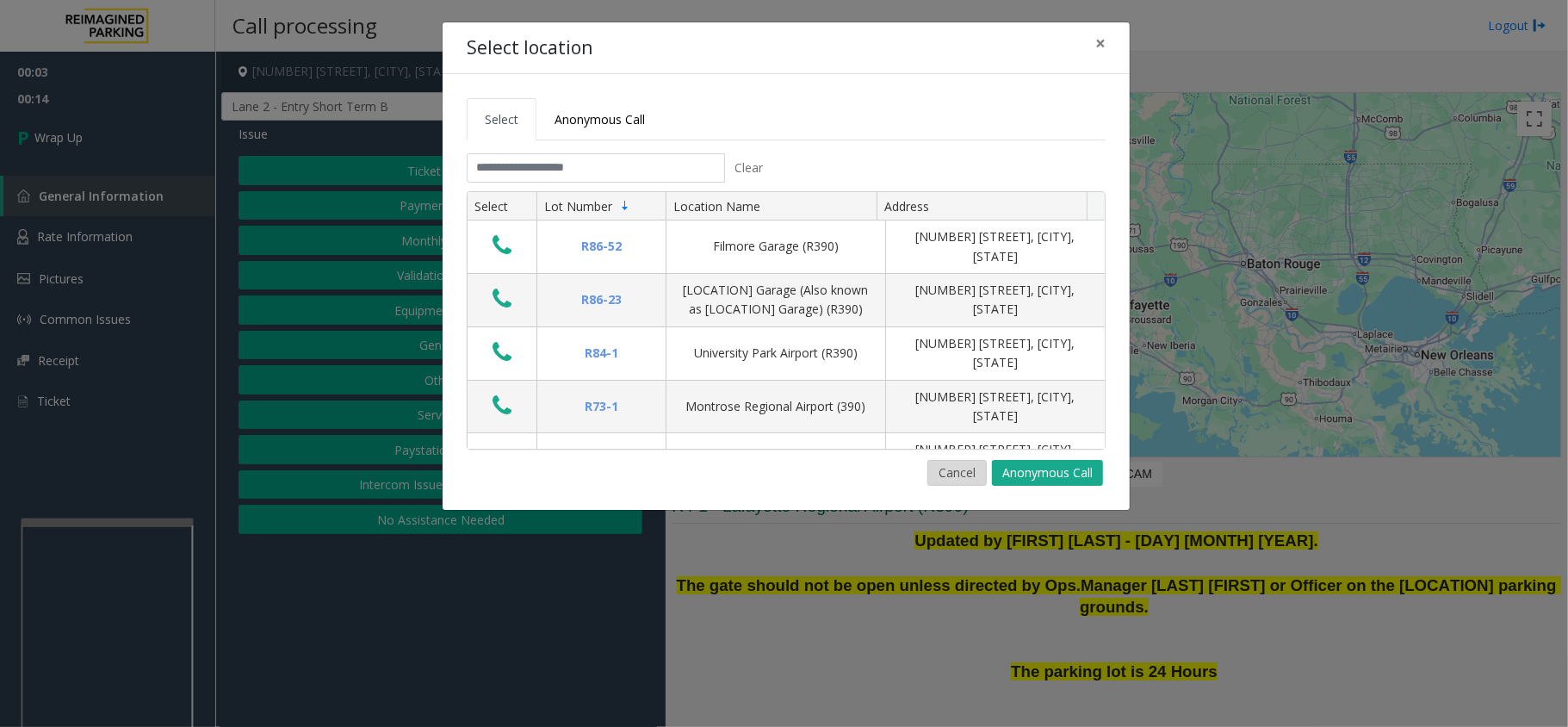 click on "Cancel" 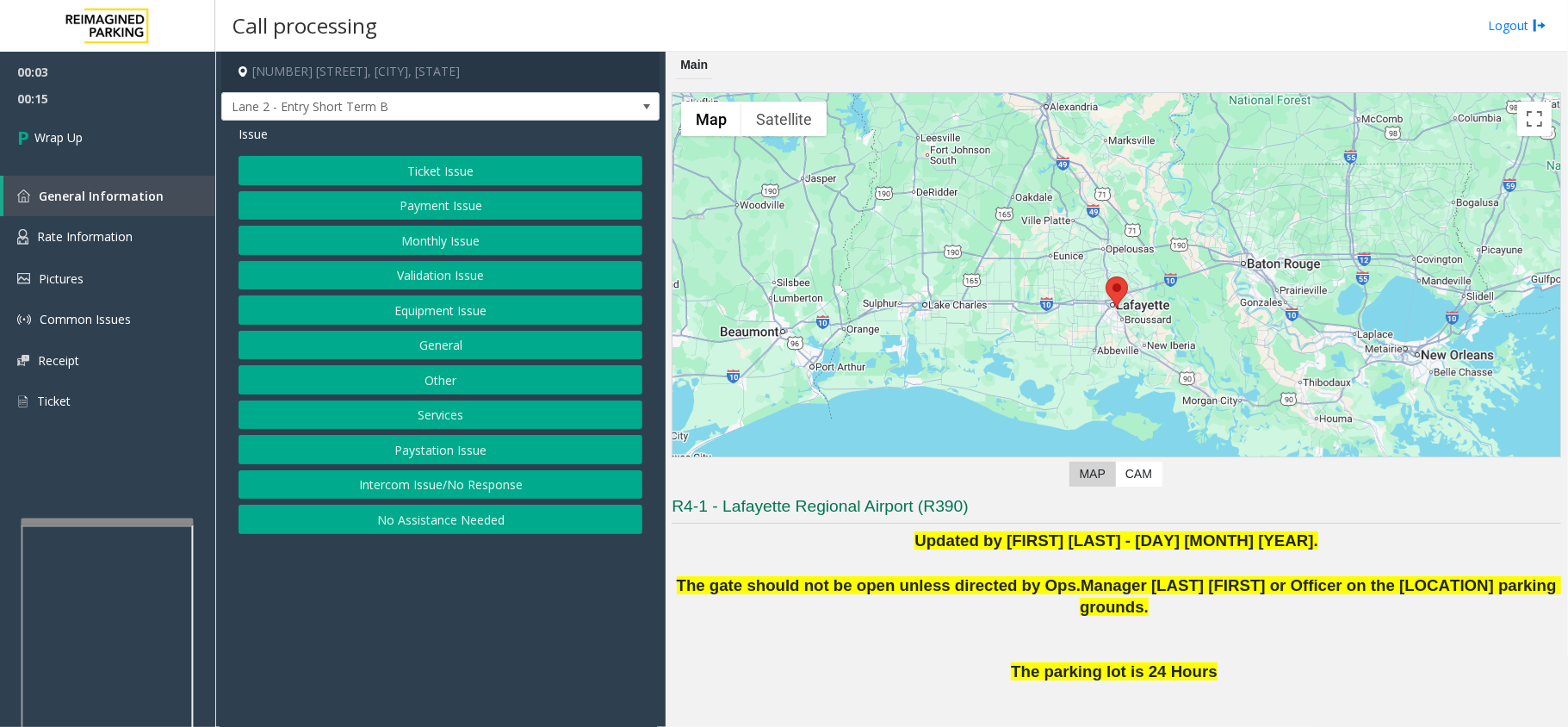 click on "Intercom Issue/No Response" 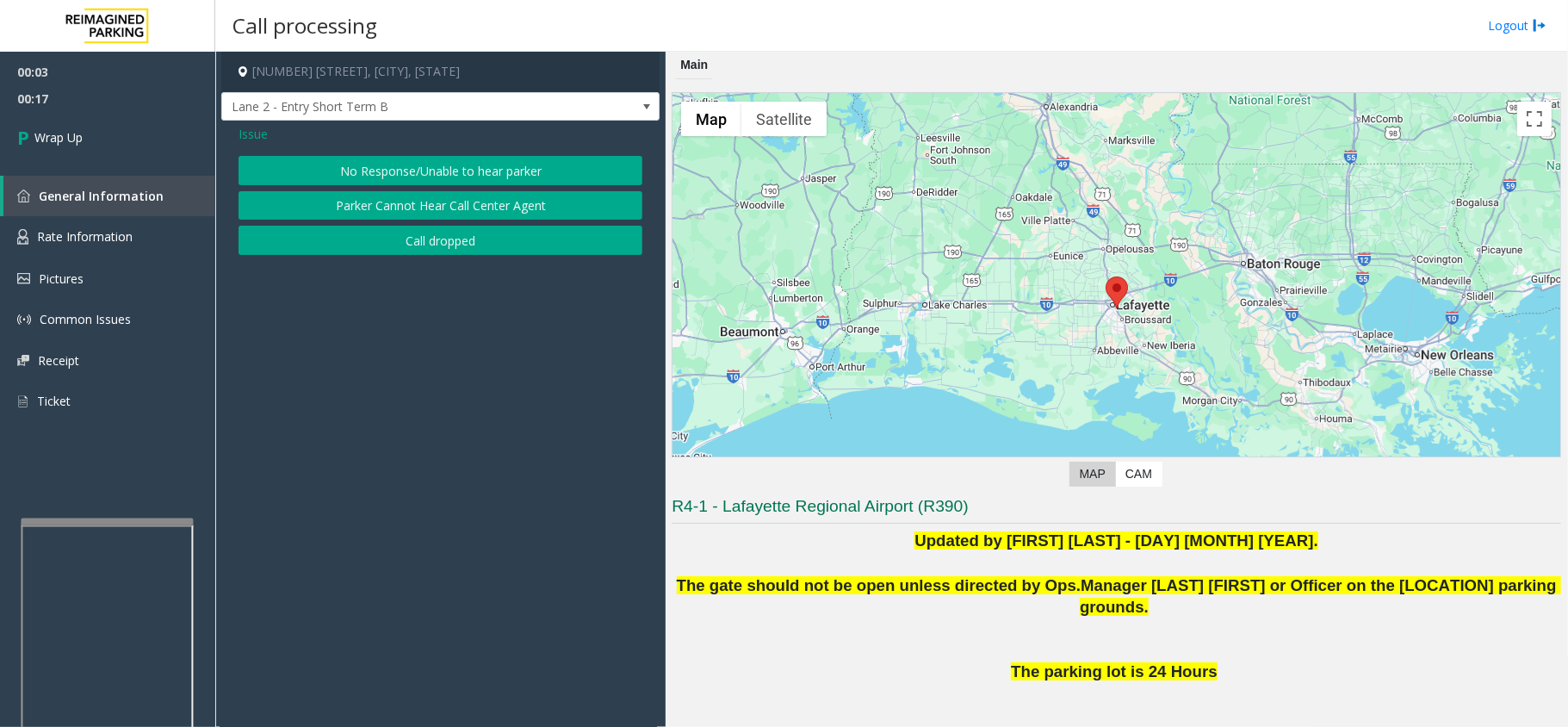 click on "Call dropped" 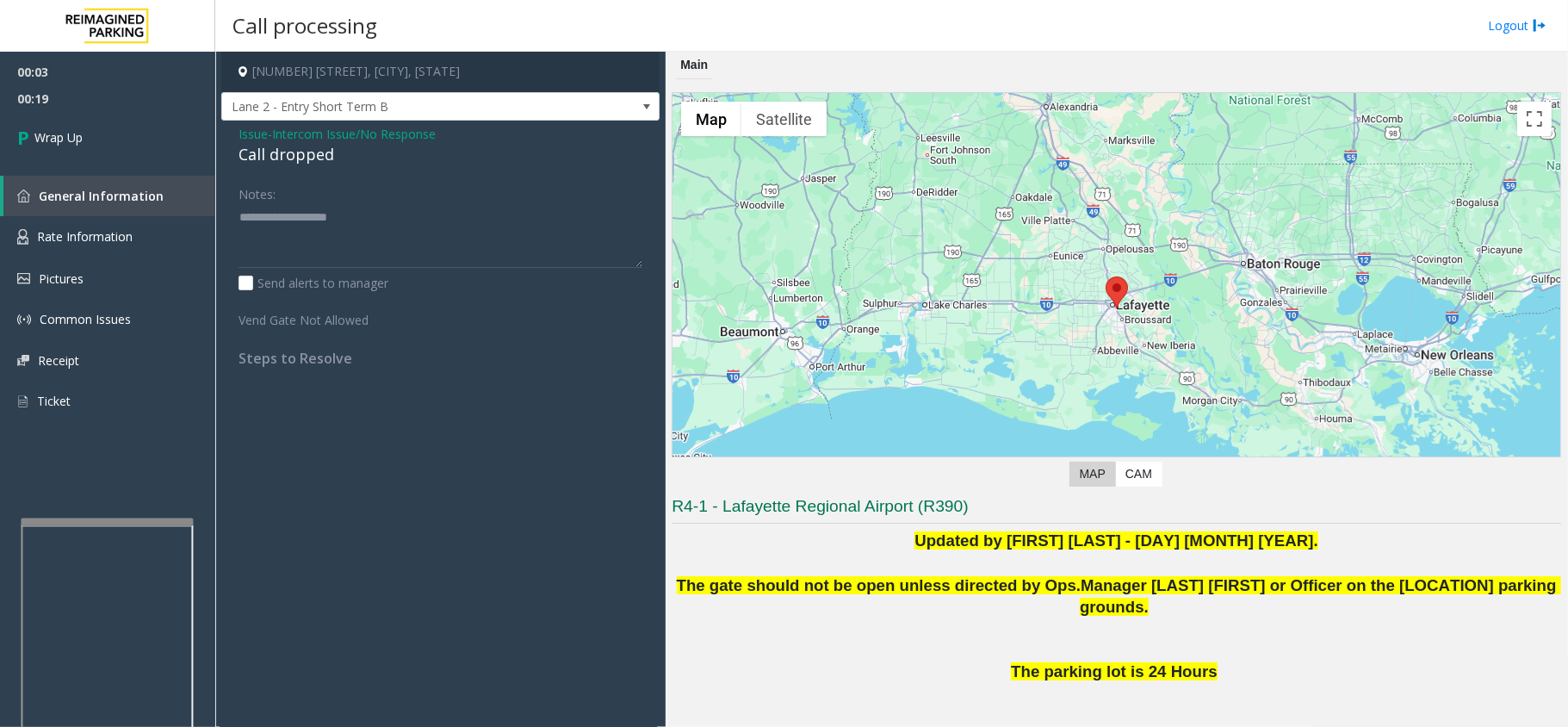 click on "Call dropped" 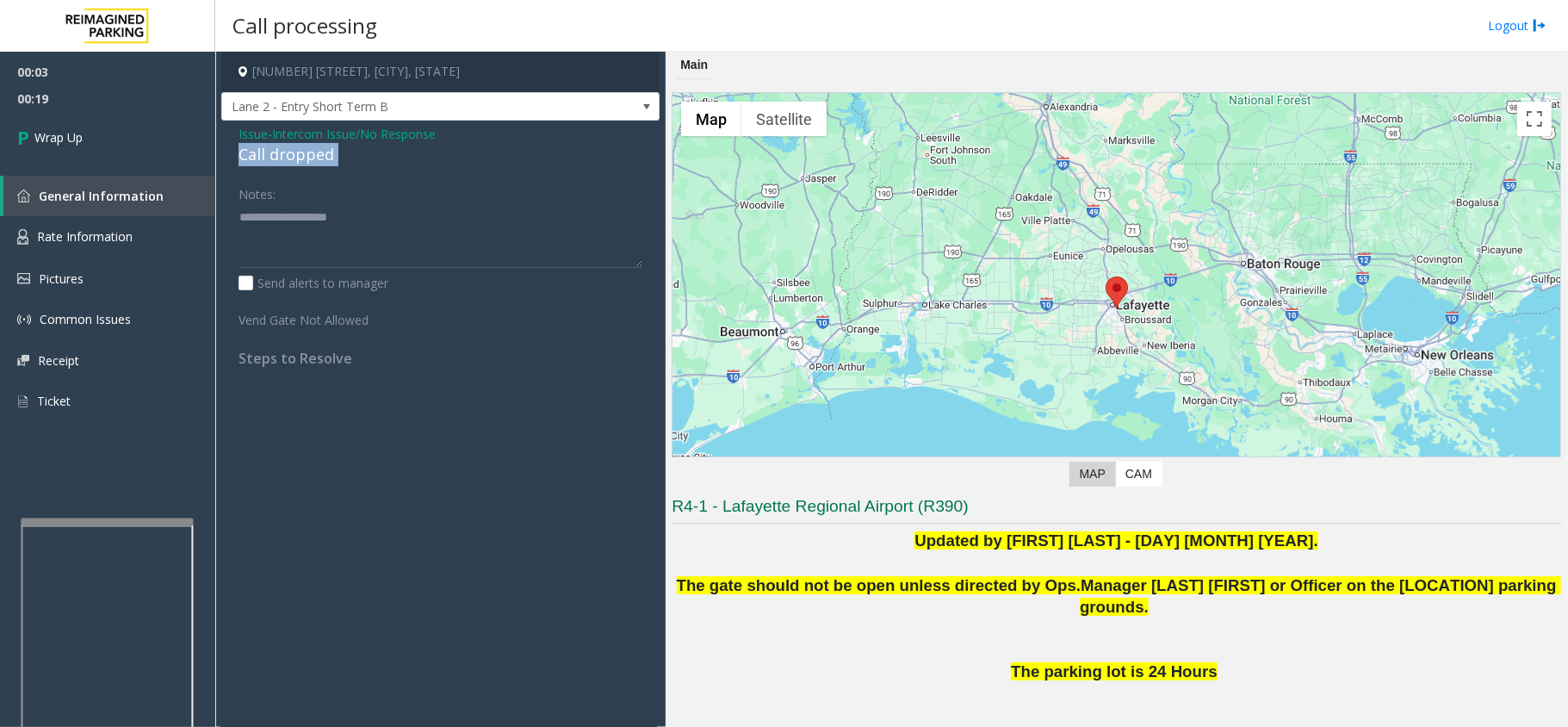 click on "Call dropped" 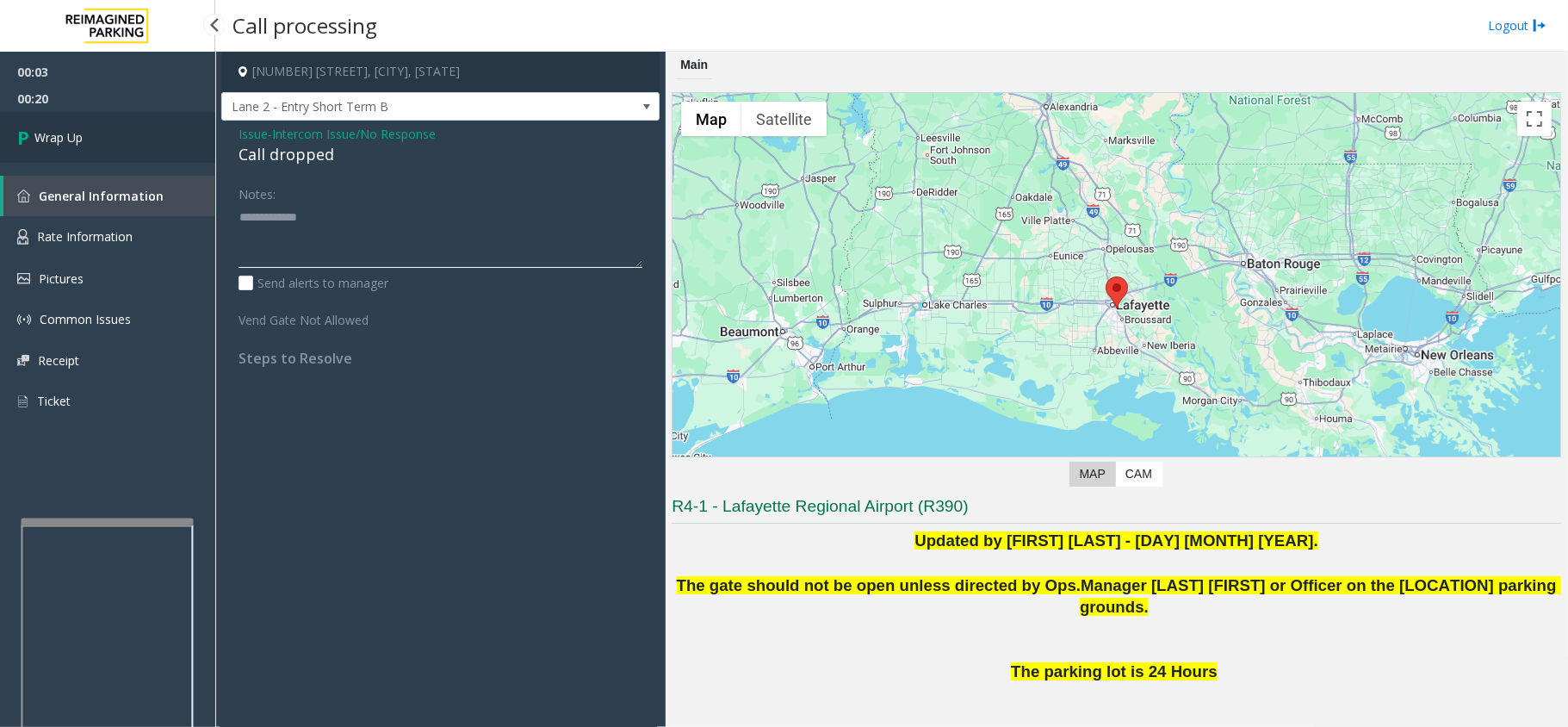 type on "**********" 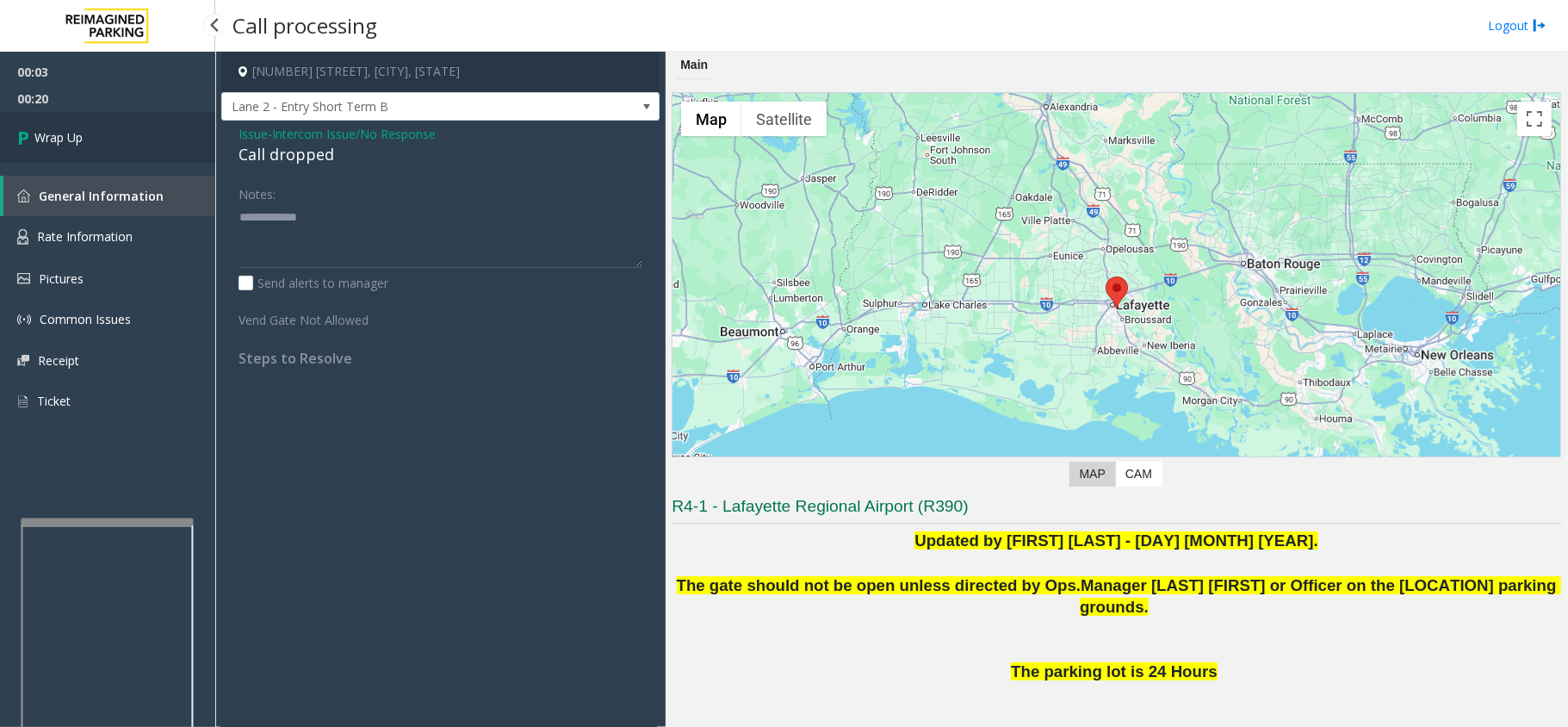 click on "Wrap Up" at bounding box center (108, 137) 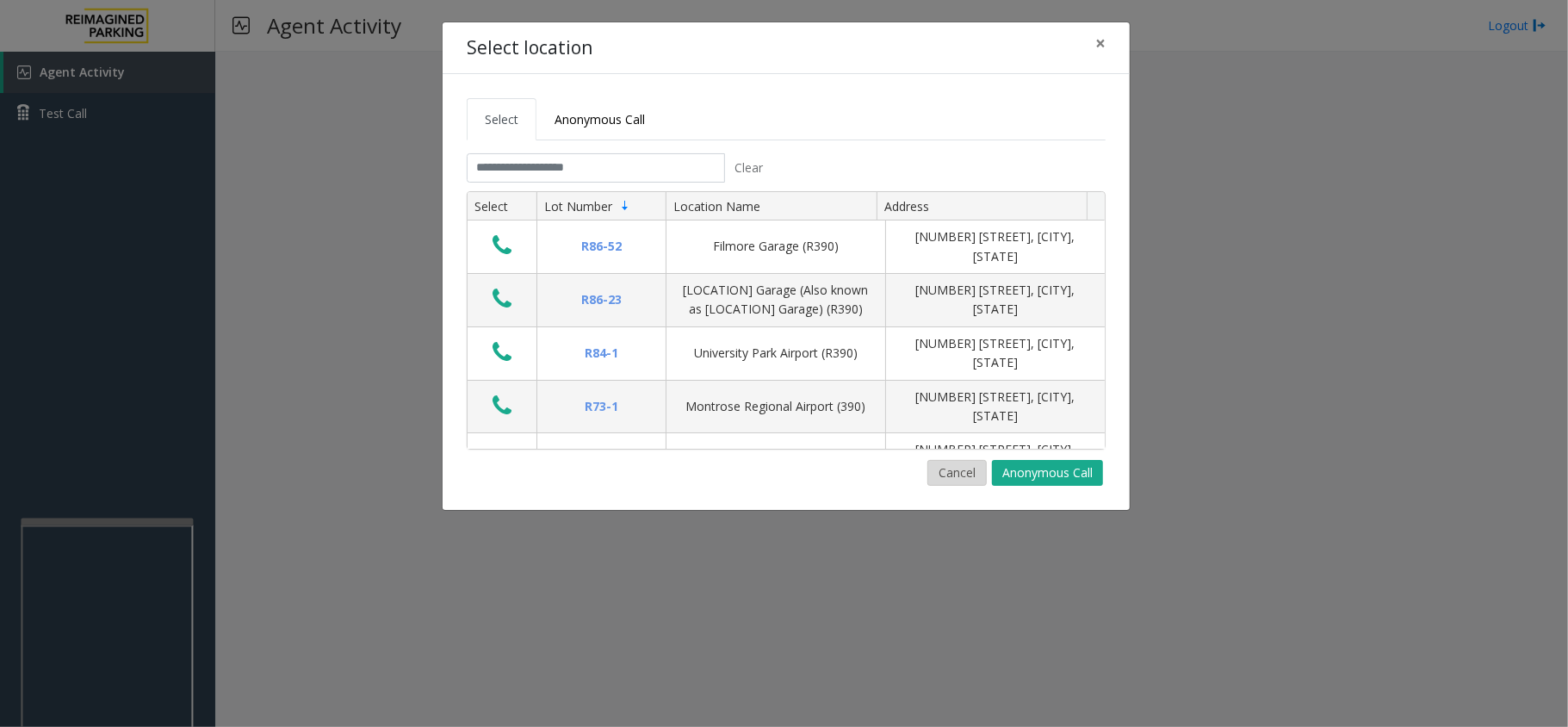 click on "Cancel" 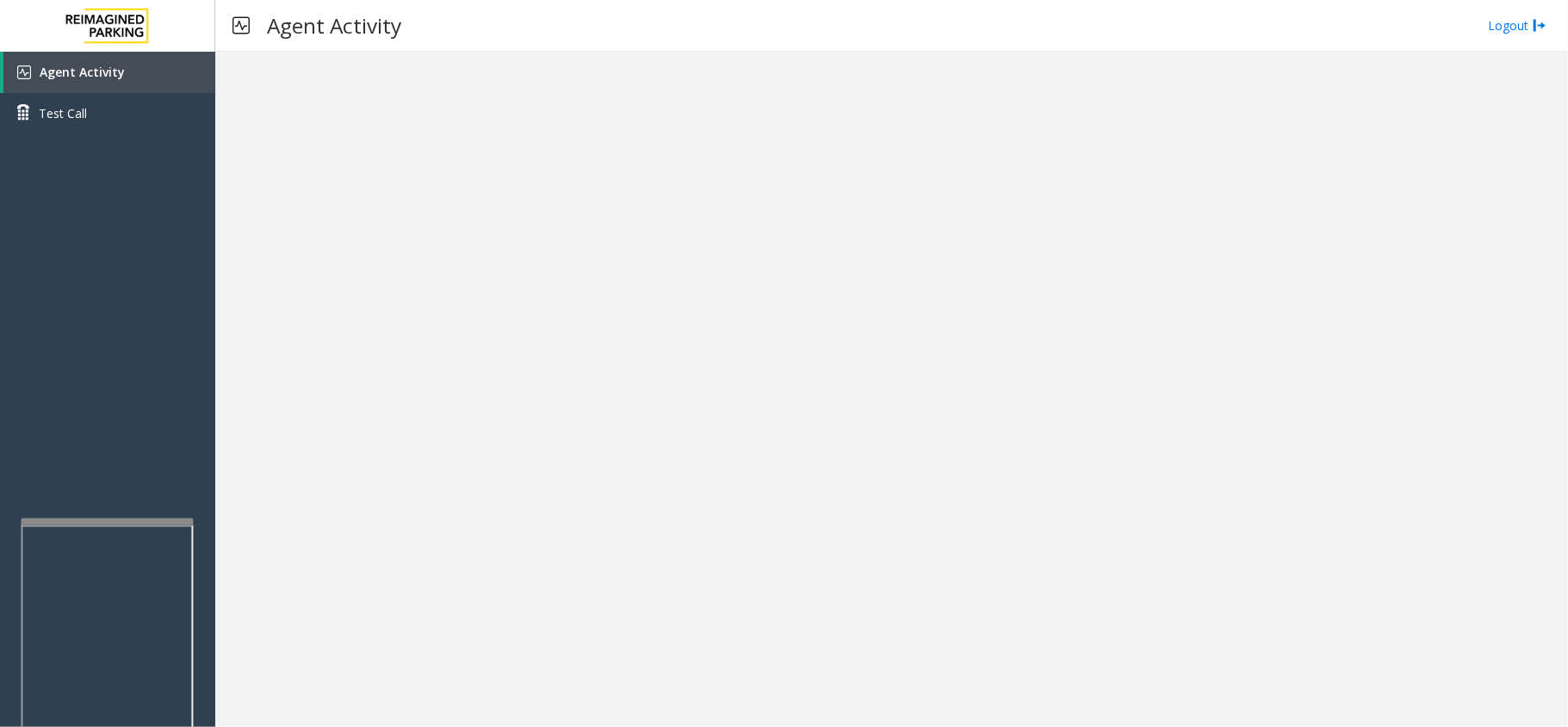 click at bounding box center (891, 389) 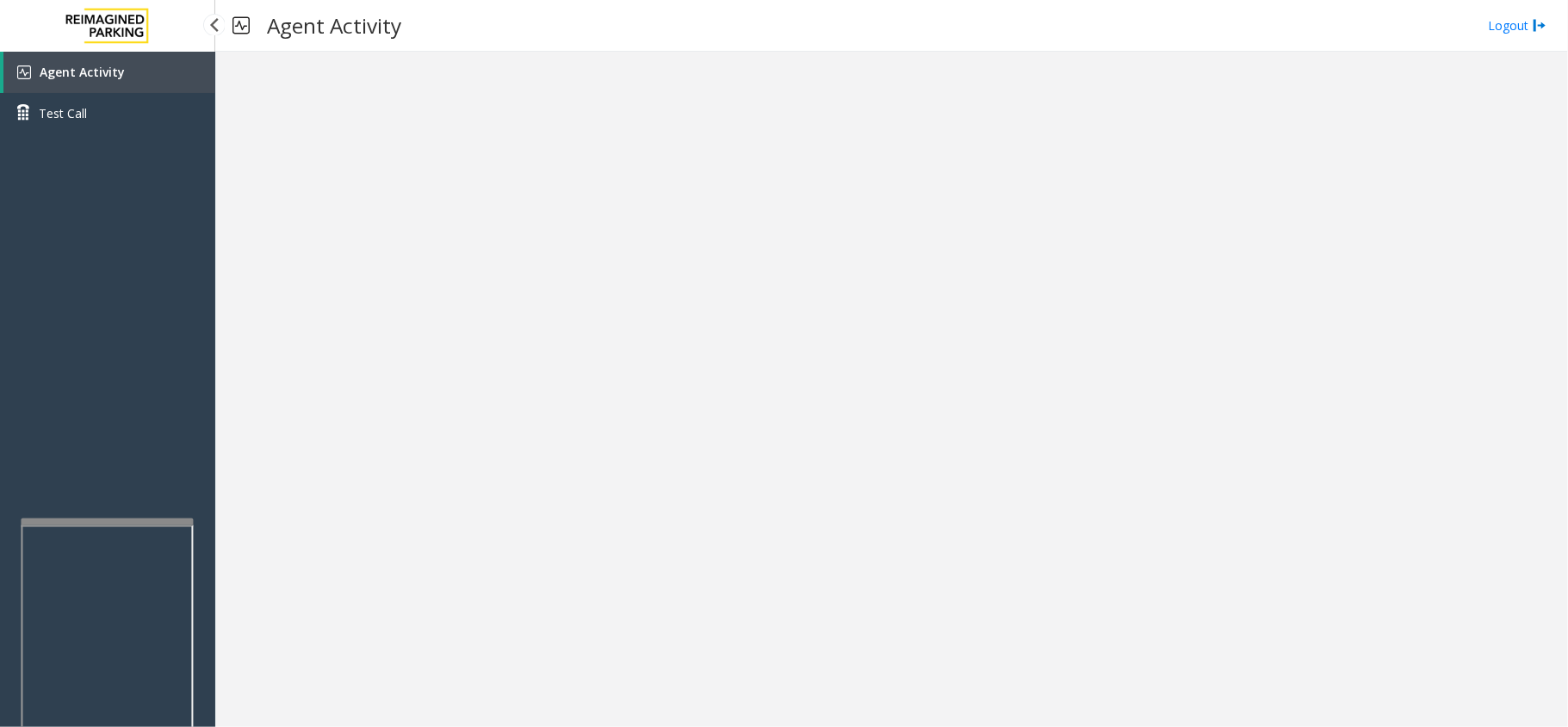 drag, startPoint x: 126, startPoint y: 297, endPoint x: 121, endPoint y: 307, distance: 11.18034 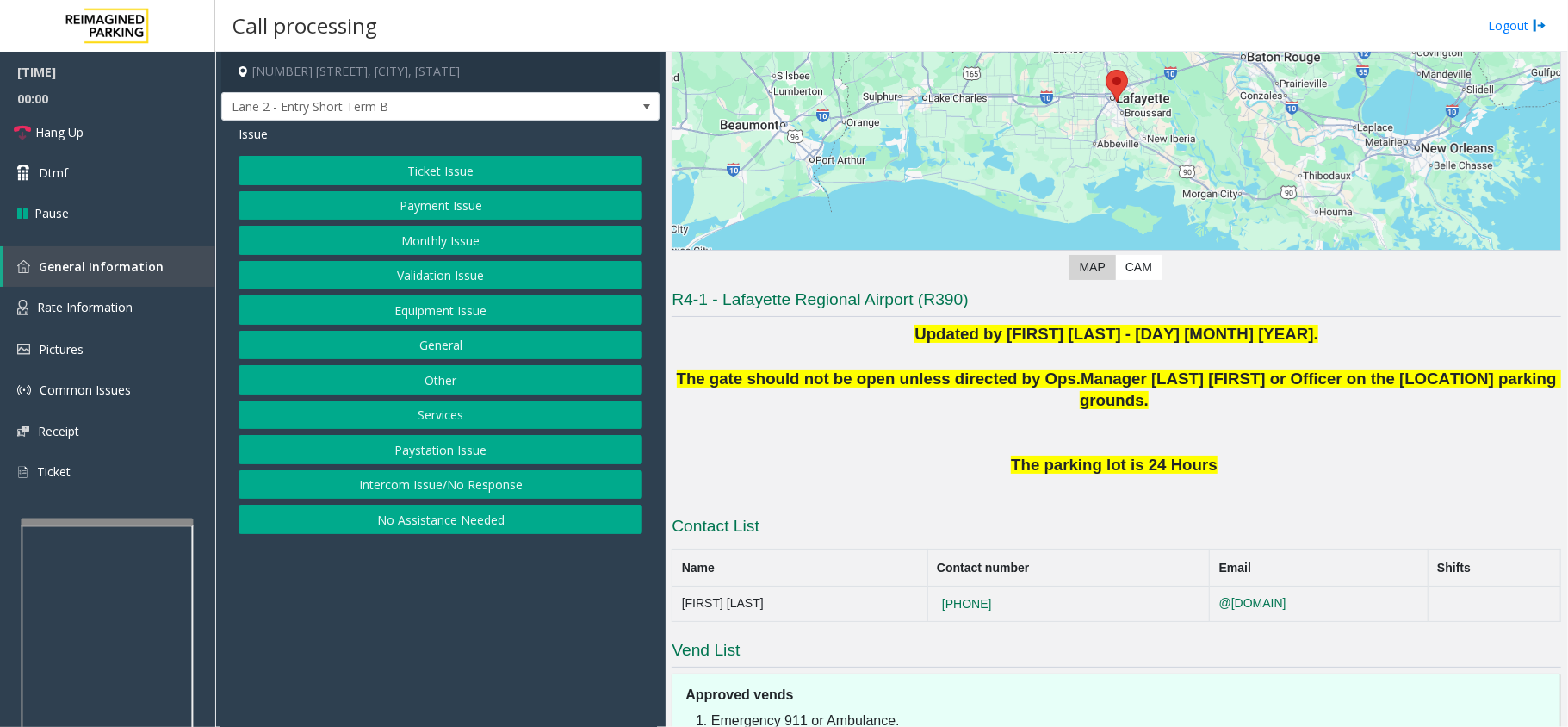 scroll, scrollTop: 365, scrollLeft: 0, axis: vertical 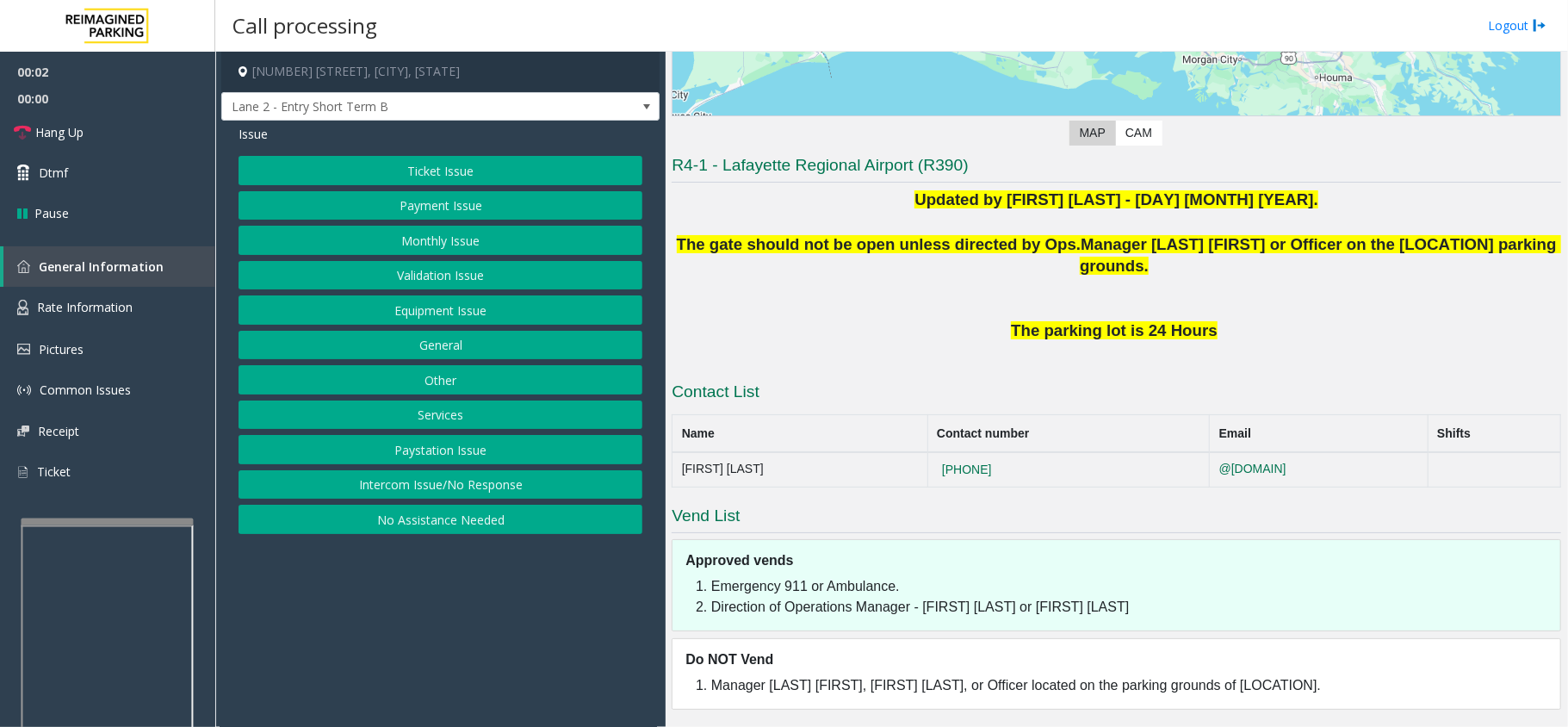 drag, startPoint x: 452, startPoint y: 631, endPoint x: 400, endPoint y: 635, distance: 52.153619 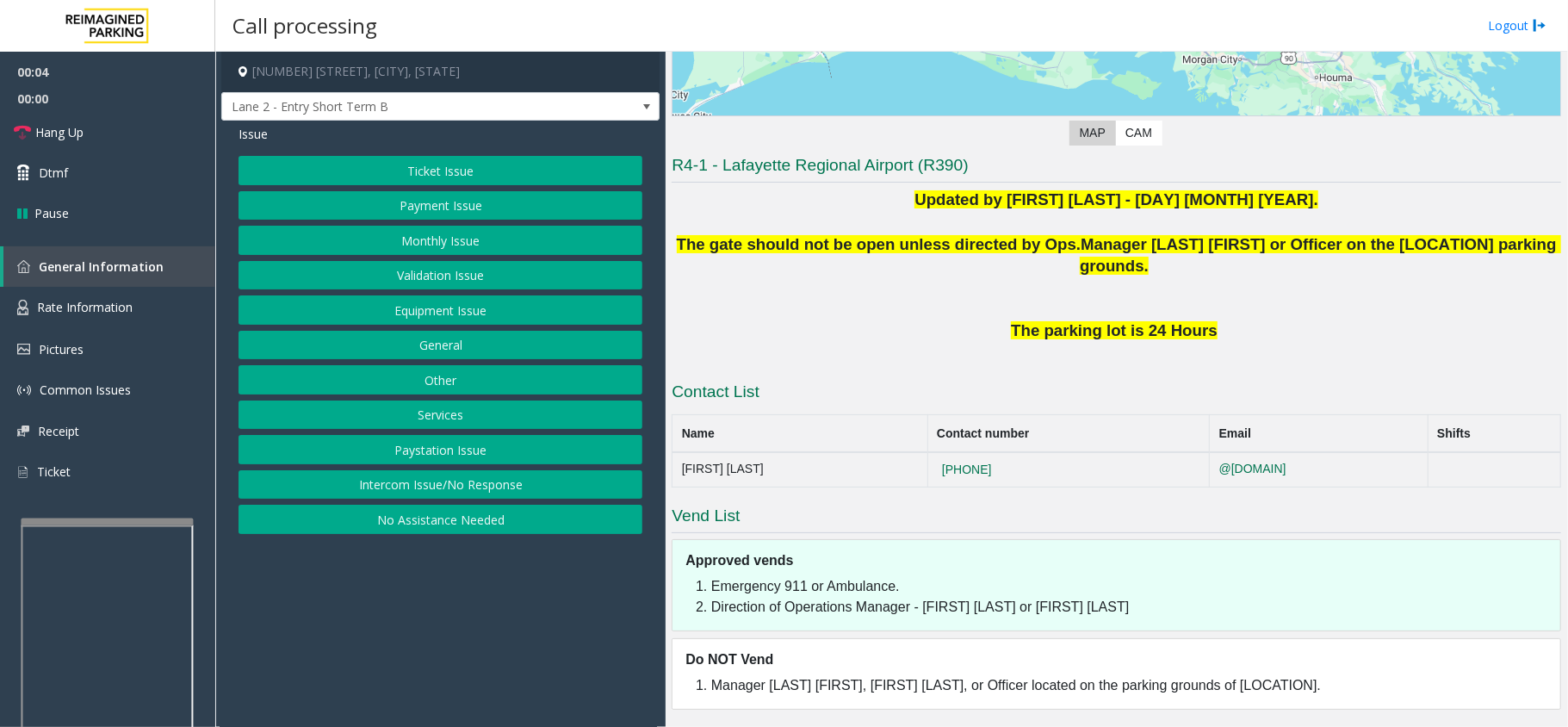 click on "Intercom Issue/No Response" 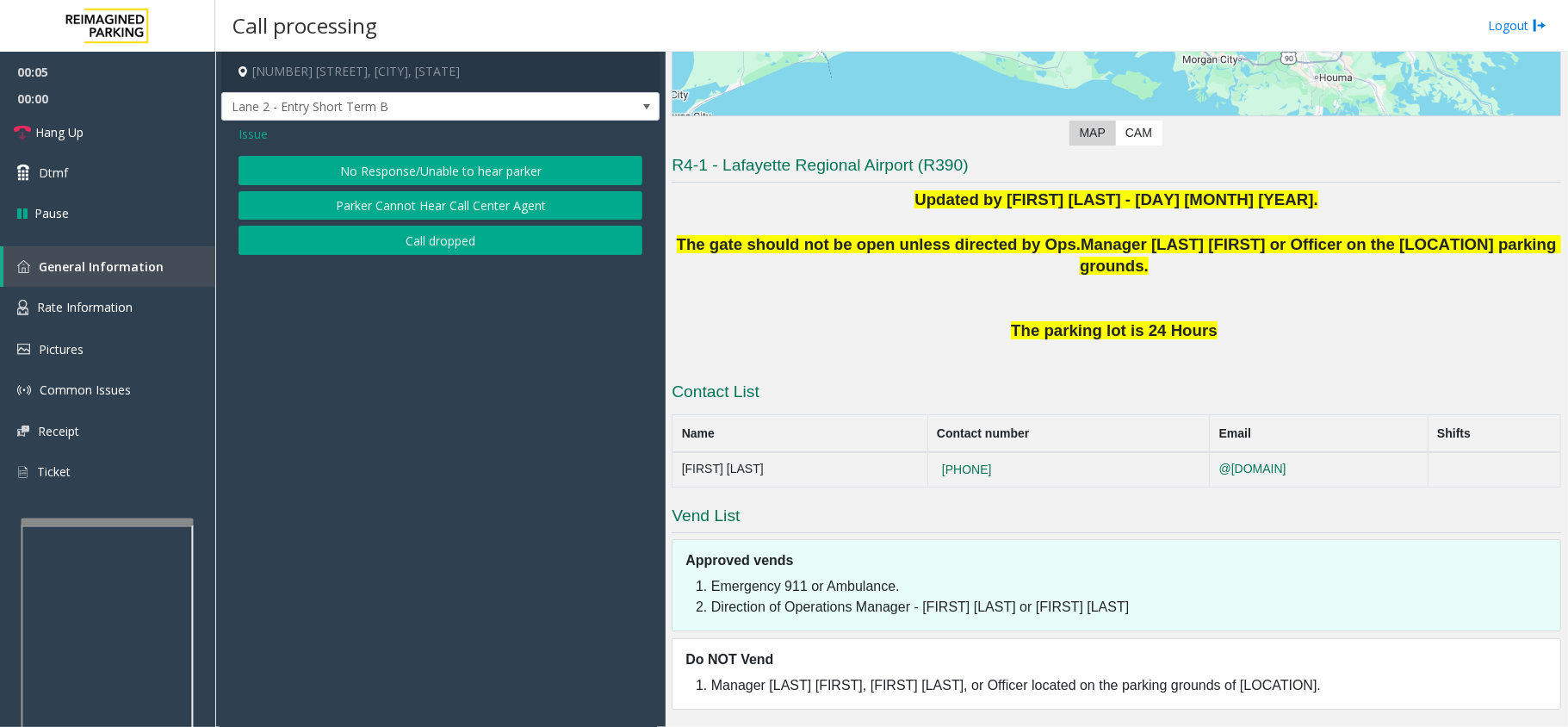 click on "Issue" 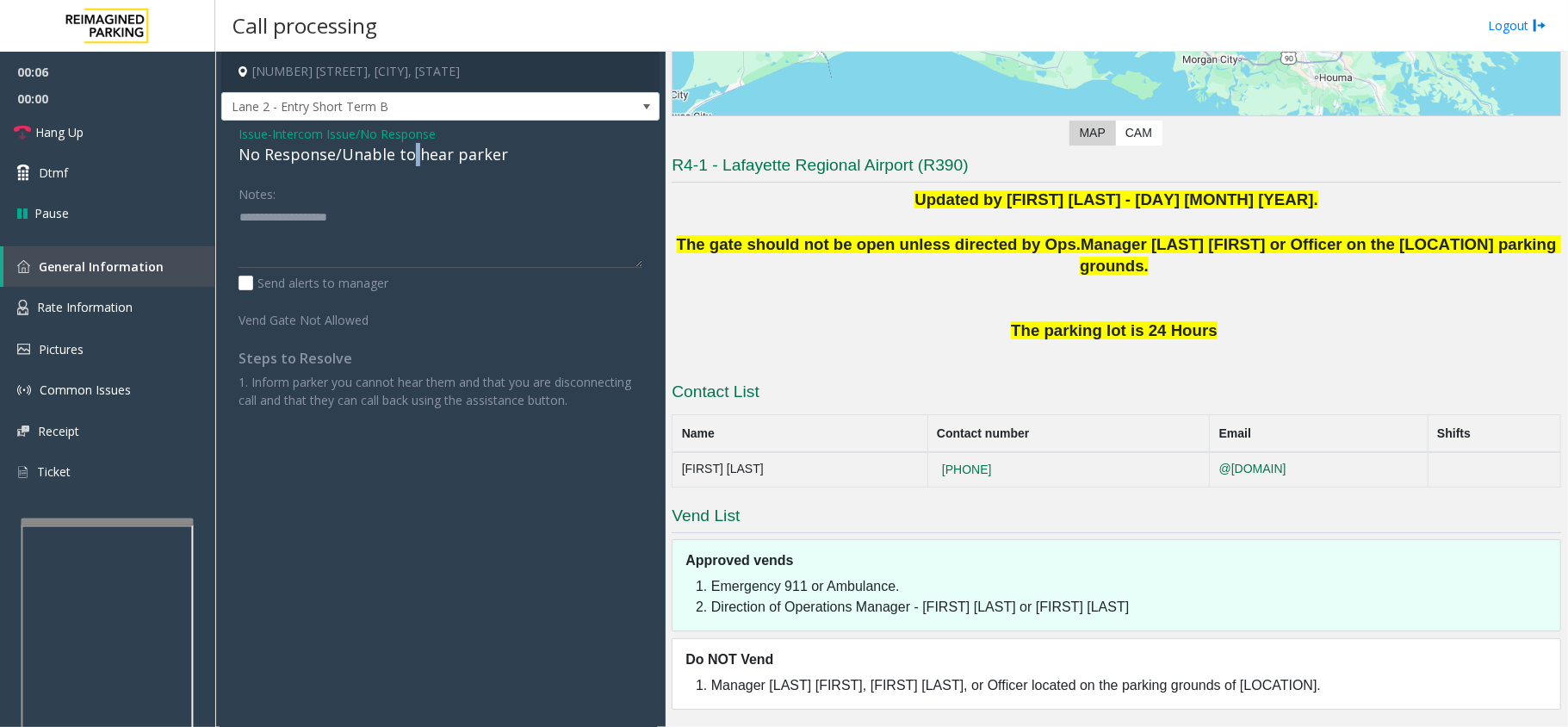 click on "No Response/Unable to hear parker" 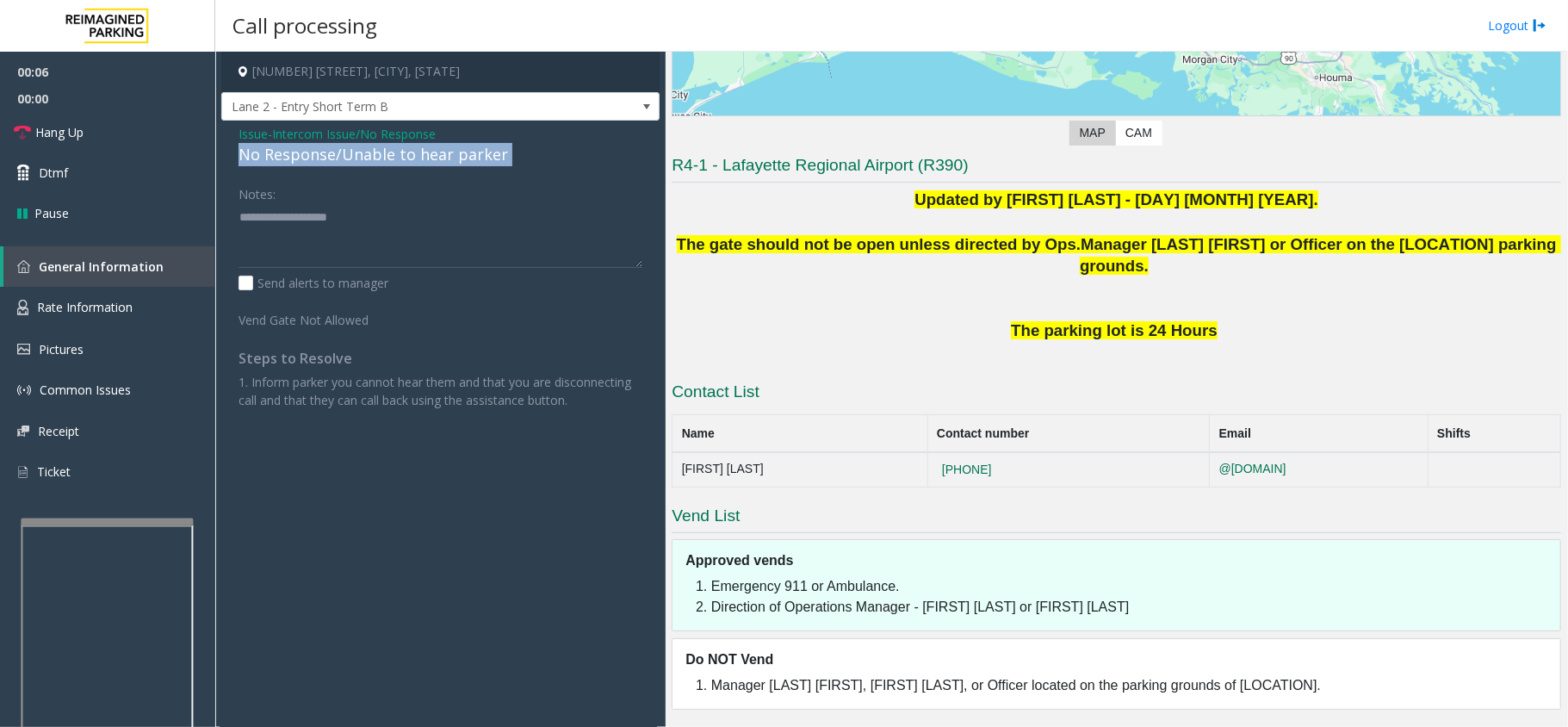 click on "No Response/Unable to hear parker" 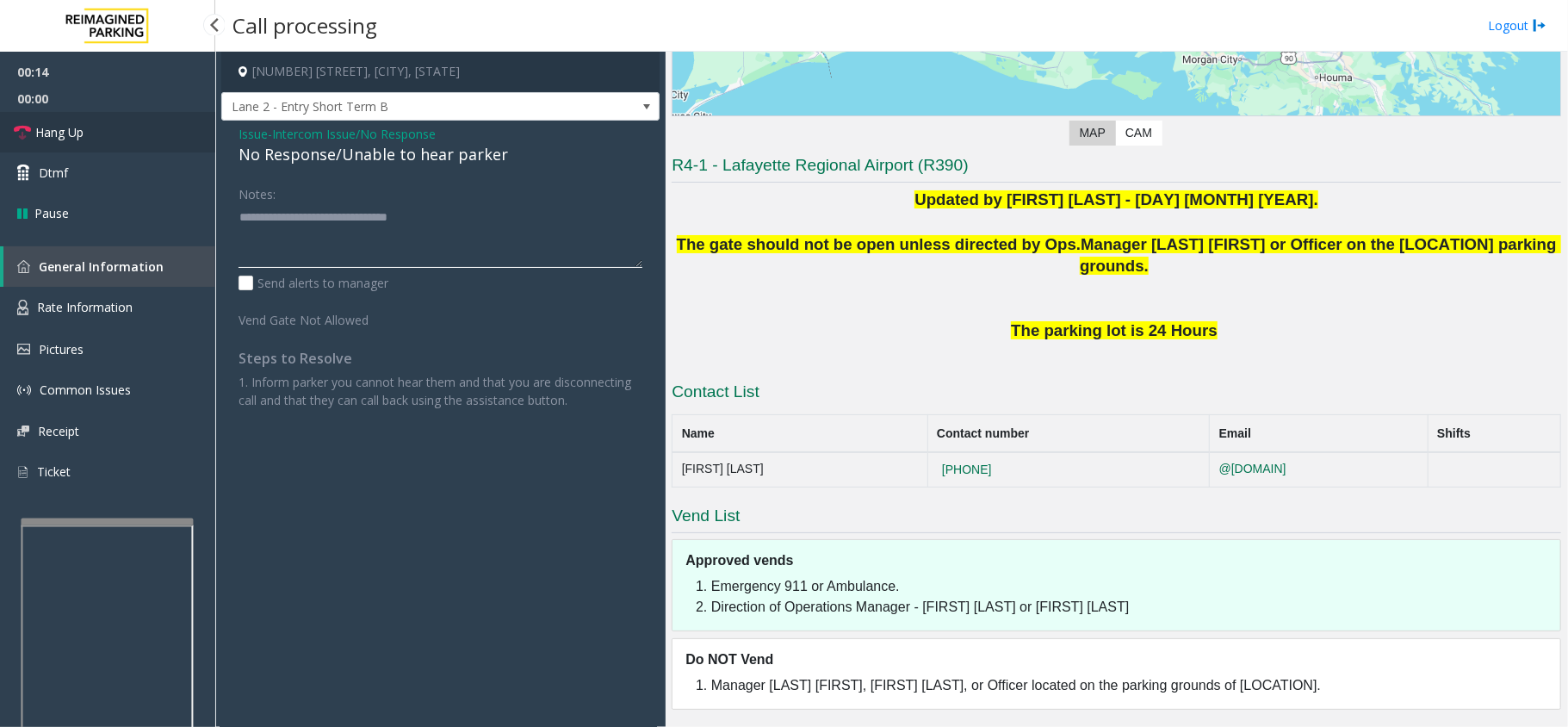 type on "**********" 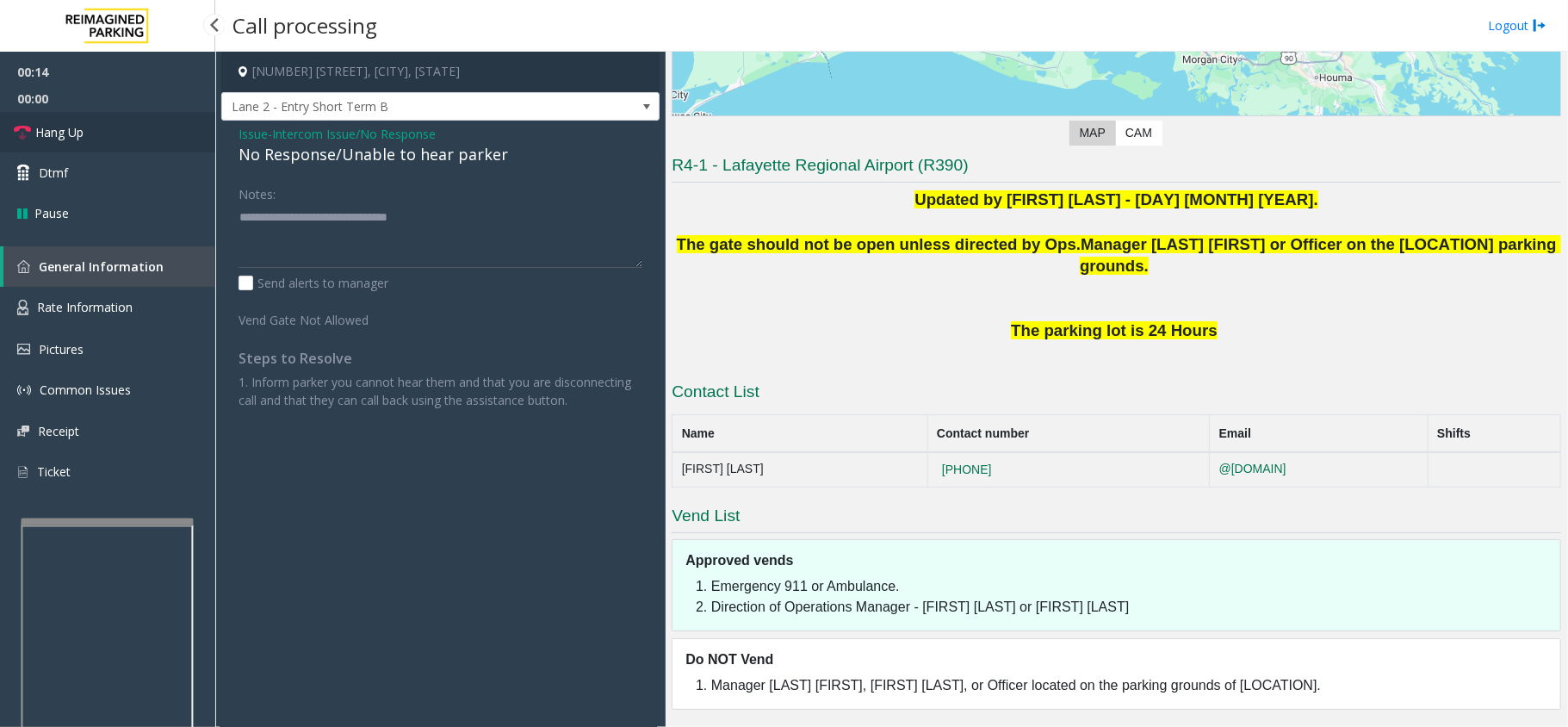 click on "Hang Up" at bounding box center (108, 132) 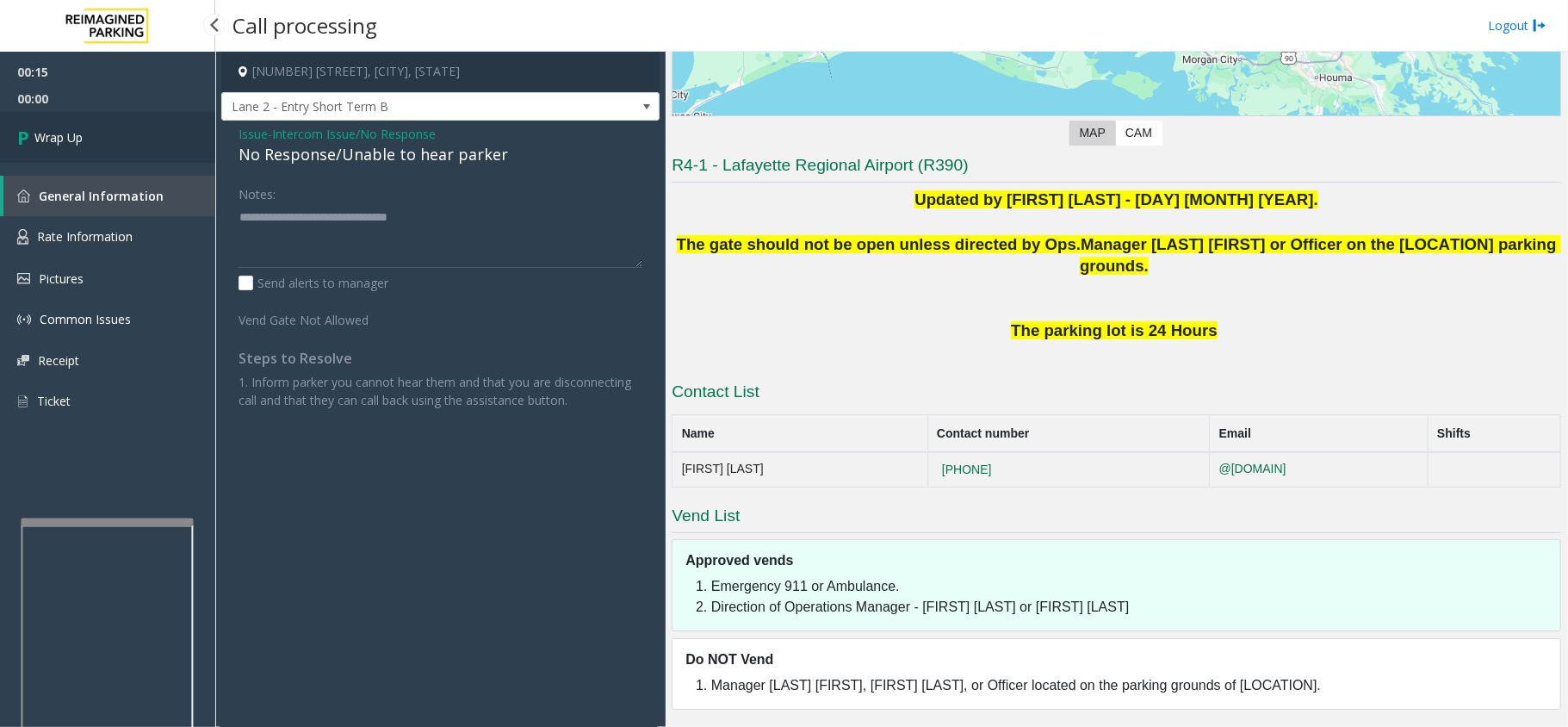 click on "Wrap Up" at bounding box center (108, 137) 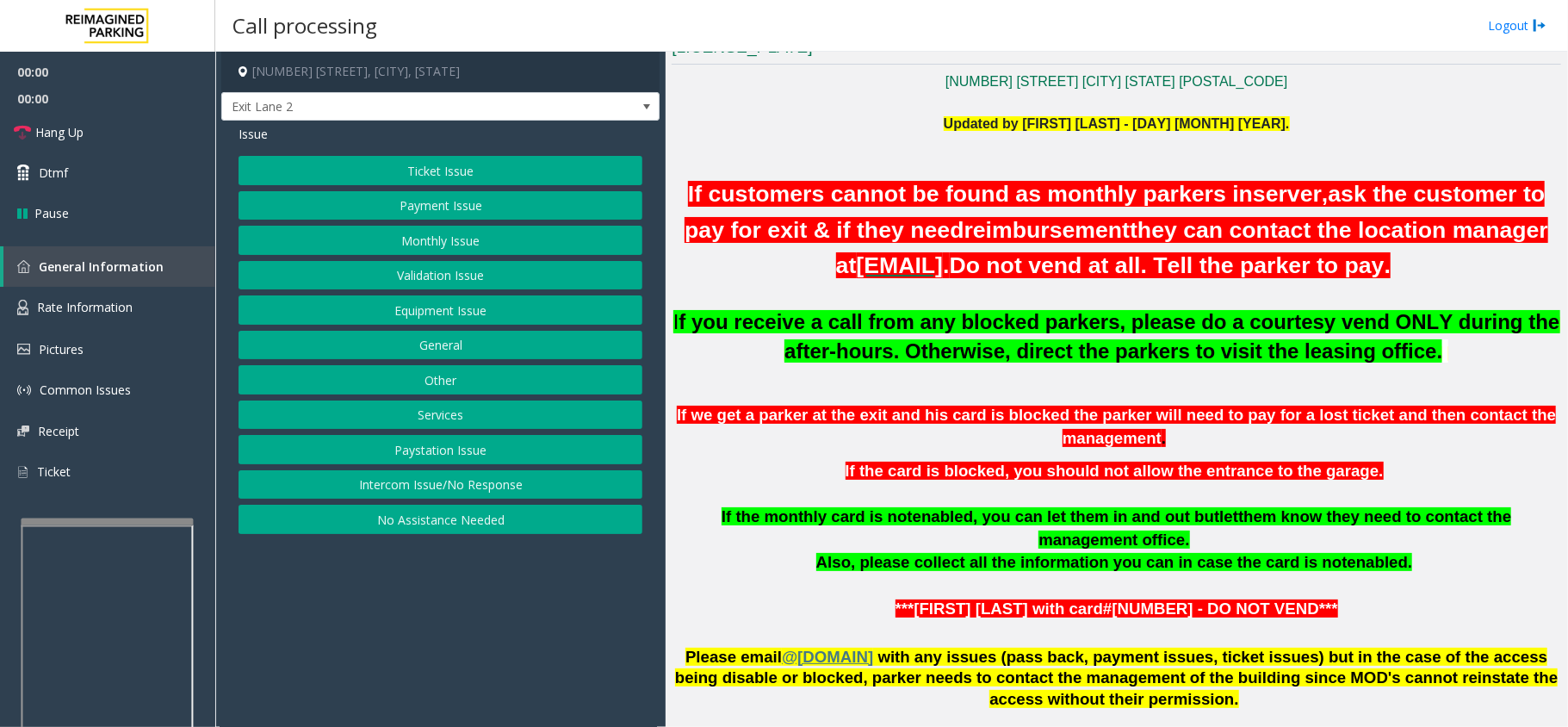 scroll, scrollTop: 1034, scrollLeft: 0, axis: vertical 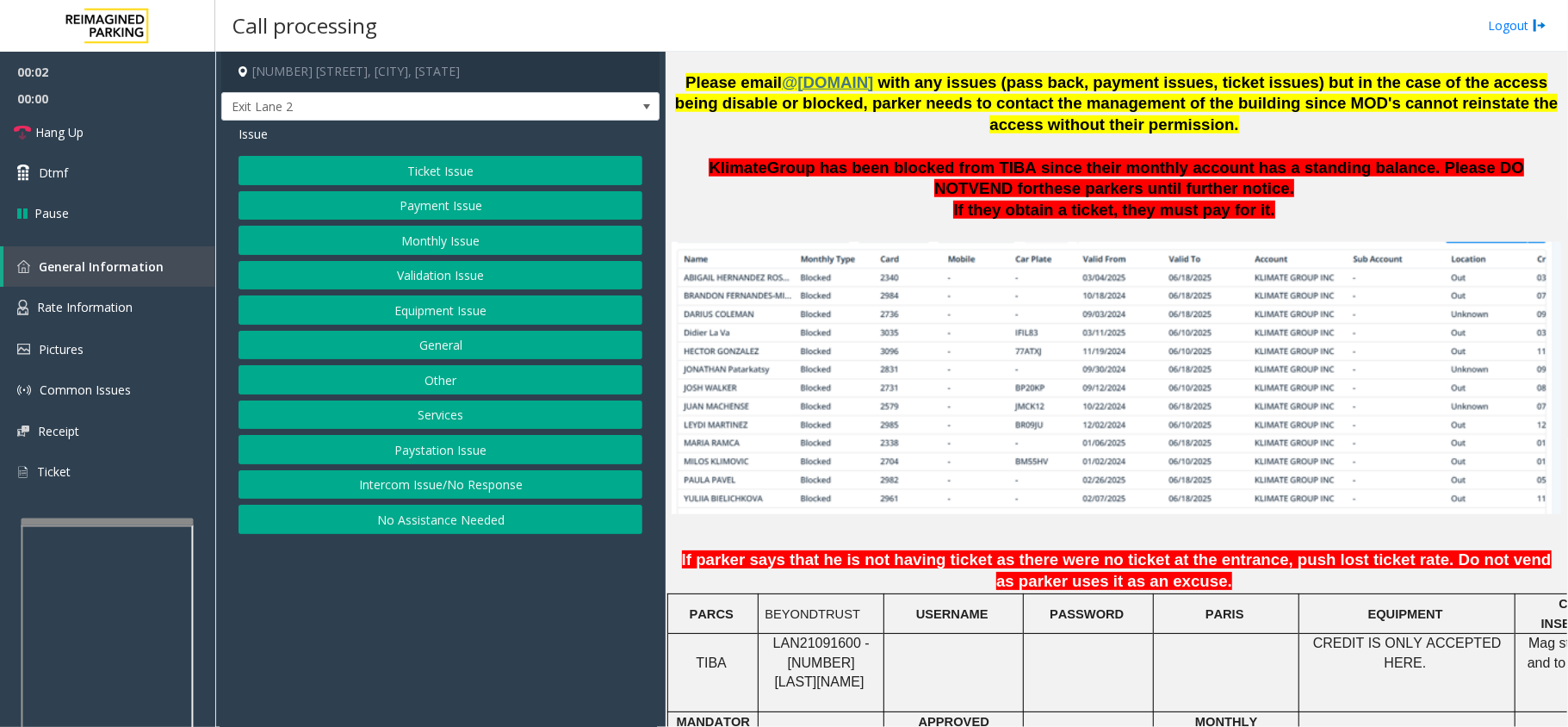 drag, startPoint x: 483, startPoint y: 567, endPoint x: 449, endPoint y: 590, distance: 41.048752 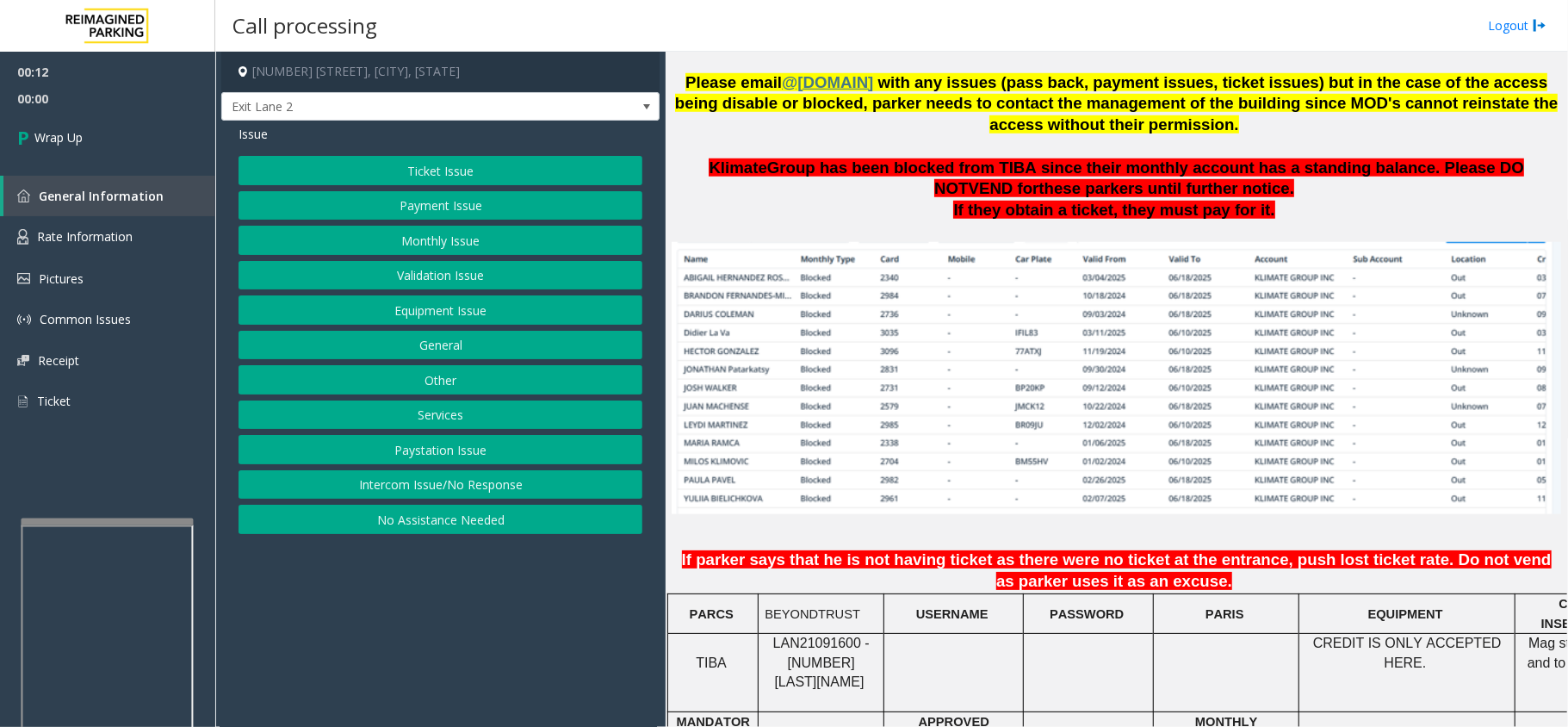 click on "Intercom Issue/No Response" 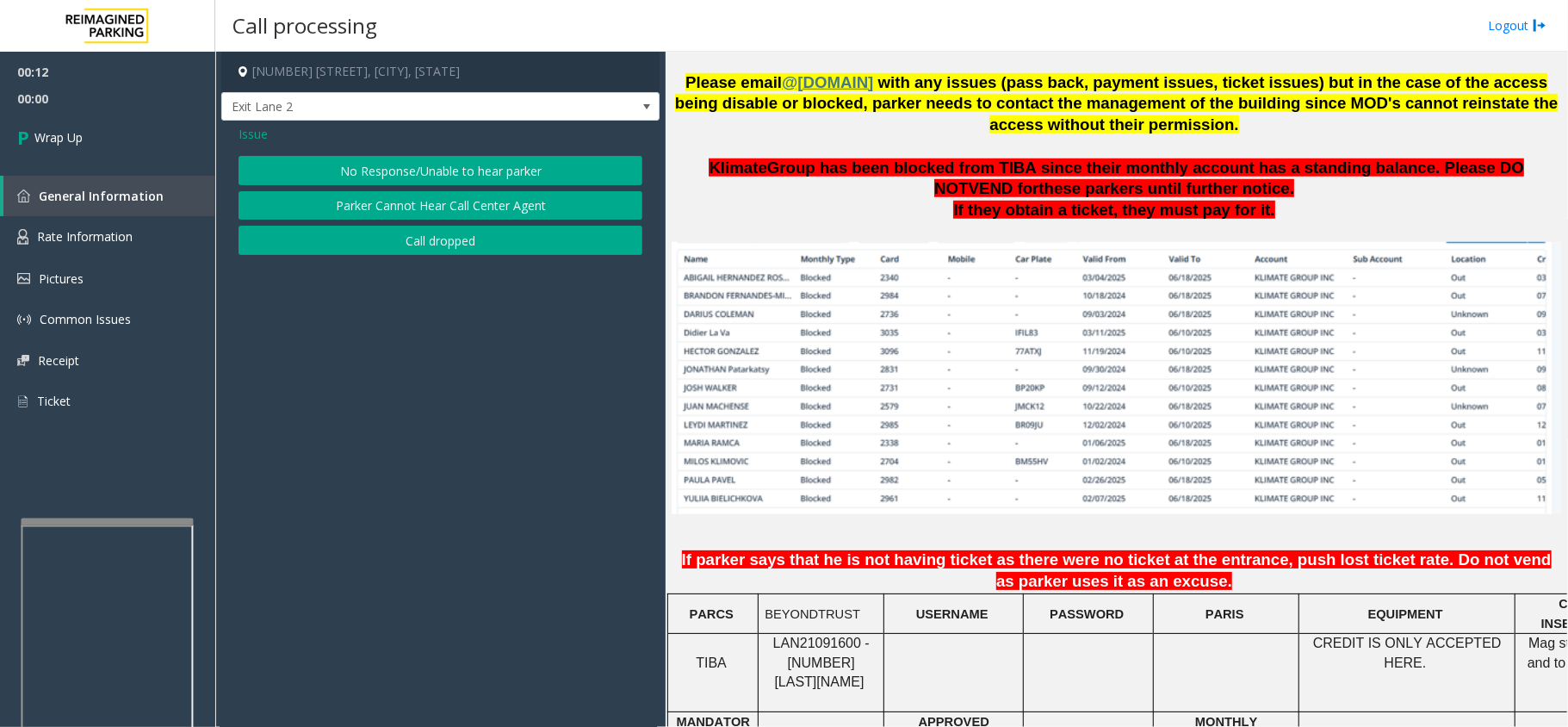 click on "Call dropped" 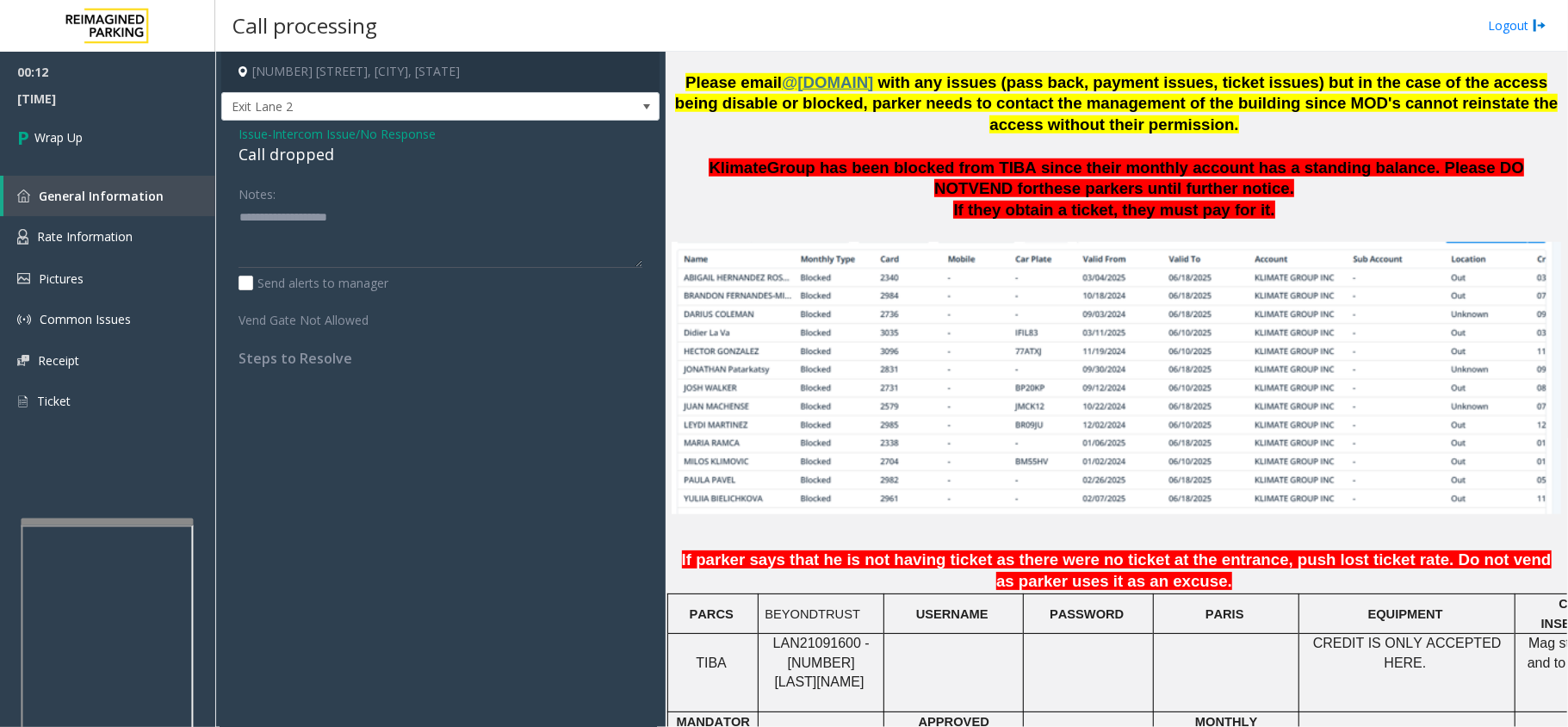 click on "Call dropped" 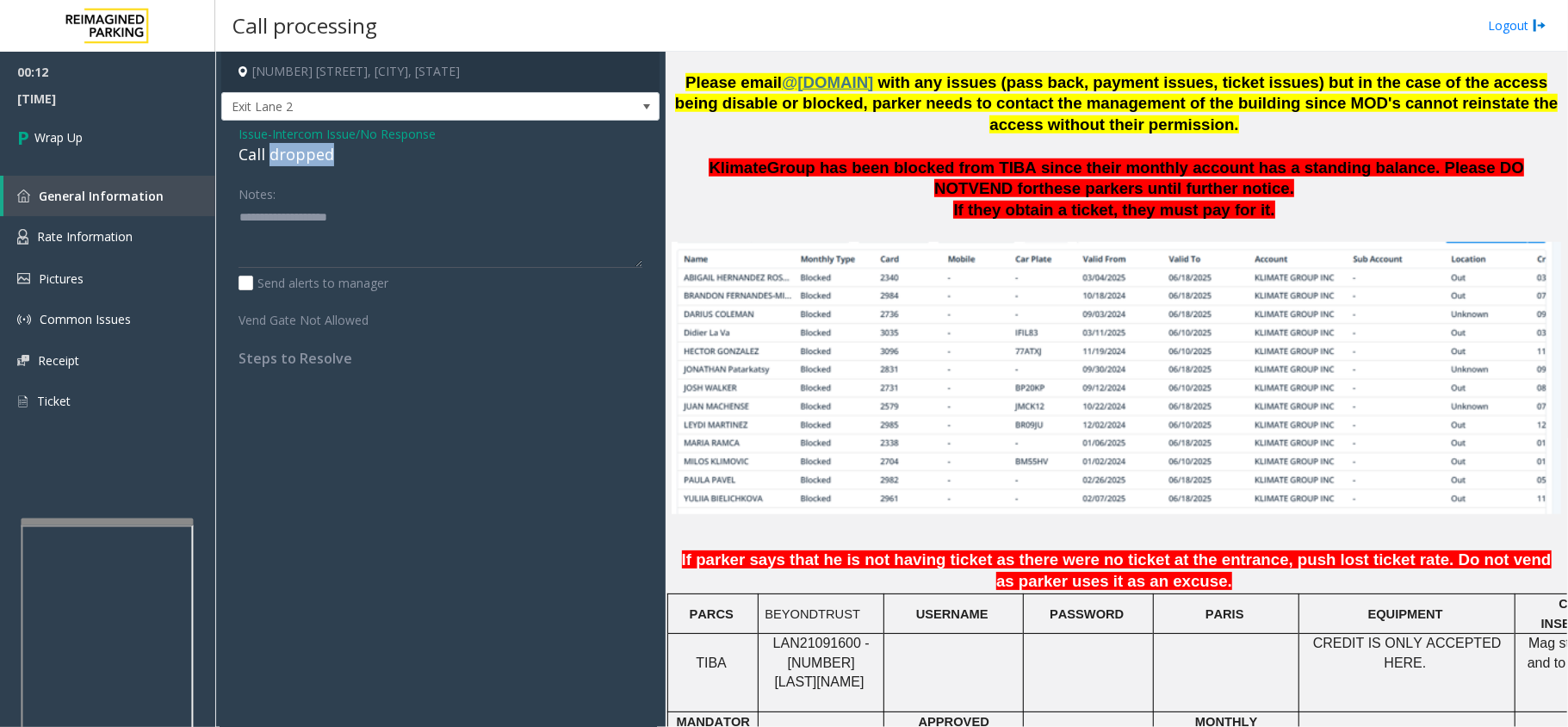 click on "Call dropped" 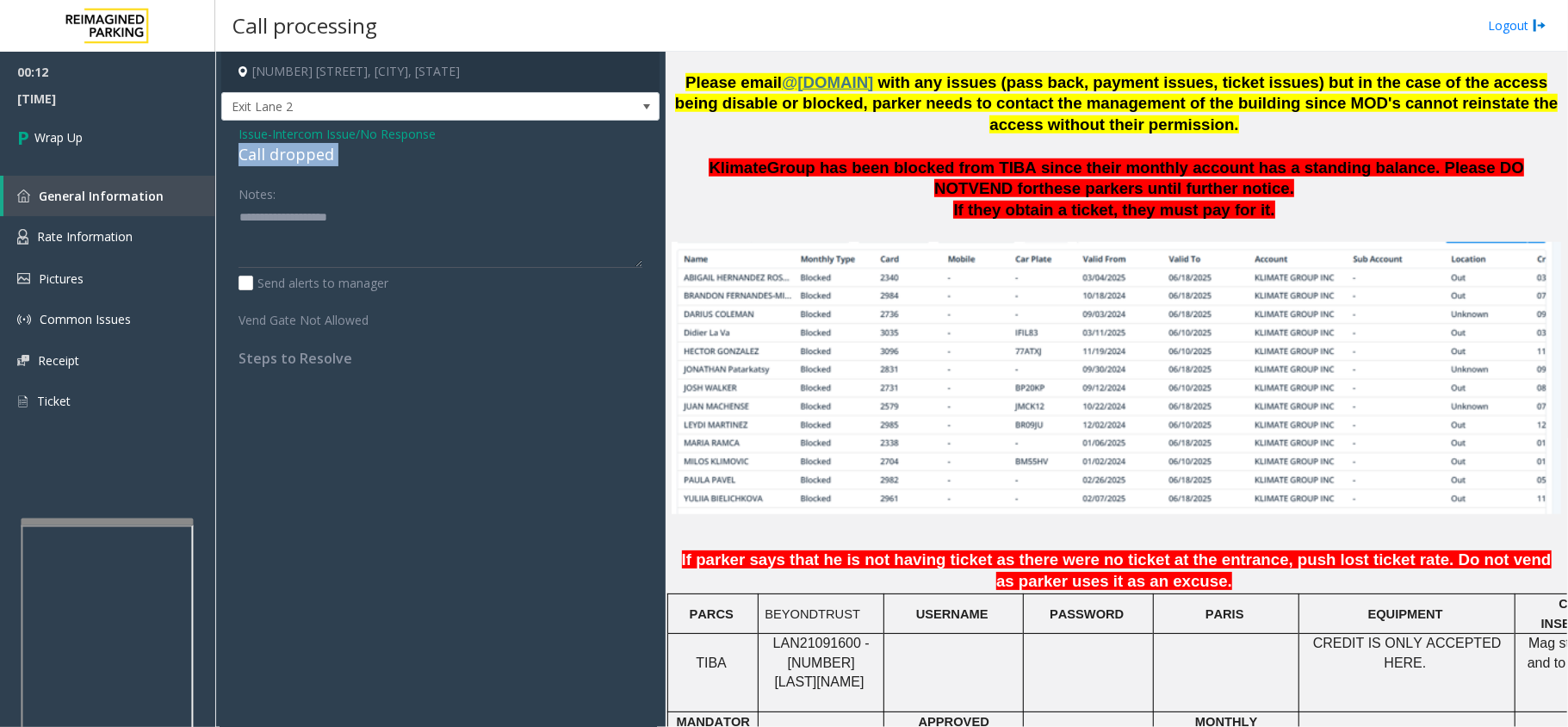 click on "Call dropped" 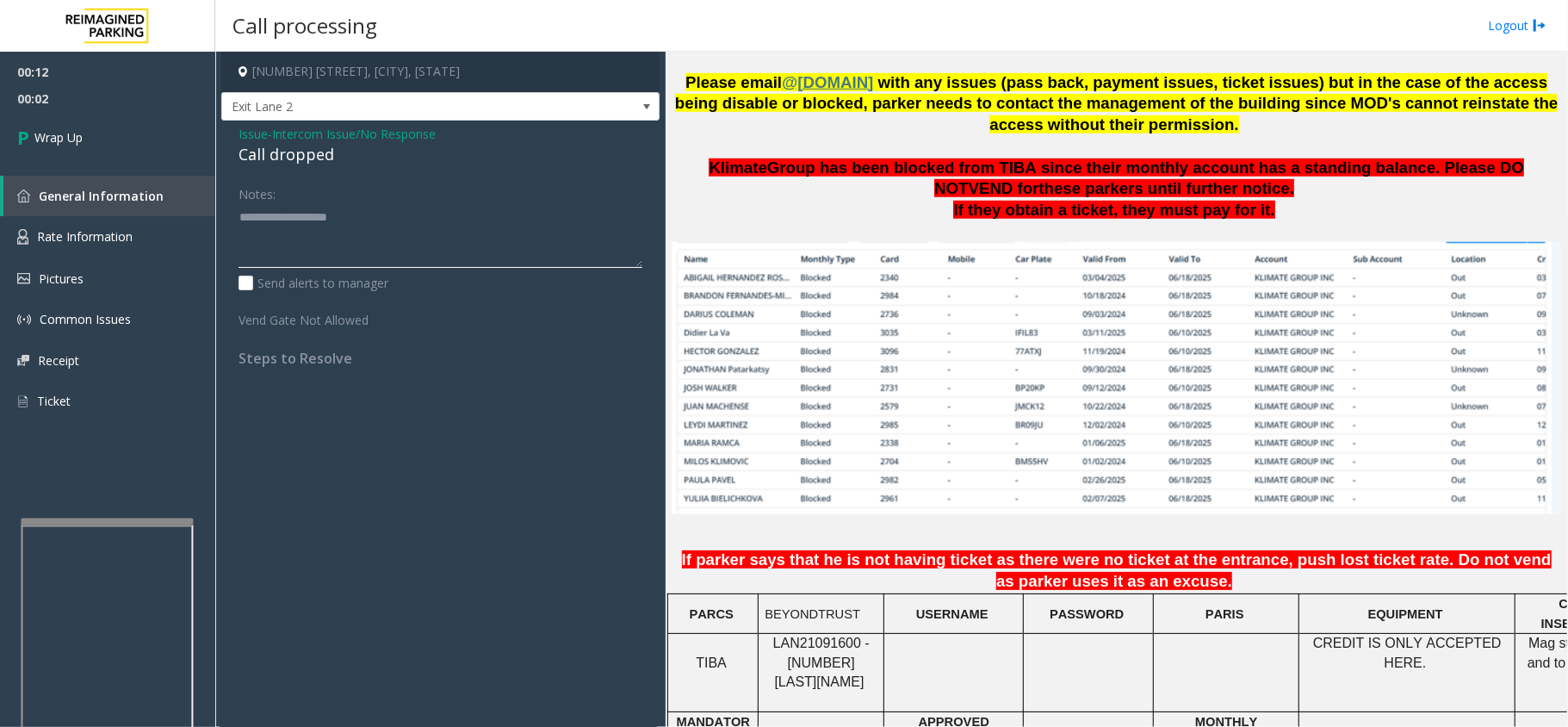 paste on "**********" 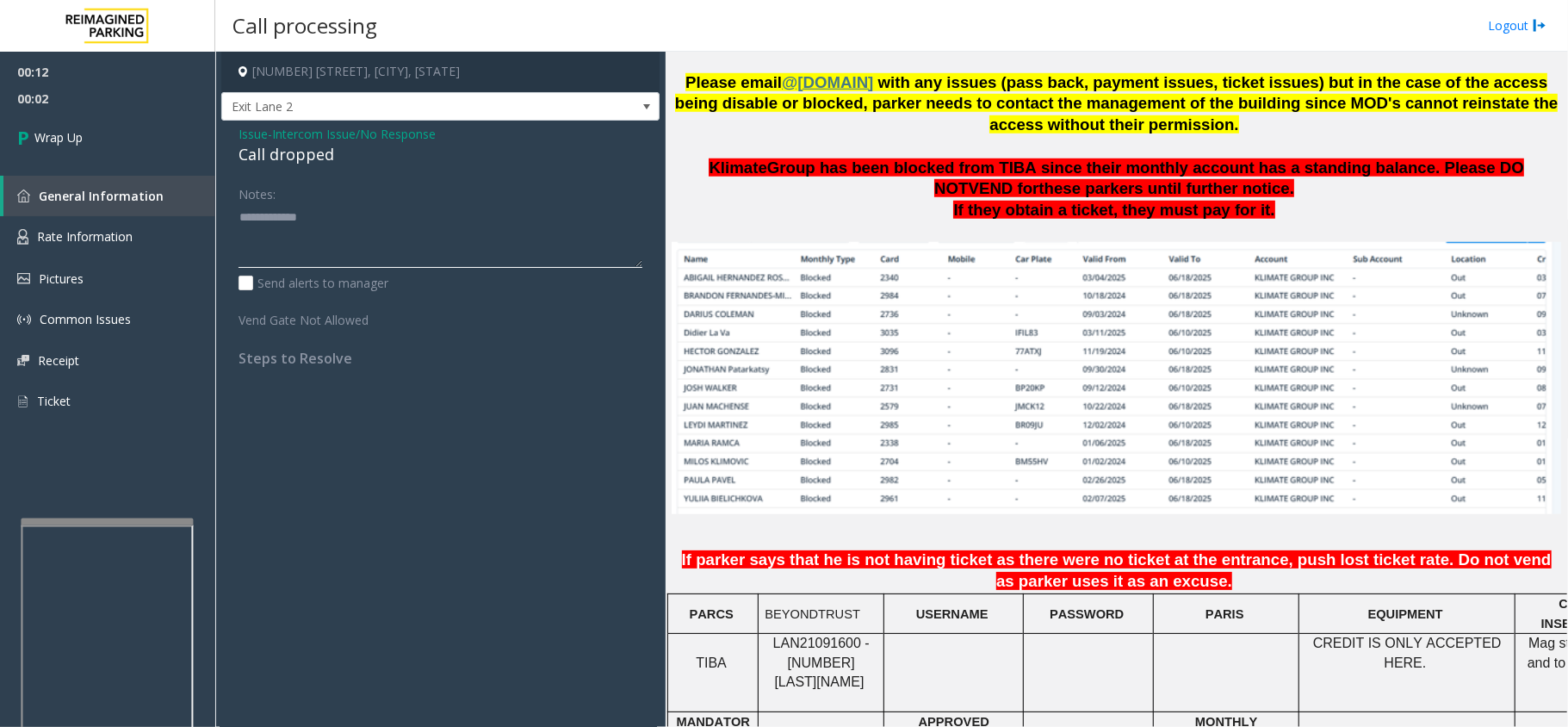 click 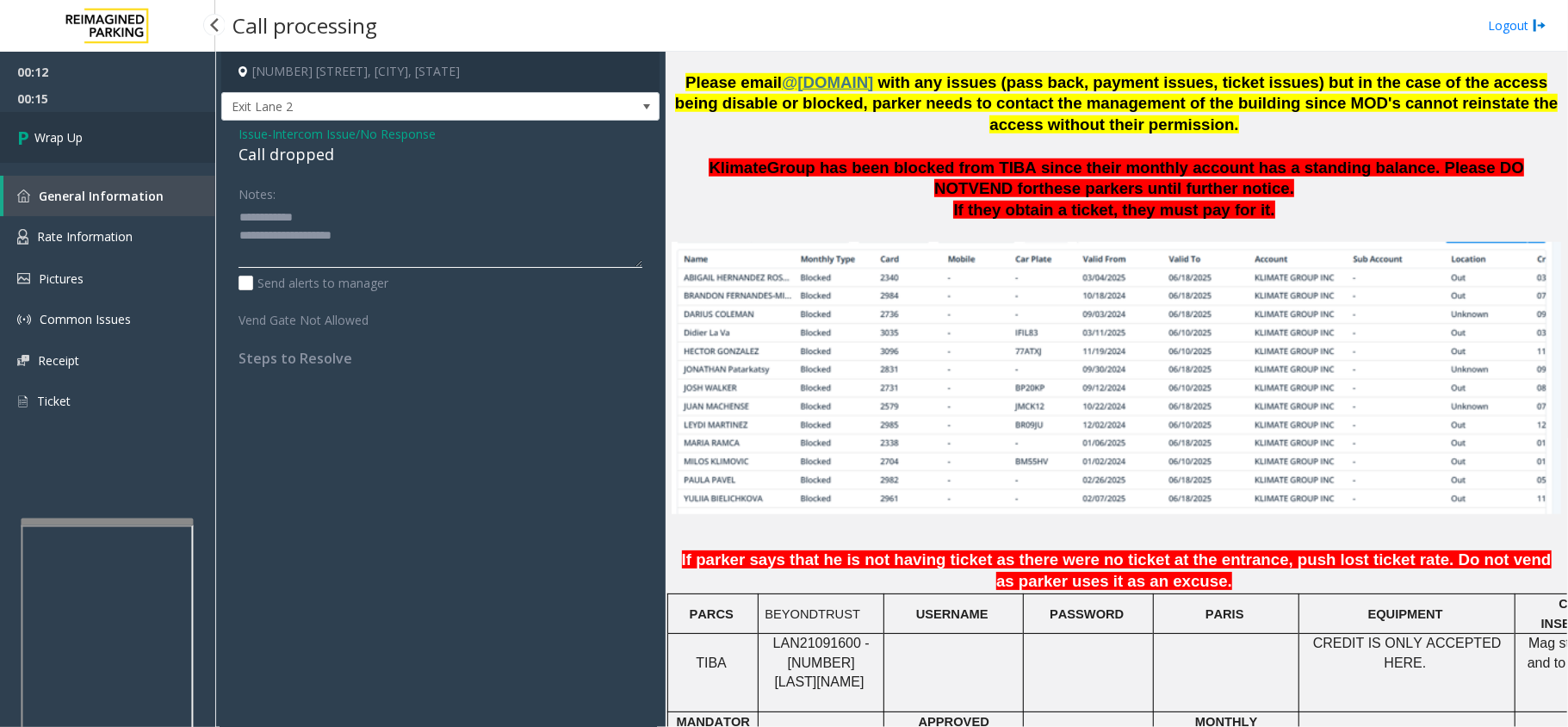 type on "**********" 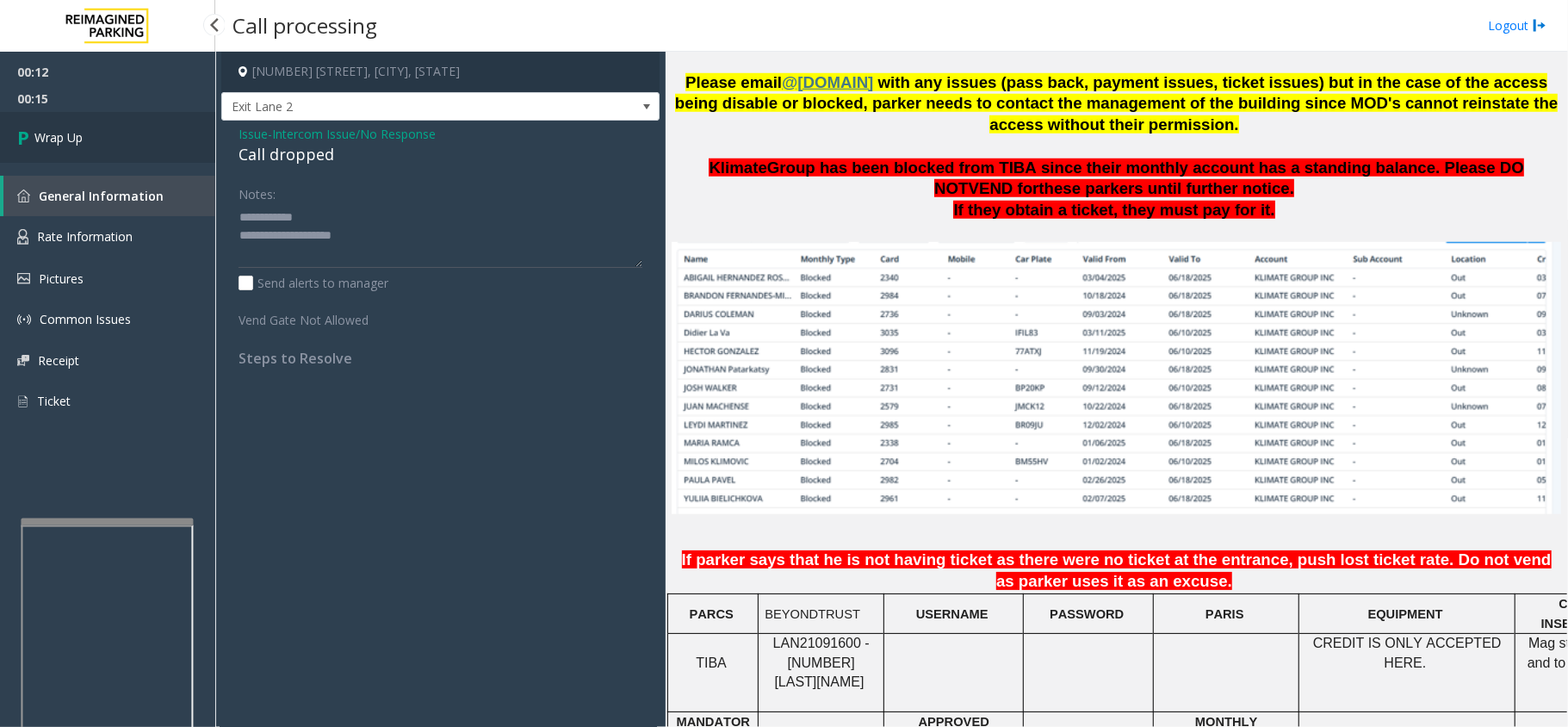 click on "Wrap Up" at bounding box center [108, 137] 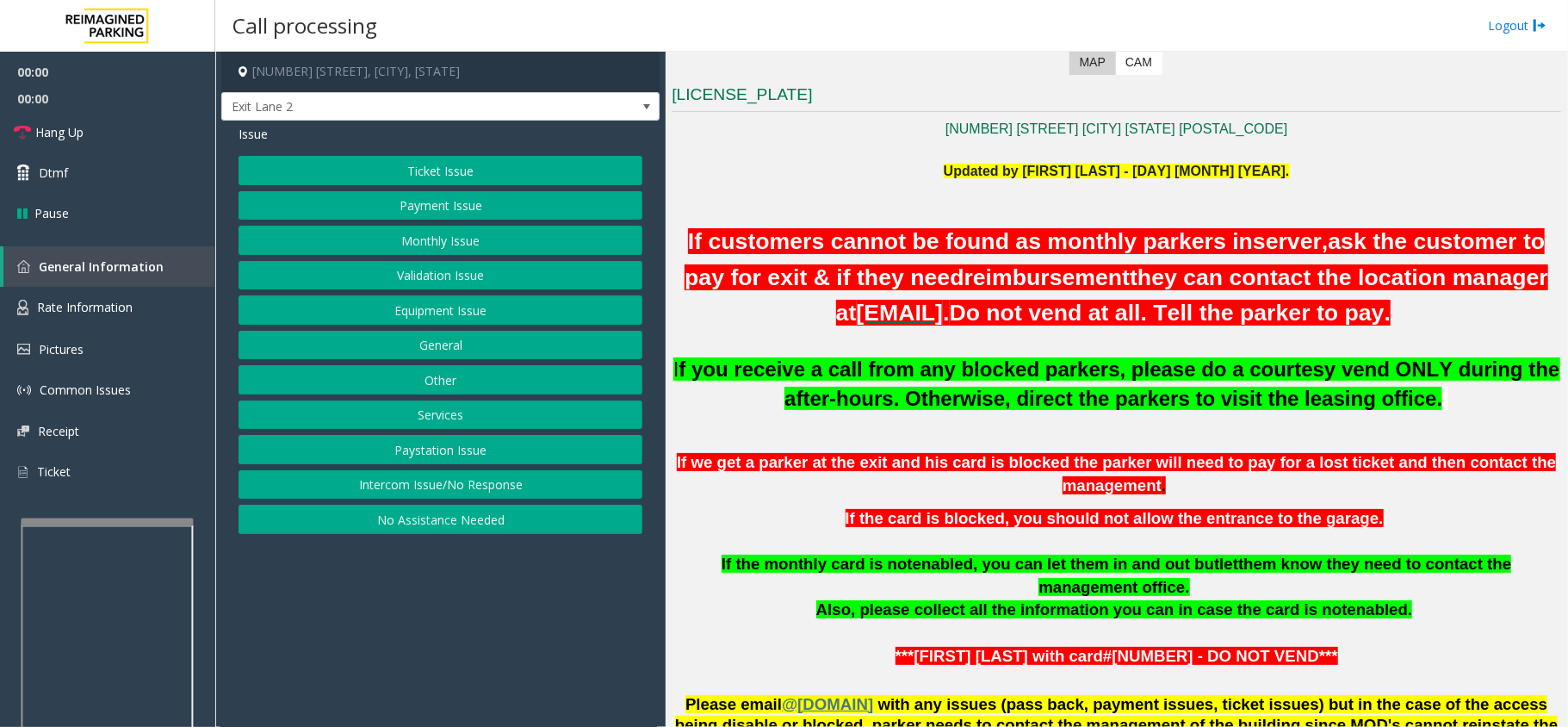 scroll, scrollTop: 574, scrollLeft: 0, axis: vertical 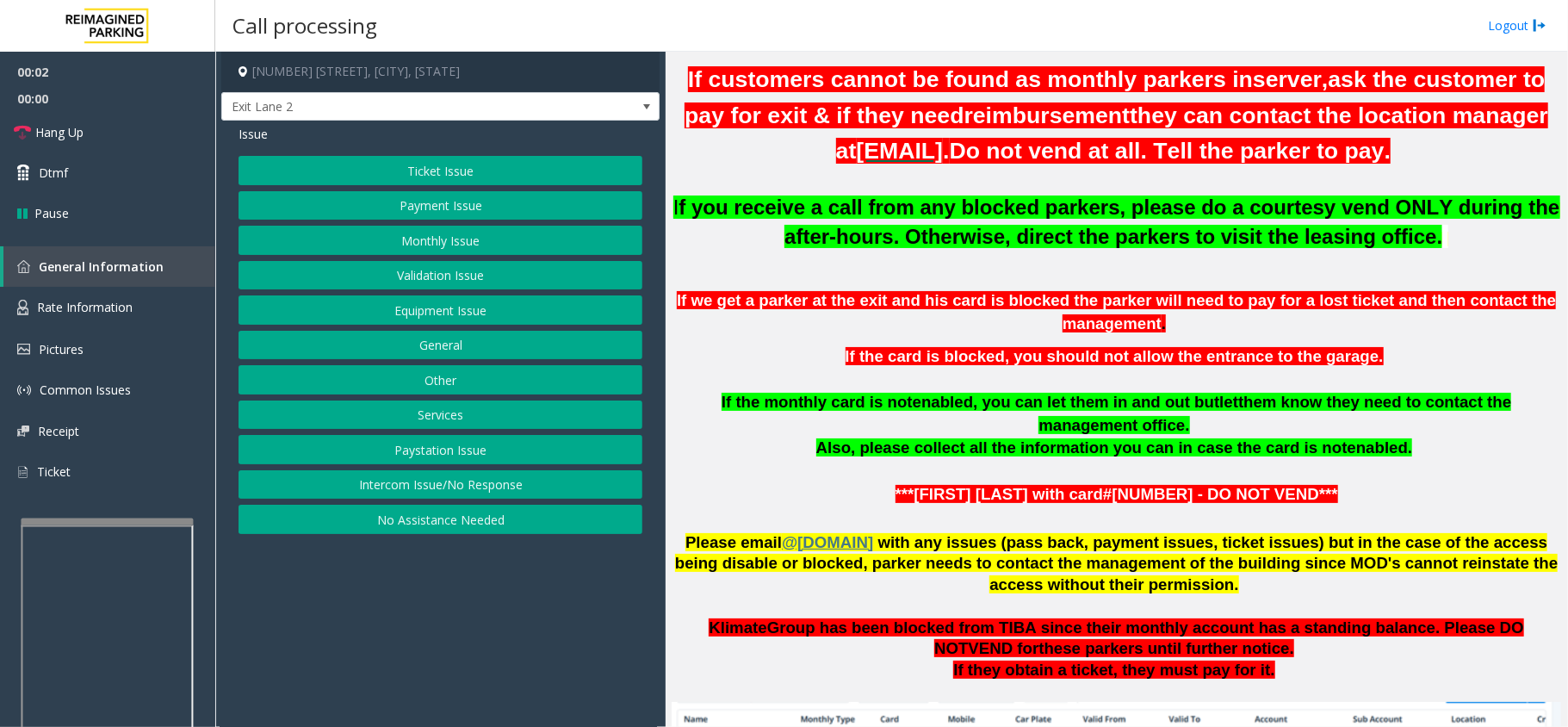 click on "Intercom Issue/No Response" 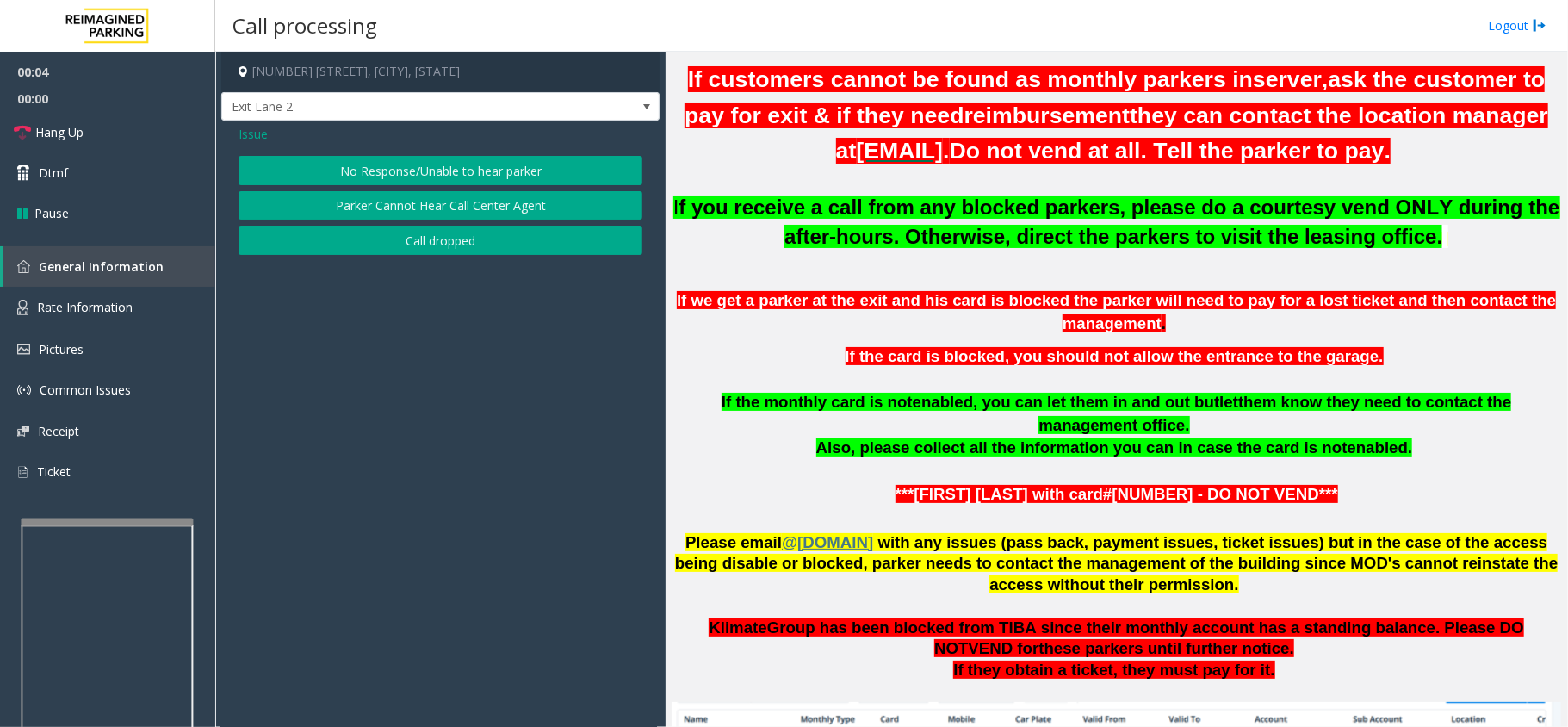 click on "Issue" 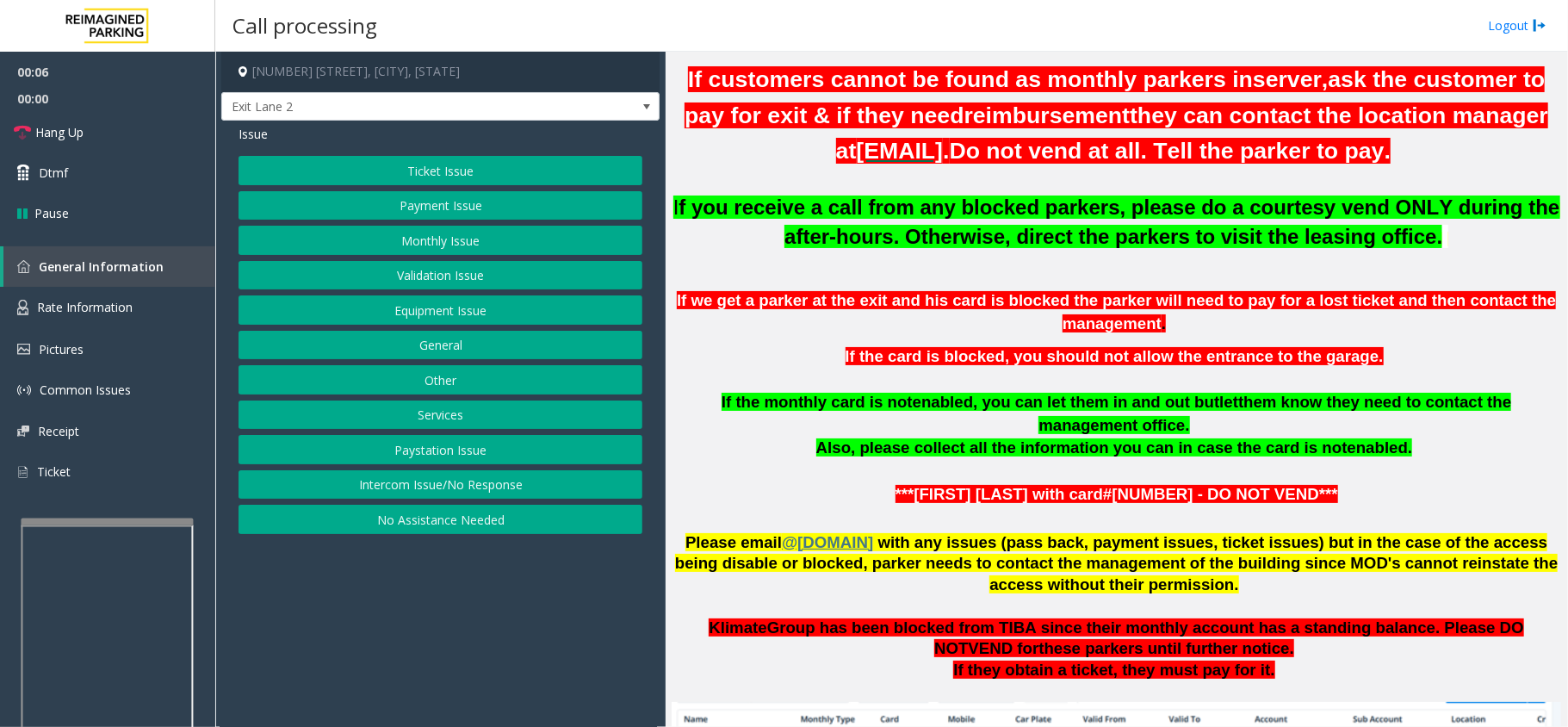 click on "Intercom Issue/No Response" 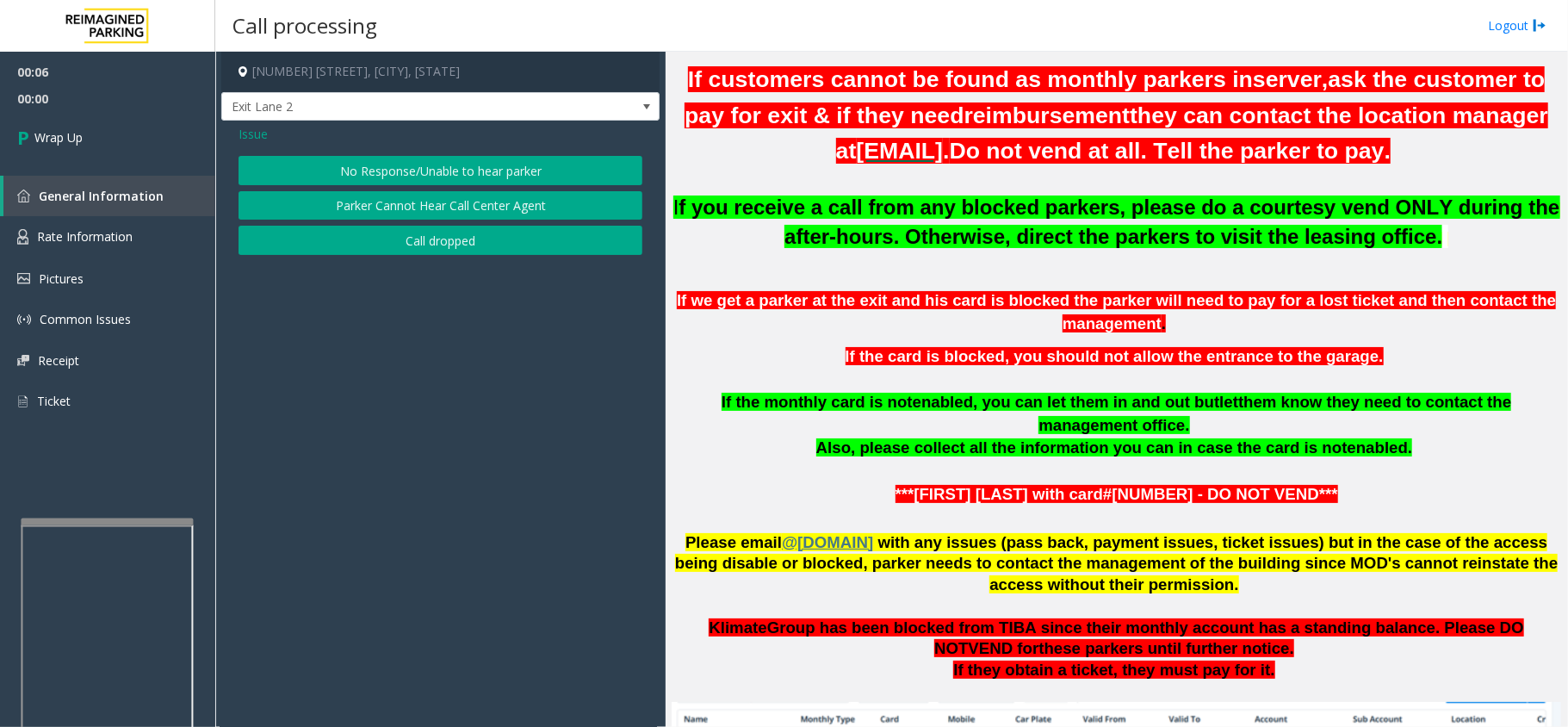 click on "Call dropped" 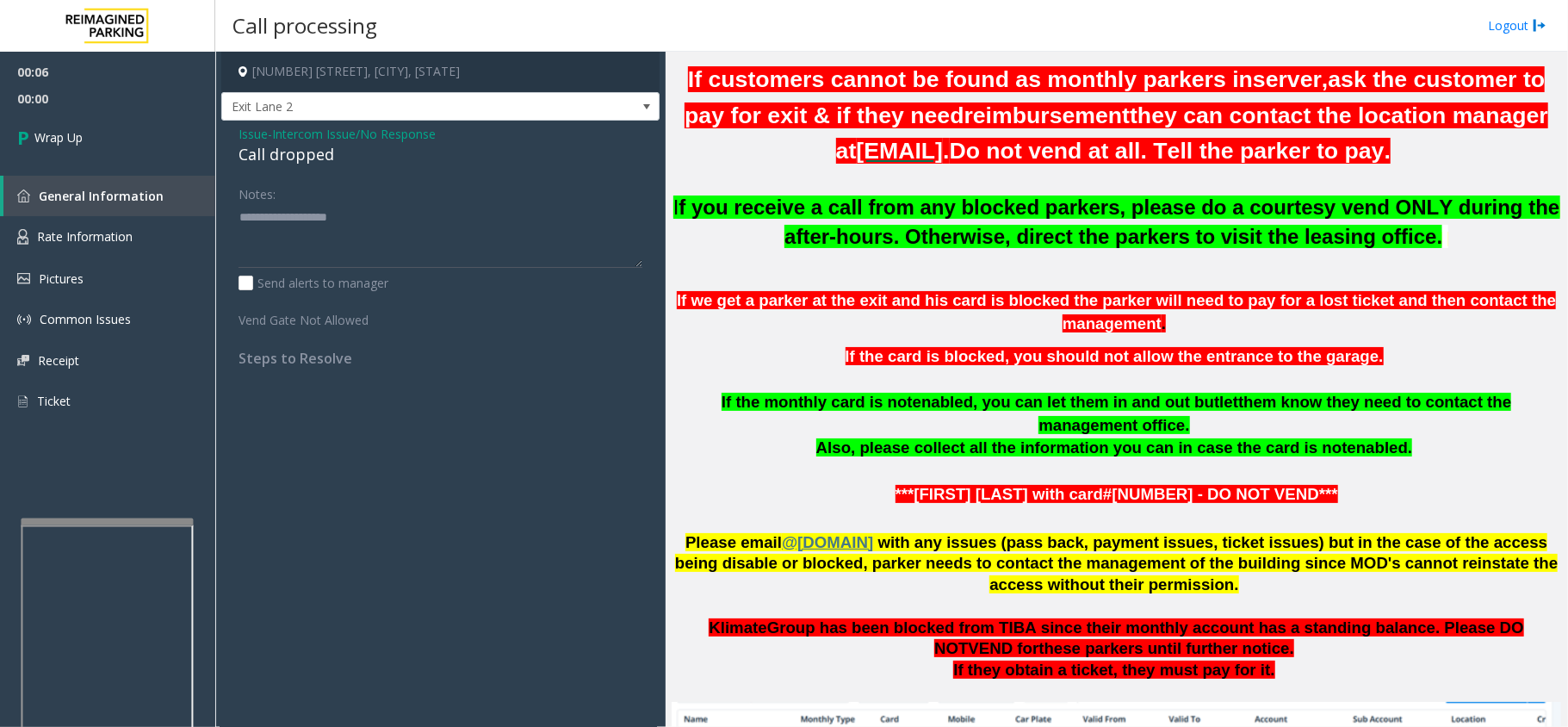 click on "Call dropped" 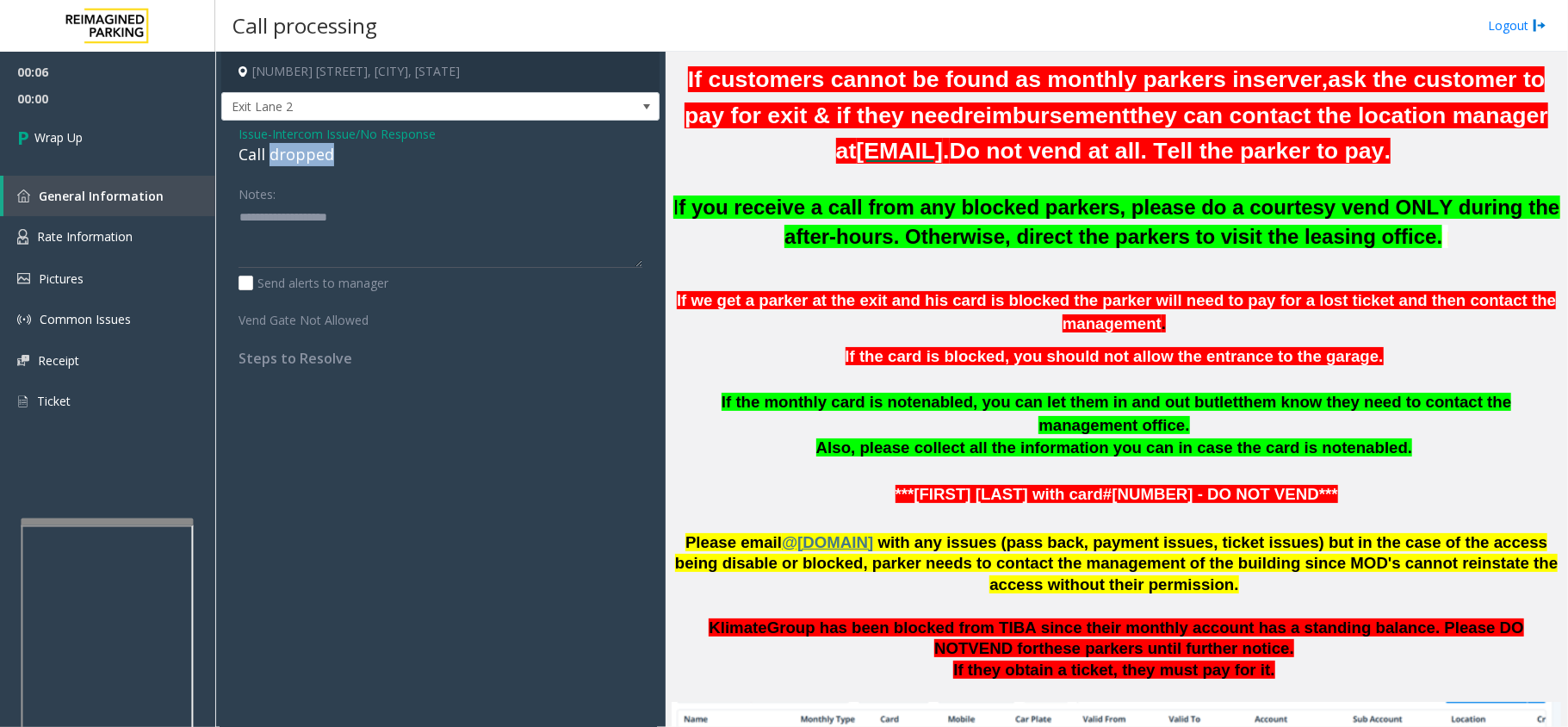 click on "Call dropped" 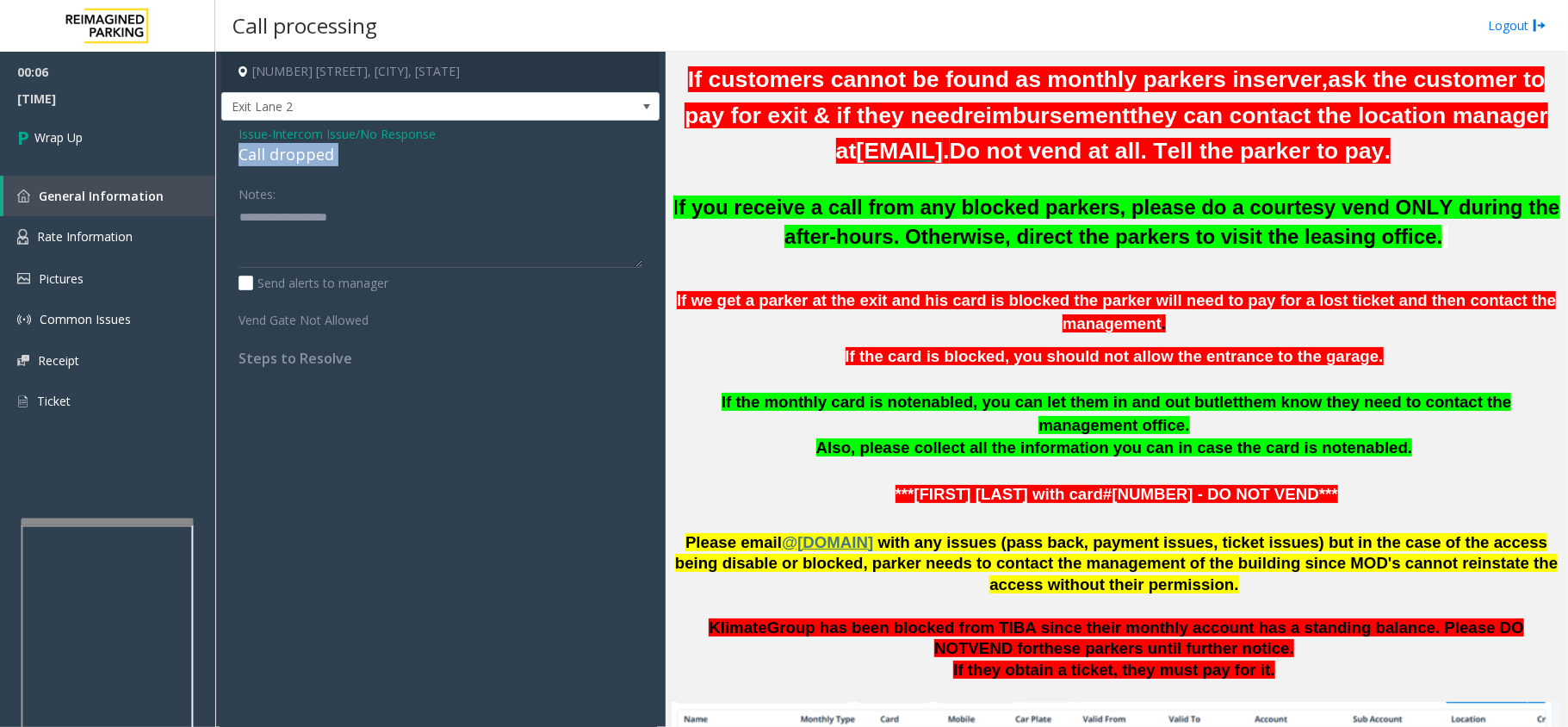 click on "Call dropped" 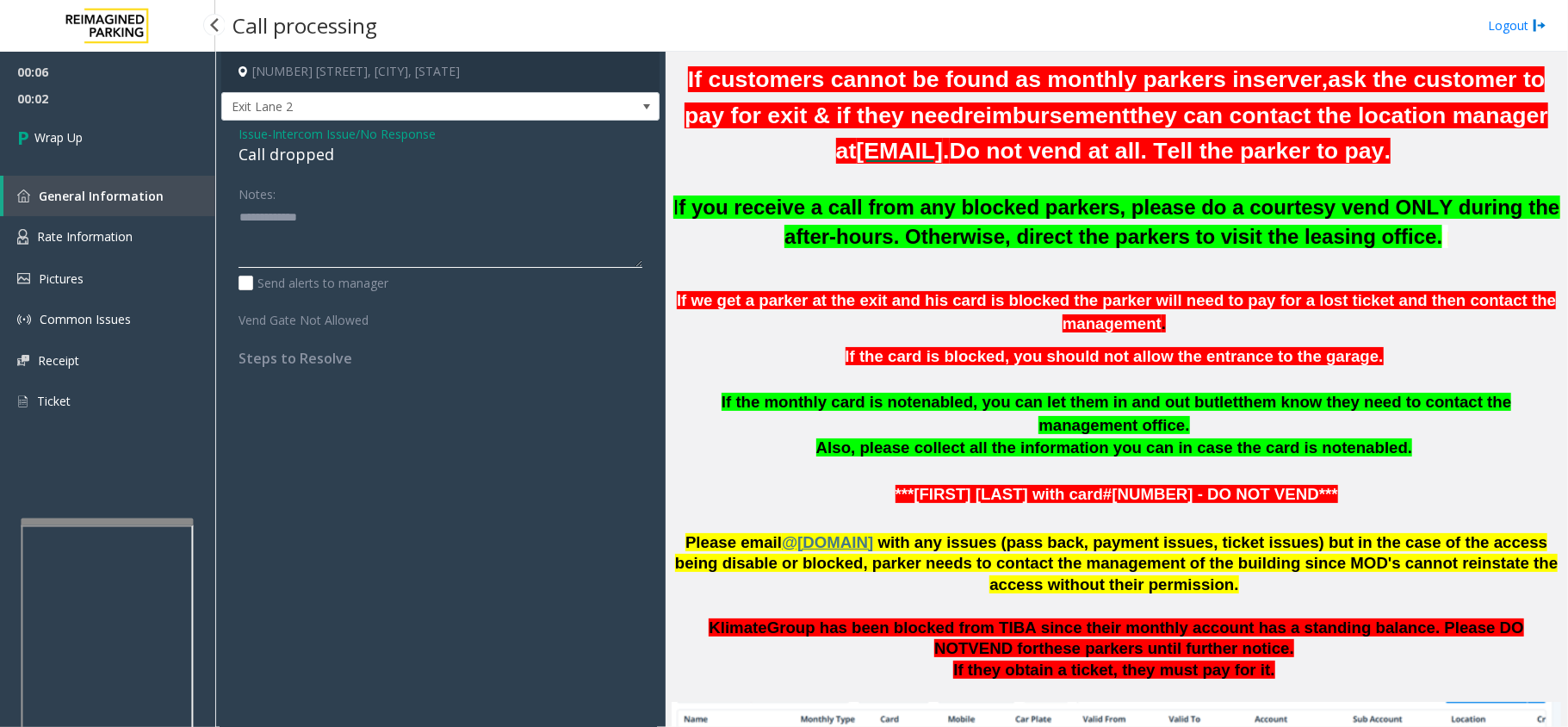 type on "**********" 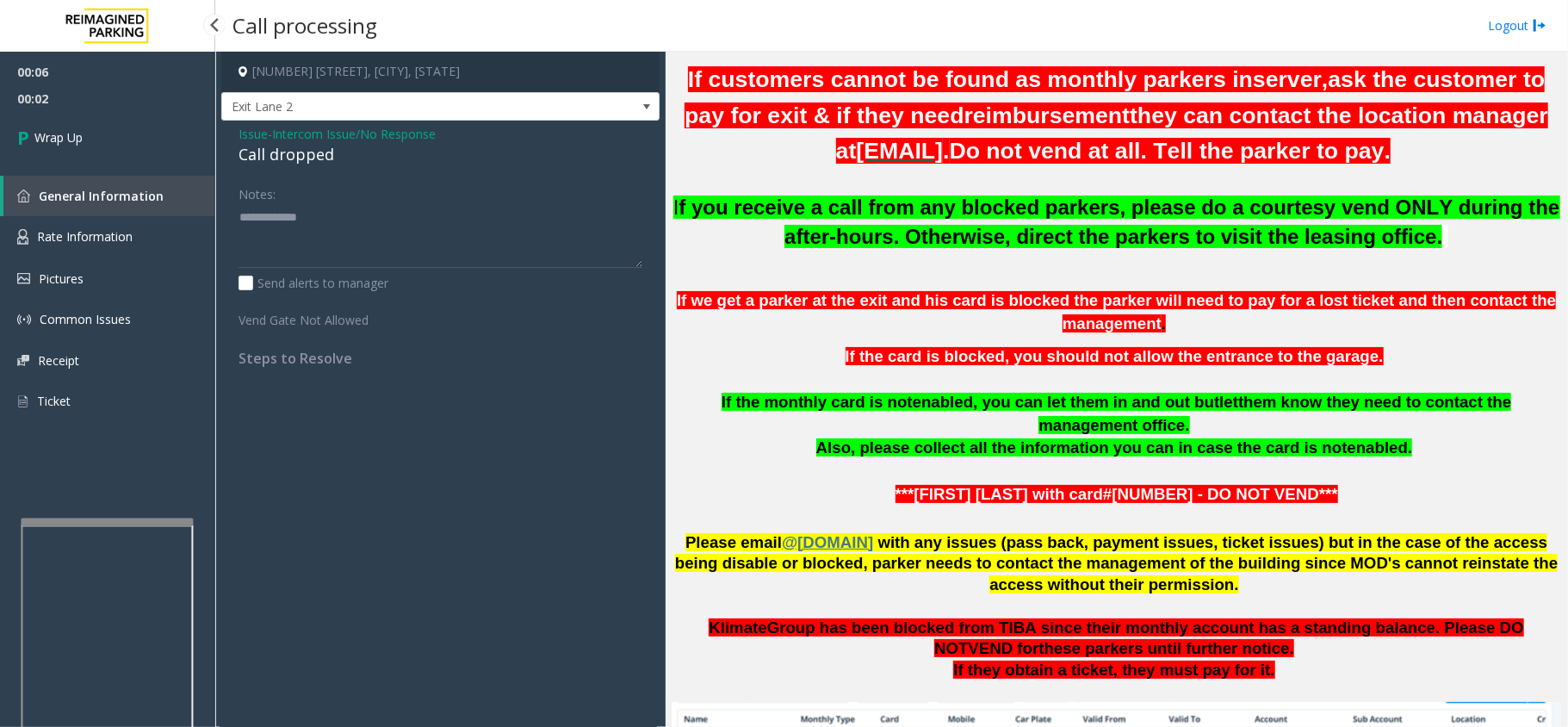 click on "00:02" at bounding box center (108, 98) 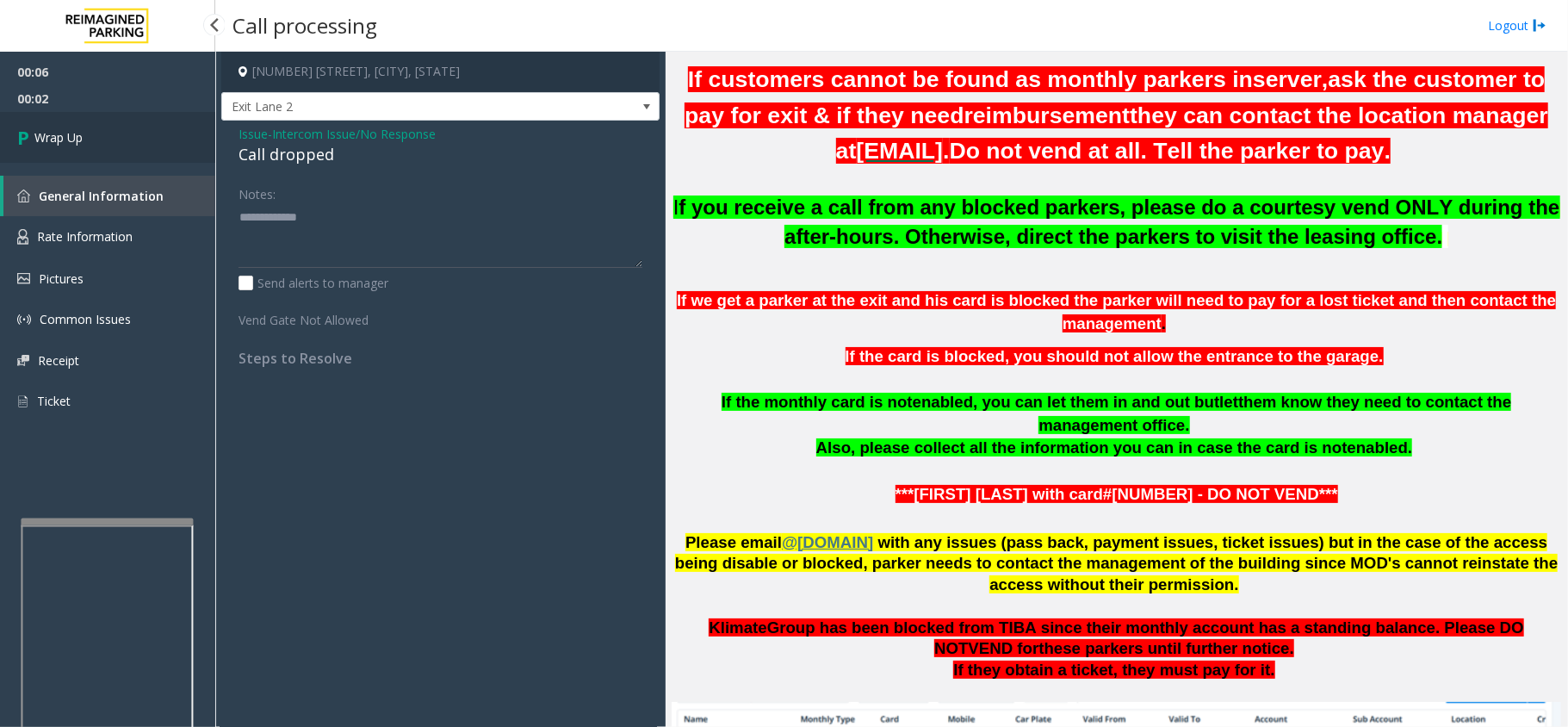 click on "Wrap Up" at bounding box center [108, 137] 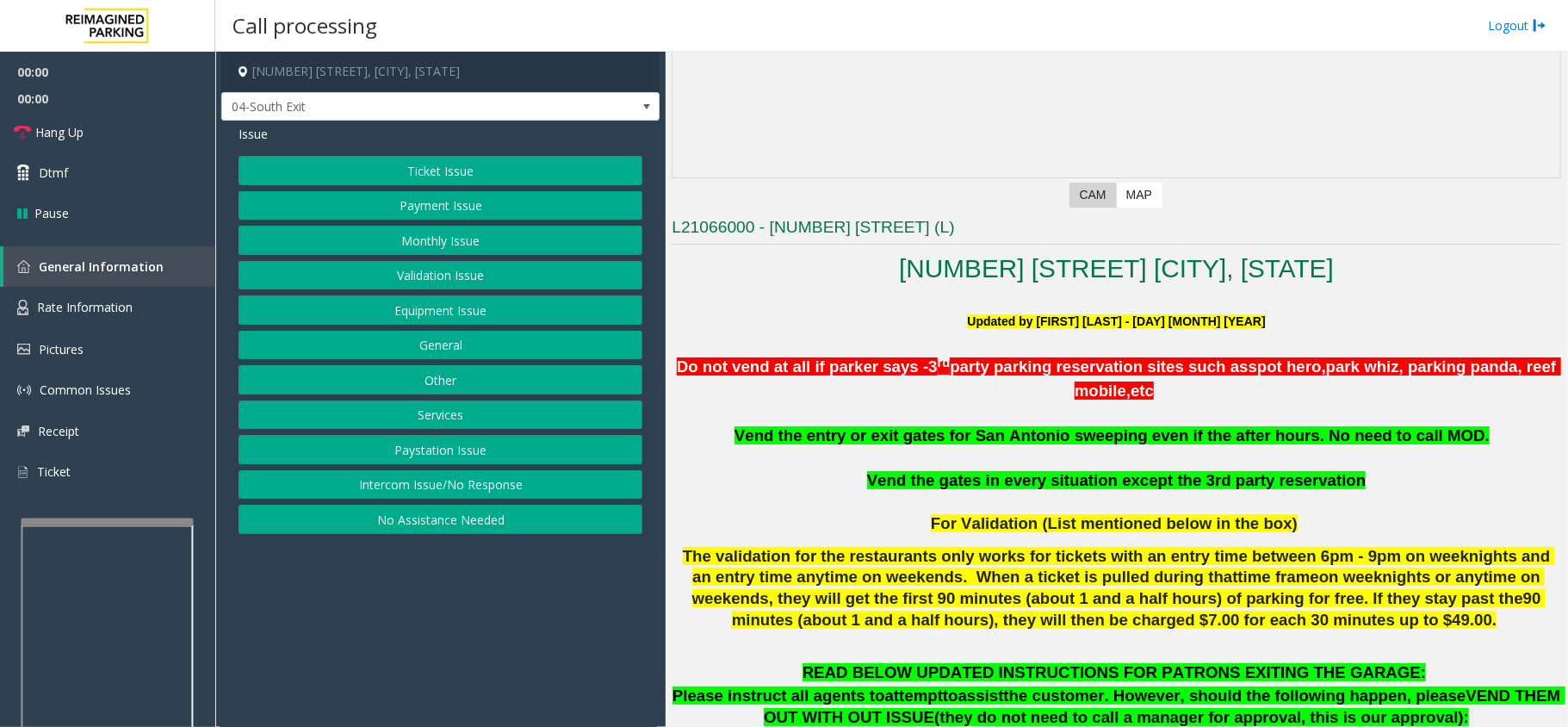 scroll, scrollTop: 459, scrollLeft: 0, axis: vertical 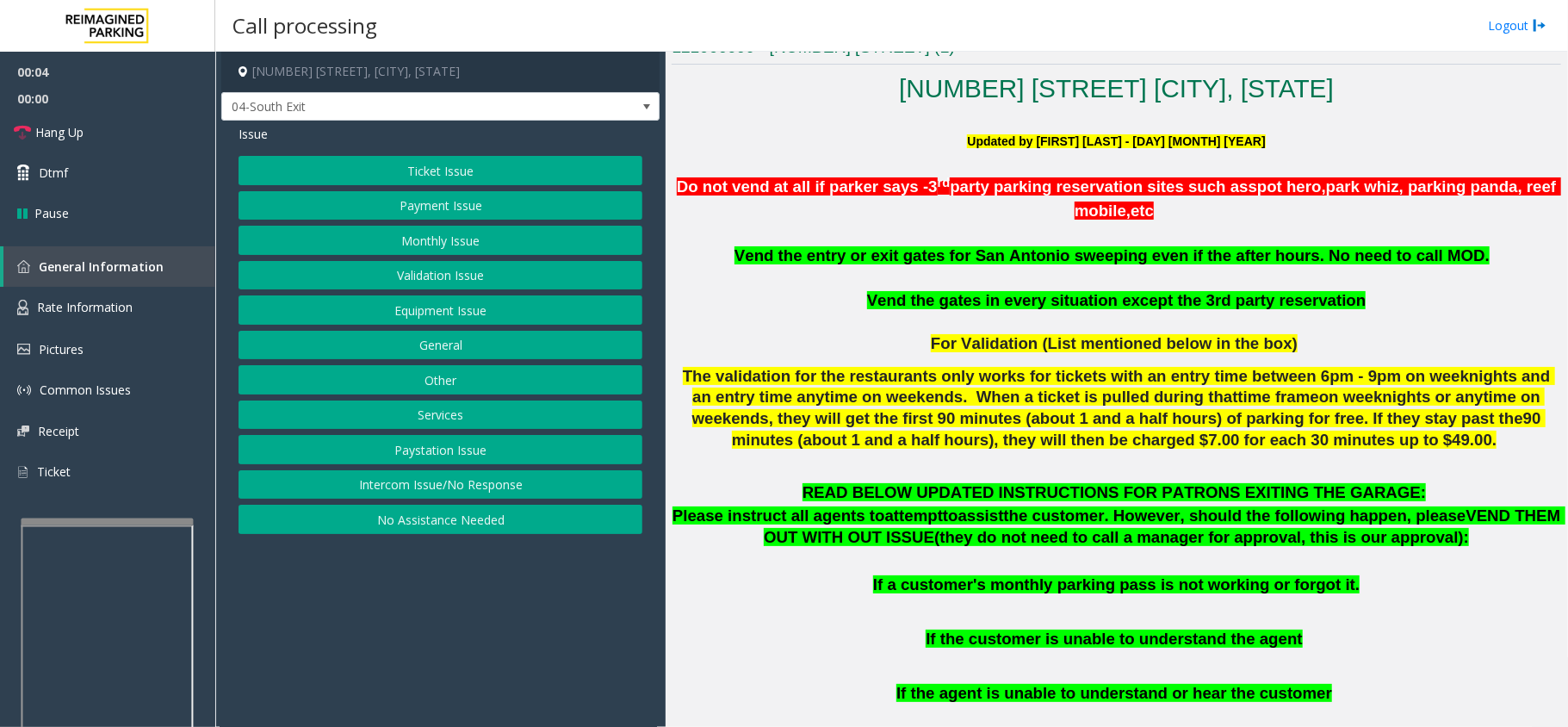 click on "Monthly Issue" 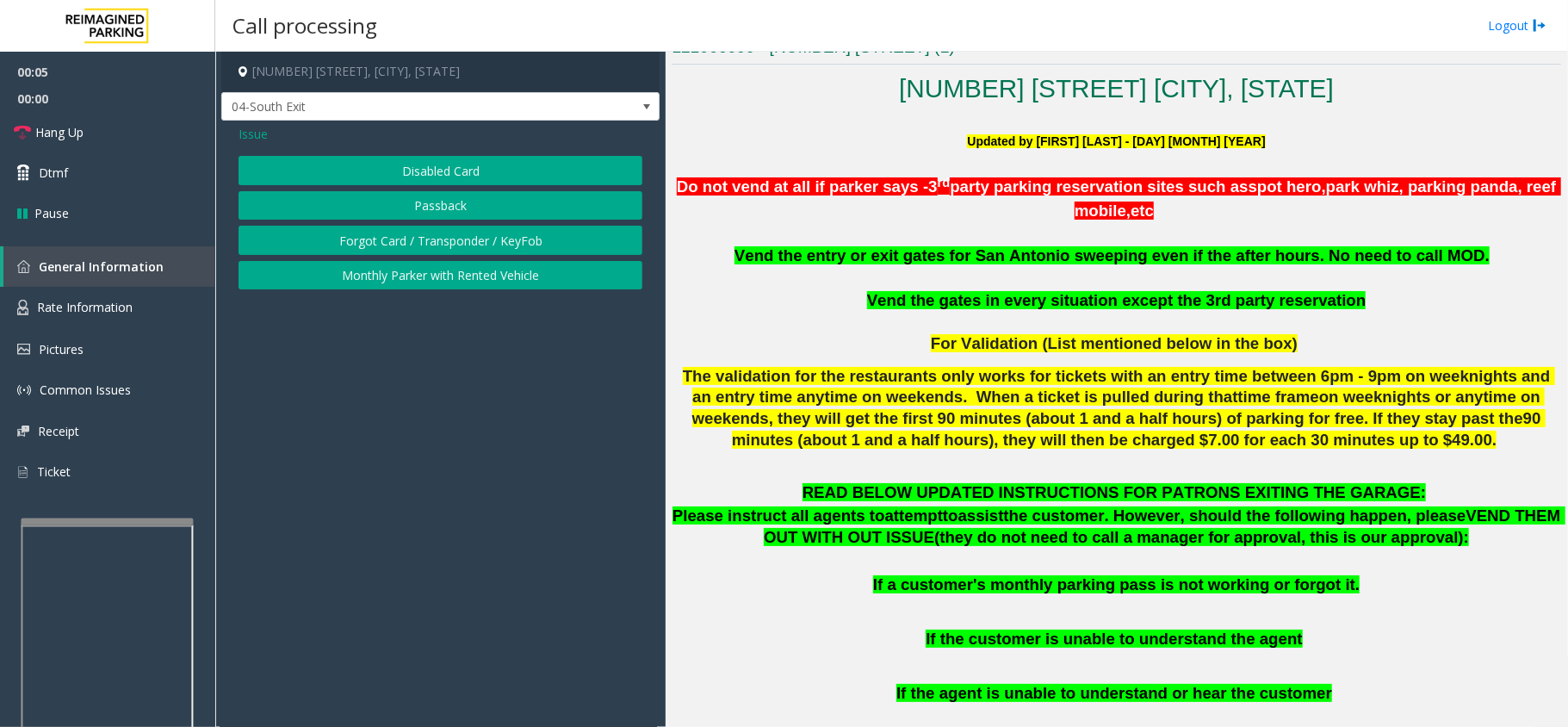 click on "Disabled Card" 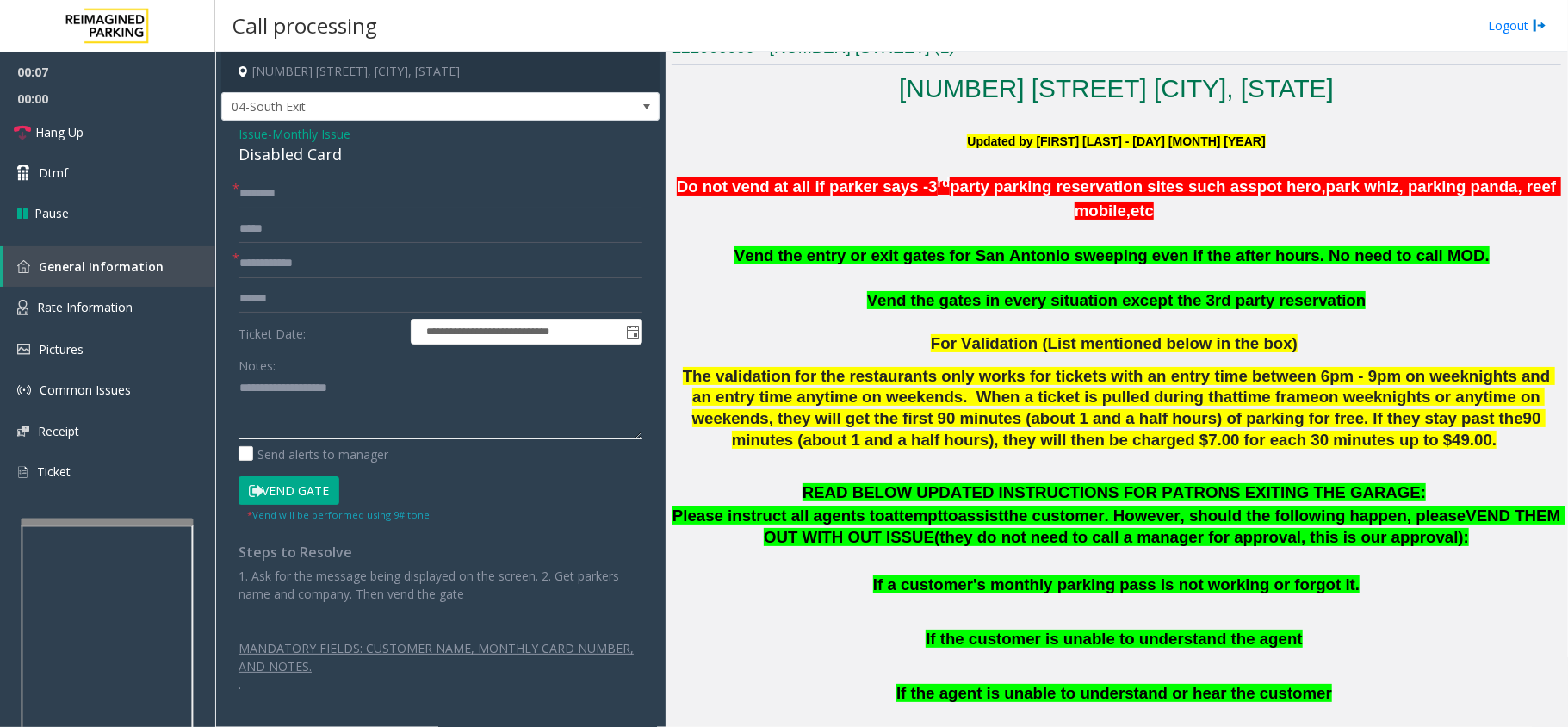 paste on "**********" 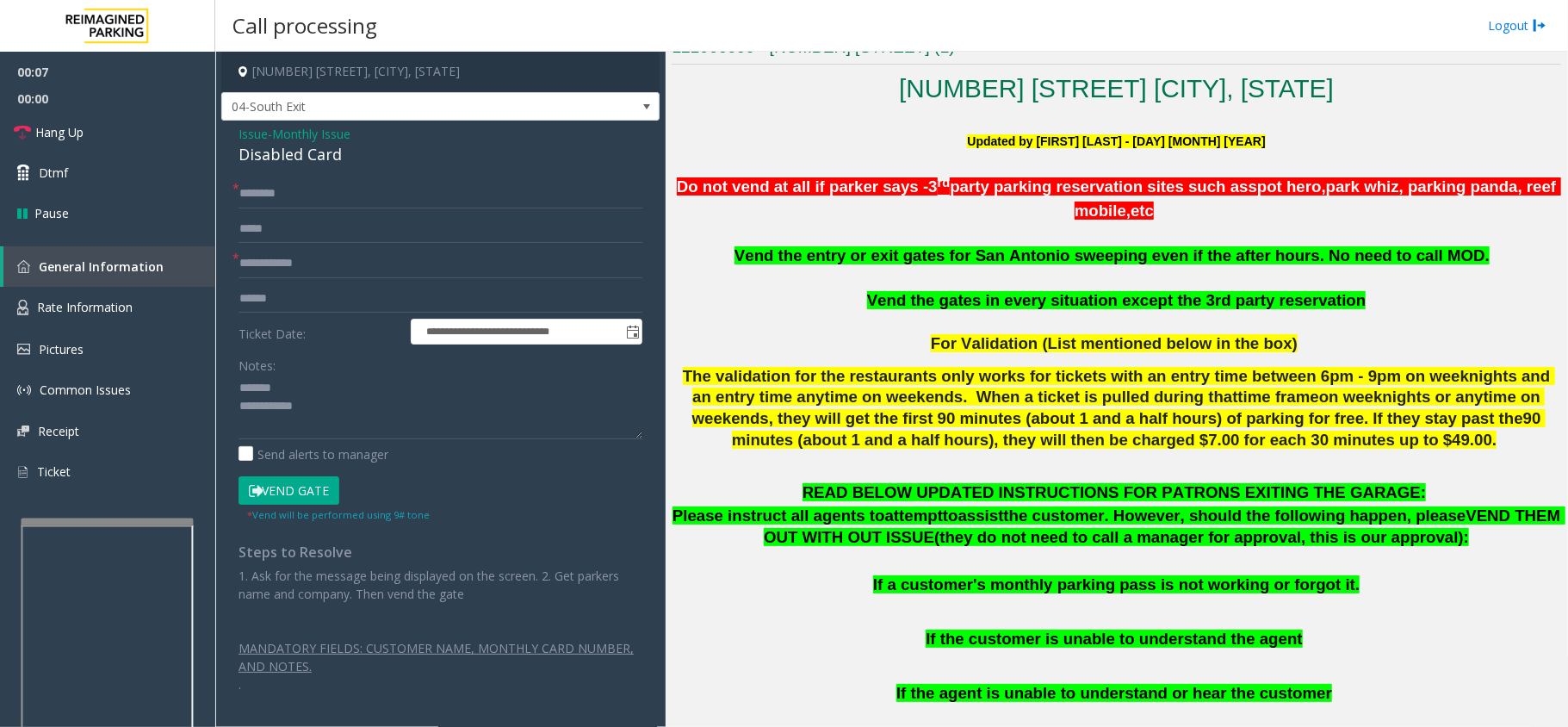 click on "Disabled Card" 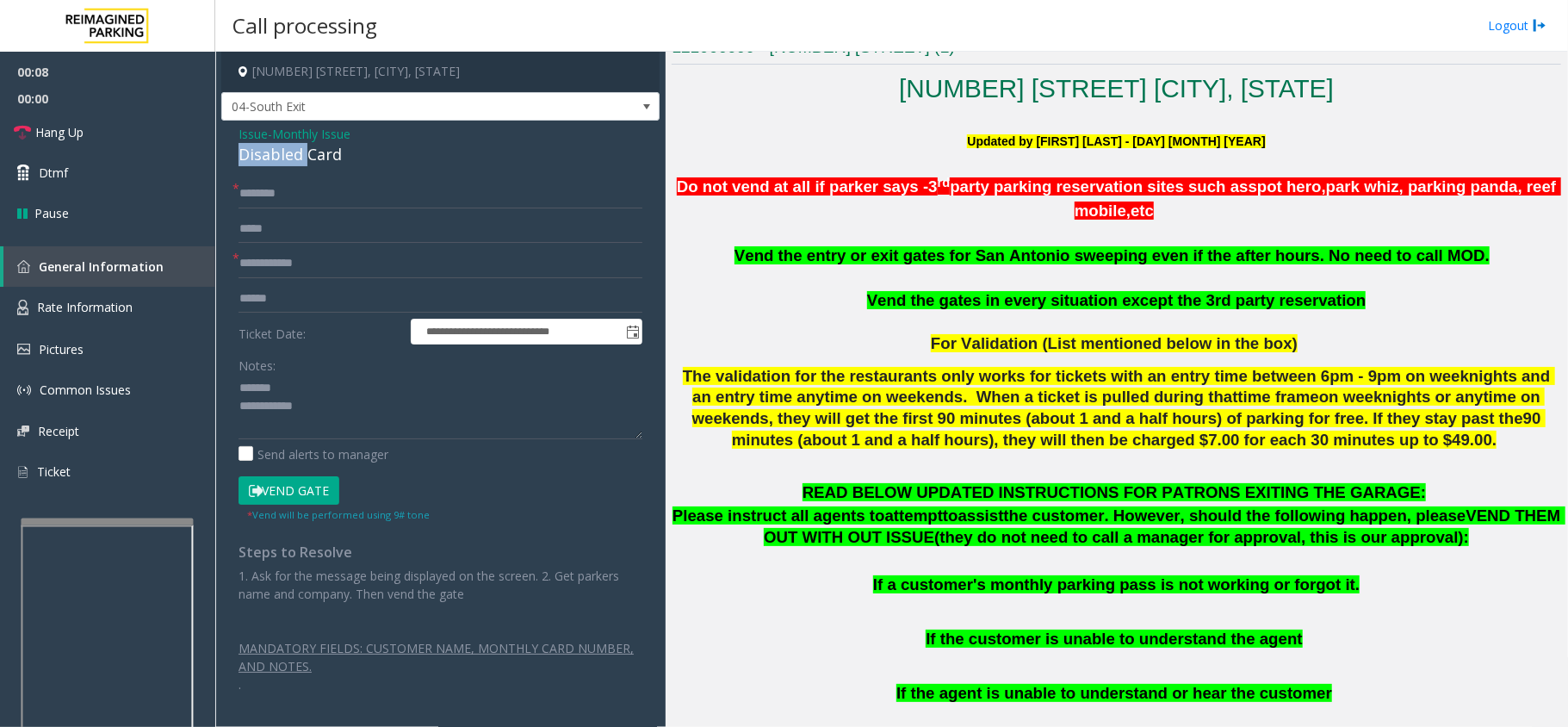 click on "Disabled Card" 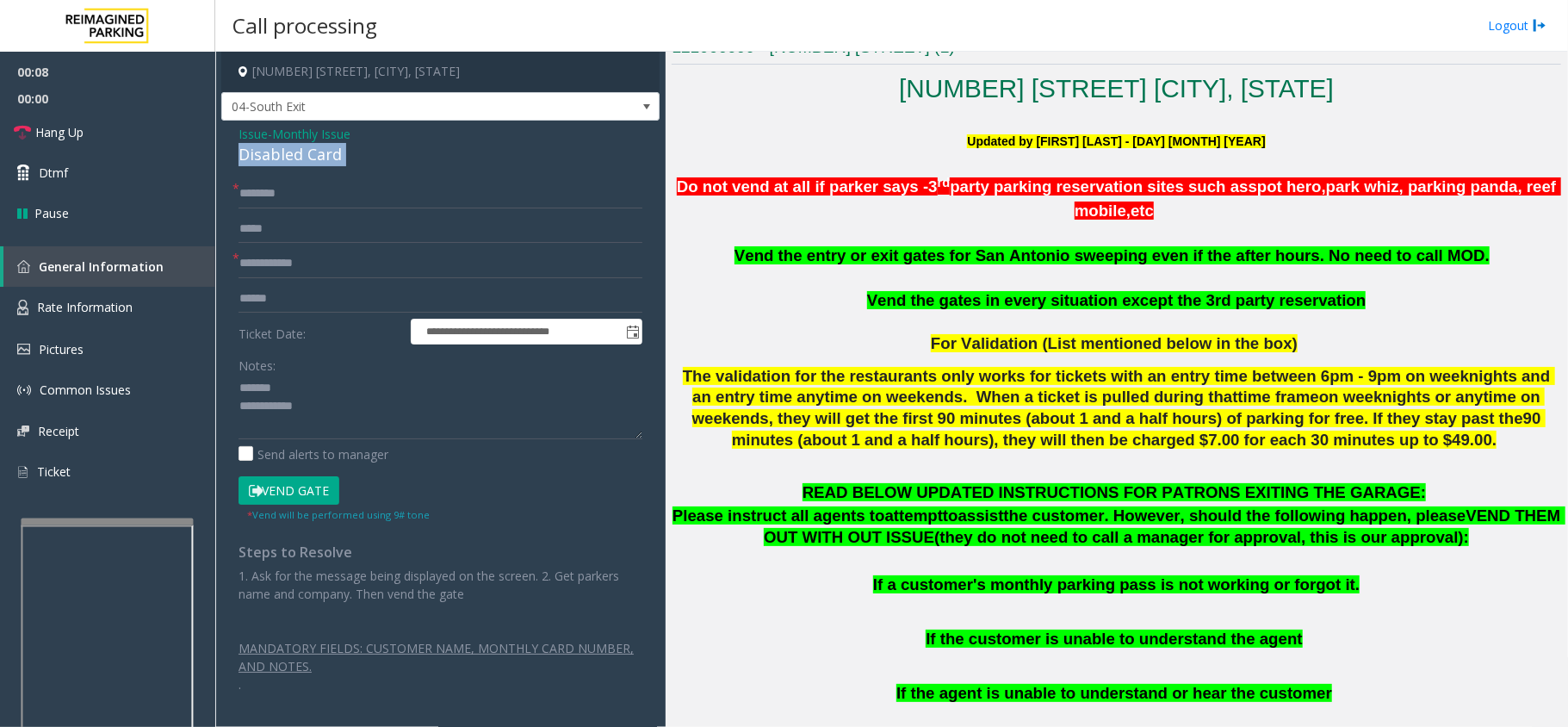 click on "Disabled Card" 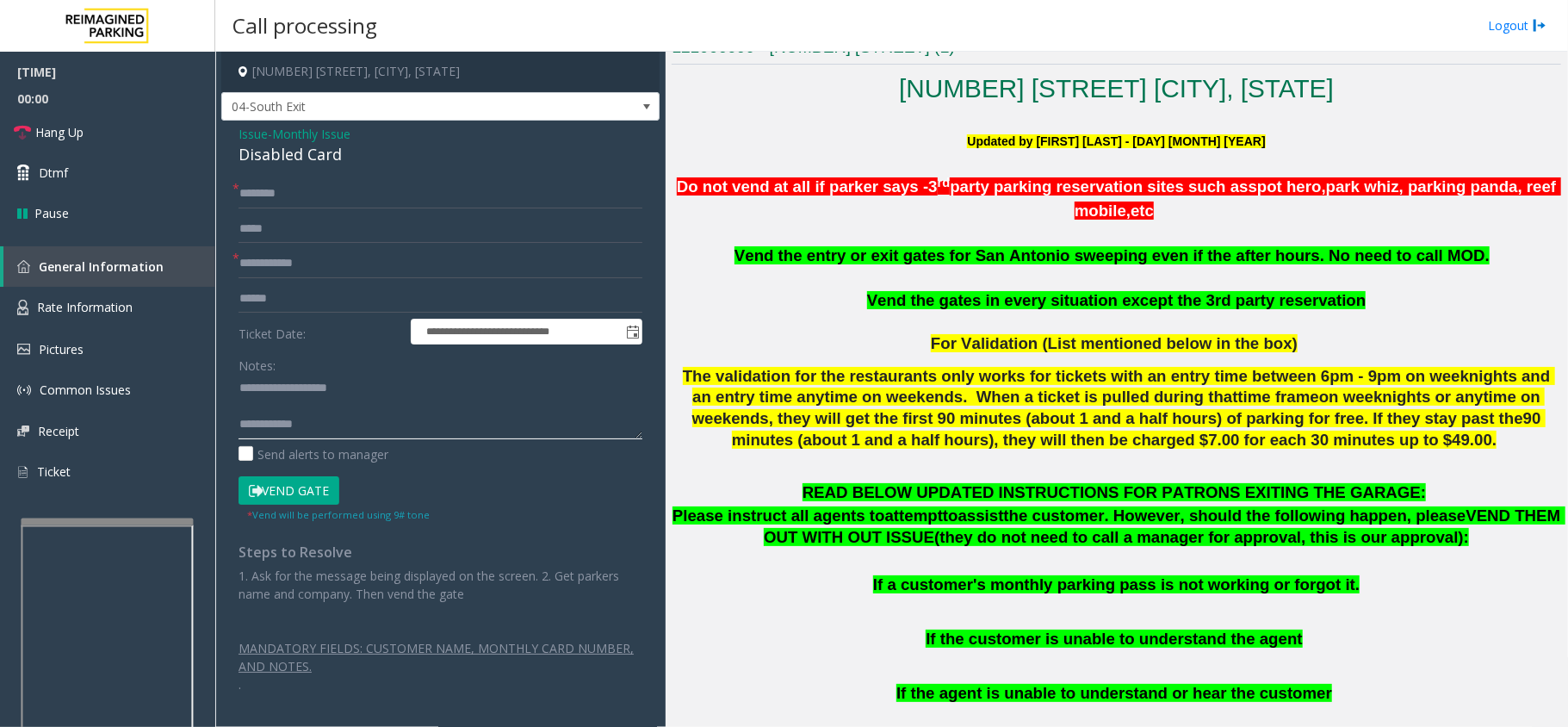click 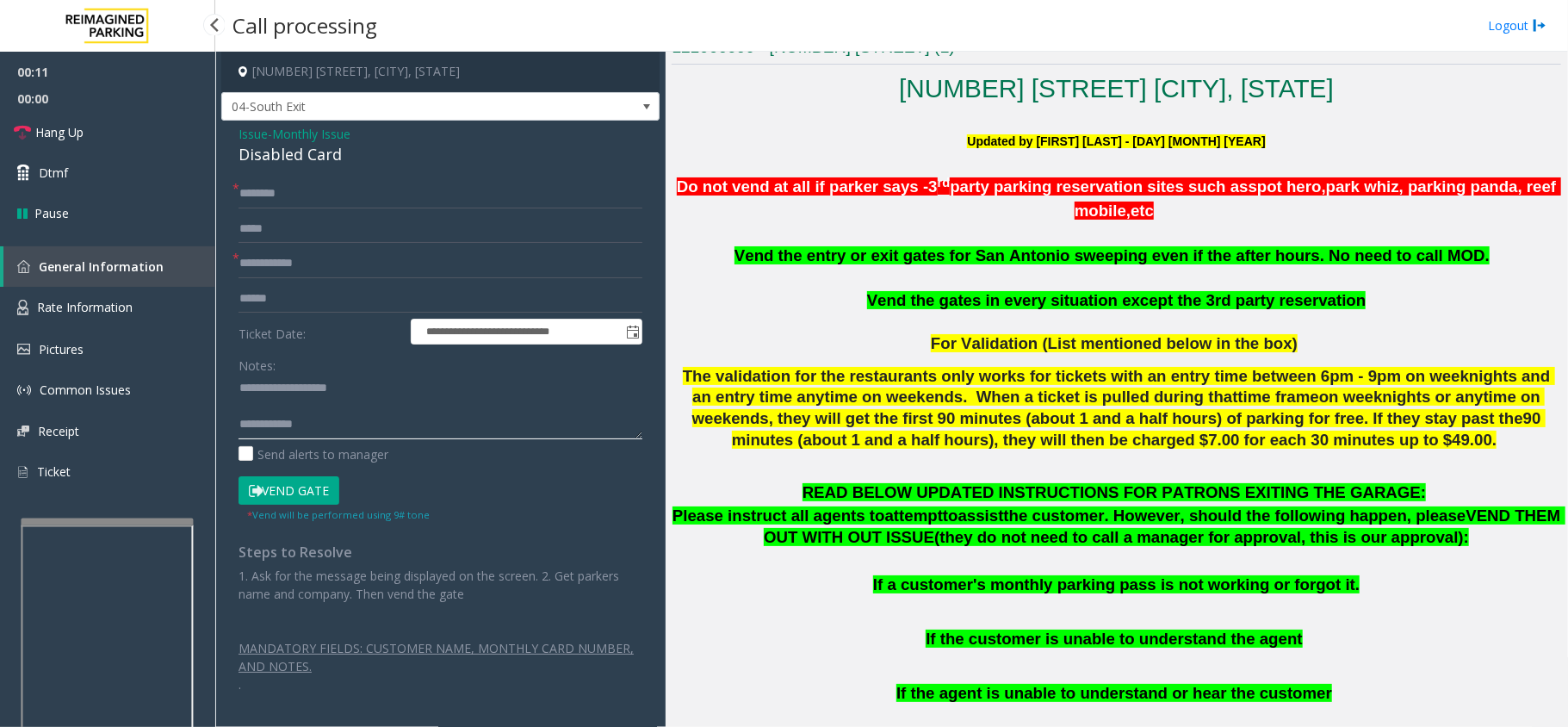 type on "**********" 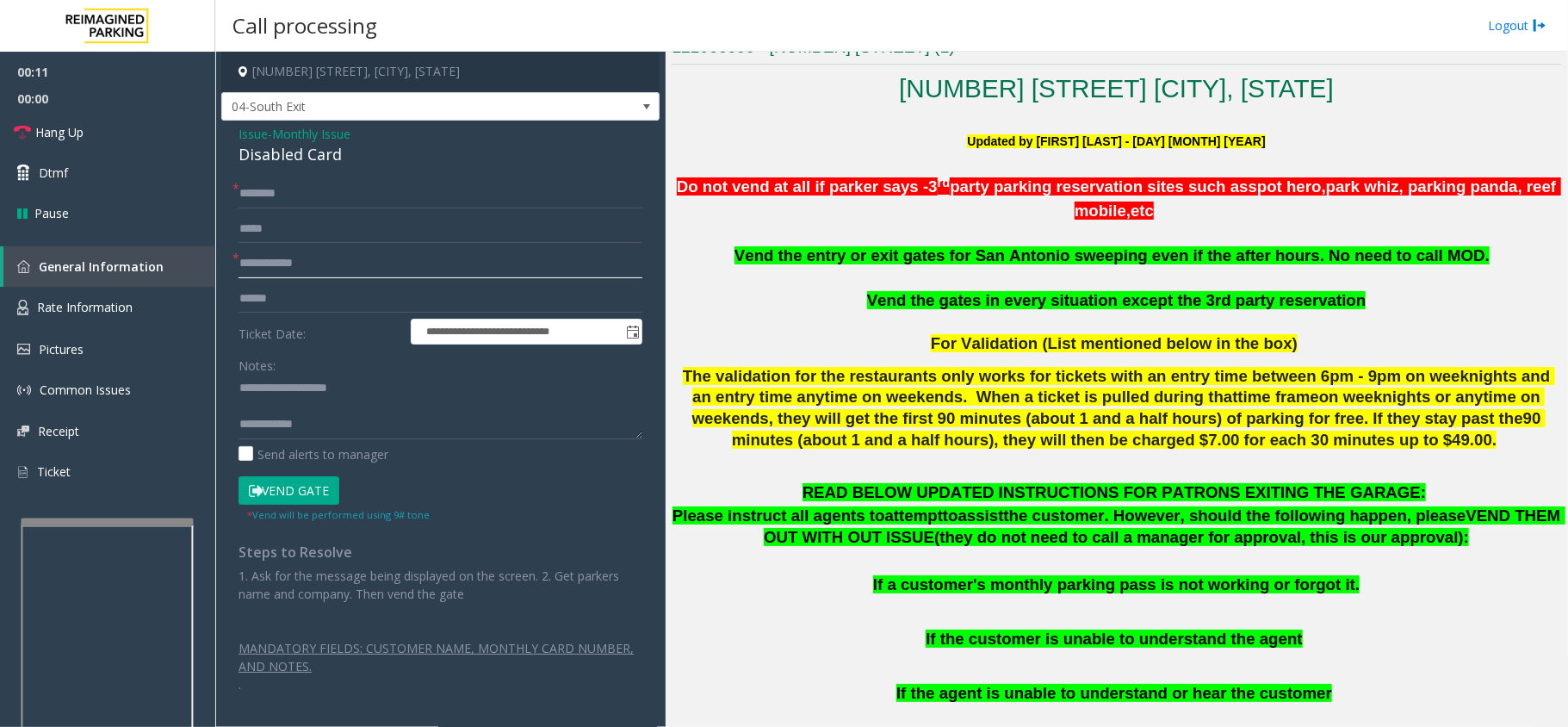 click 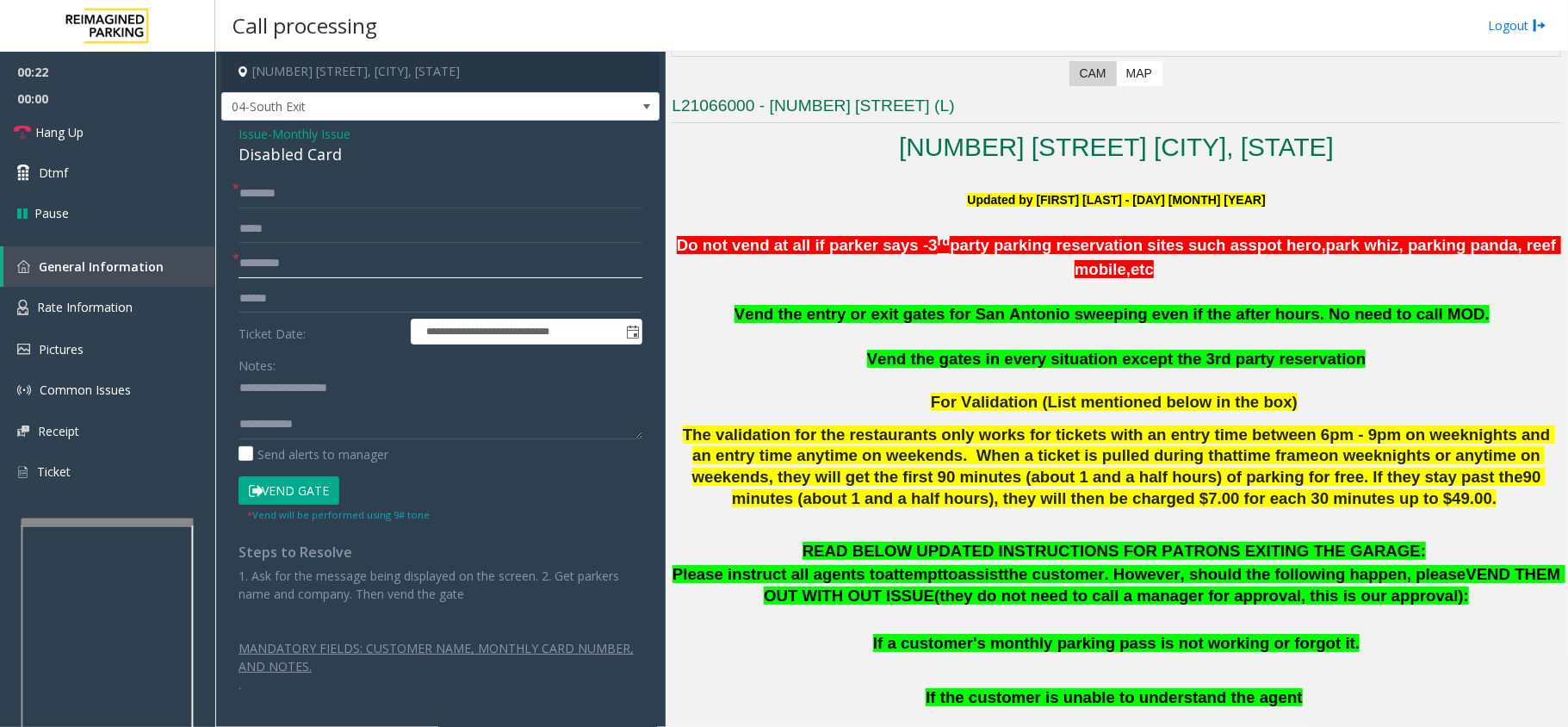 scroll, scrollTop: 345, scrollLeft: 0, axis: vertical 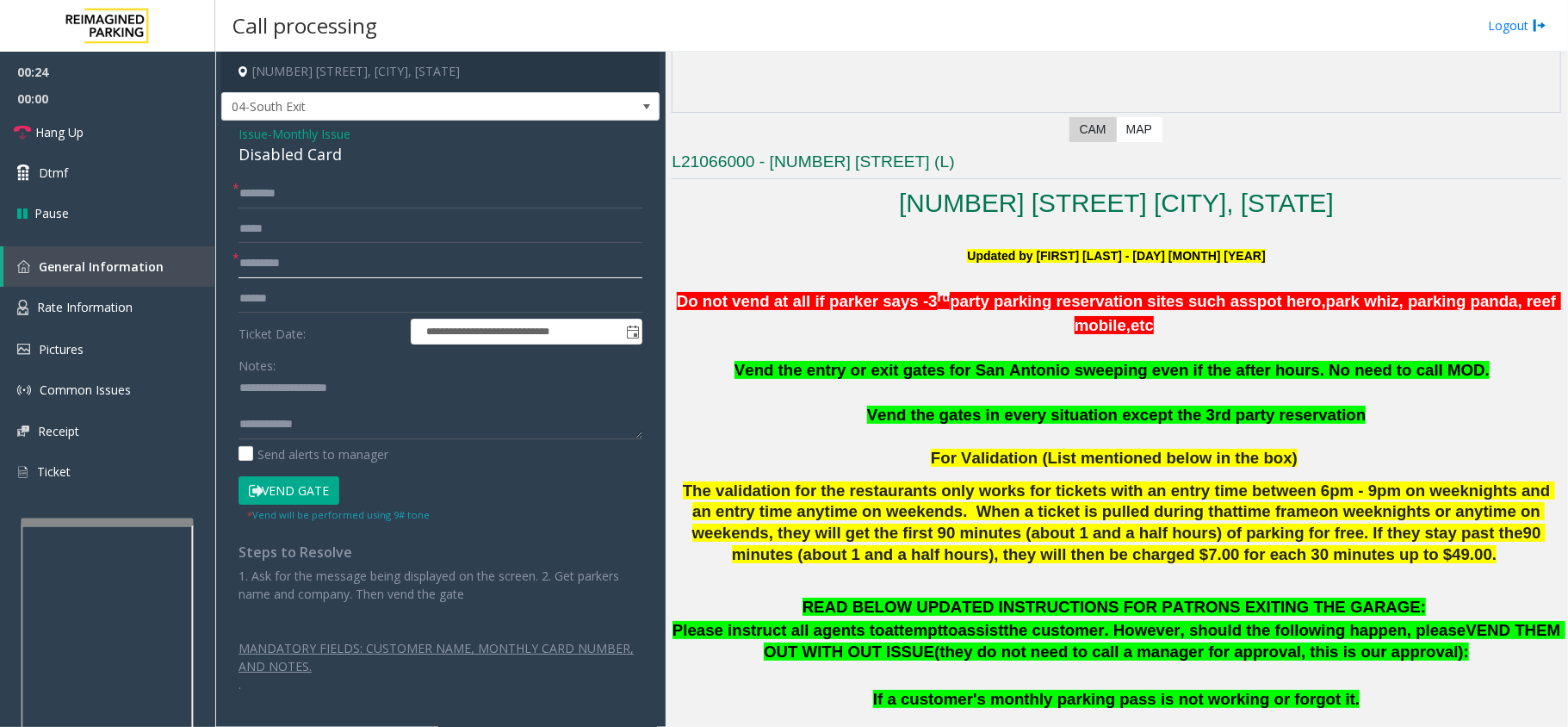 type on "*********" 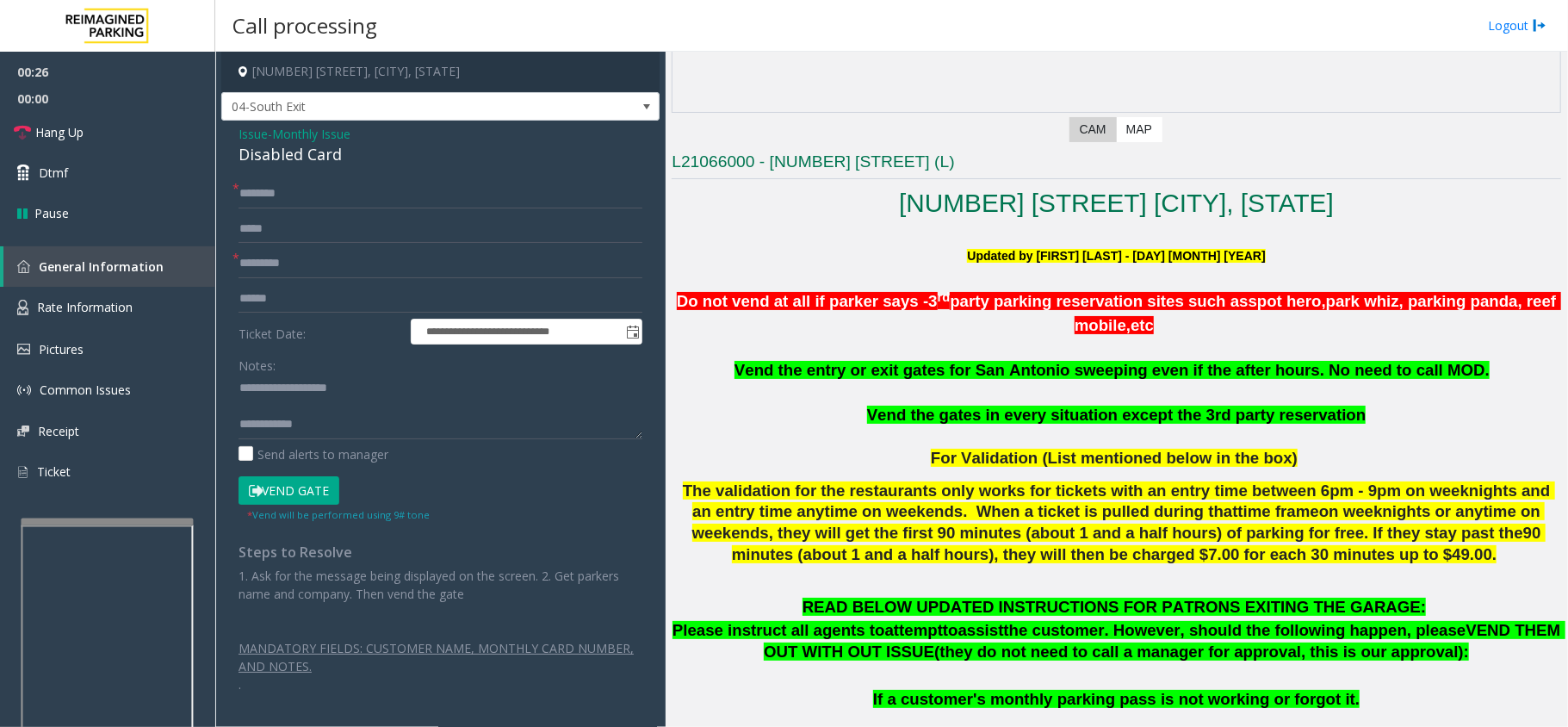 click on "Vend Gate" 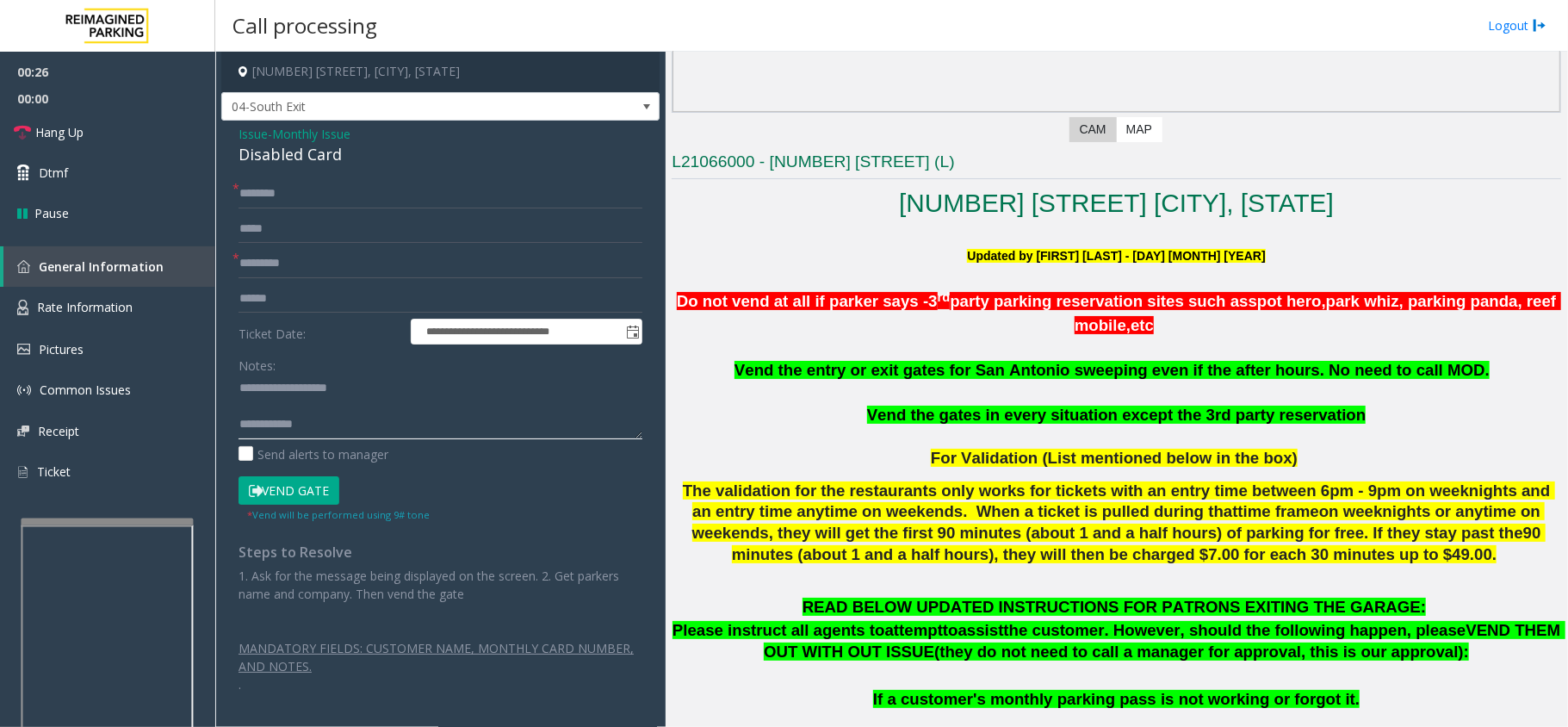 click 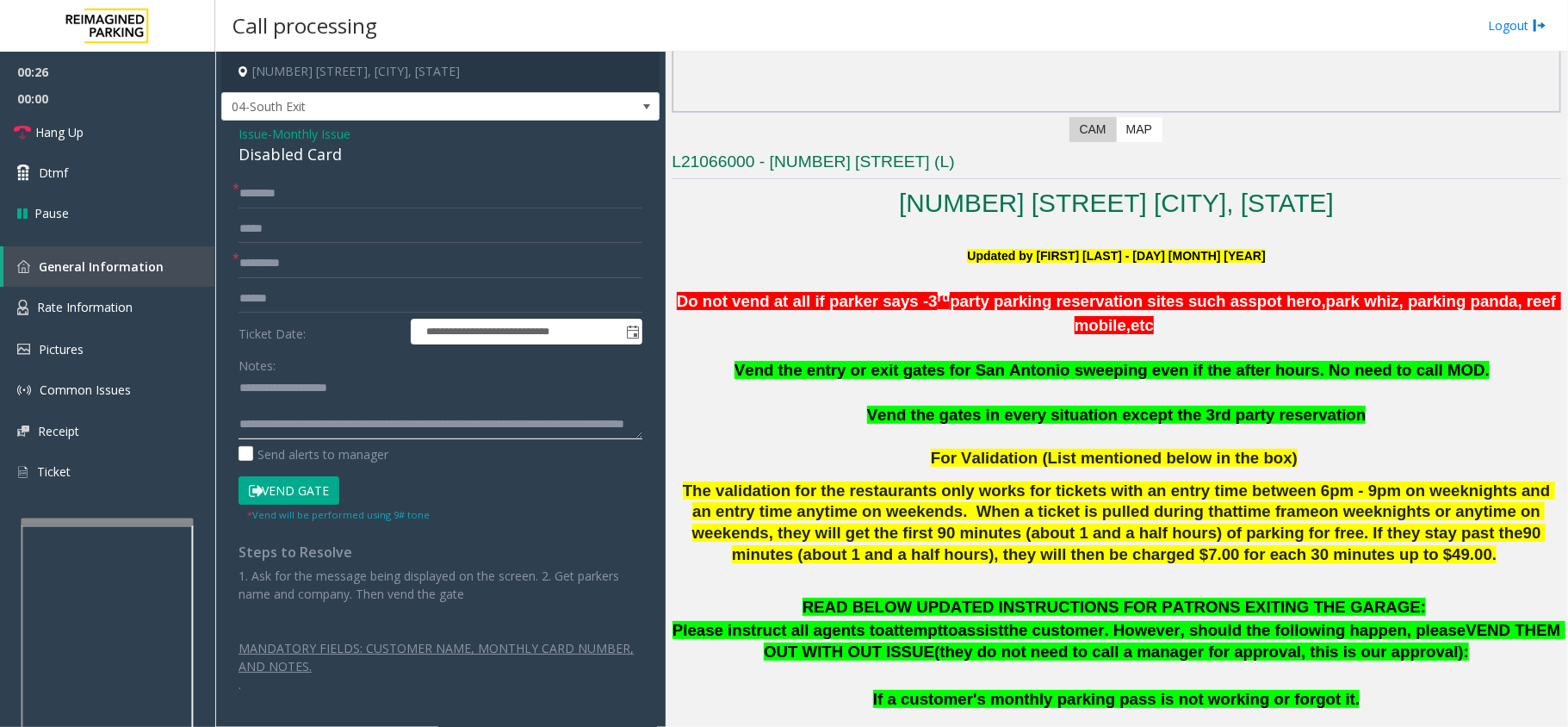 scroll, scrollTop: 31, scrollLeft: 0, axis: vertical 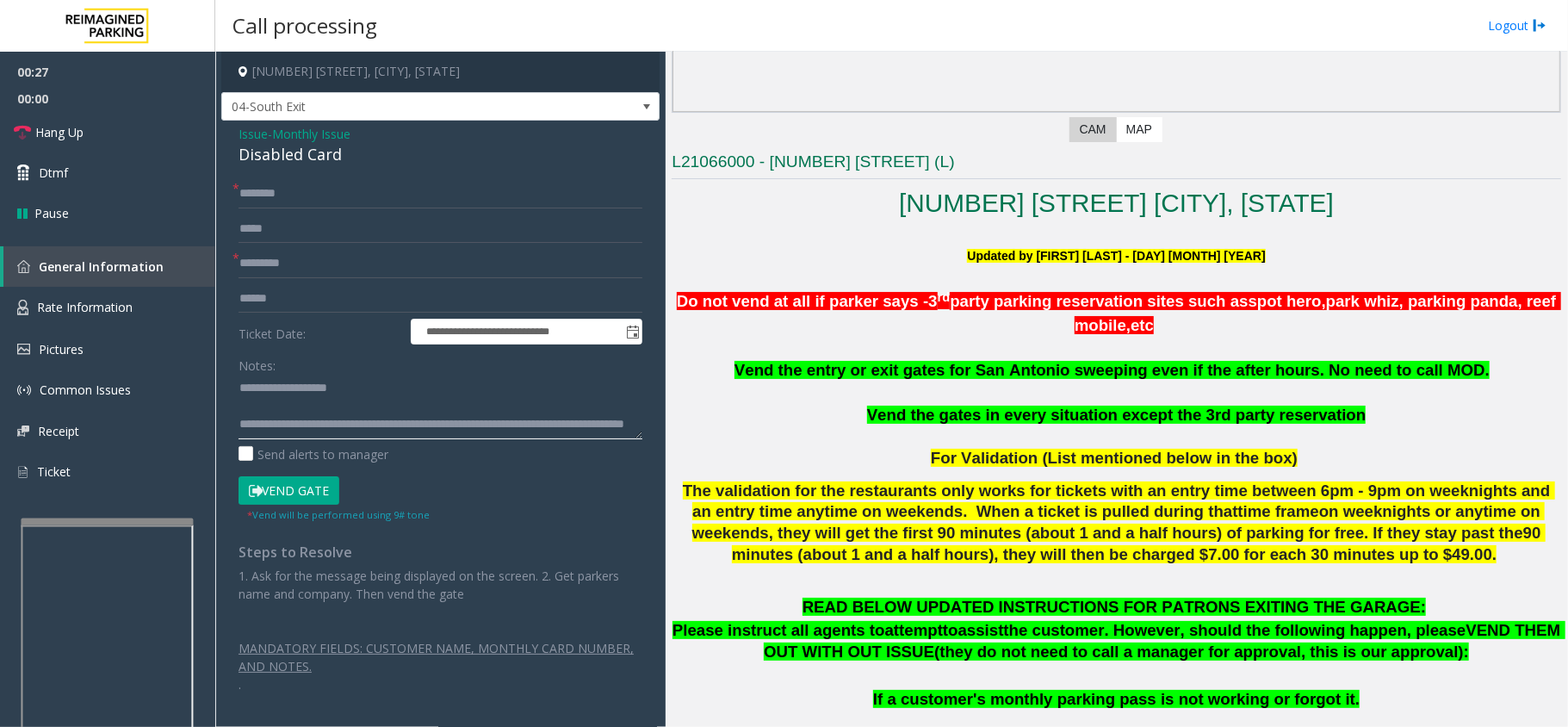 type on "**********" 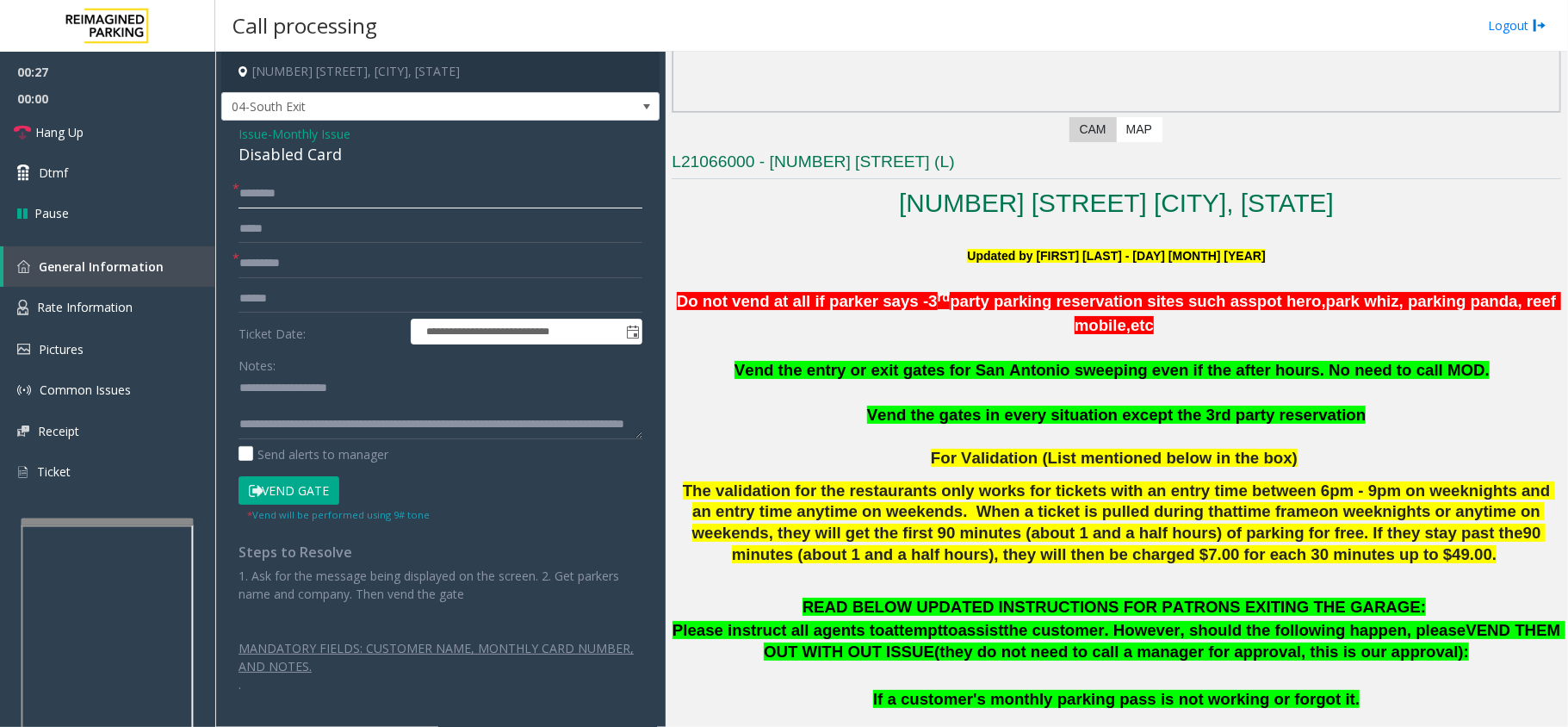 click 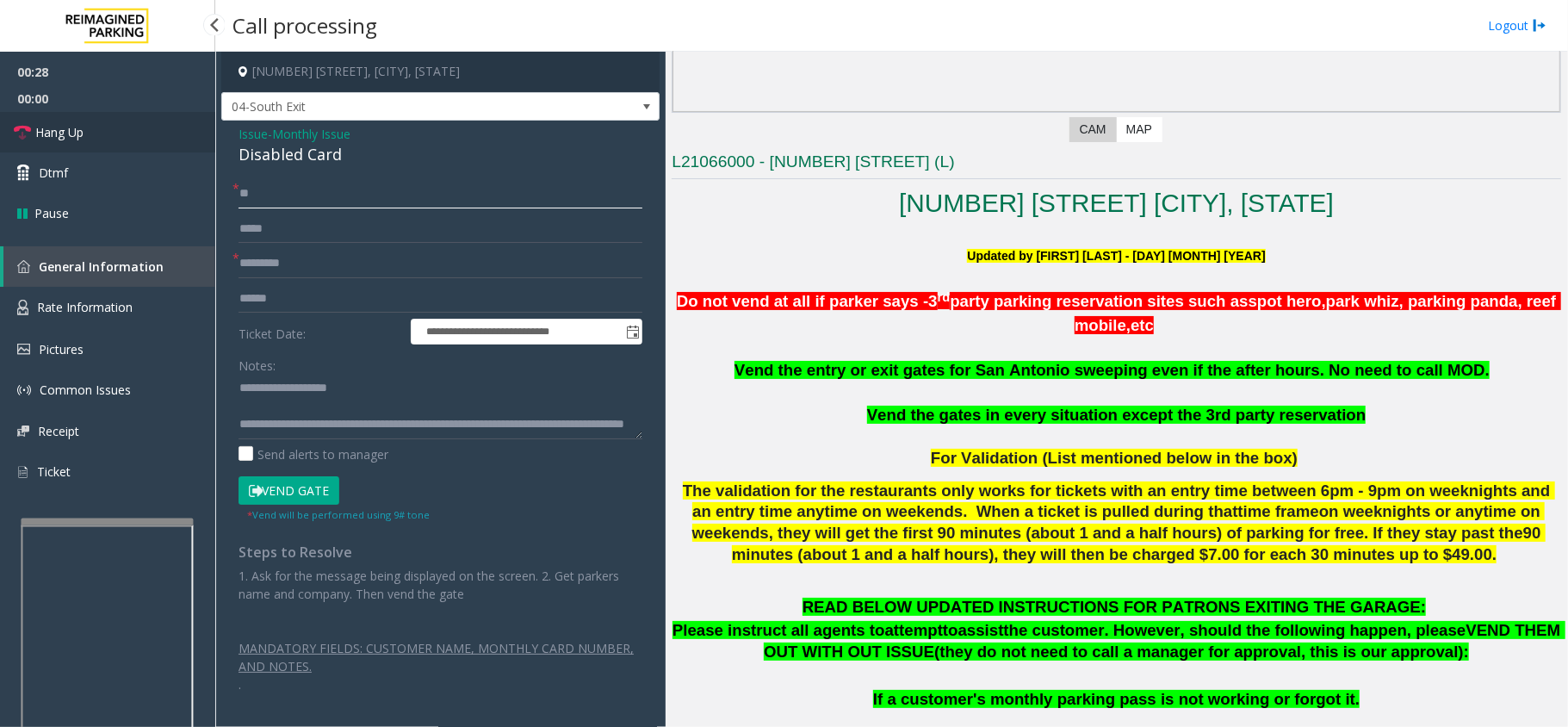 type on "**" 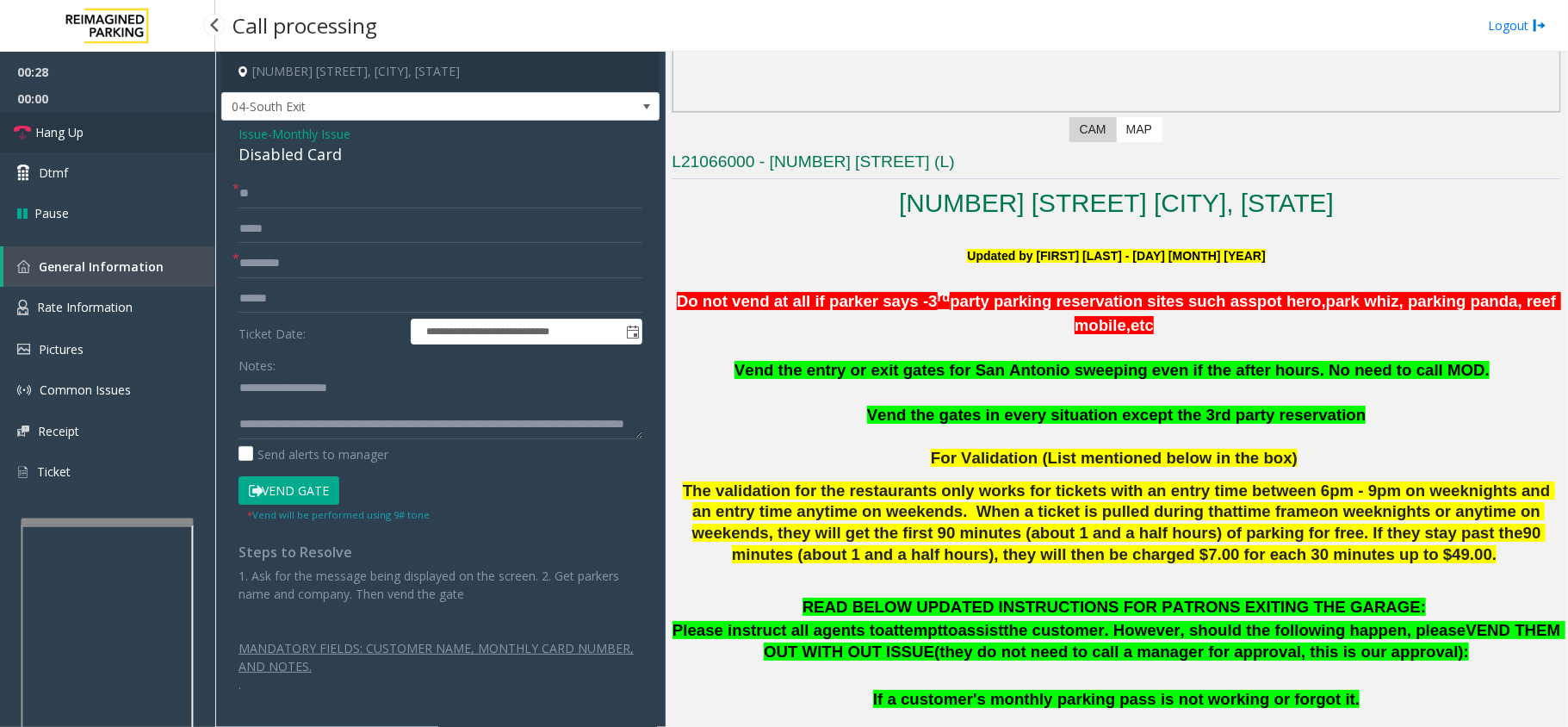 click on "Hang Up" at bounding box center (108, 132) 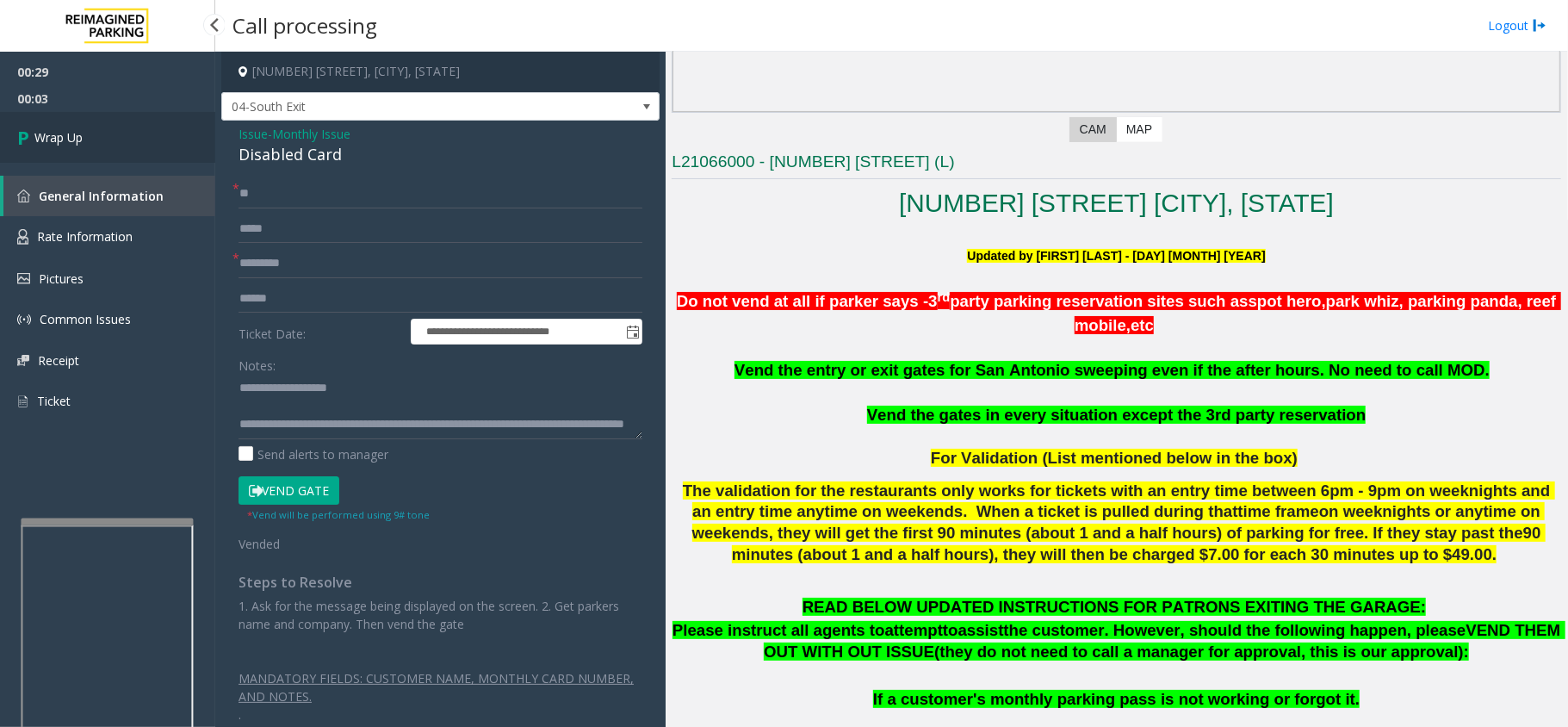 click on "Wrap Up" at bounding box center [108, 137] 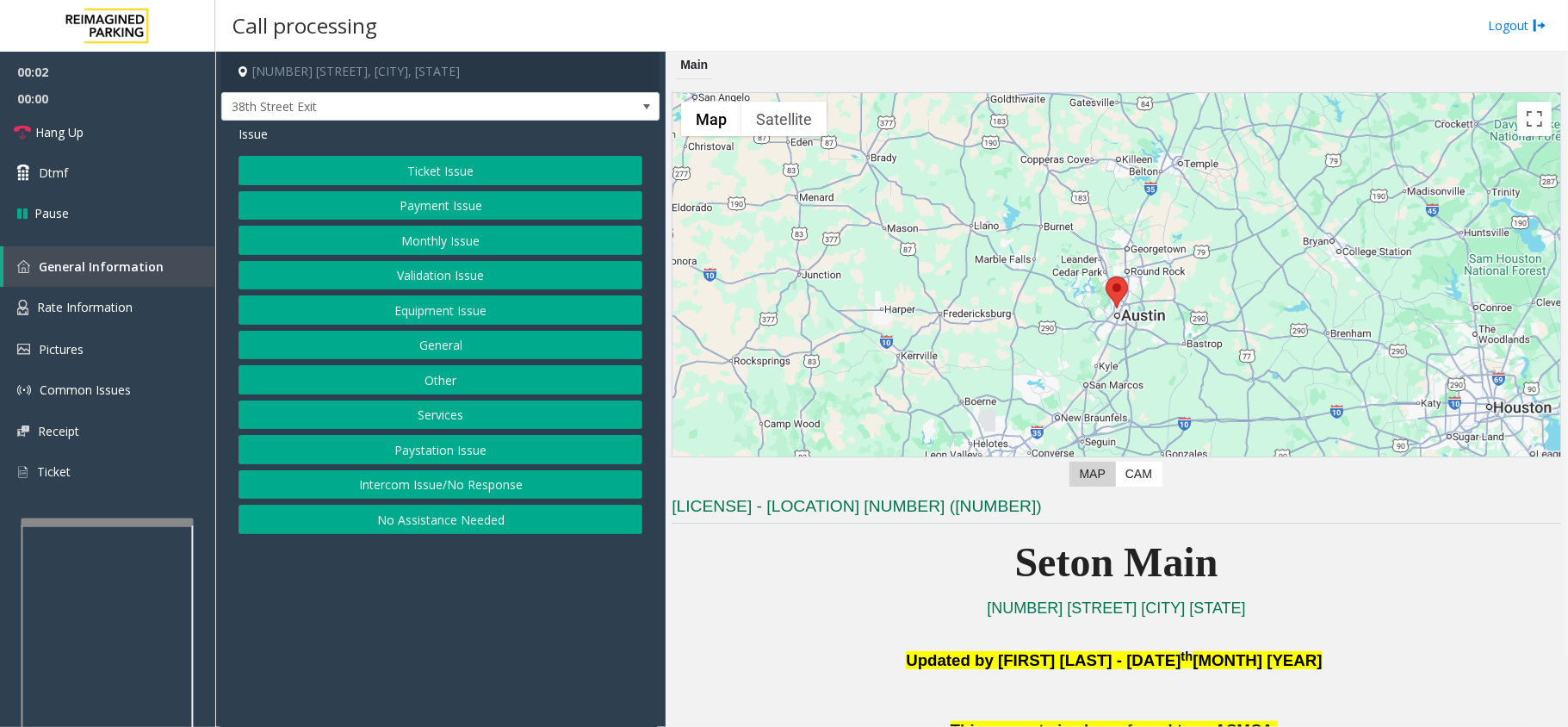 click on "Equipment Issue" 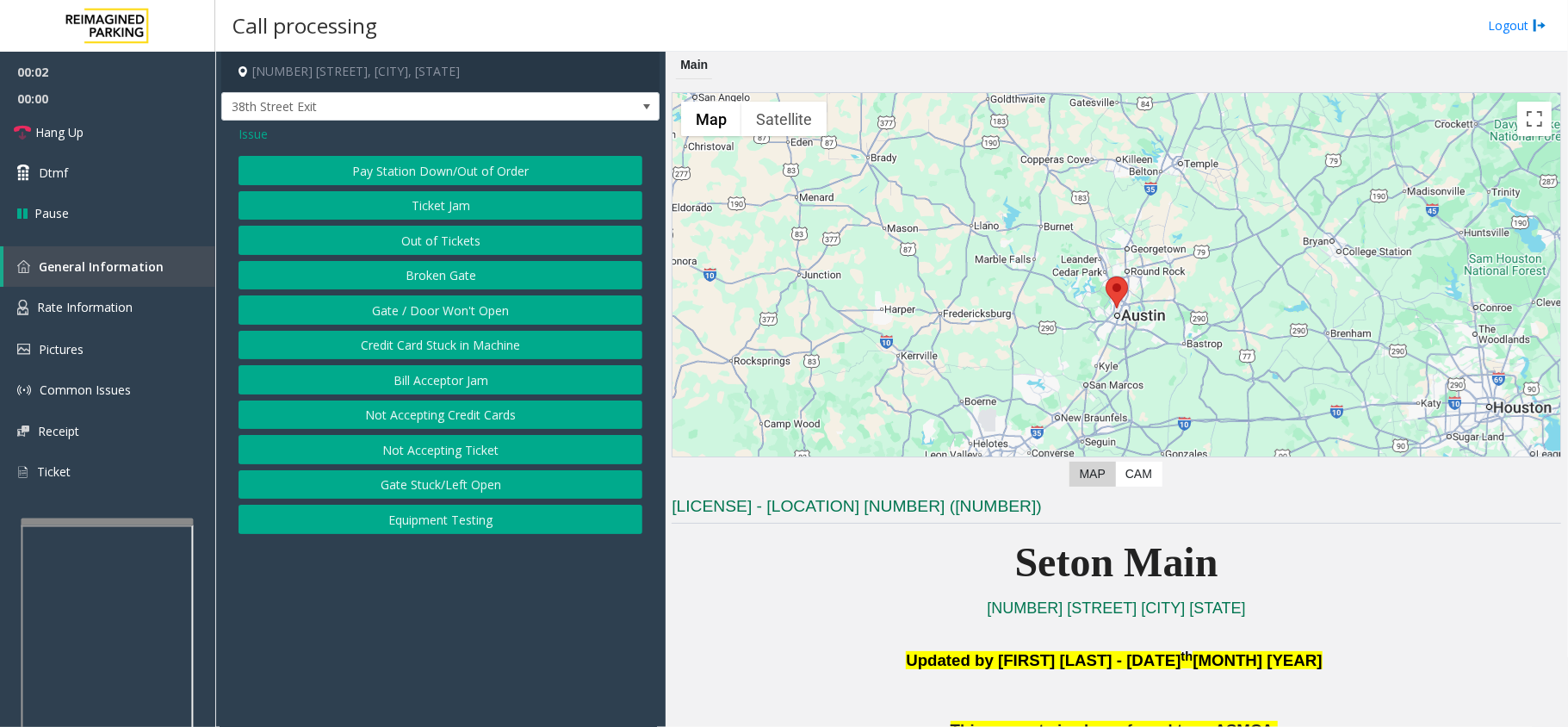 click on "Gate / Door Won't Open" 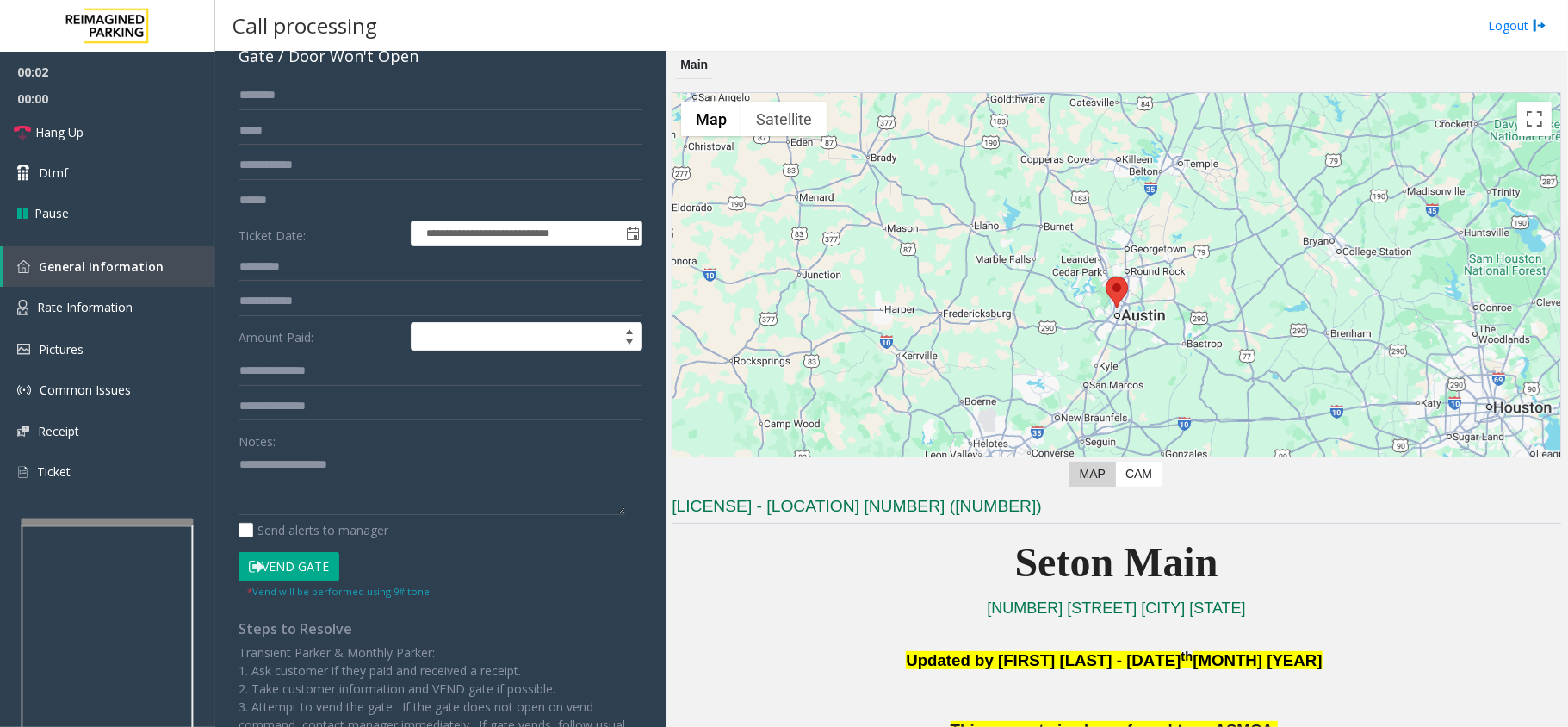 scroll, scrollTop: 196, scrollLeft: 0, axis: vertical 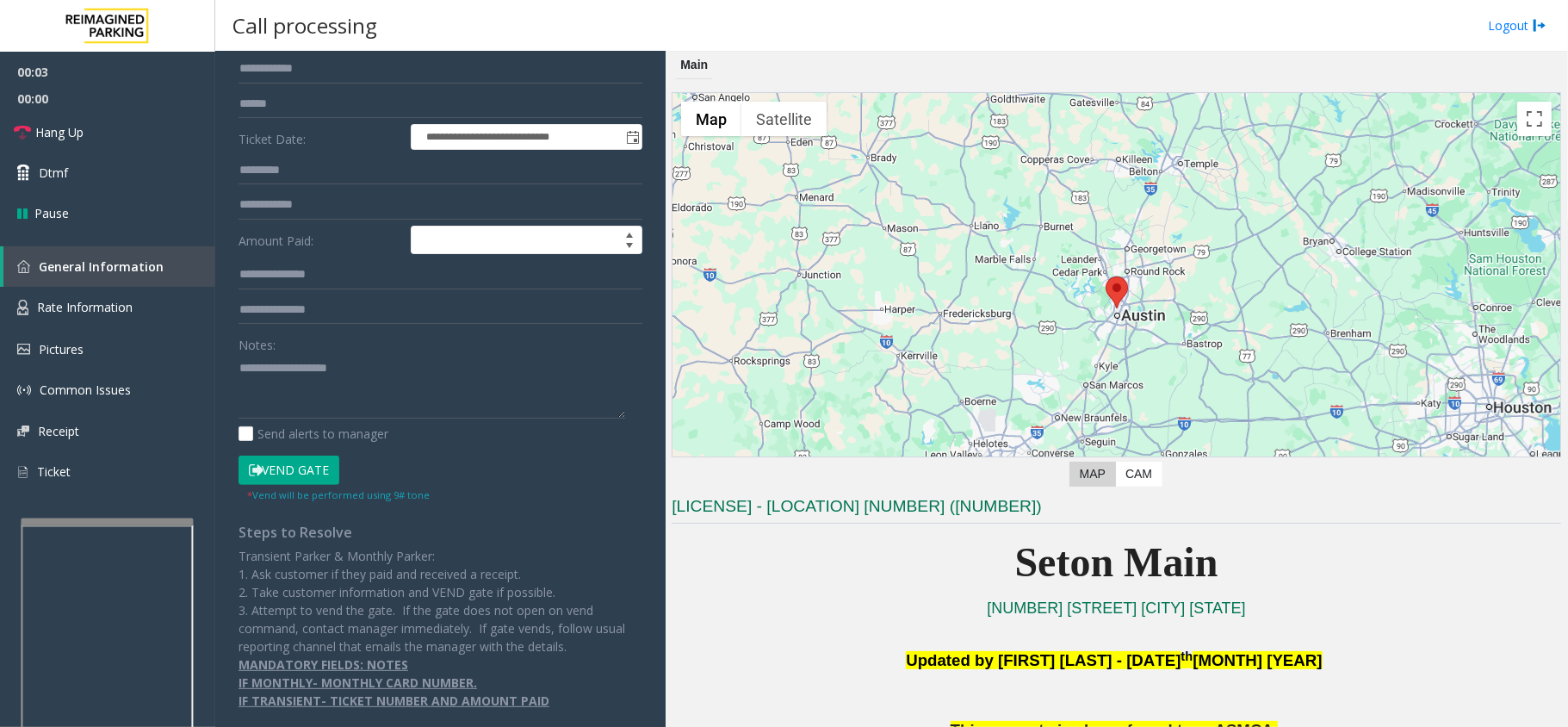 click on "Vend Gate" 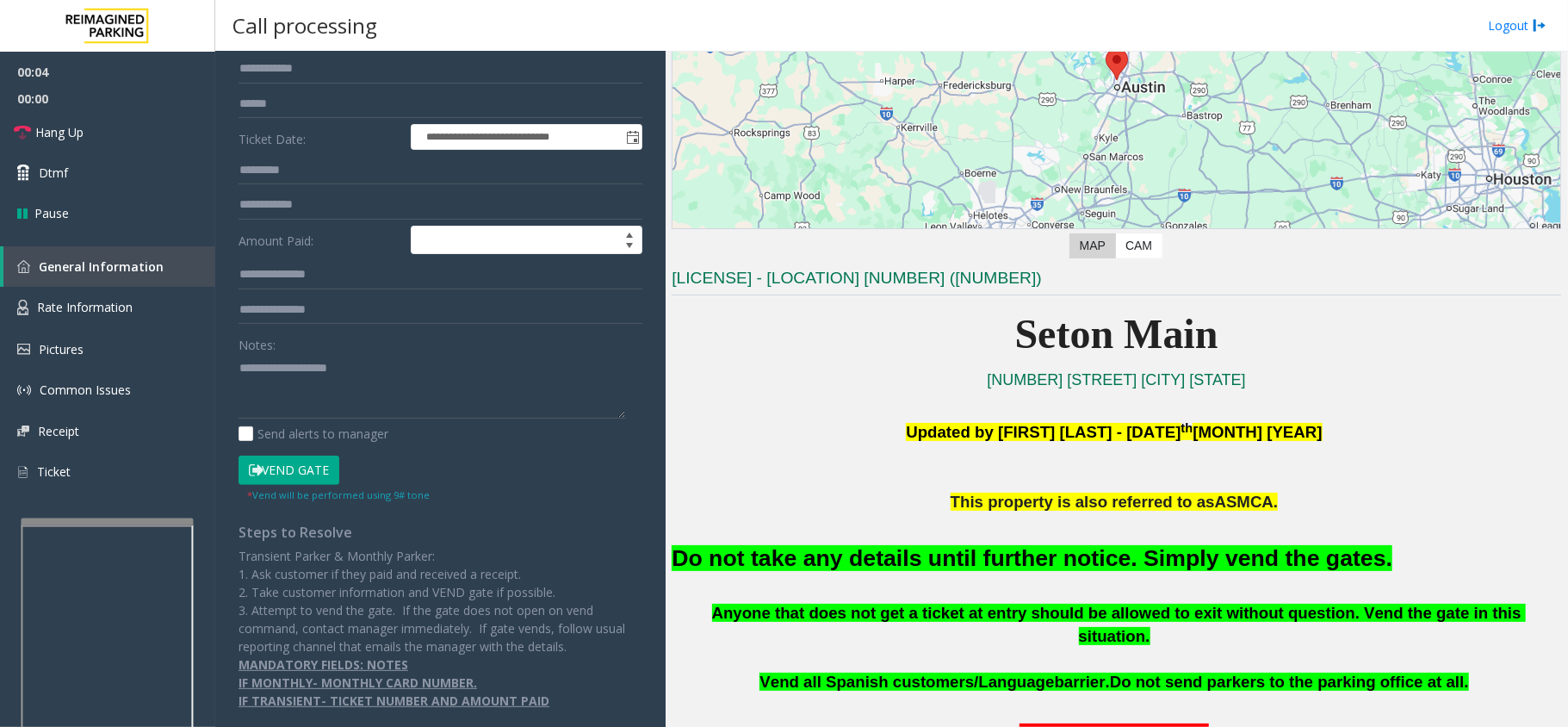 scroll, scrollTop: 229, scrollLeft: 0, axis: vertical 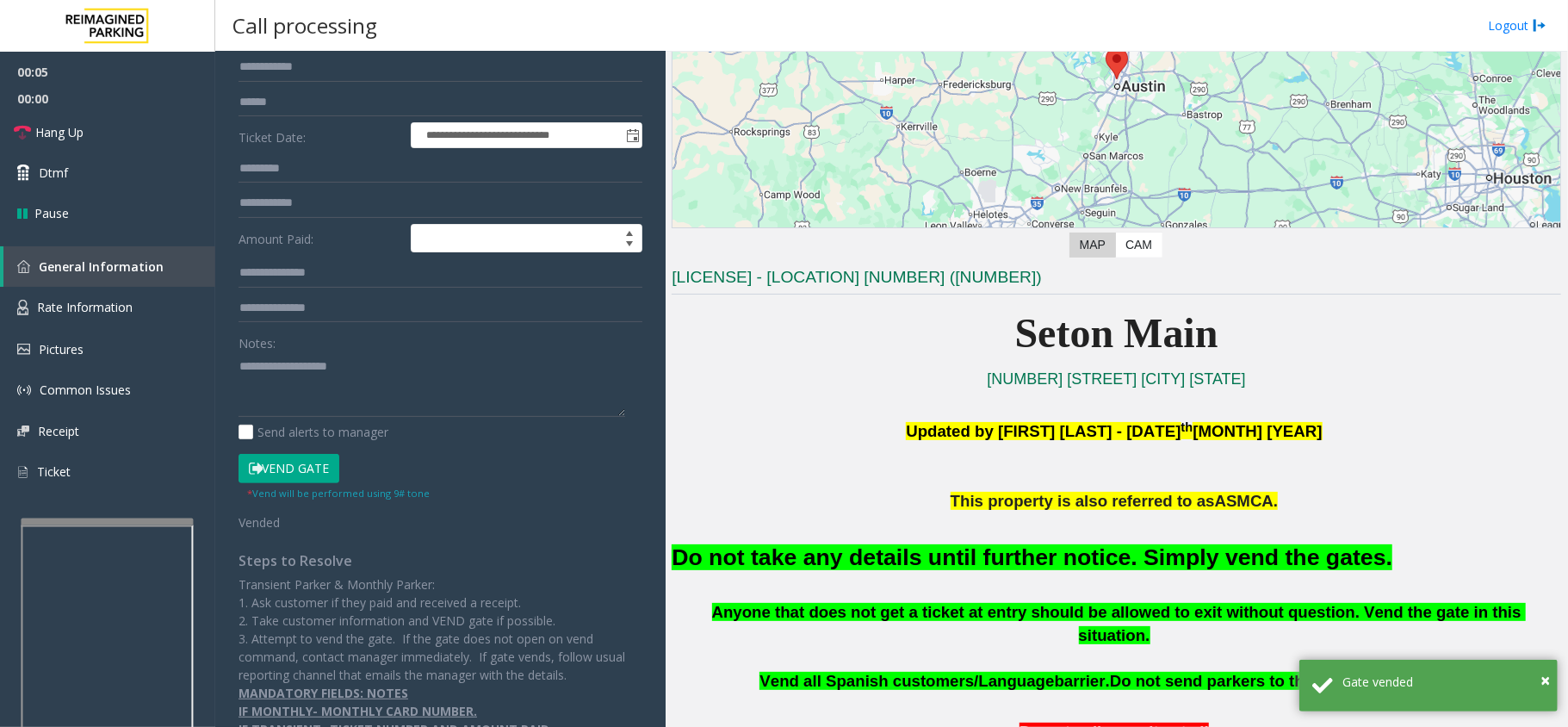 click on "Do not take any details until further notice. Simply vend the gates." 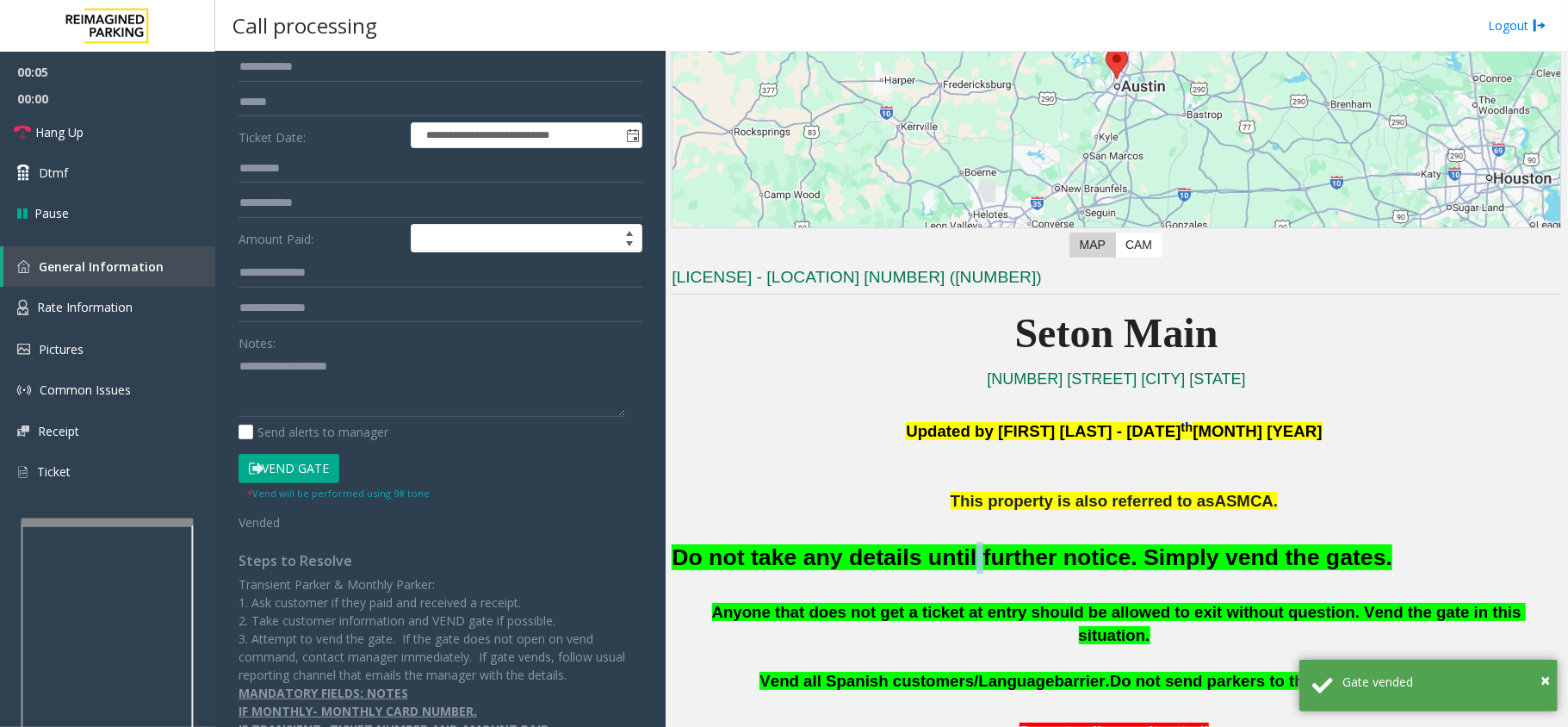 click on "Do not take any details until further notice. Simply vend the gates." 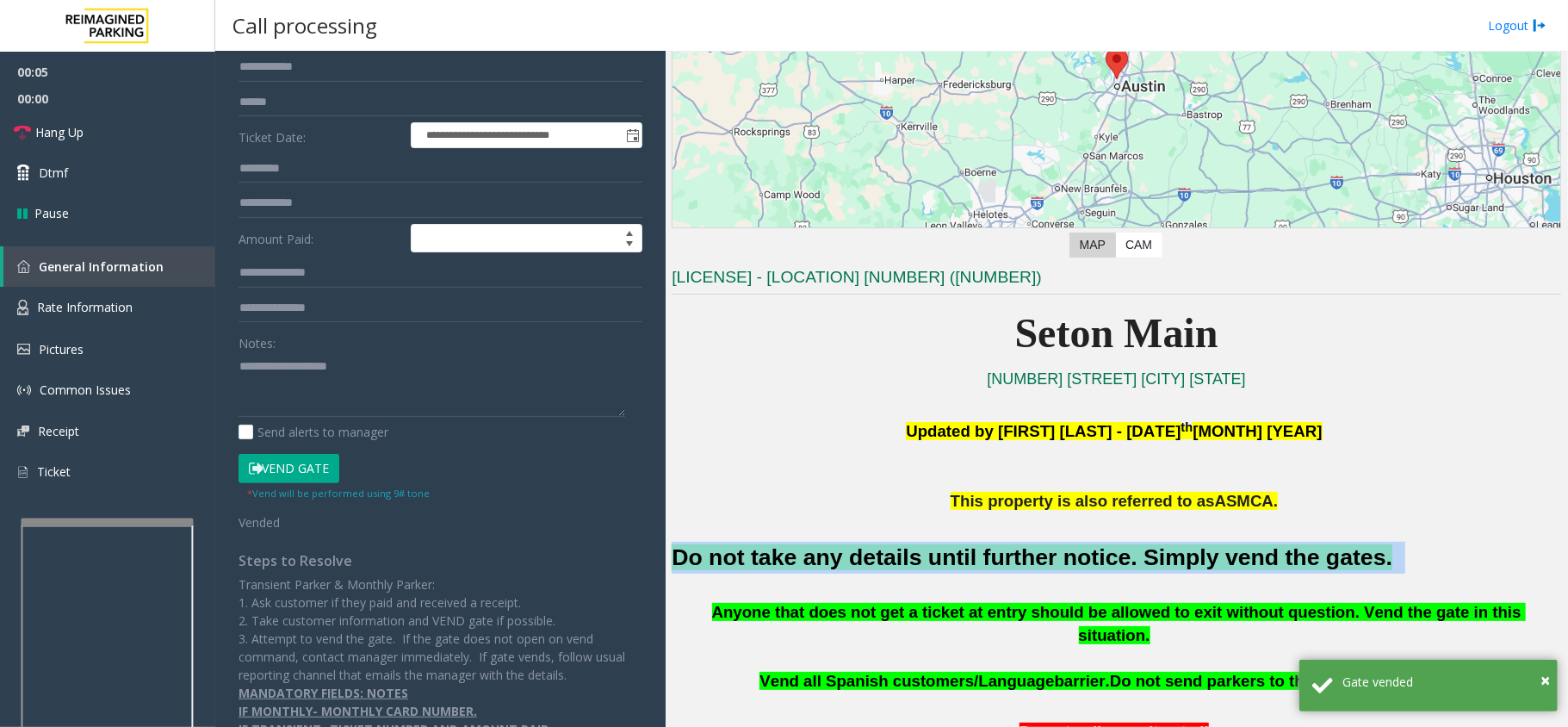click on "Do not take any details until further notice. Simply vend the gates." 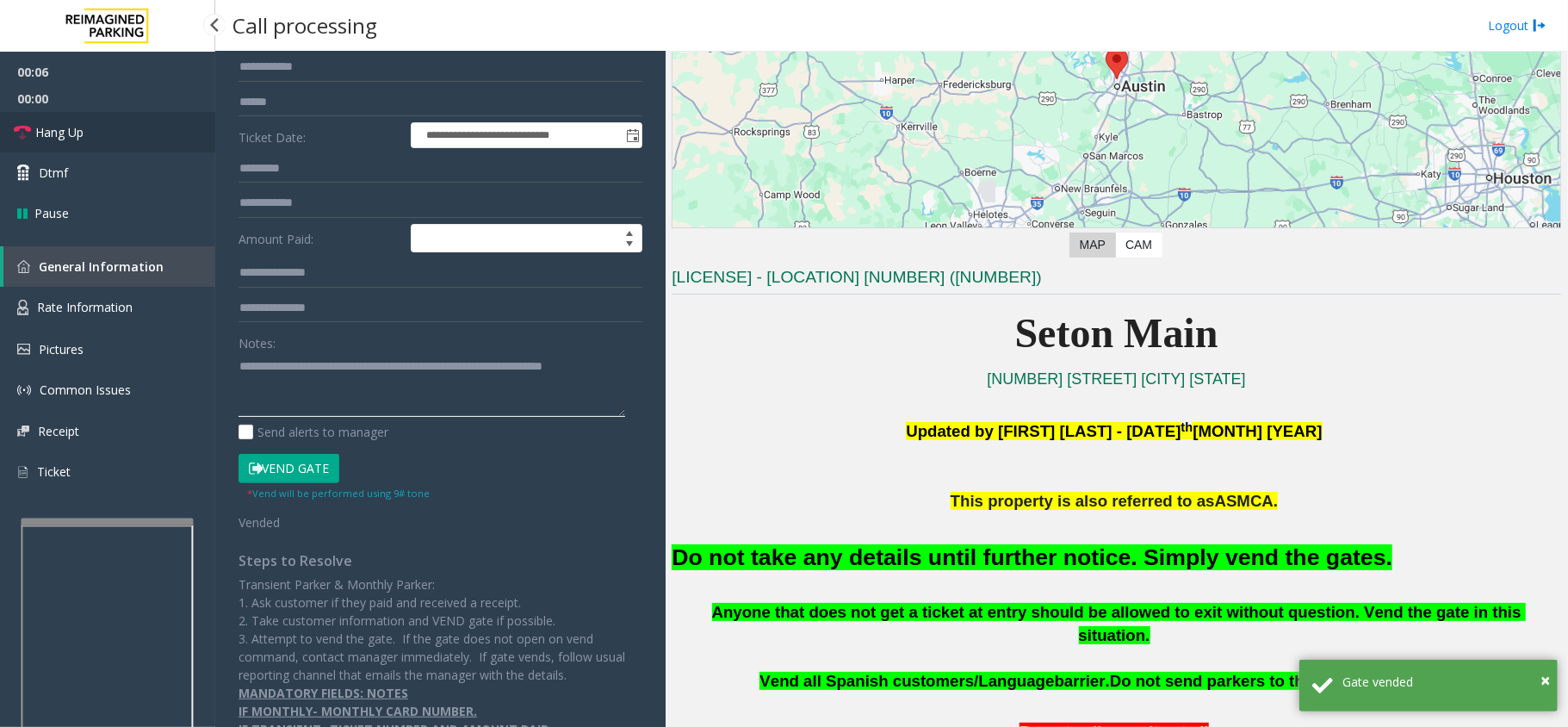 type on "**********" 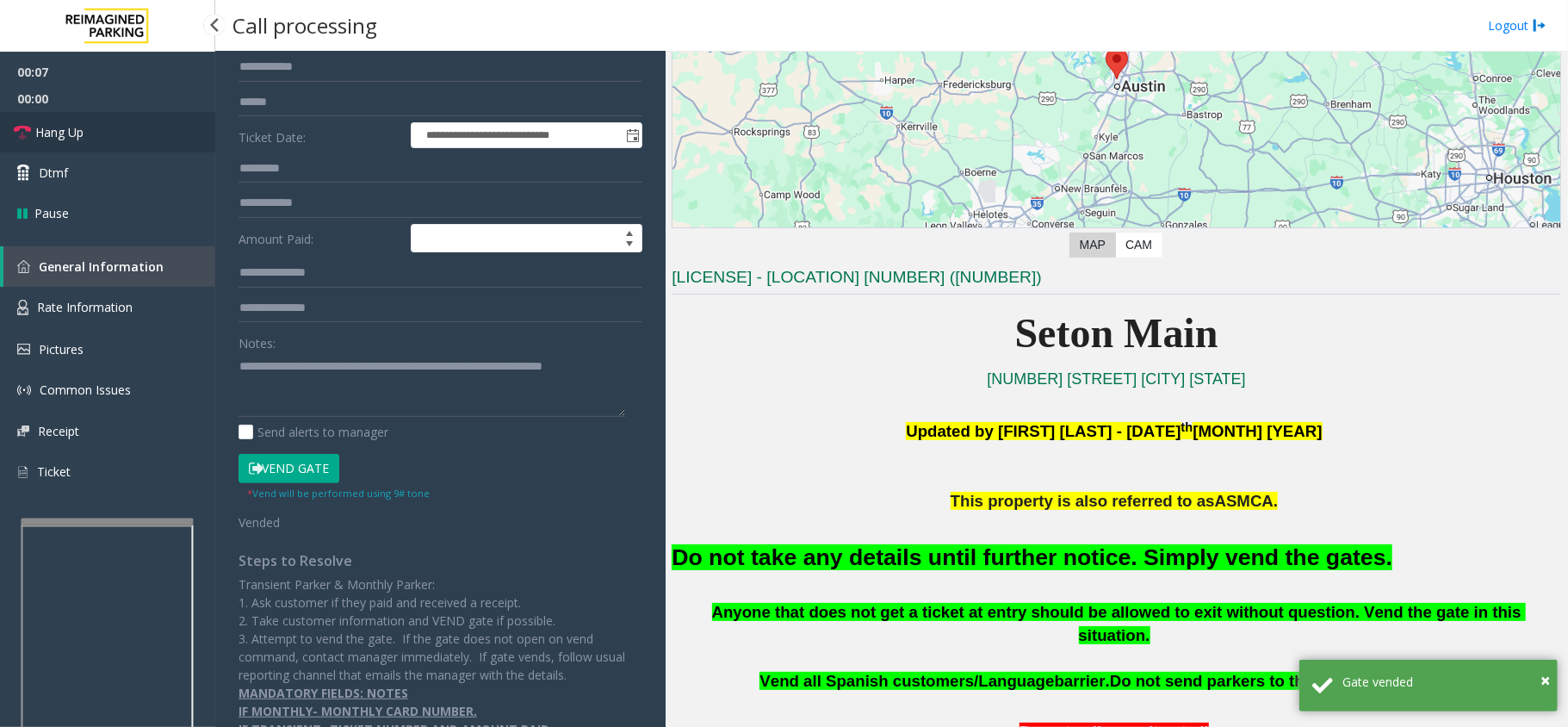 click on "Hang Up" at bounding box center (108, 132) 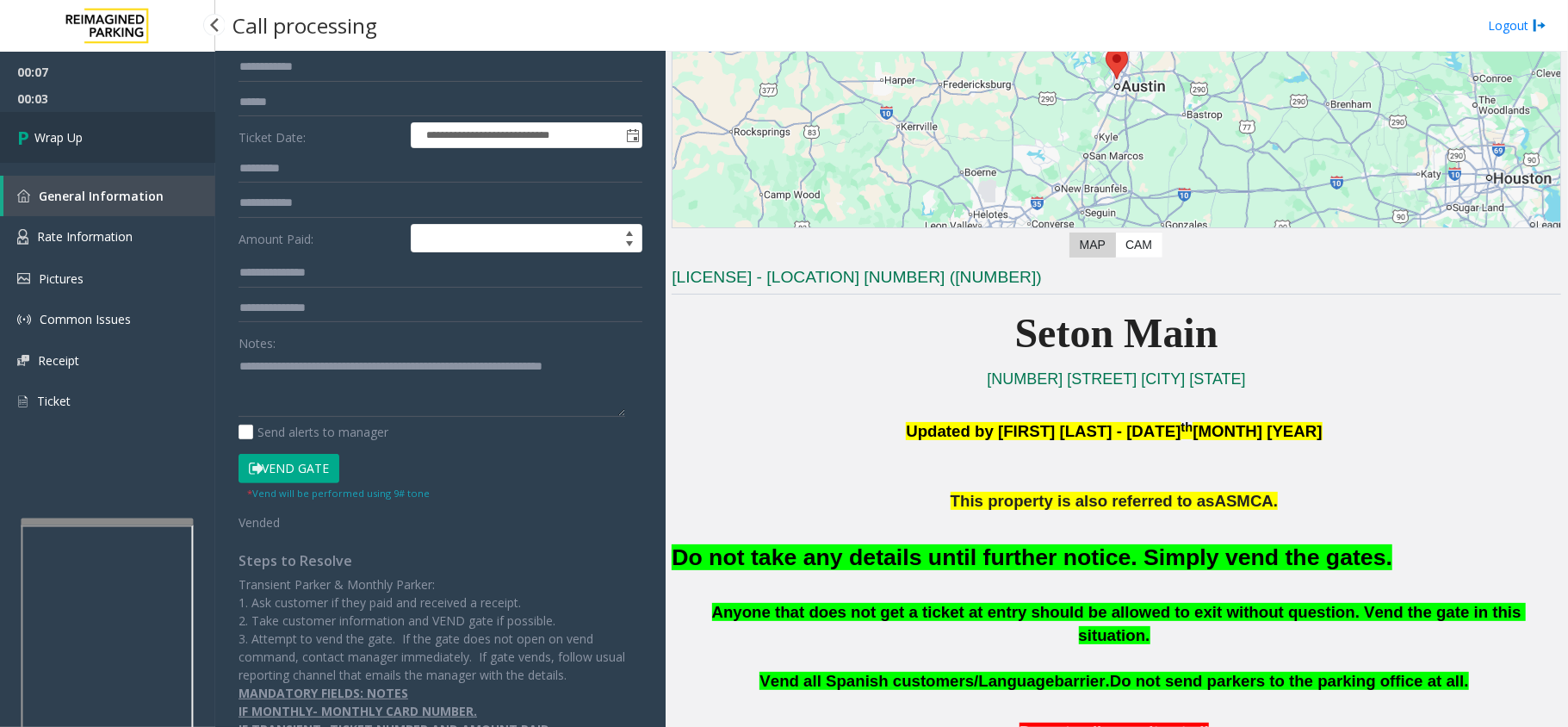 click on "Wrap Up" at bounding box center [108, 137] 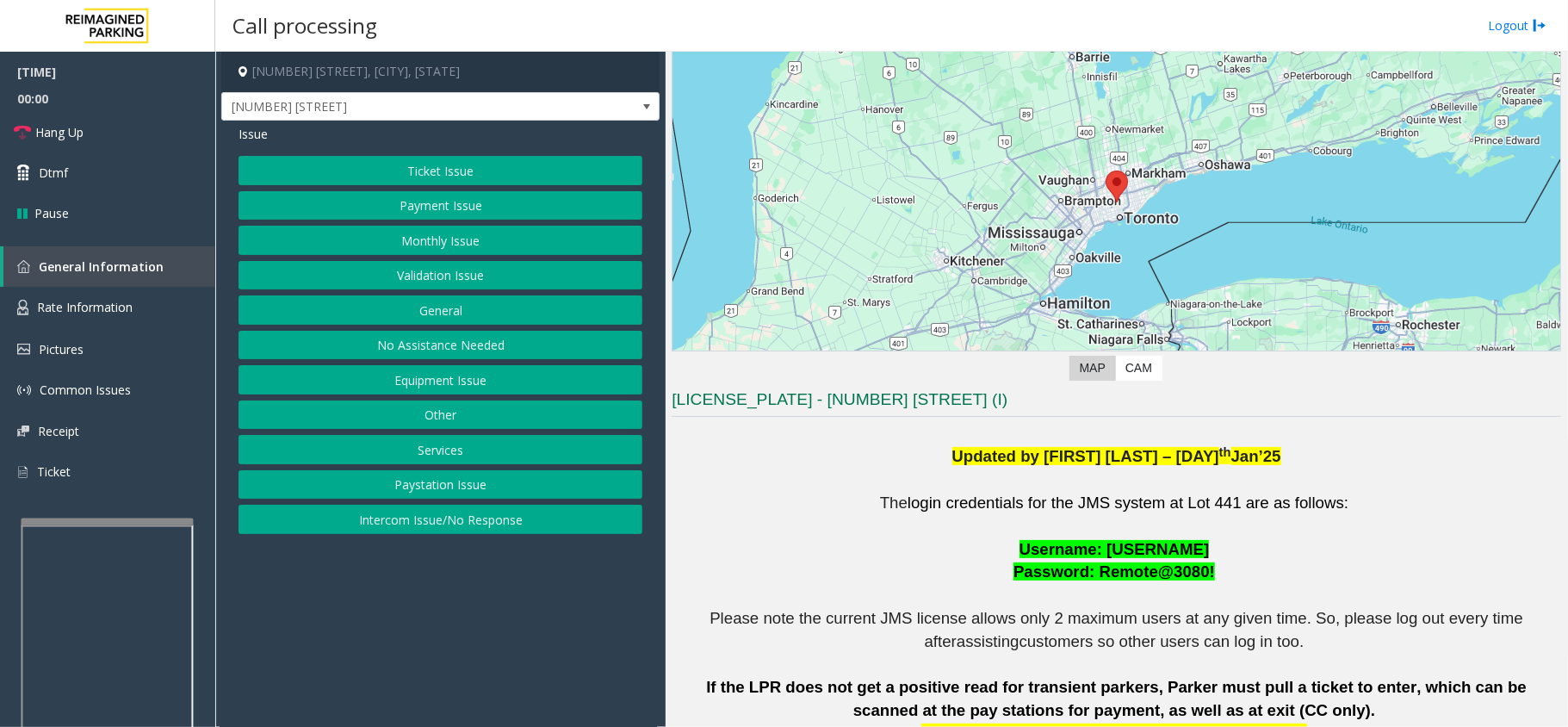 scroll, scrollTop: 345, scrollLeft: 0, axis: vertical 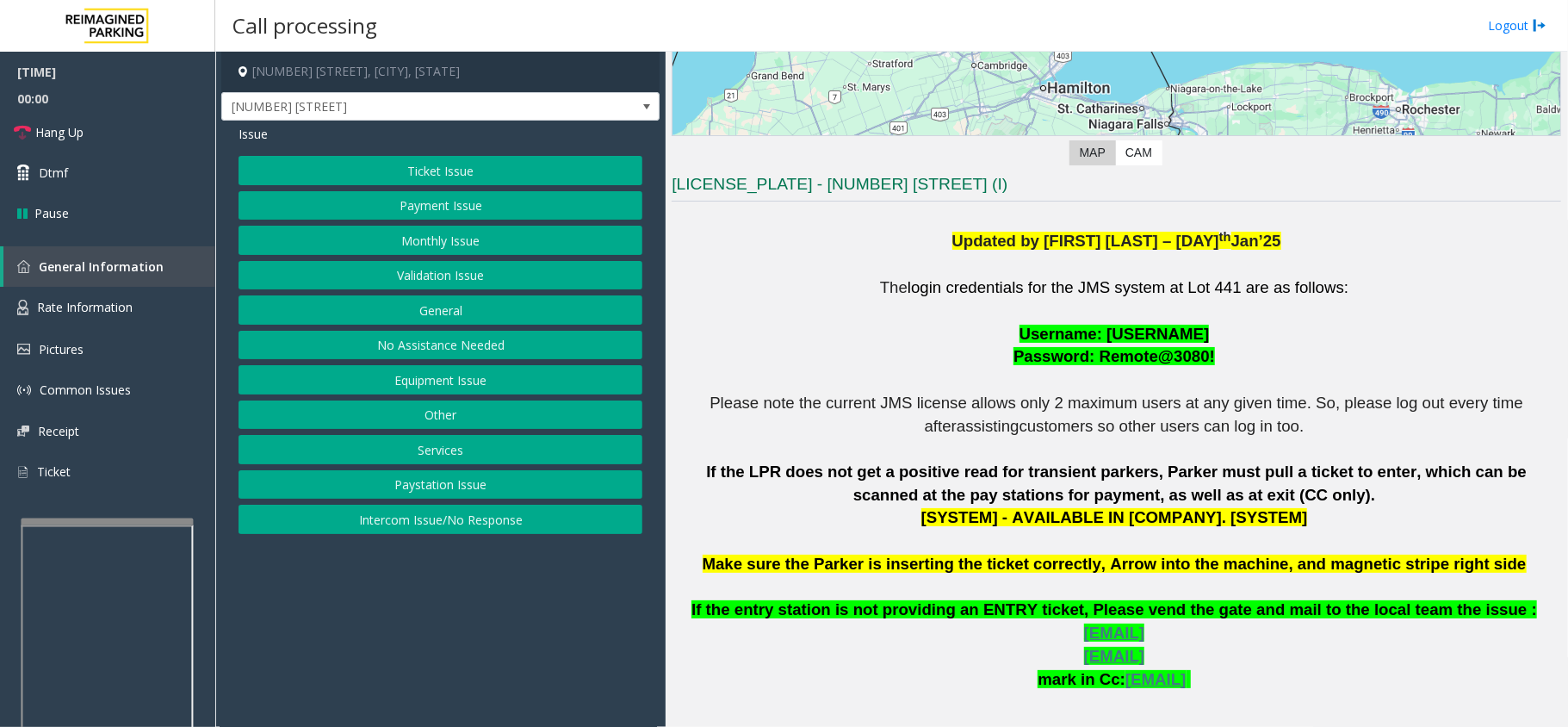 drag, startPoint x: 521, startPoint y: 606, endPoint x: 501, endPoint y: 606, distance: 20 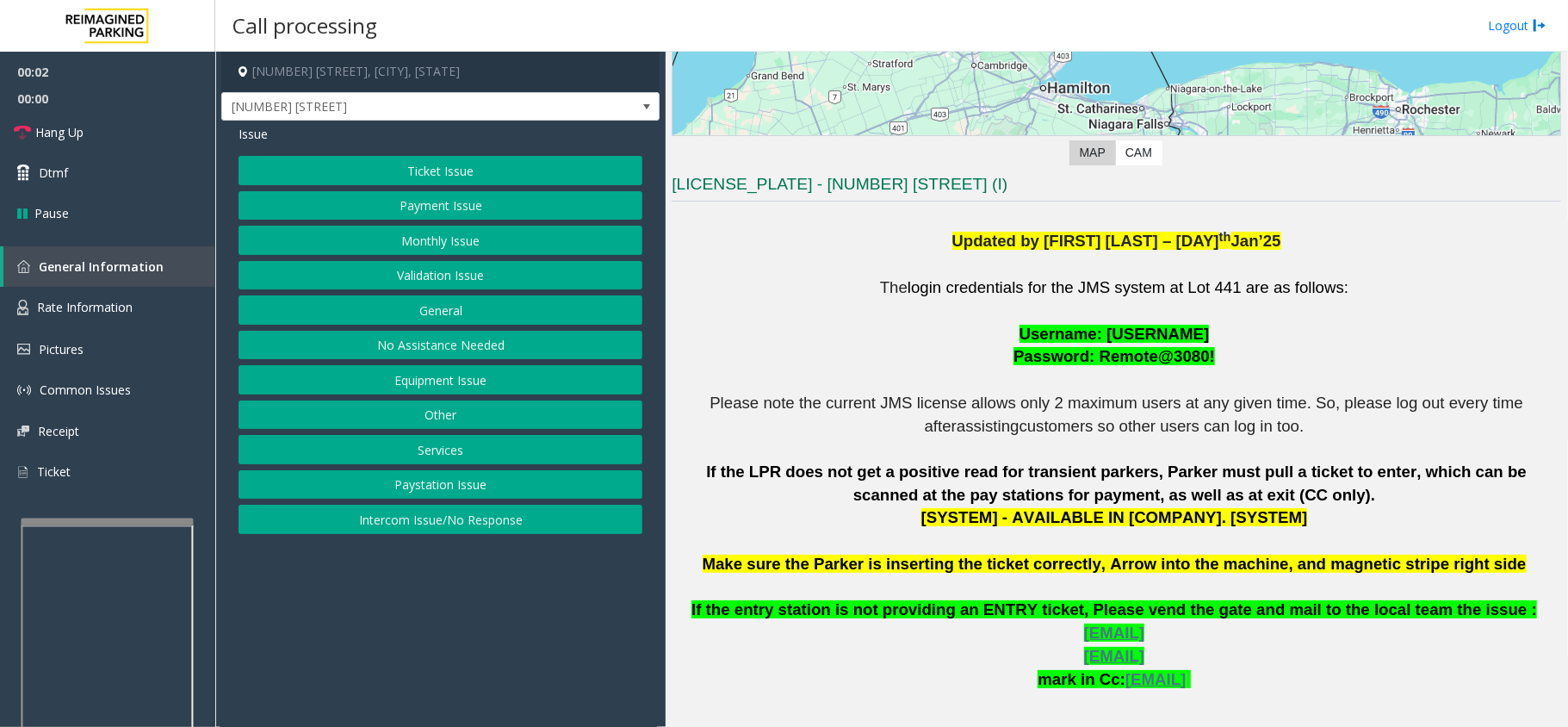drag, startPoint x: 501, startPoint y: 606, endPoint x: 456, endPoint y: 625, distance: 48.846699 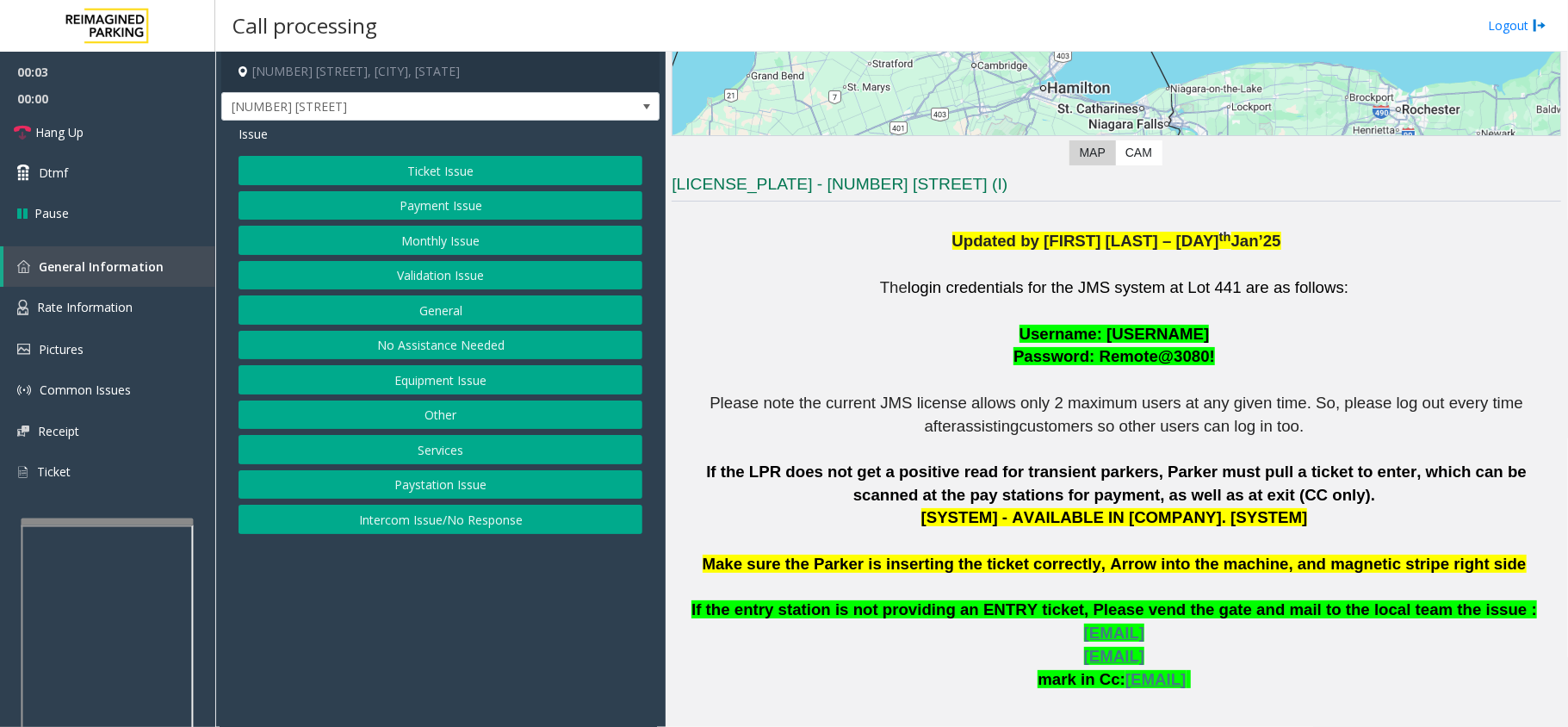 click on "Ticket Issue" 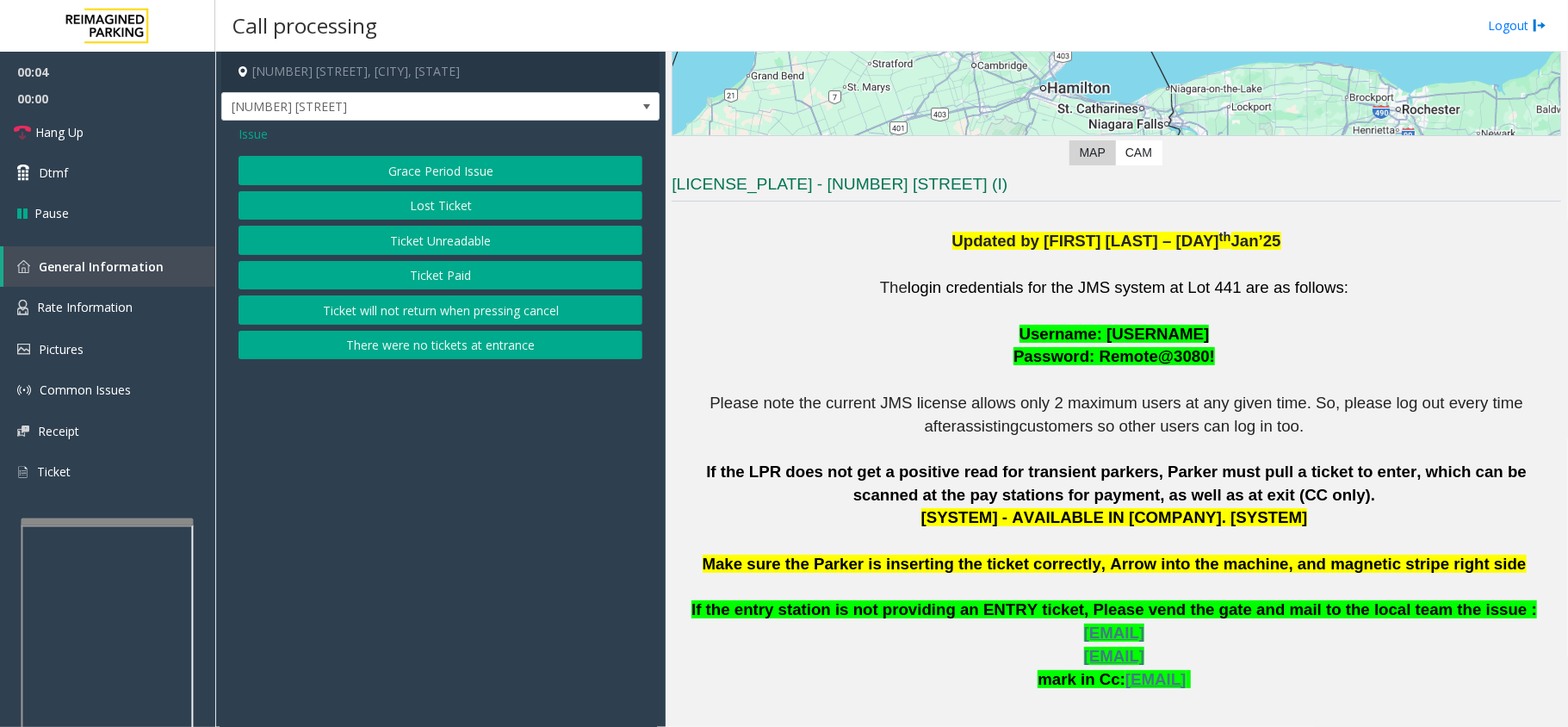 click on "Ticket Unreadable" 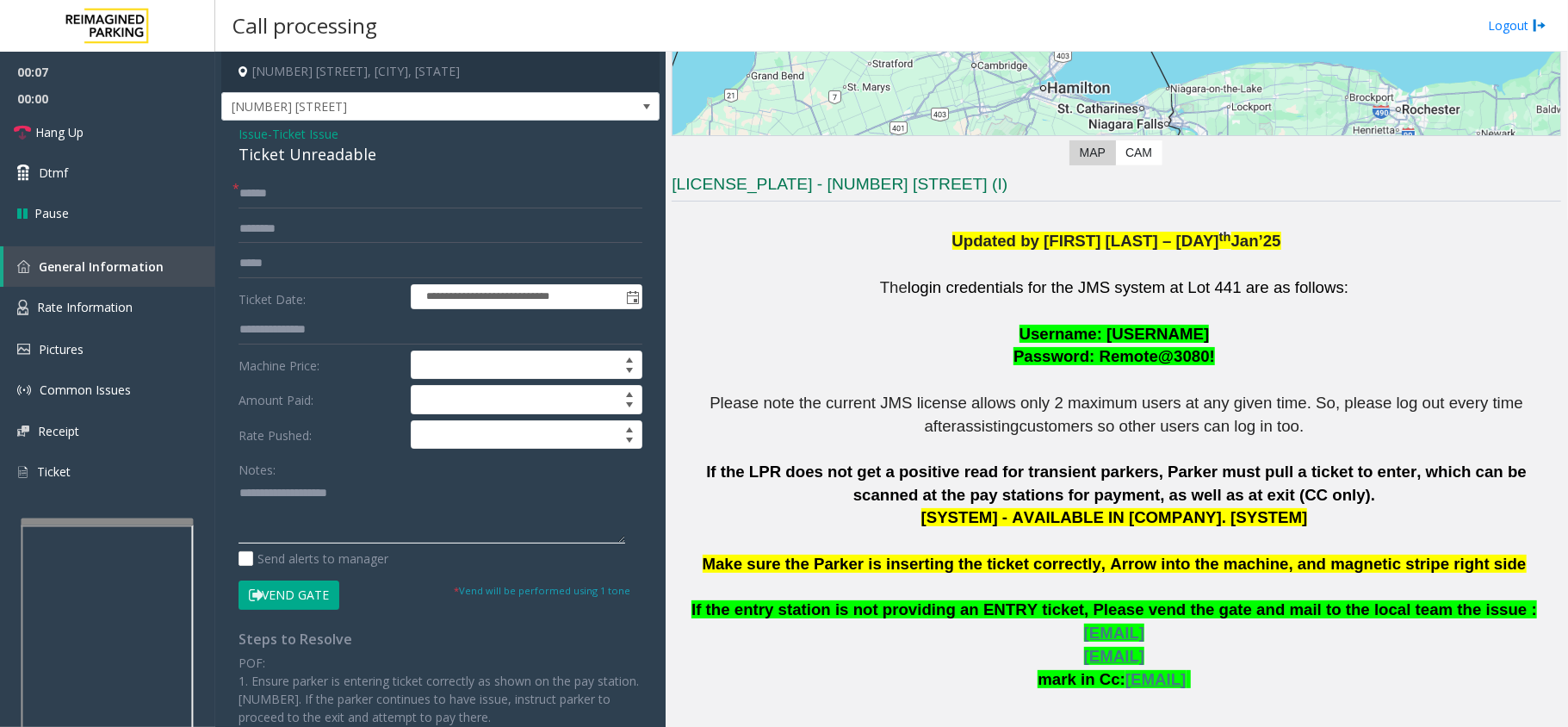 paste on "**********" 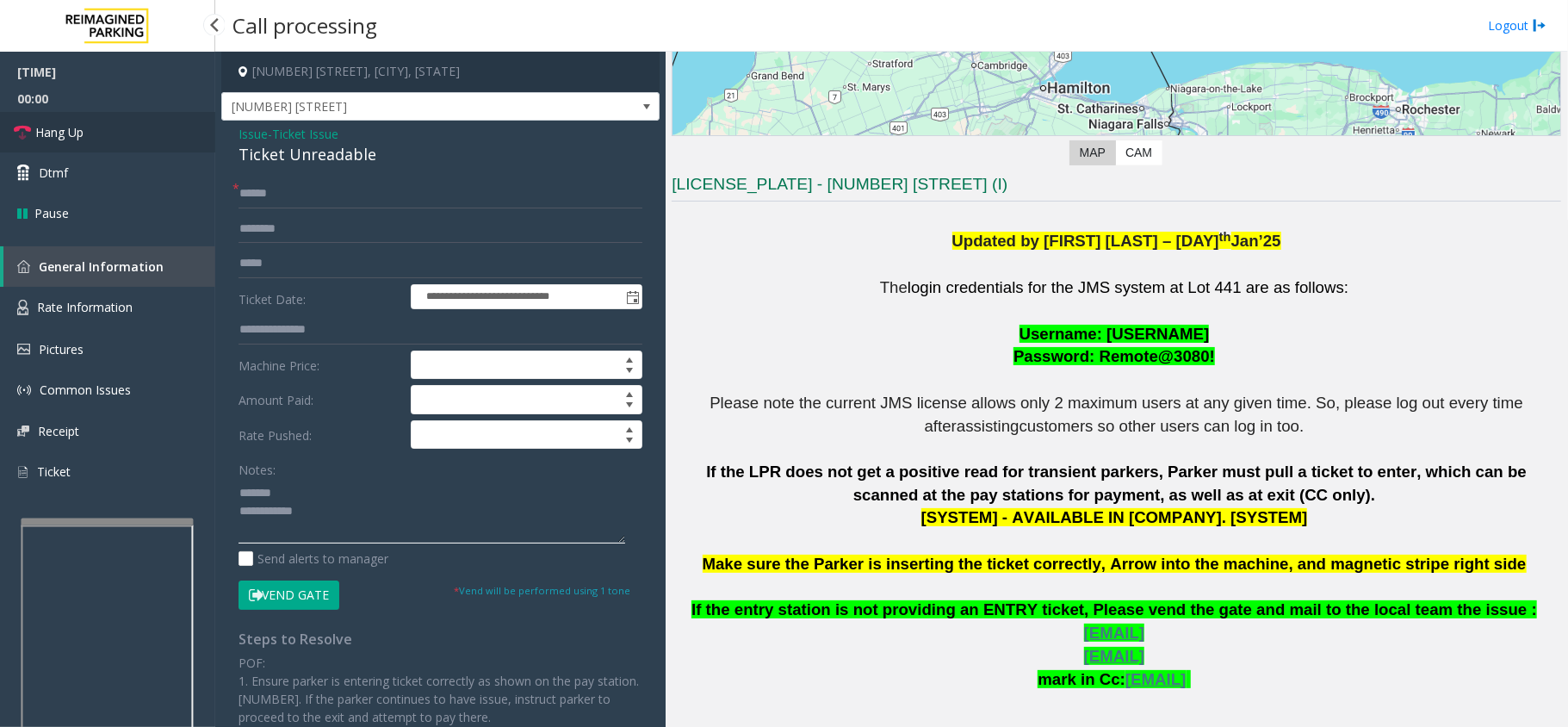type on "**********" 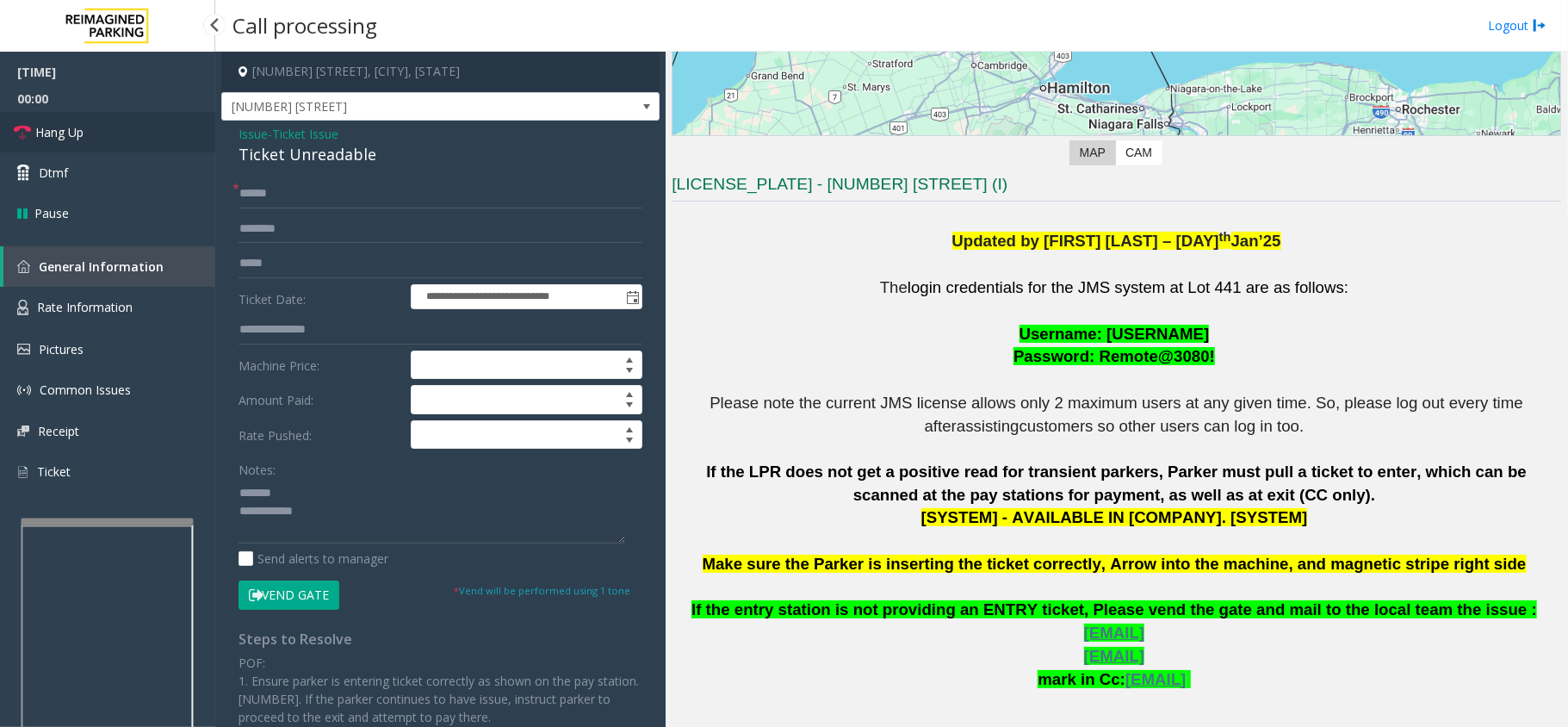 click on "Hang Up" at bounding box center (108, 132) 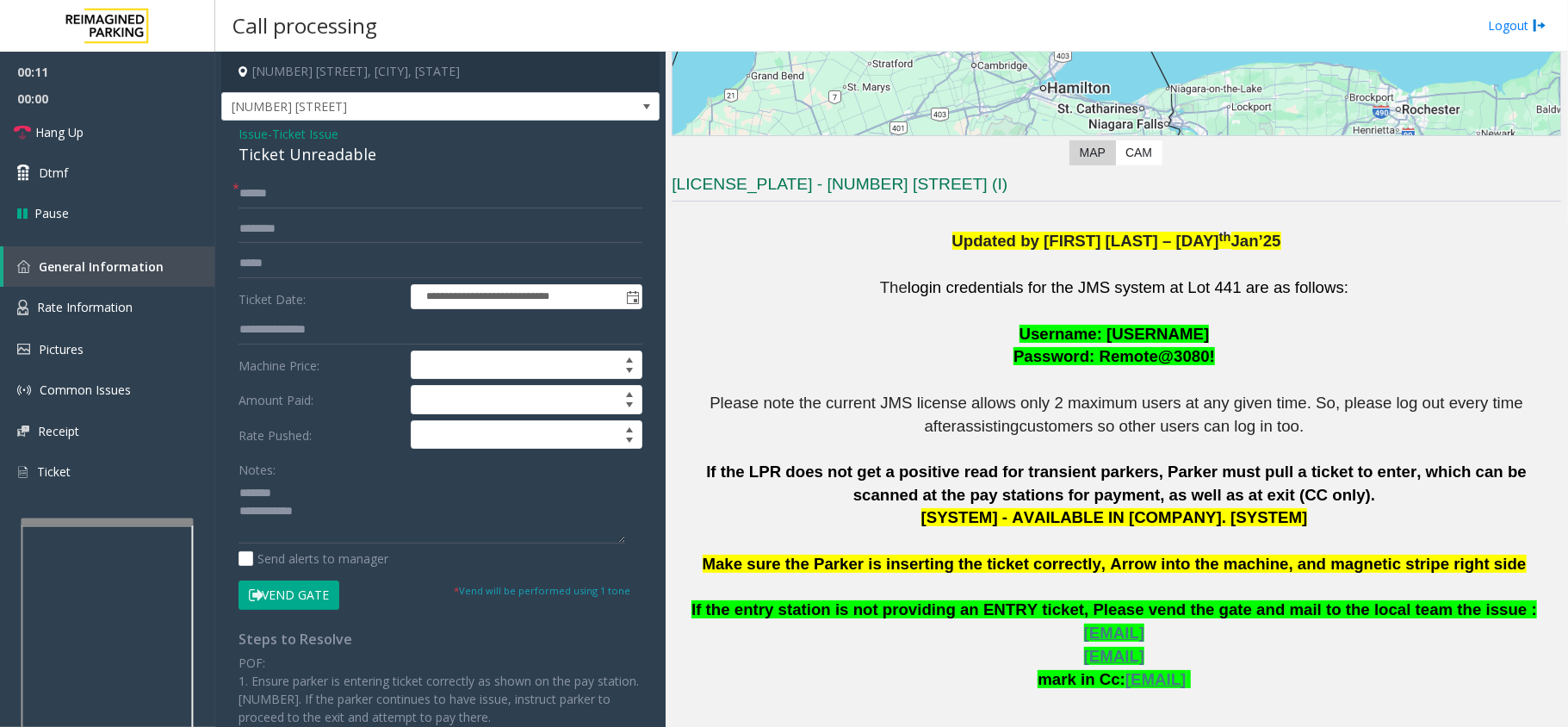click on "Ticket Issue" 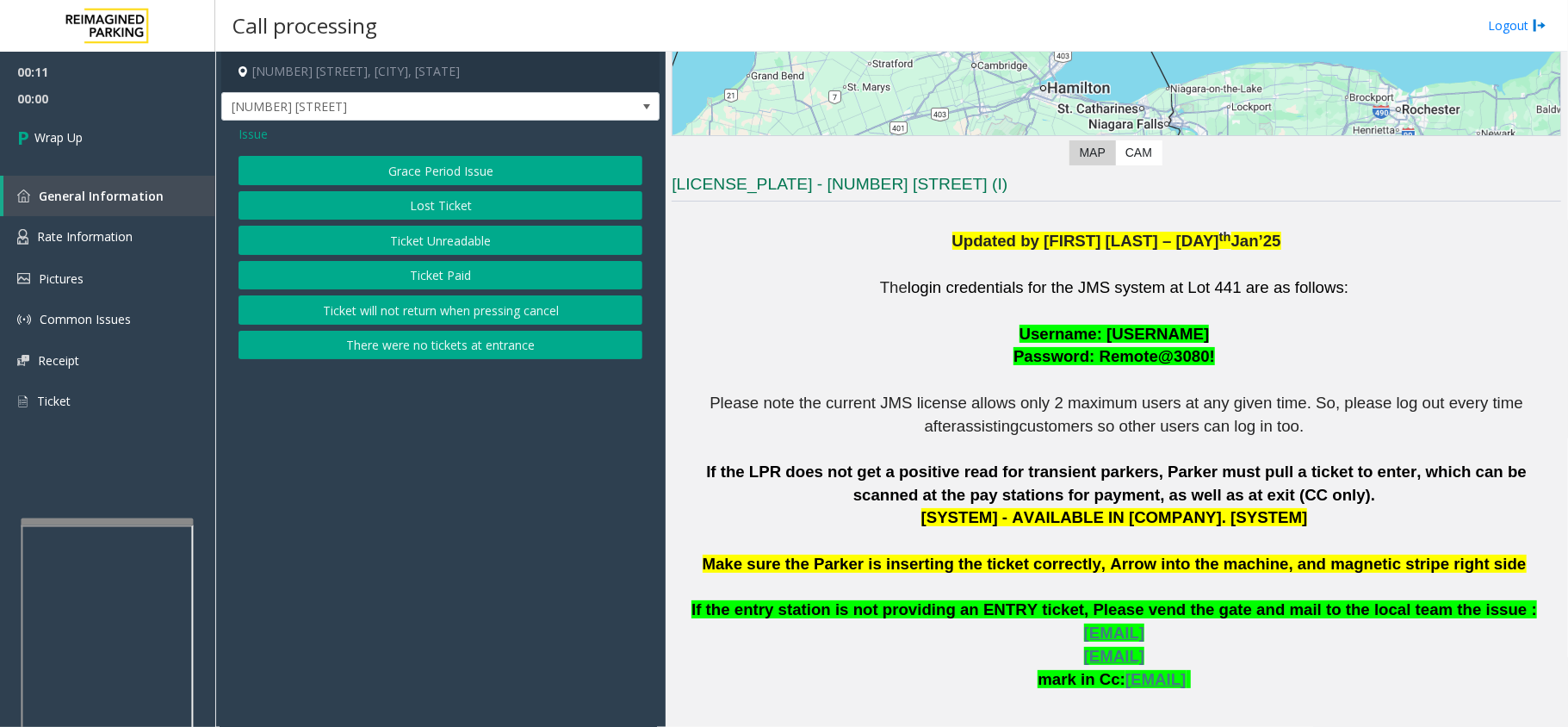 click on "Issue" 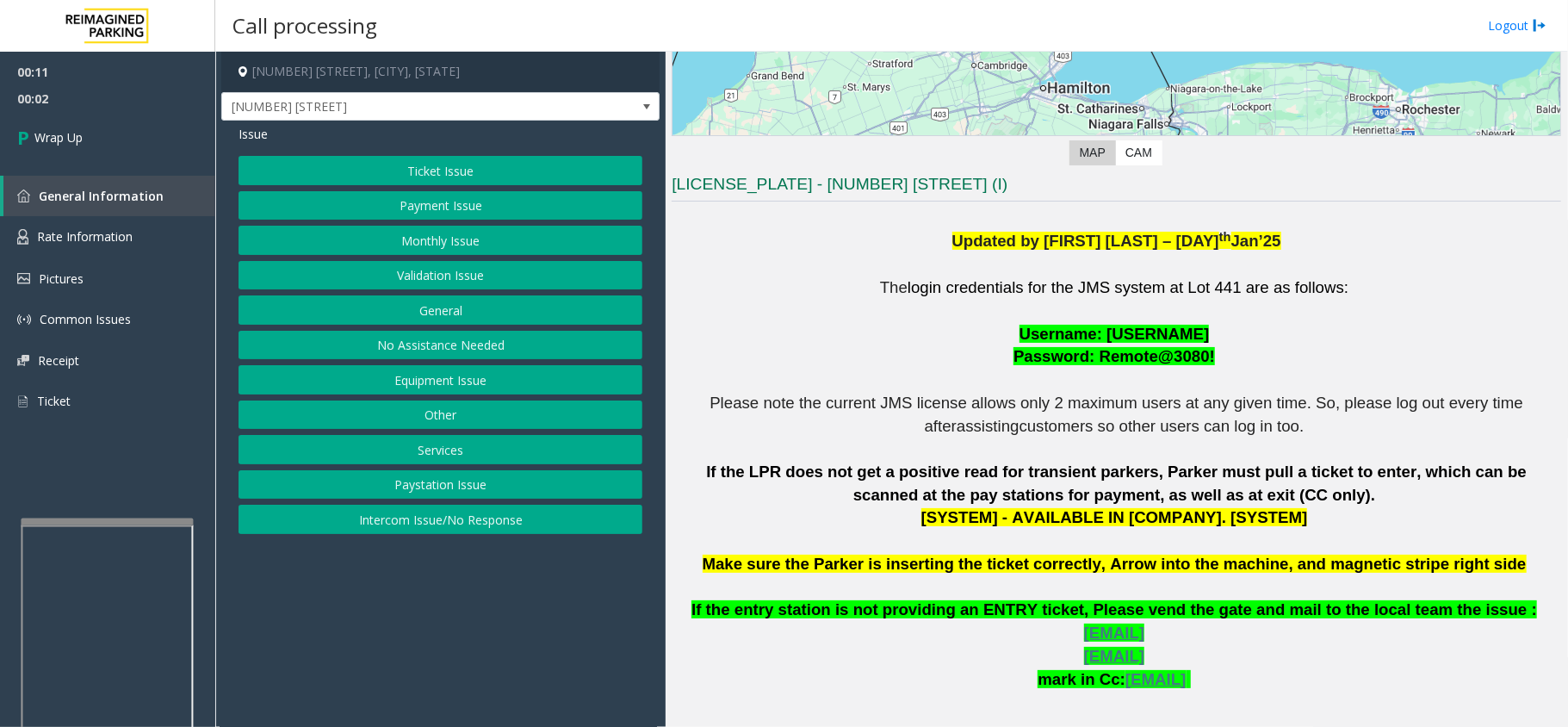 click on "No Assistance Needed" 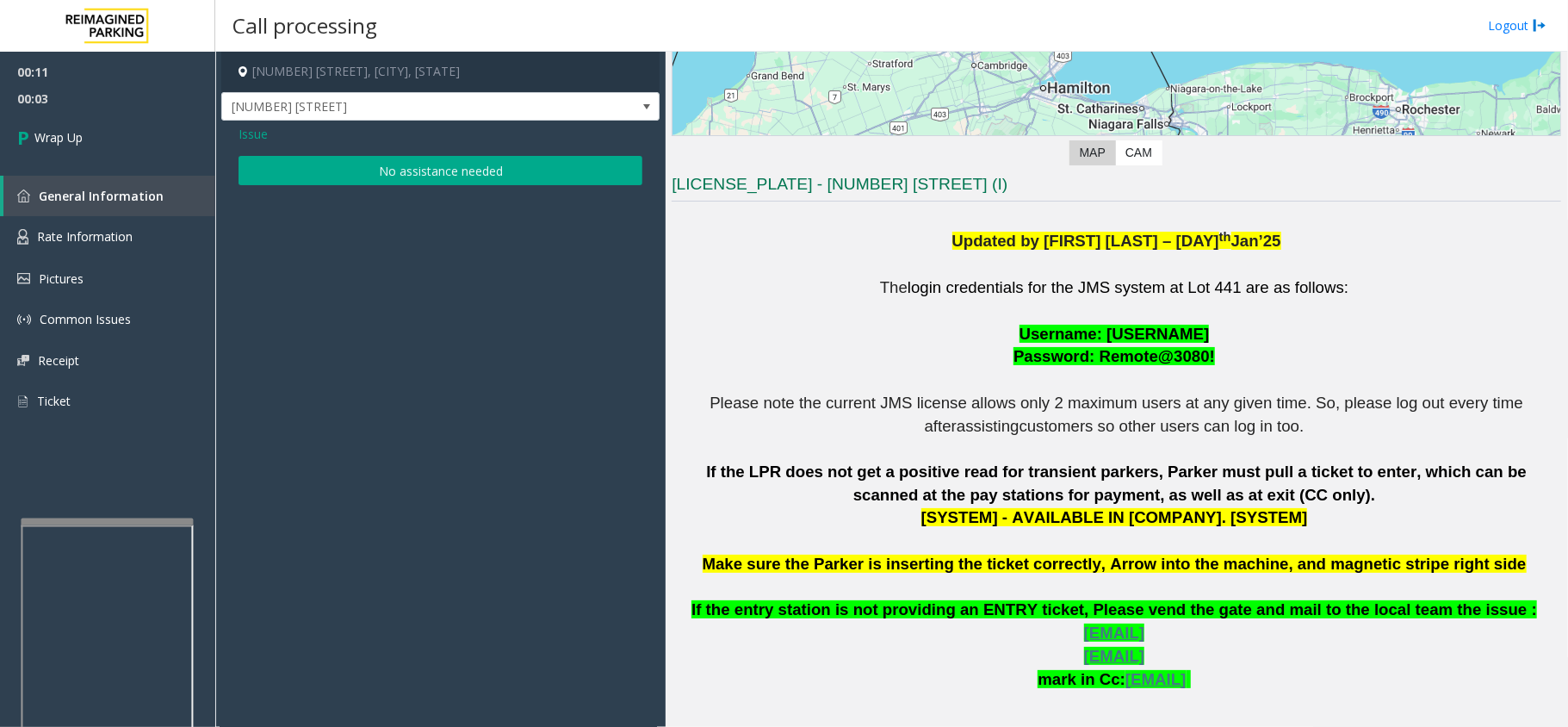 click on "No assistance needed" 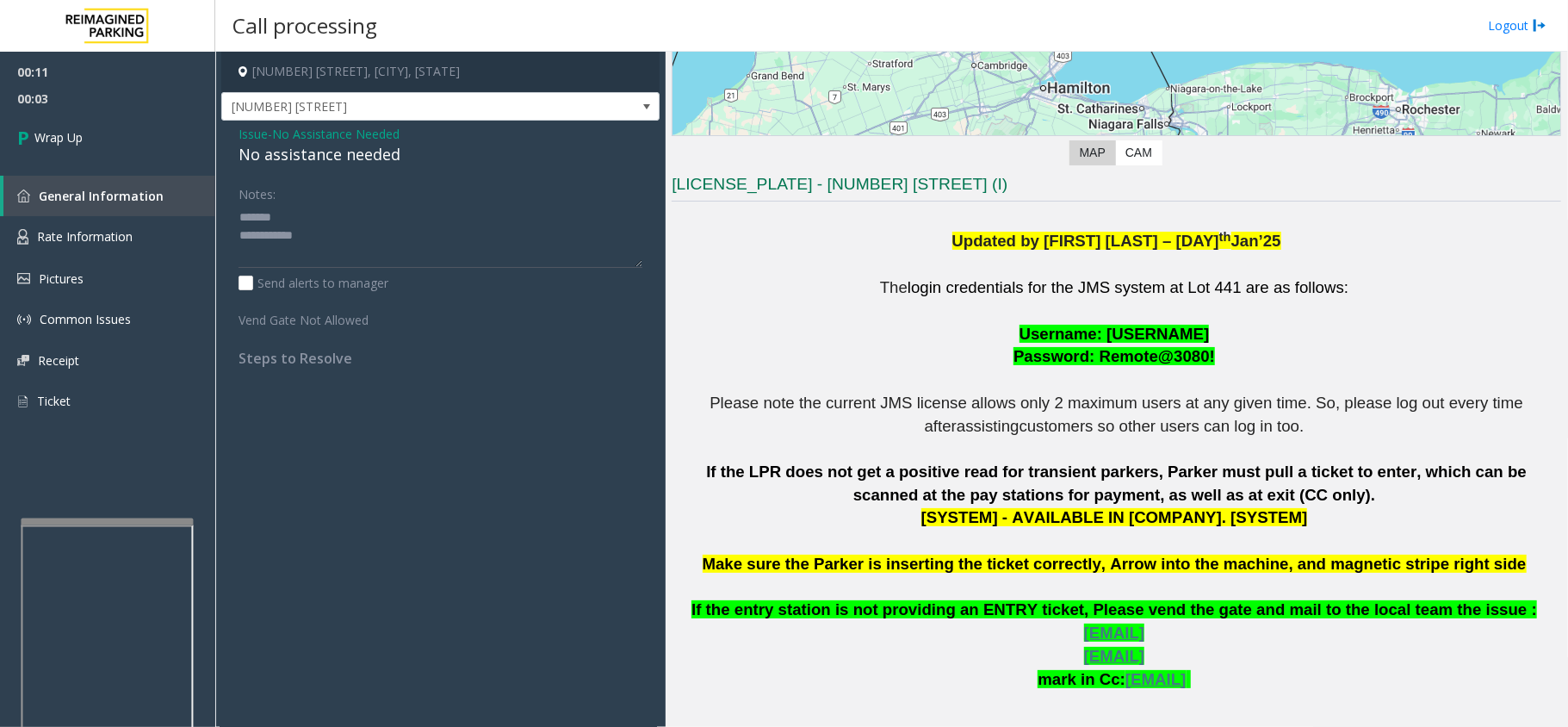click on "No assistance needed" 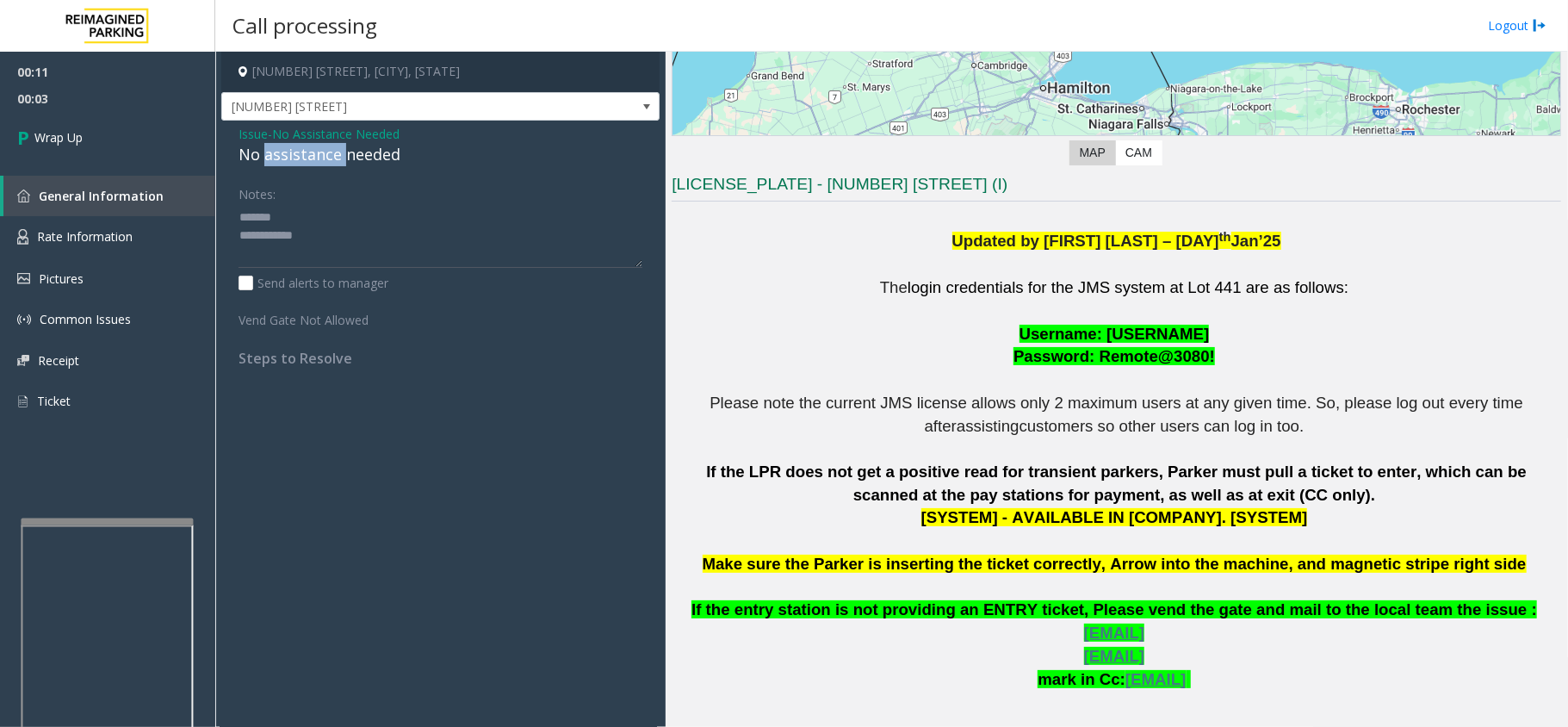 click on "No assistance needed" 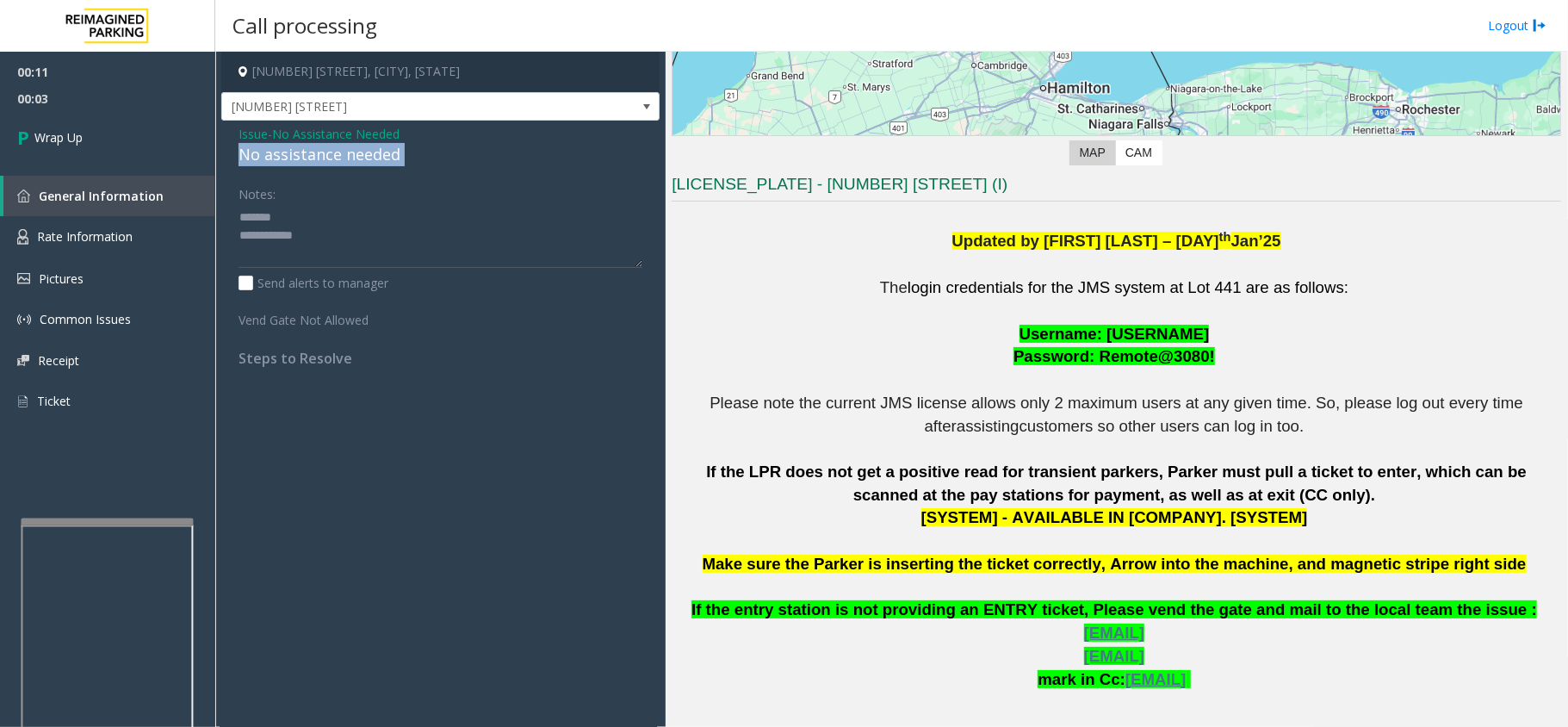 click on "No assistance needed" 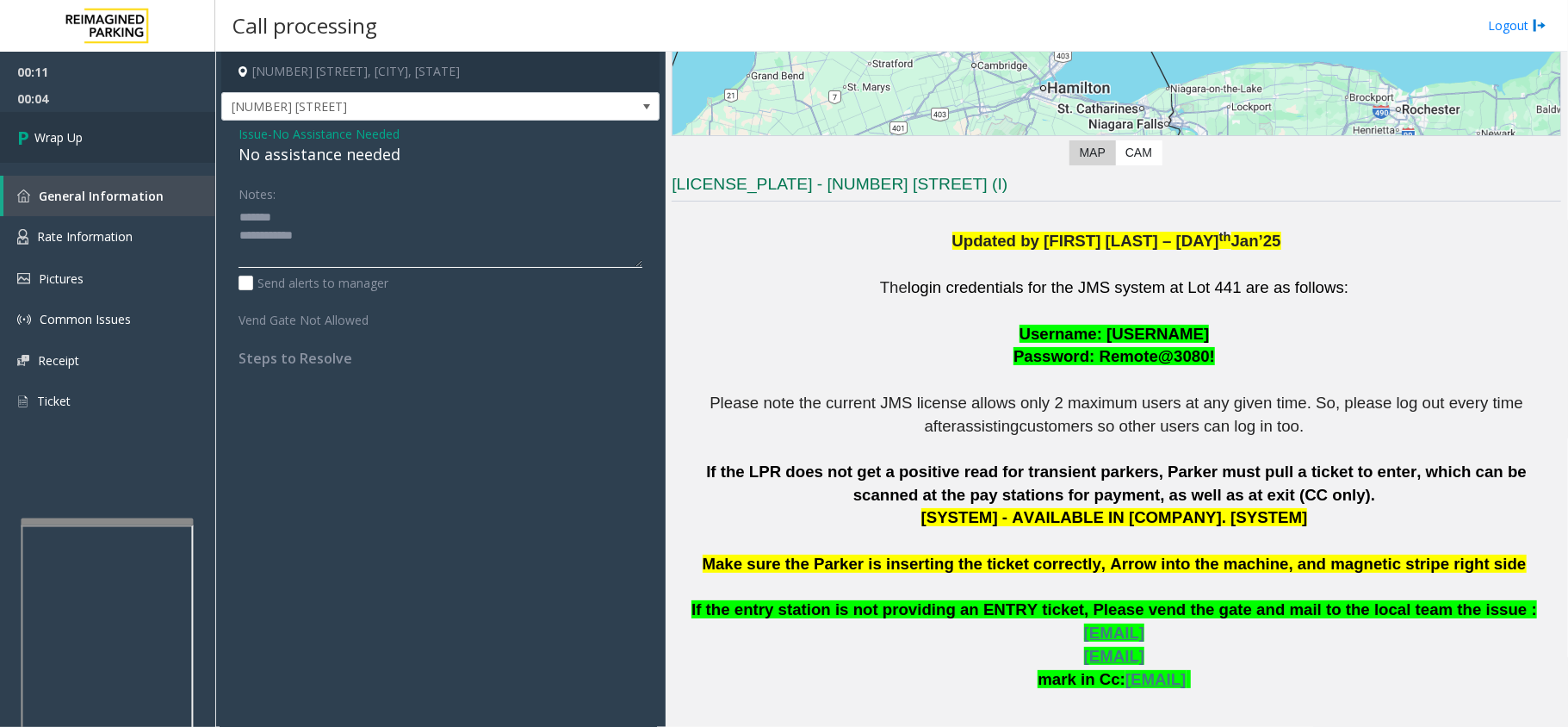 drag, startPoint x: 314, startPoint y: 231, endPoint x: 4, endPoint y: 149, distance: 320.6618 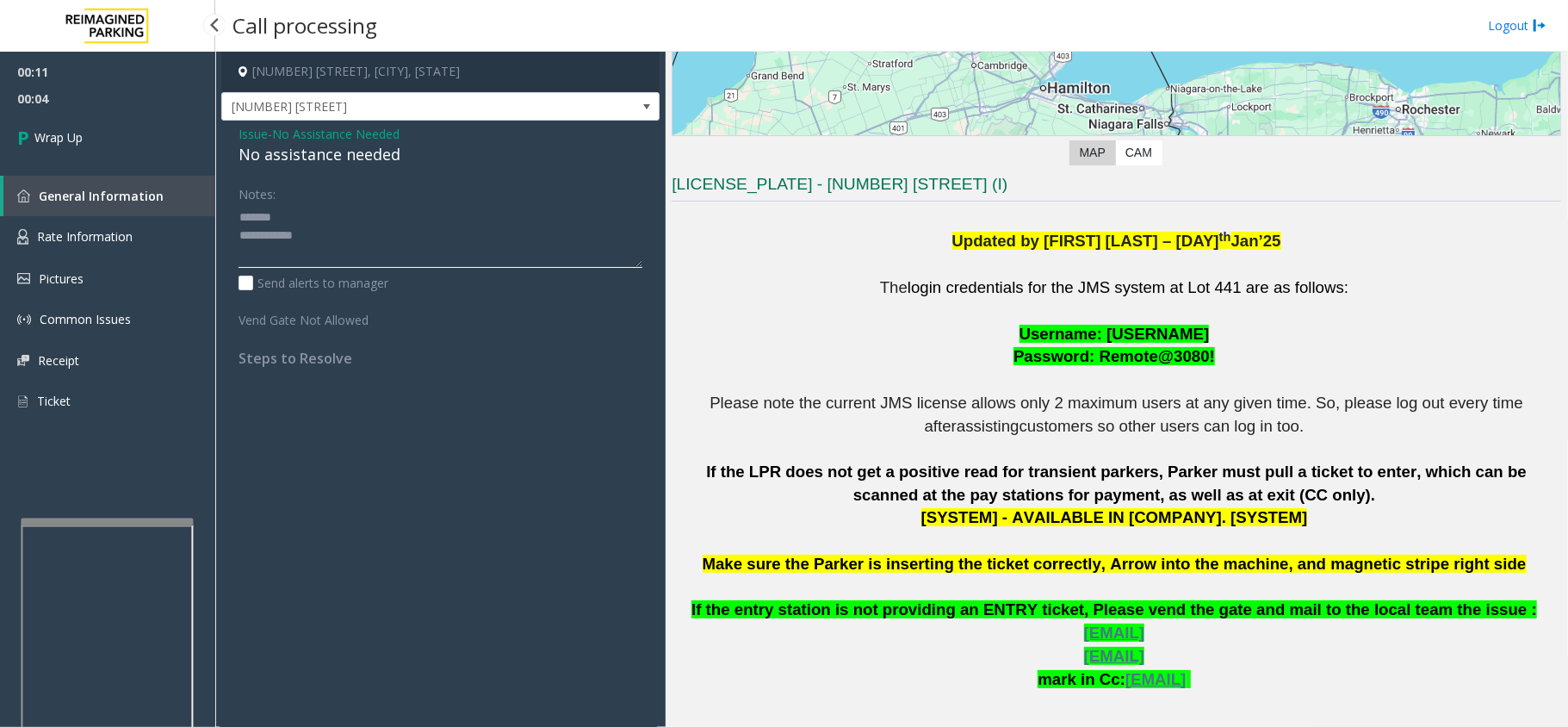 paste on "*" 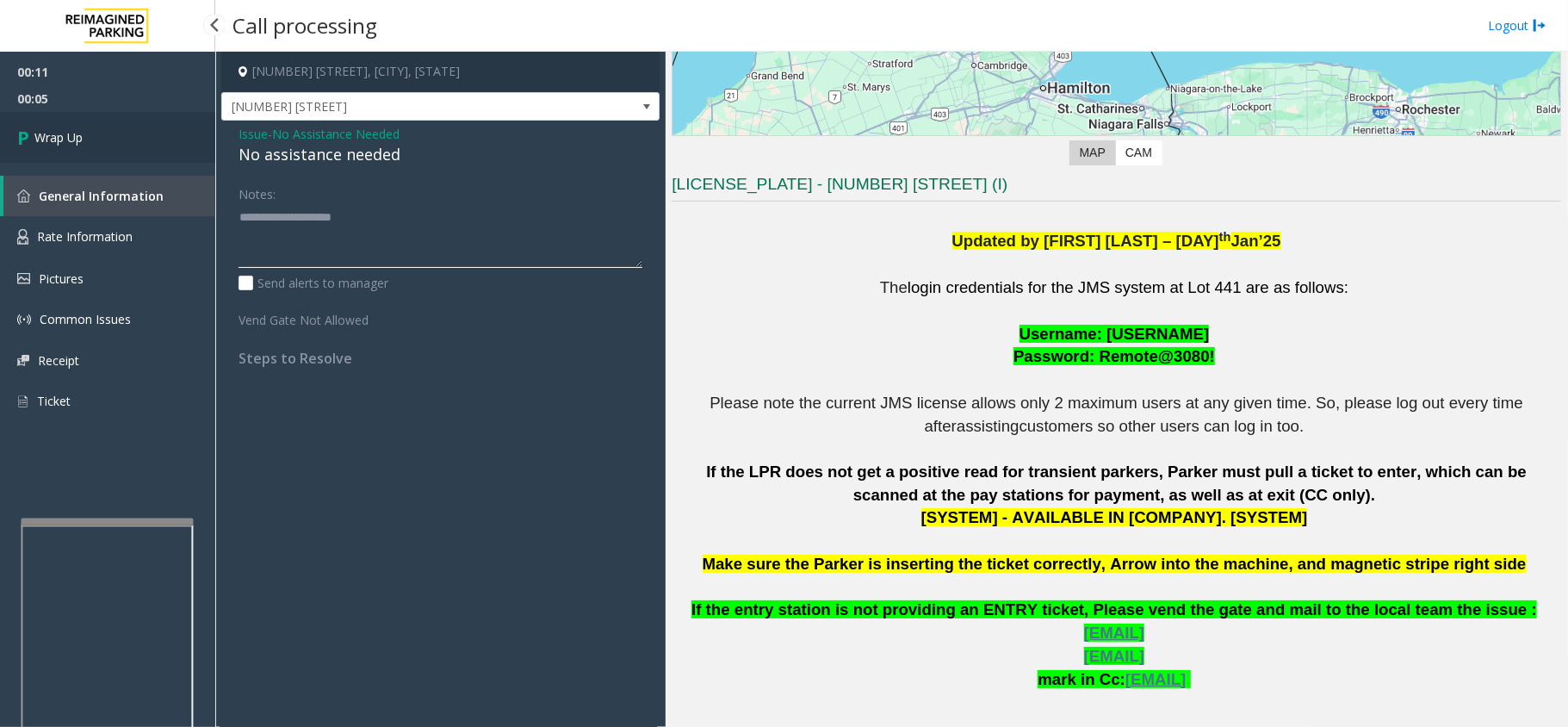type on "**********" 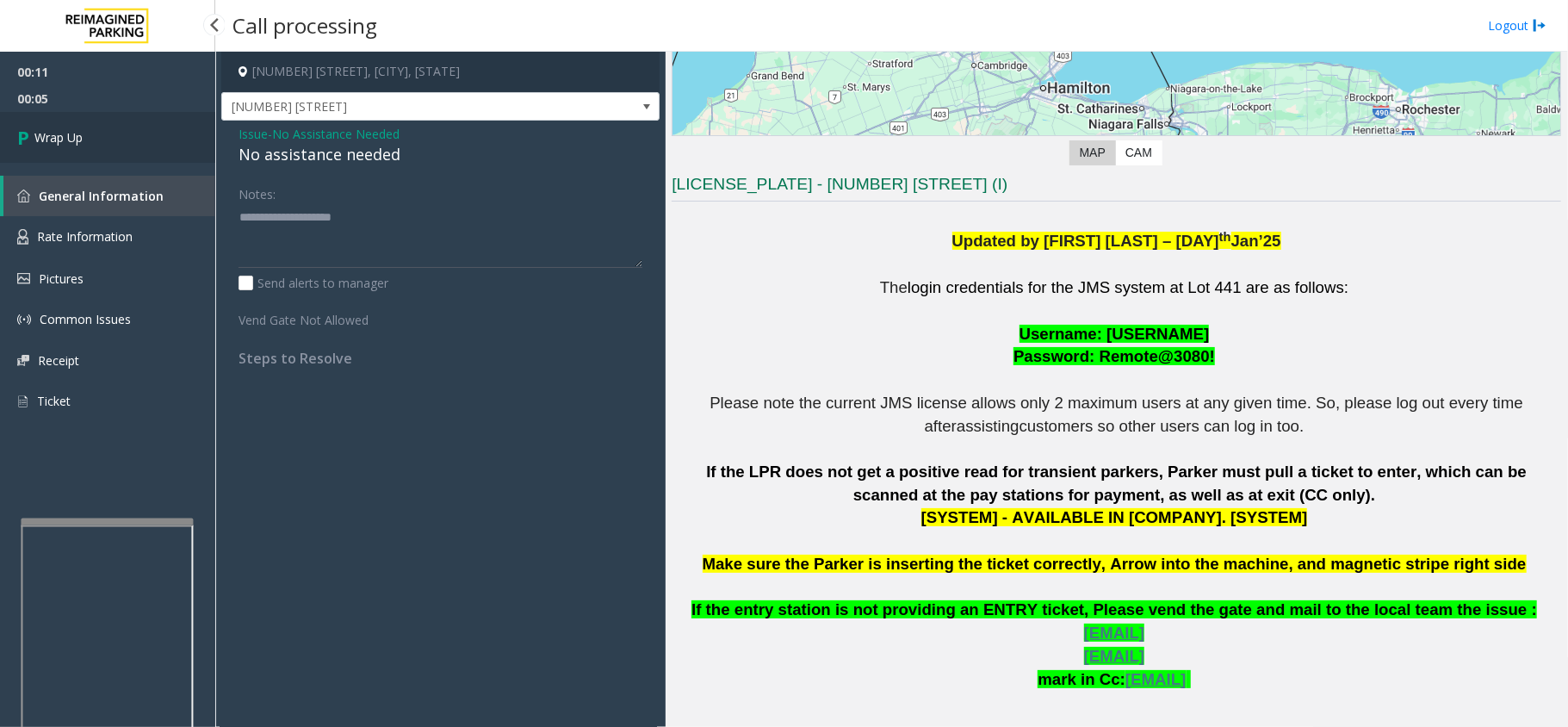click on "Wrap Up" at bounding box center [108, 137] 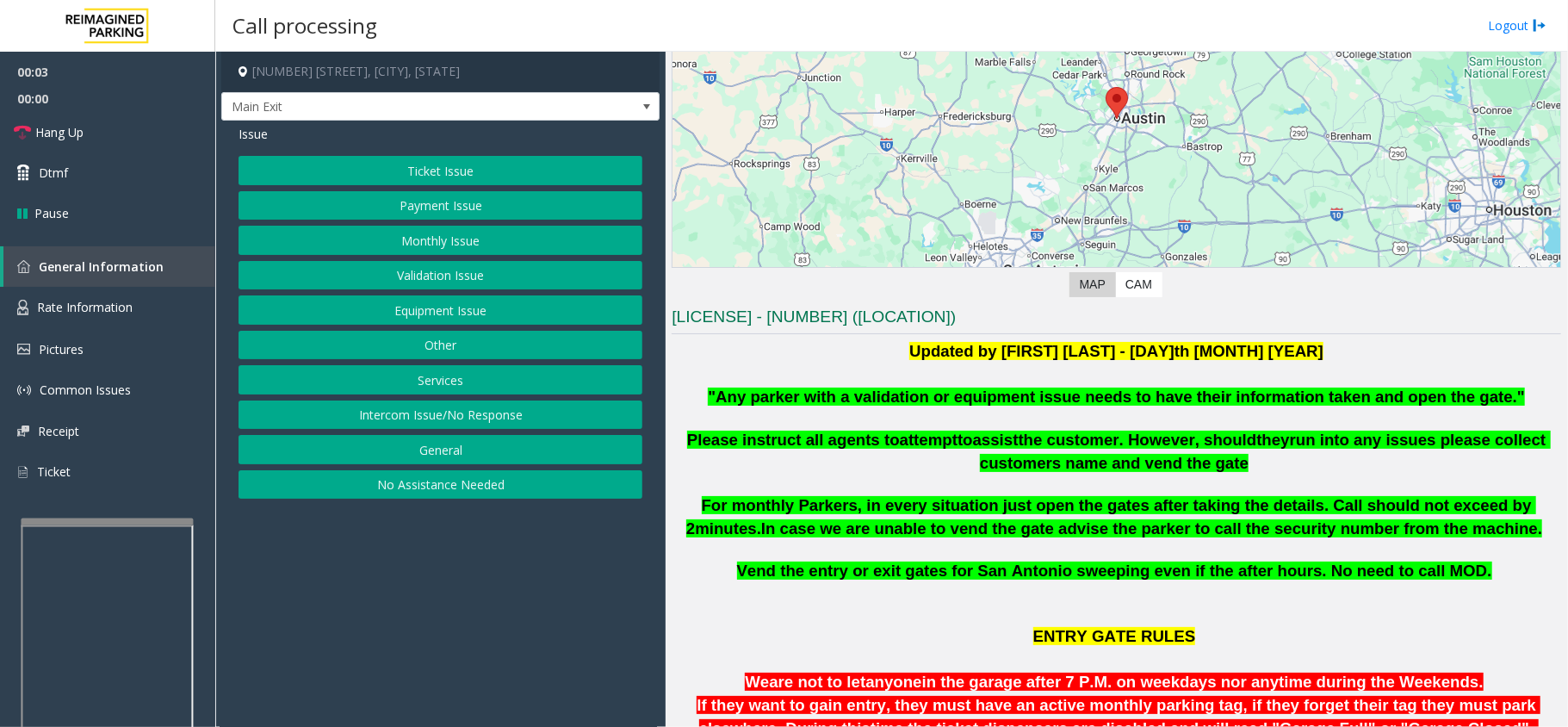scroll, scrollTop: 459, scrollLeft: 0, axis: vertical 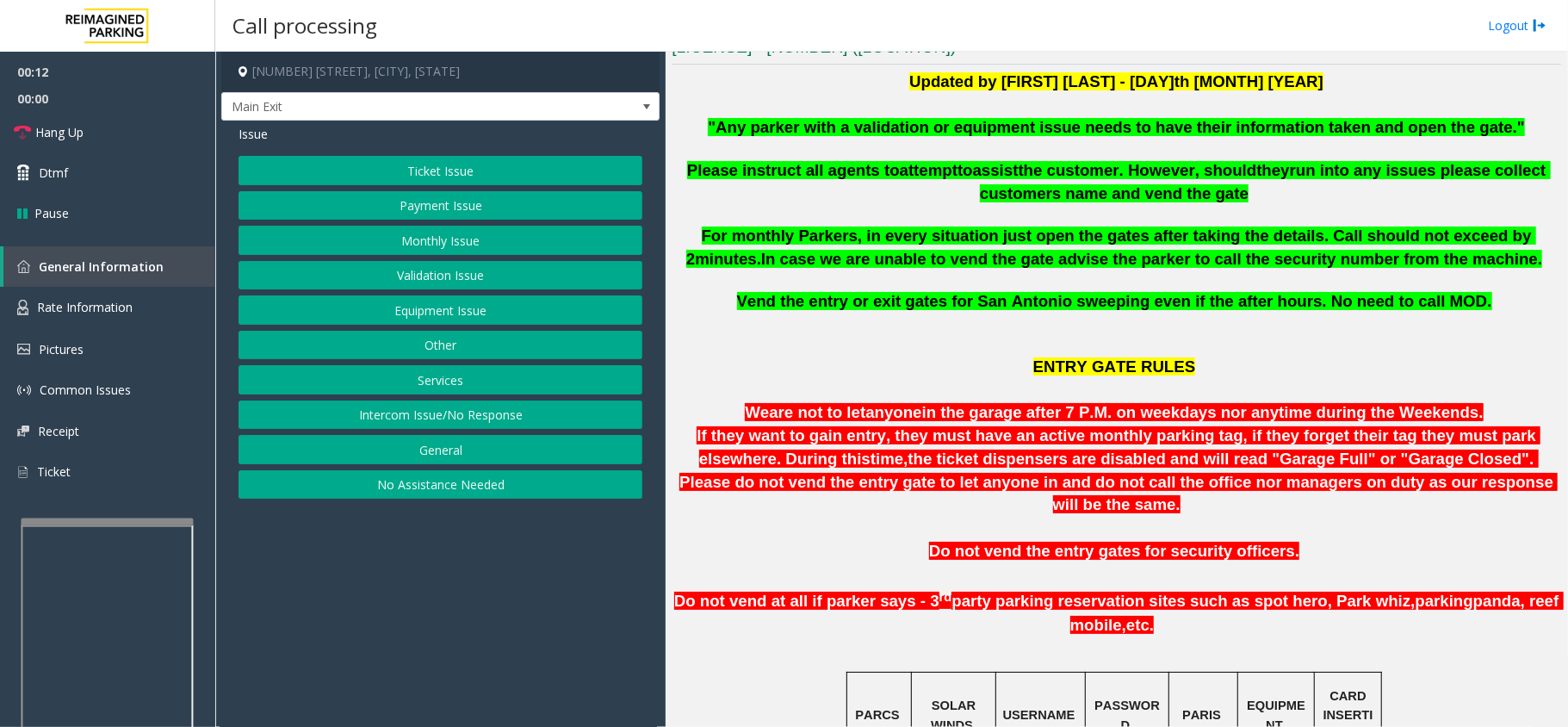 click on "If they want to gain entry, they must have an active monthly parking tag, if they forget their tag they must park elsewhere. During this  time,  the ticket dispensers are disabled and will read "Garage Full" or "Garage Closed". Please do not vend the entry gate to let anyone in and do not call the office nor managers on duty as our response will be the same ." 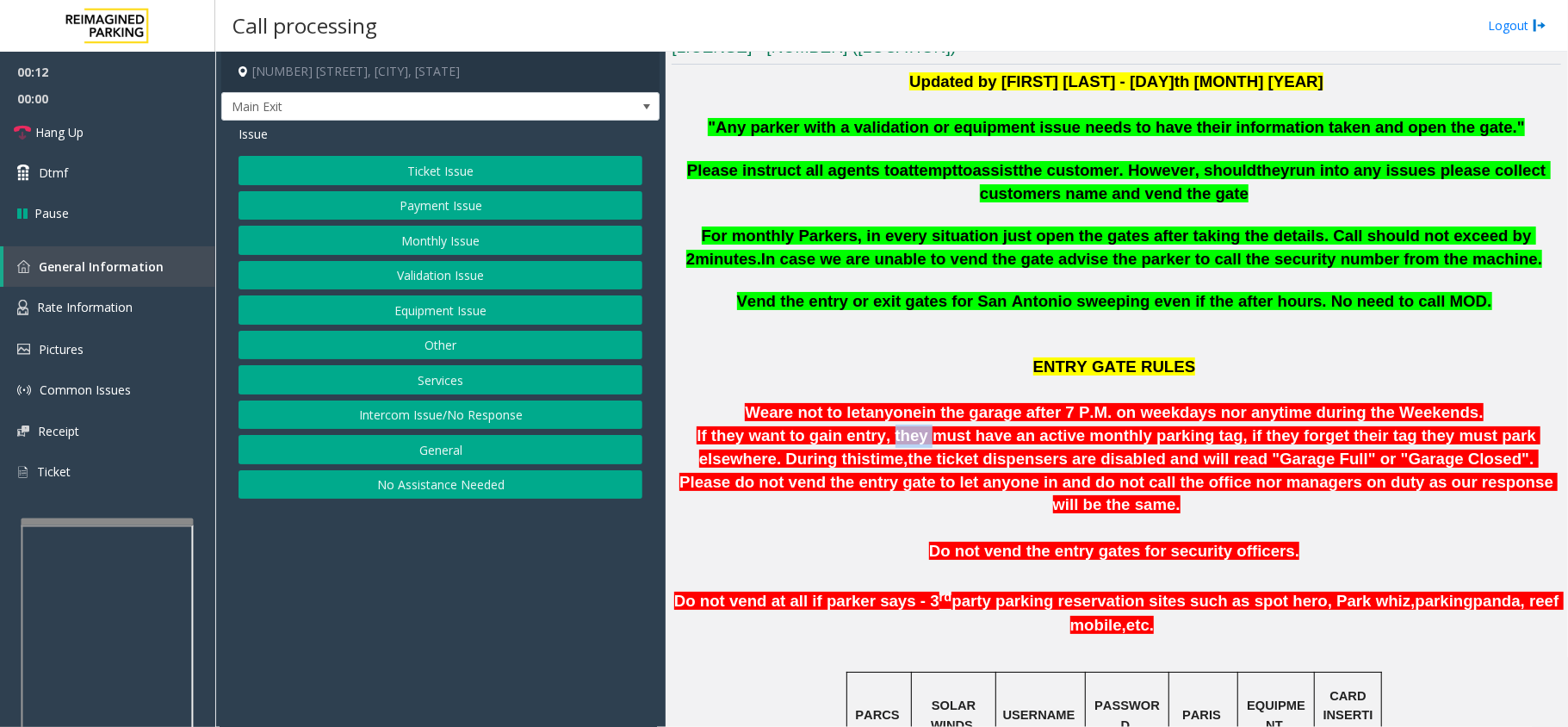 click on "If they want to gain entry, they must have an active monthly parking tag, if they forget their tag they must park elsewhere. During this  time,  the ticket dispensers are disabled and will read "Garage Full" or "Garage Closed". Please do not vend the entry gate to let anyone in and do not call the office nor managers on duty as our response will be the same ." 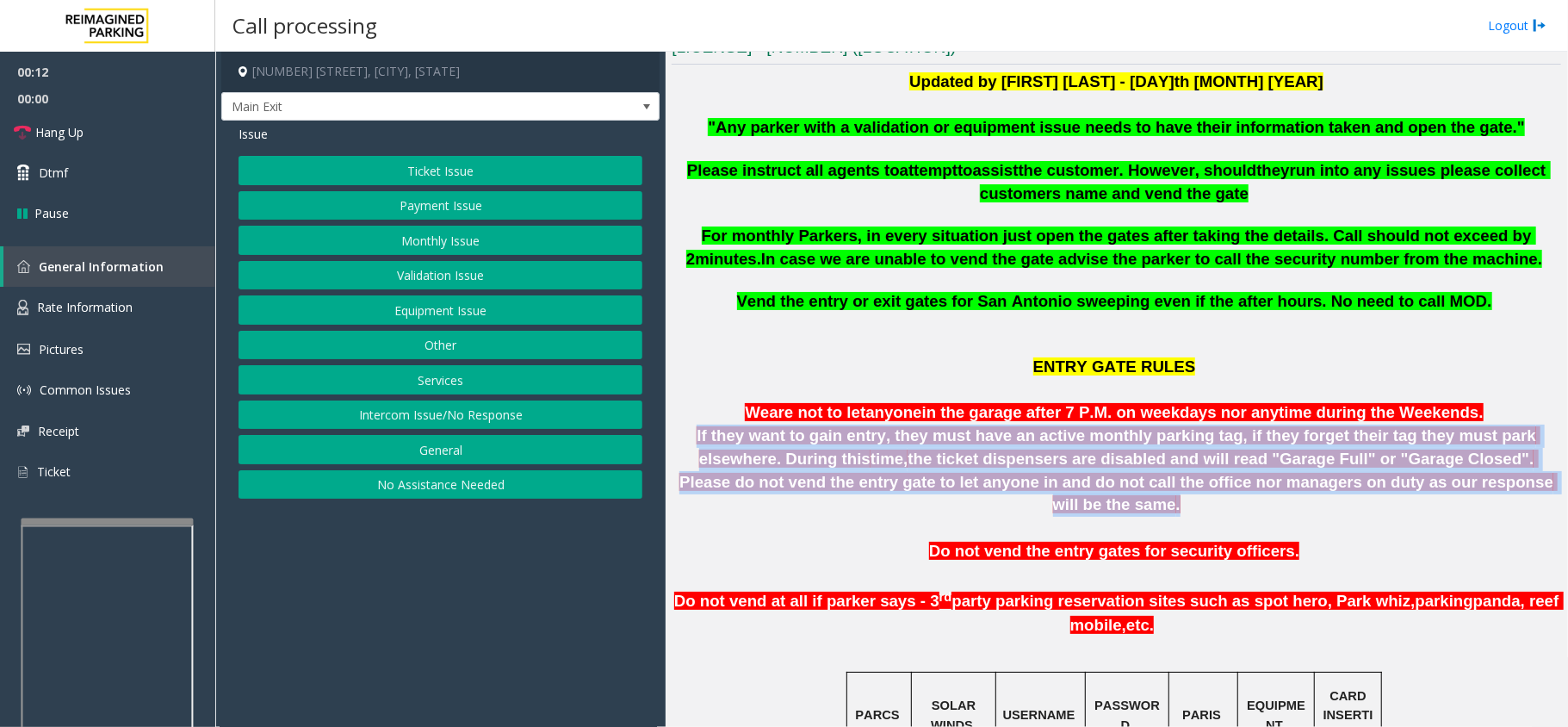 click on "If they want to gain entry, they must have an active monthly parking tag, if they forget their tag they must park elsewhere. During this  time,  the ticket dispensers are disabled and will read "Garage Full" or "Garage Closed". Please do not vend the entry gate to let anyone in and do not call the office nor managers on duty as our response will be the same ." 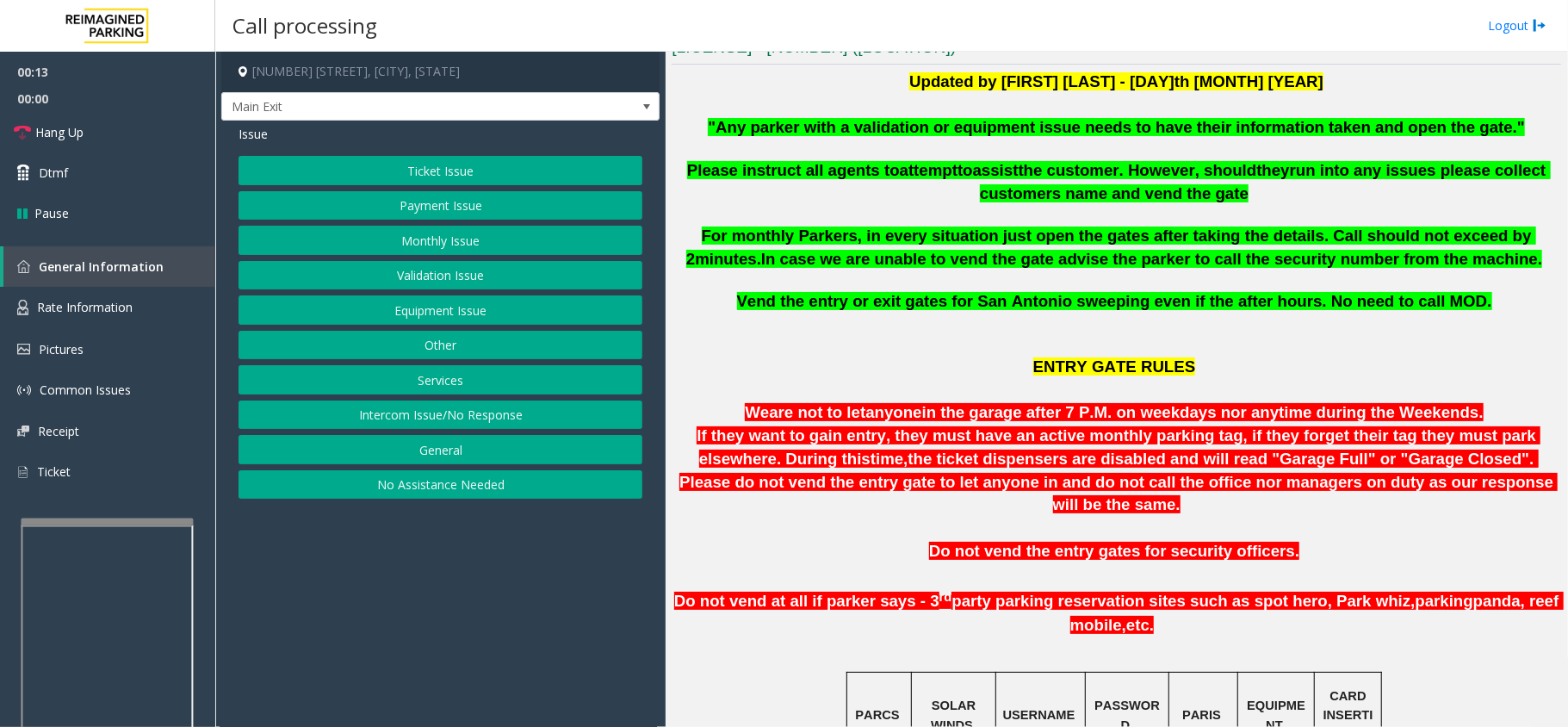 drag, startPoint x: 894, startPoint y: 393, endPoint x: 903, endPoint y: 405, distance: 15 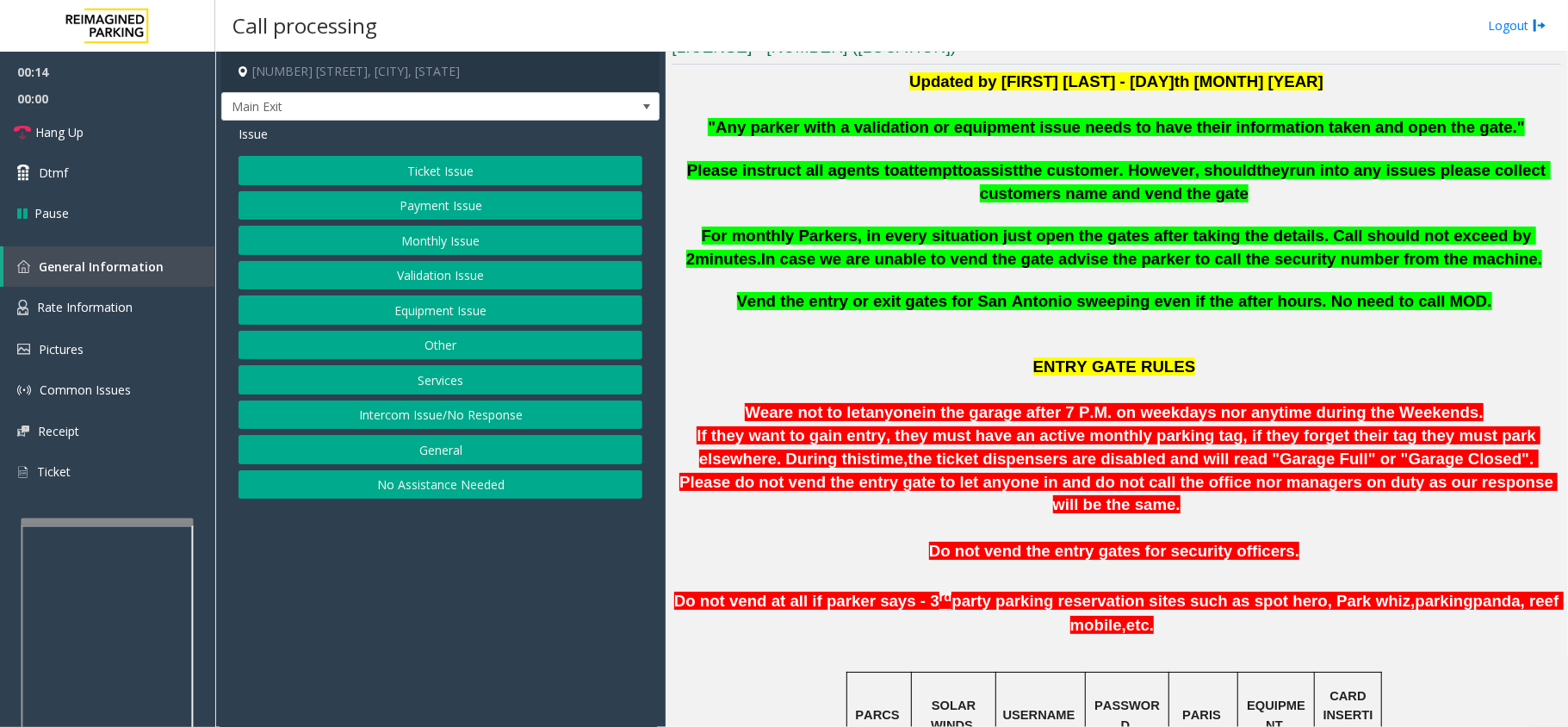 click on "anyone" 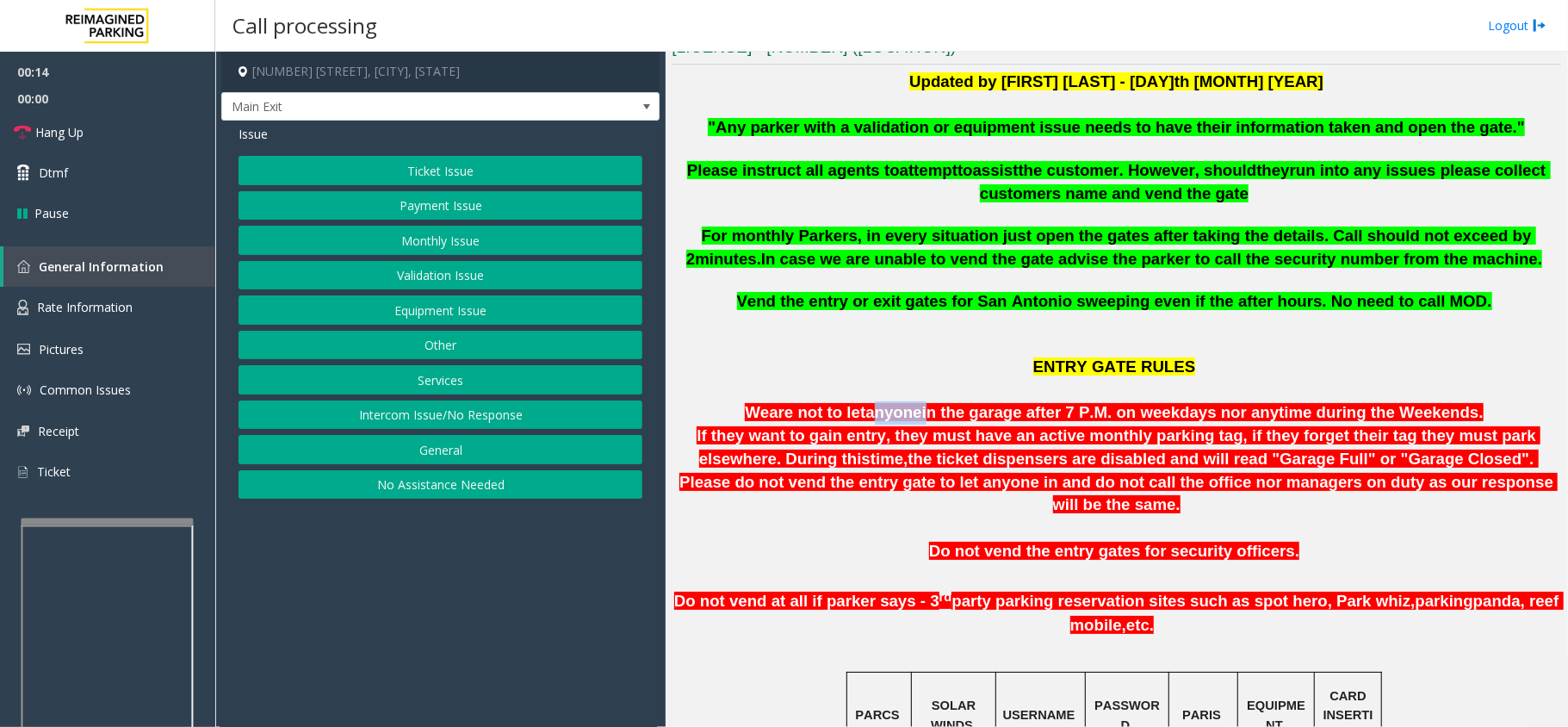 click on "anyone" 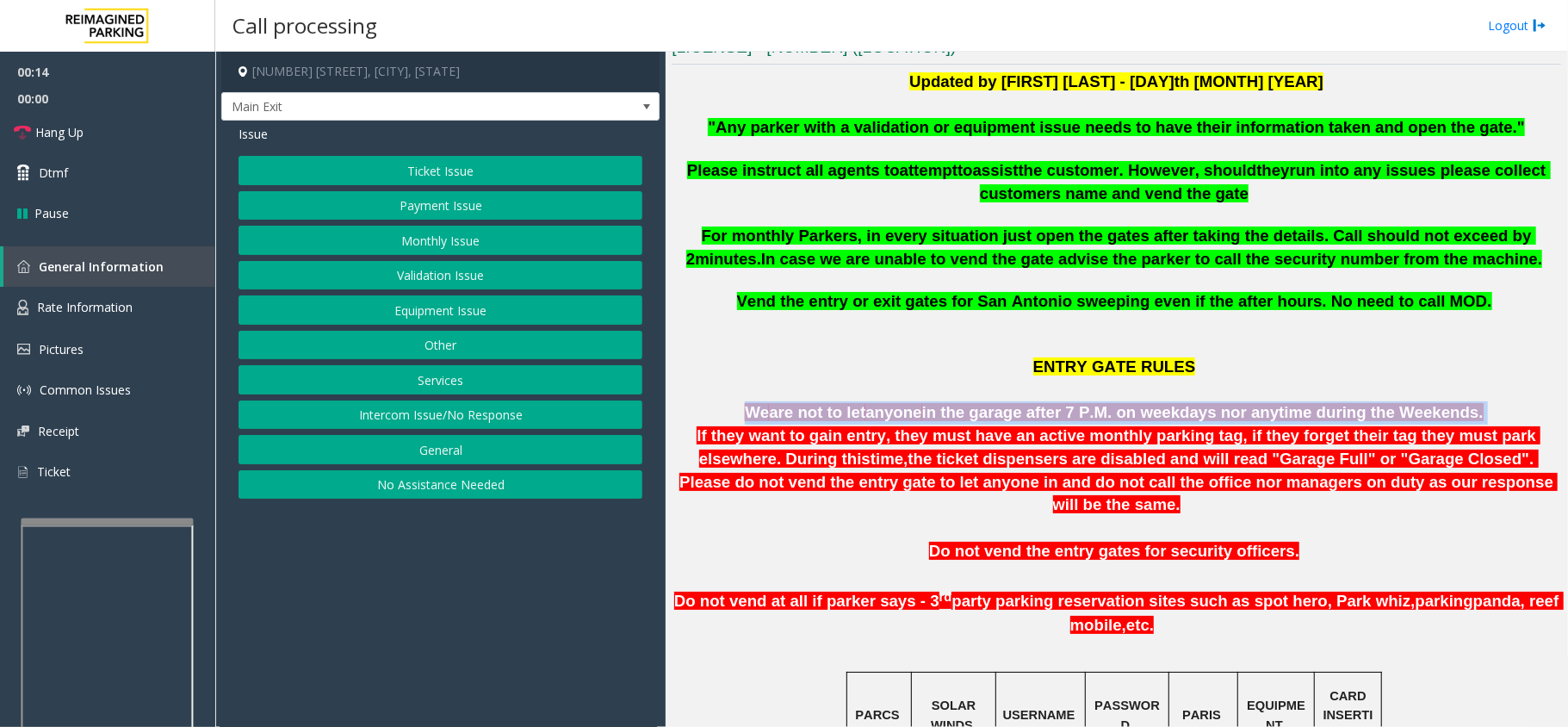 click on "anyone" 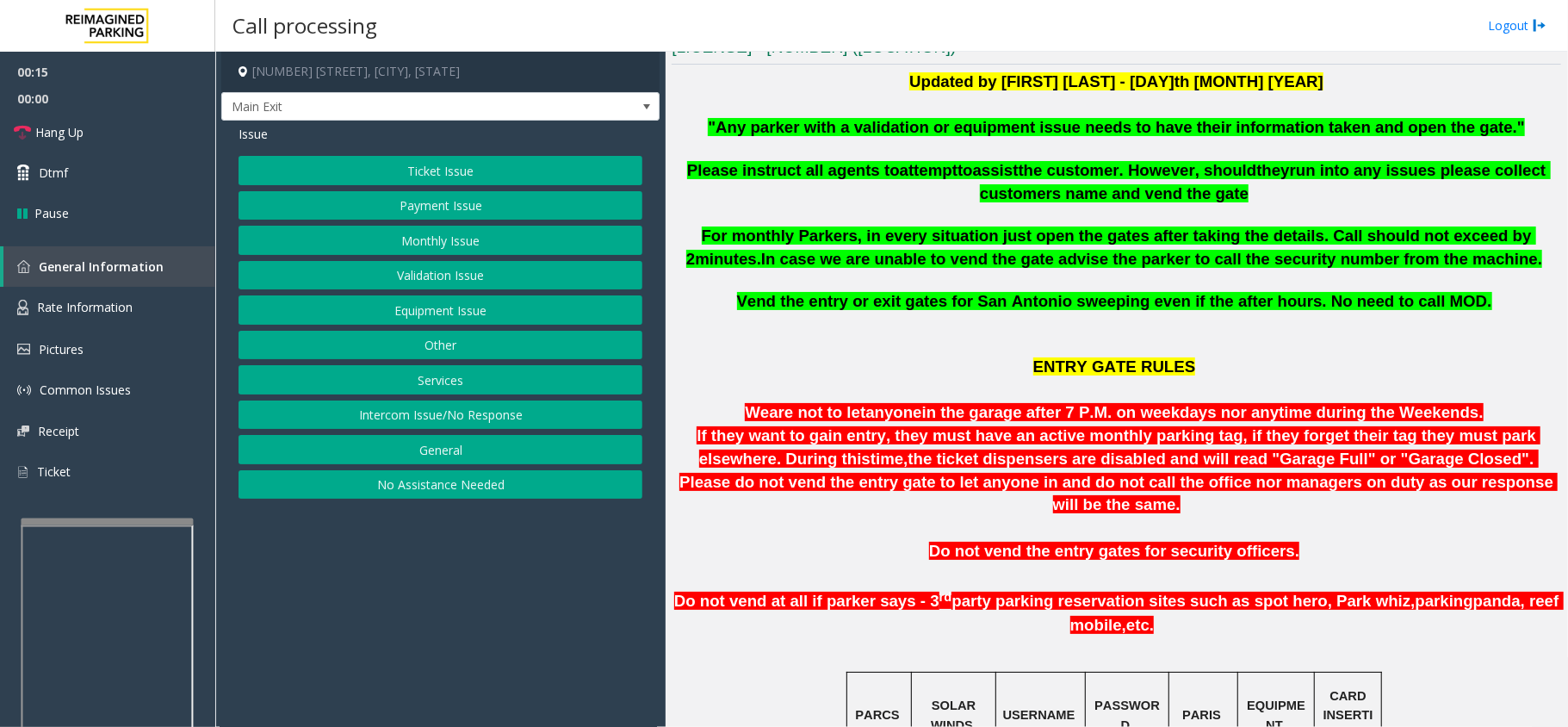 click on "SOLAR WINDS" 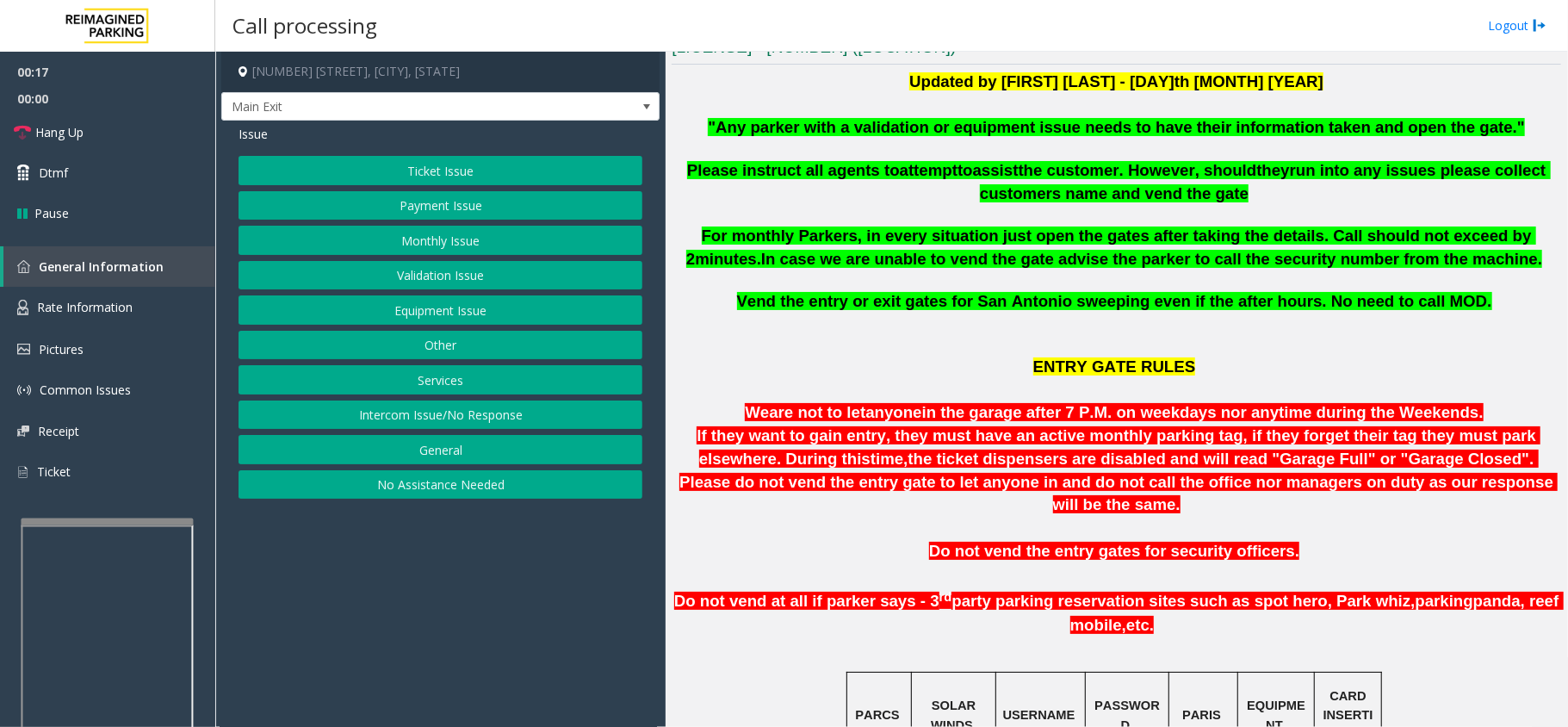 click on "Ticket Issue   Payment Issue   Monthly Issue   Validation Issue   Equipment Issue   Other   Services   Intercom Issue/No Response   General   No Assistance Needed" 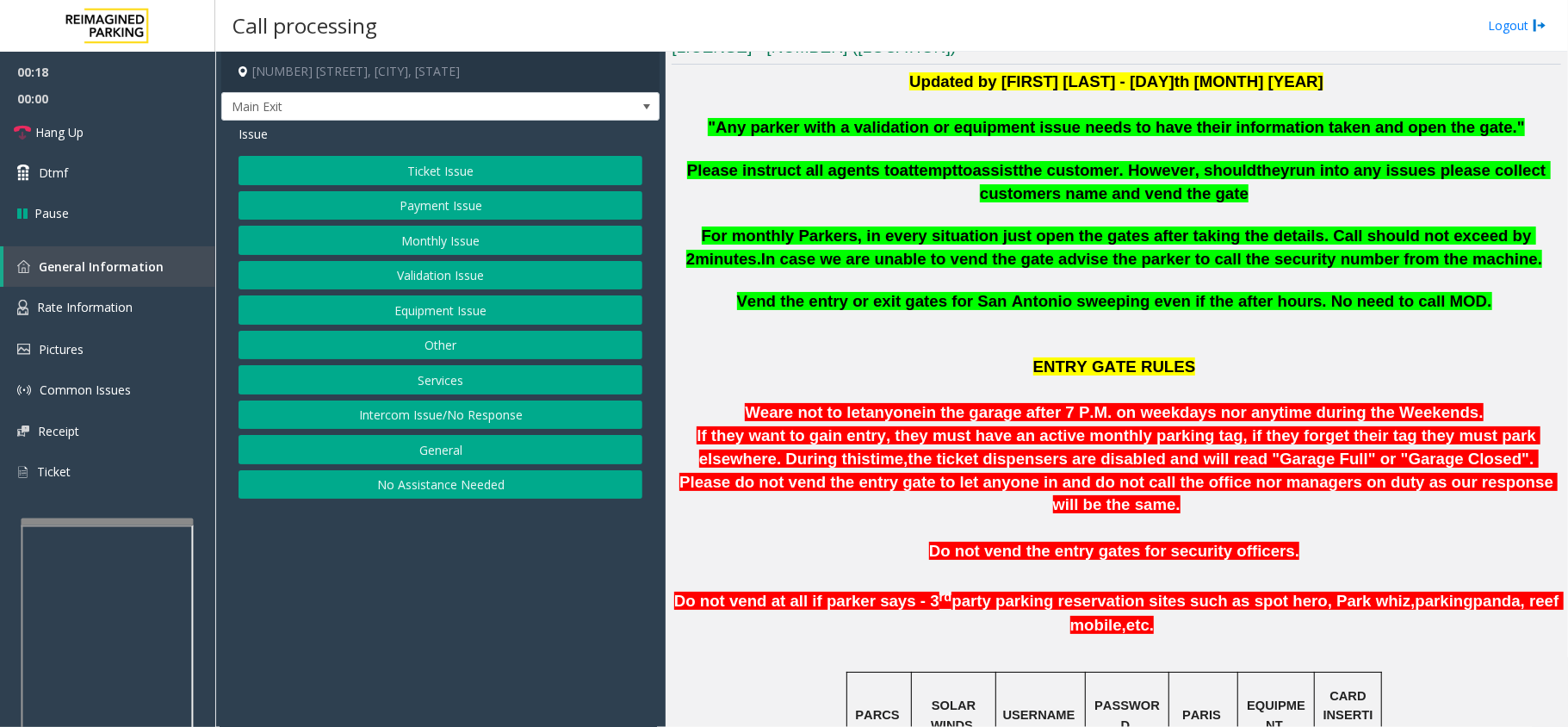click on "Monthly Issue" 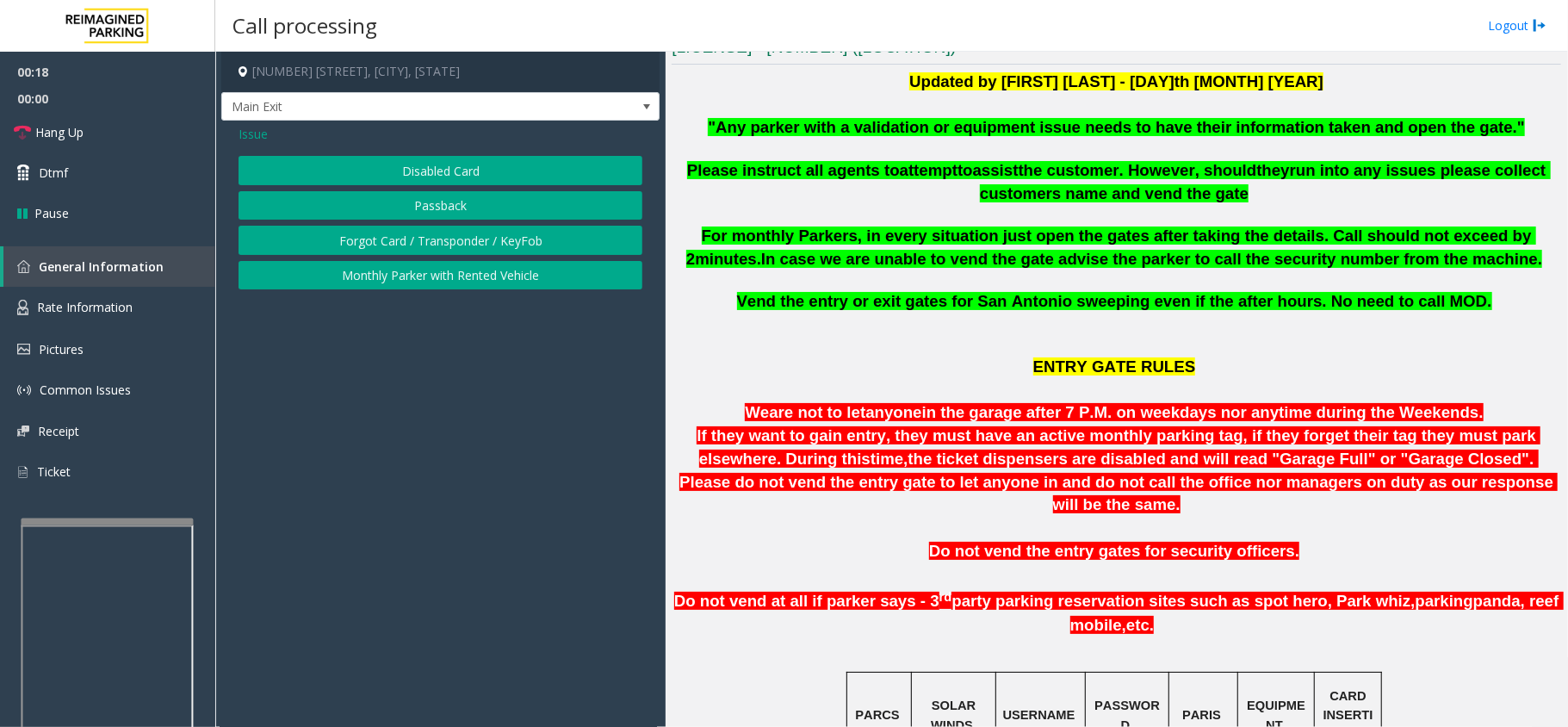 click on "Issue  Disabled Card   Passback   Forgot Card / Transponder / KeyFob   Monthly Parker with Rented Vehicle" 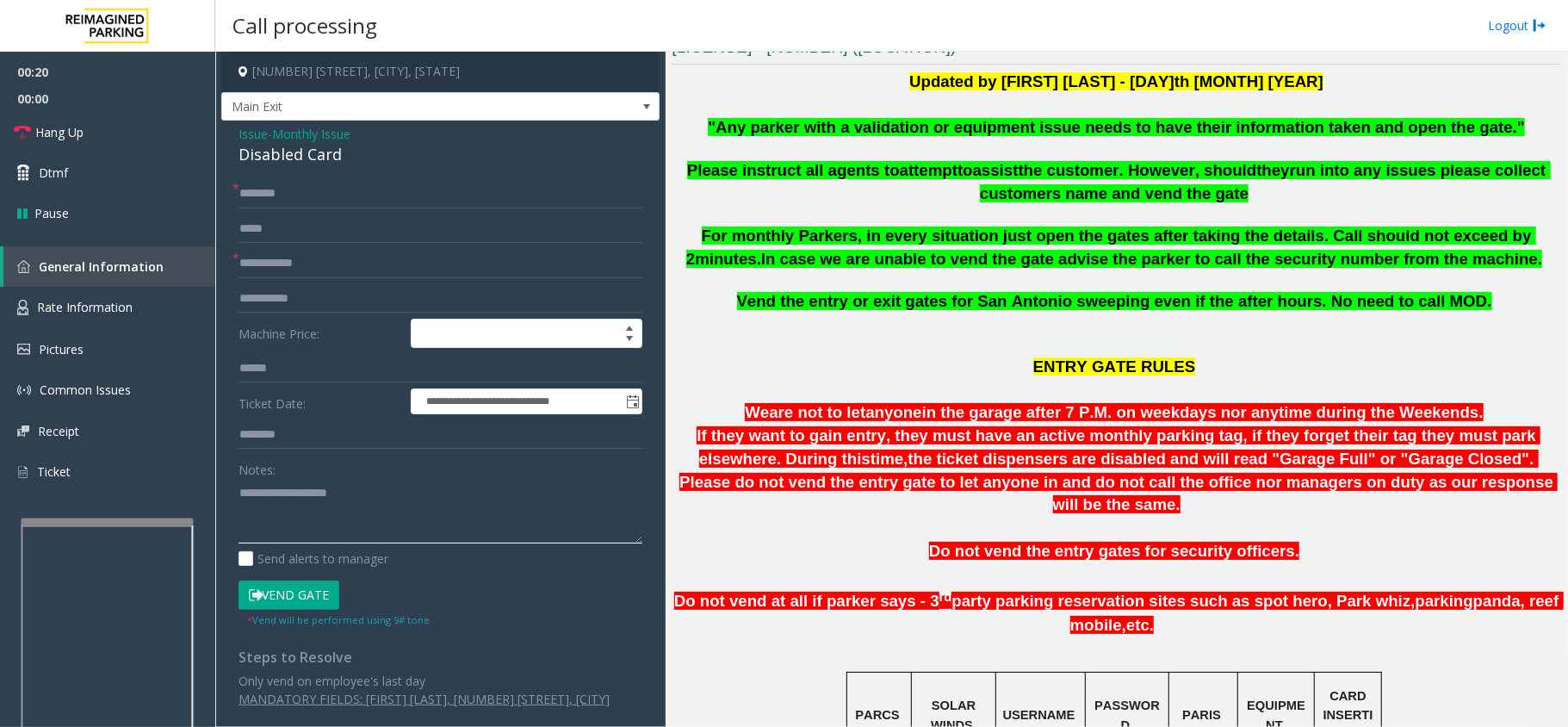 paste on "**********" 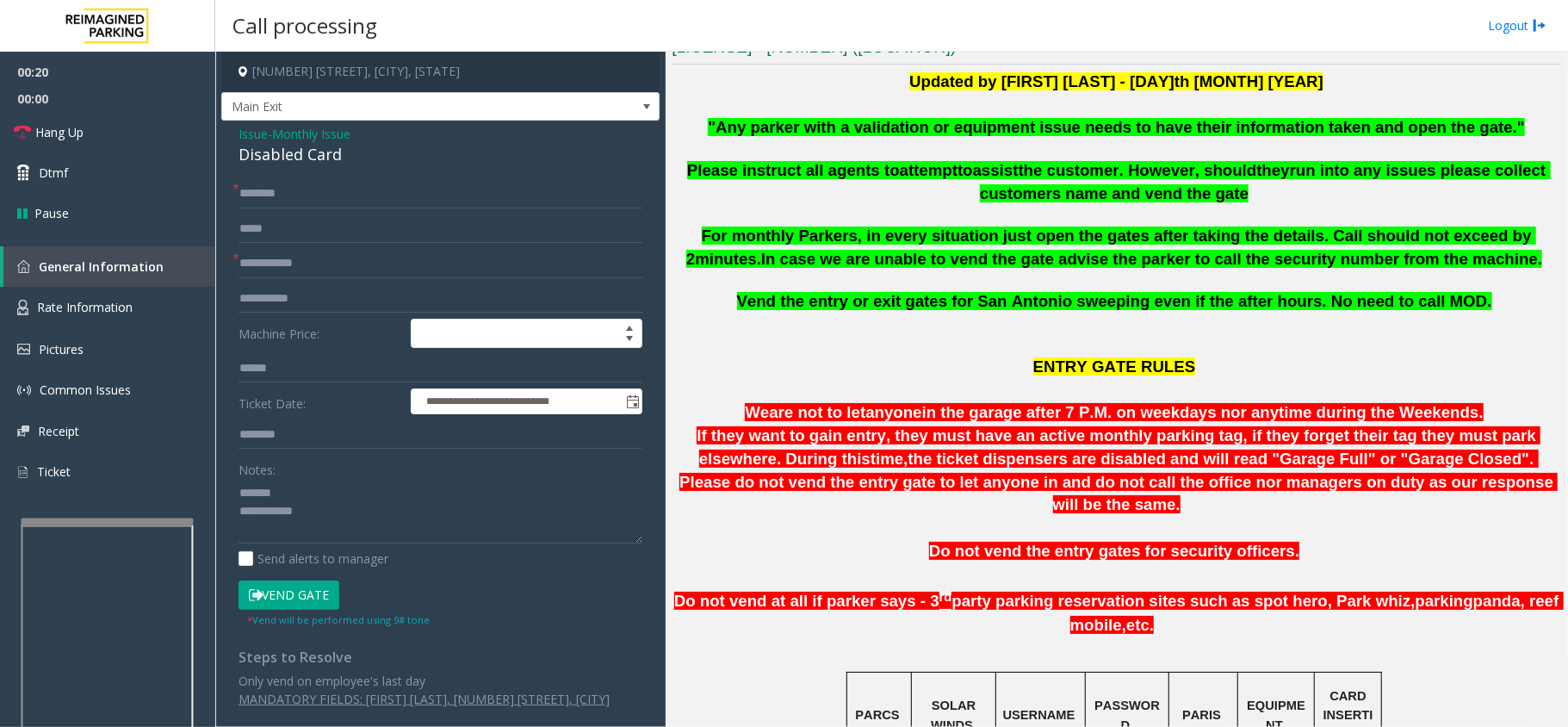 click on "Disabled Card" 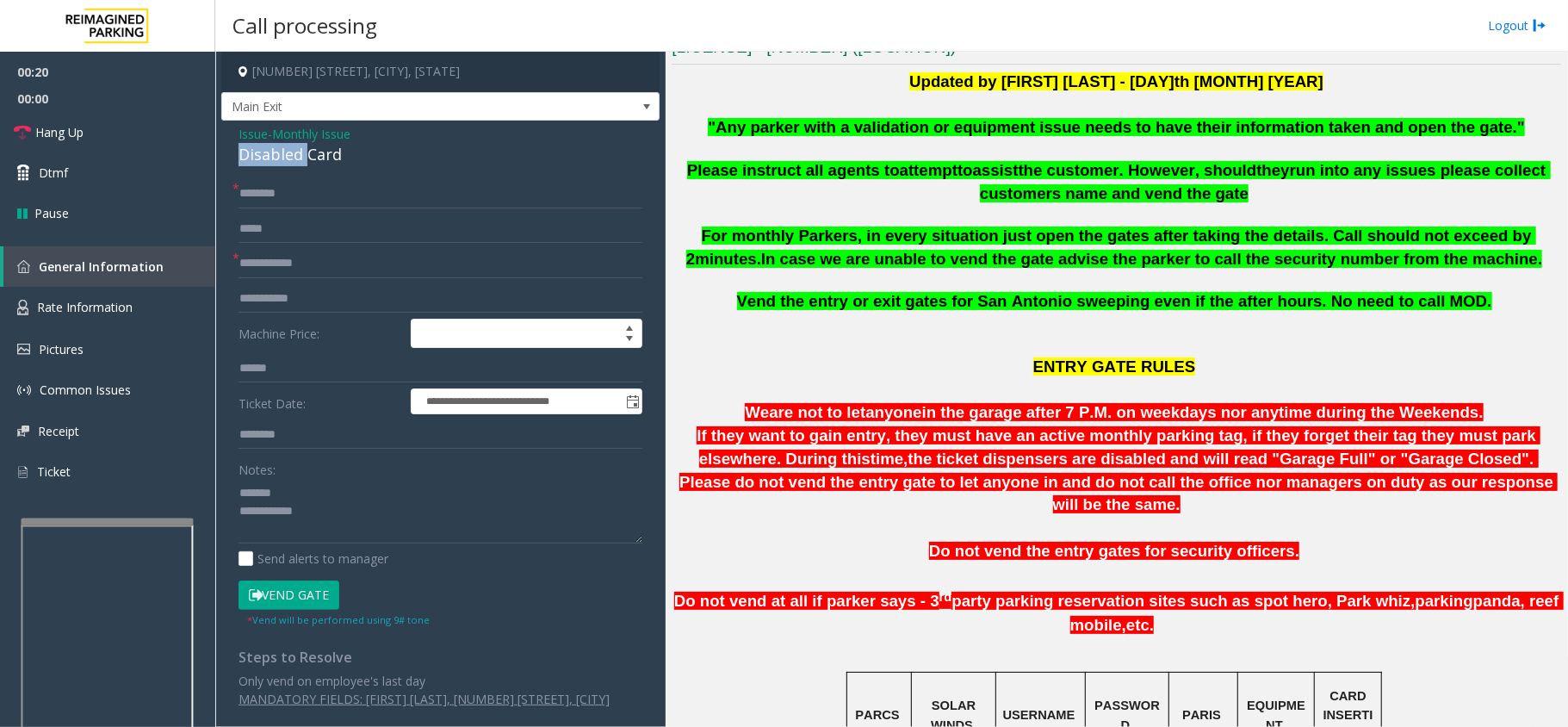 click on "Disabled Card" 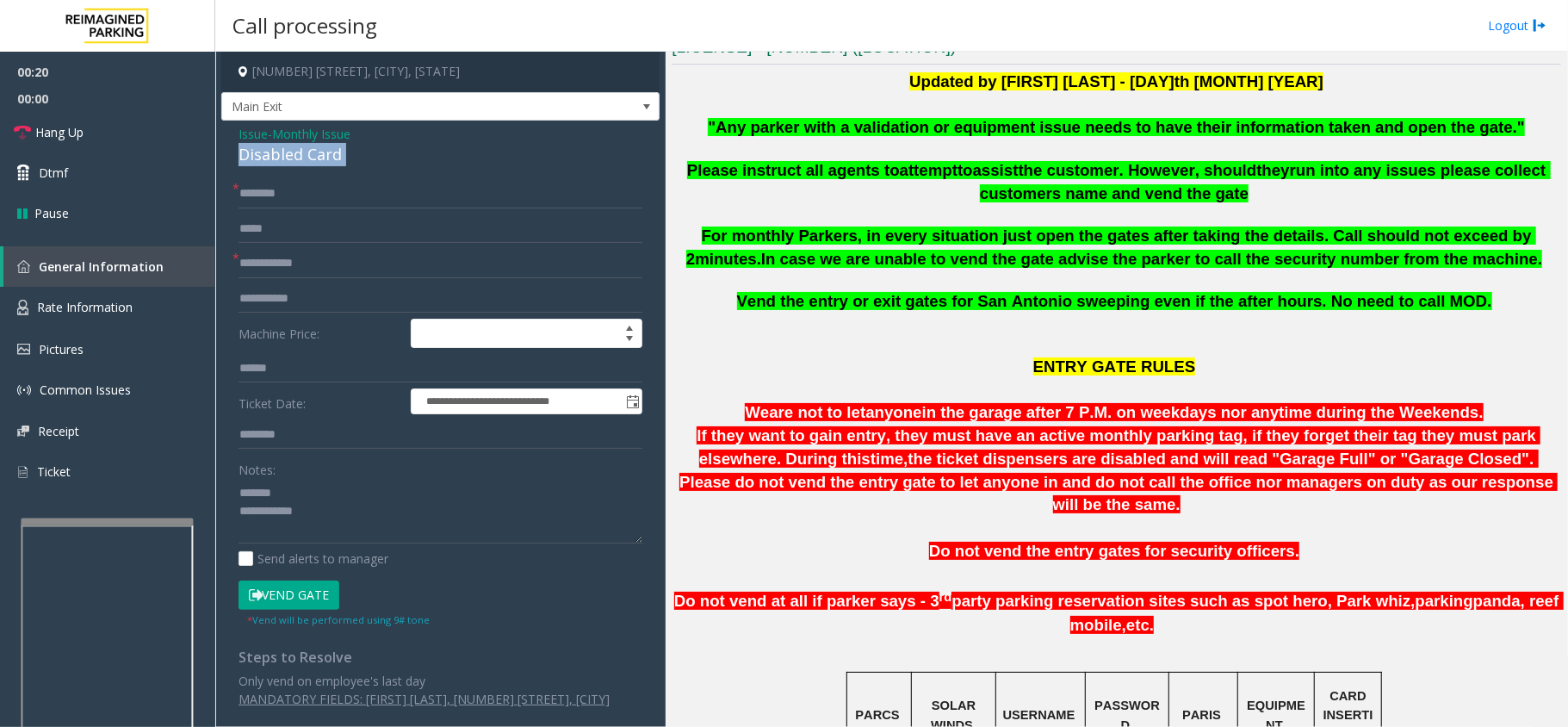 click on "Disabled Card" 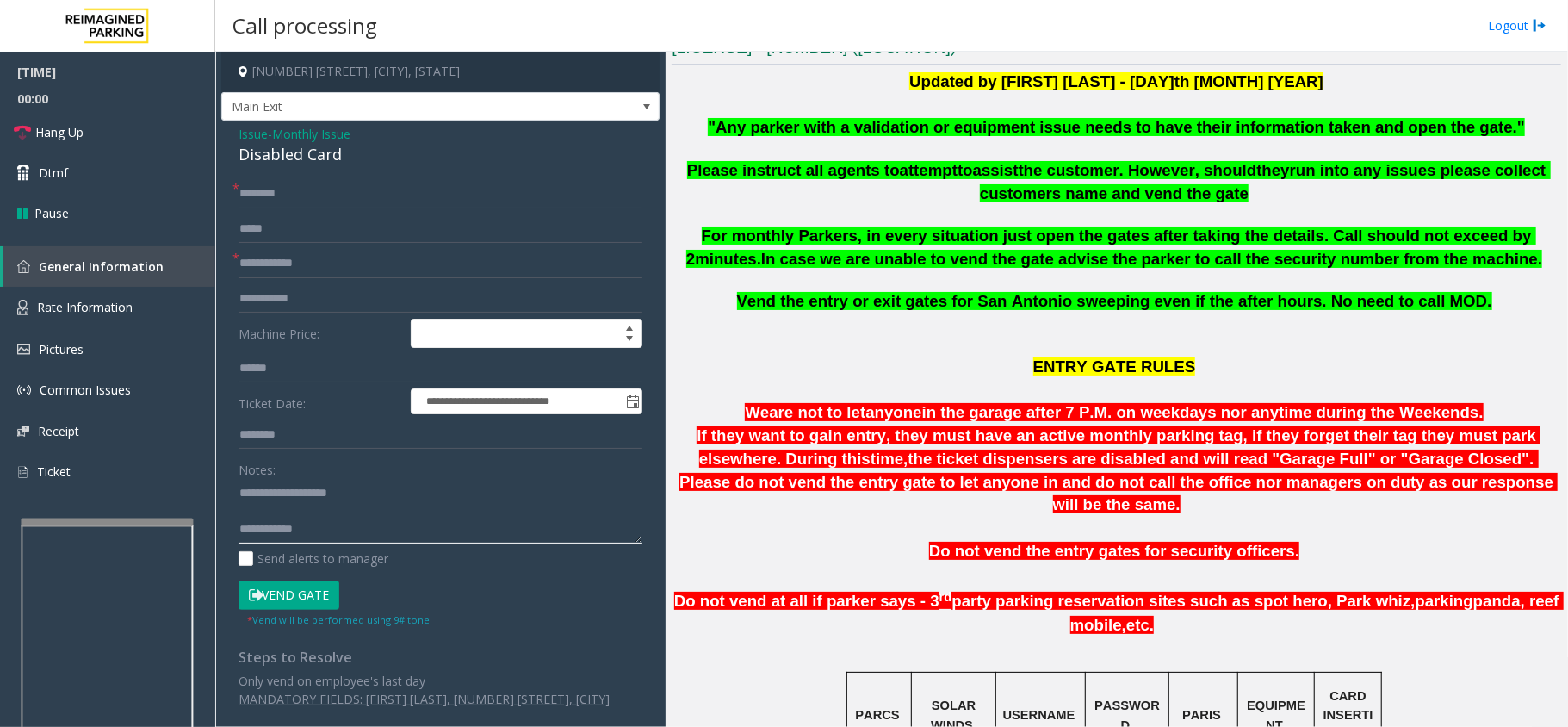paste on "**********" 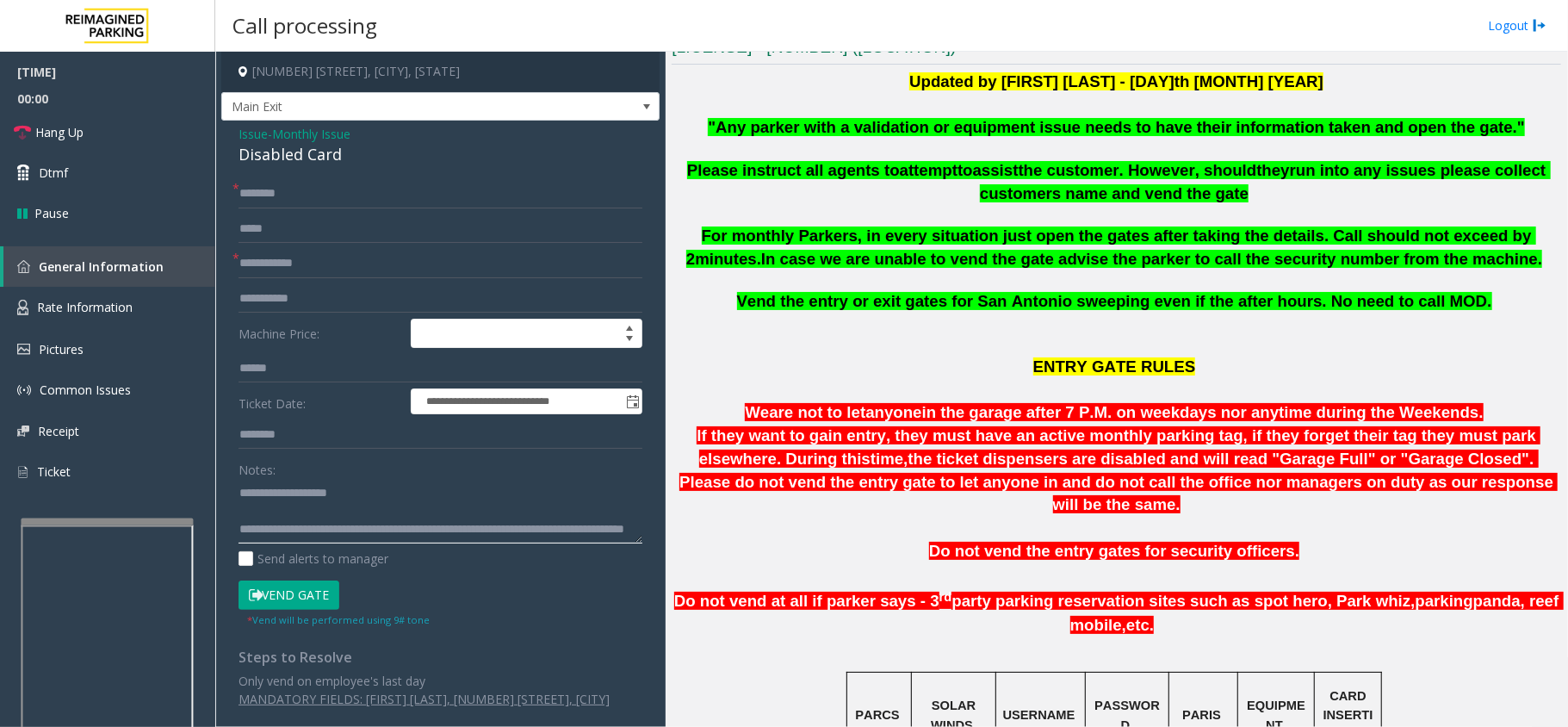 scroll, scrollTop: 29, scrollLeft: 0, axis: vertical 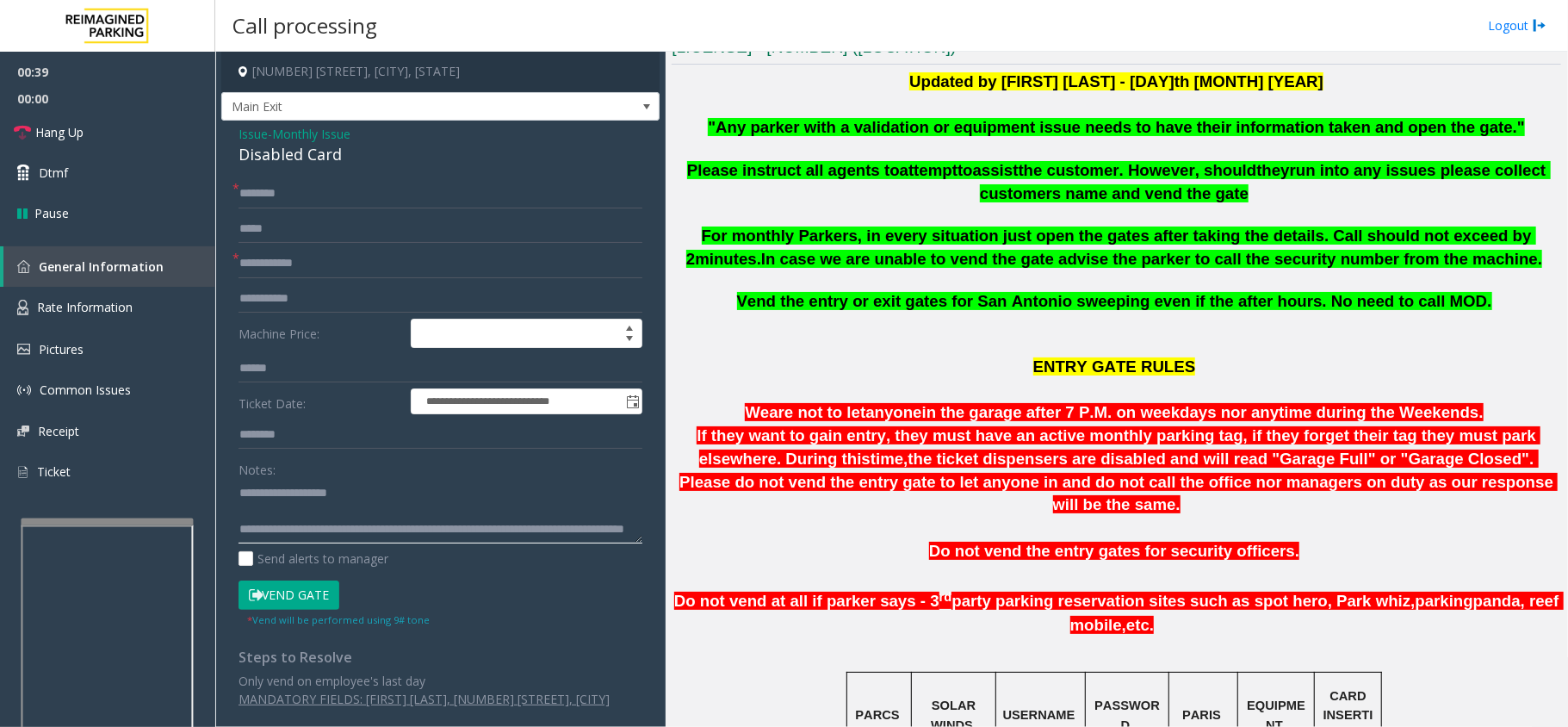 type on "**********" 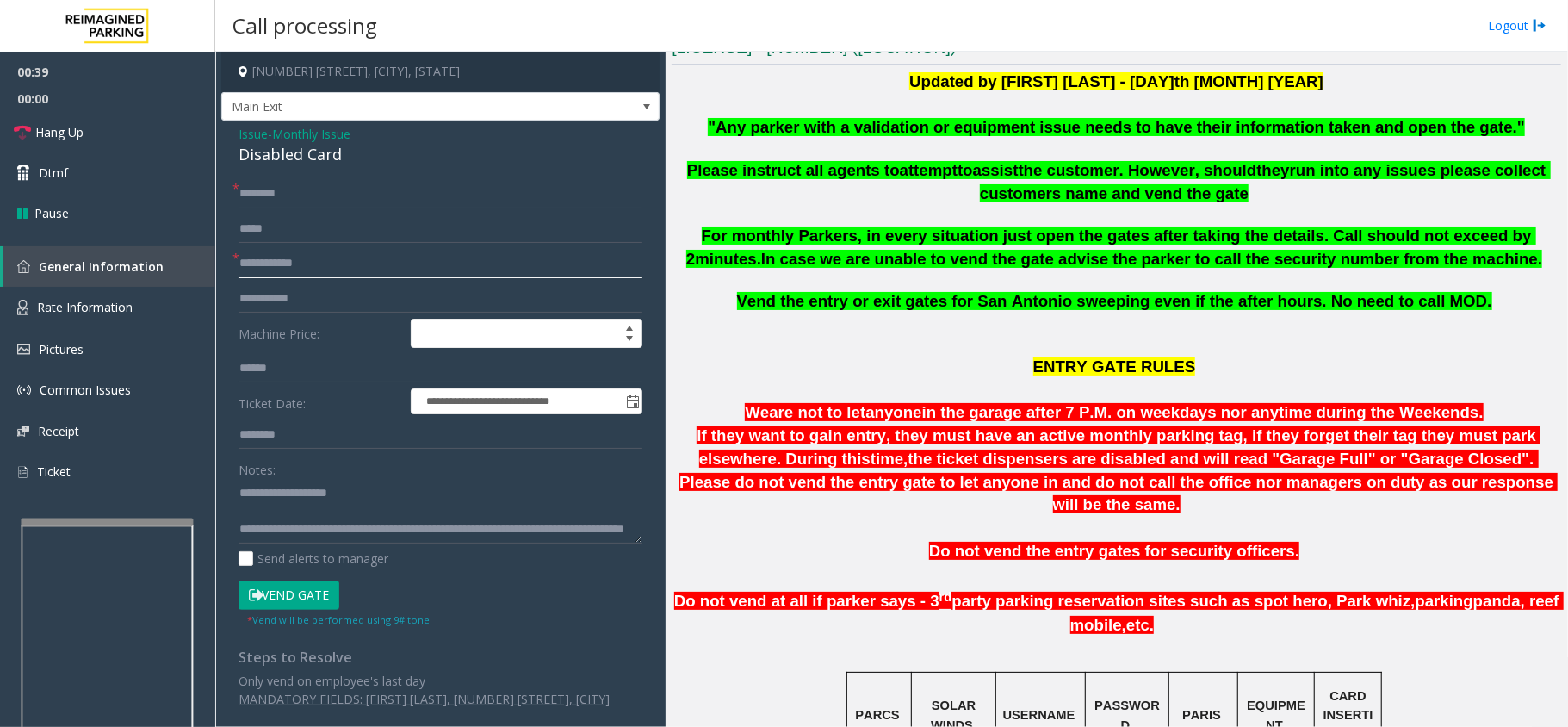 click 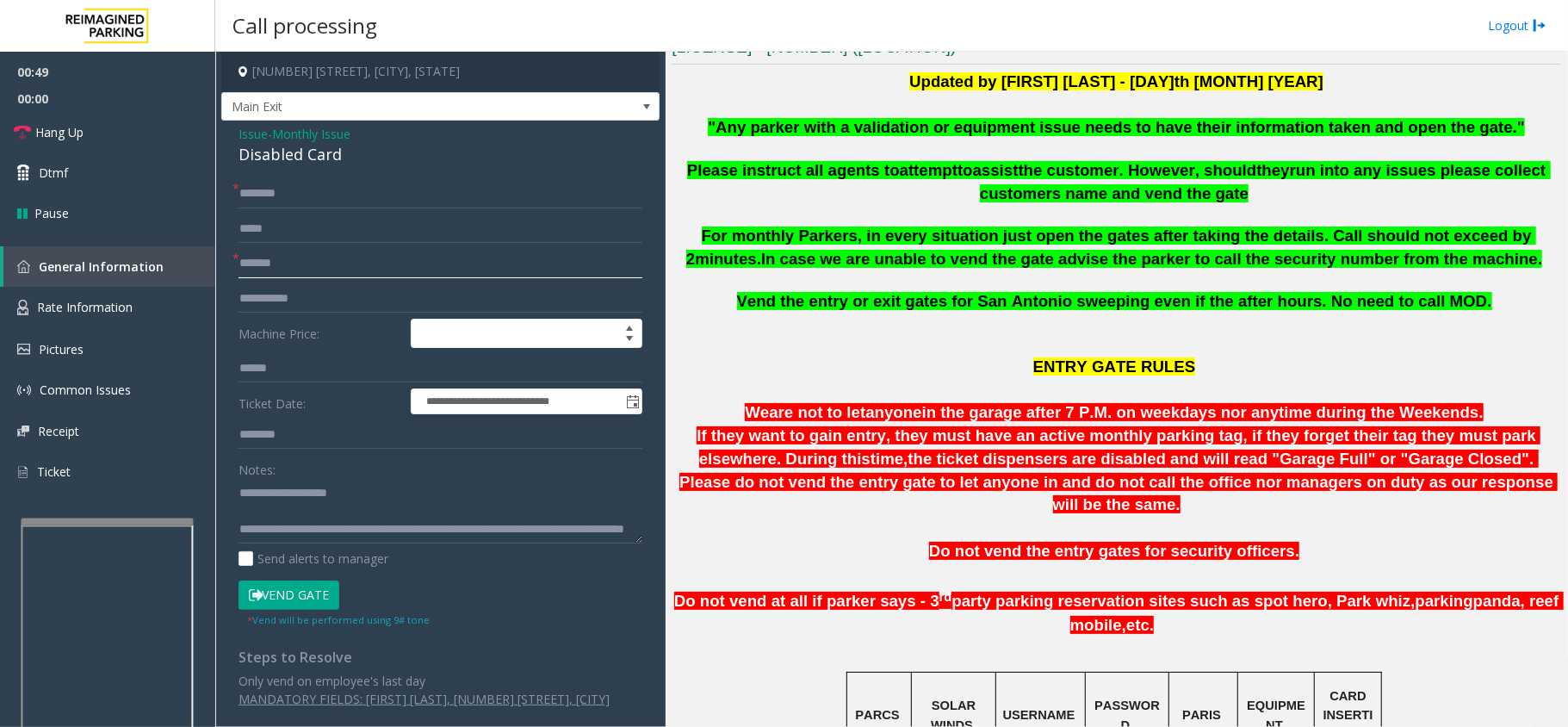type on "*******" 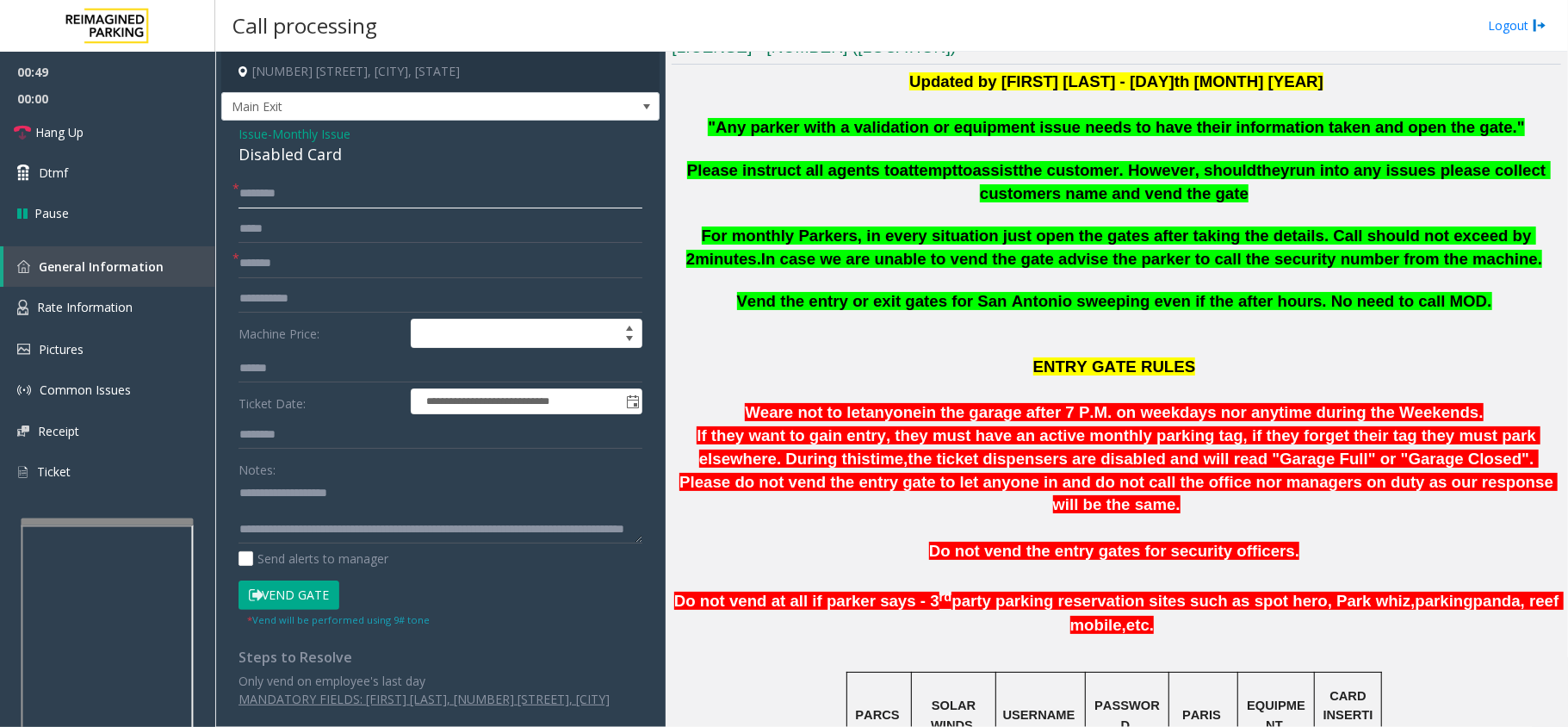 click 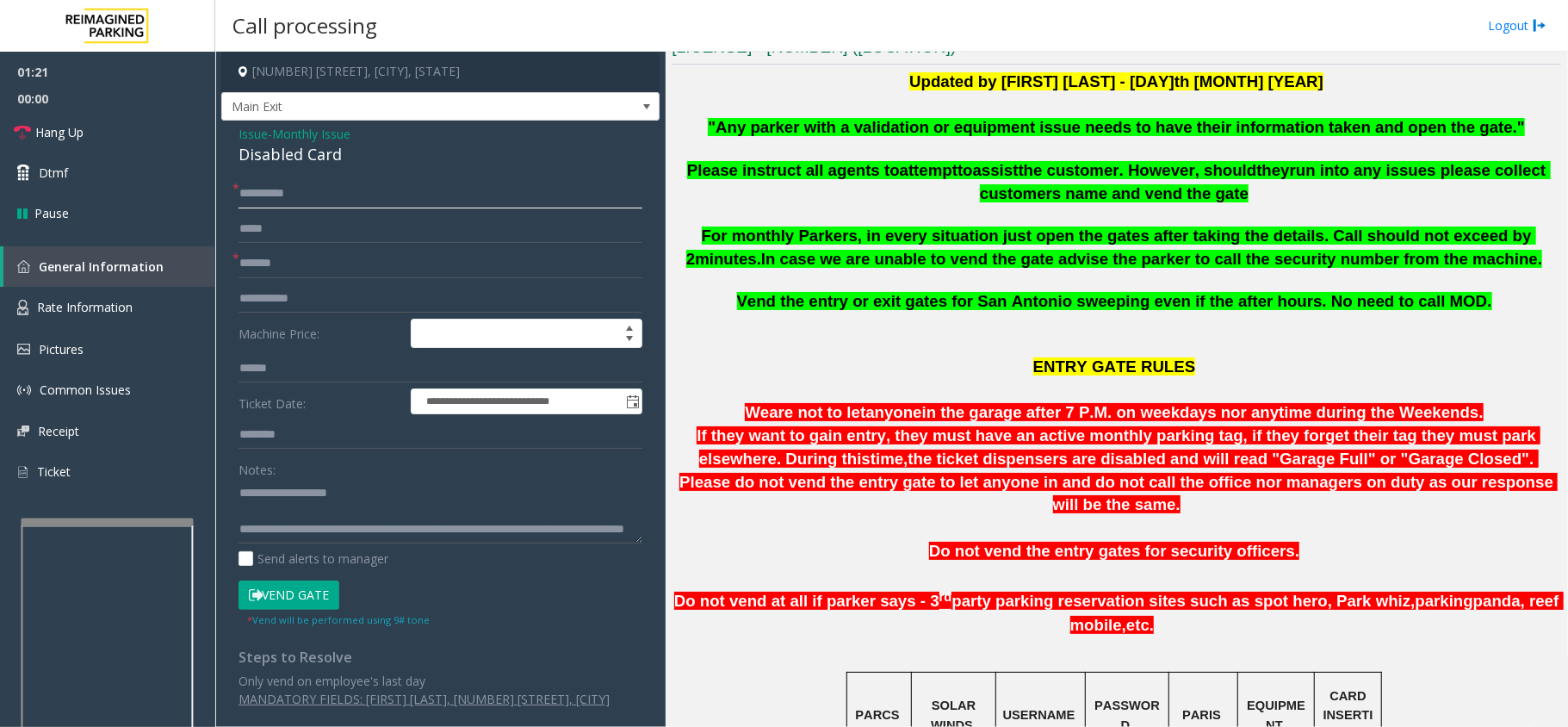 type on "**********" 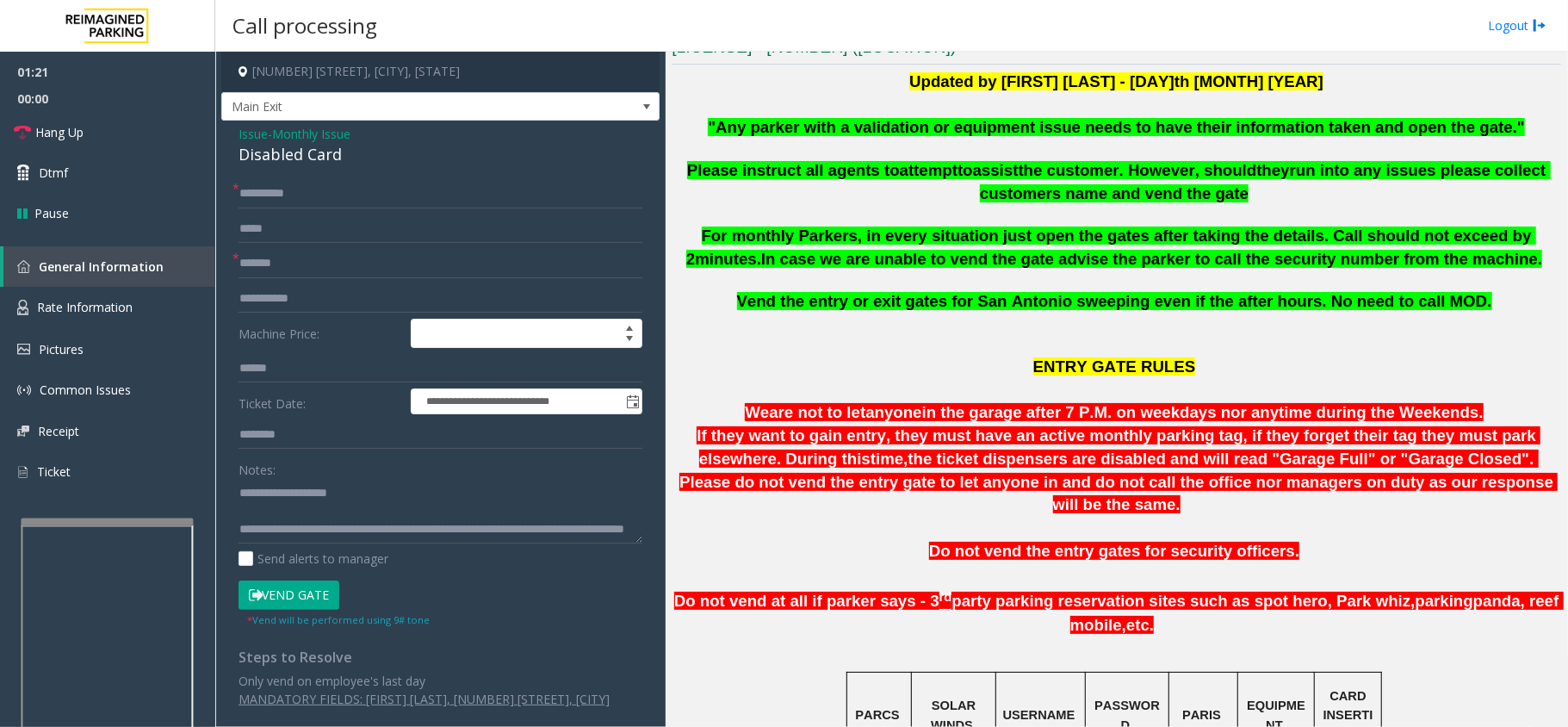 click on "Vend Gate" 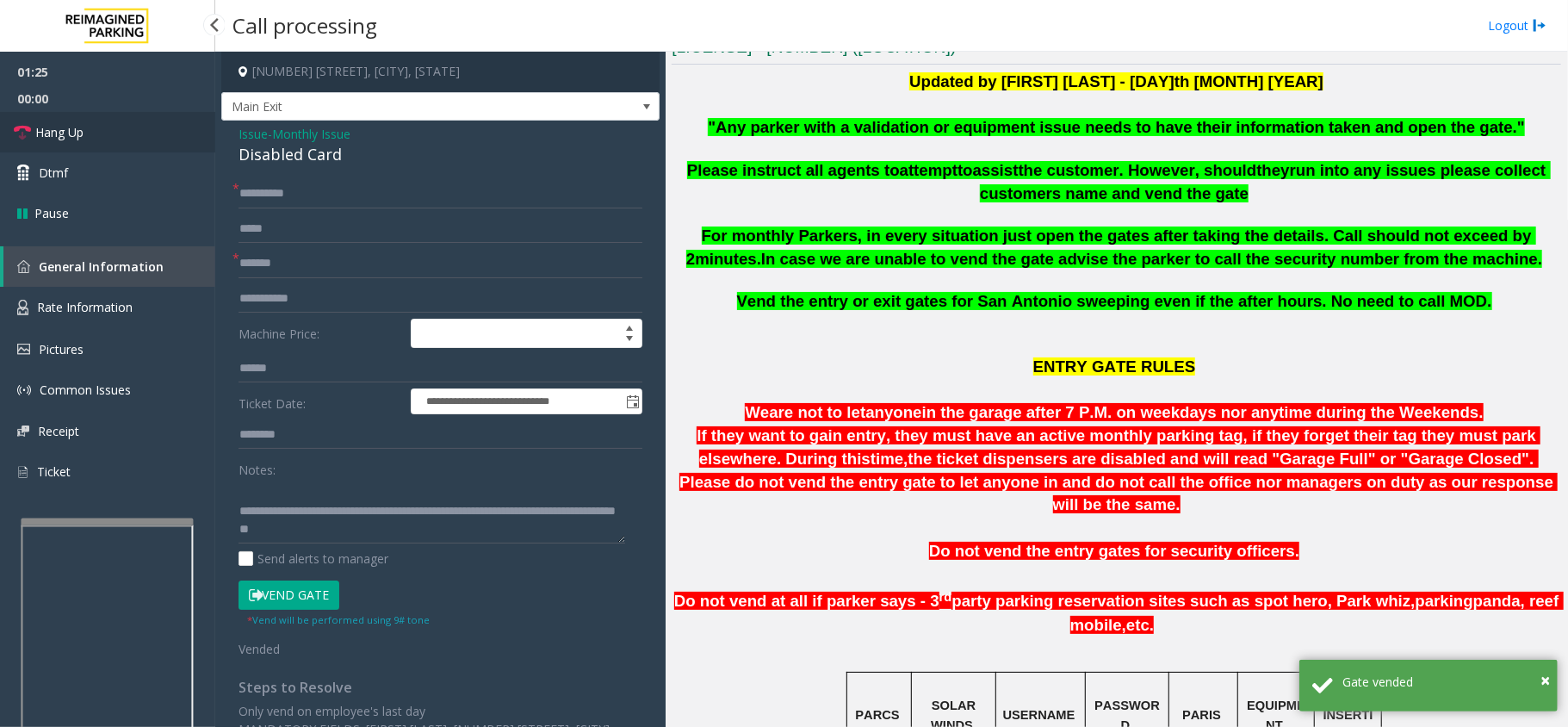 click on "Hang Up" at bounding box center (108, 132) 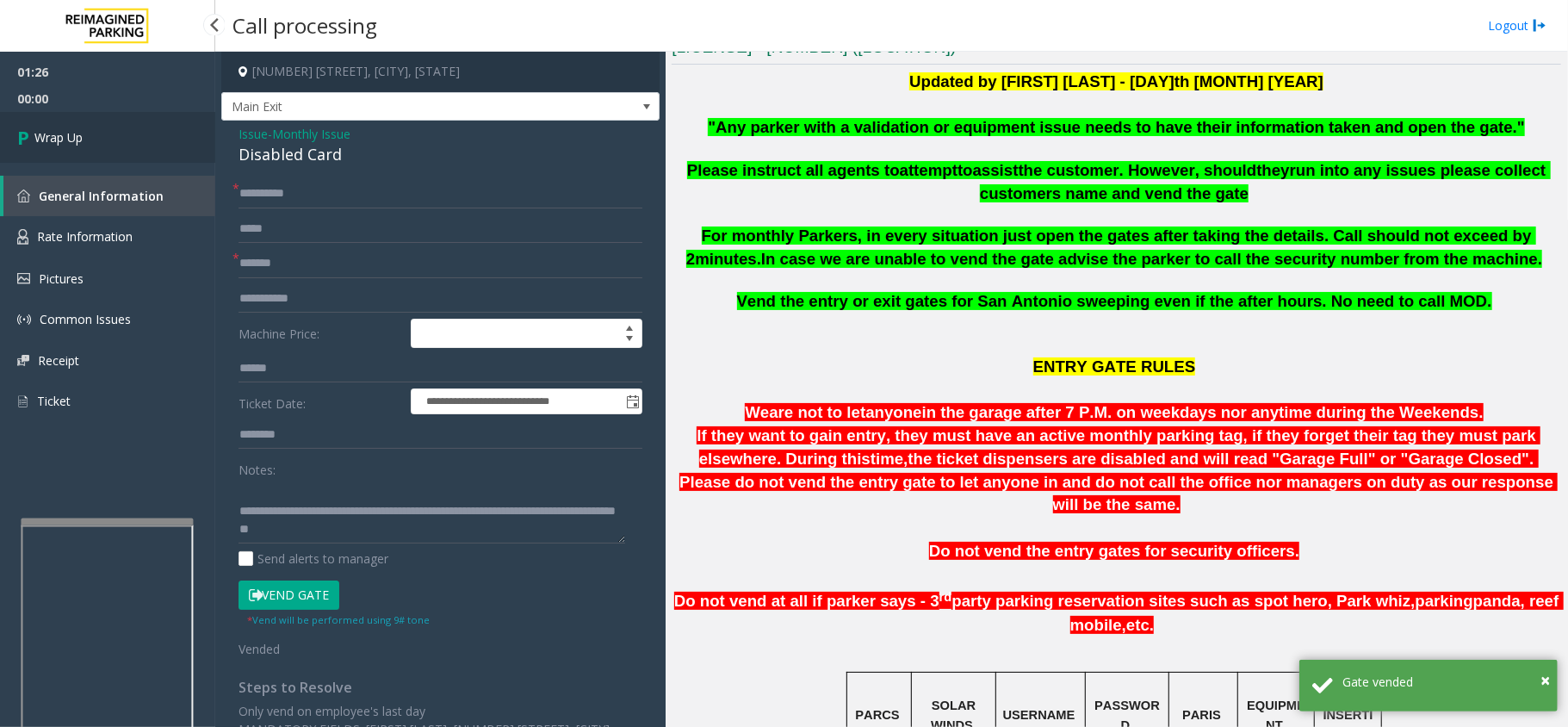click on "Wrap Up" at bounding box center (108, 137) 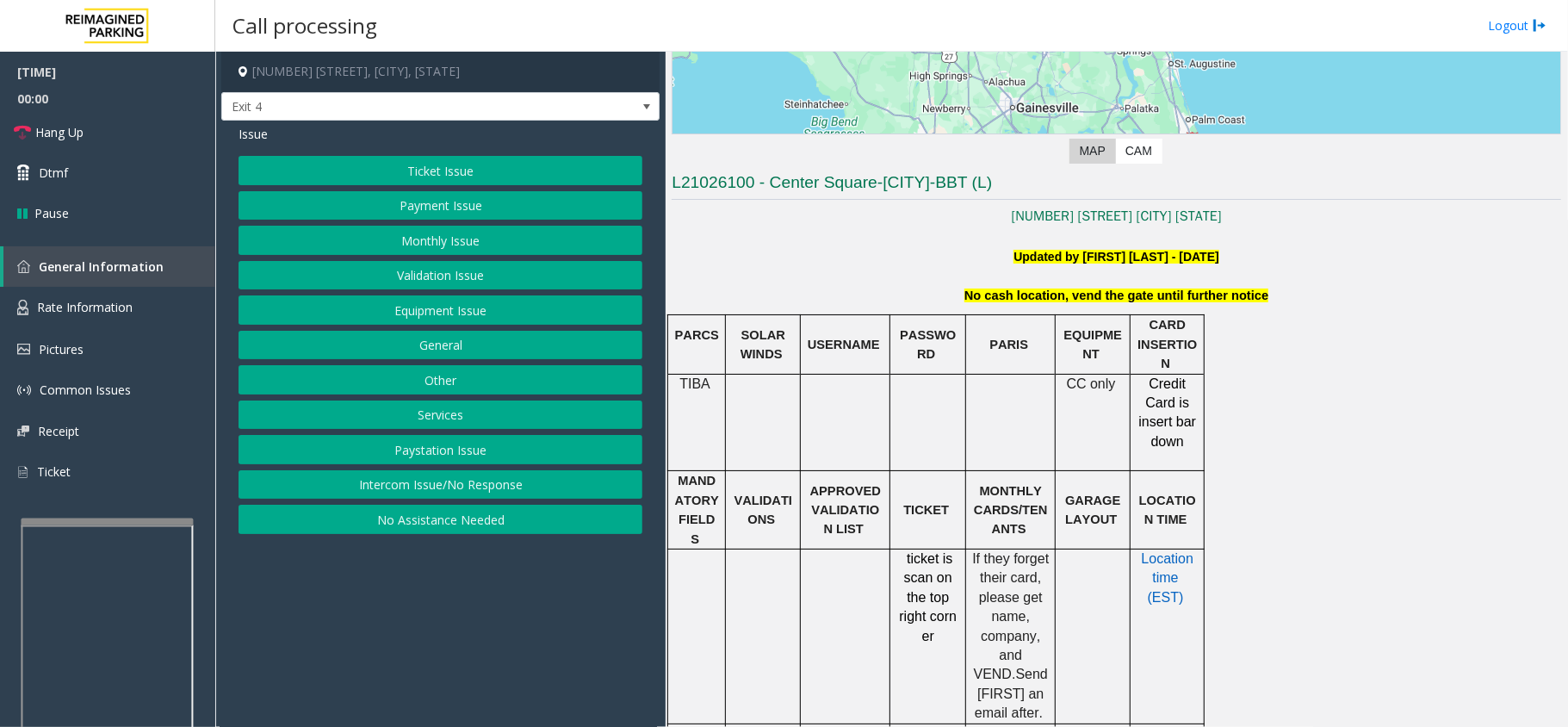 scroll, scrollTop: 574, scrollLeft: 0, axis: vertical 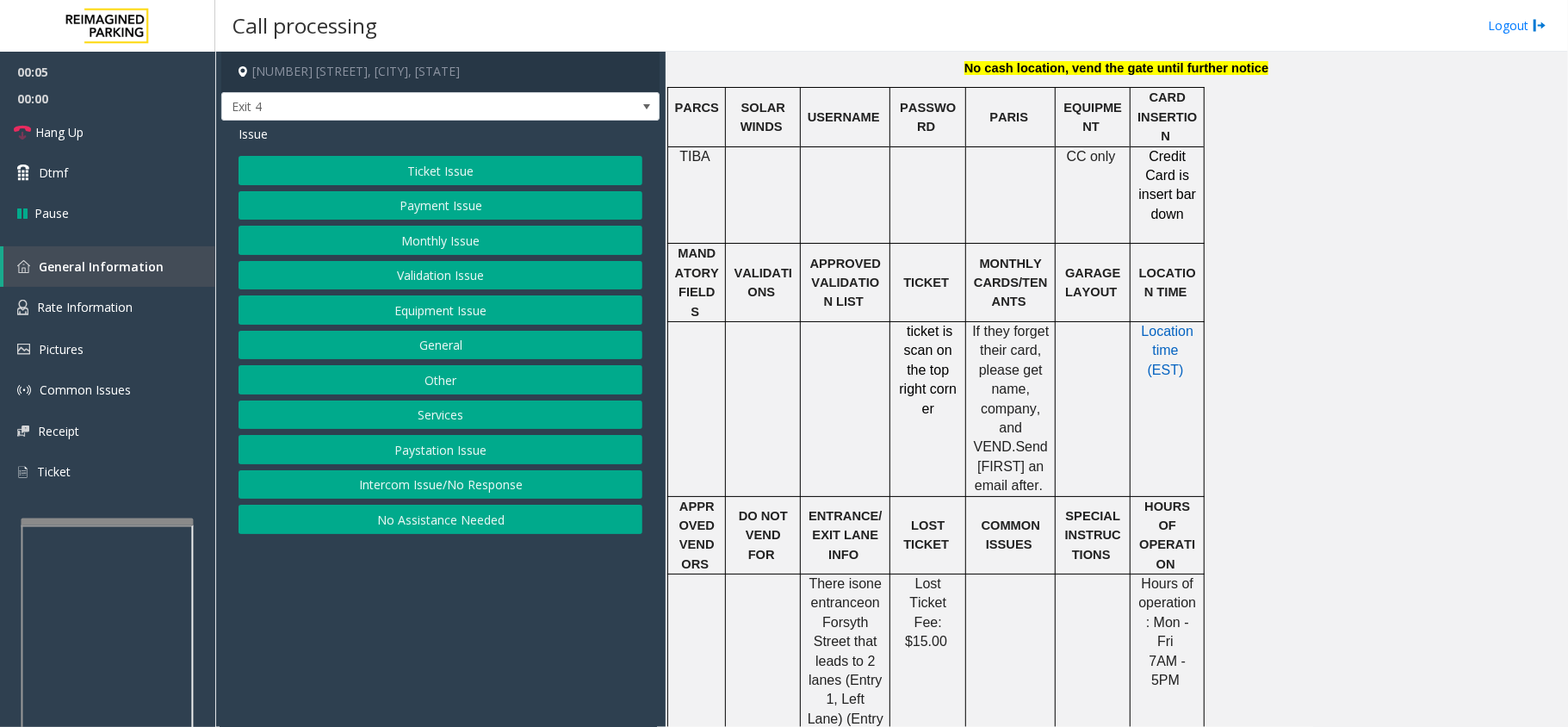 click on "Monthly Issue" 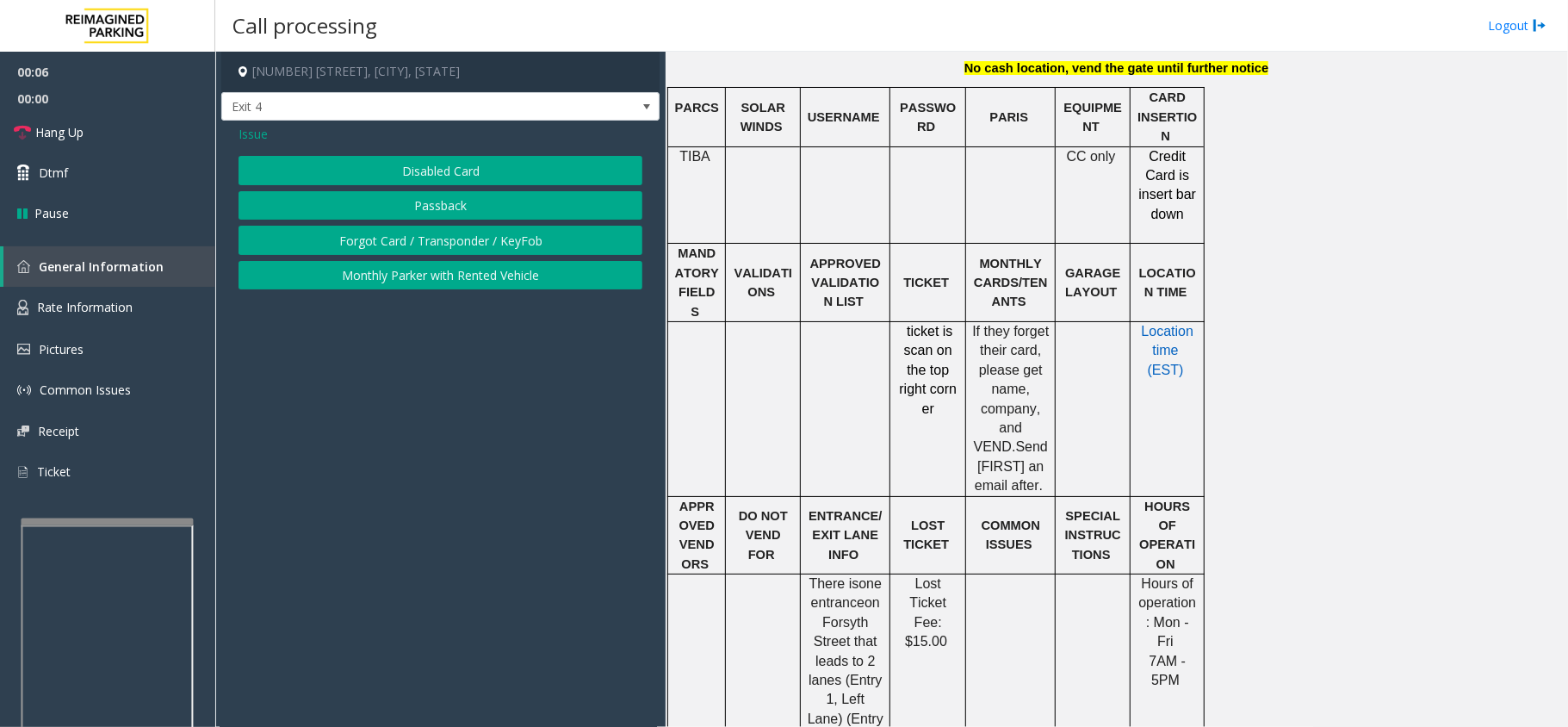 click on "Passback" 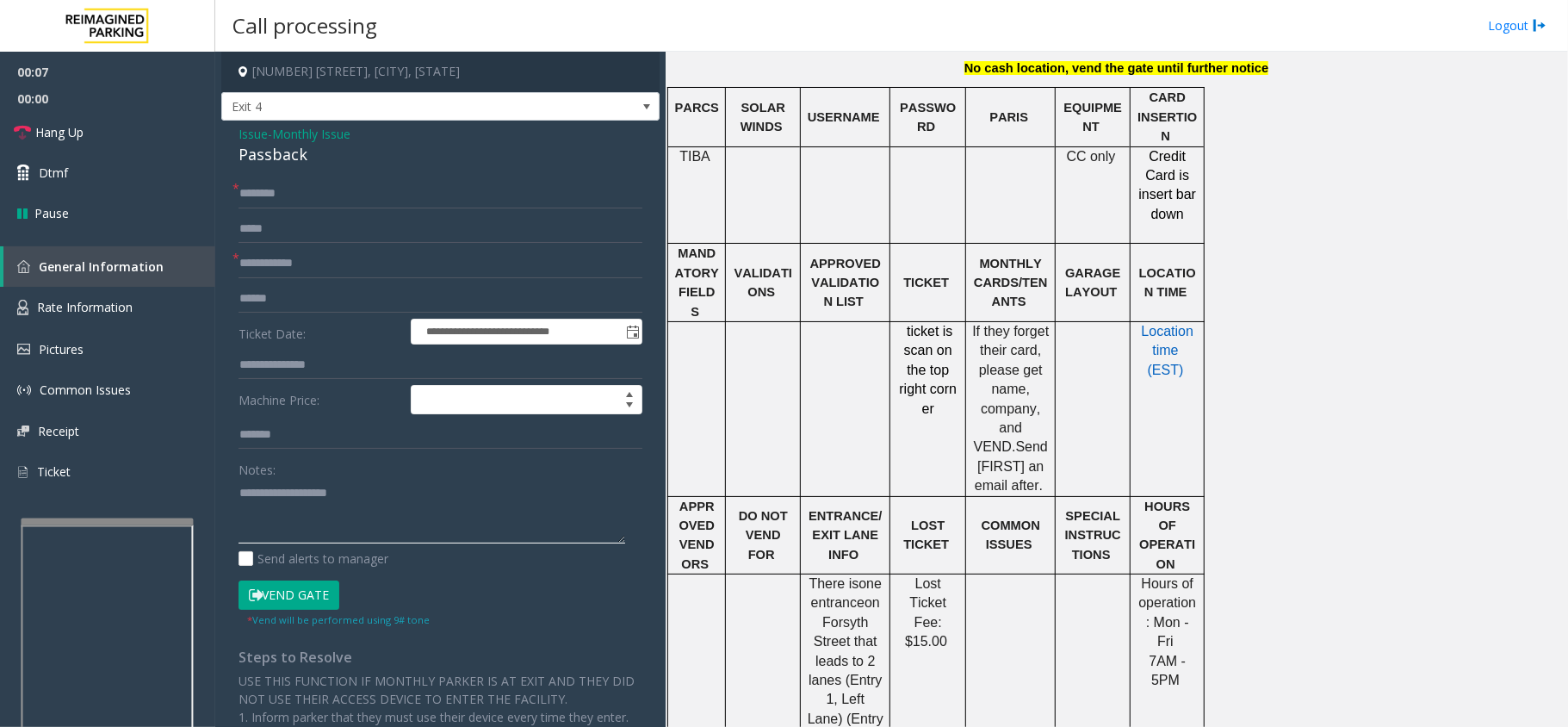 paste on "**********" 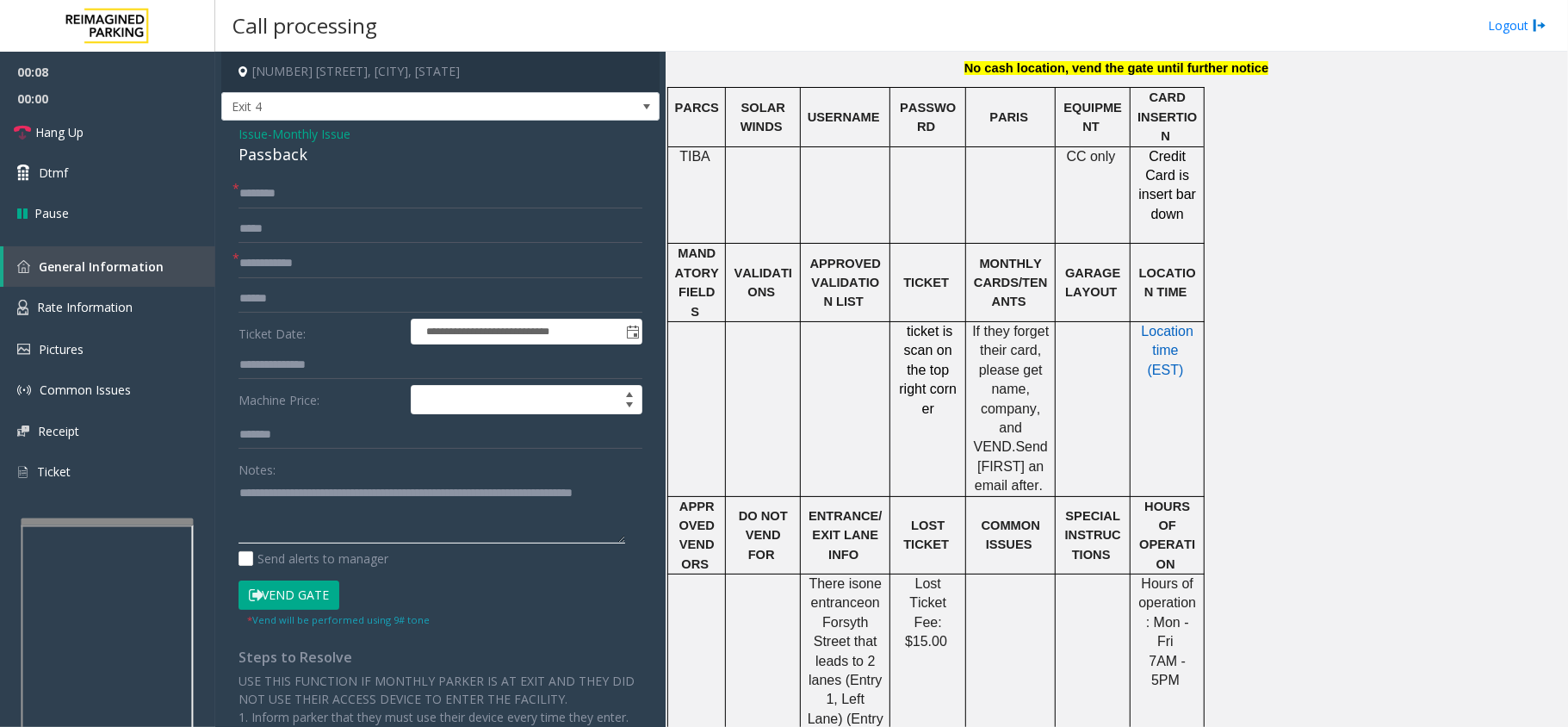 type on "**********" 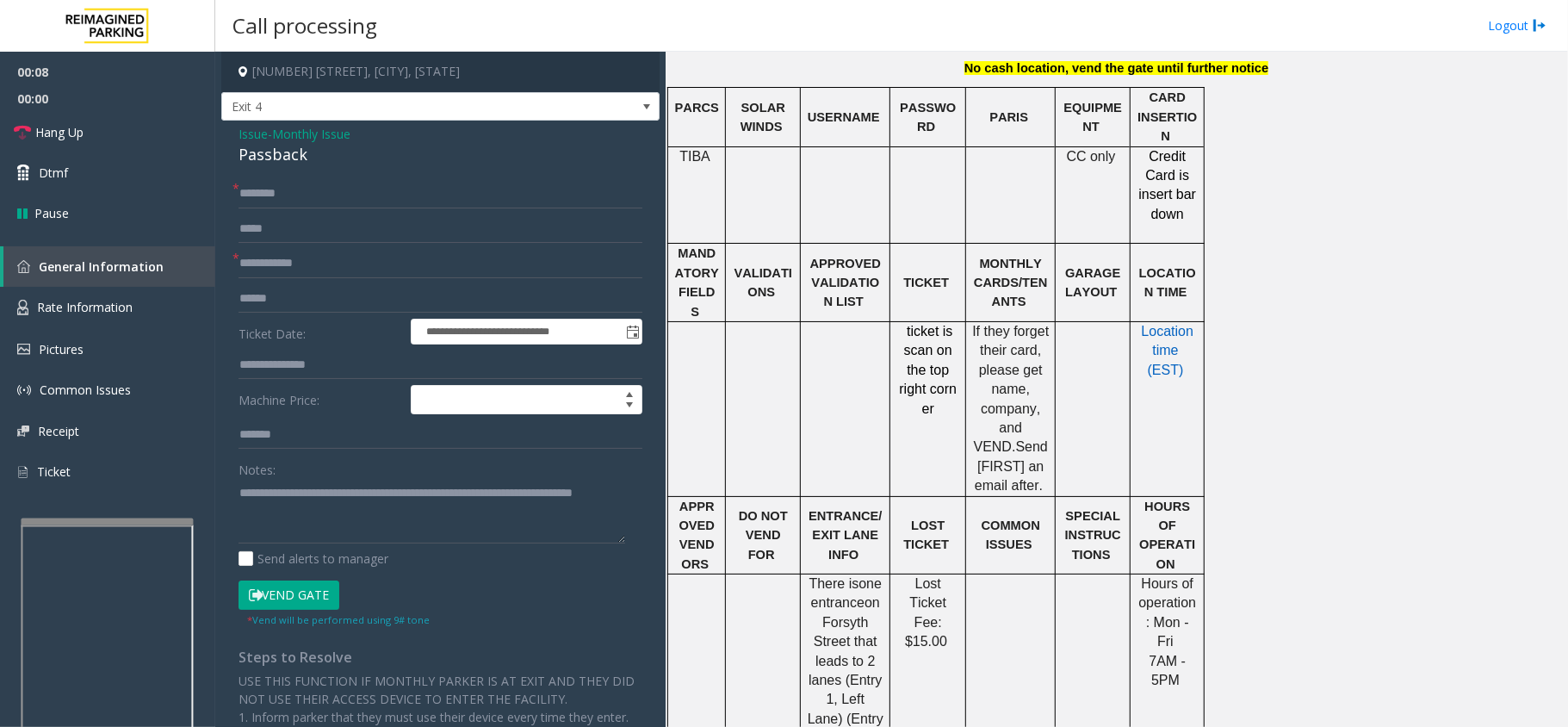 click on "Passback" 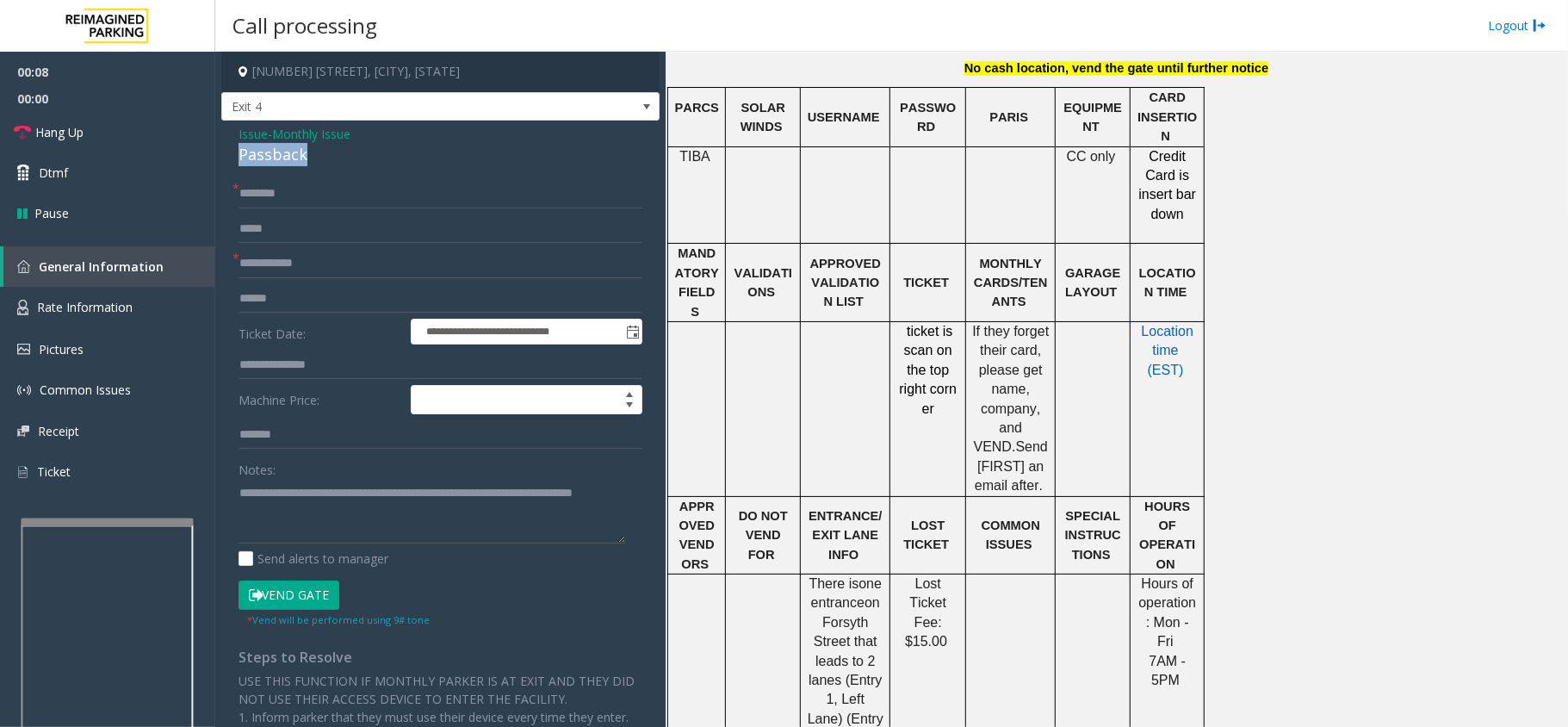click on "Passback" 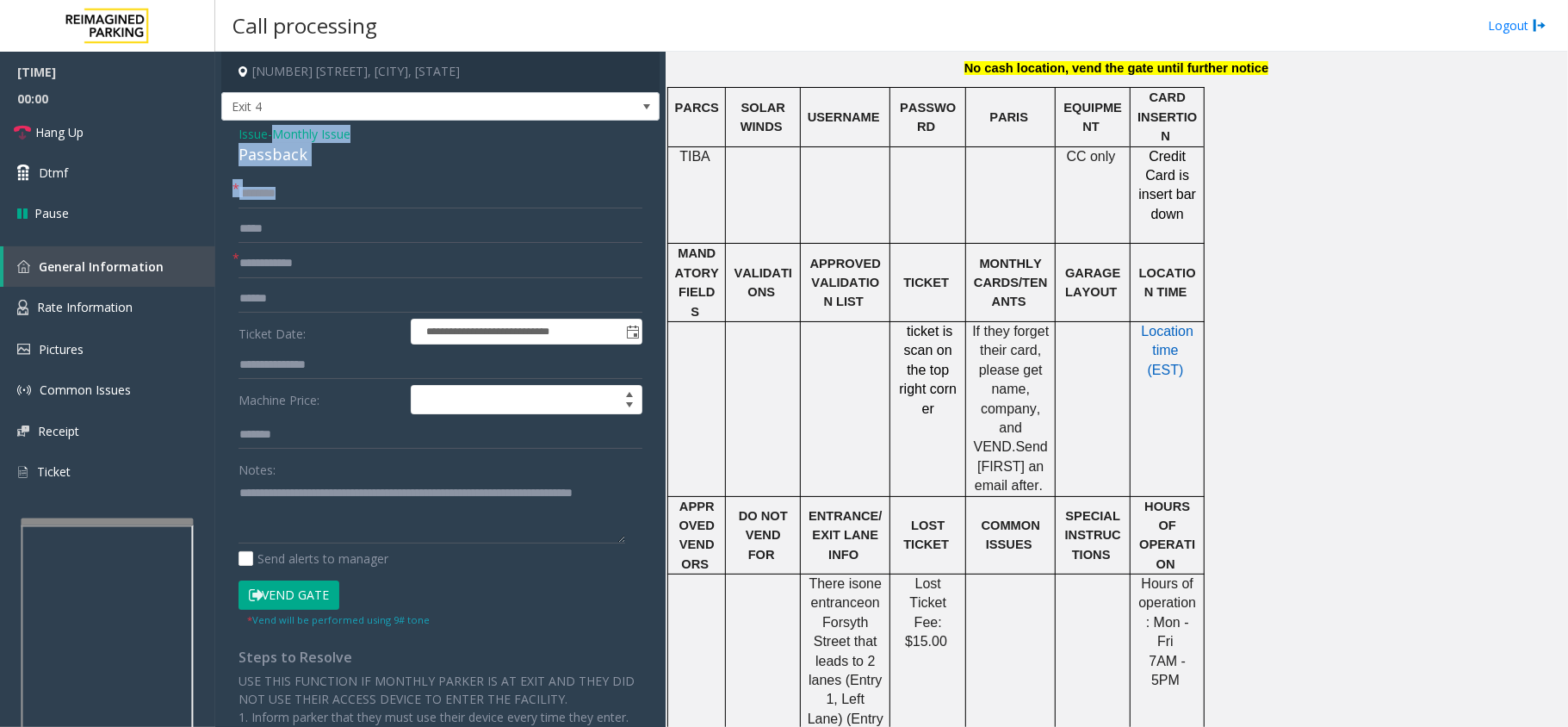 drag, startPoint x: 282, startPoint y: 140, endPoint x: 301, endPoint y: 232, distance: 93.941471 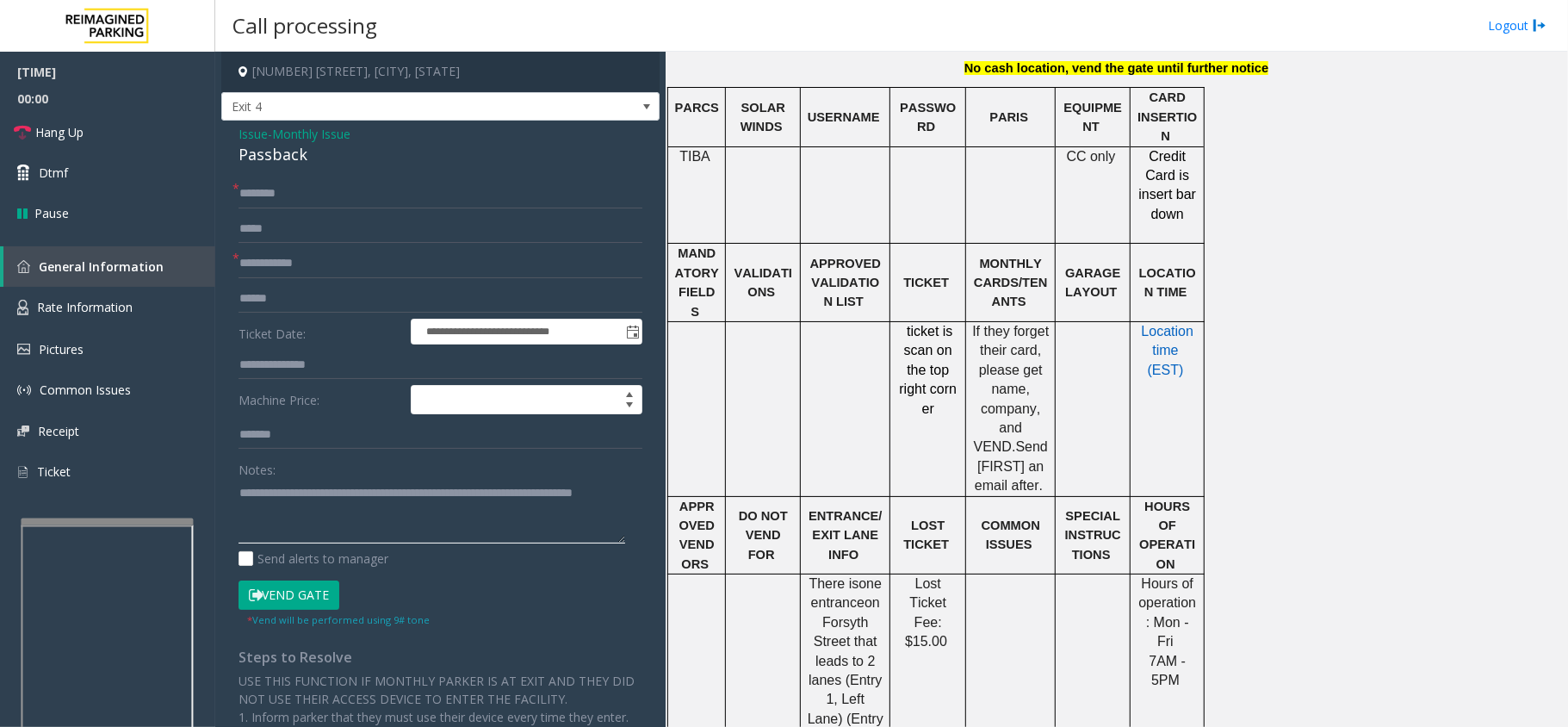 click 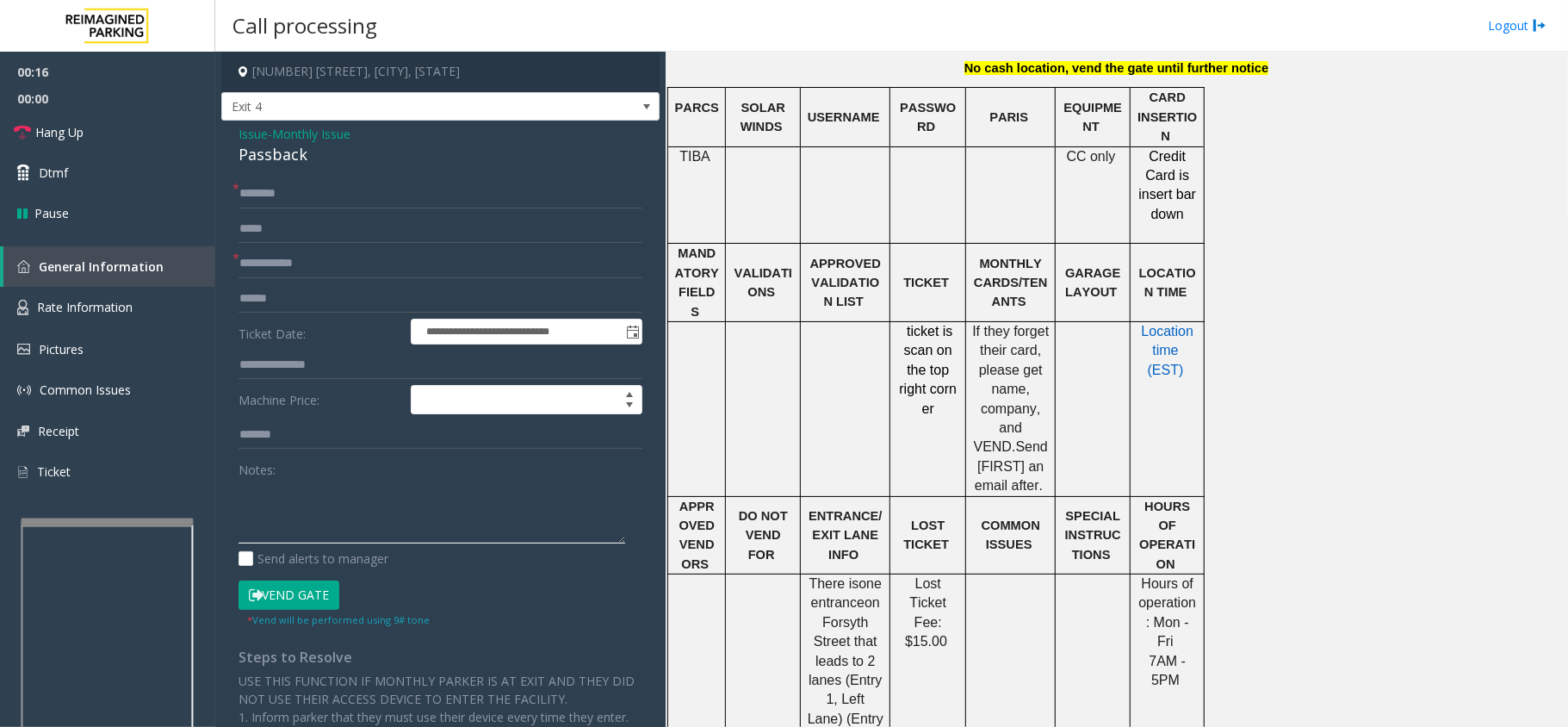 paste on "**********" 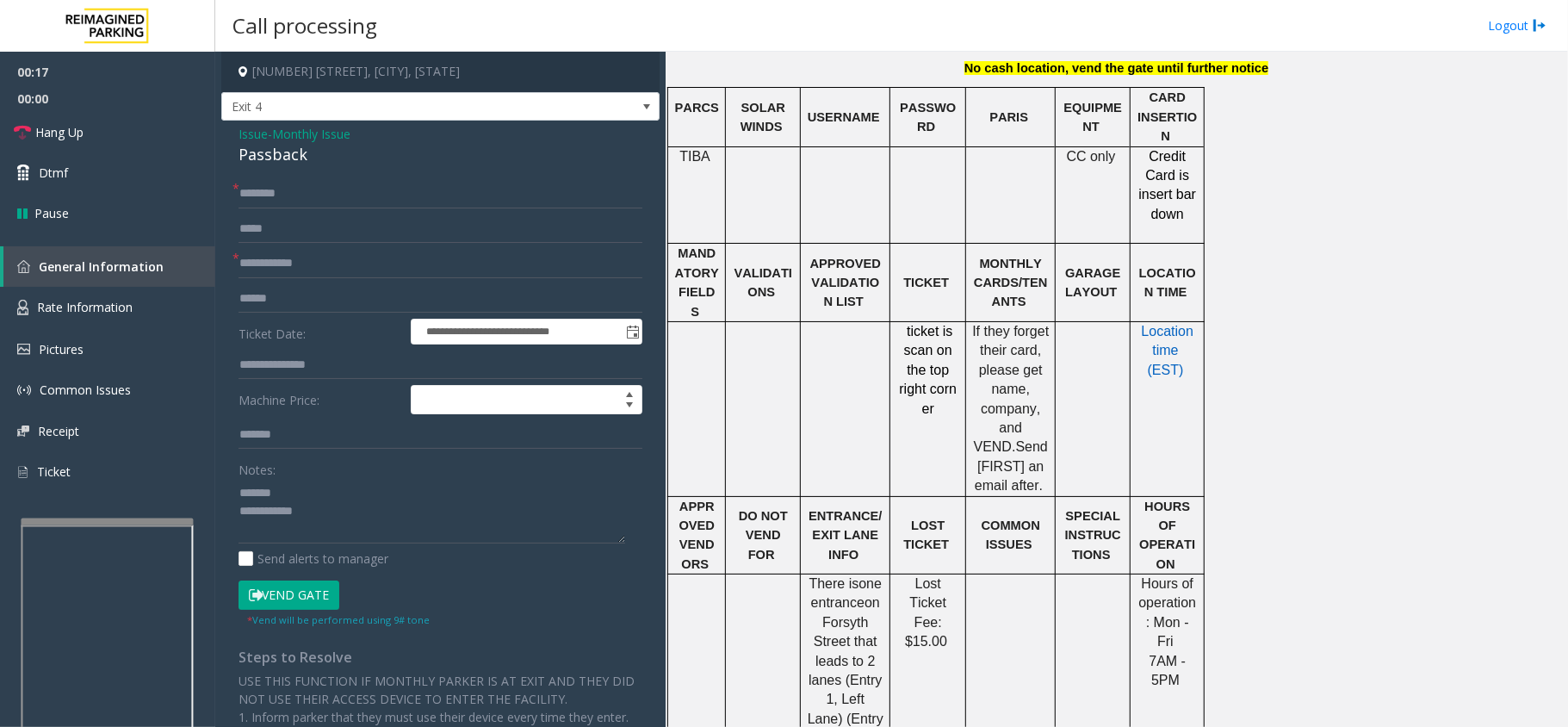 click on "Passback" 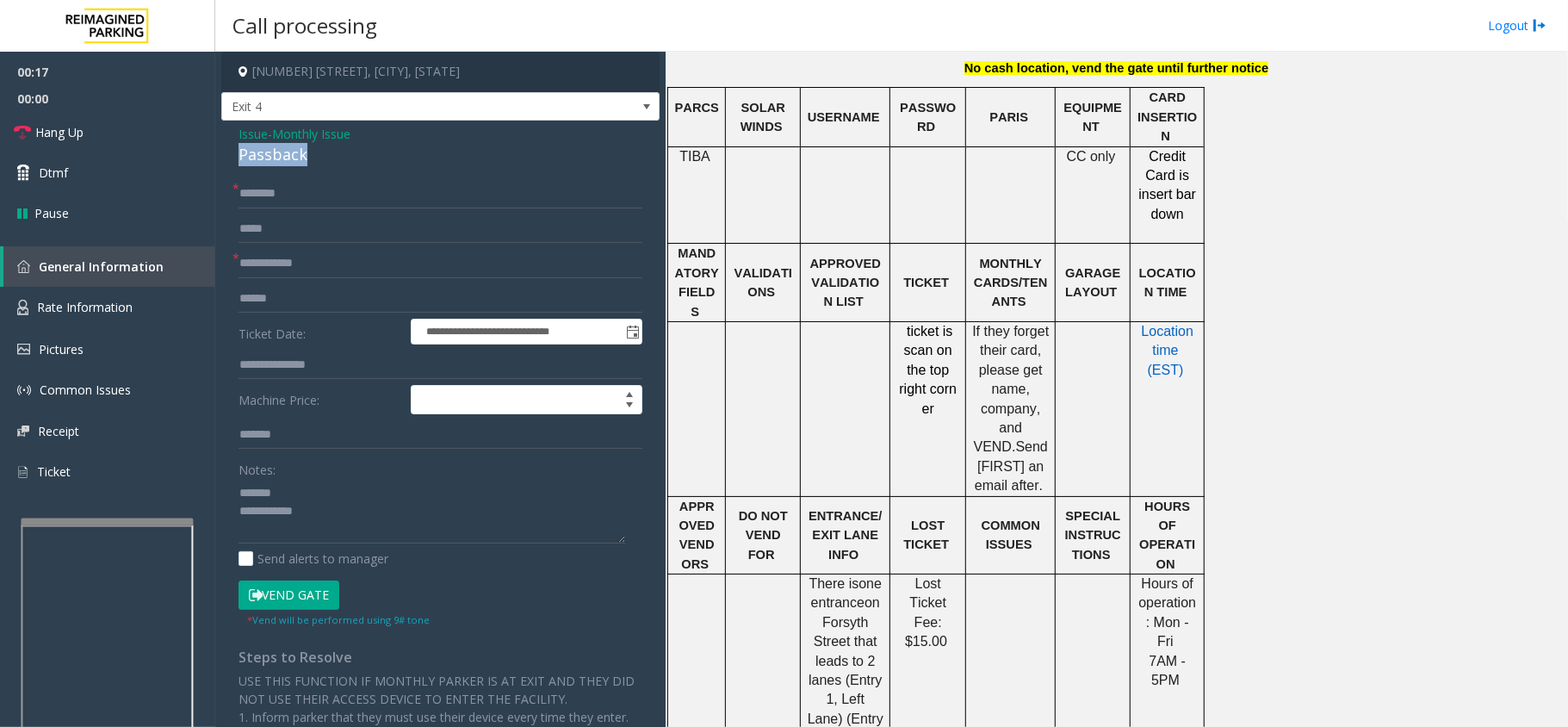click on "Passback" 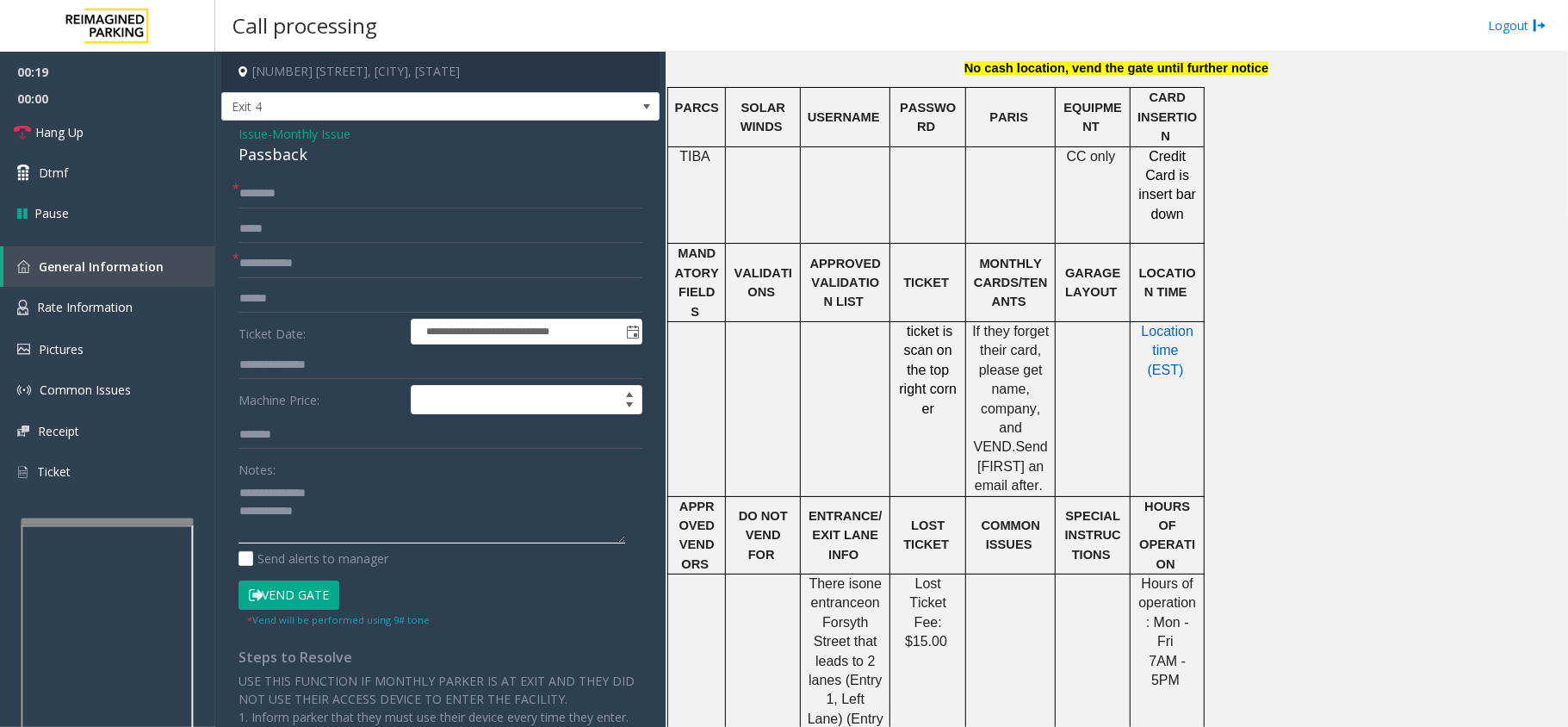 type on "**********" 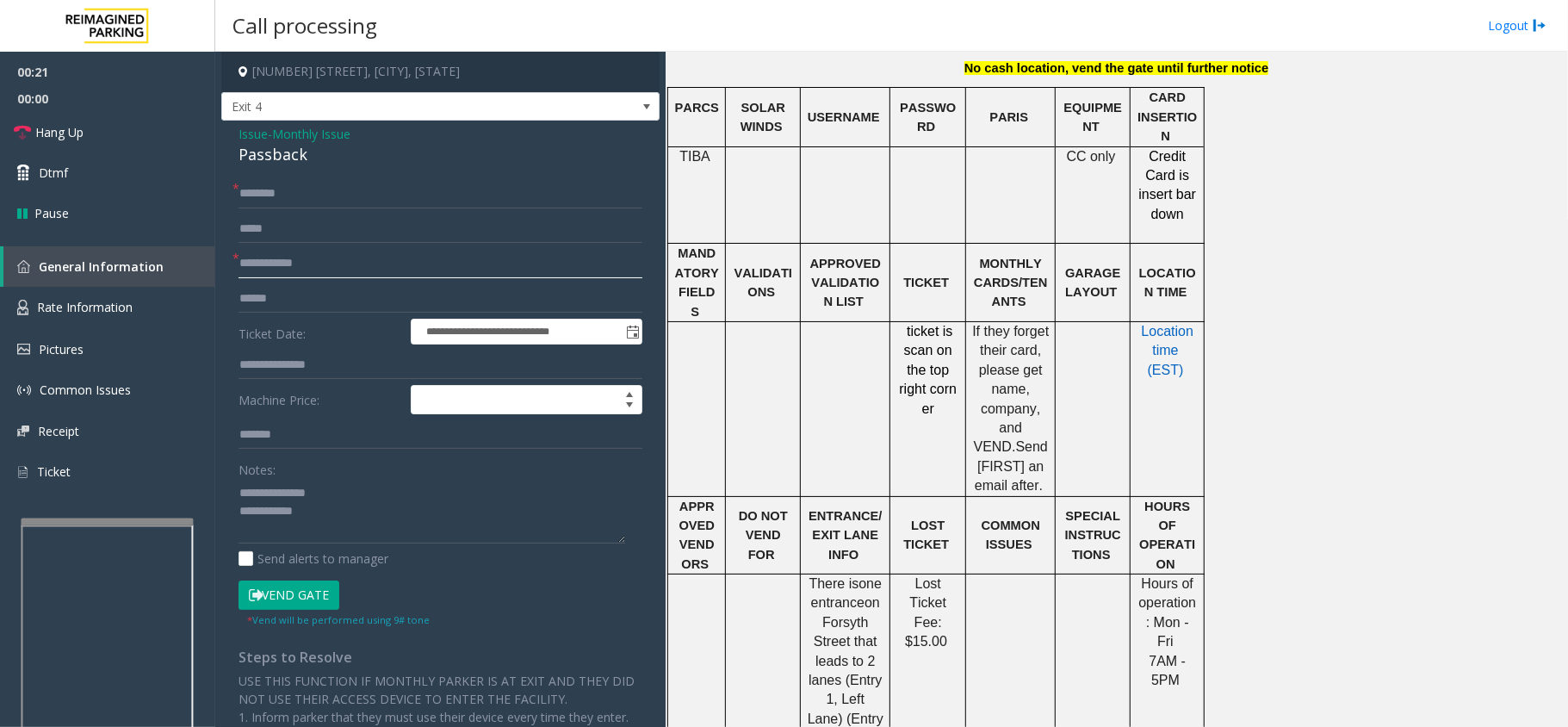 click 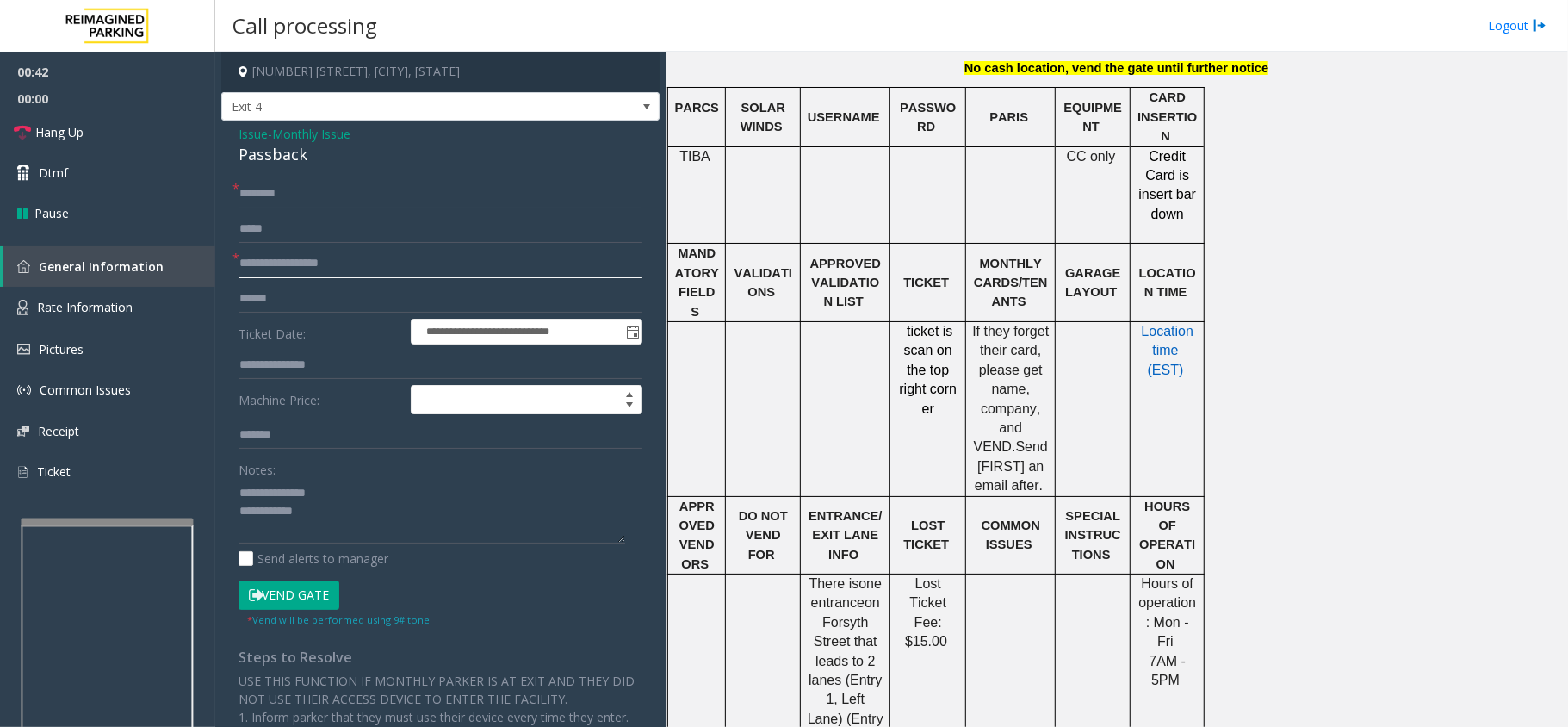 type on "**********" 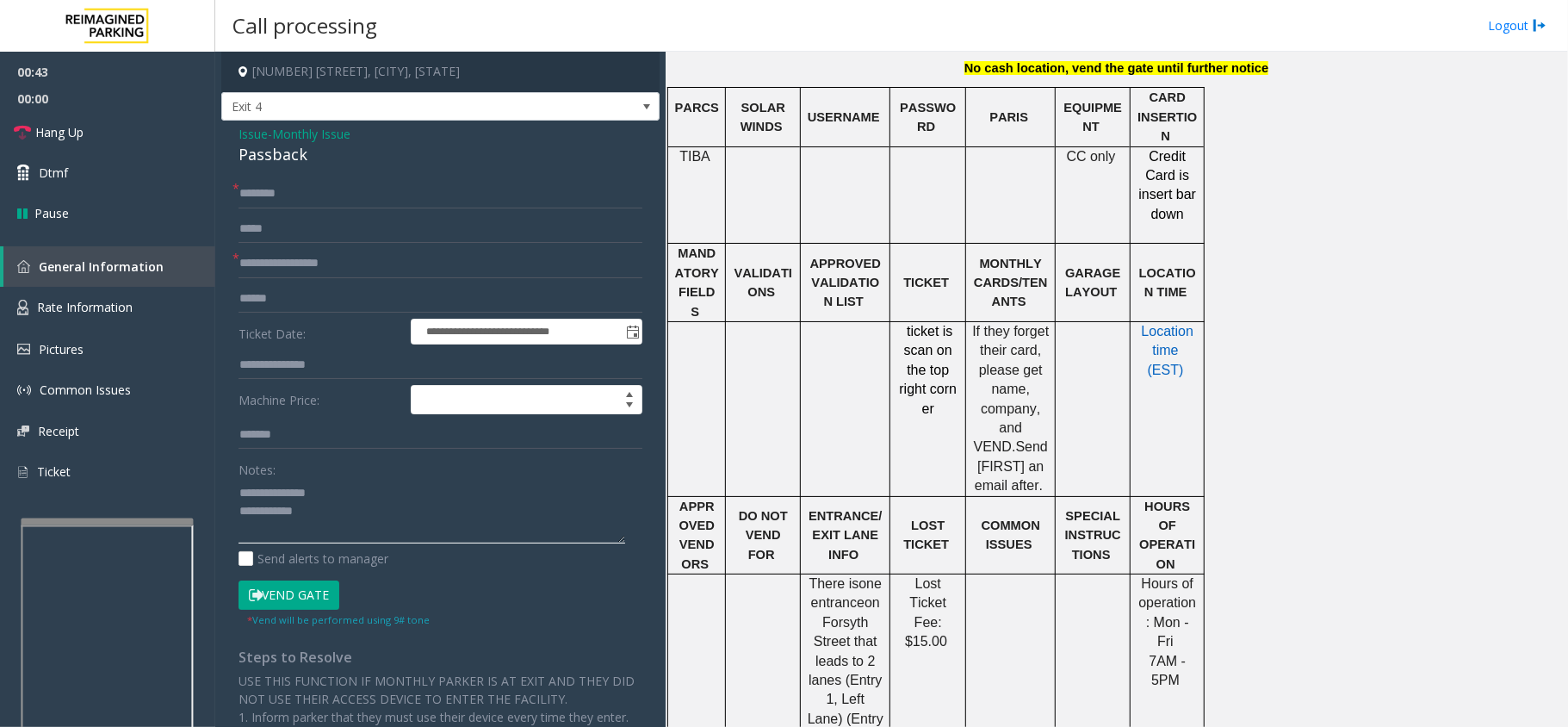 paste on "**********" 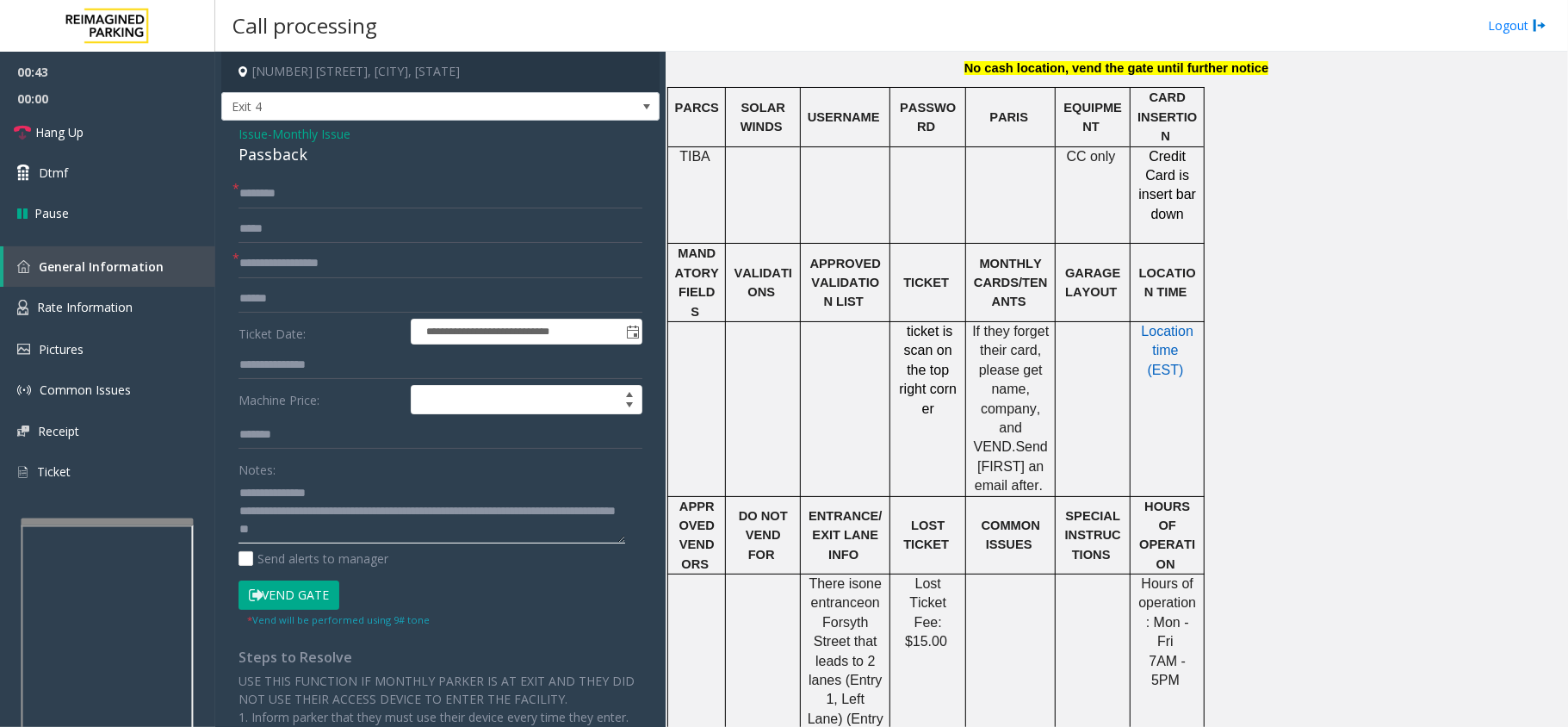 scroll, scrollTop: 11, scrollLeft: 0, axis: vertical 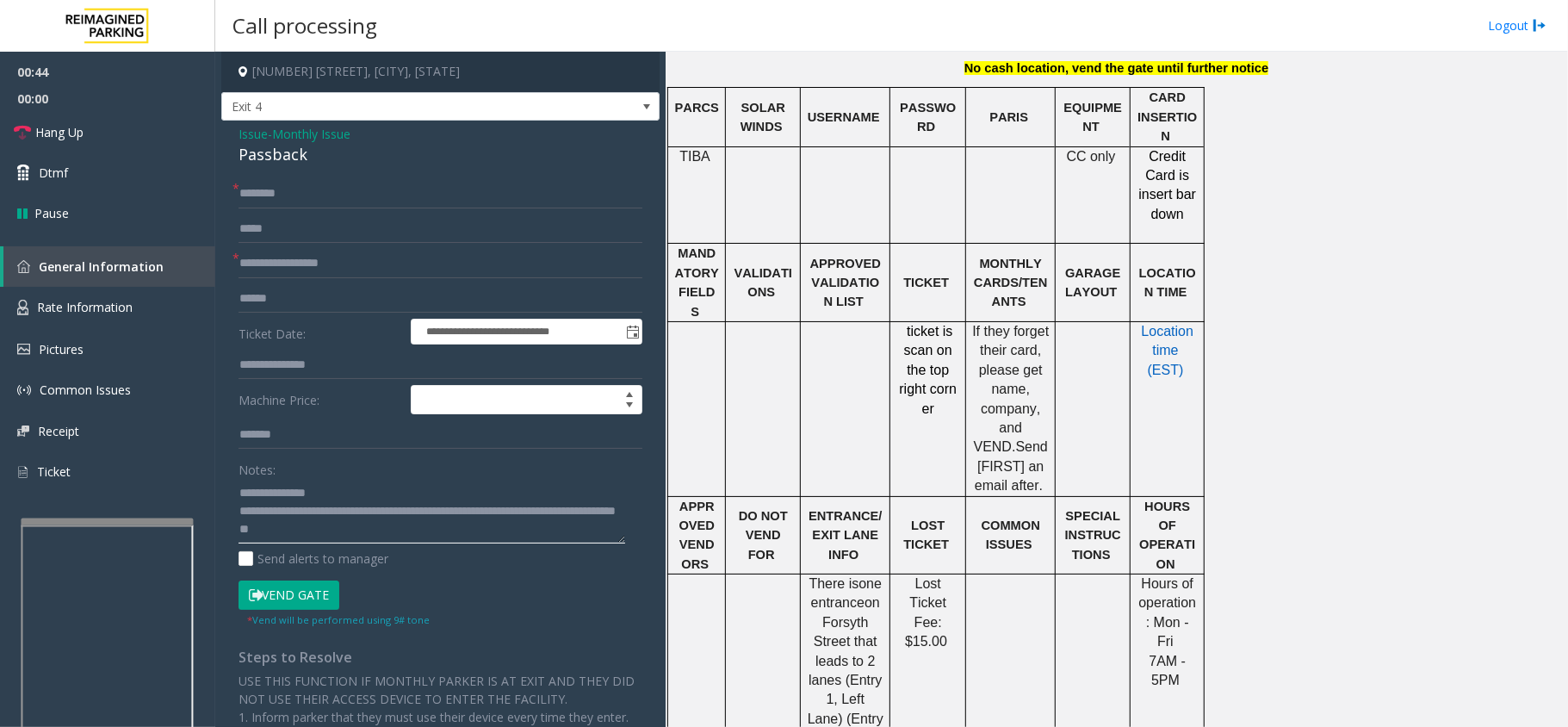 type on "**********" 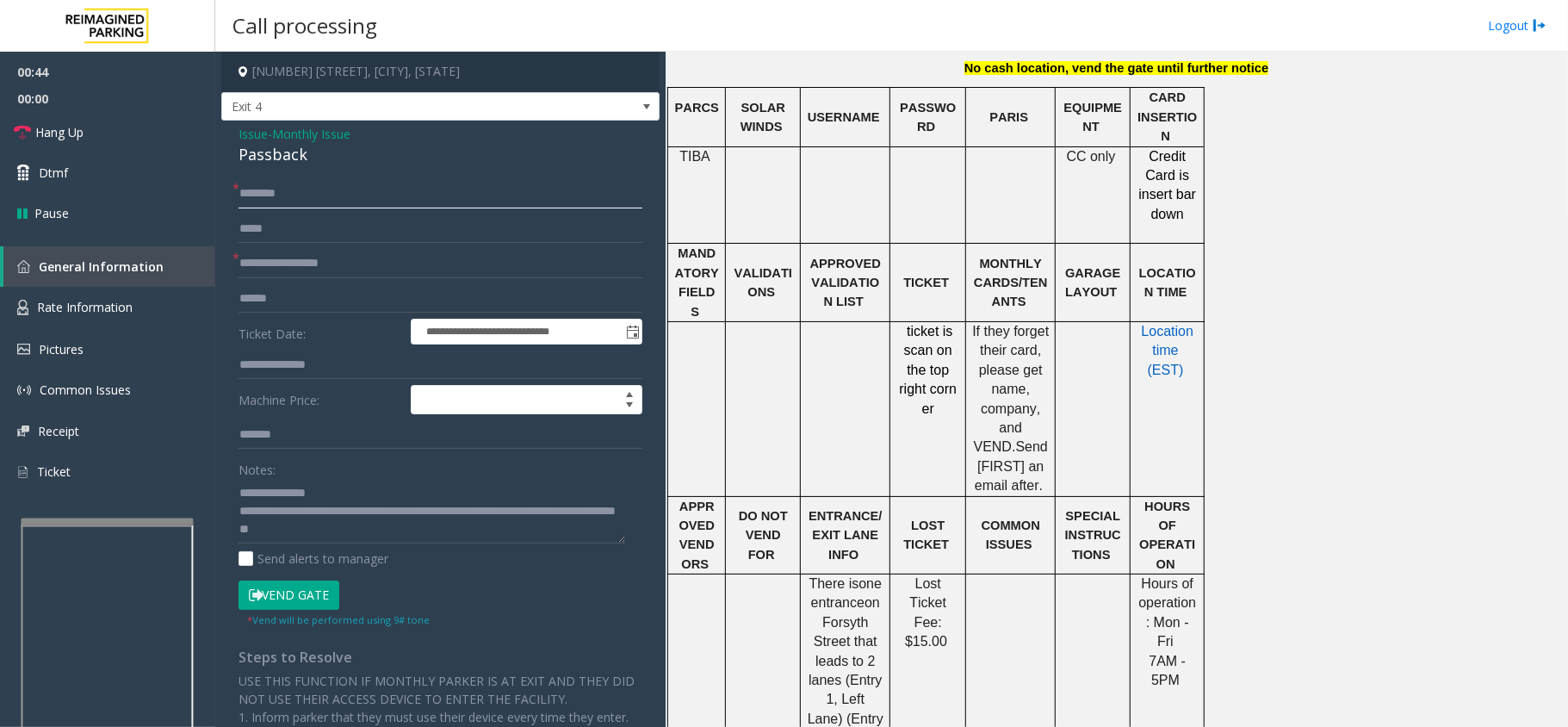 click 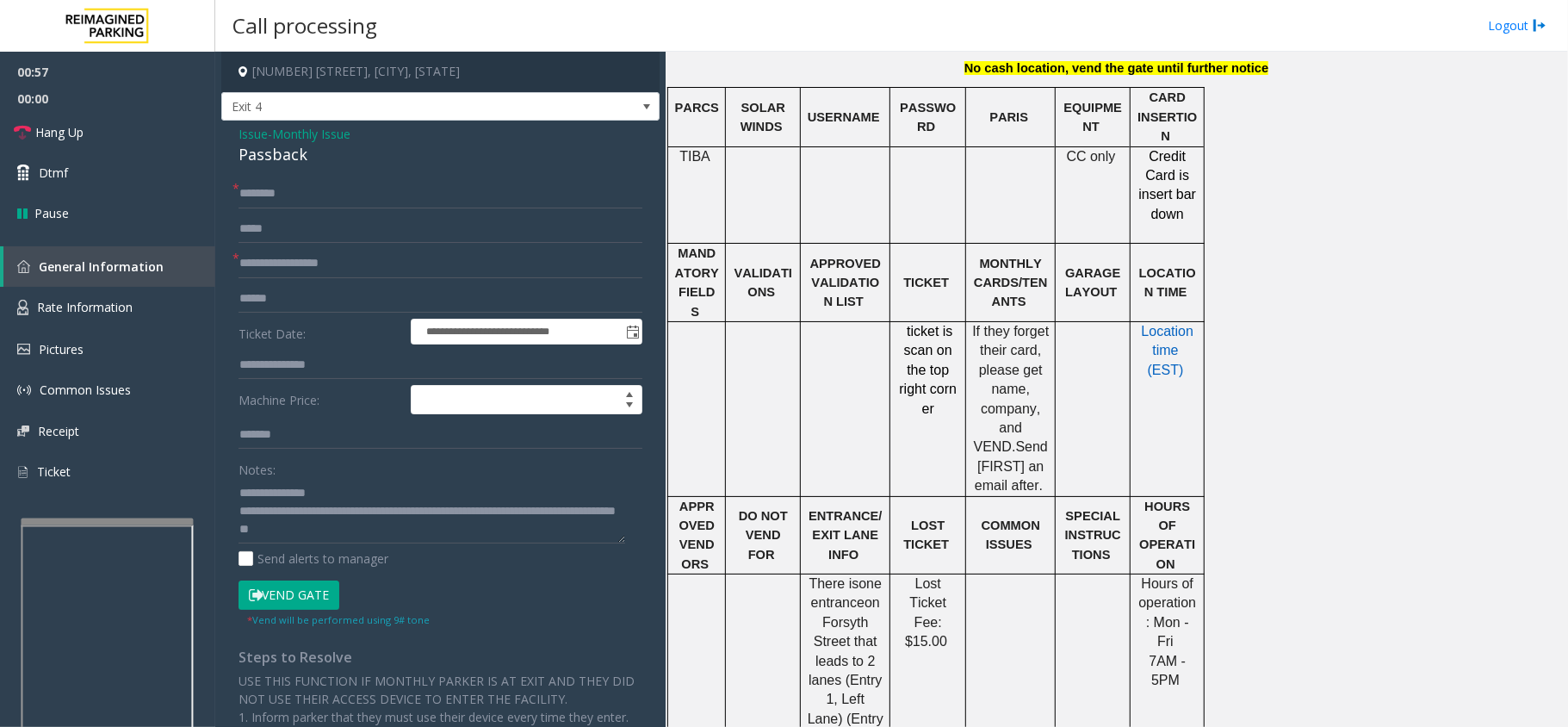 click on "Vend Gate" 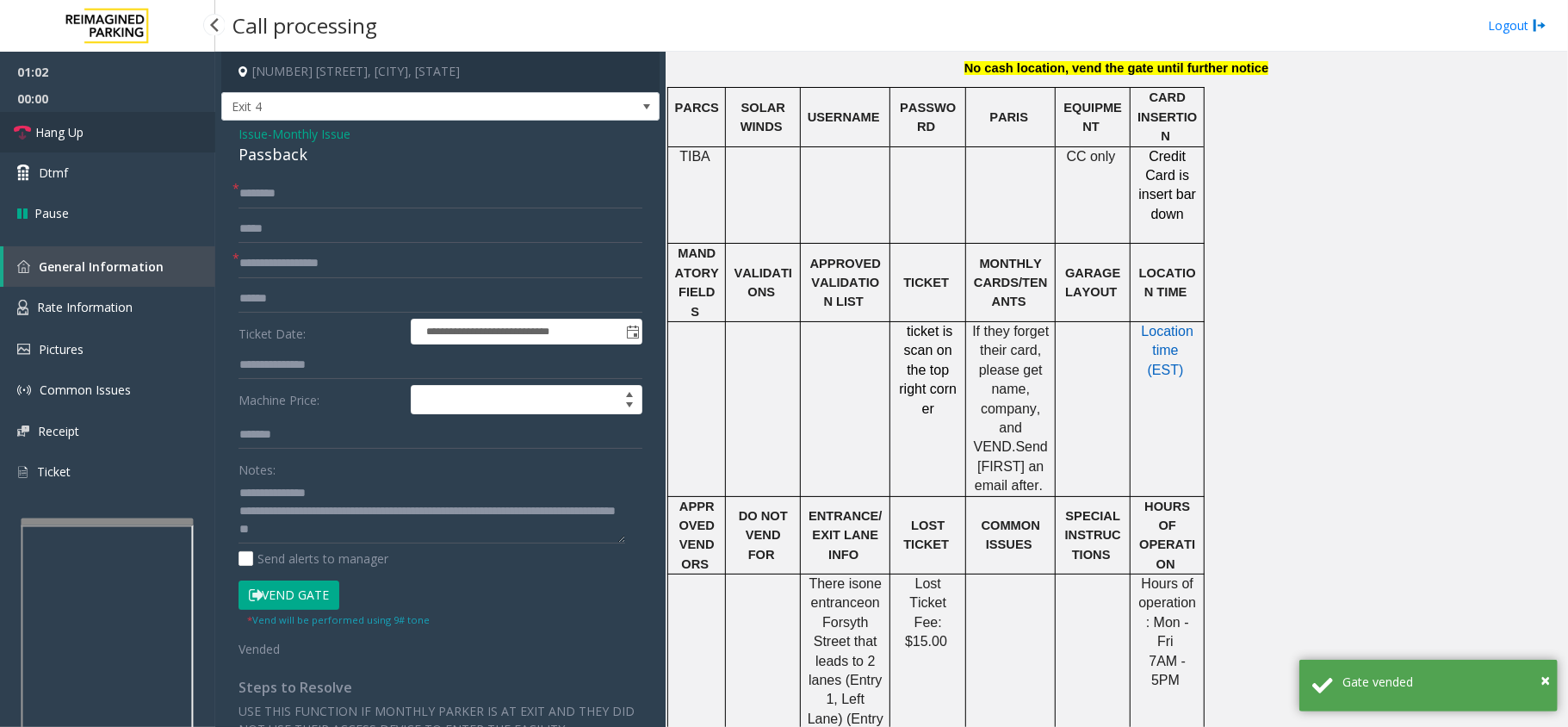 click on "Hang Up" at bounding box center [108, 132] 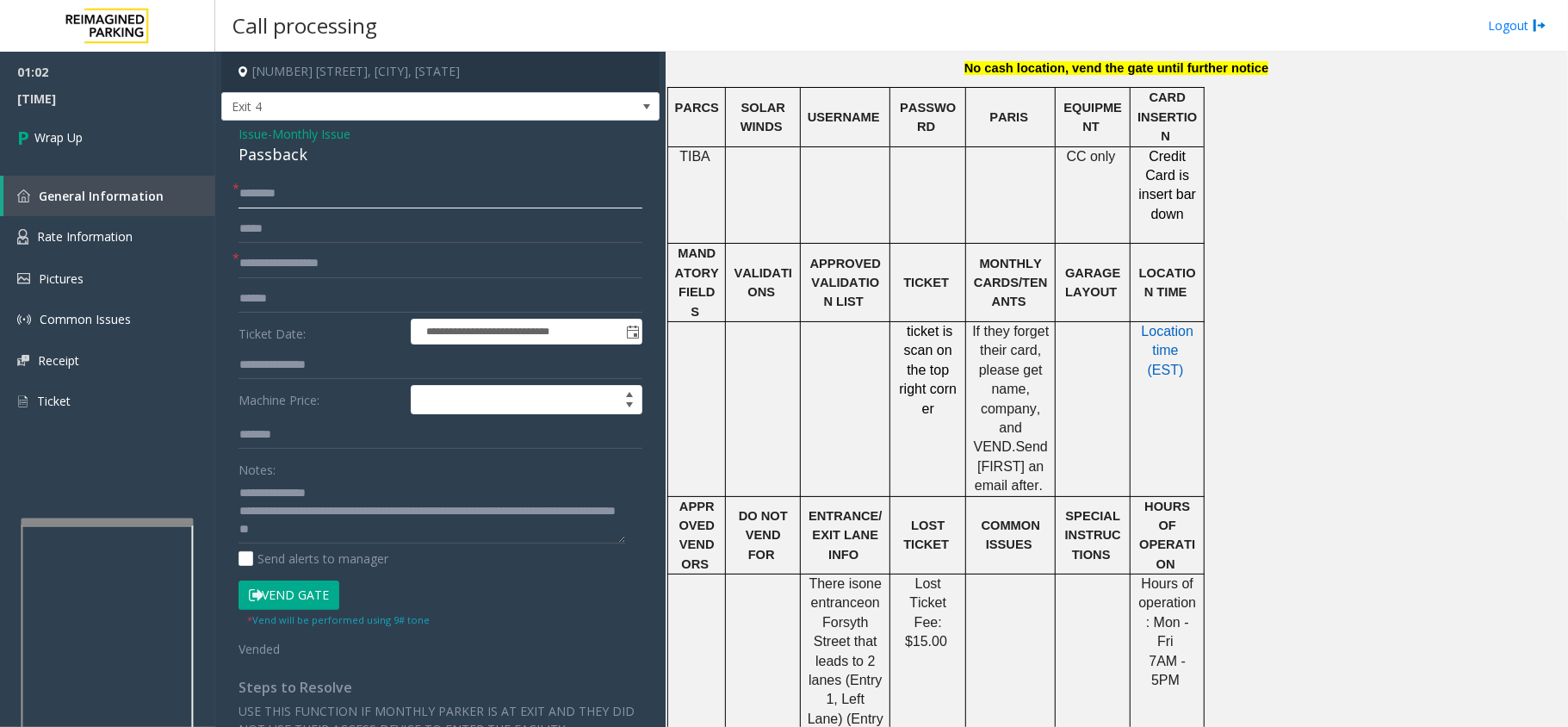 click on "*******" 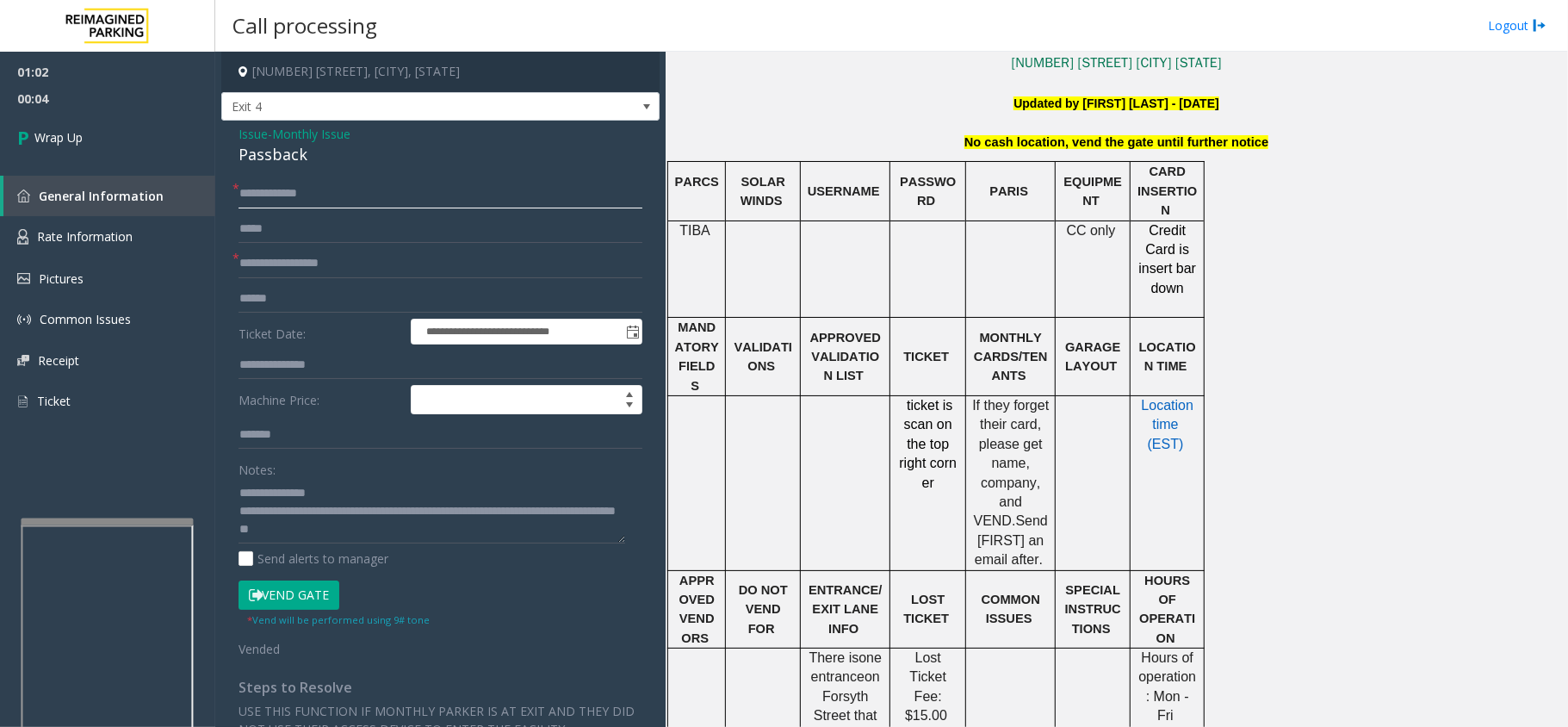scroll, scrollTop: 459, scrollLeft: 0, axis: vertical 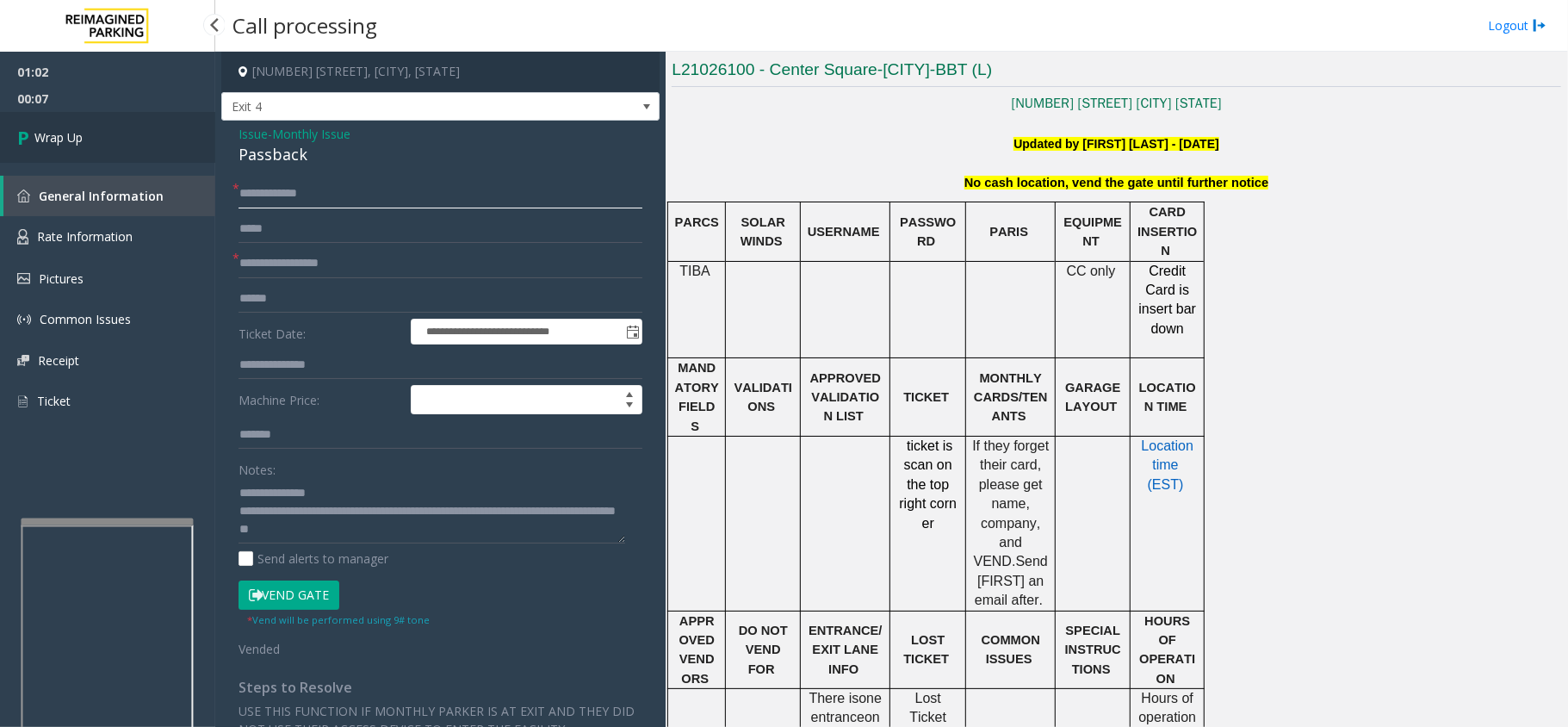 type on "**********" 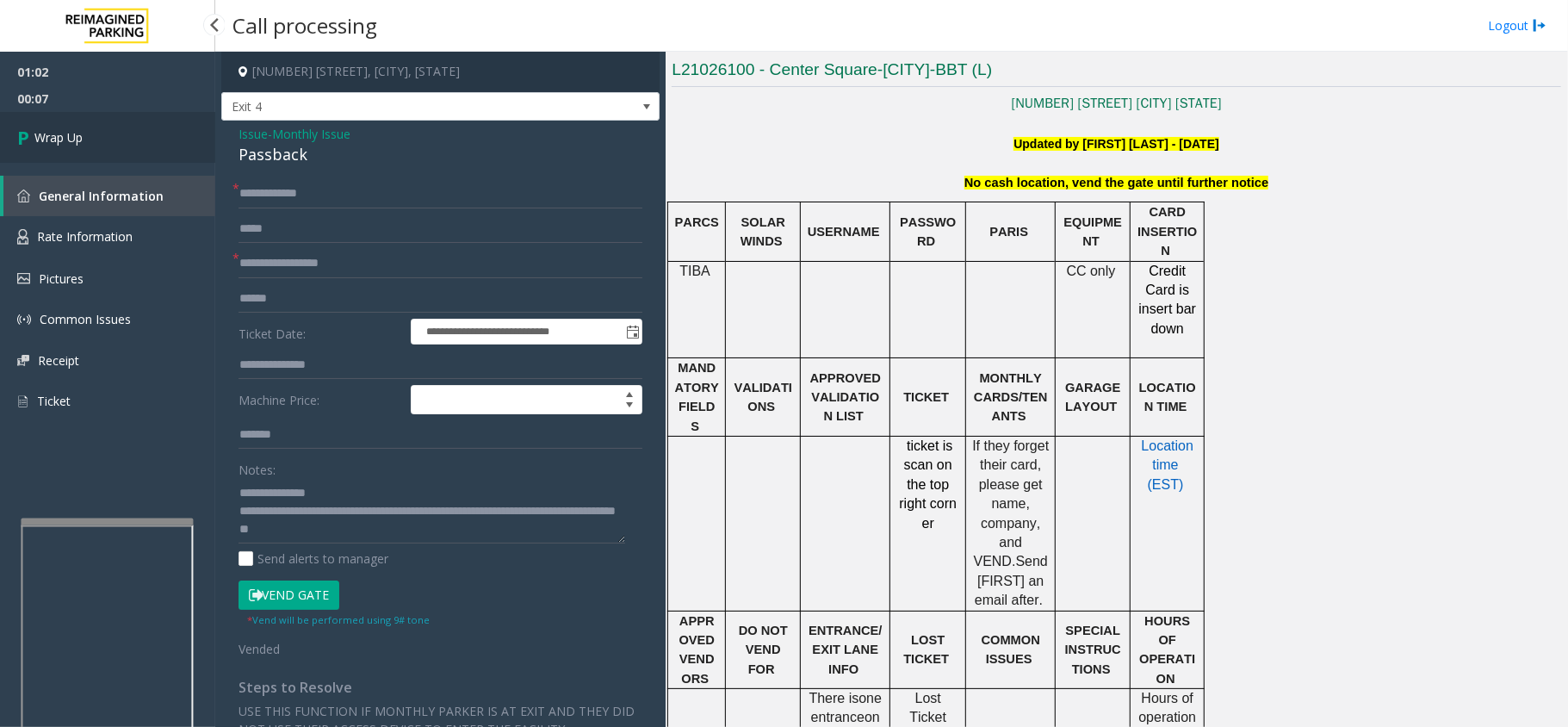 click on "Wrap Up" at bounding box center (108, 137) 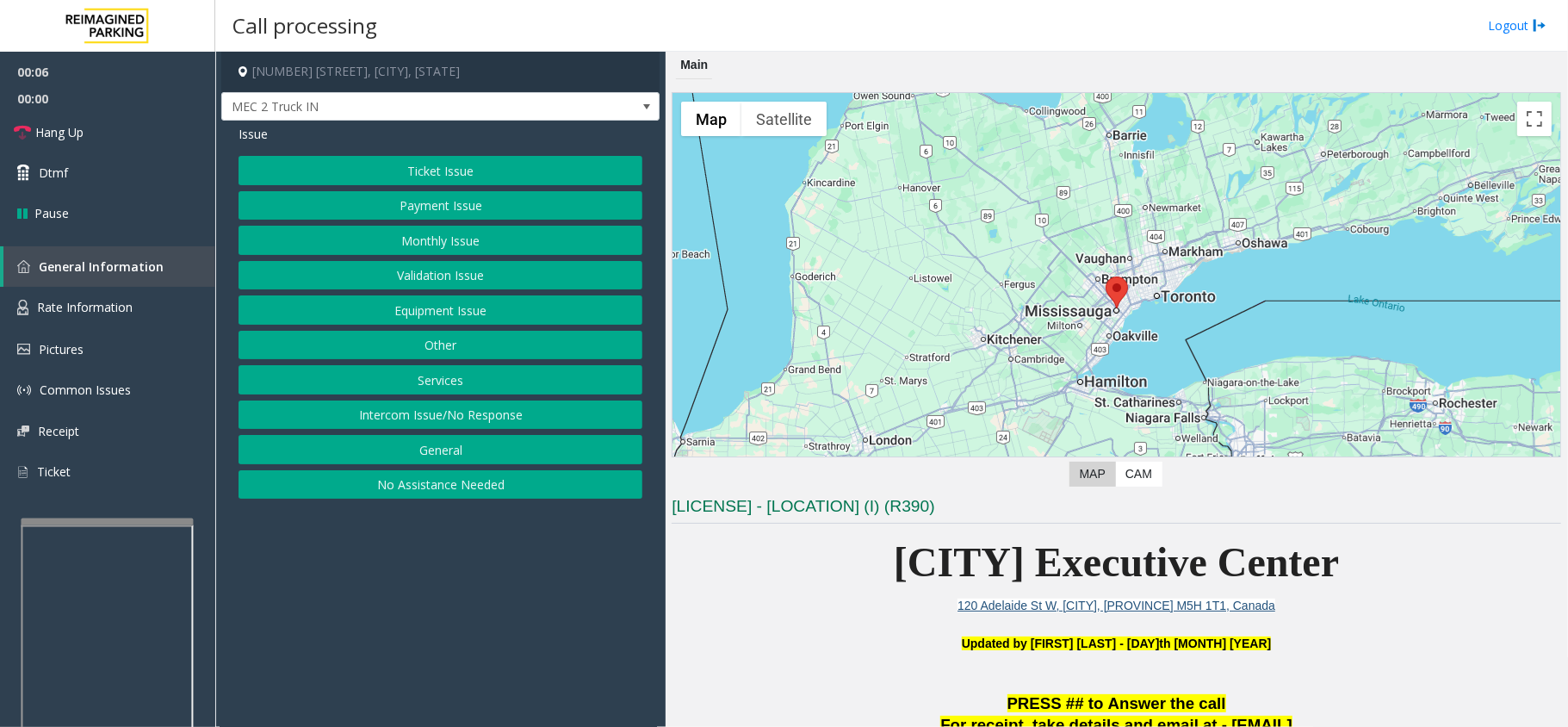 click on "Equipment Issue" 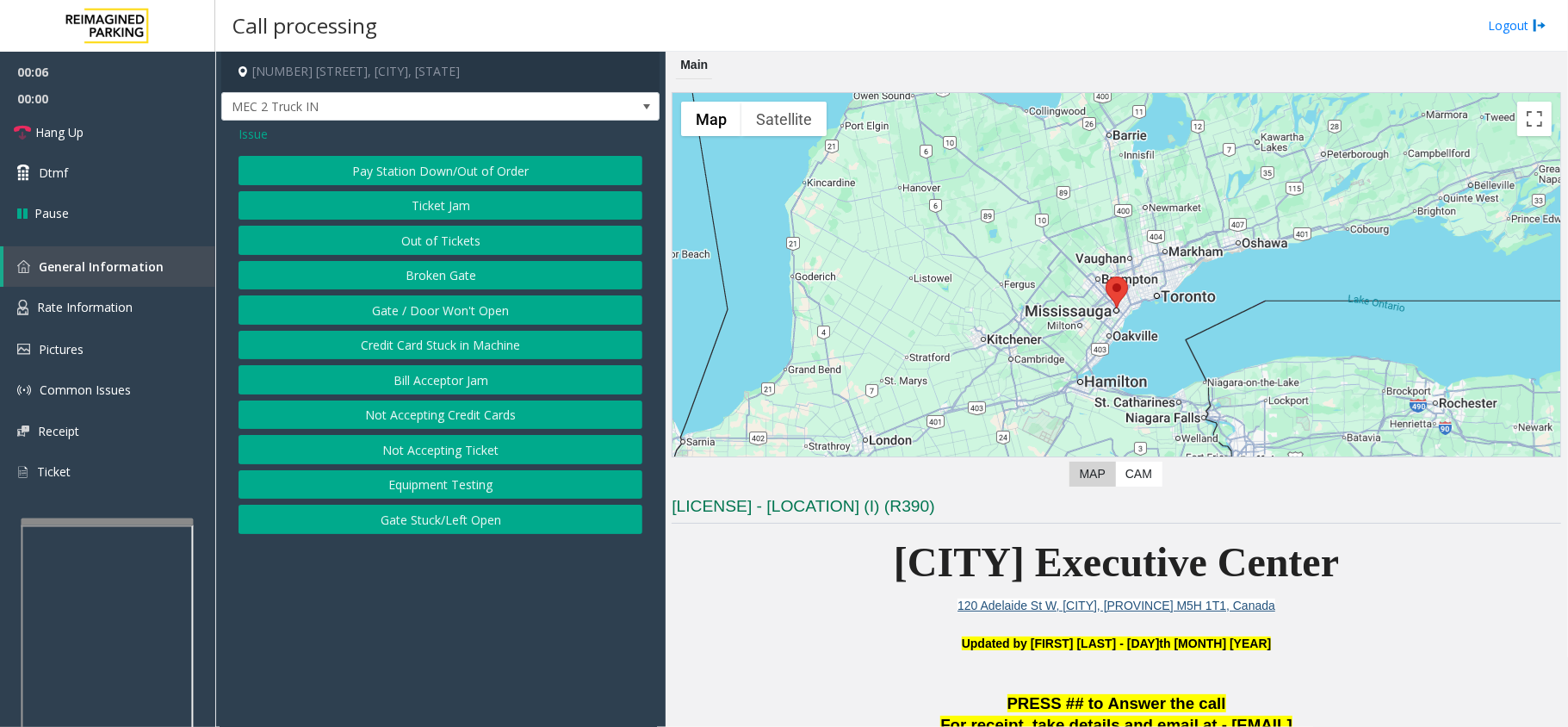 click on "Gate / Door Won't Open" 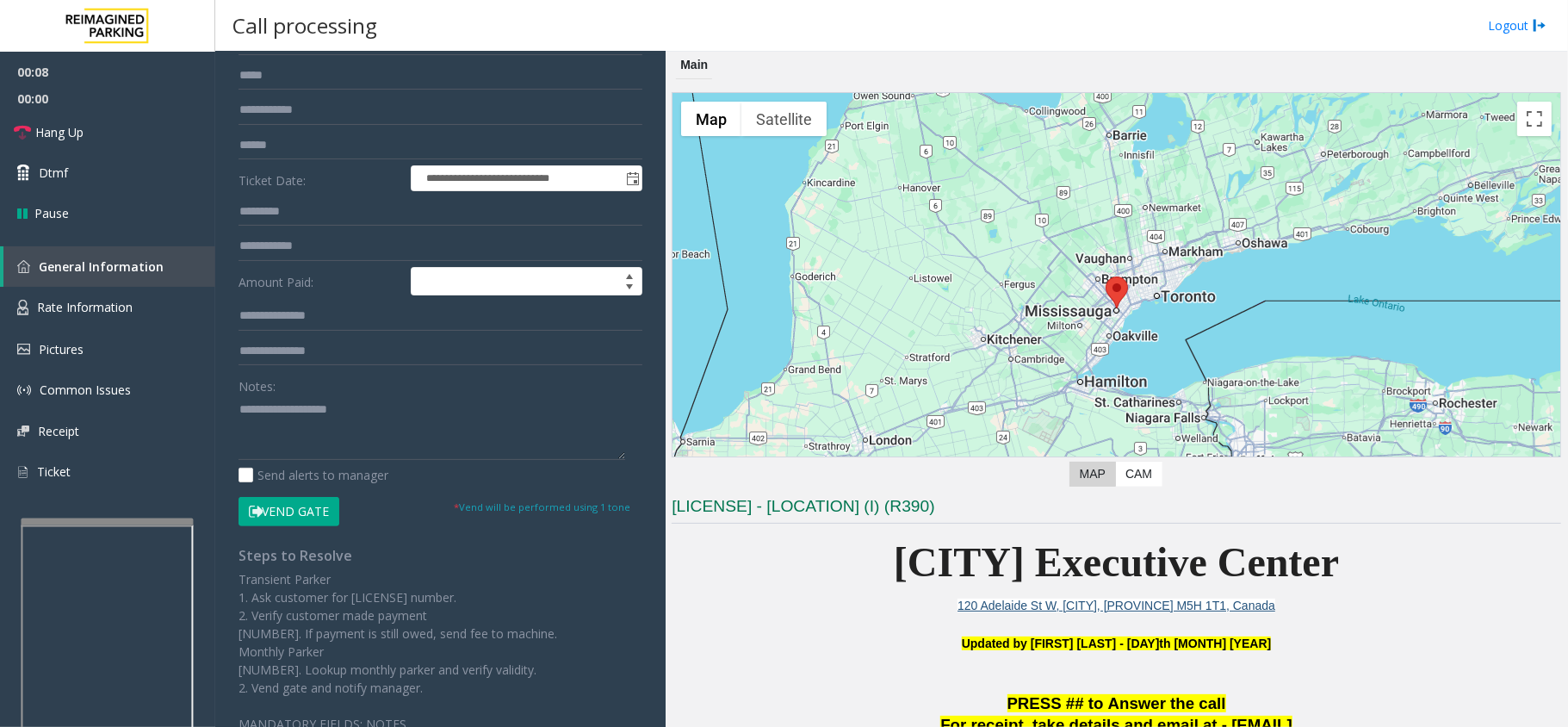 scroll, scrollTop: 115, scrollLeft: 0, axis: vertical 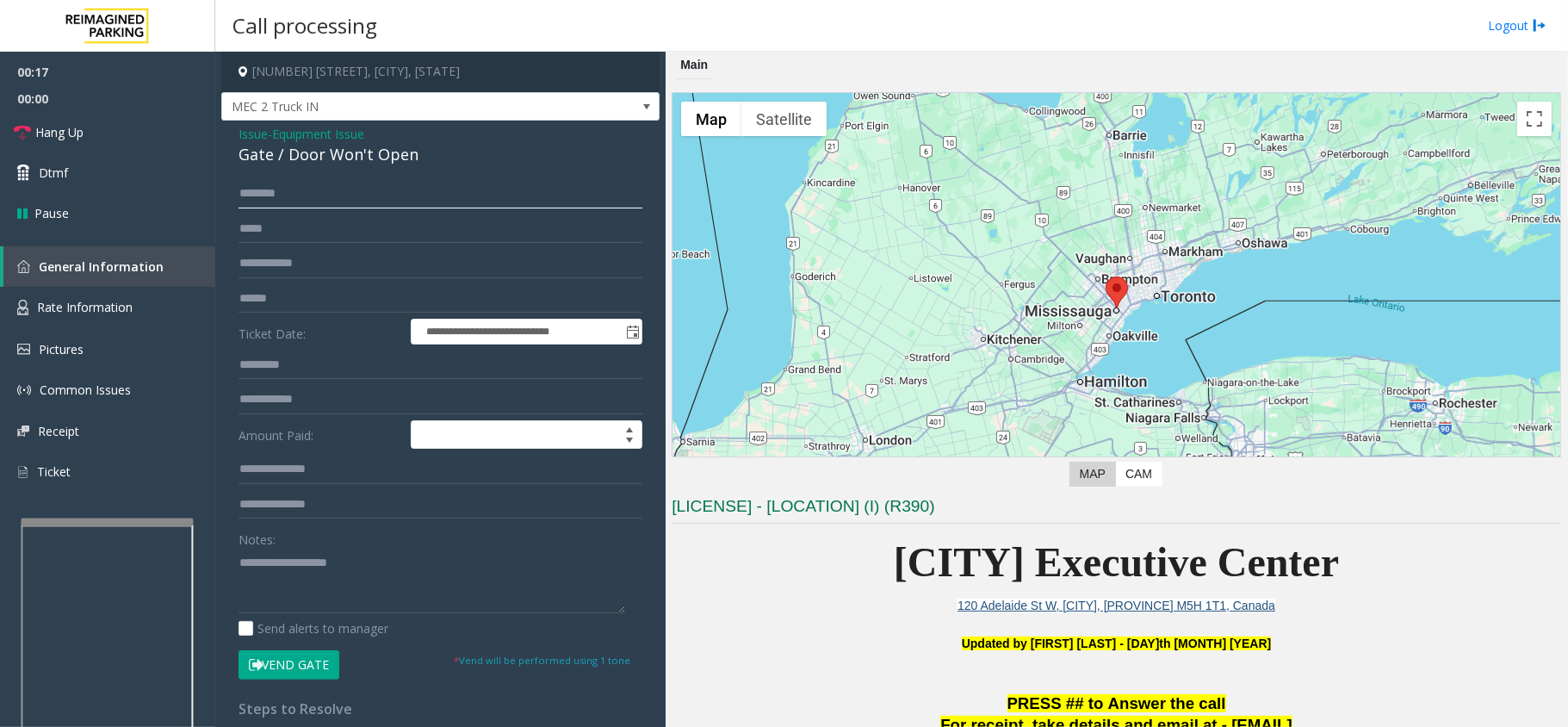 click 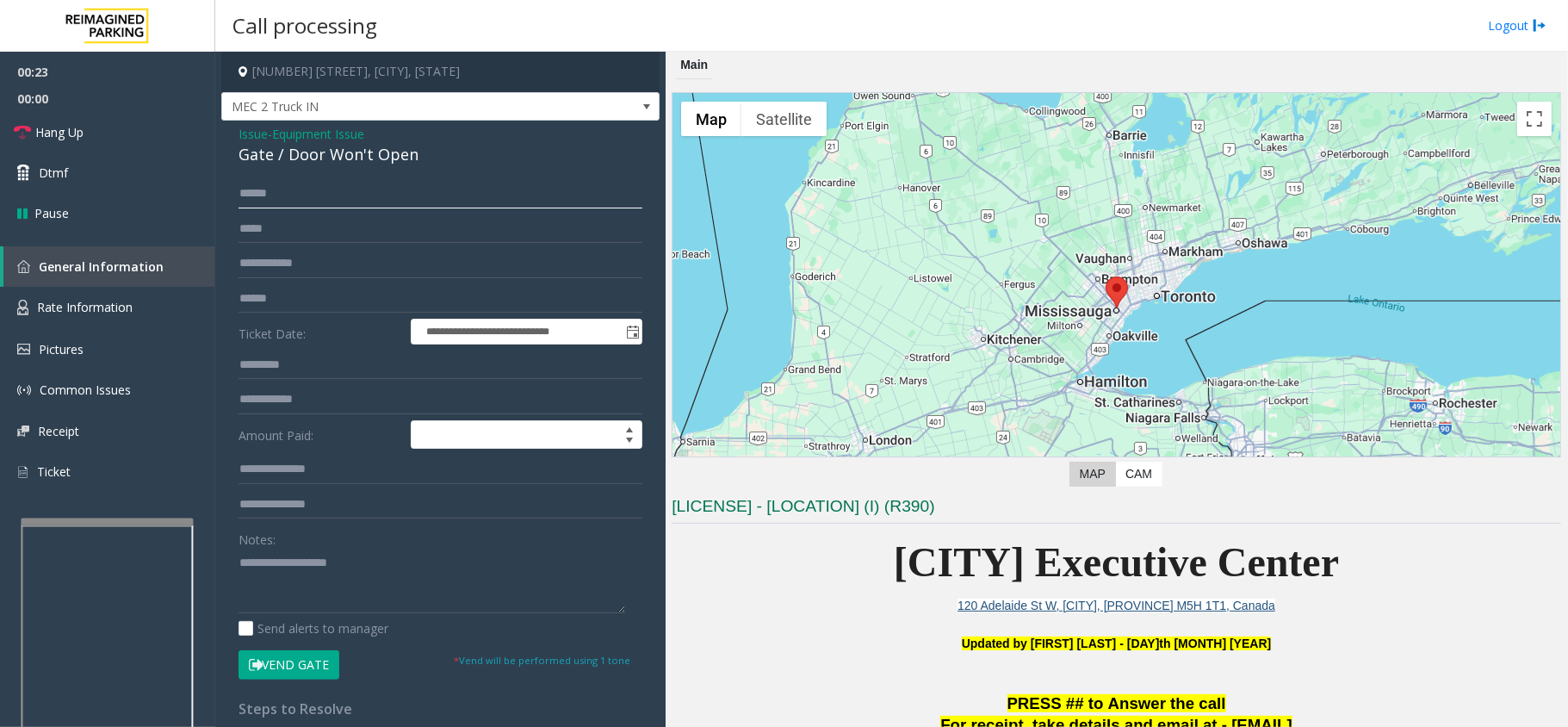 type on "******" 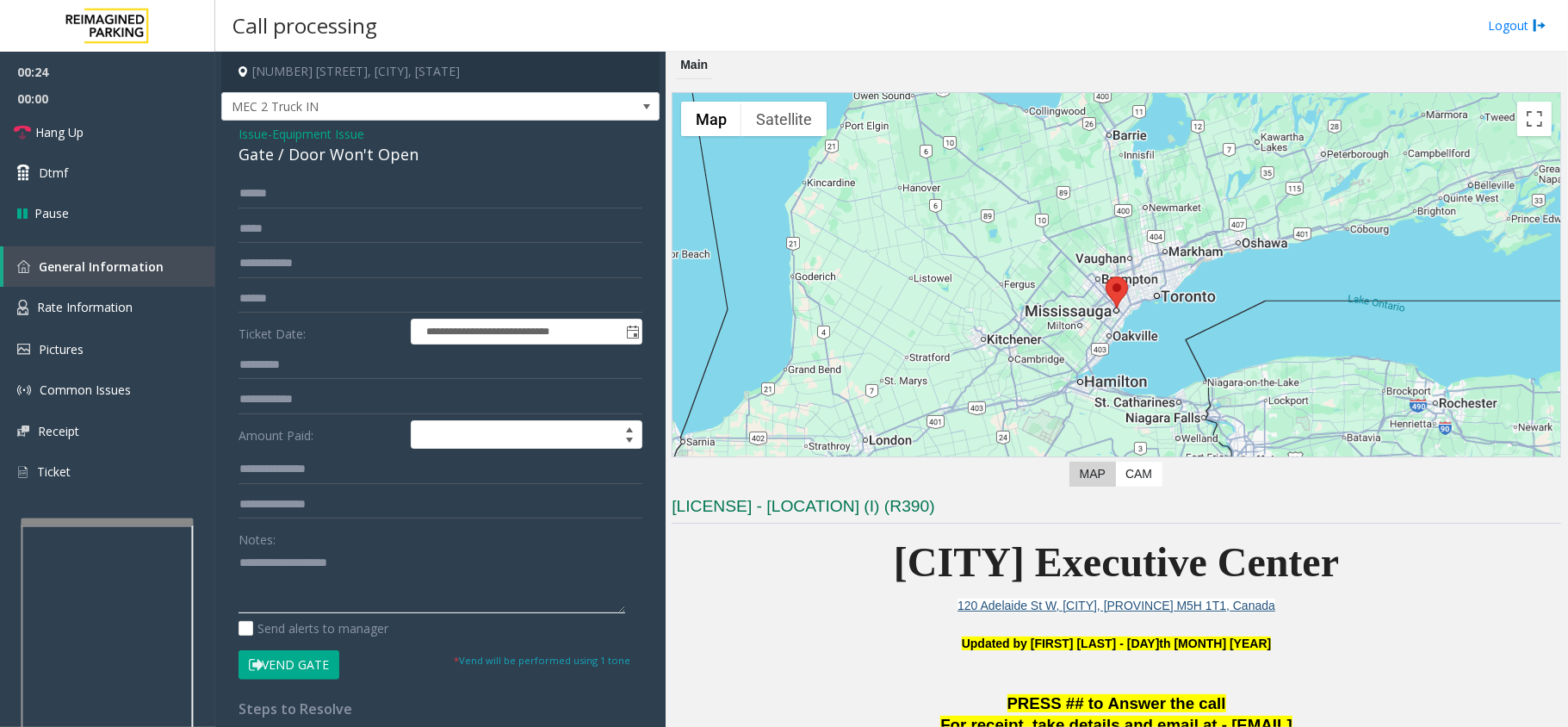 paste on "**********" 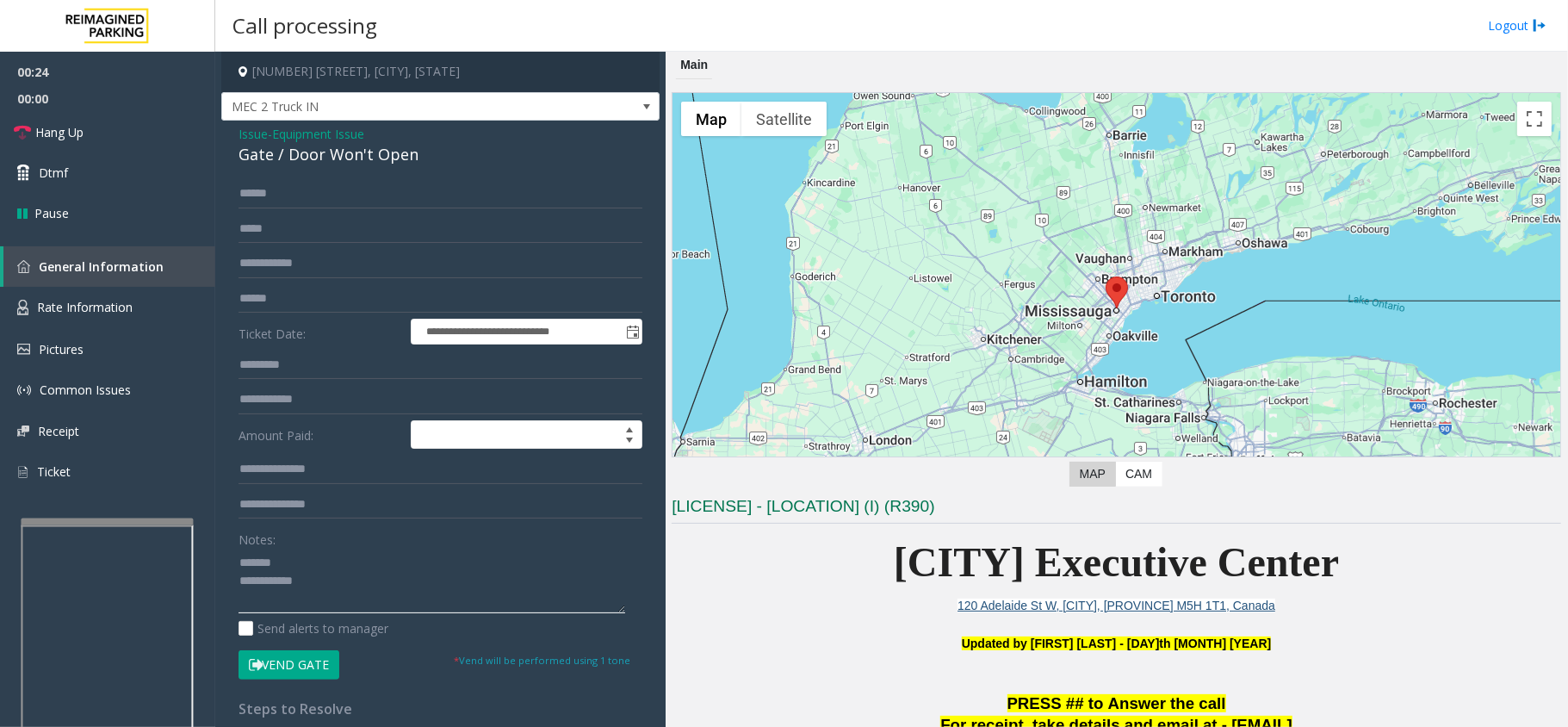 type on "**********" 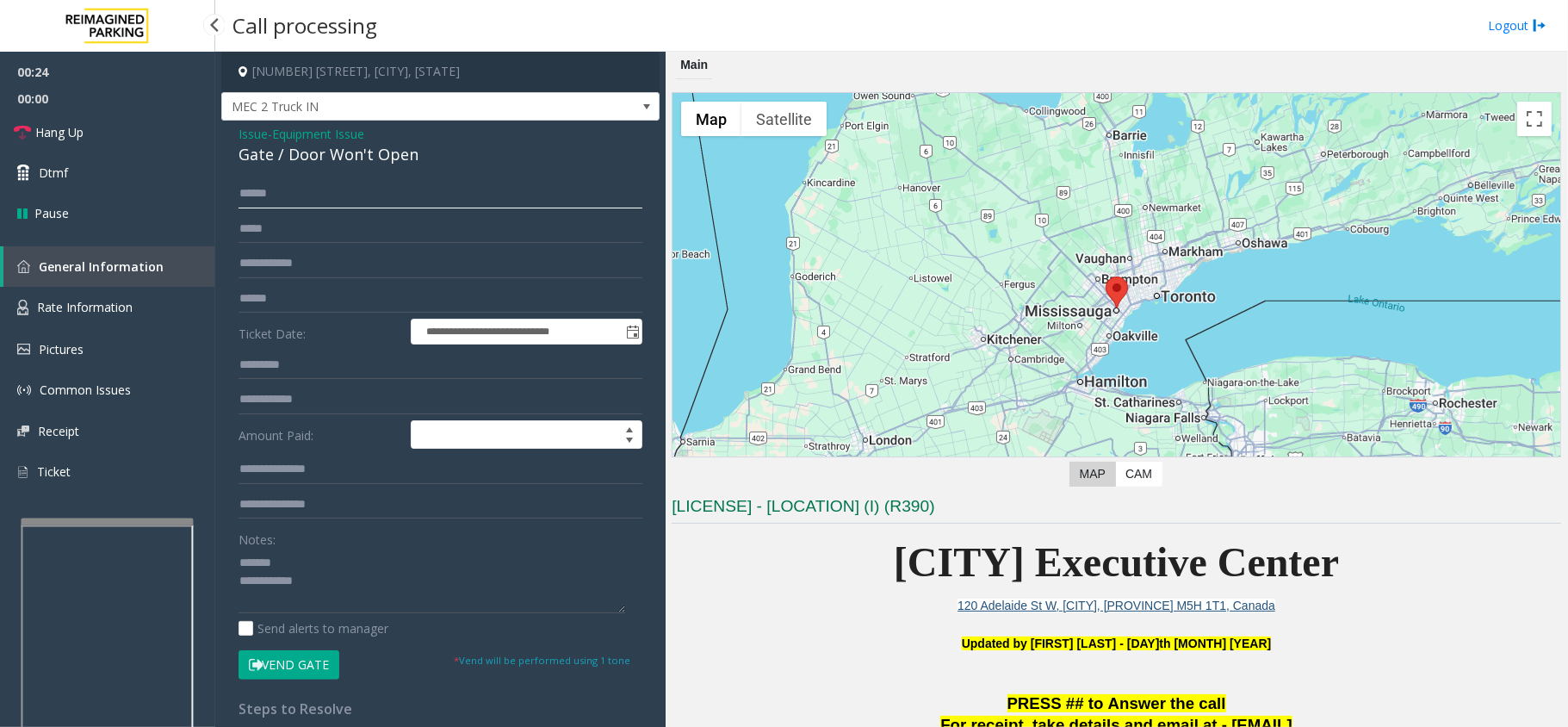 drag, startPoint x: 246, startPoint y: 190, endPoint x: 0, endPoint y: 47, distance: 284.54349 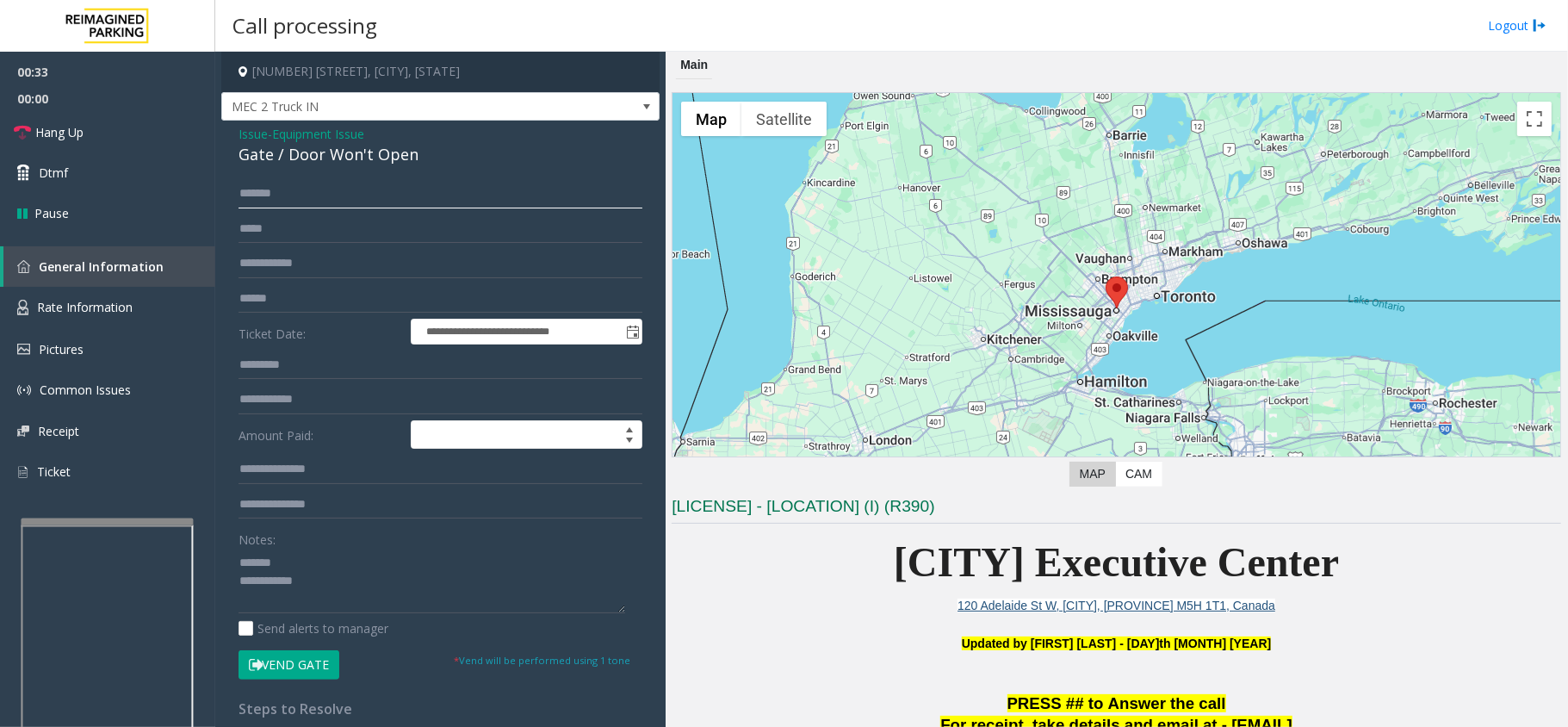 type on "*******" 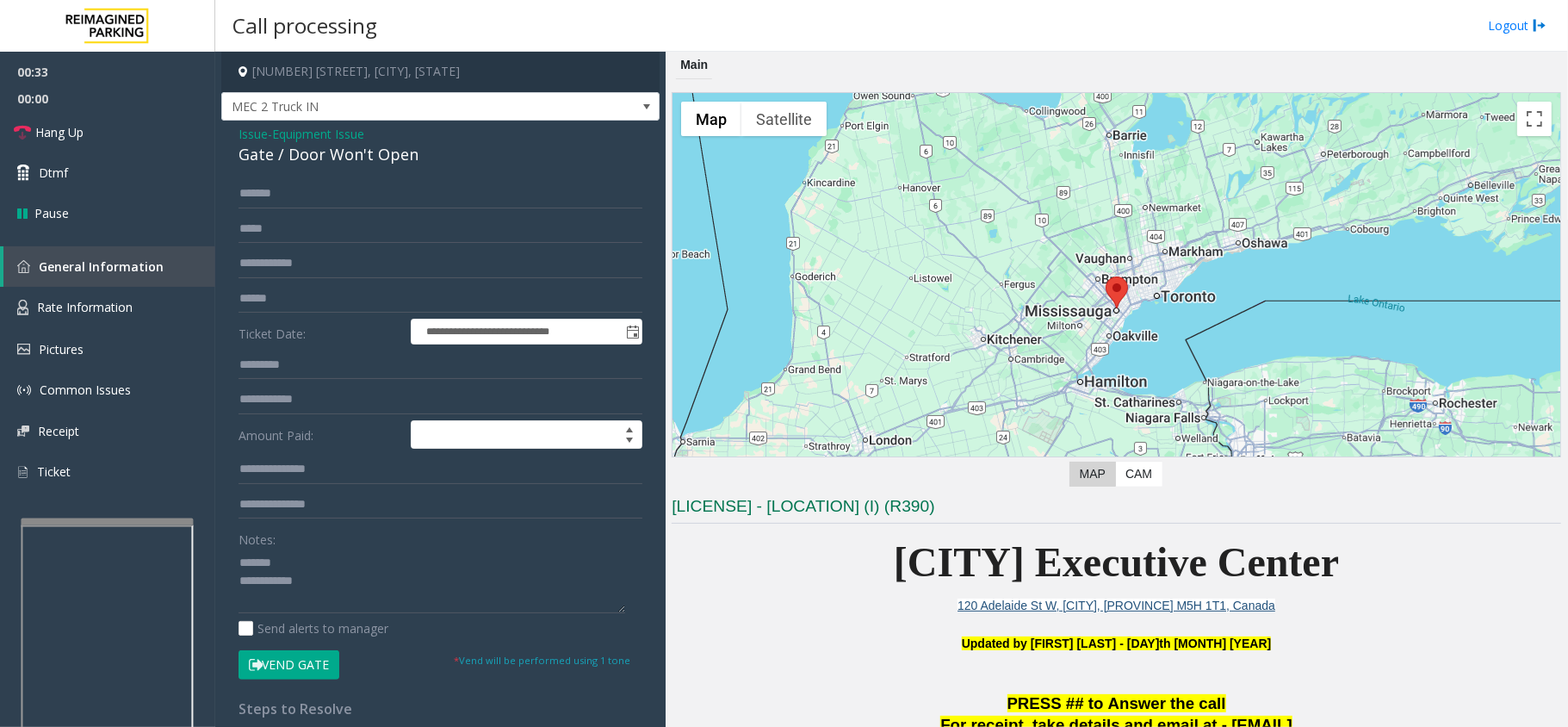 click on "Vend Gate" 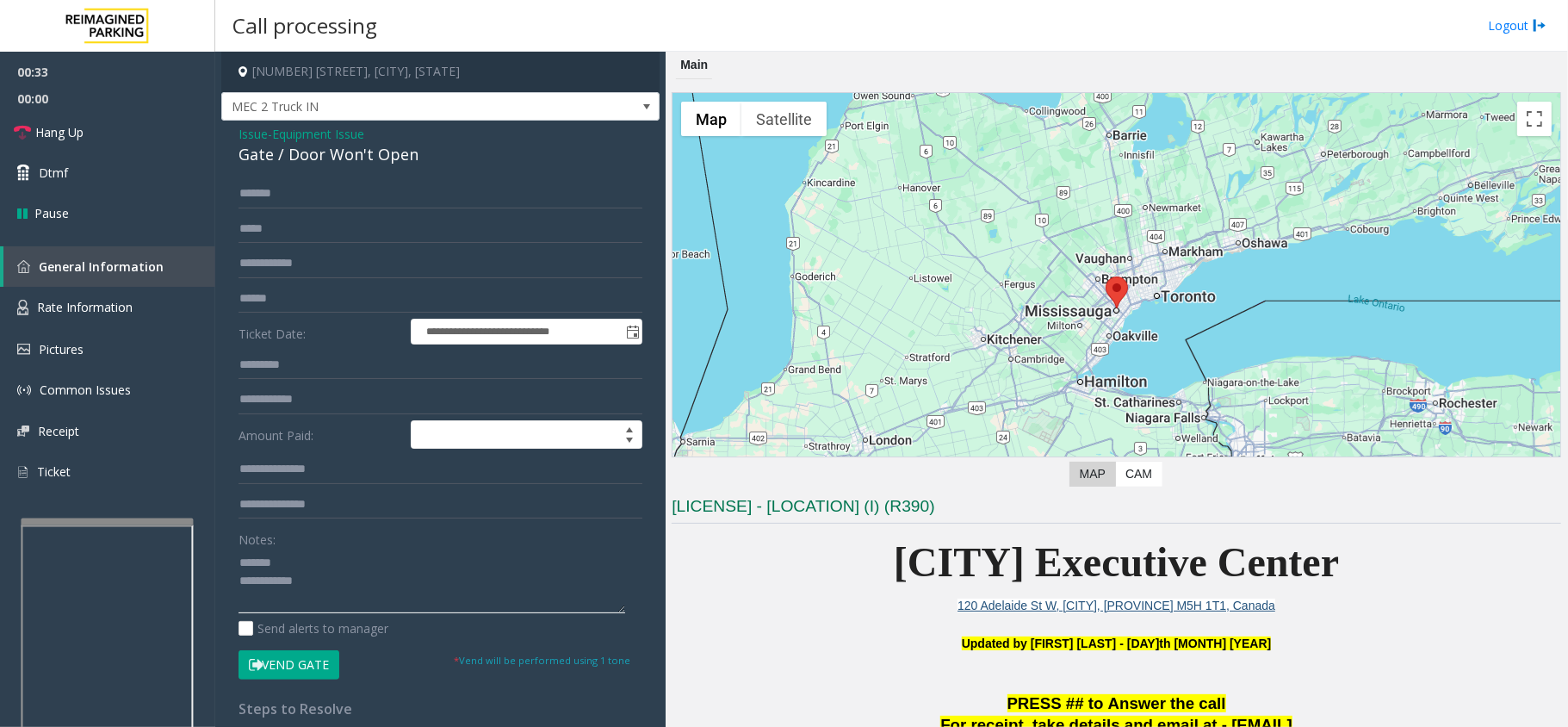 click 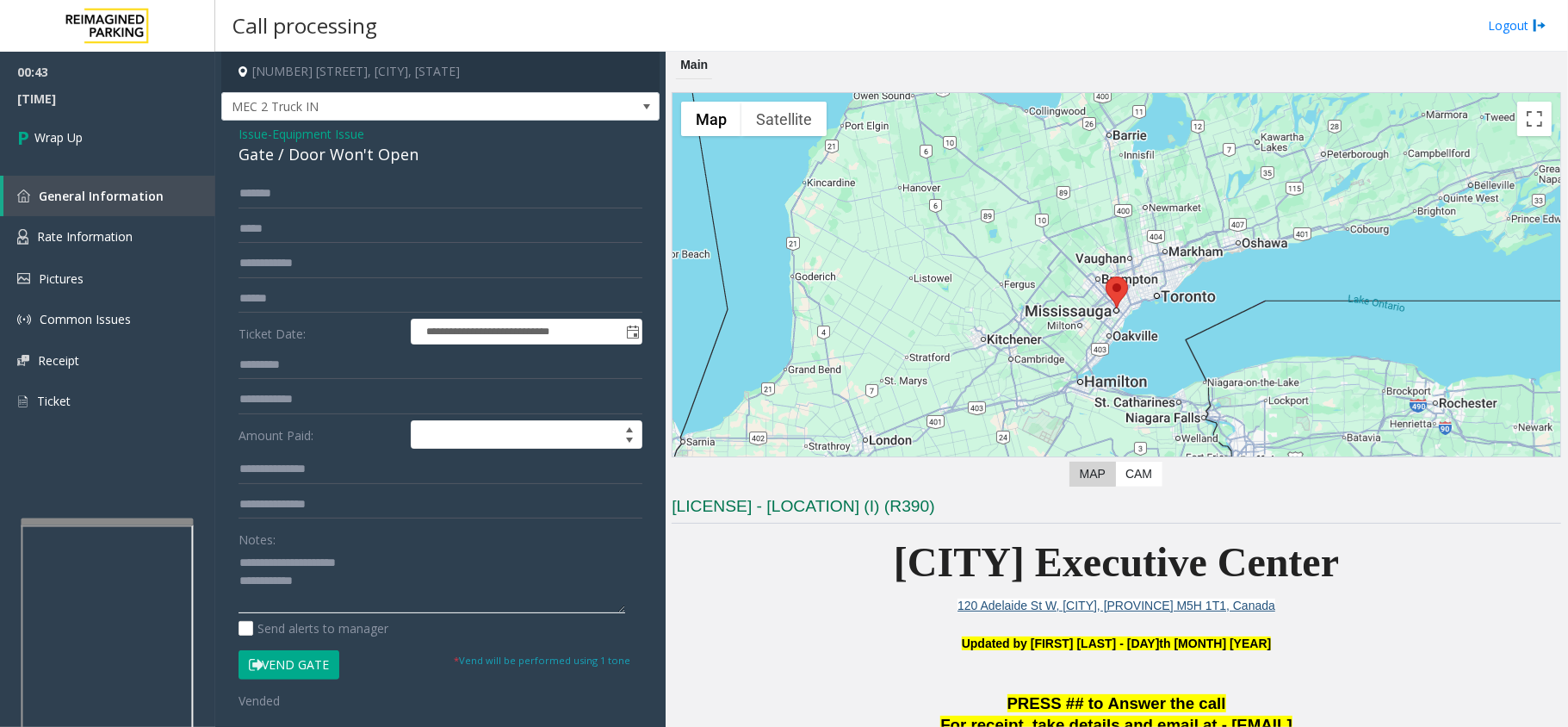 paste on "**********" 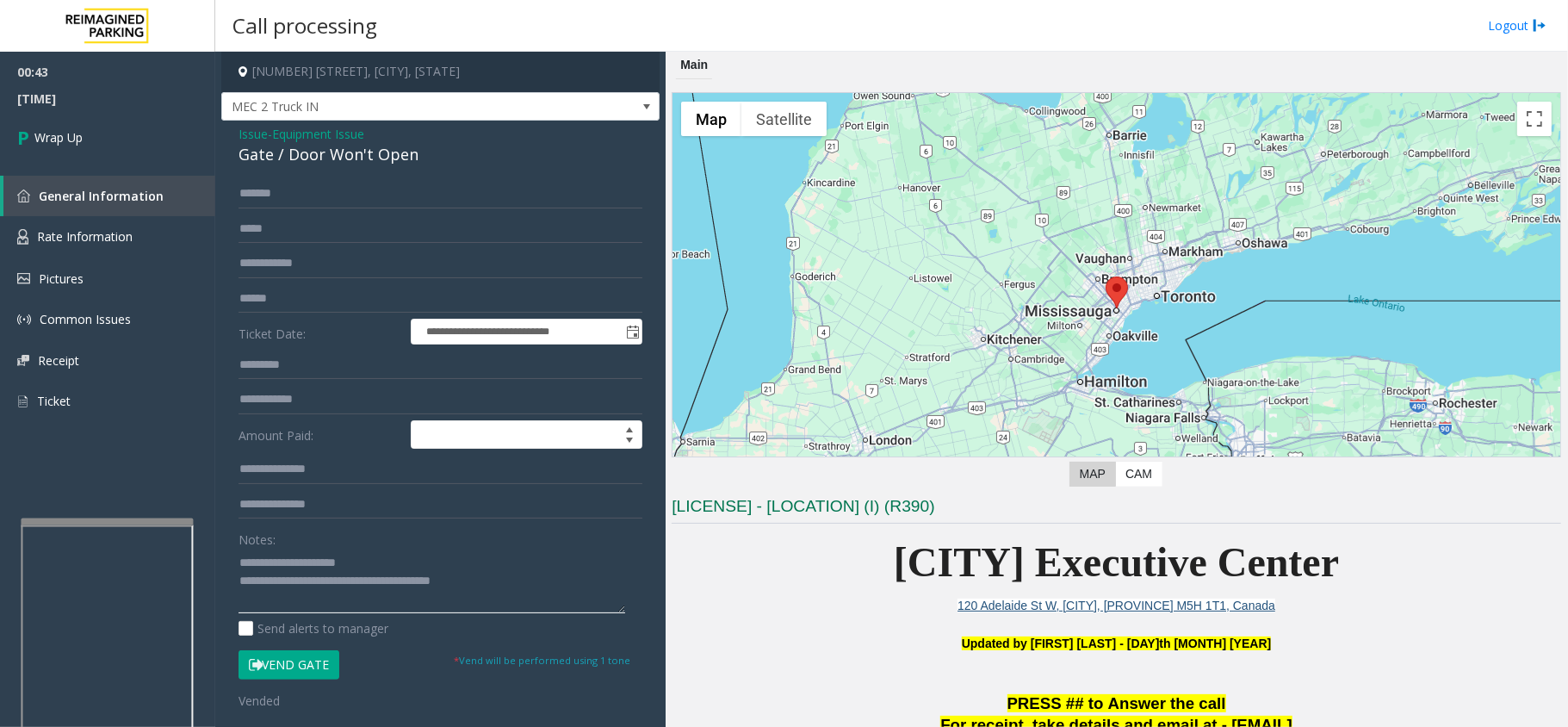 click 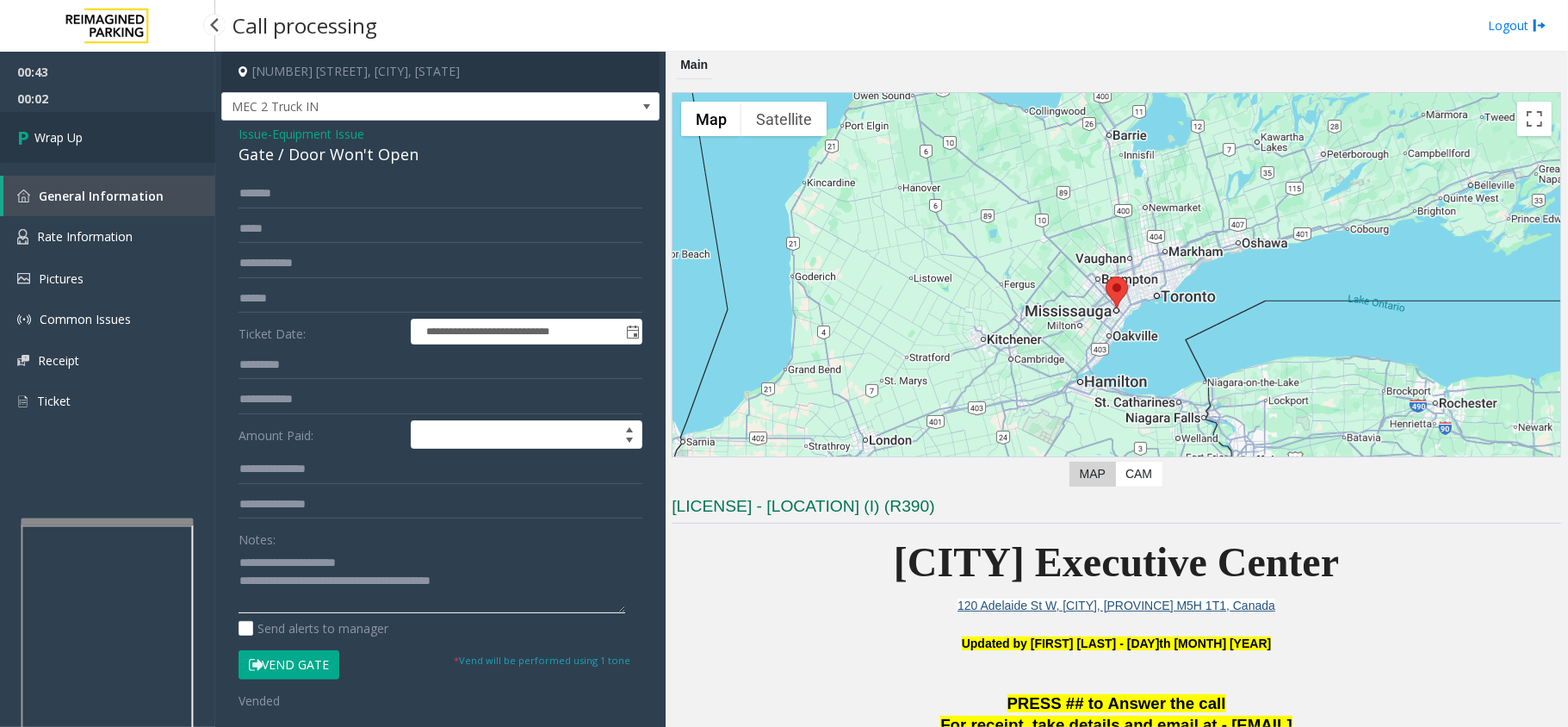type on "**********" 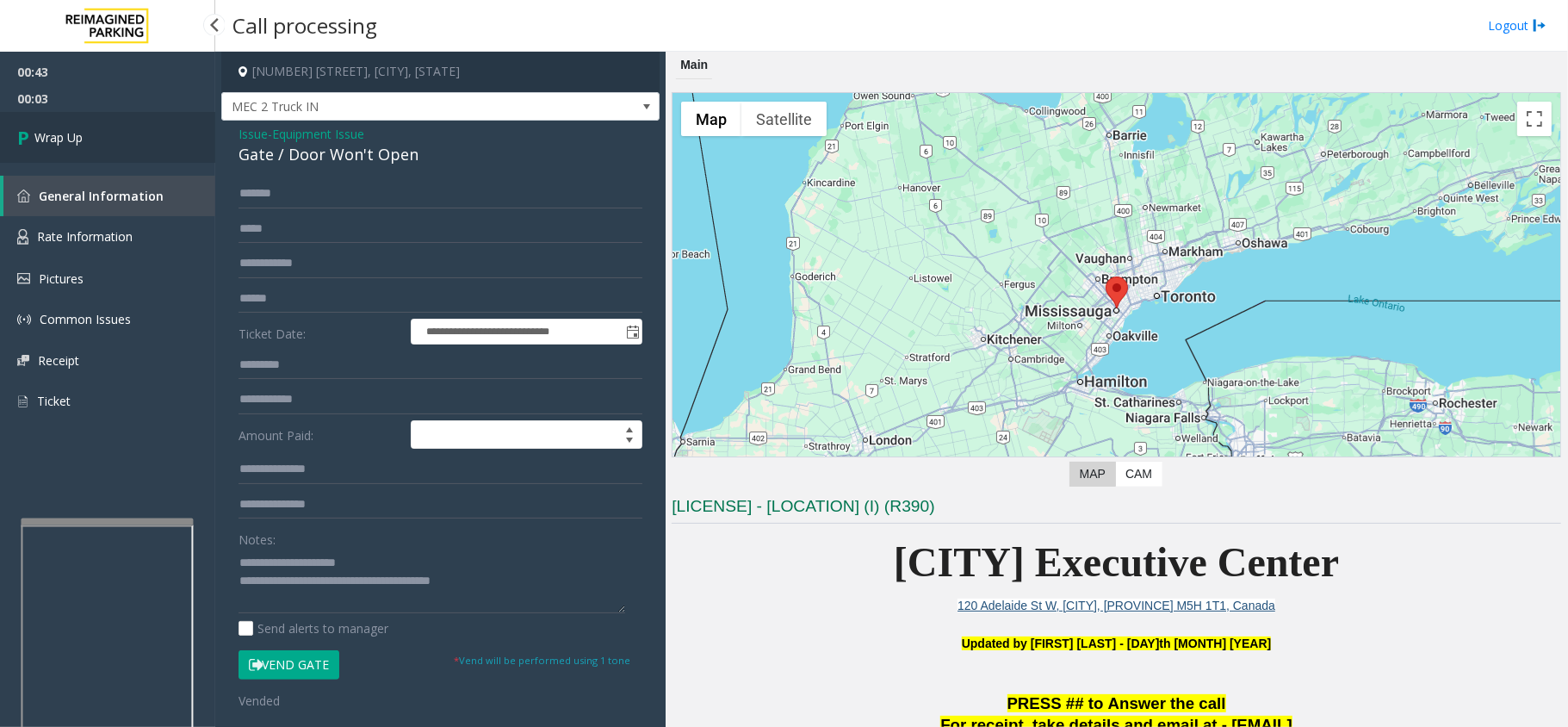 click on "Wrap Up" at bounding box center (108, 137) 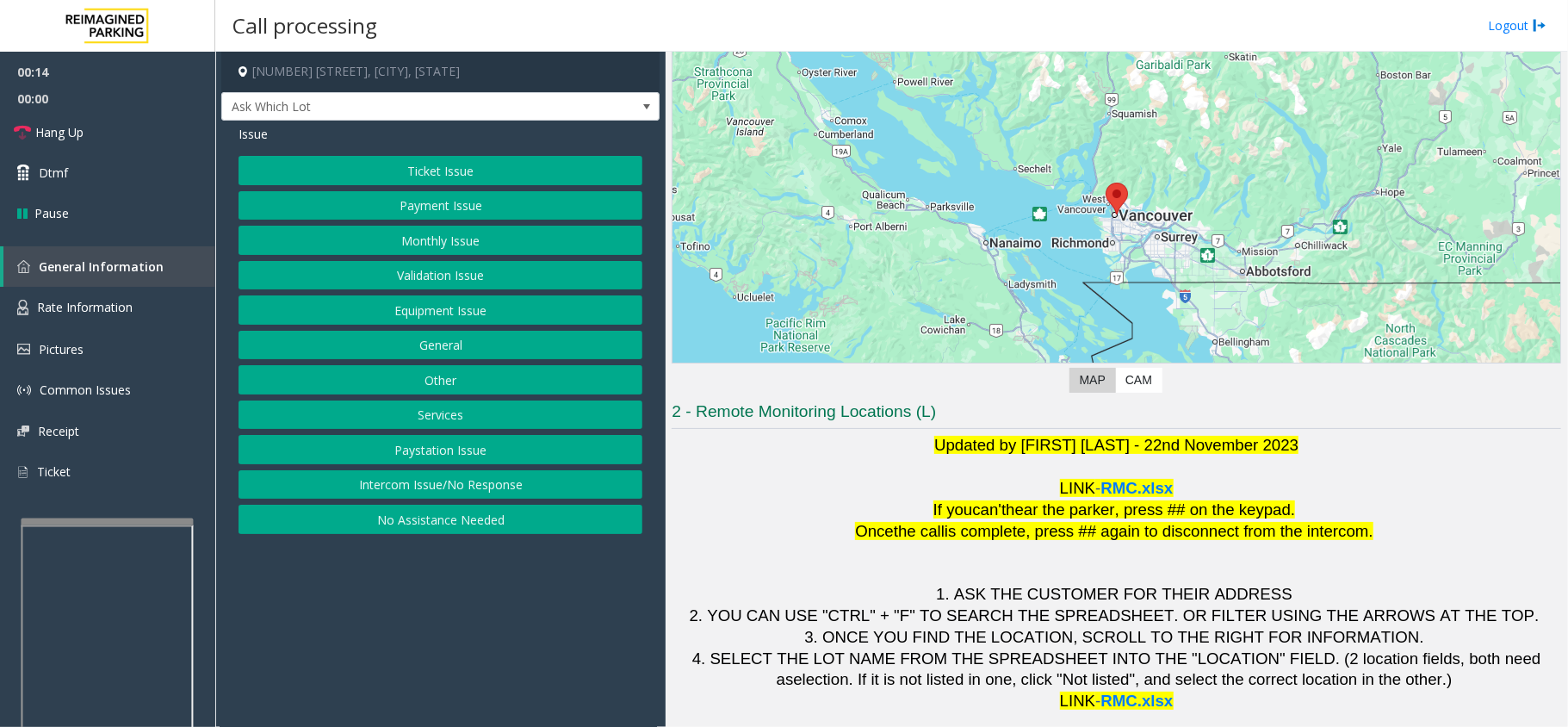 scroll, scrollTop: 121, scrollLeft: 0, axis: vertical 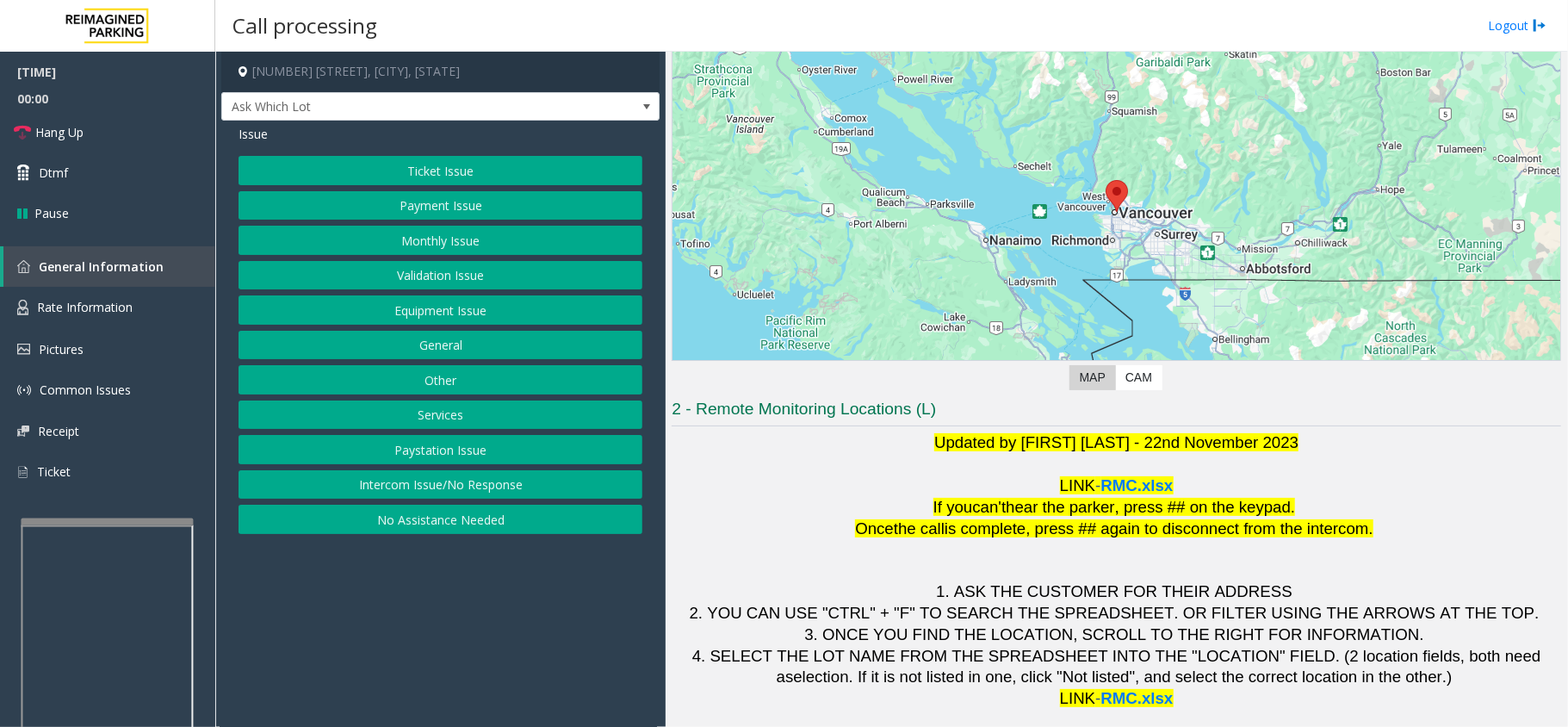 click on "Monthly Issue" 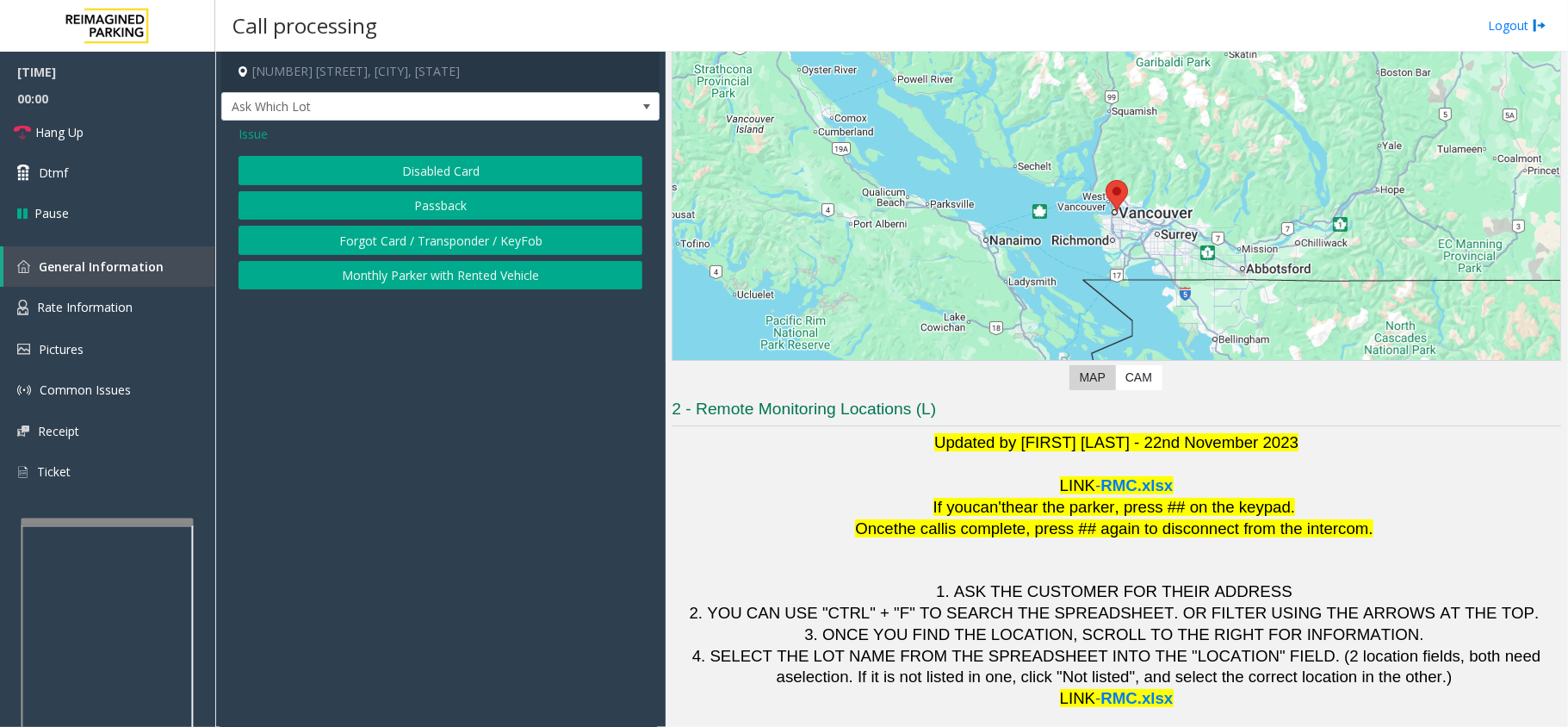 click on "Issue" 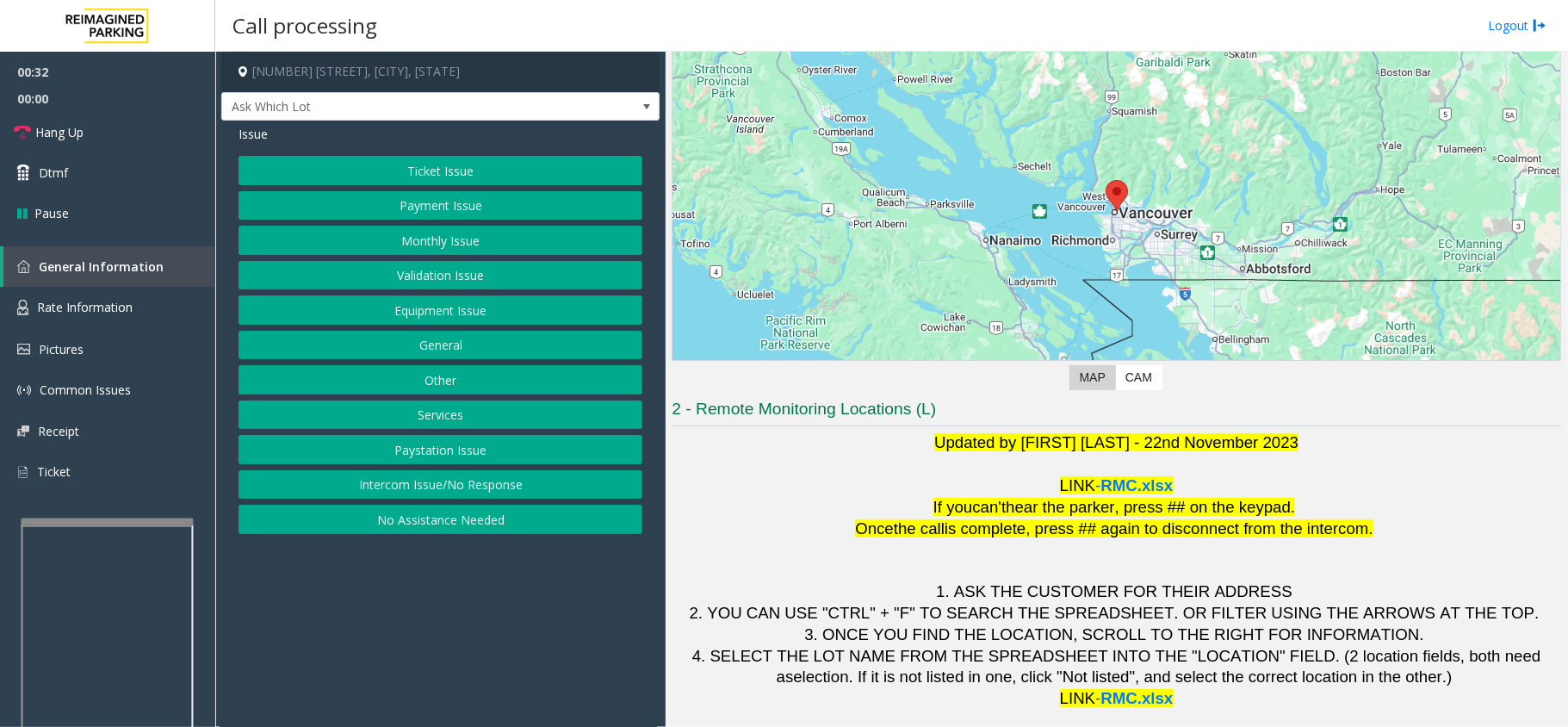 click on "Validation Issue" 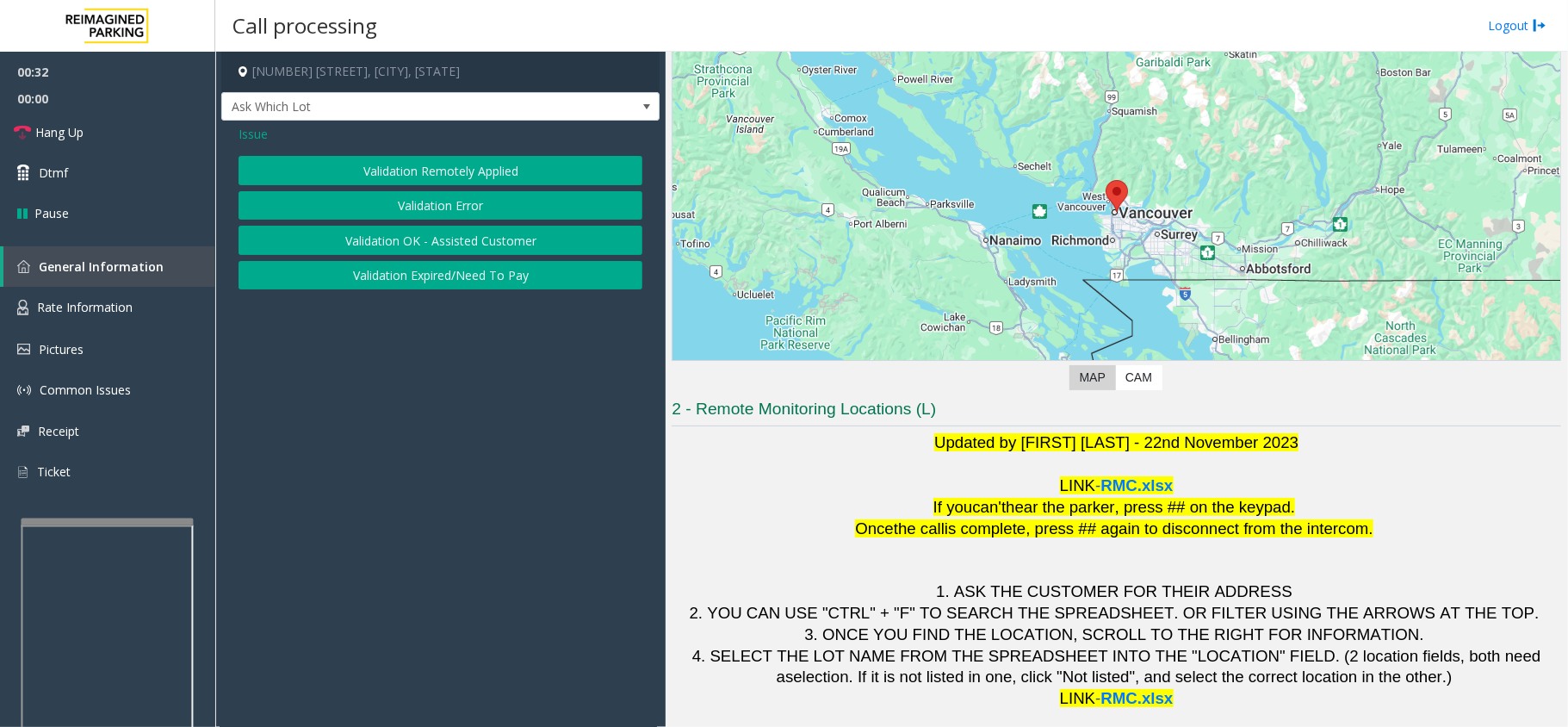 click on "Validation Error" 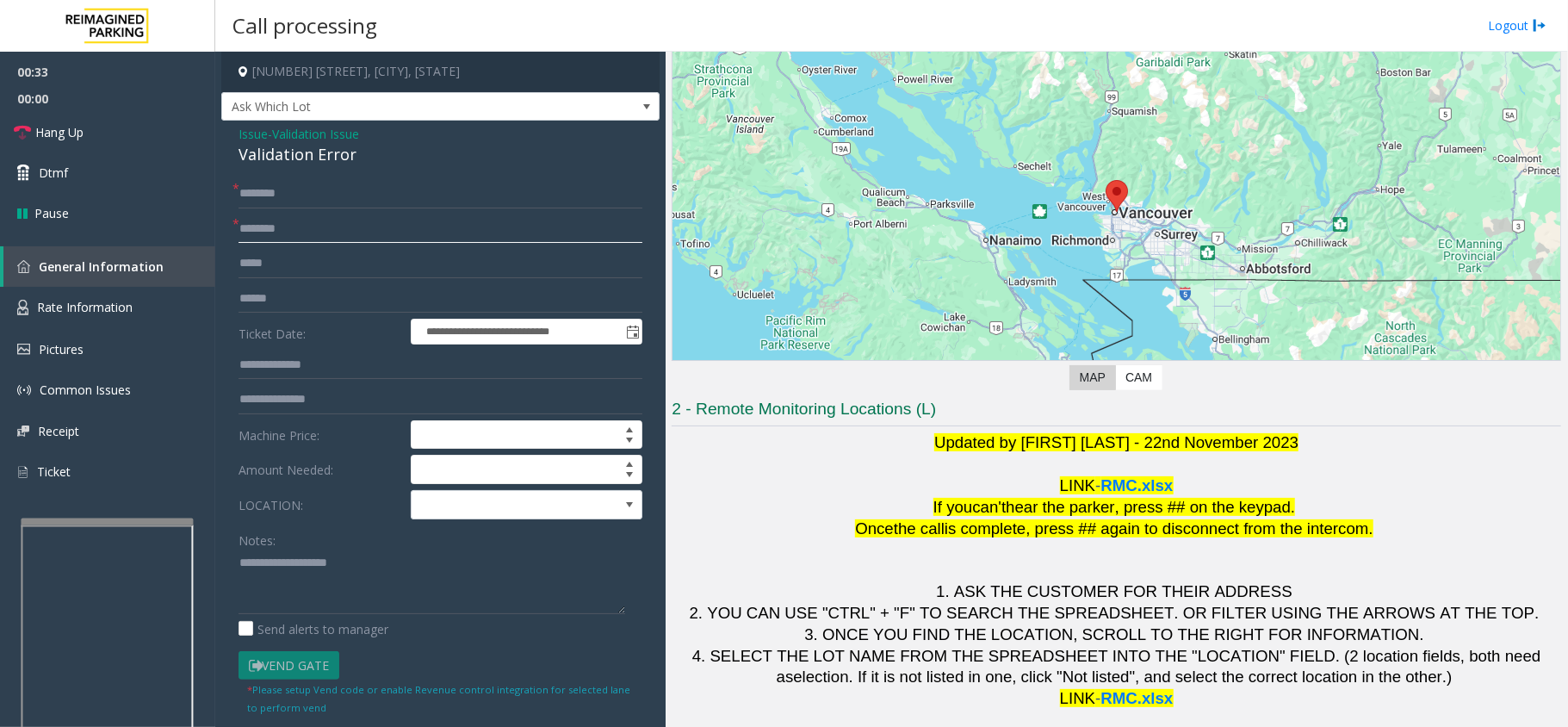 click 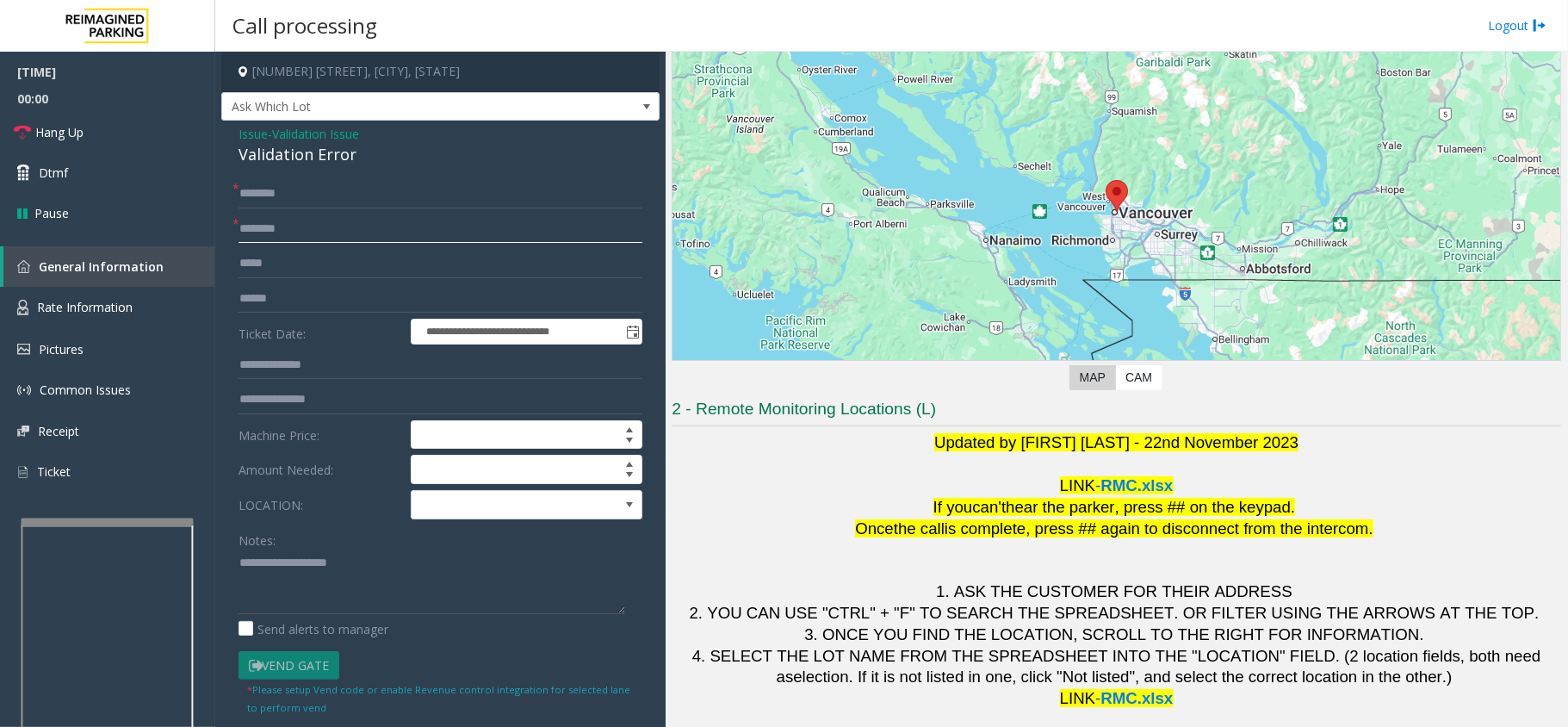 type on "********" 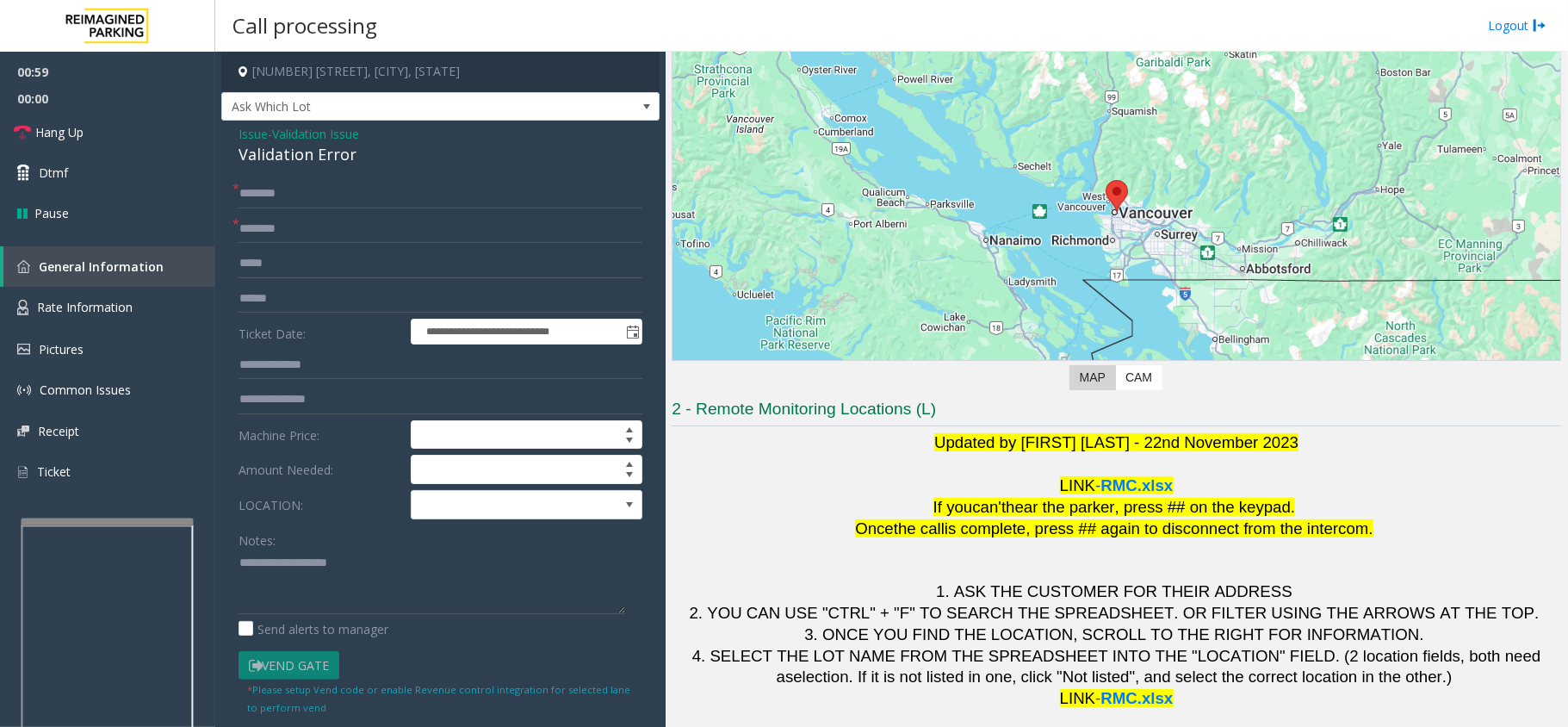 click on "Issue" 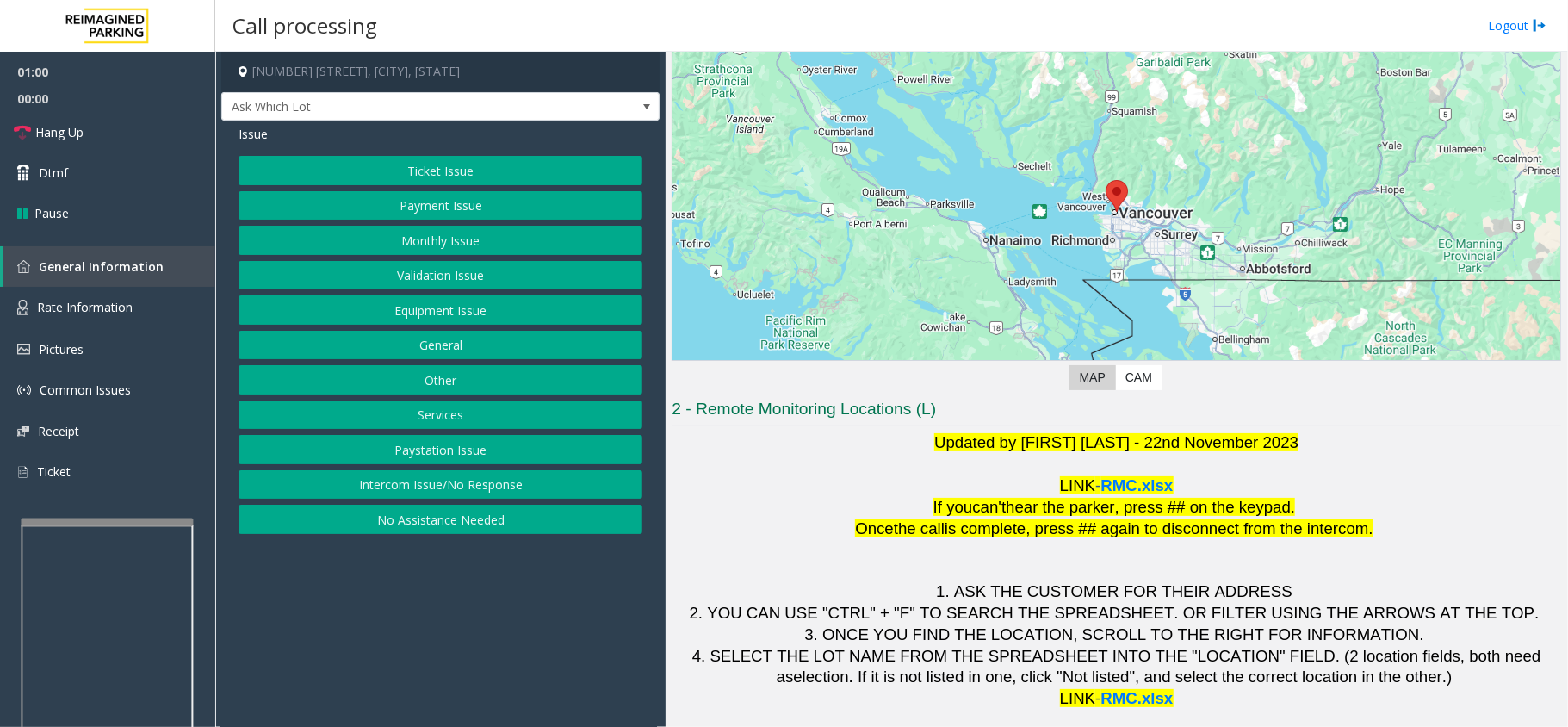 click on "Ticket Issue" 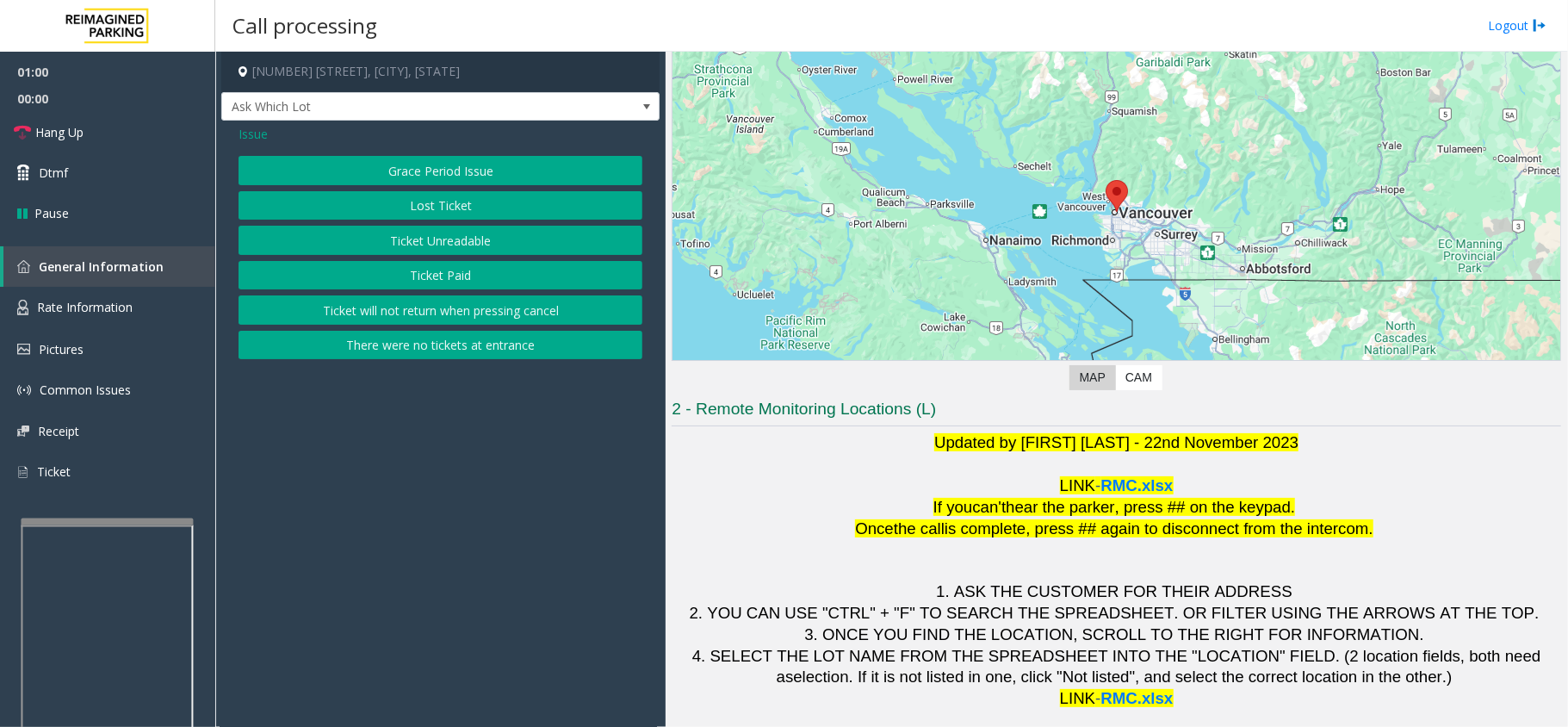 click on "Ticket Unreadable" 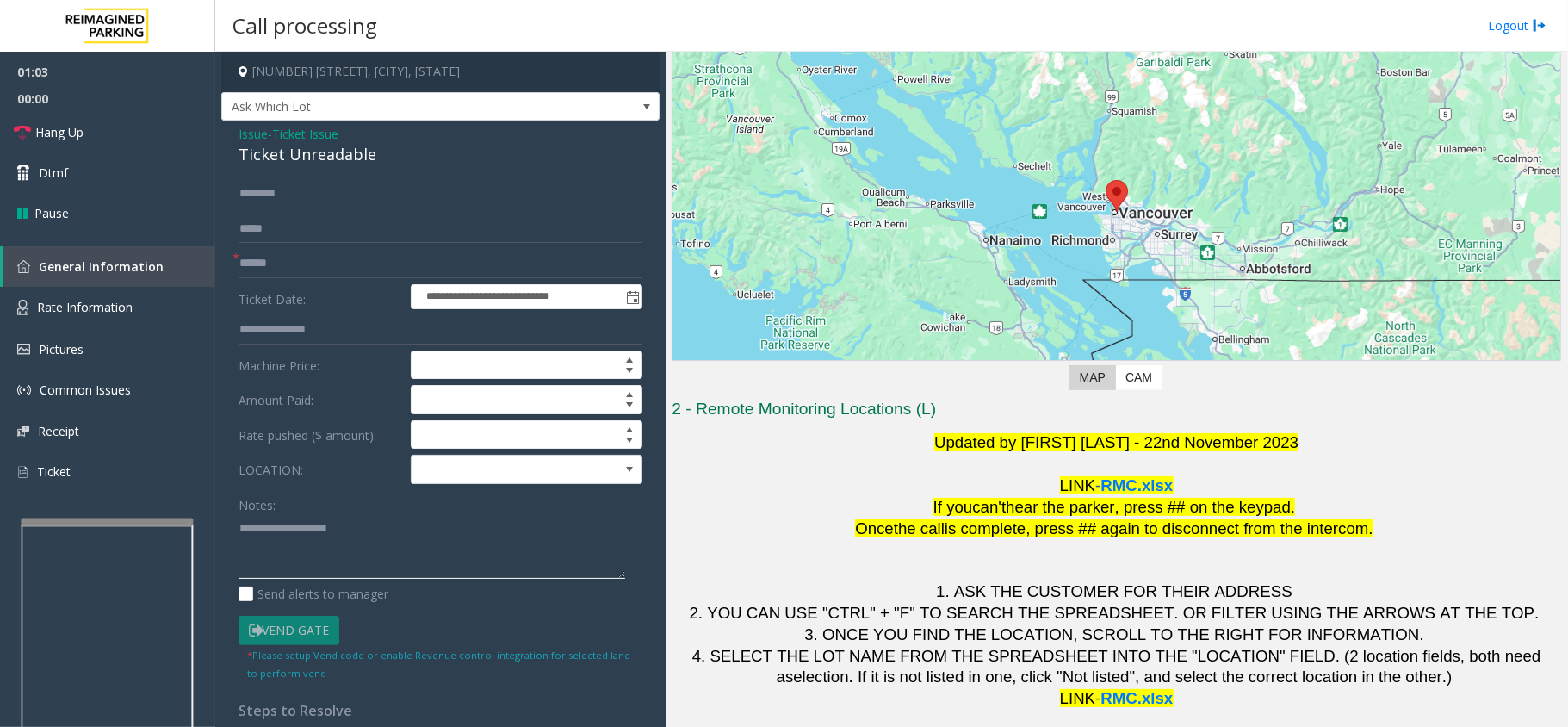 drag, startPoint x: 338, startPoint y: 546, endPoint x: 338, endPoint y: 504, distance: 42 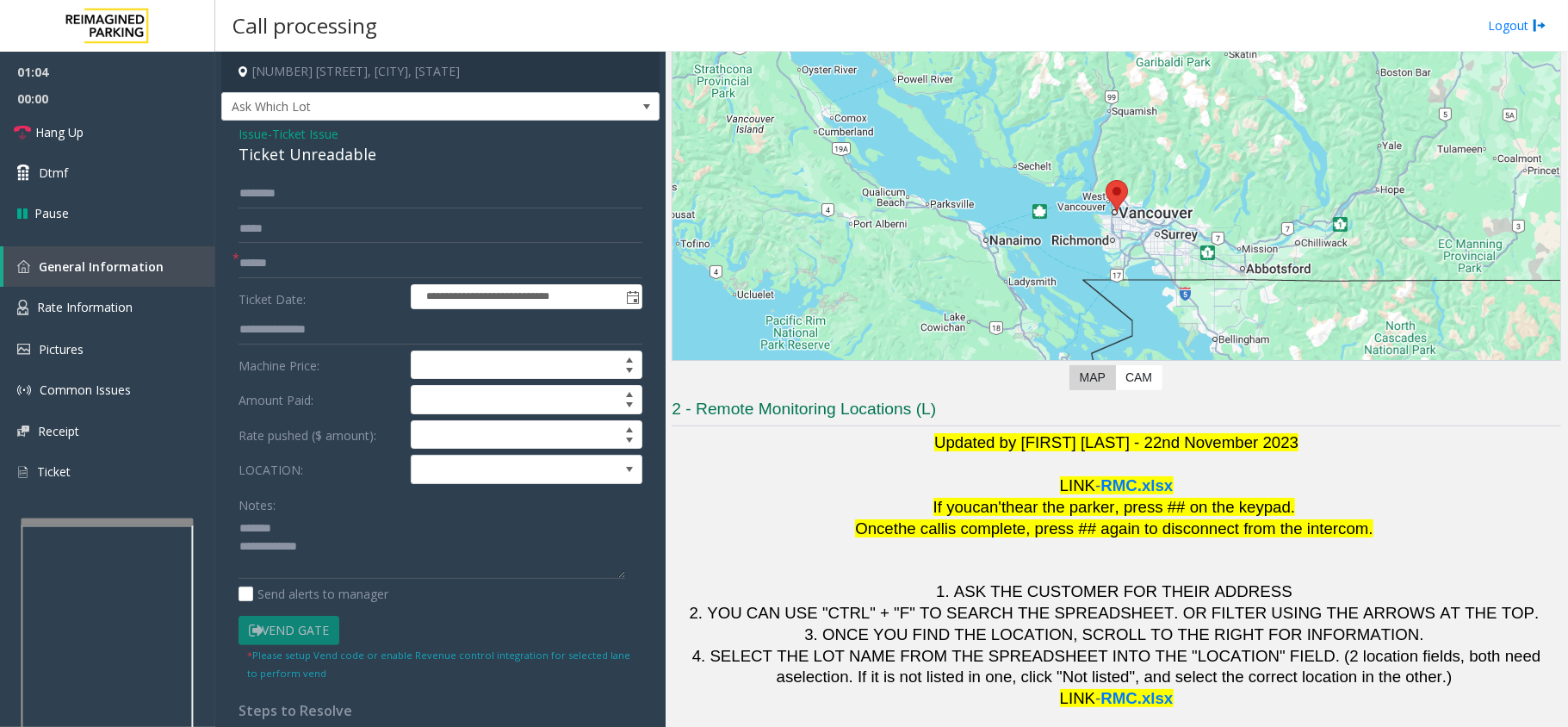 click on "Ticket Unreadable" 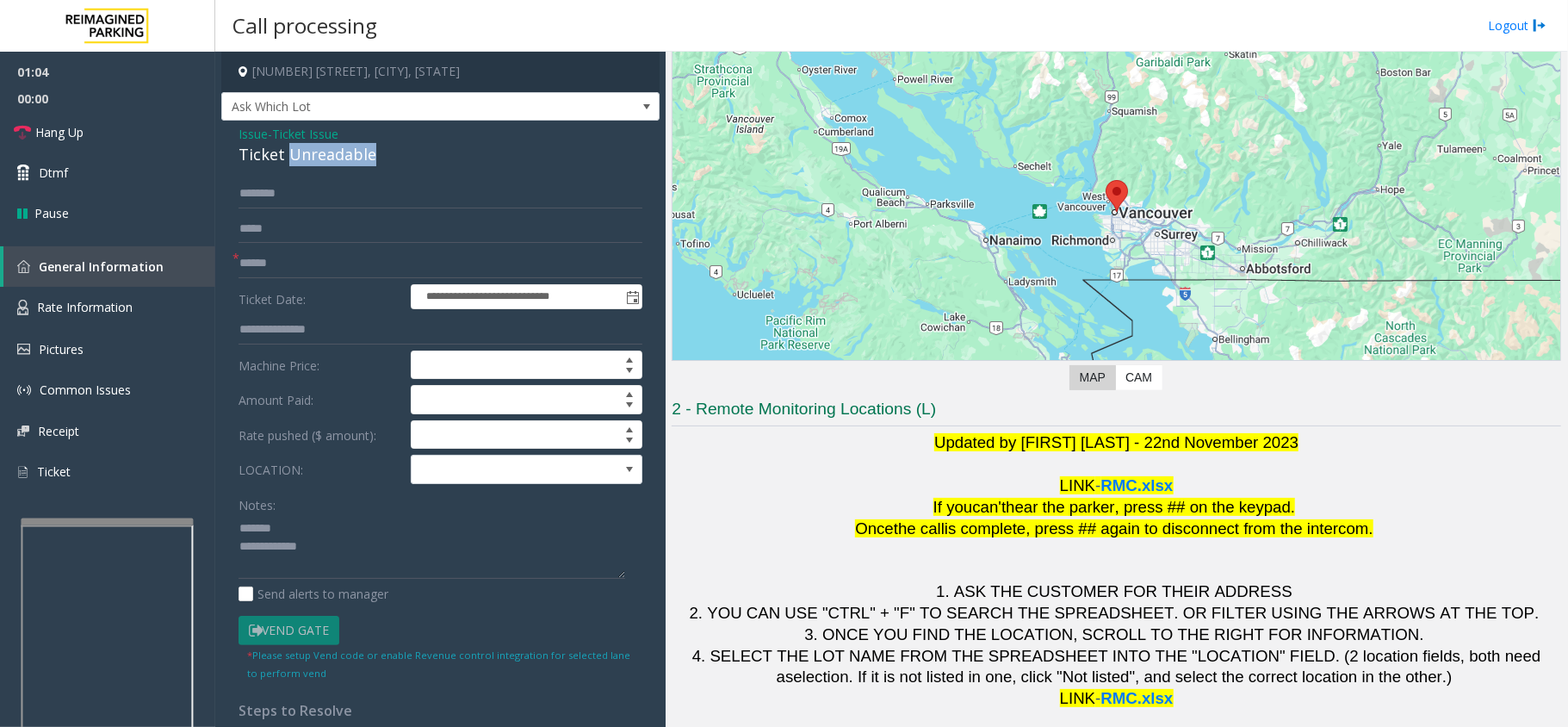 click on "Ticket Unreadable" 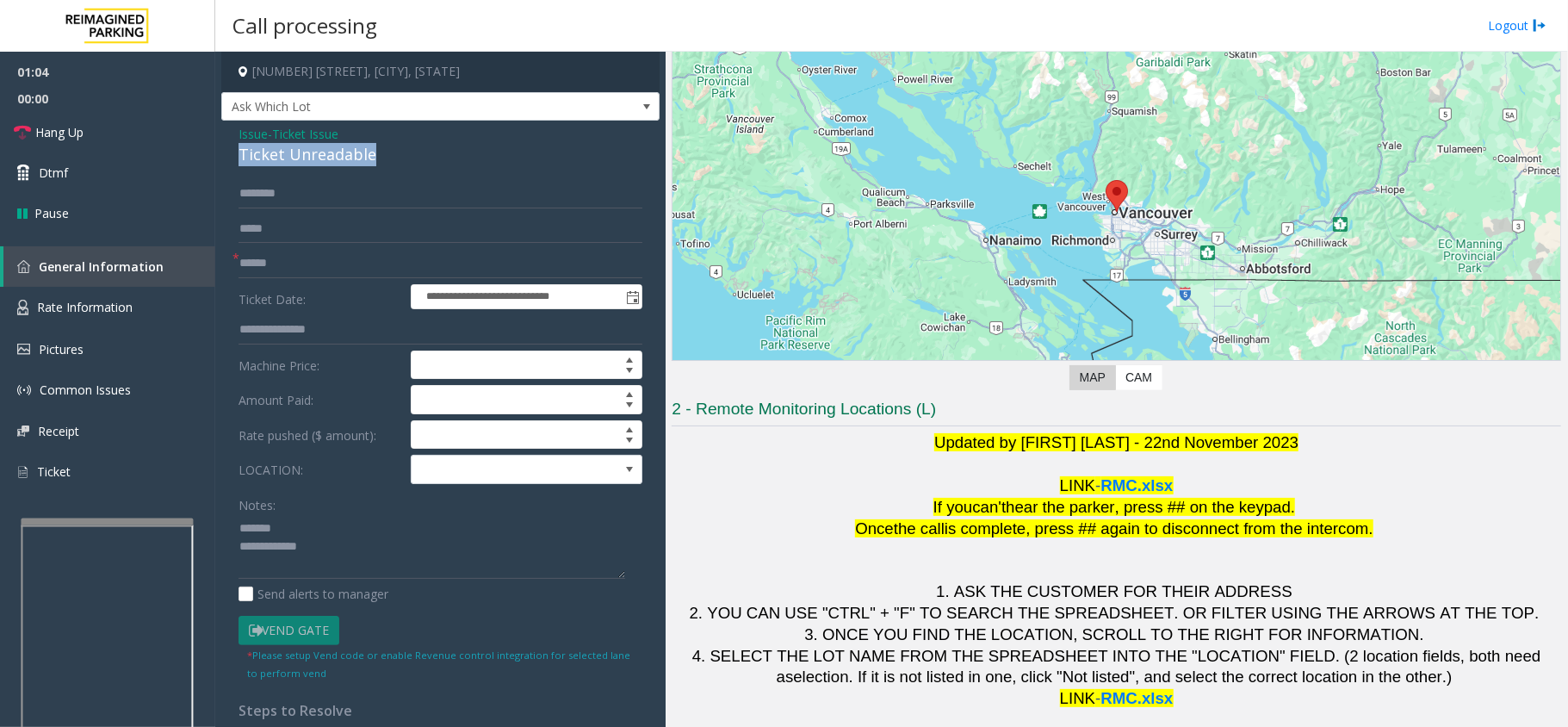 click on "Ticket Unreadable" 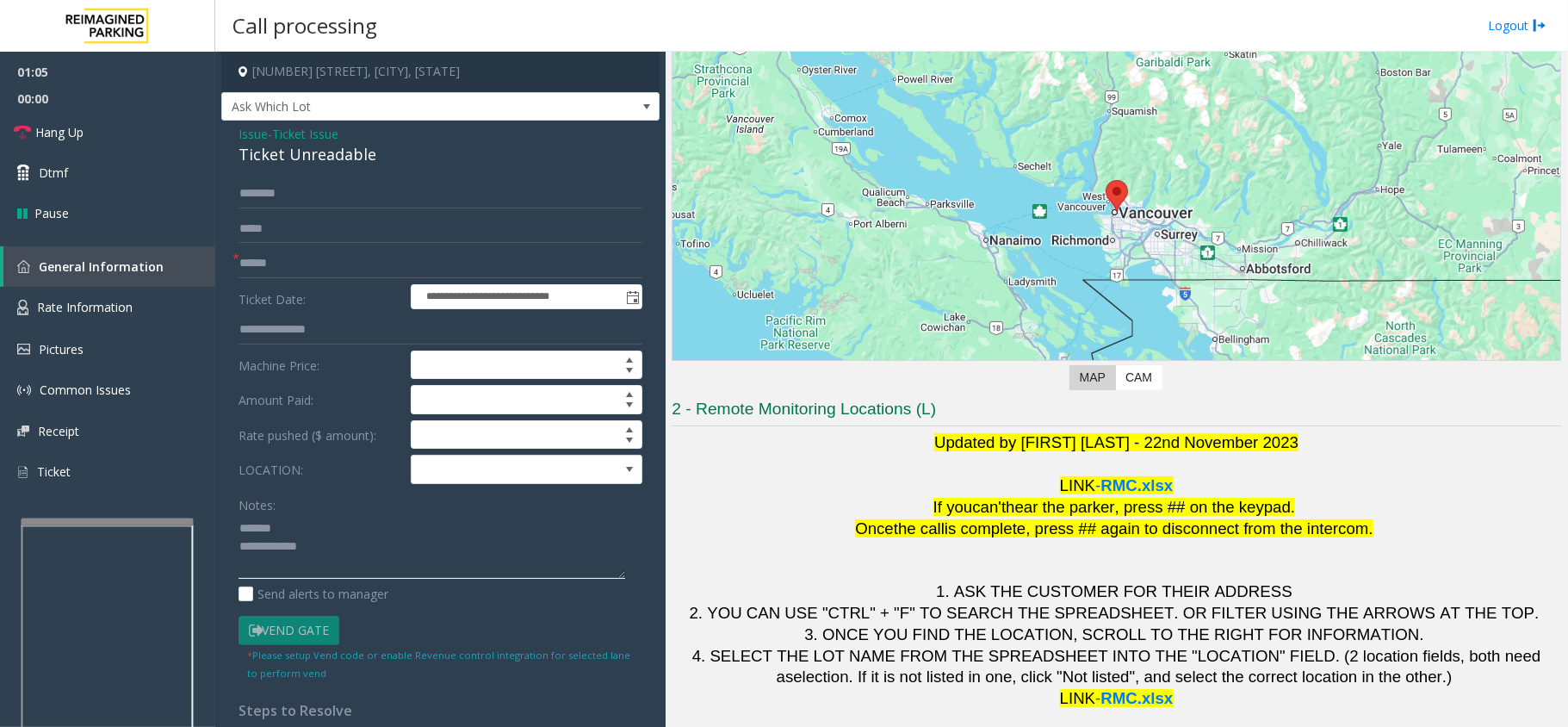 click 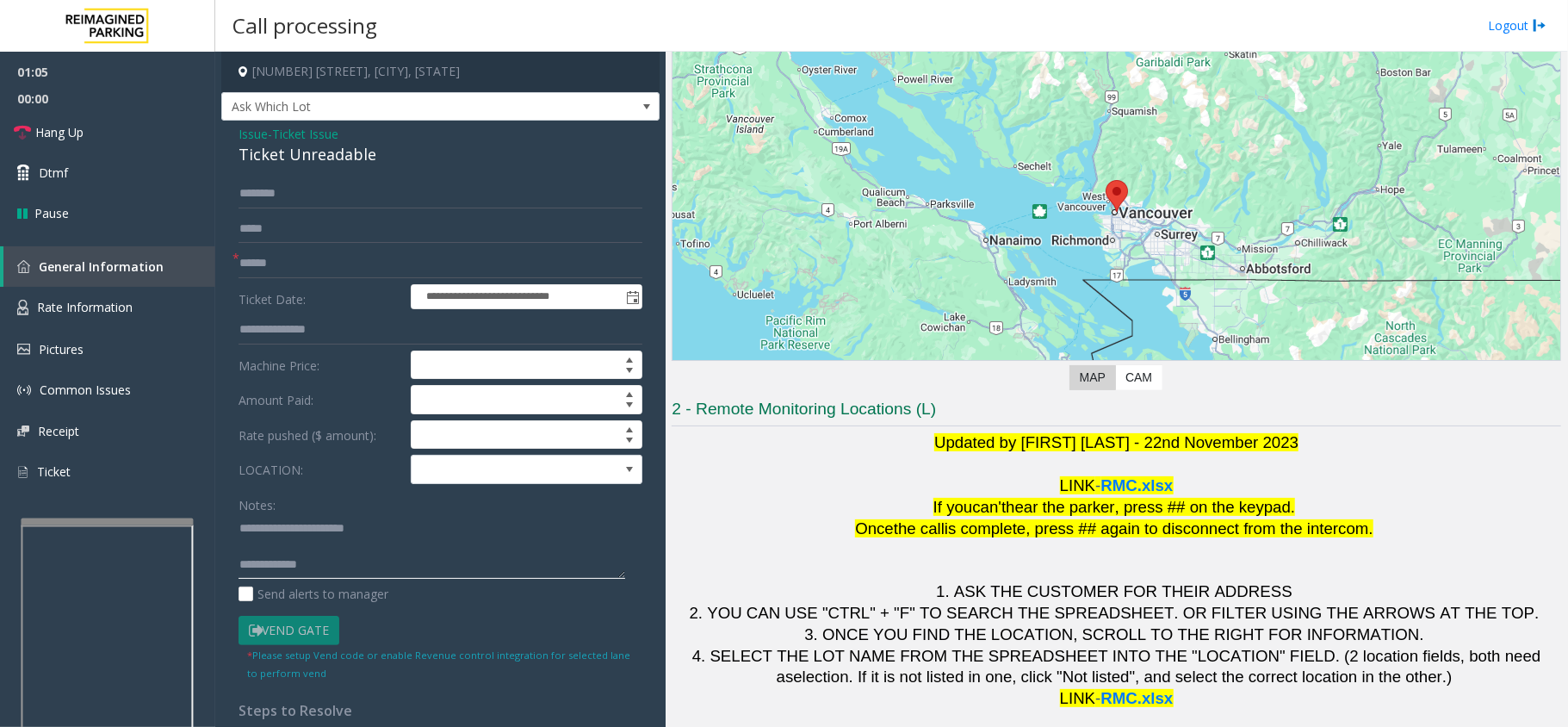 click 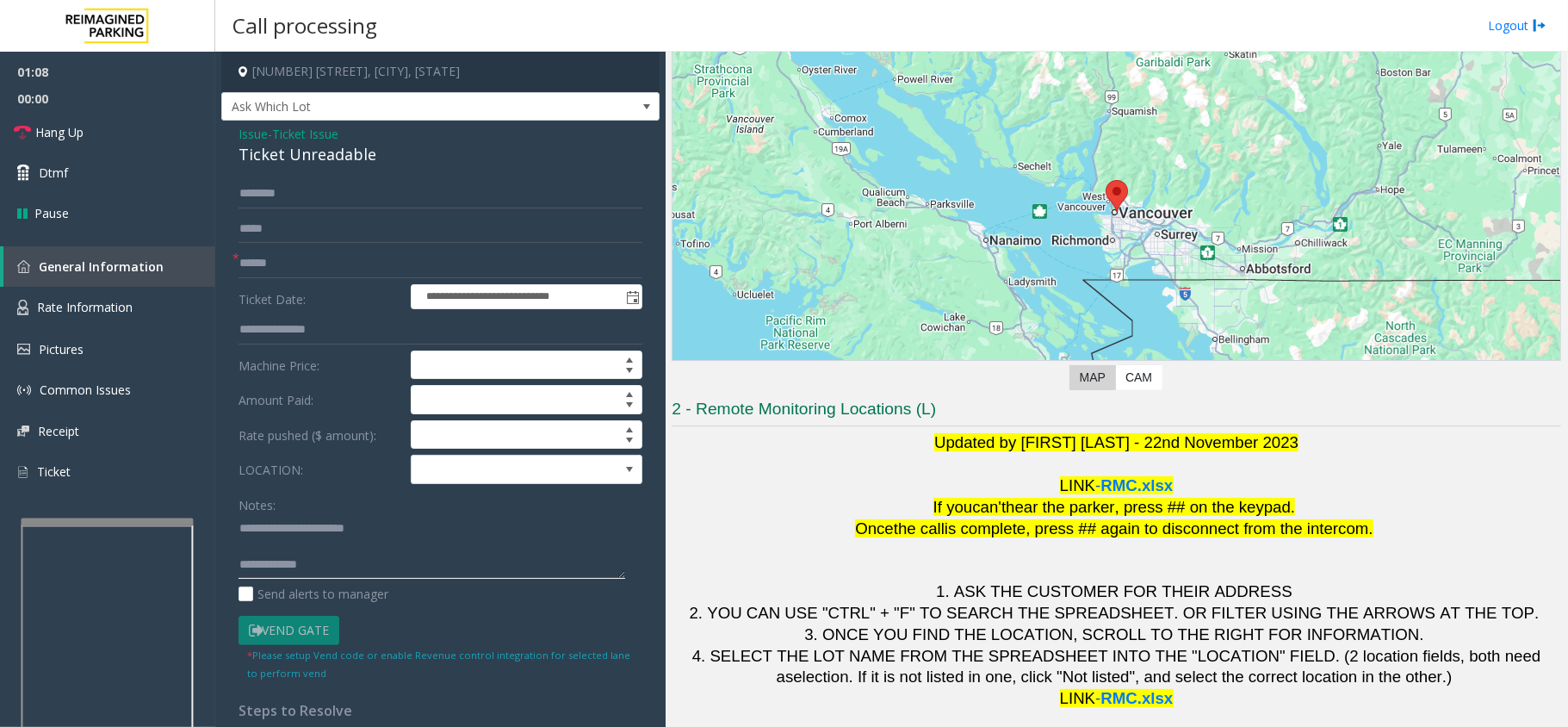 paste on "**********" 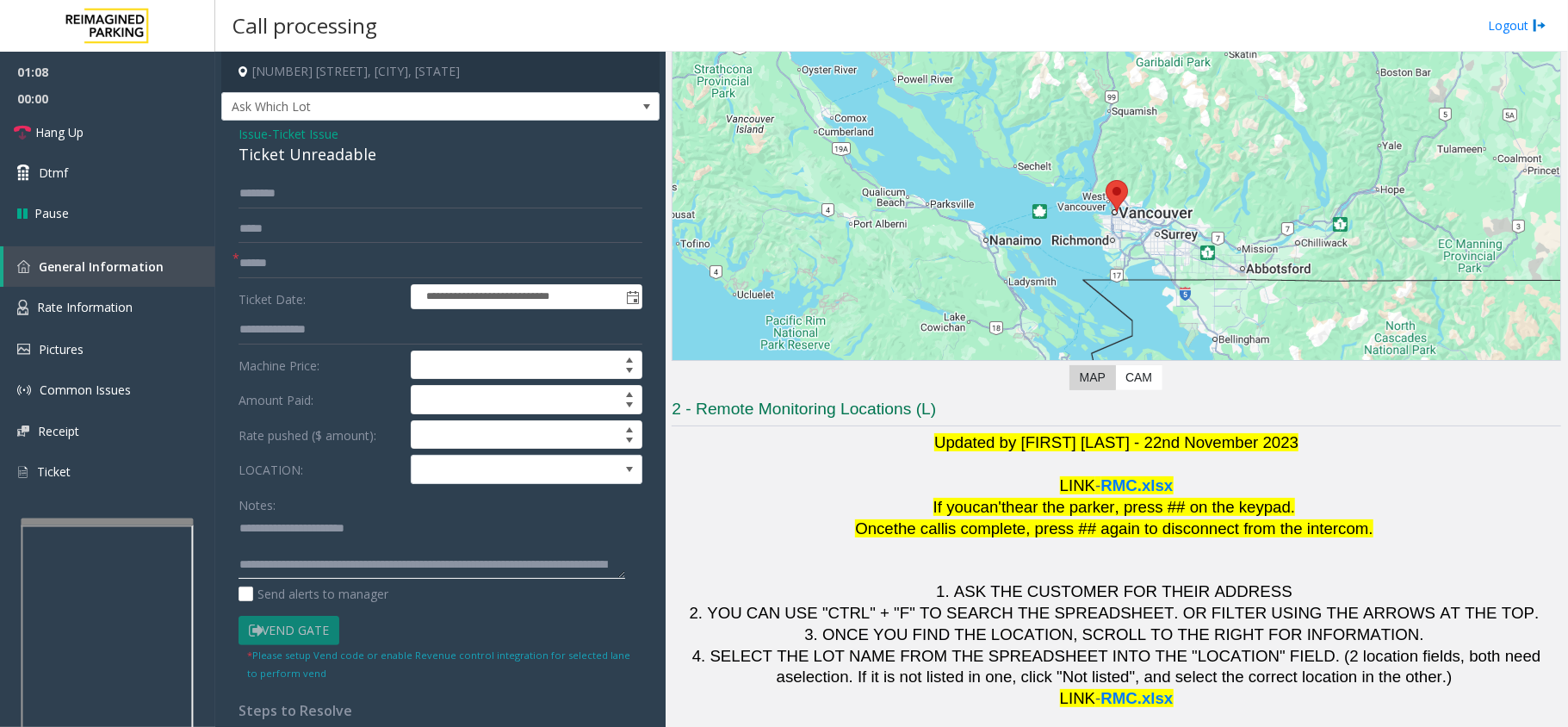 click 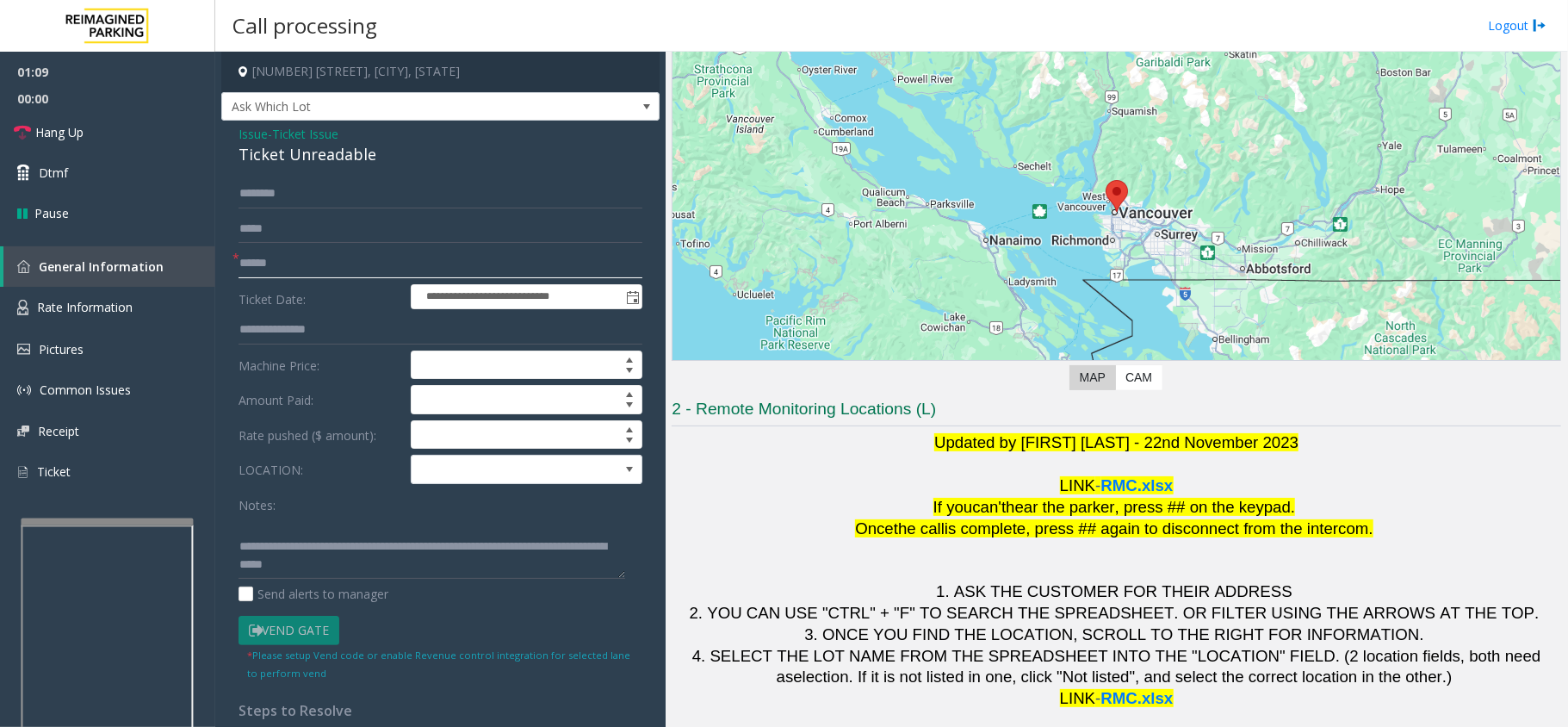 click 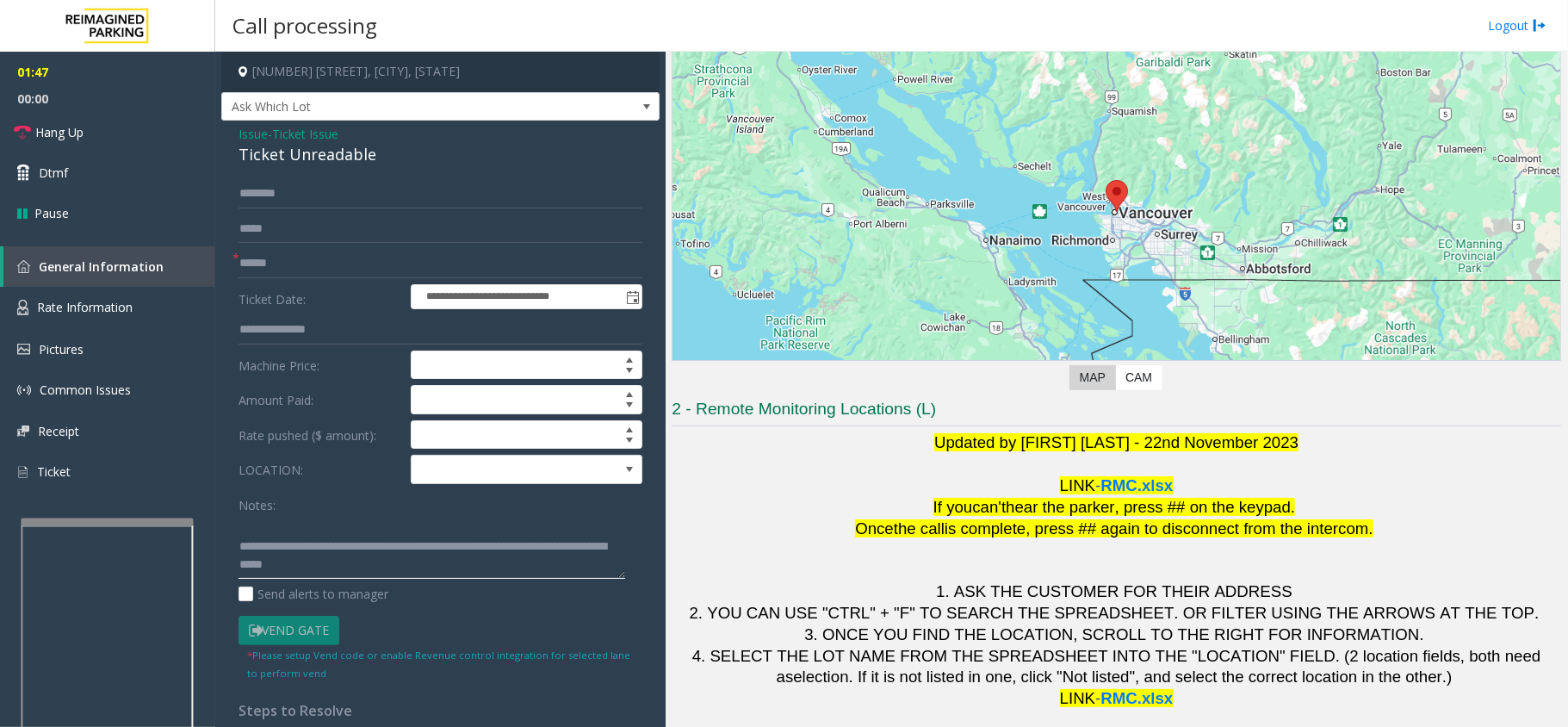 scroll, scrollTop: 36, scrollLeft: 0, axis: vertical 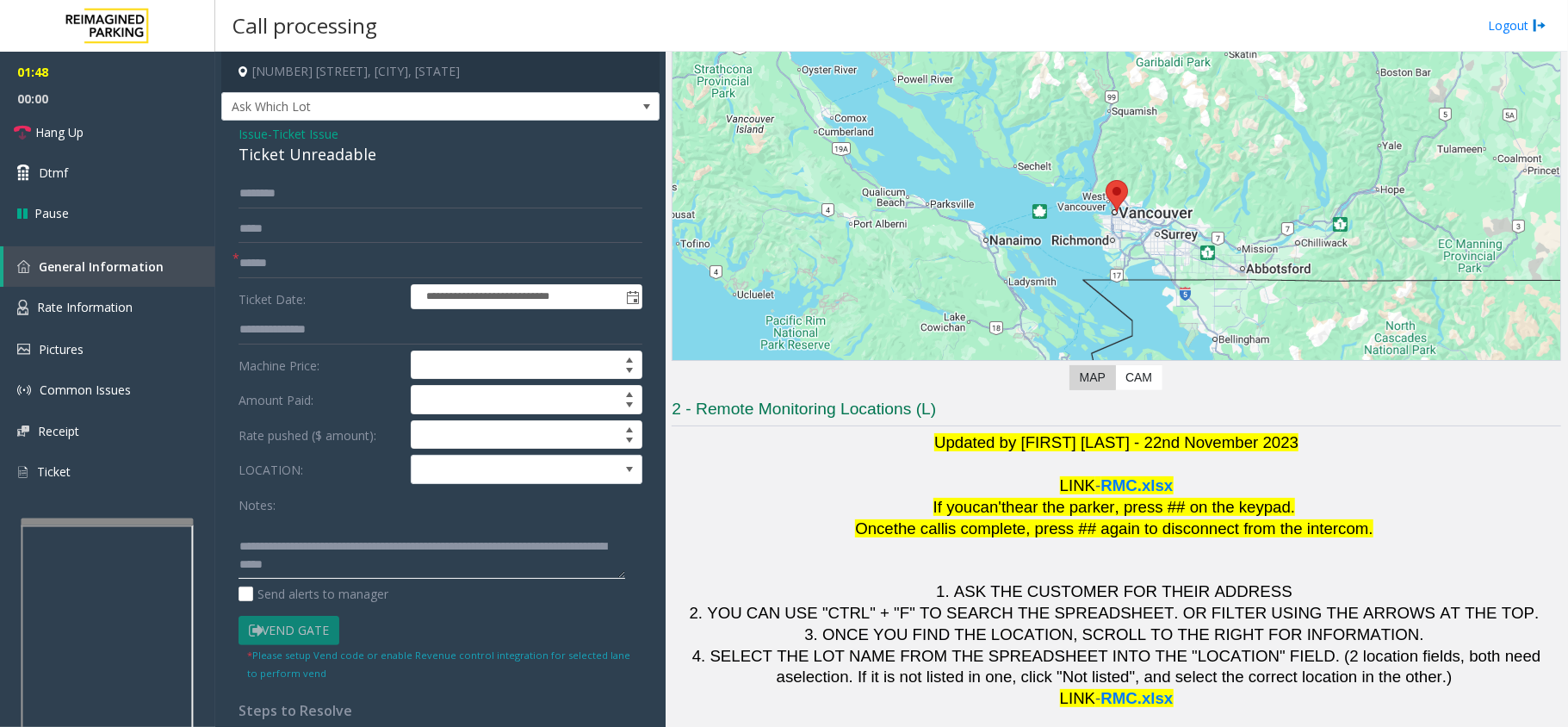 drag, startPoint x: 332, startPoint y: 534, endPoint x: 582, endPoint y: 569, distance: 252.4381 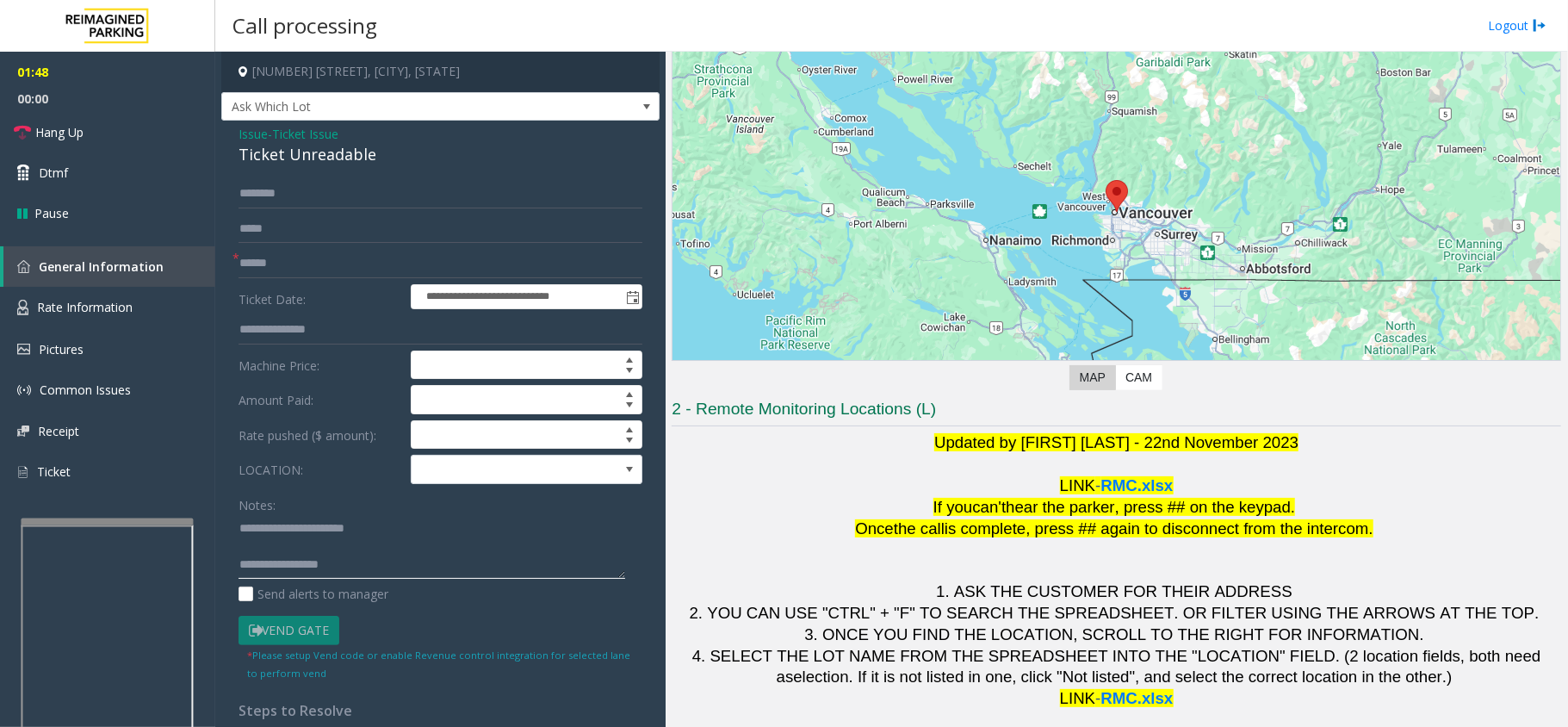 scroll, scrollTop: 0, scrollLeft: 0, axis: both 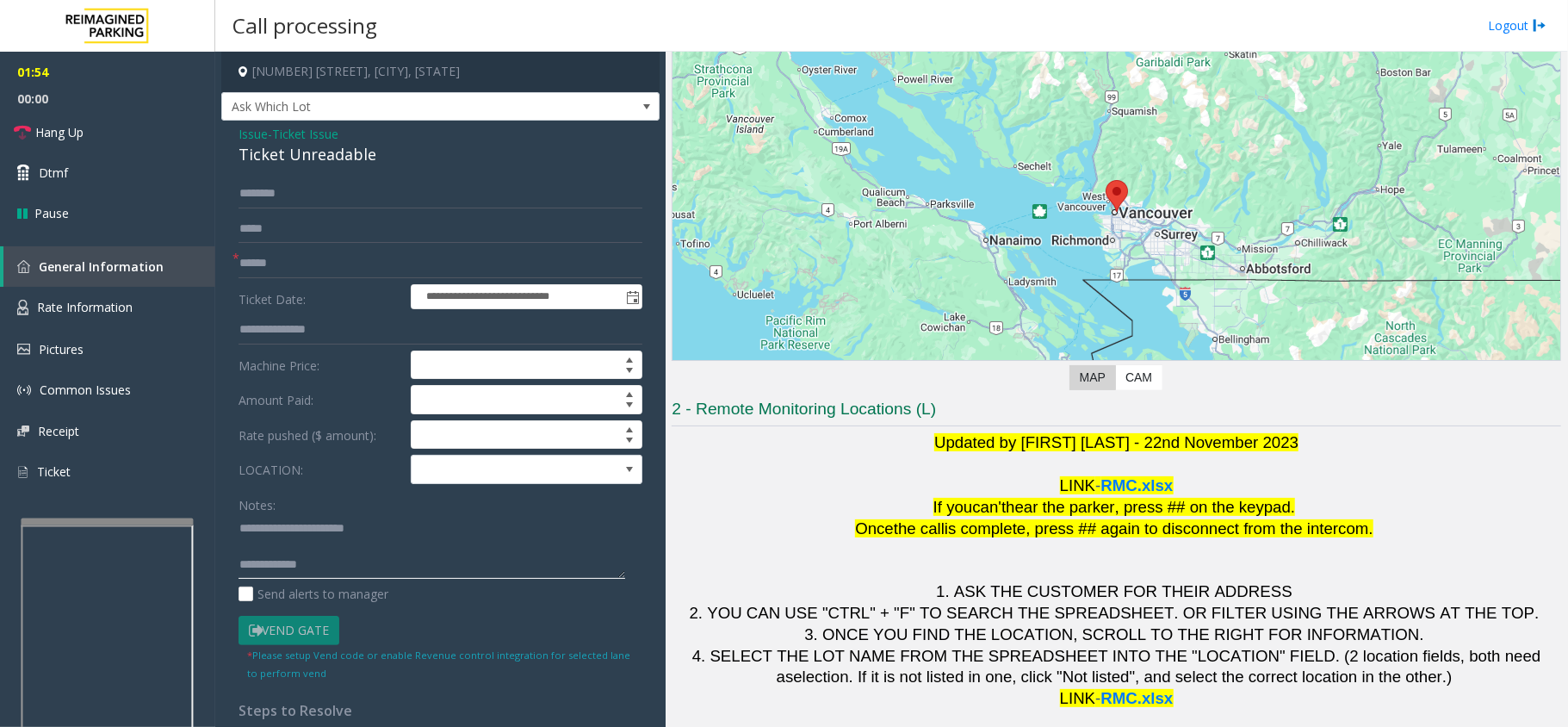 drag, startPoint x: 417, startPoint y: 558, endPoint x: 394, endPoint y: 574, distance: 28.017851 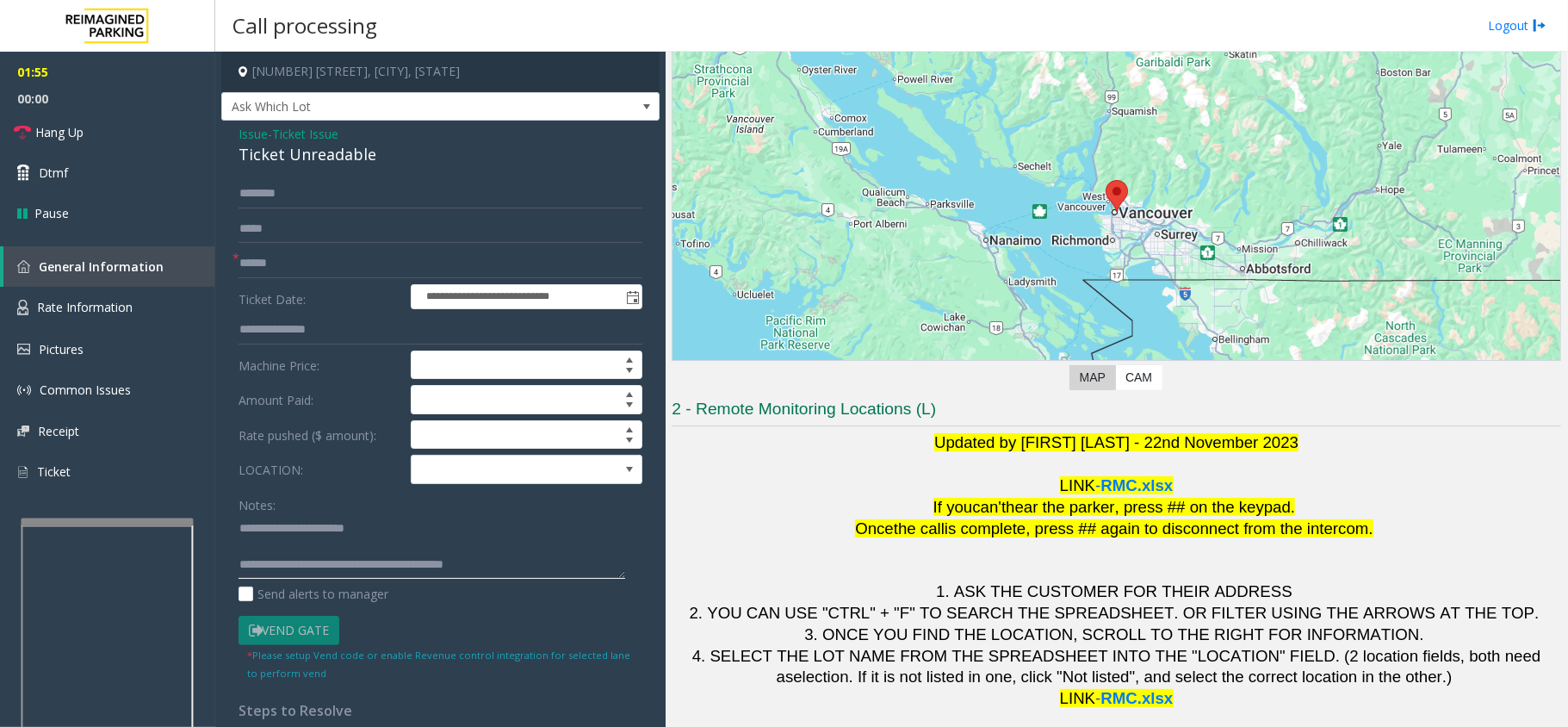 type on "**********" 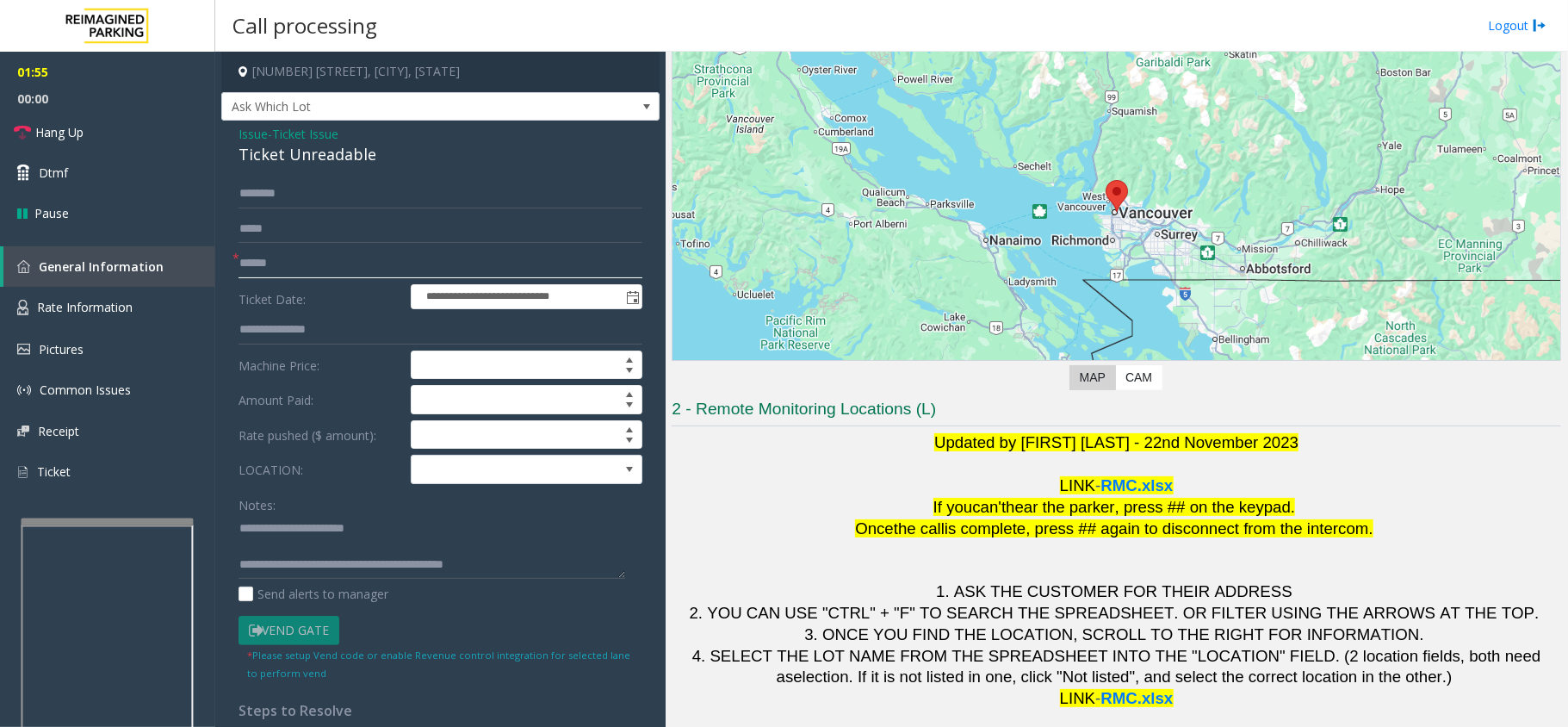 click 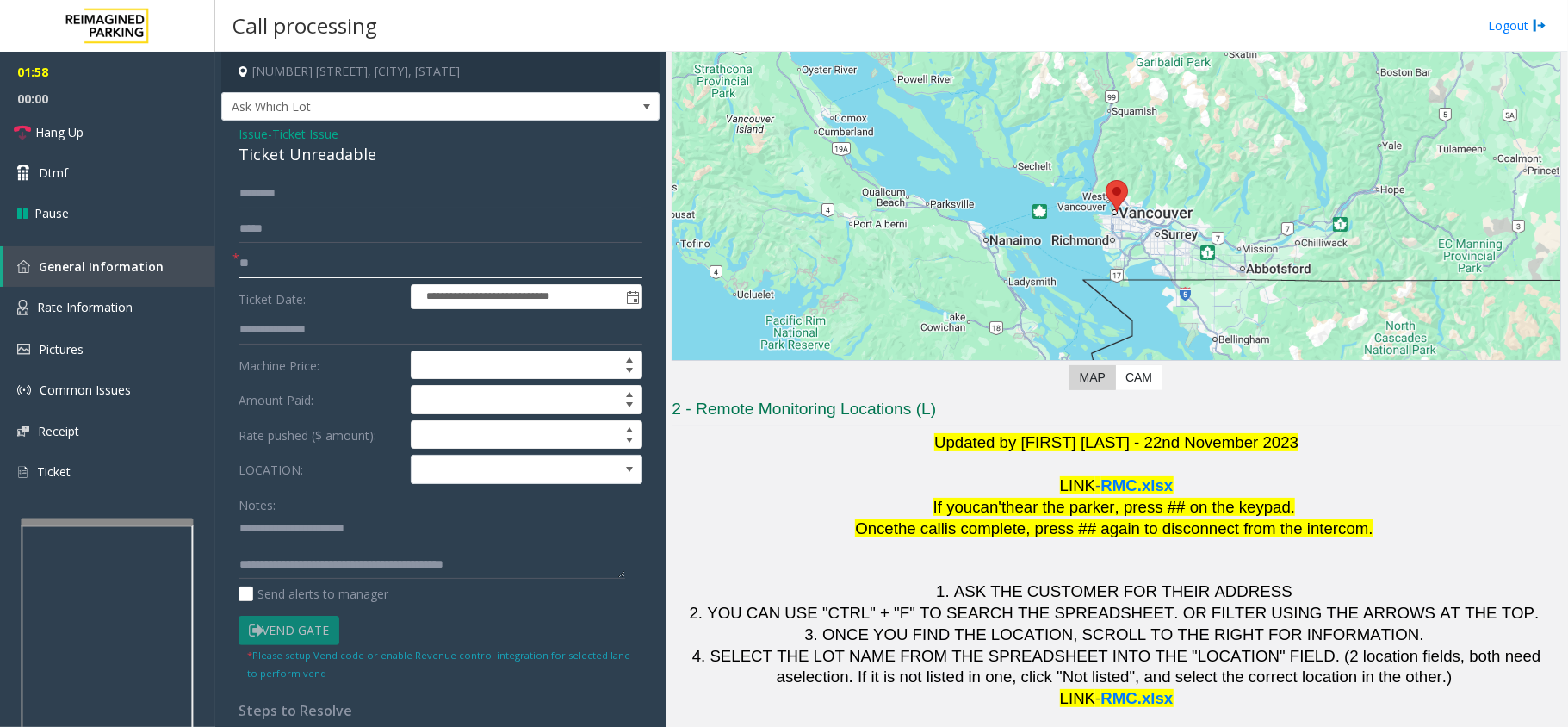 type on "**" 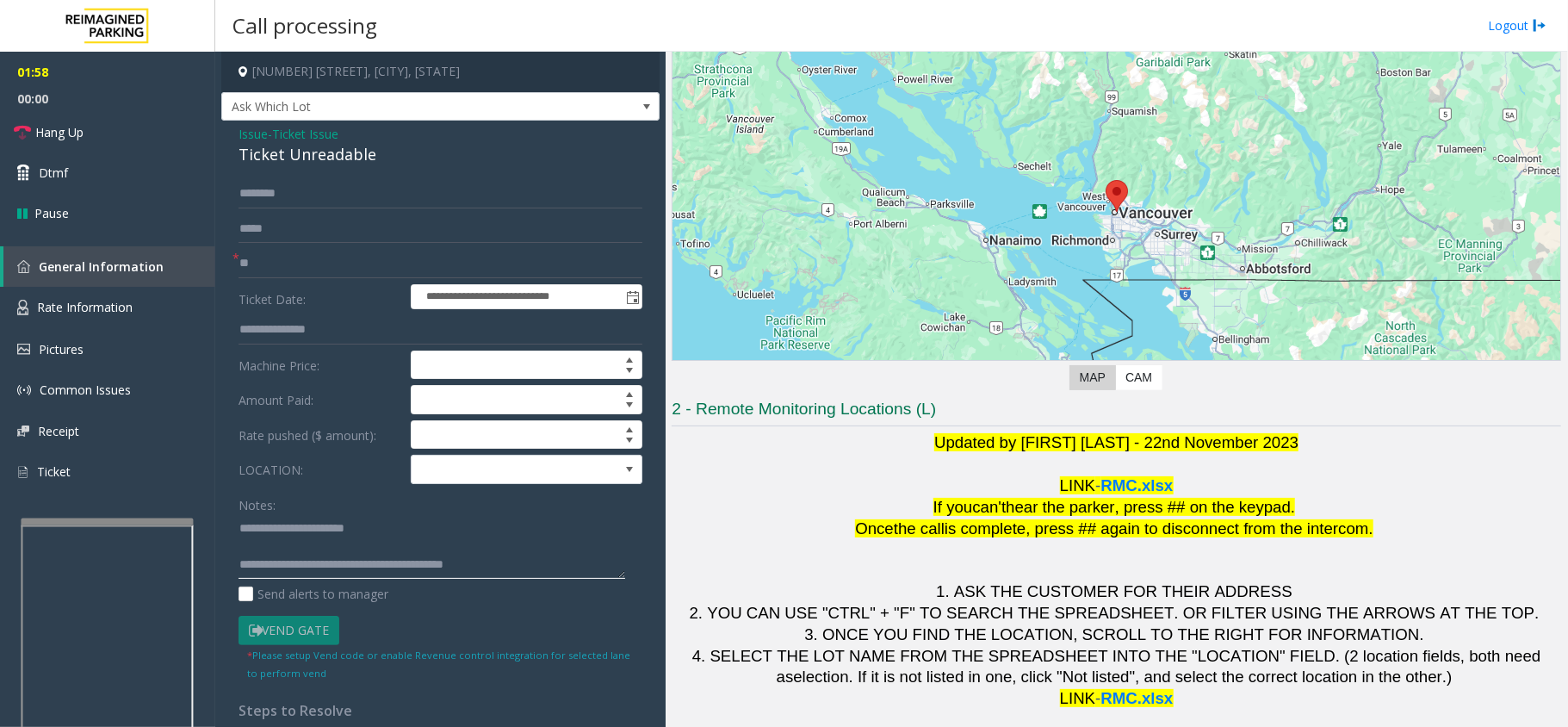 click 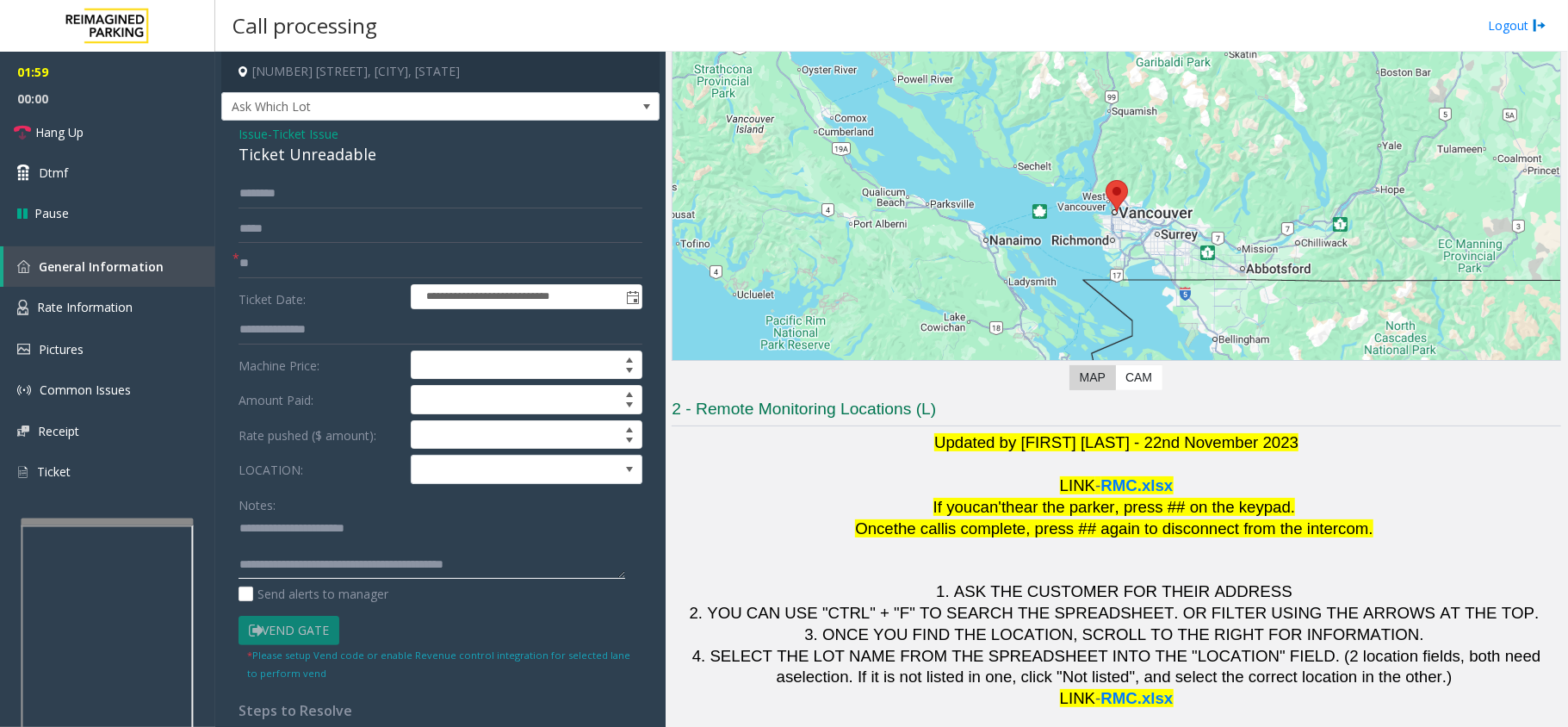 click 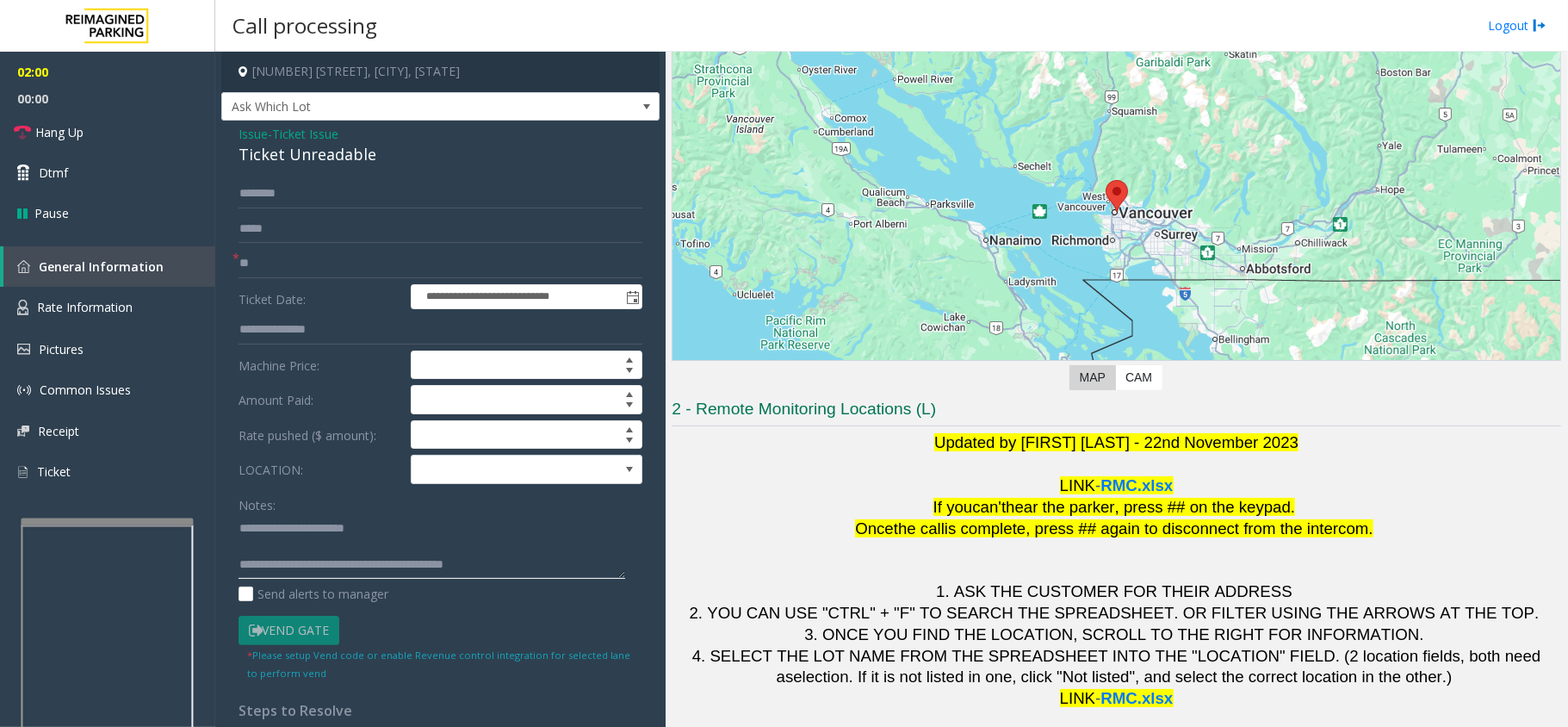 click 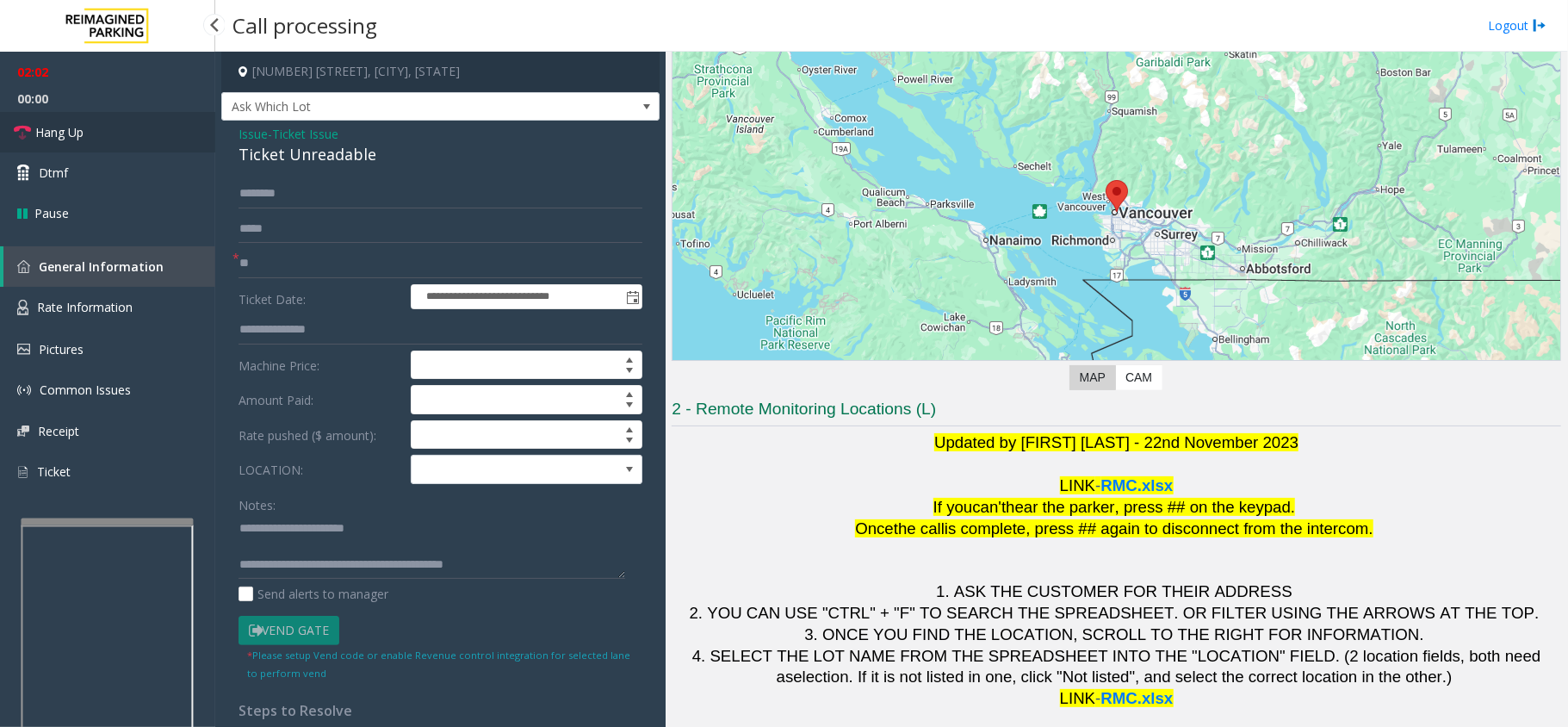 click on "Hang Up" at bounding box center [108, 132] 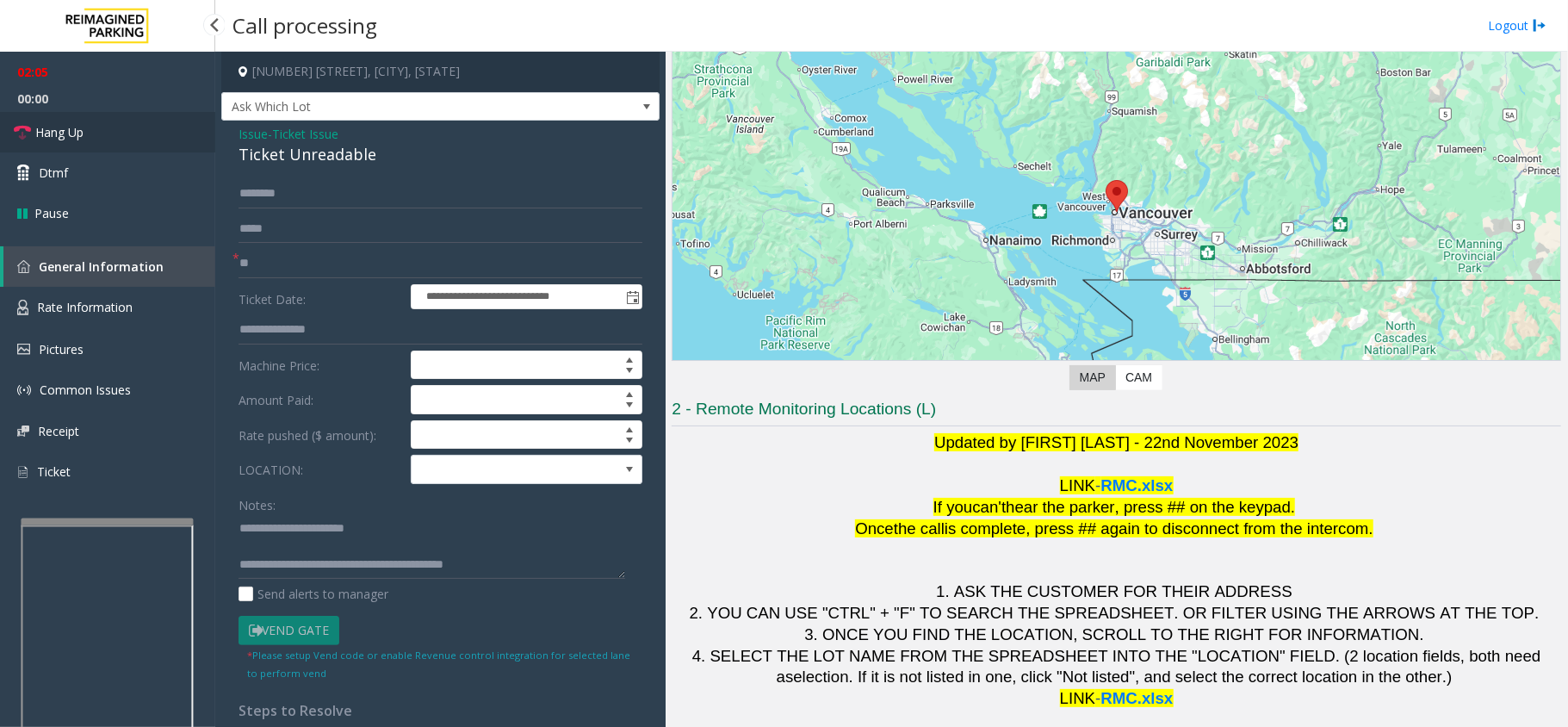 click on "Hang Up" at bounding box center (108, 132) 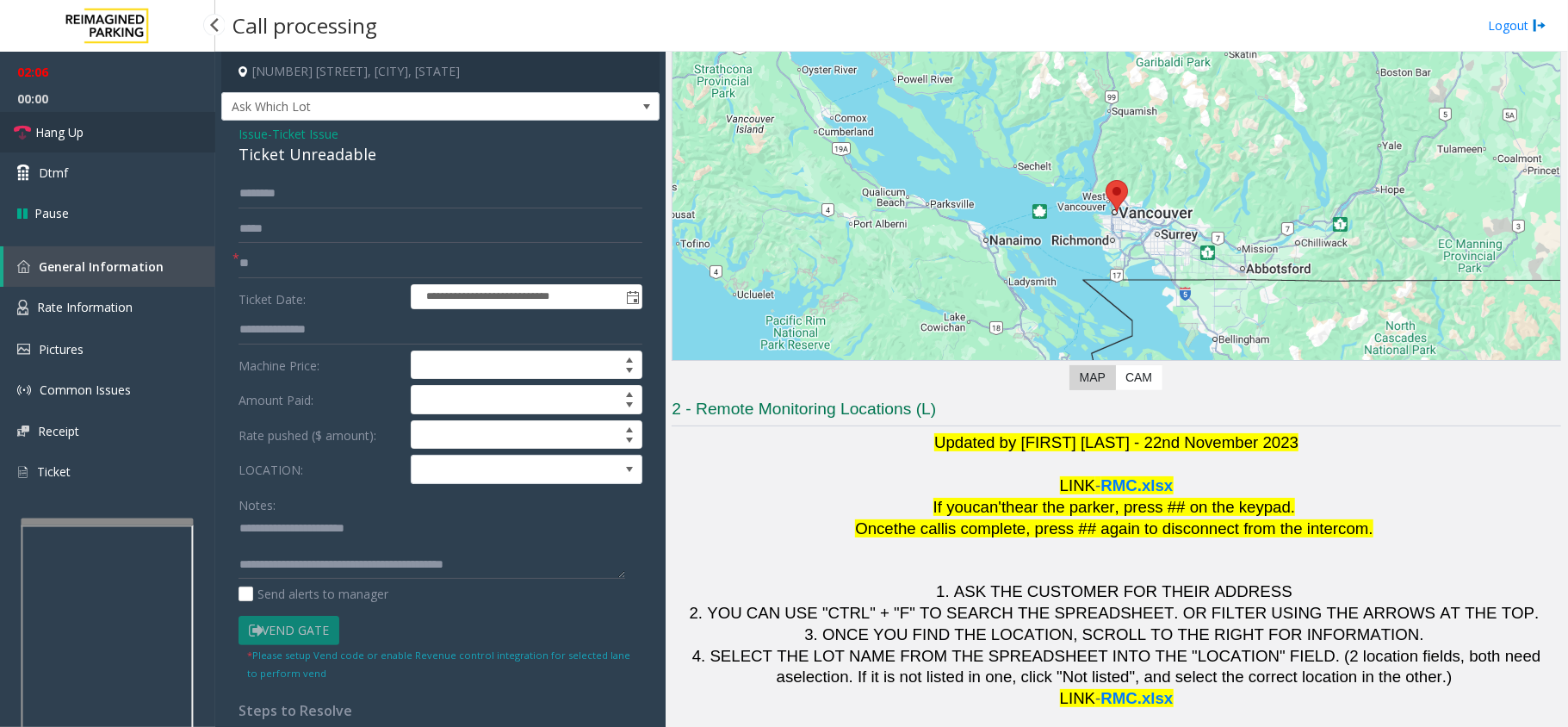 click on "Hang Up" at bounding box center [108, 132] 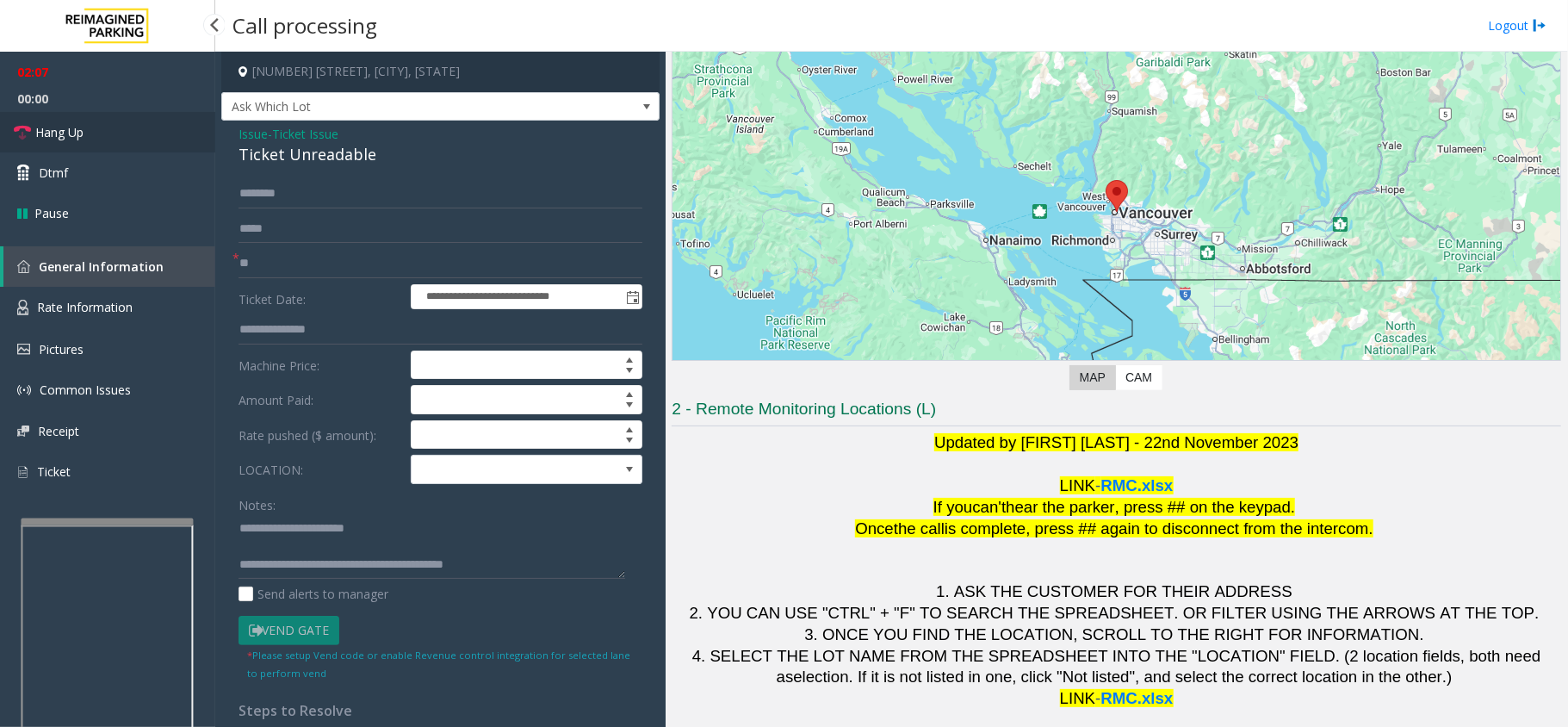 click on "Hang Up" at bounding box center (108, 132) 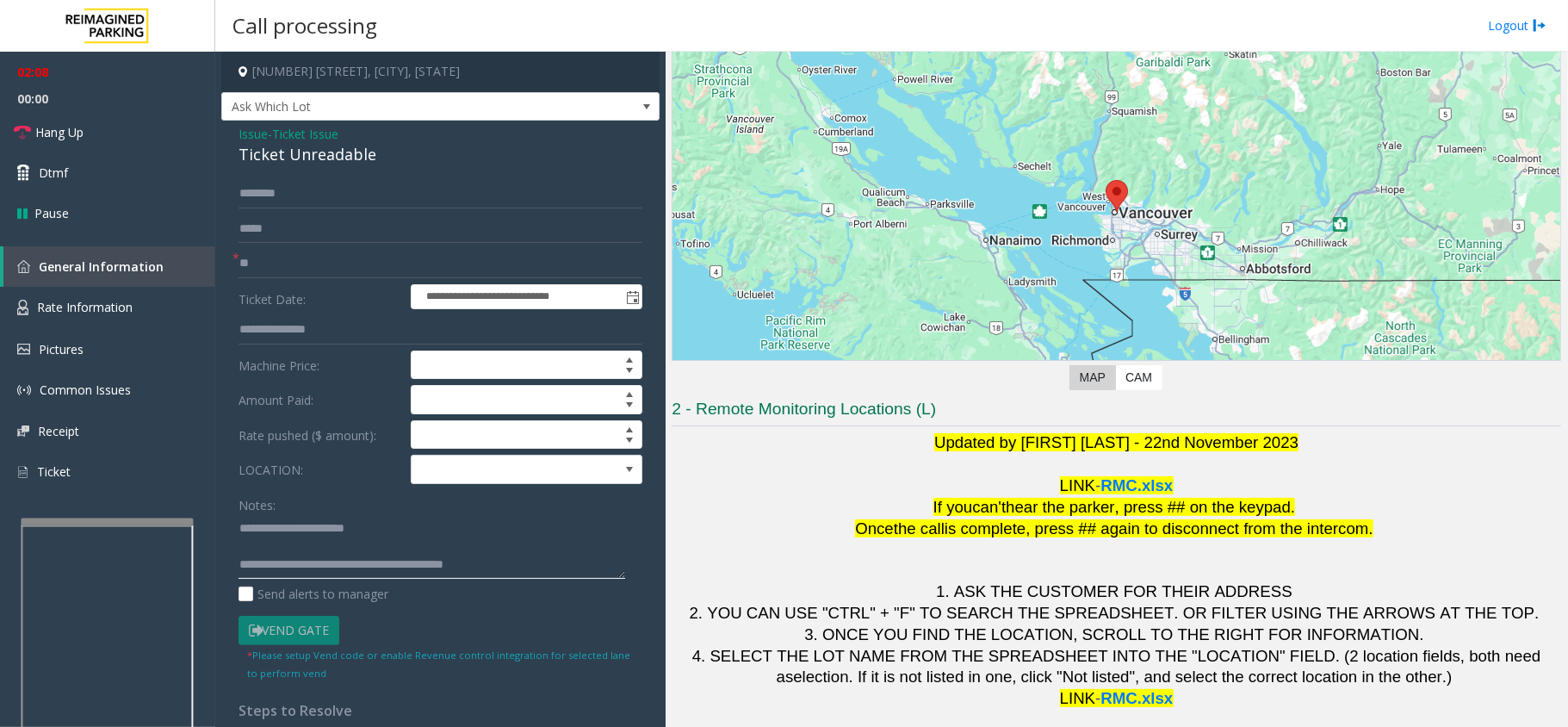 click 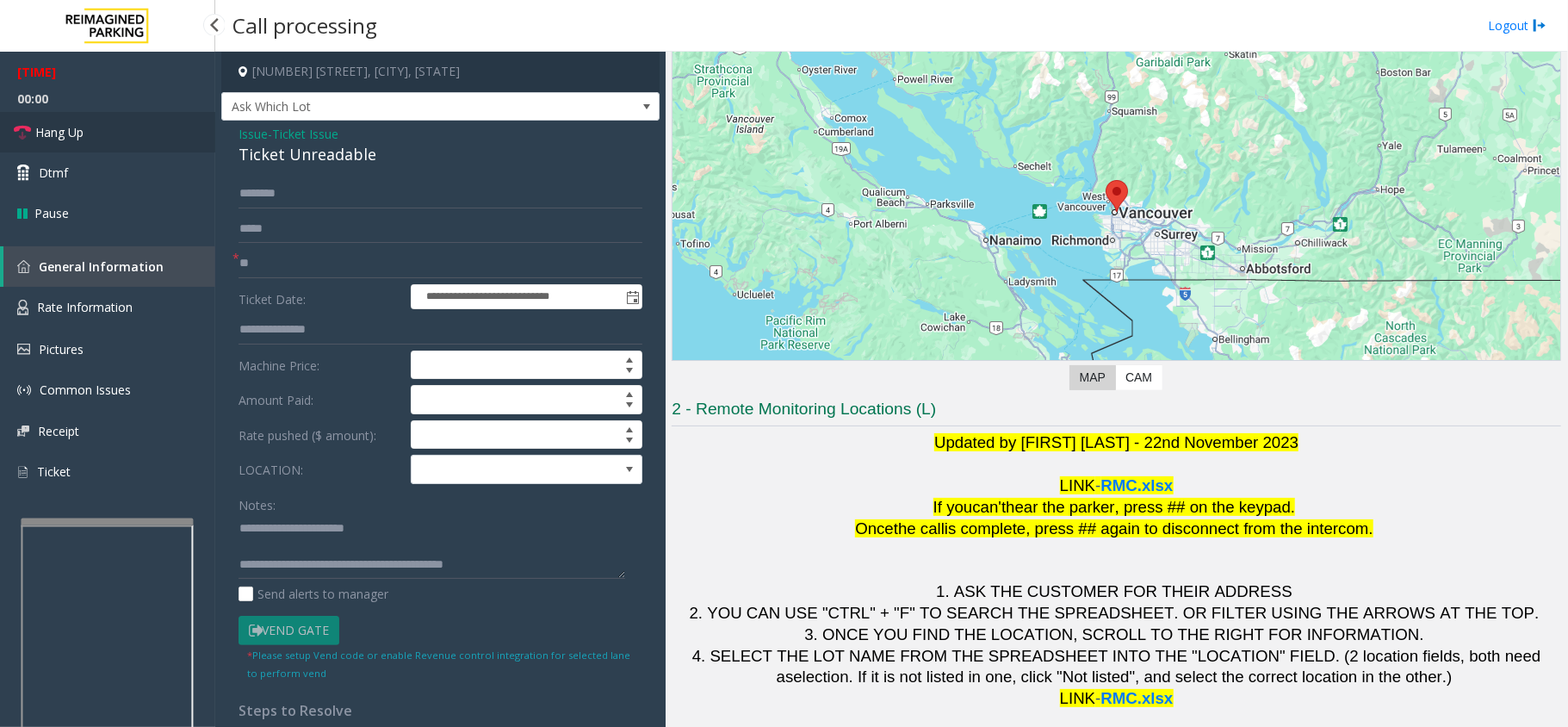 click on "Hang Up" at bounding box center [108, 132] 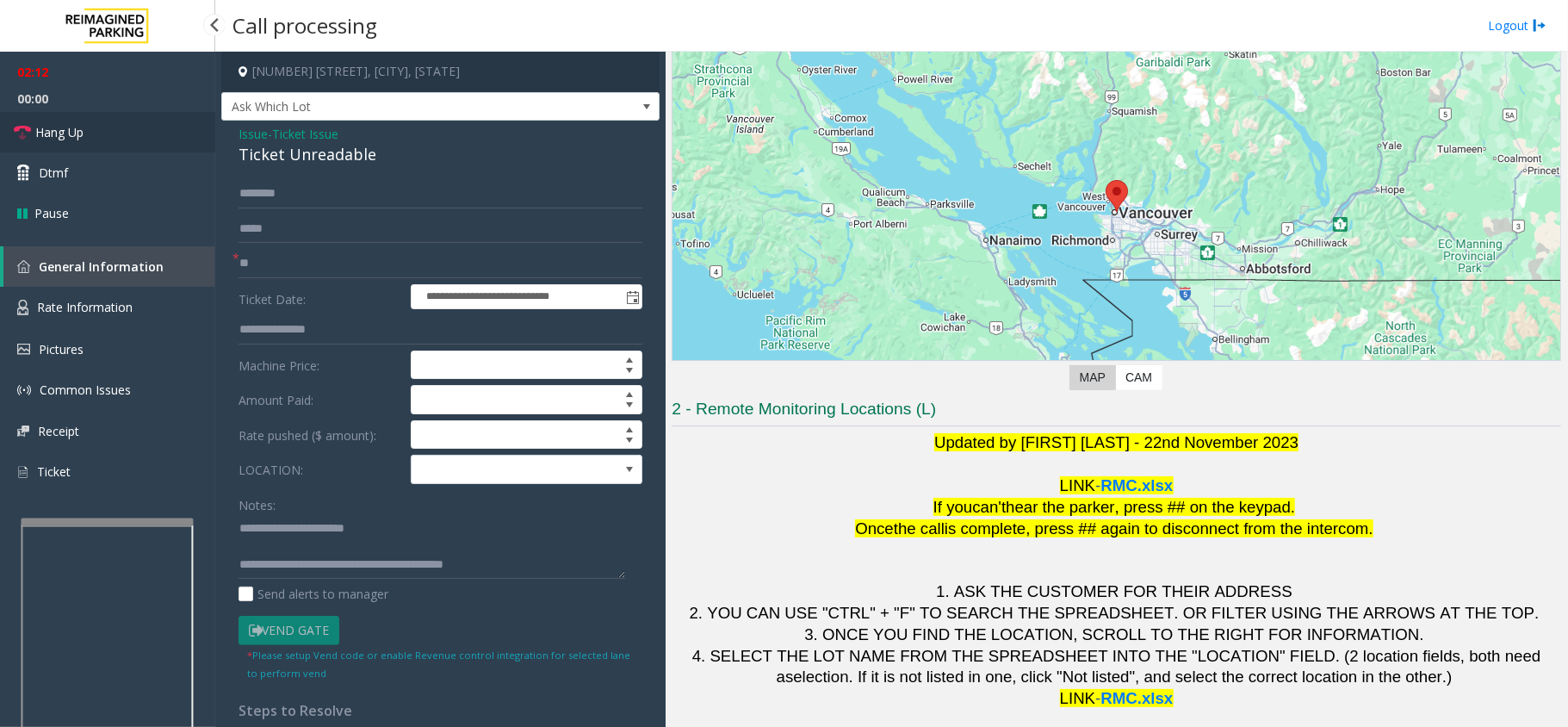 click on "Hang Up" at bounding box center [59, 132] 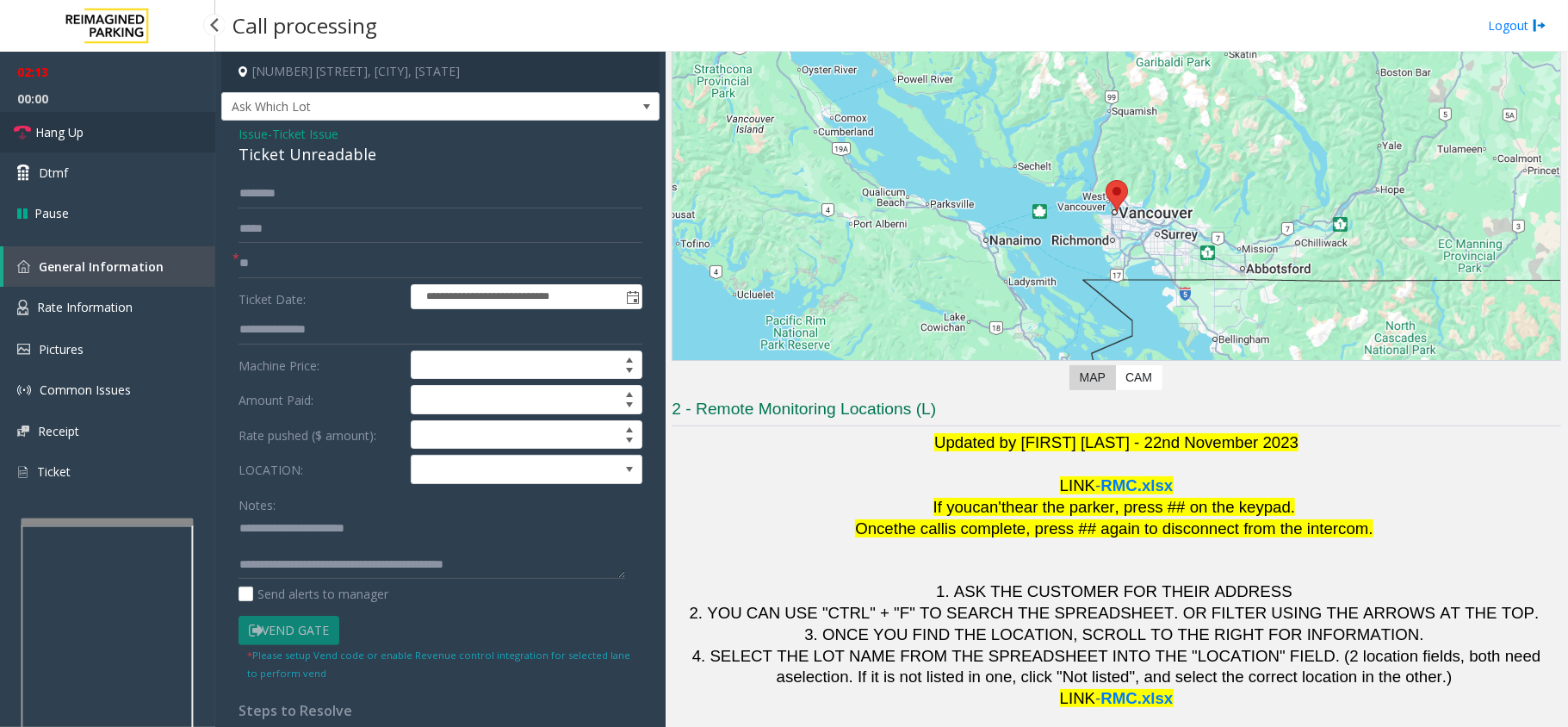 click on "Hang Up" at bounding box center (59, 132) 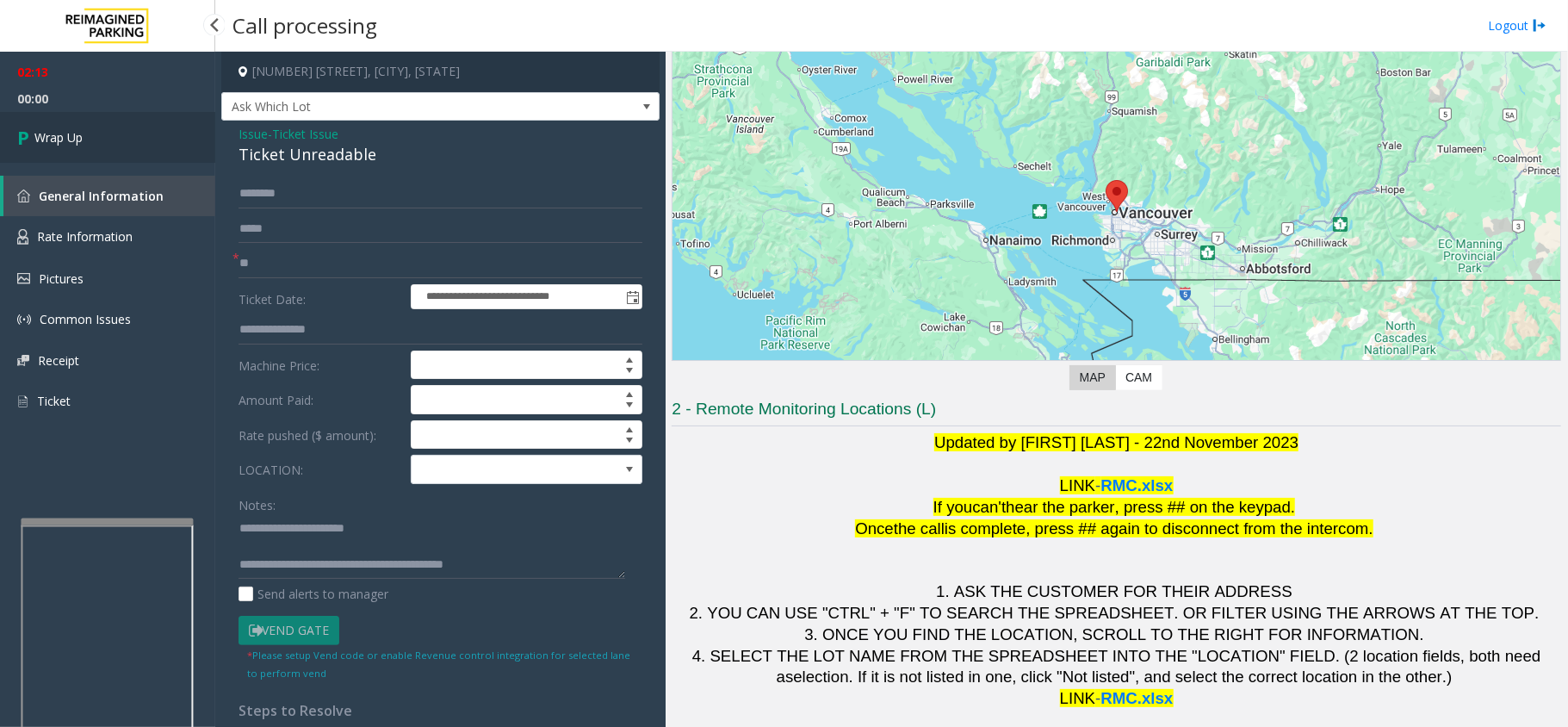 click at bounding box center [26, 137] 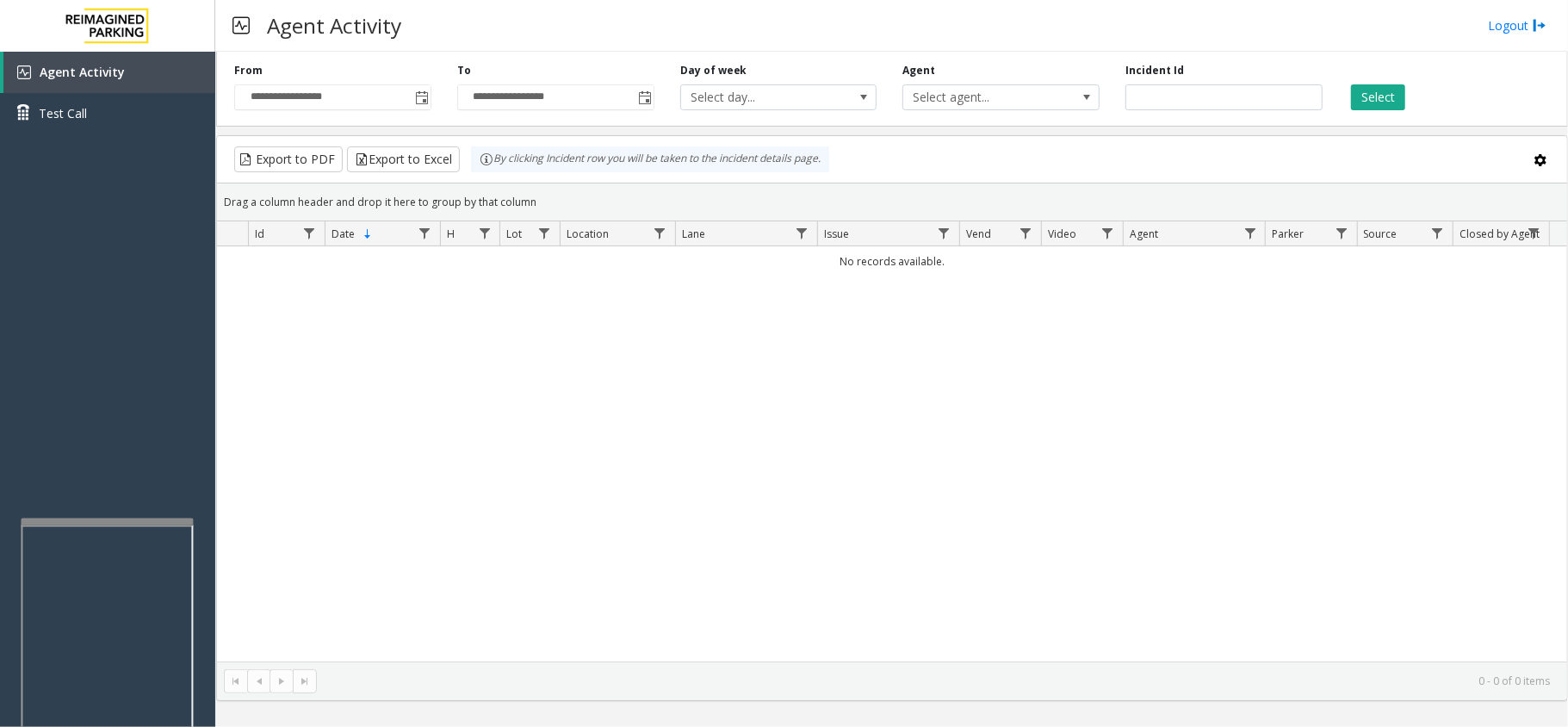 drag, startPoint x: 549, startPoint y: 559, endPoint x: 515, endPoint y: 569, distance: 35.44009 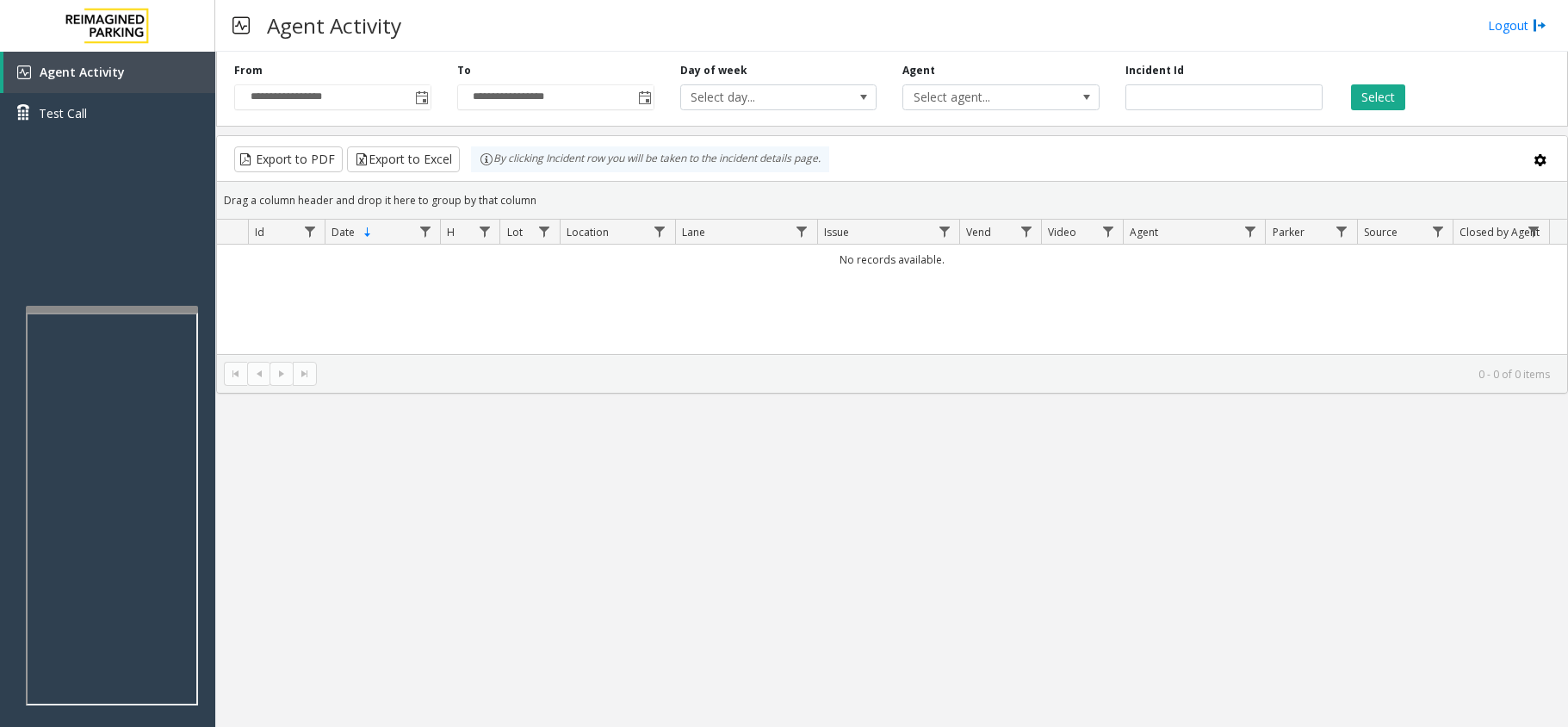 scroll, scrollTop: 0, scrollLeft: 0, axis: both 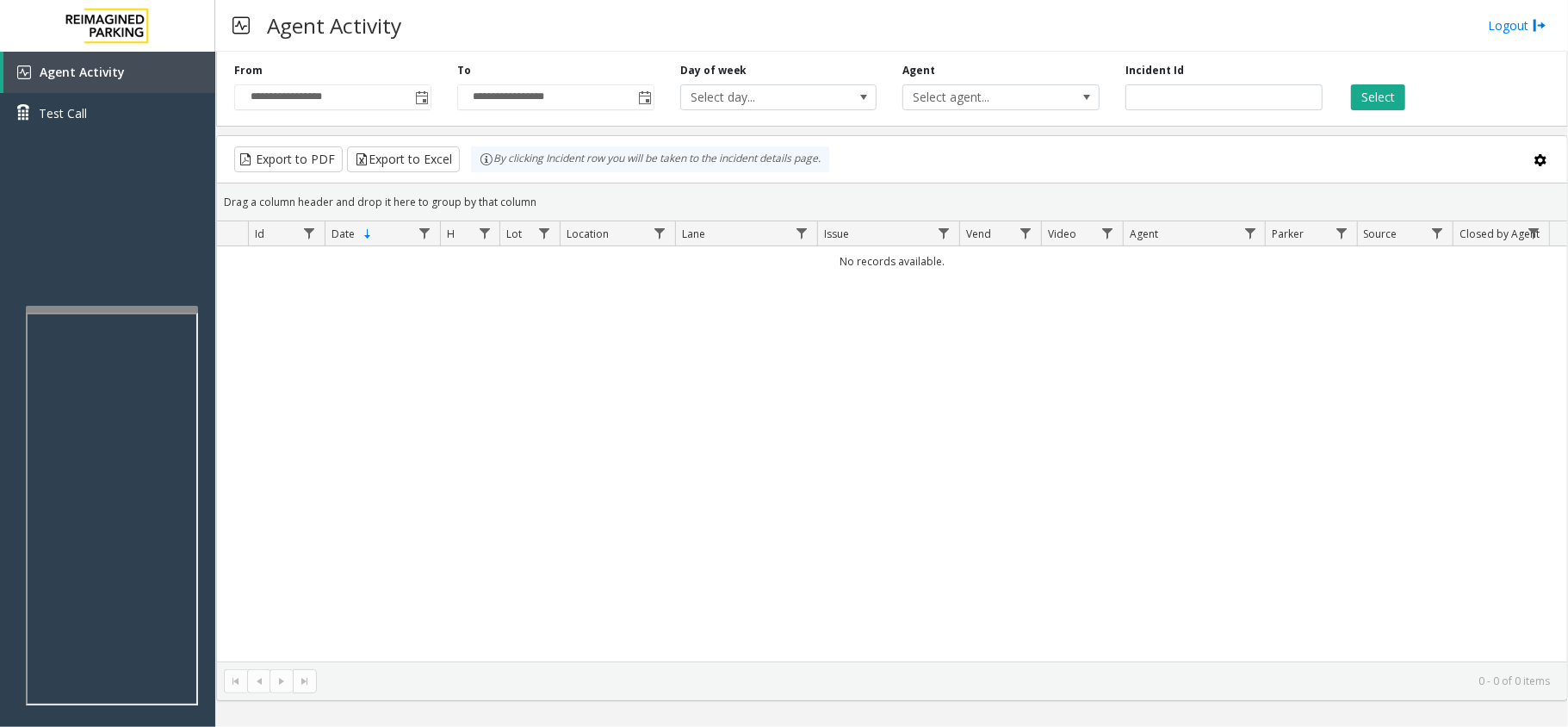 drag, startPoint x: 562, startPoint y: 479, endPoint x: 551, endPoint y: 479, distance: 11 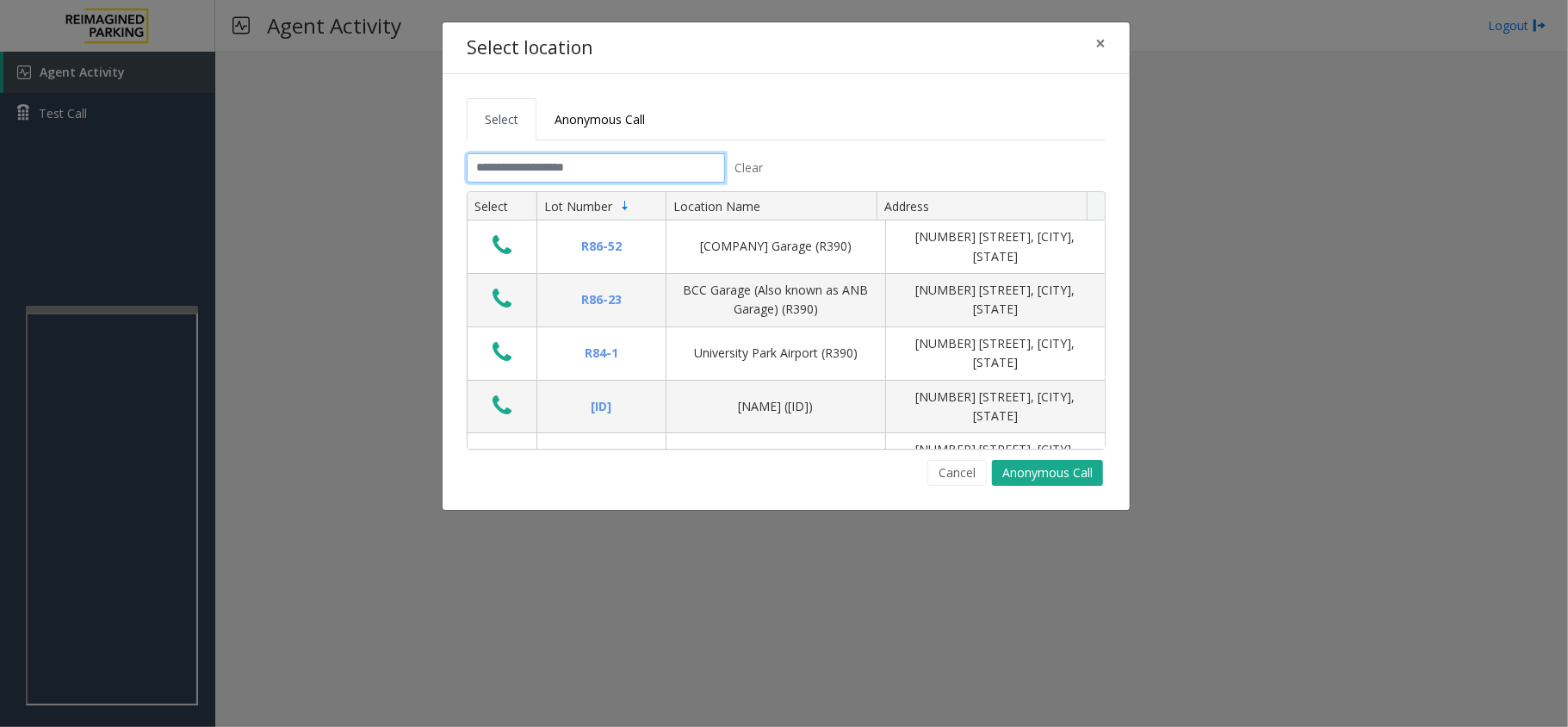 click 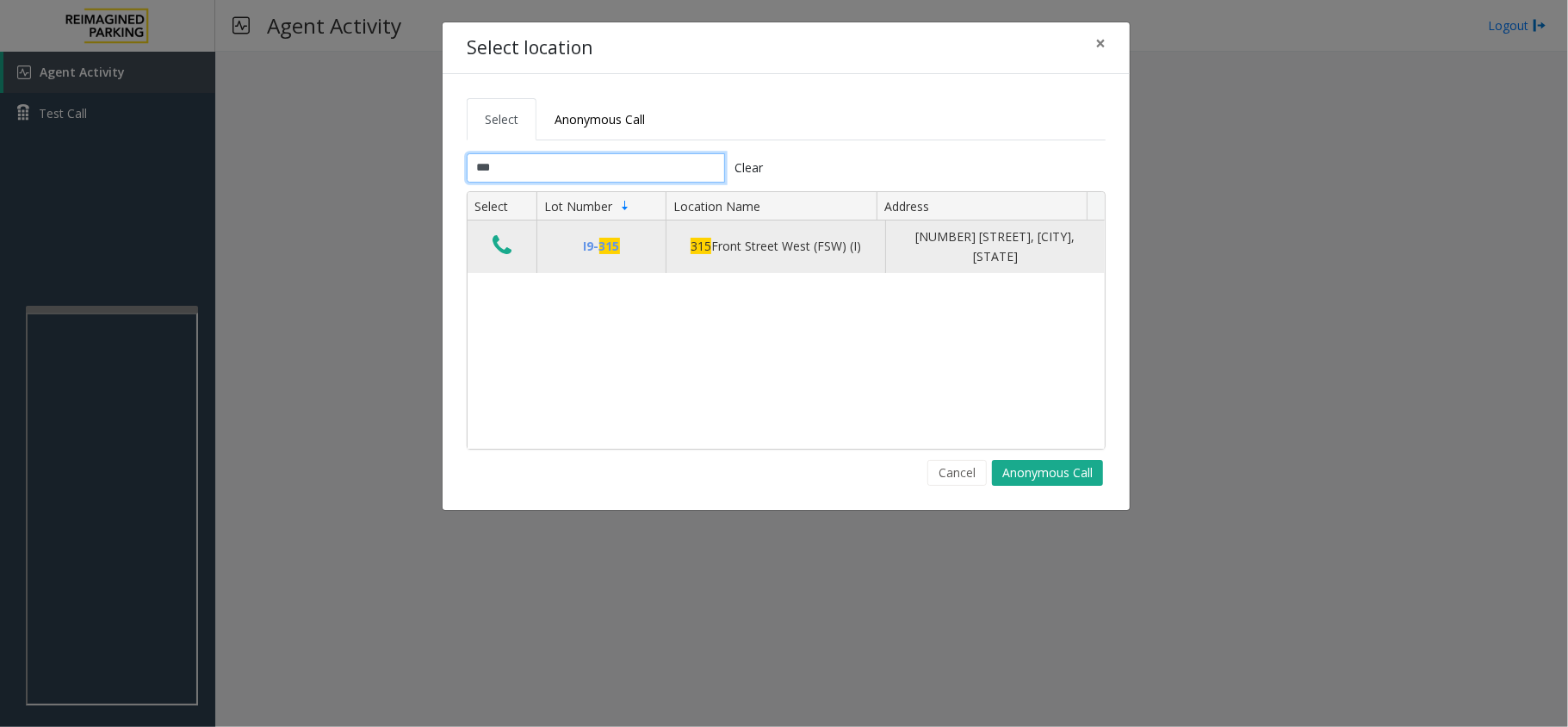 type on "***" 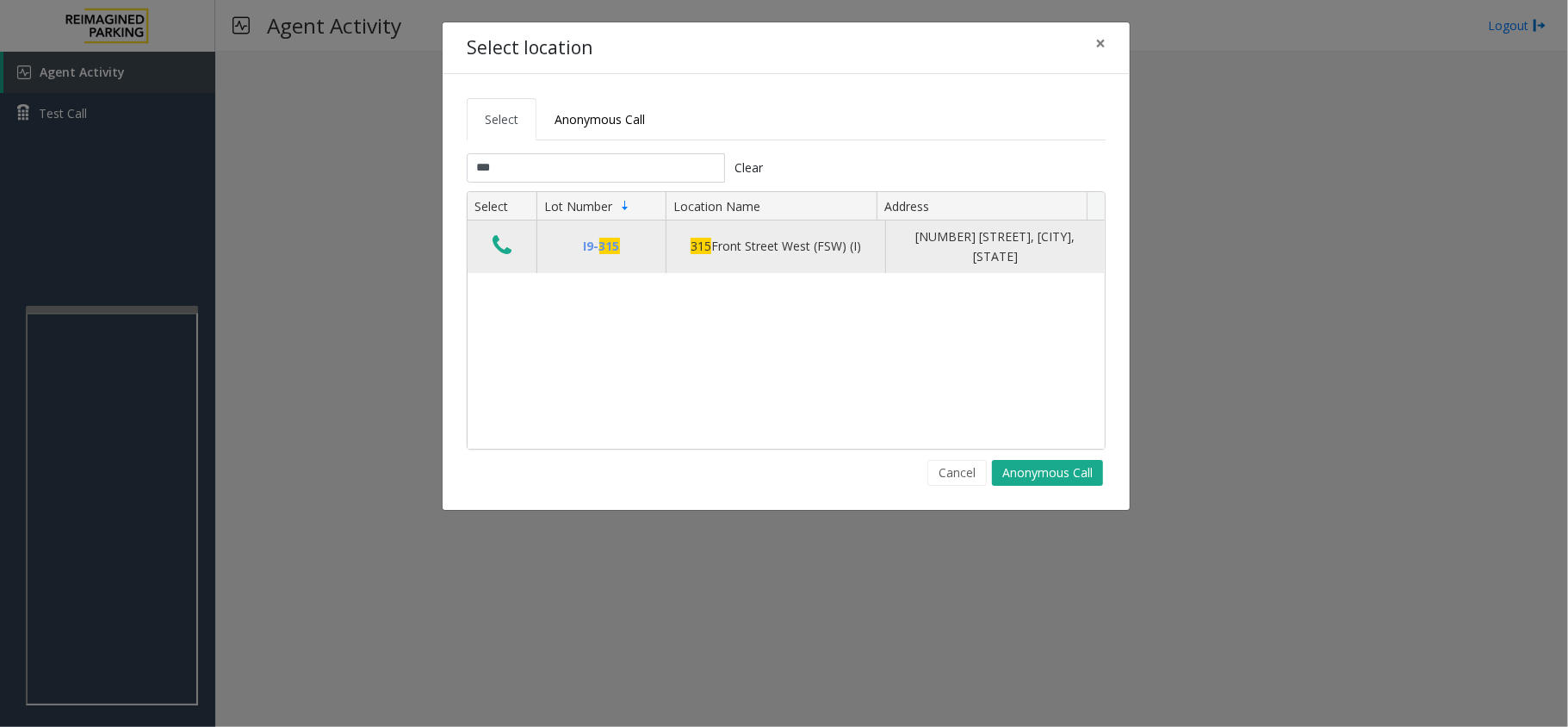 click 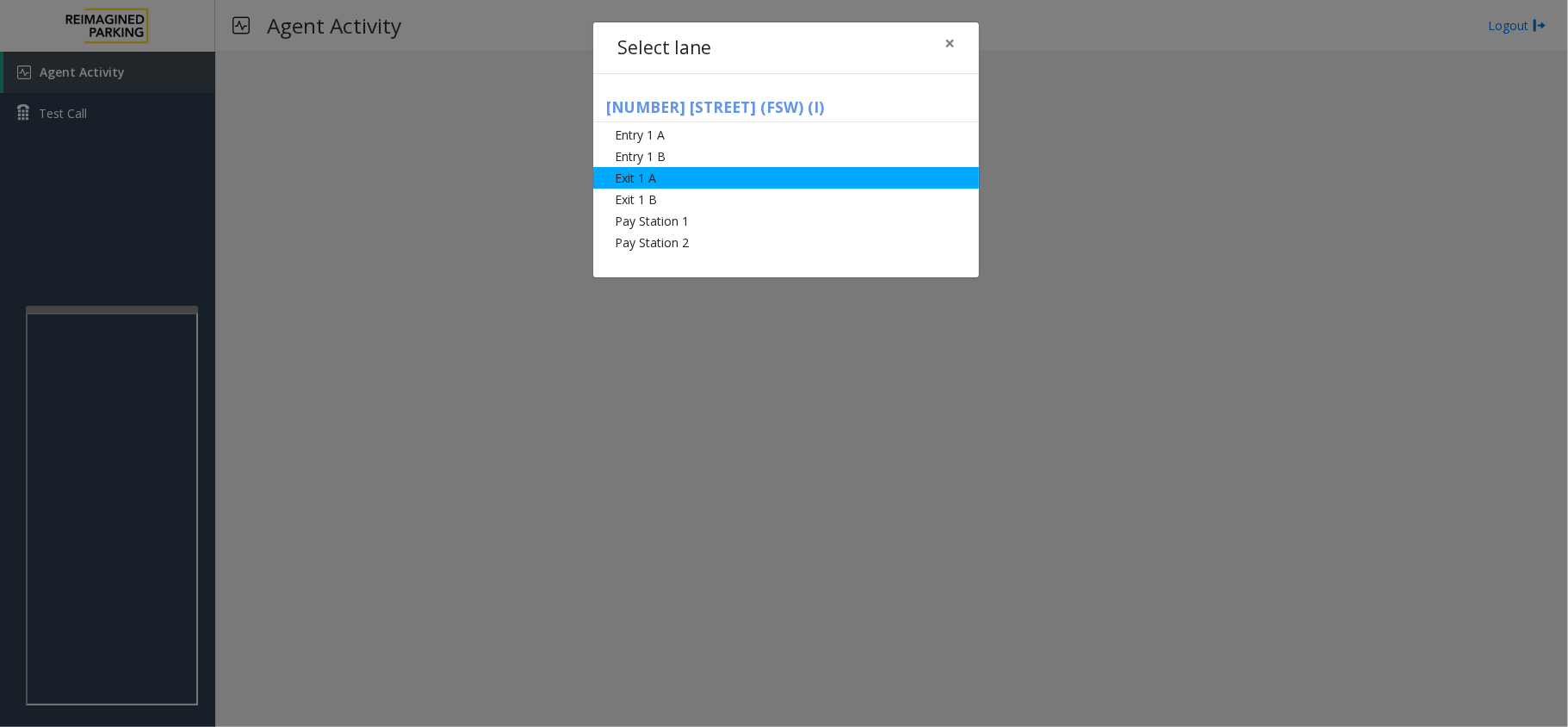 click on "Exit 1 A" 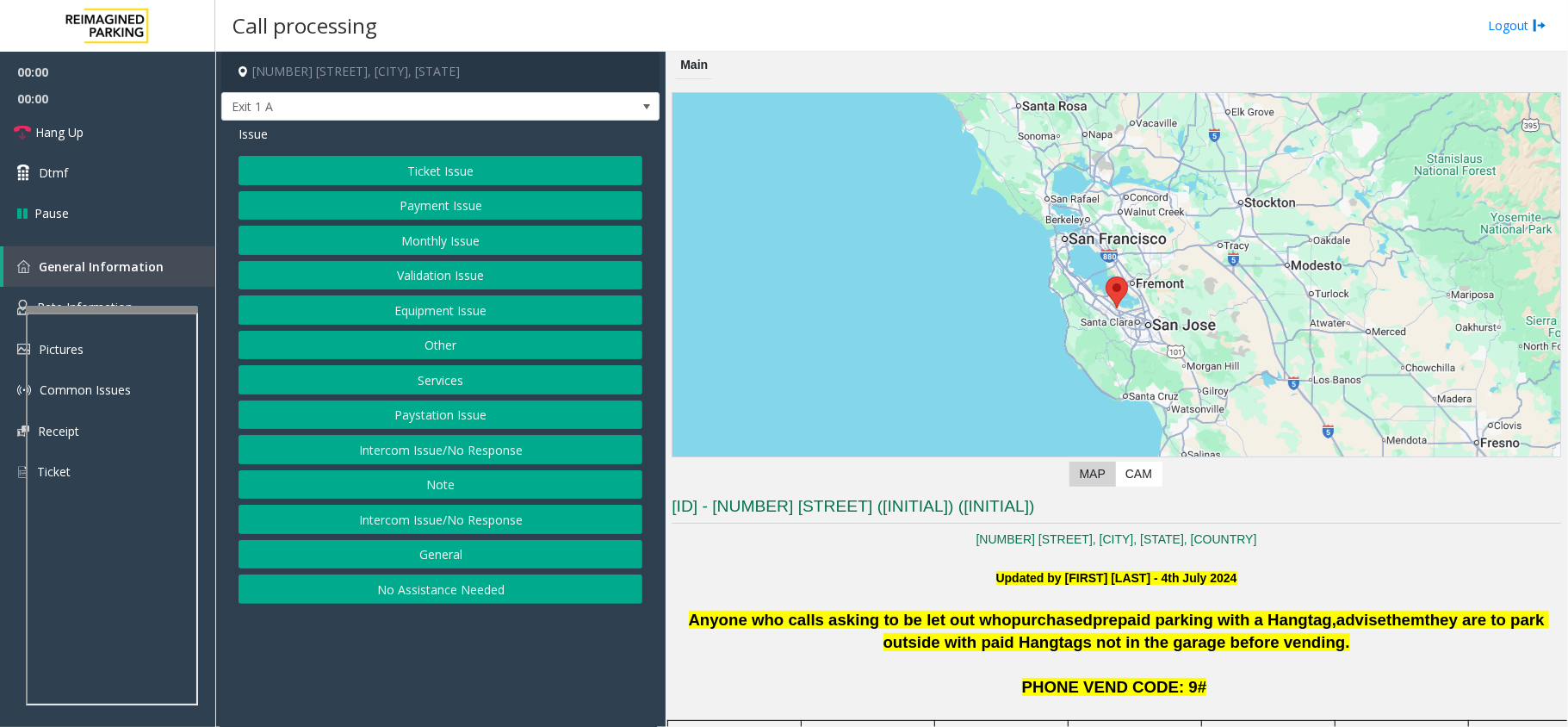 click on "Ticket Issue" 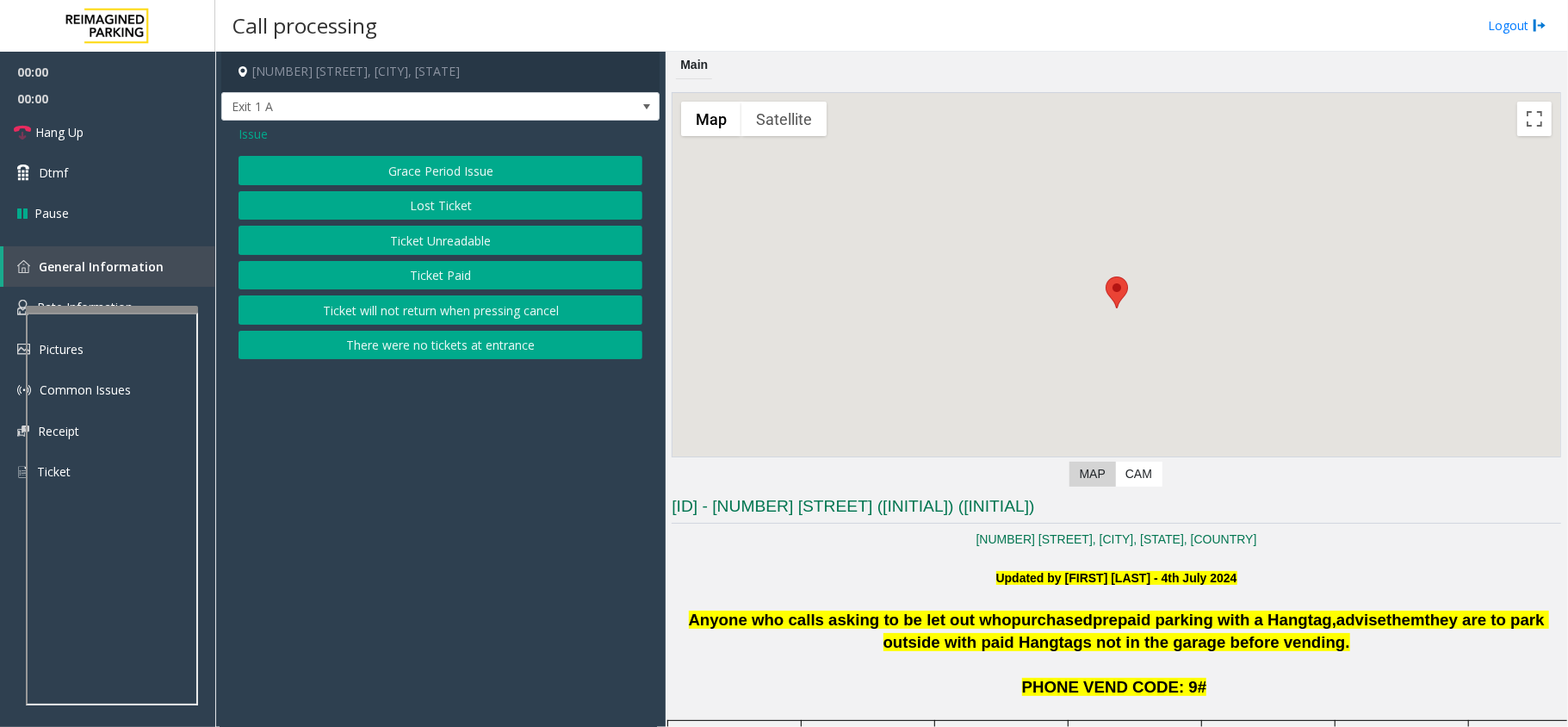 click on "Lost Ticket" 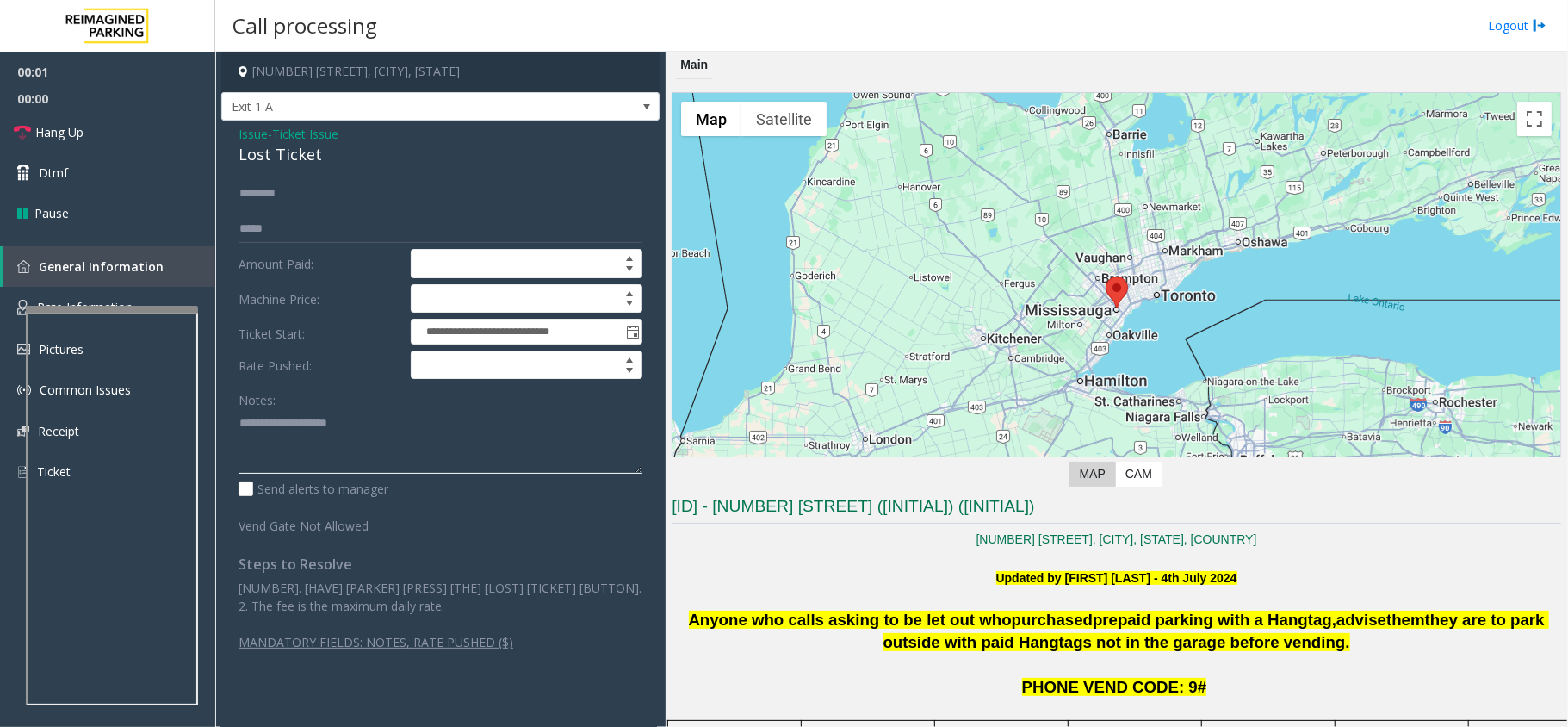 click 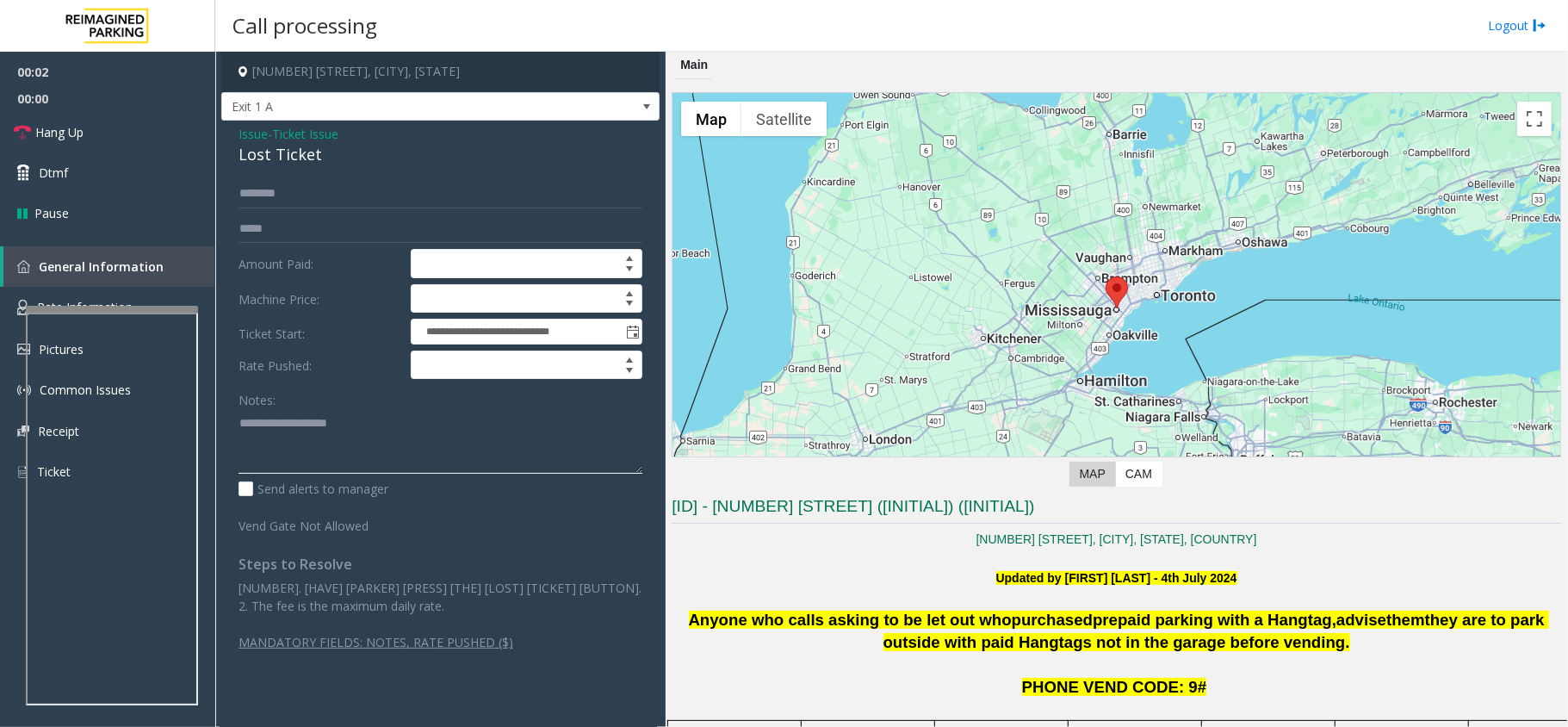 paste on "**********" 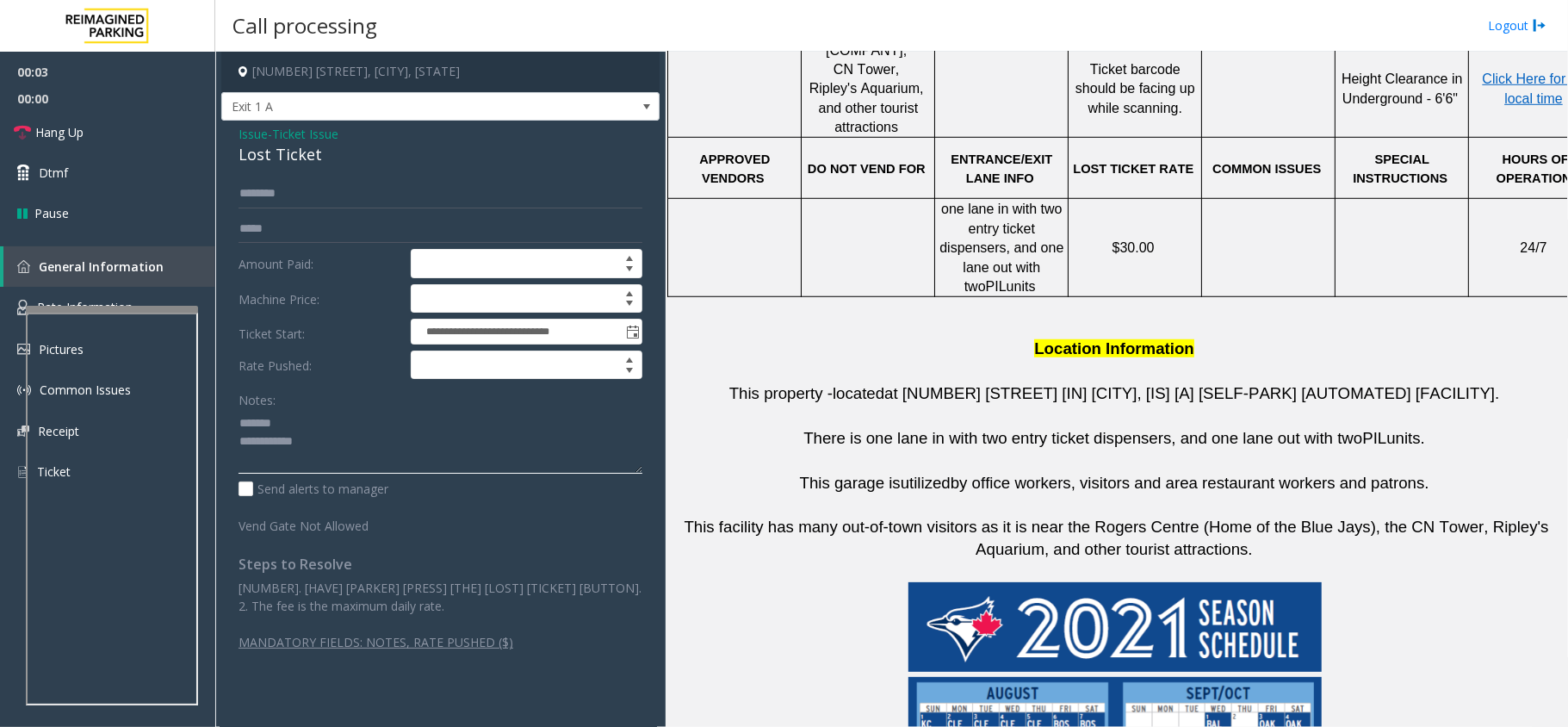 scroll, scrollTop: 918, scrollLeft: 0, axis: vertical 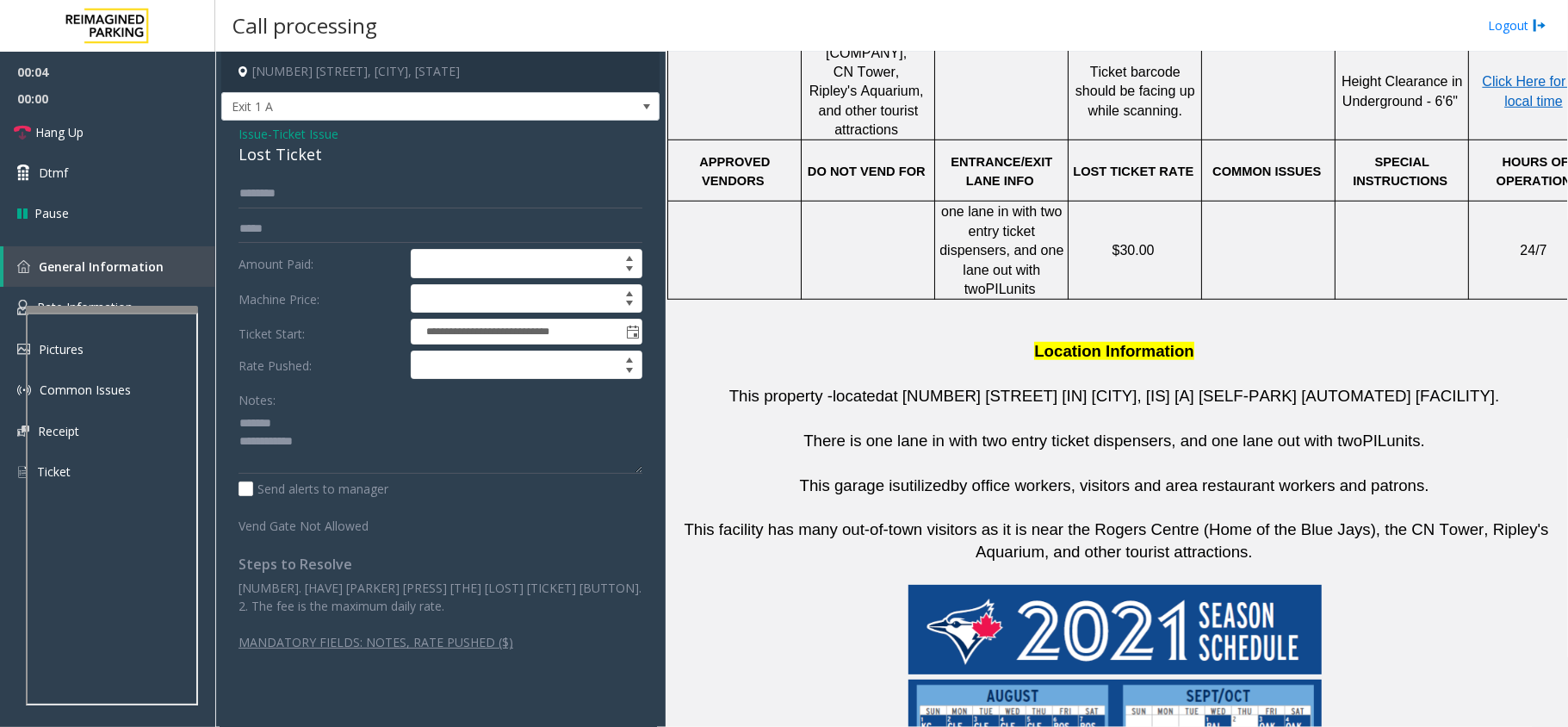 drag, startPoint x: 1110, startPoint y: 412, endPoint x: 1004, endPoint y: 451, distance: 112.94689 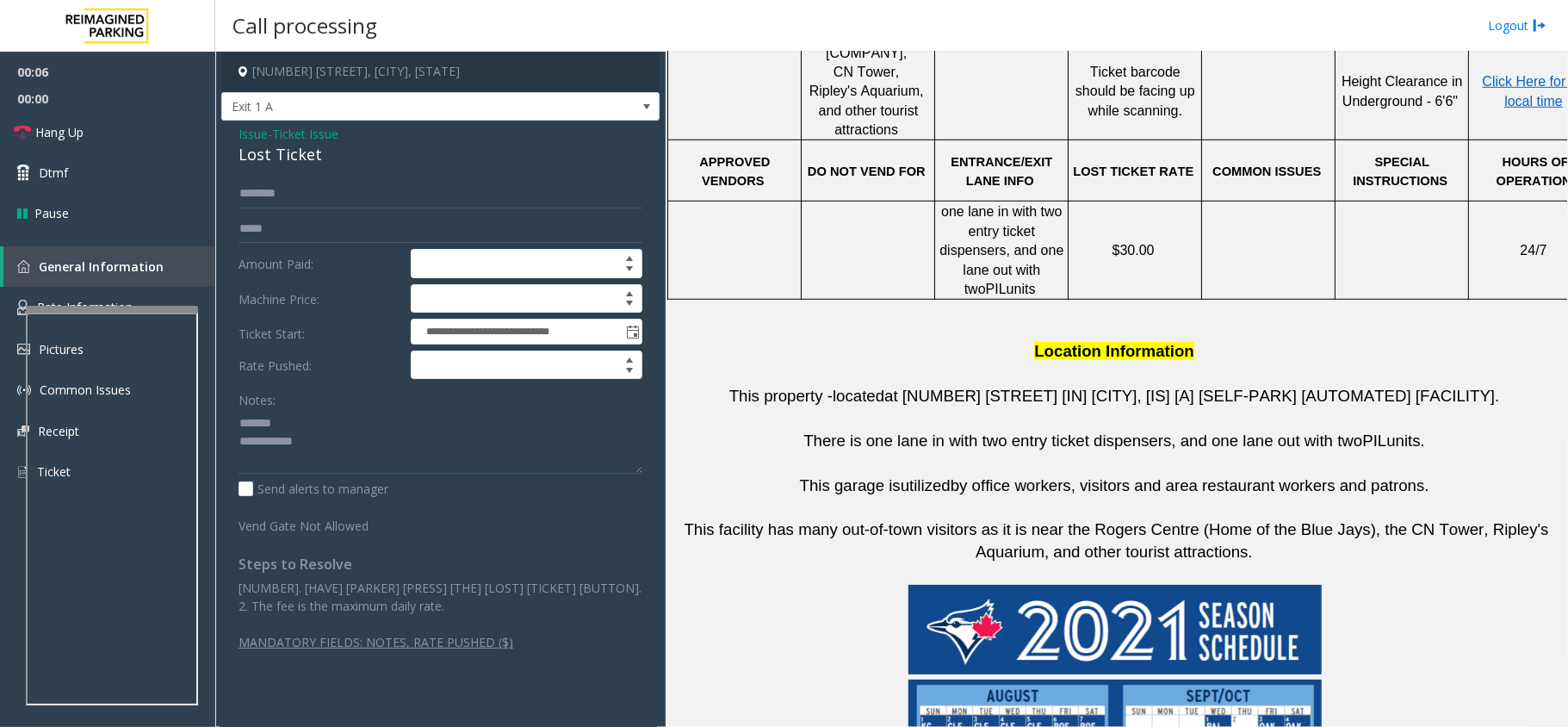 click on "Lost Ticket" 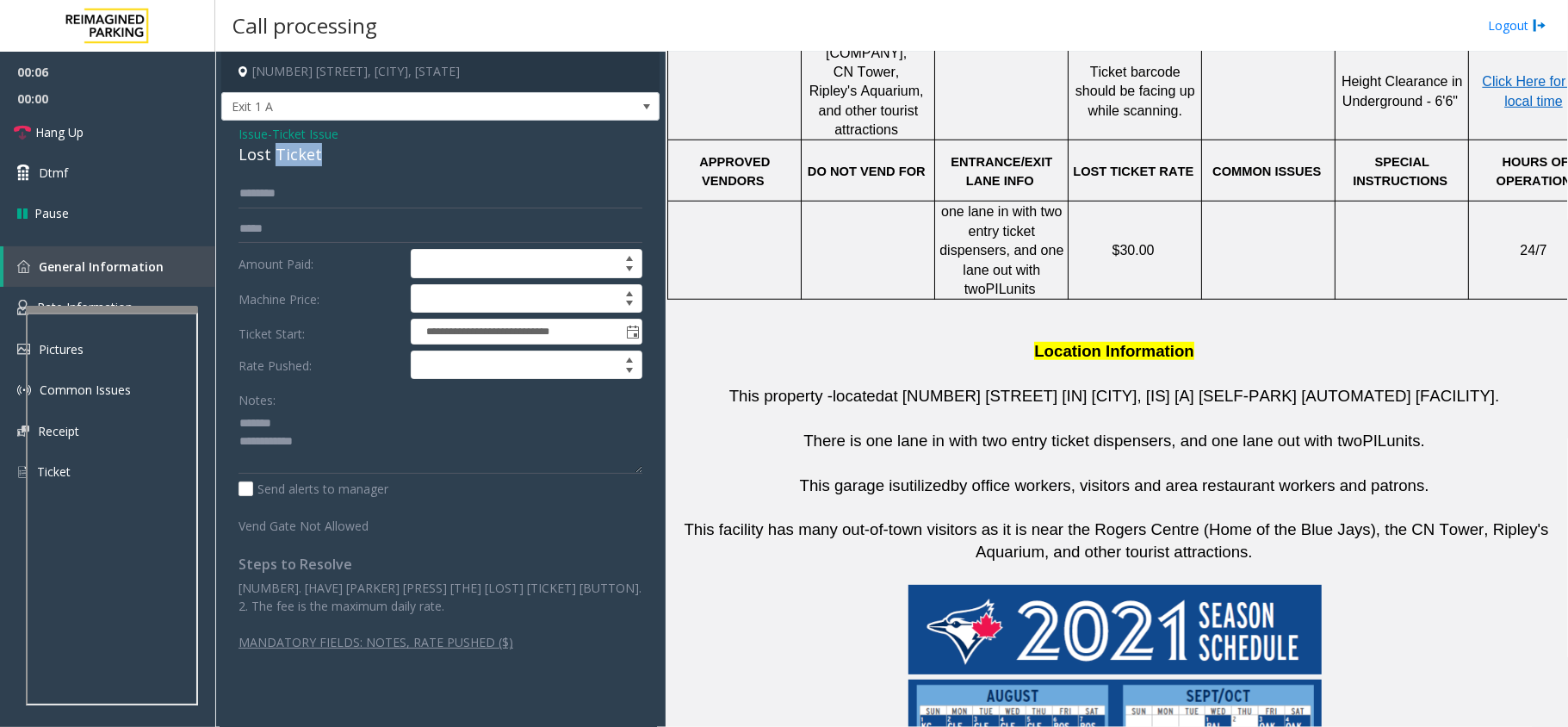 click on "Lost Ticket" 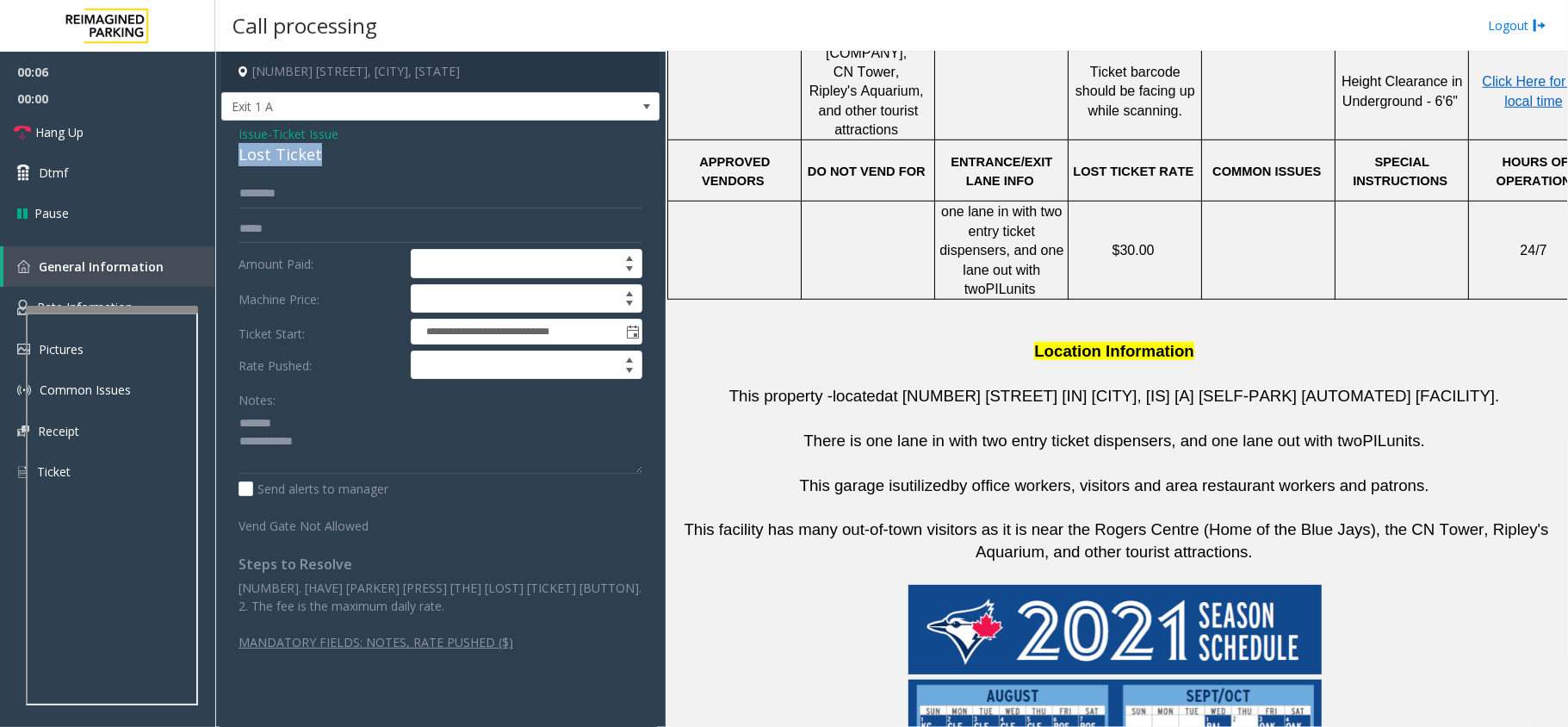 click on "Lost Ticket" 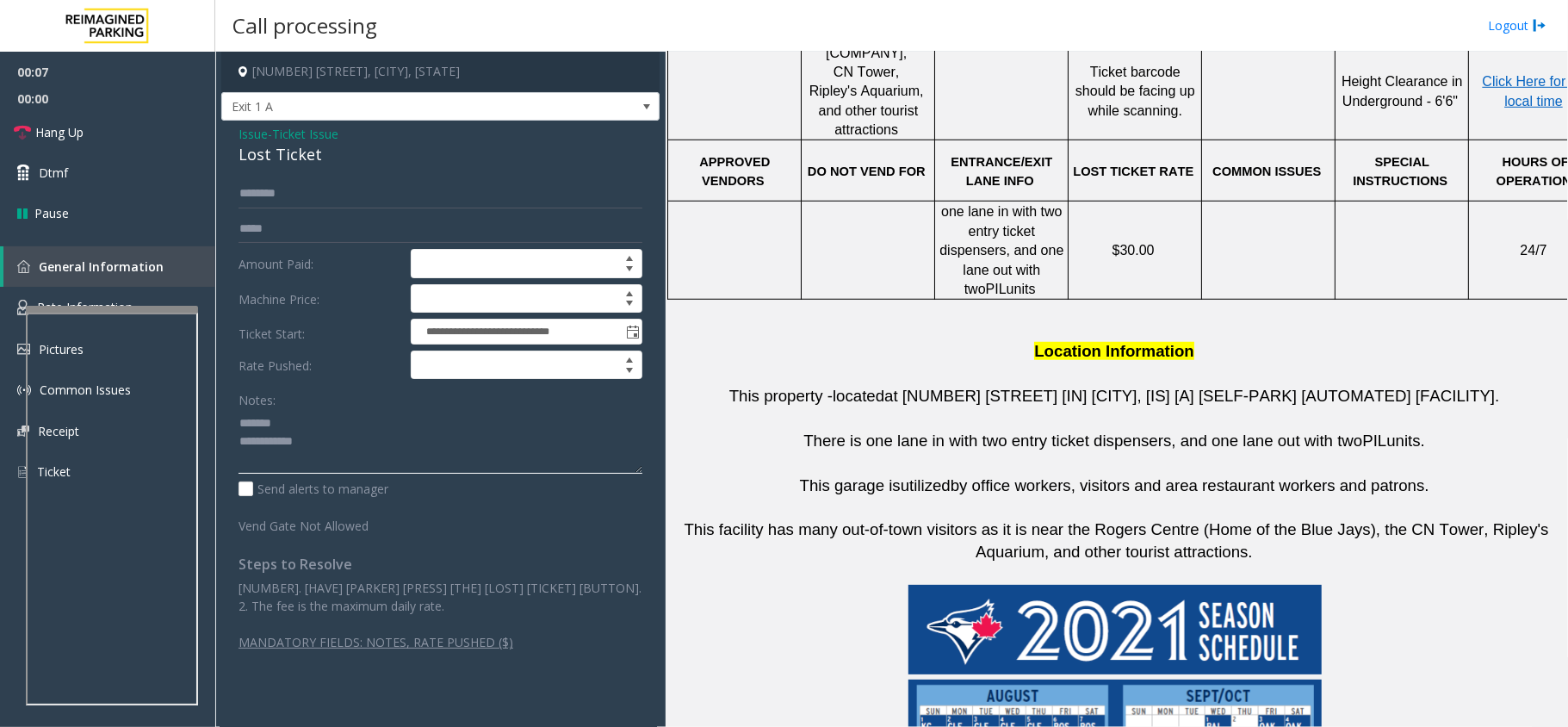 click 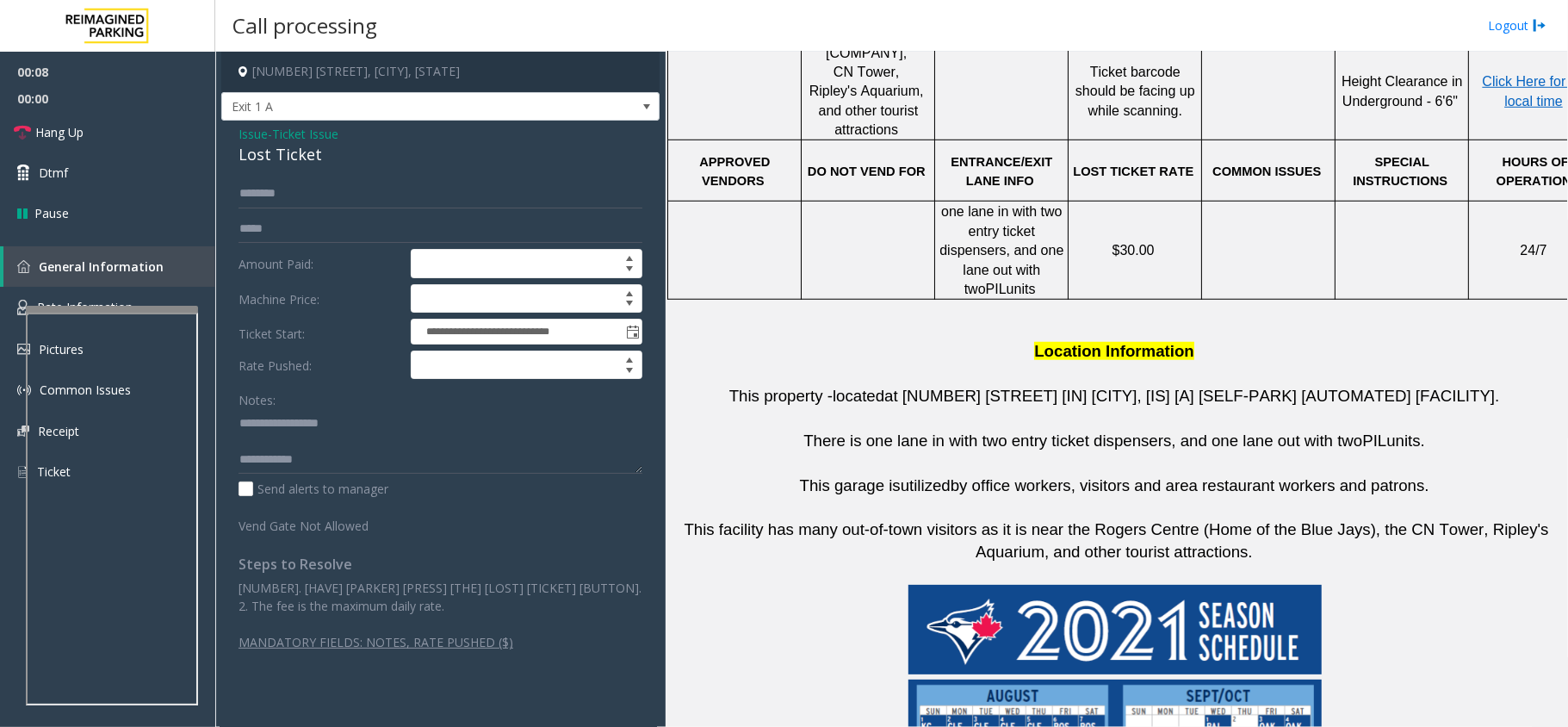click on "Send alerts to manager" 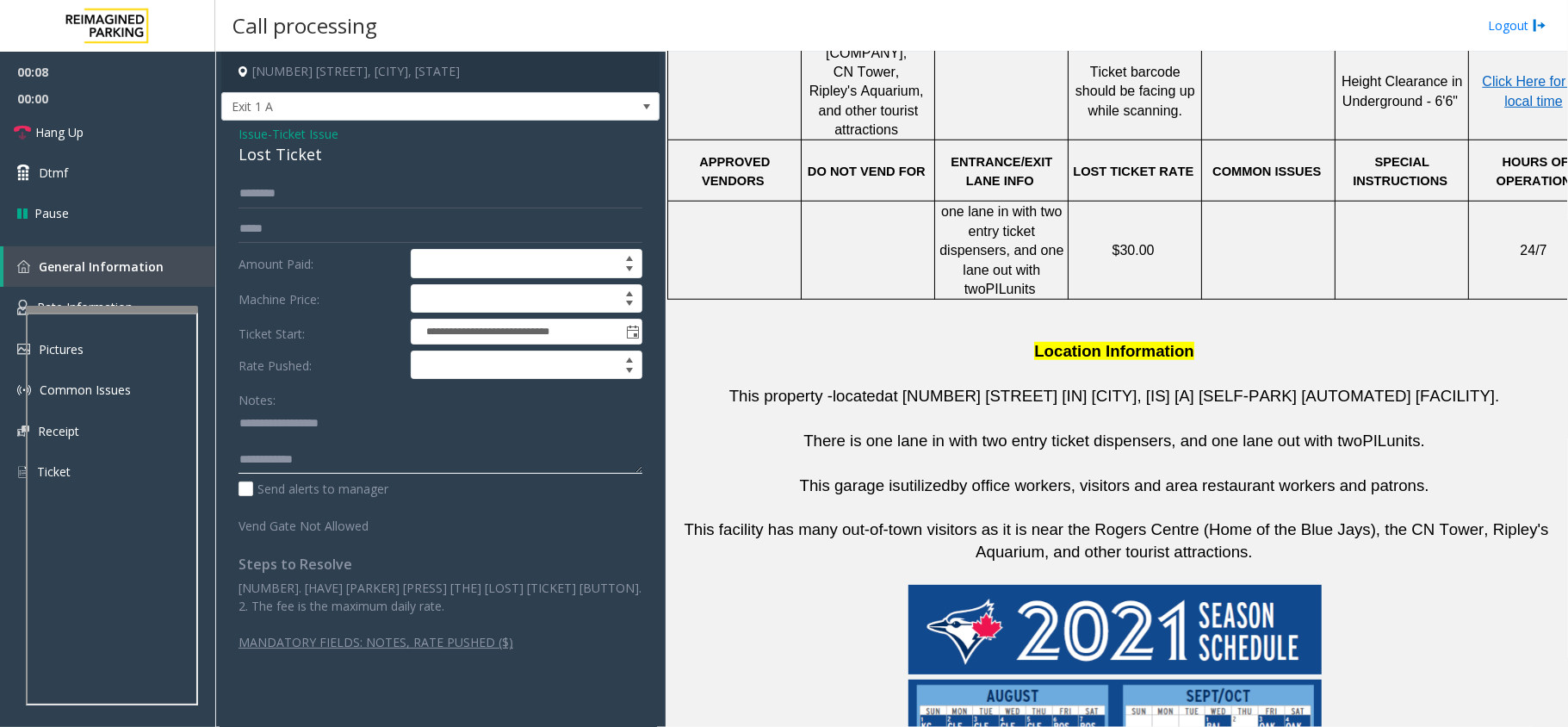 click 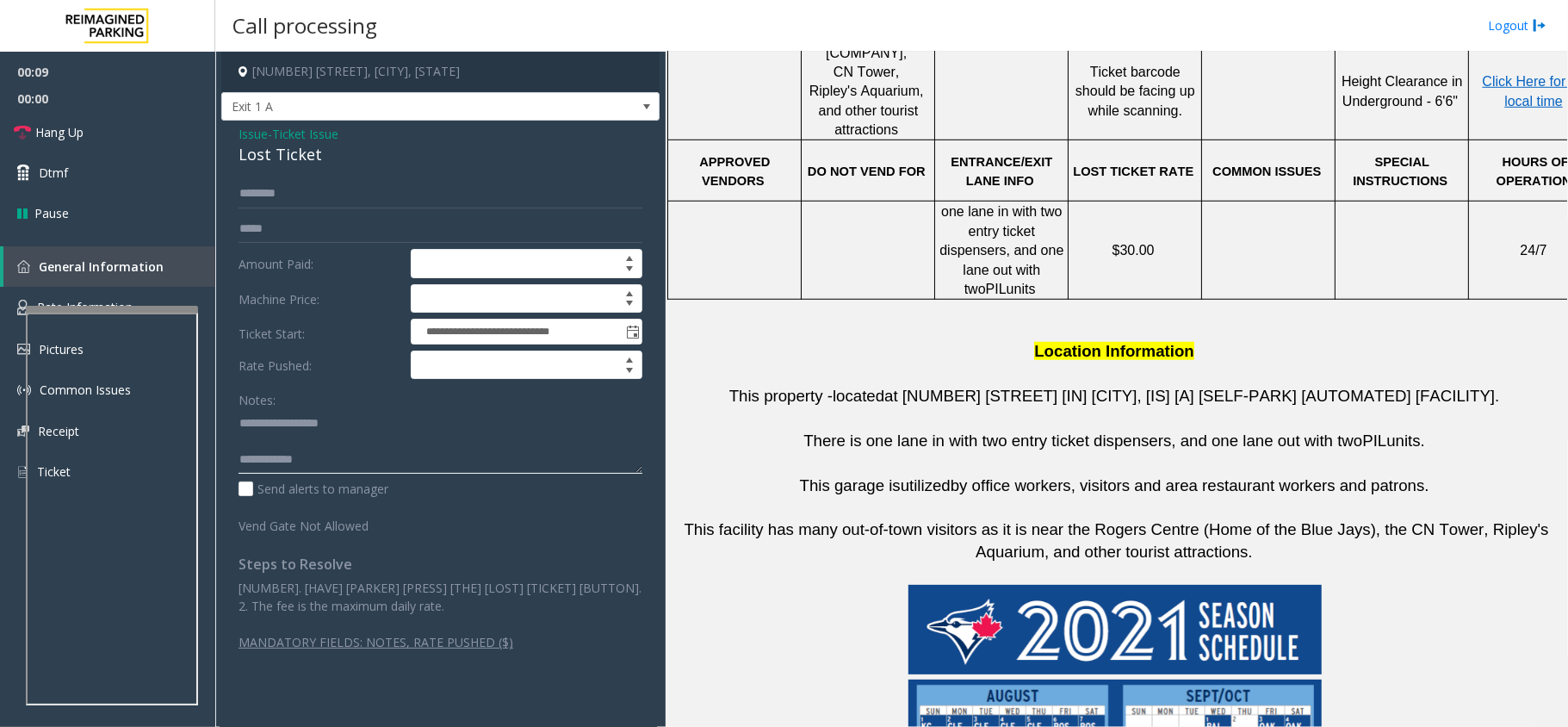 click 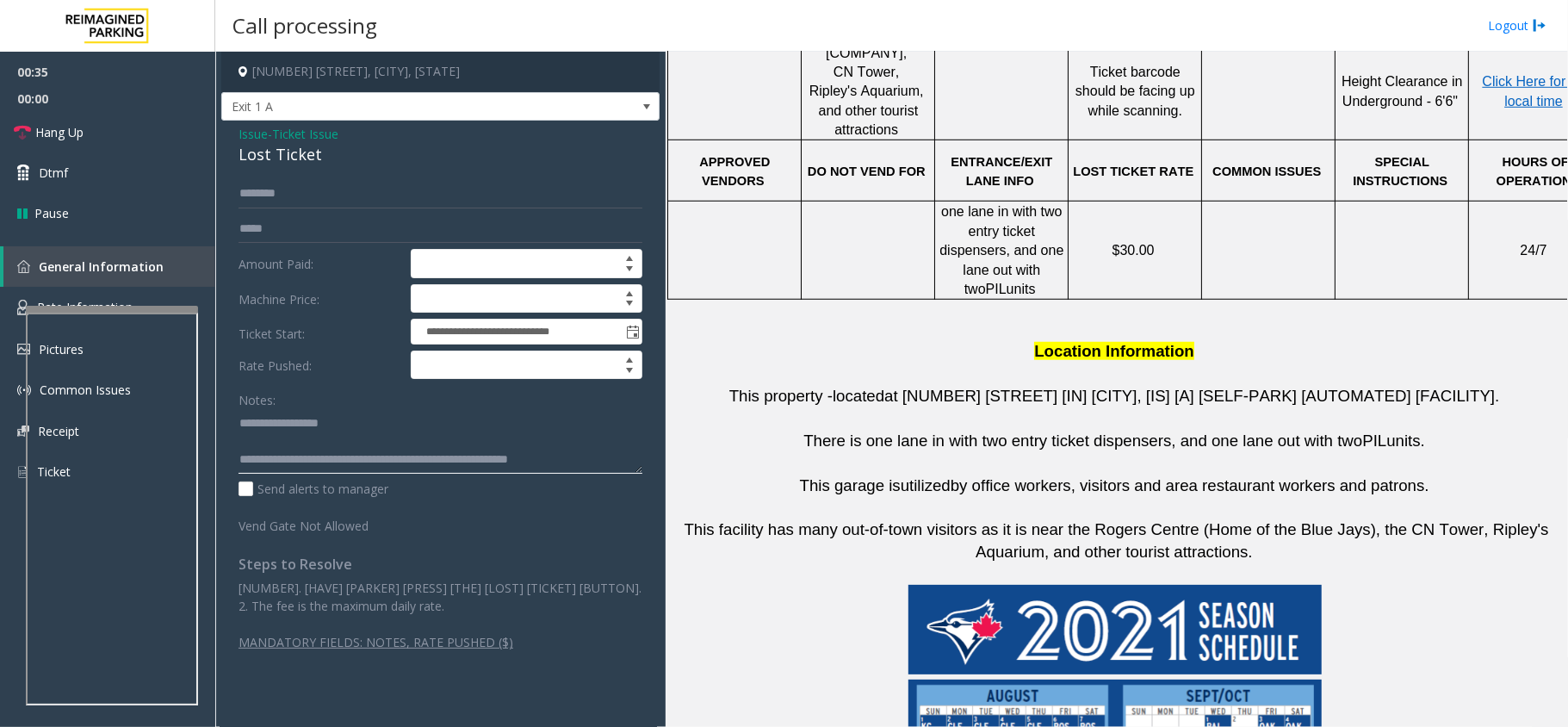 scroll, scrollTop: 12, scrollLeft: 0, axis: vertical 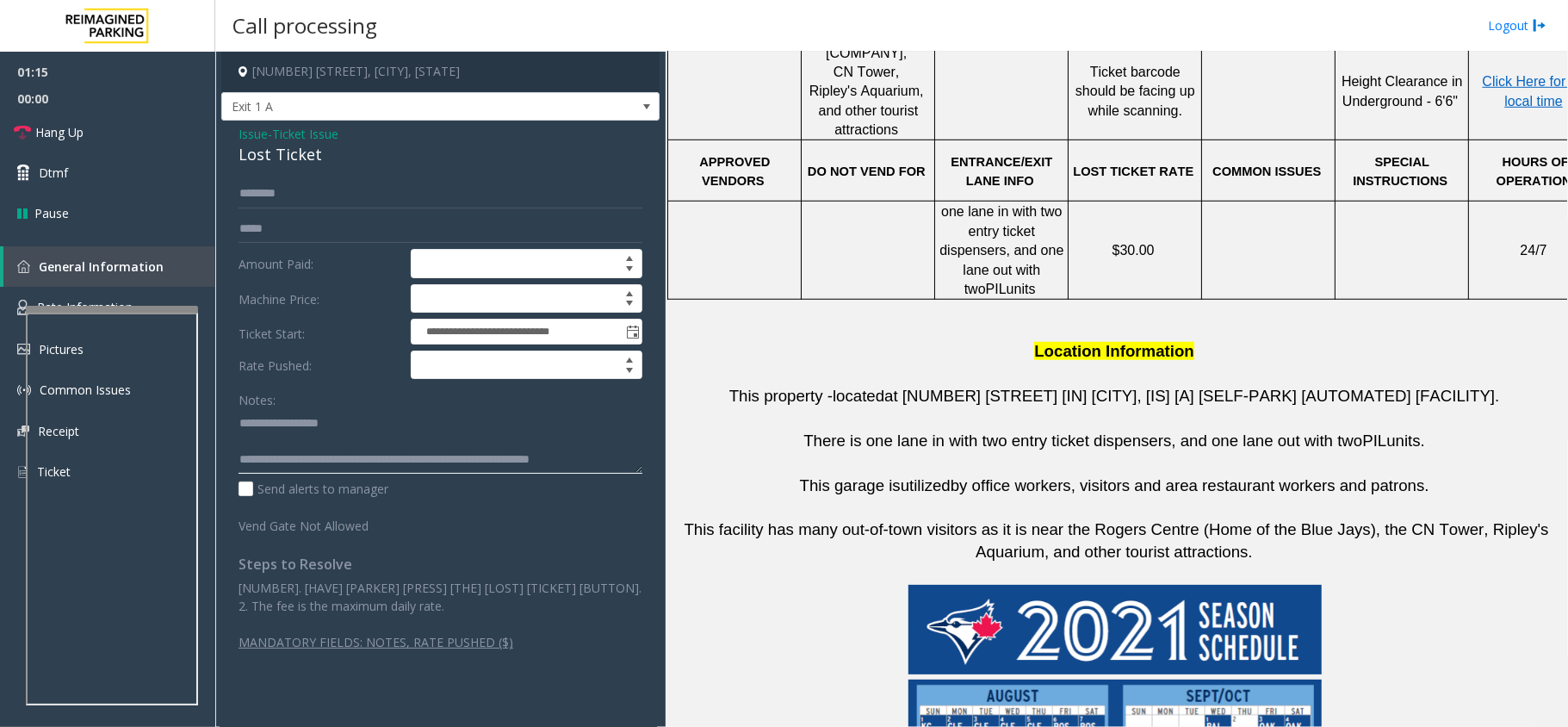 type on "**********" 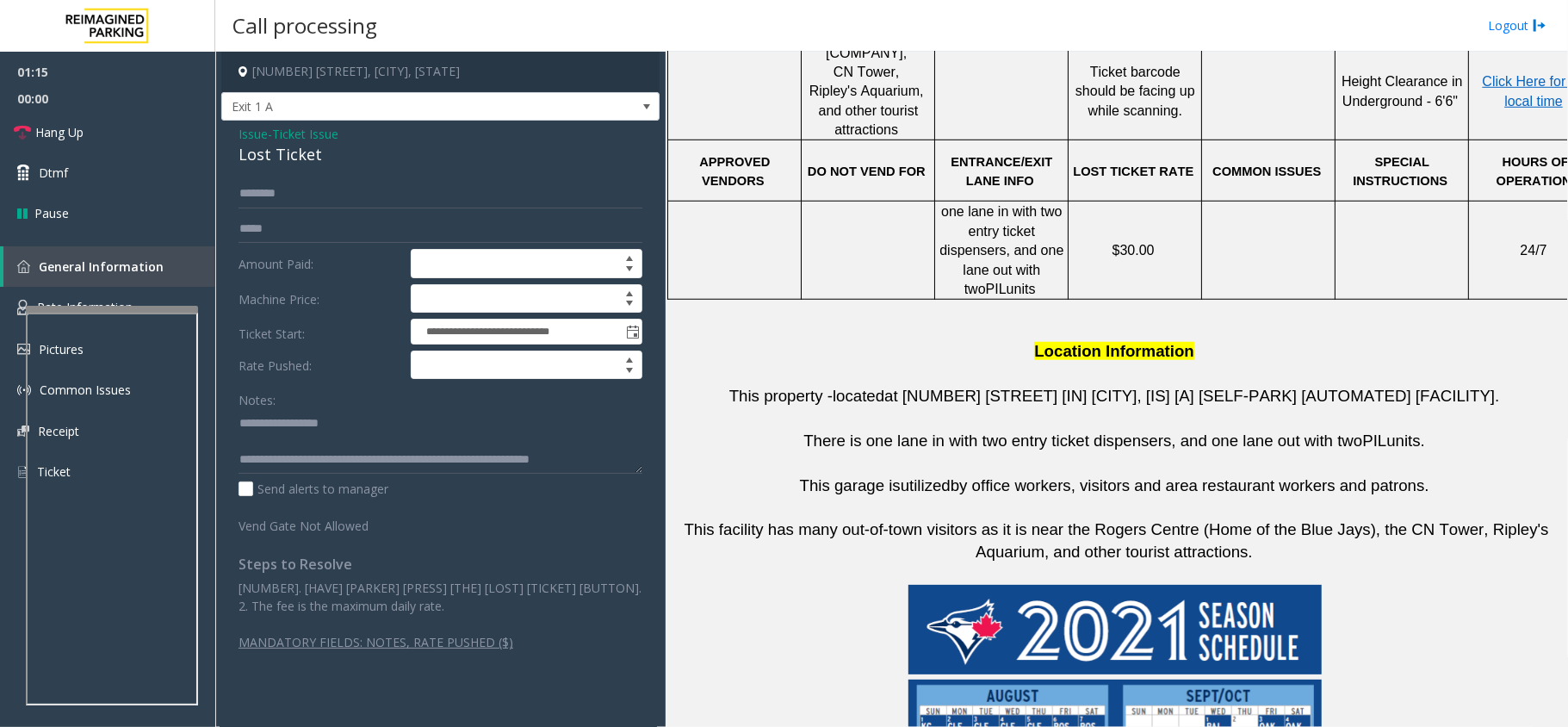 click on "1. Have Parker press the lost ticket button.
2. The fee is the maximum daily rate." 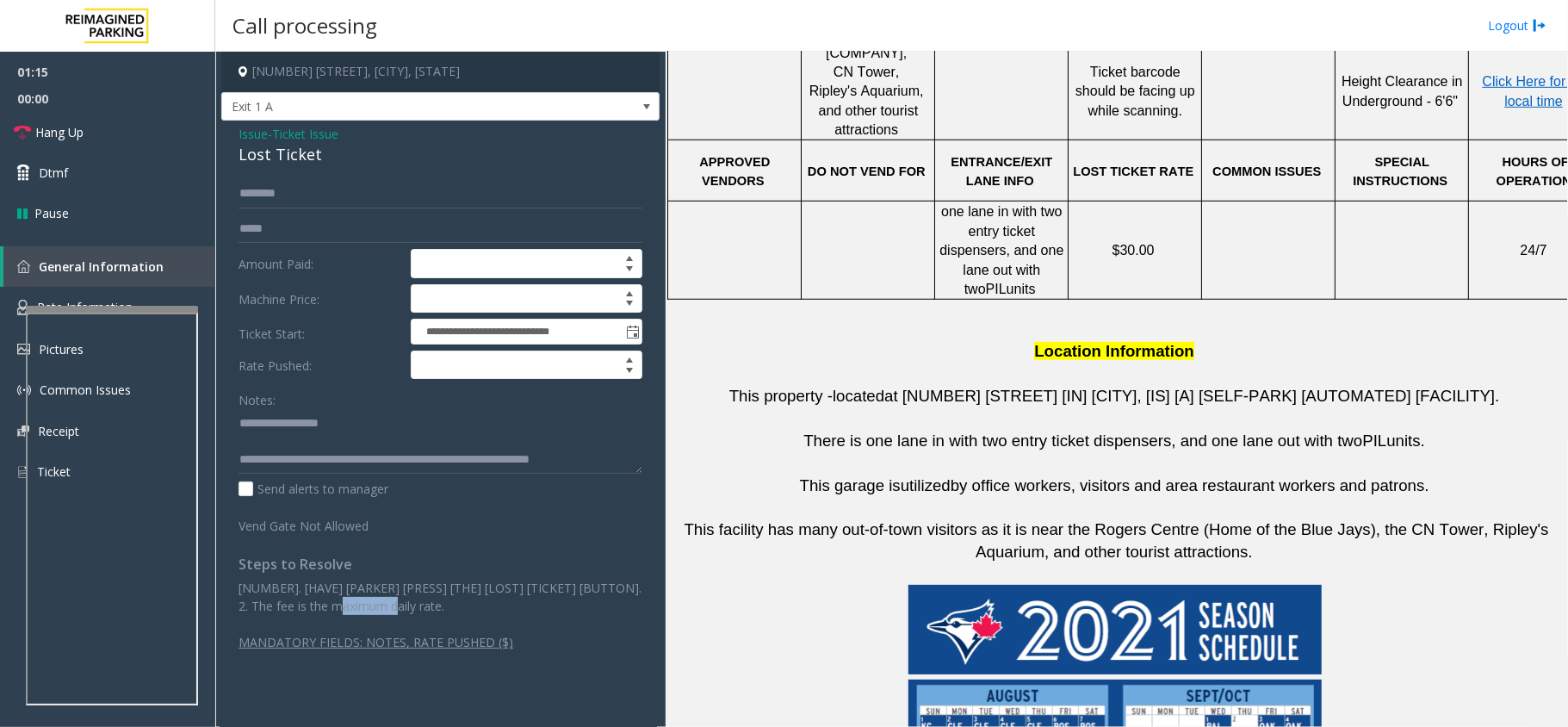 click on "1. Have Parker press the lost ticket button.
2. The fee is the maximum daily rate." 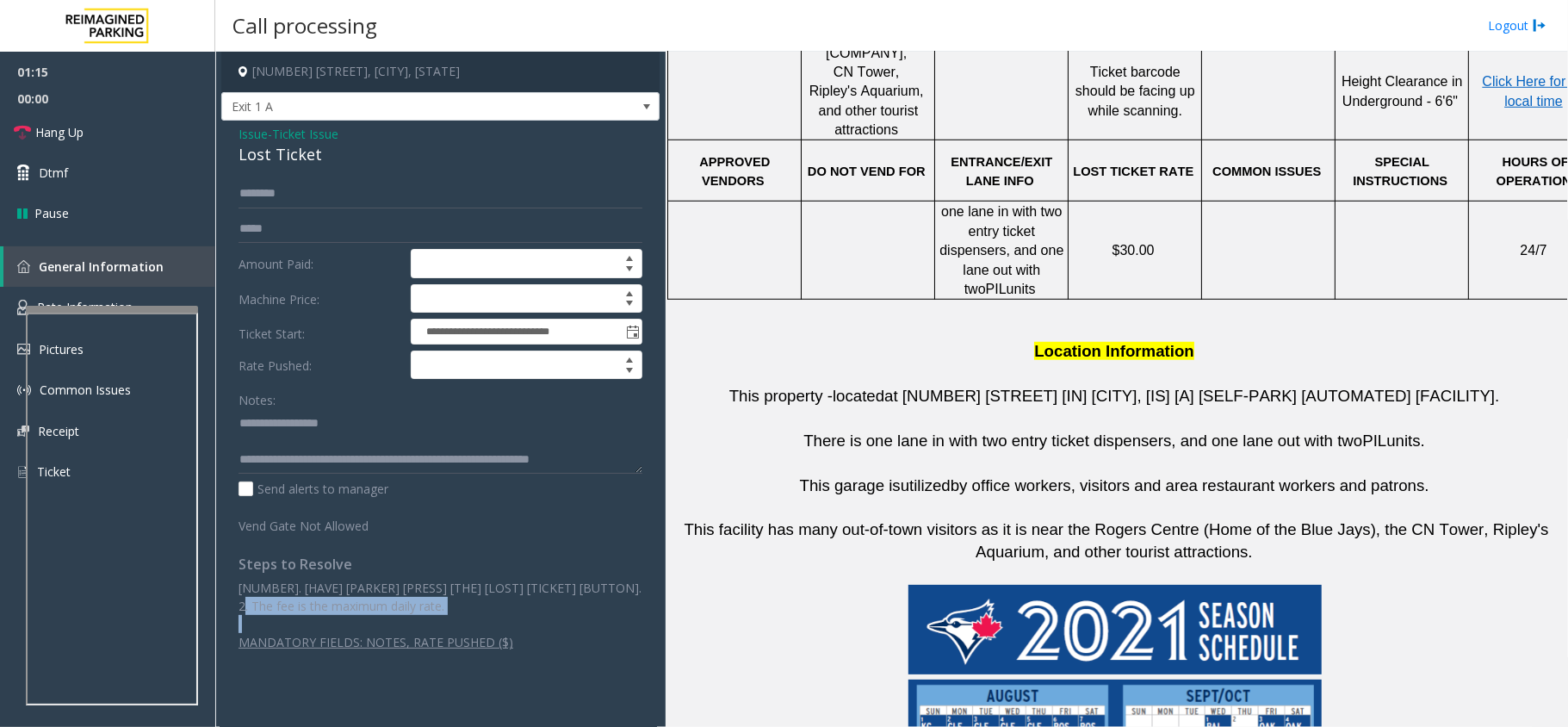 click on "1. Have Parker press the lost ticket button.
2. The fee is the maximum daily rate." 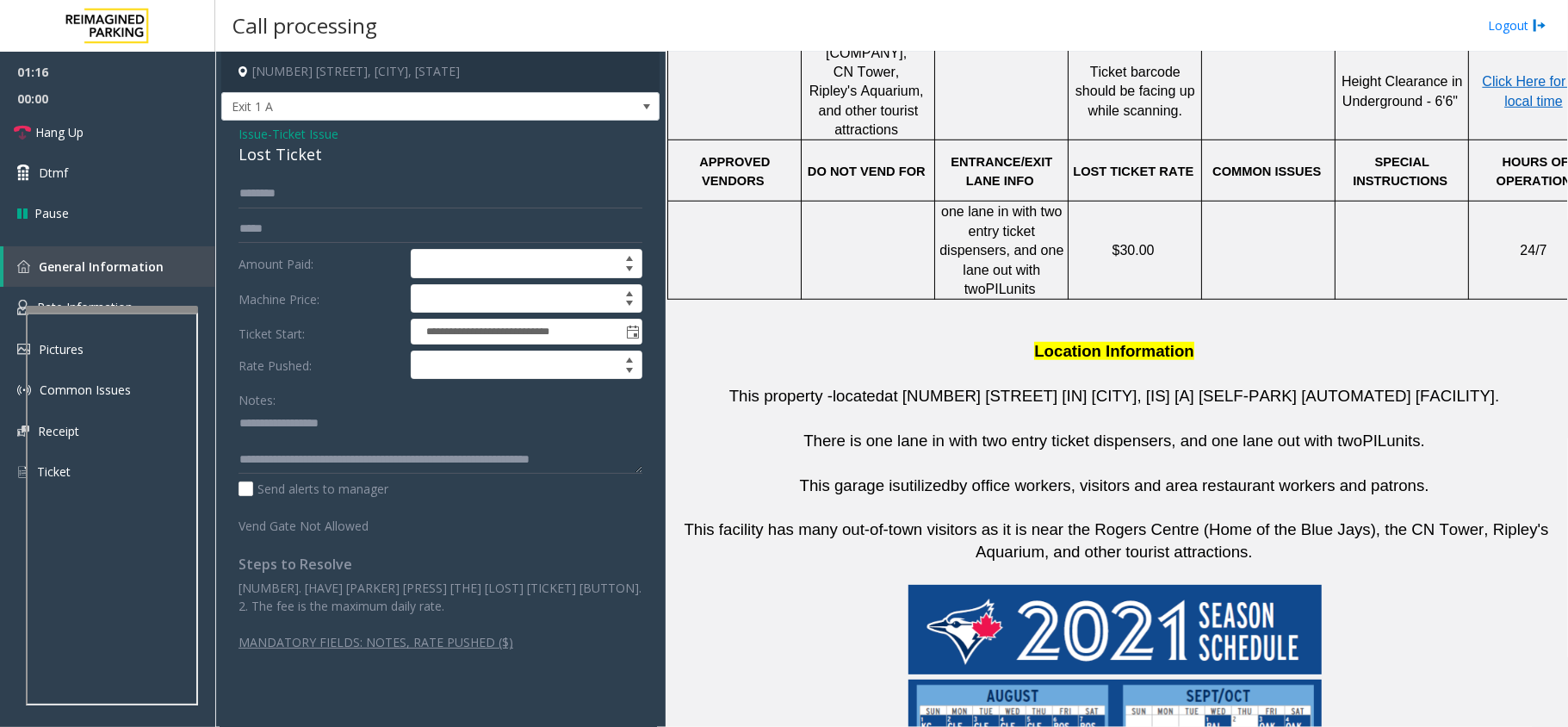 click on "1. Have Parker press the lost ticket button.
2. The fee is the maximum daily rate." 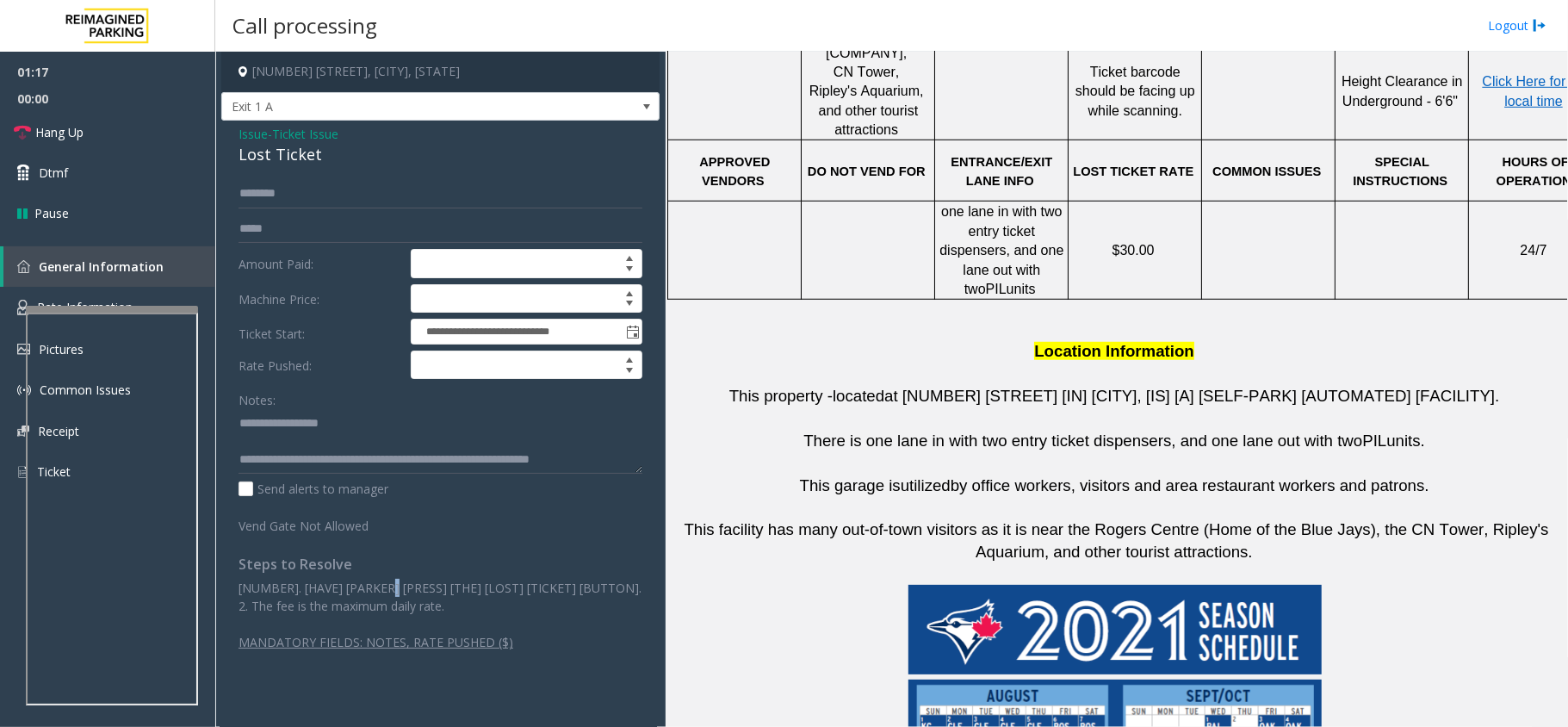 click on "1. Have Parker press the lost ticket button.
2. The fee is the maximum daily rate." 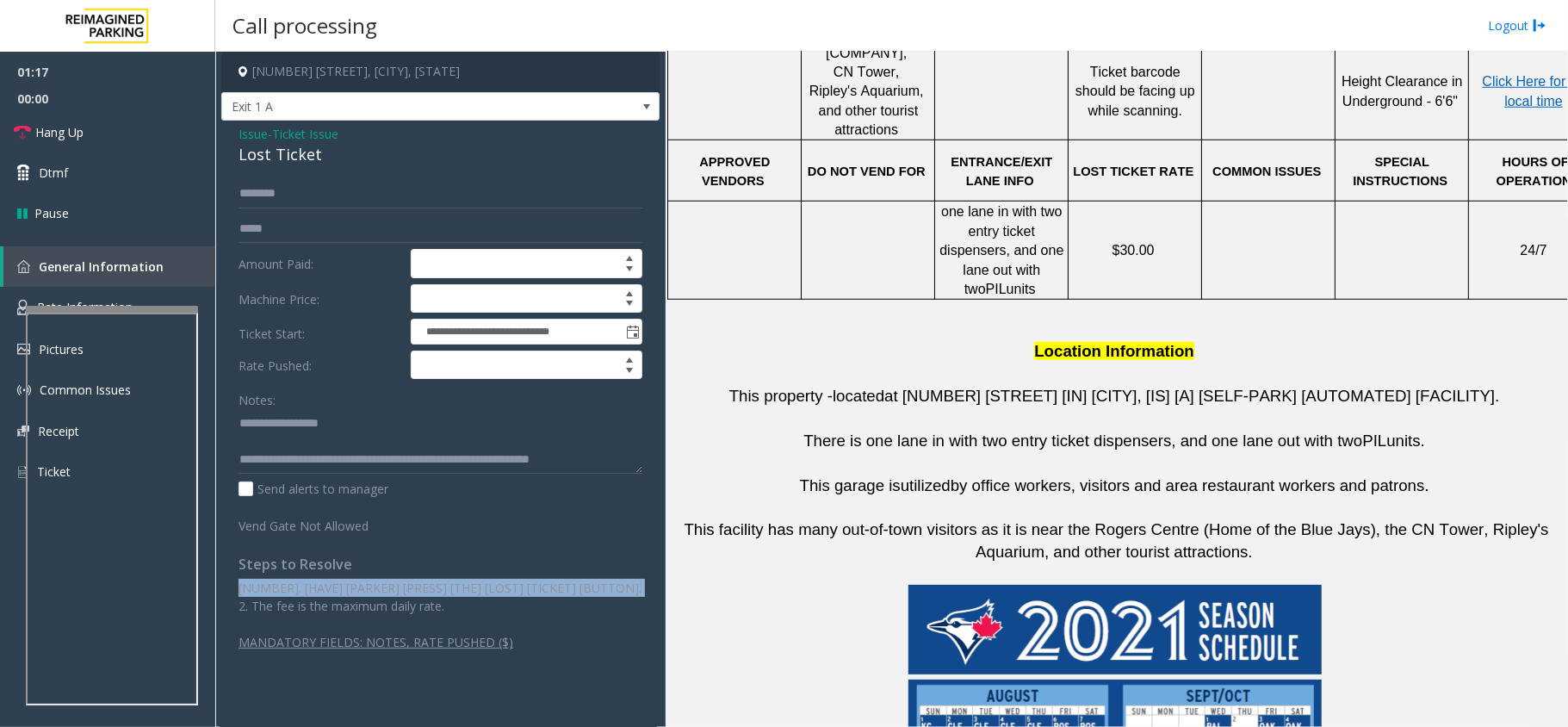 click on "1. Have Parker press the lost ticket button.
2. The fee is the maximum daily rate." 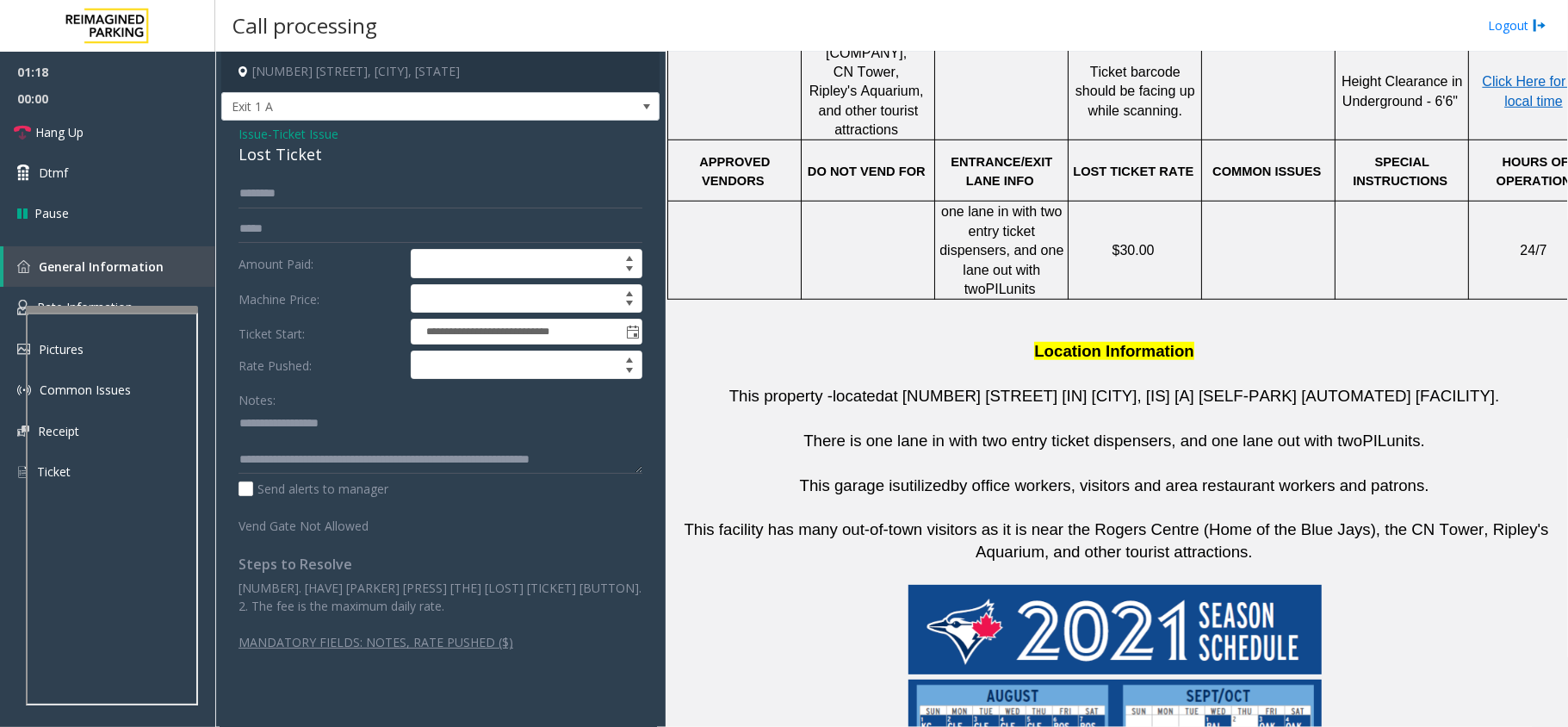 click 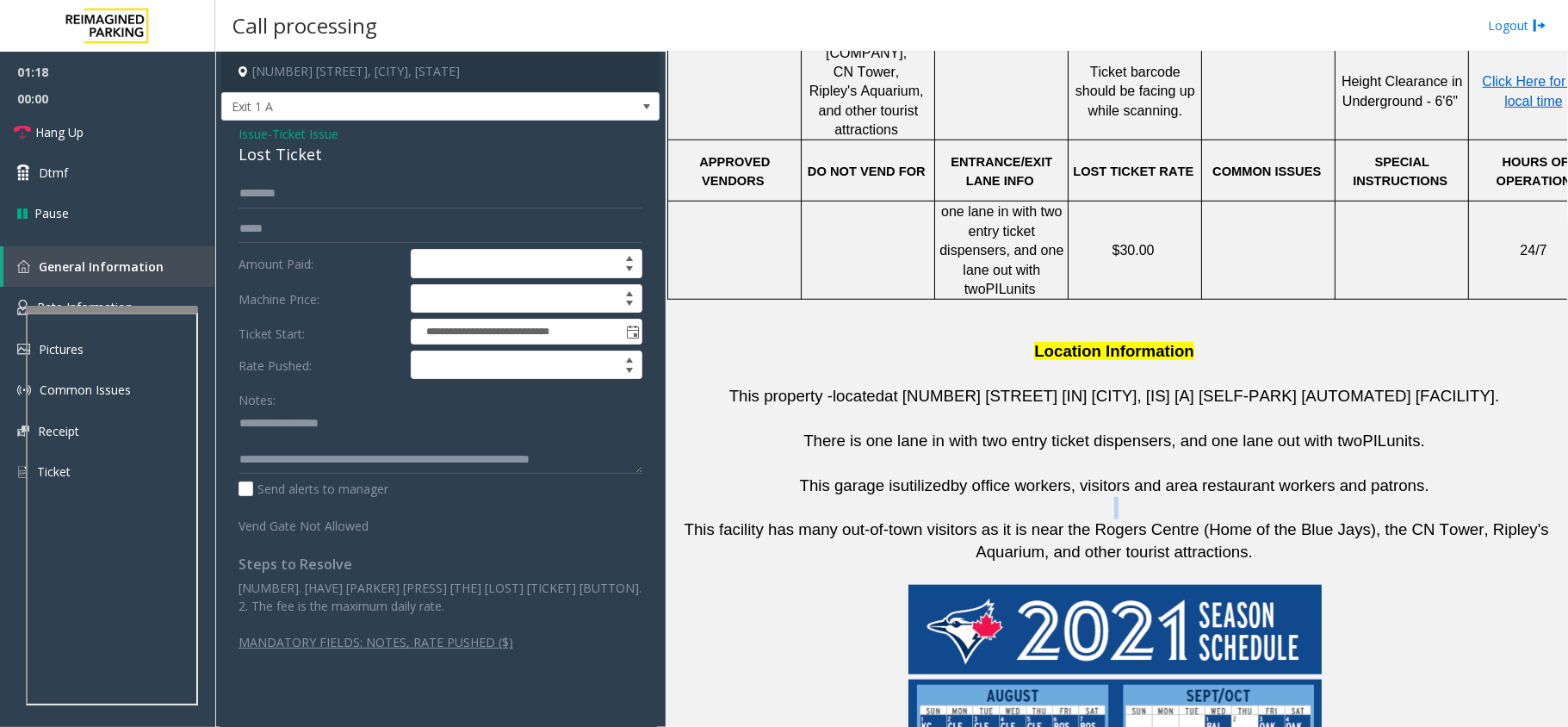 click 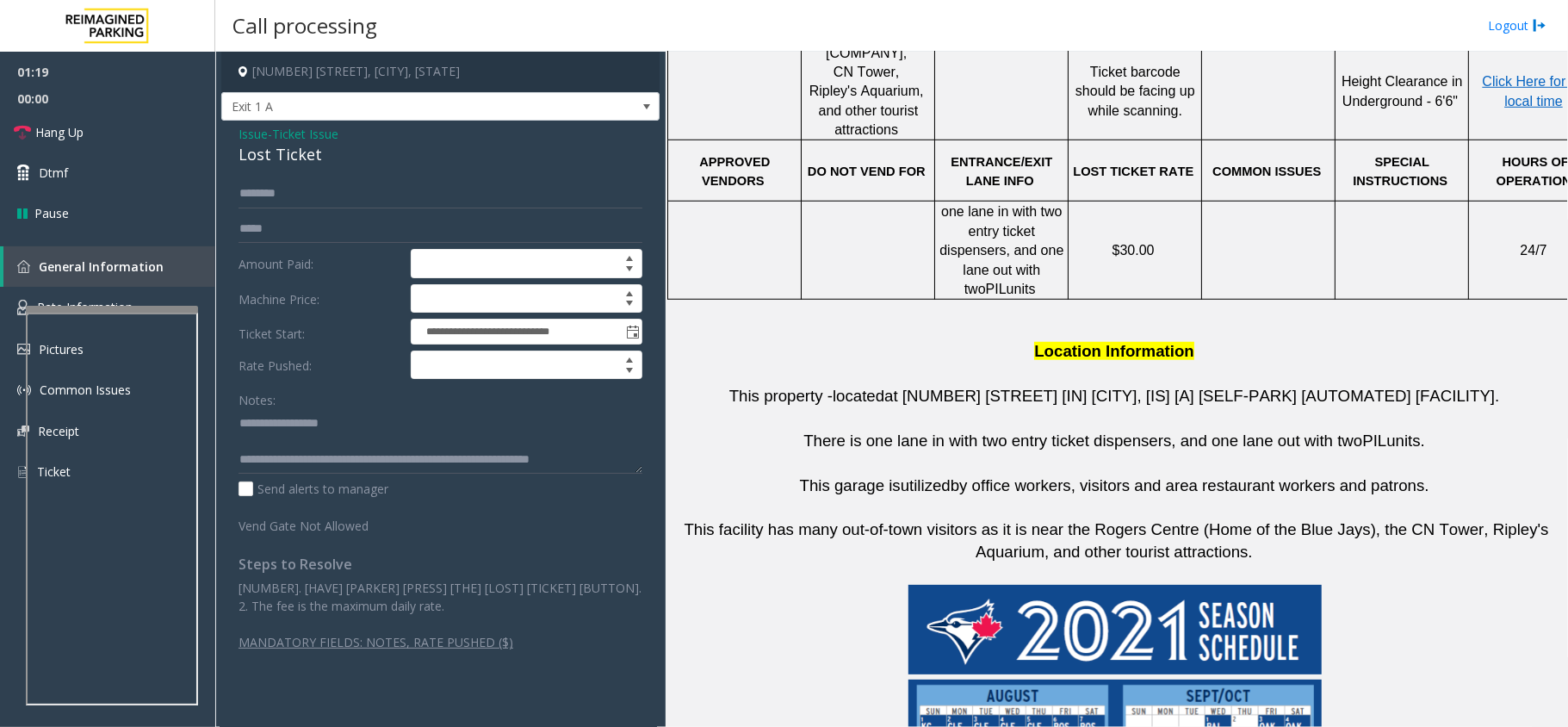 click on "This facility has many out-of-town visitors as it is near the Rogers Centre (Home of the Blue Jays), the CN Tower, Ripley's Aquarium, and other tourist attractions." 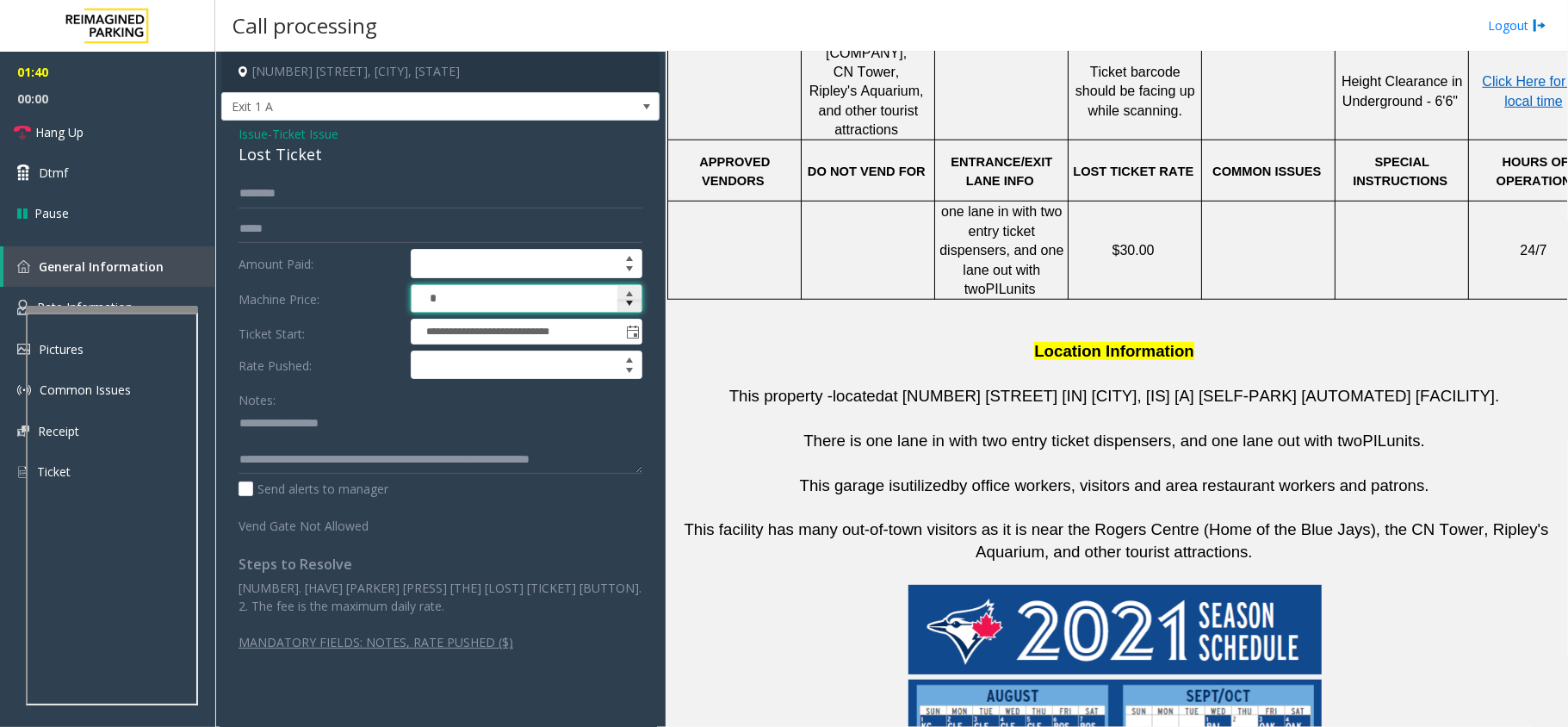 click 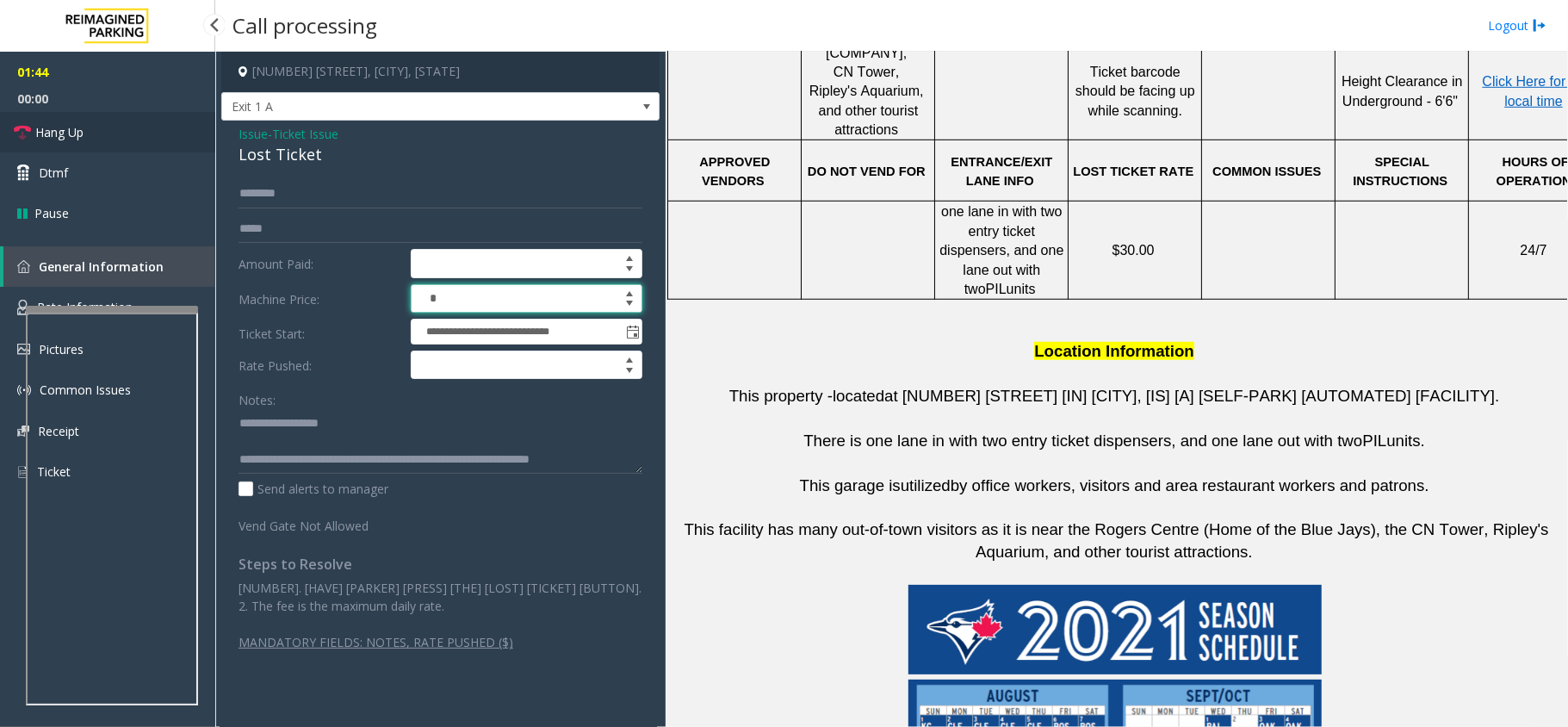 type on "****" 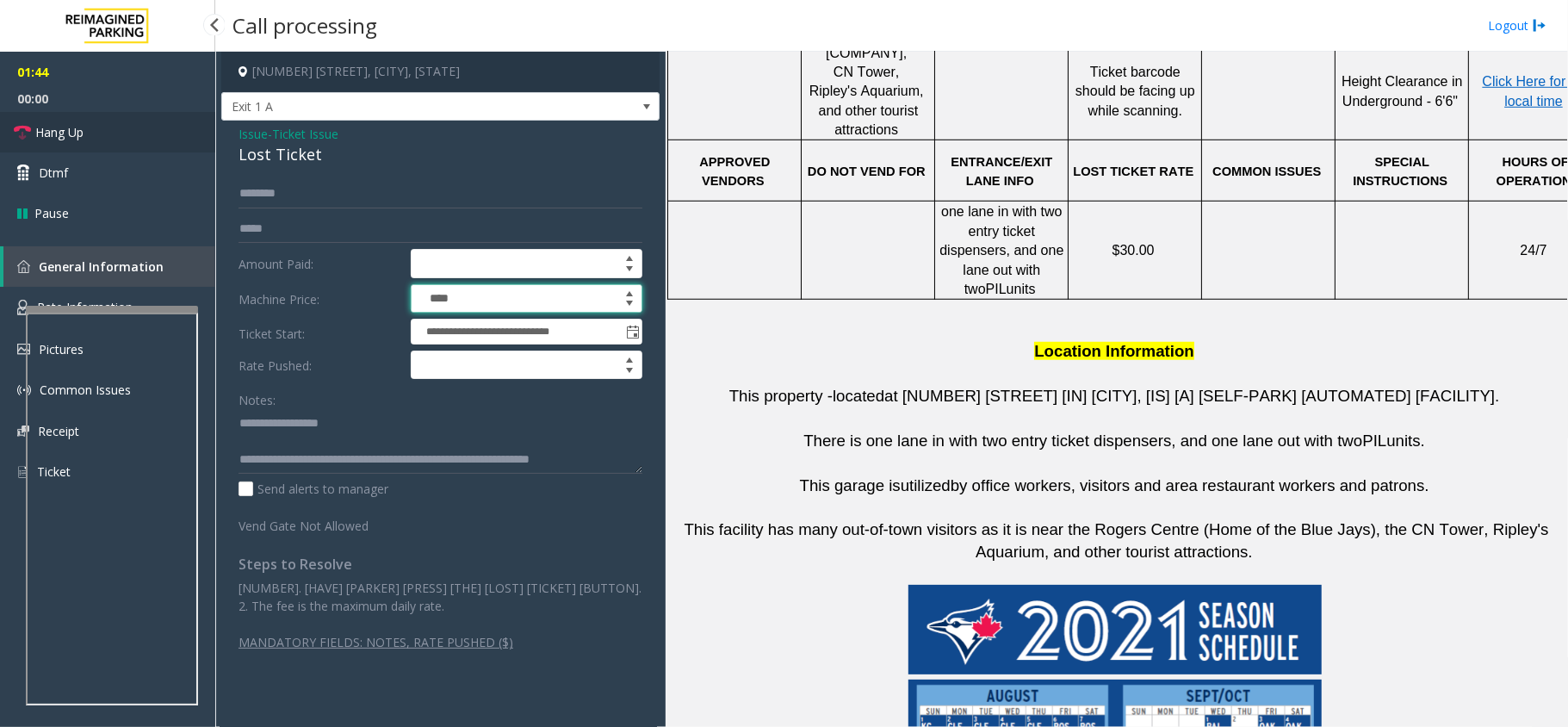 click on "Hang Up" at bounding box center (108, 132) 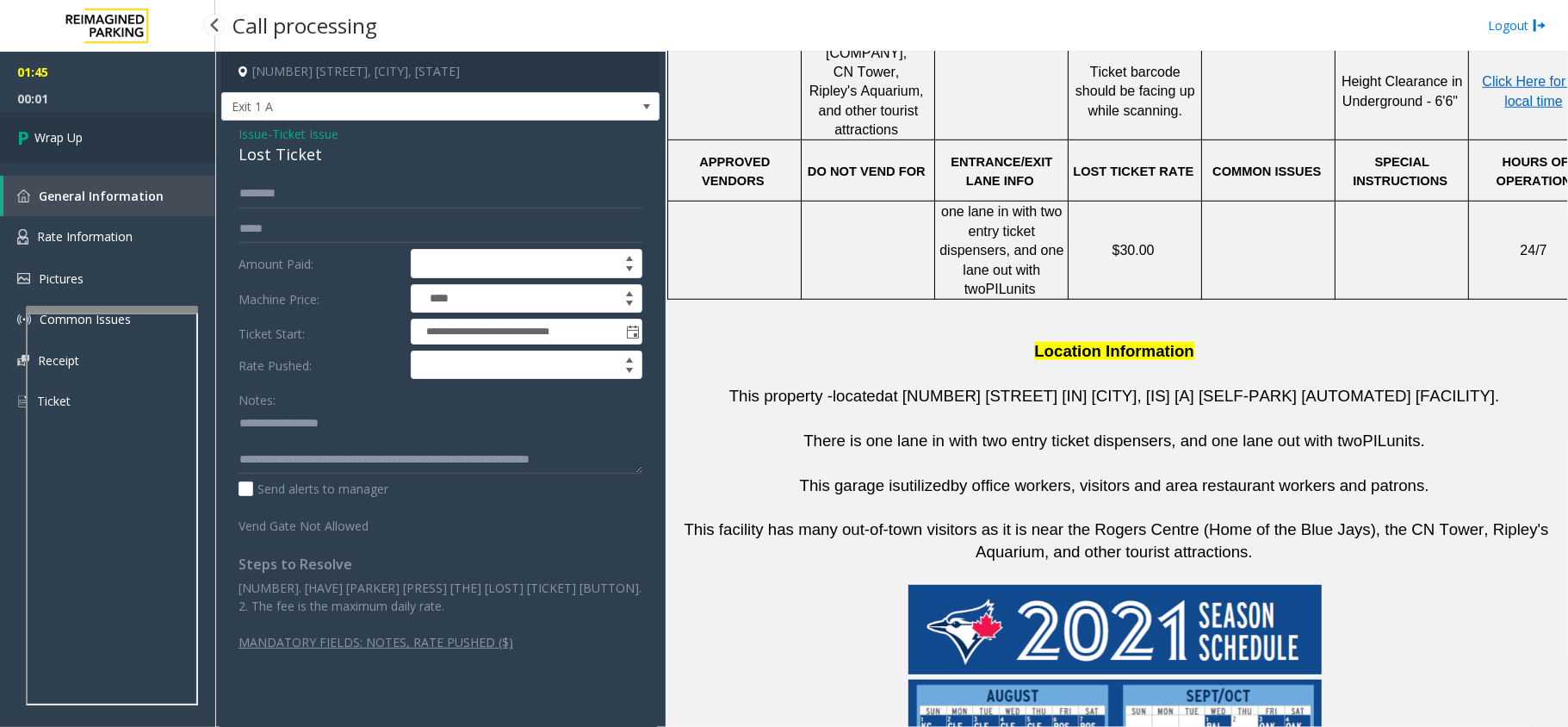 click on "Wrap Up" at bounding box center [108, 137] 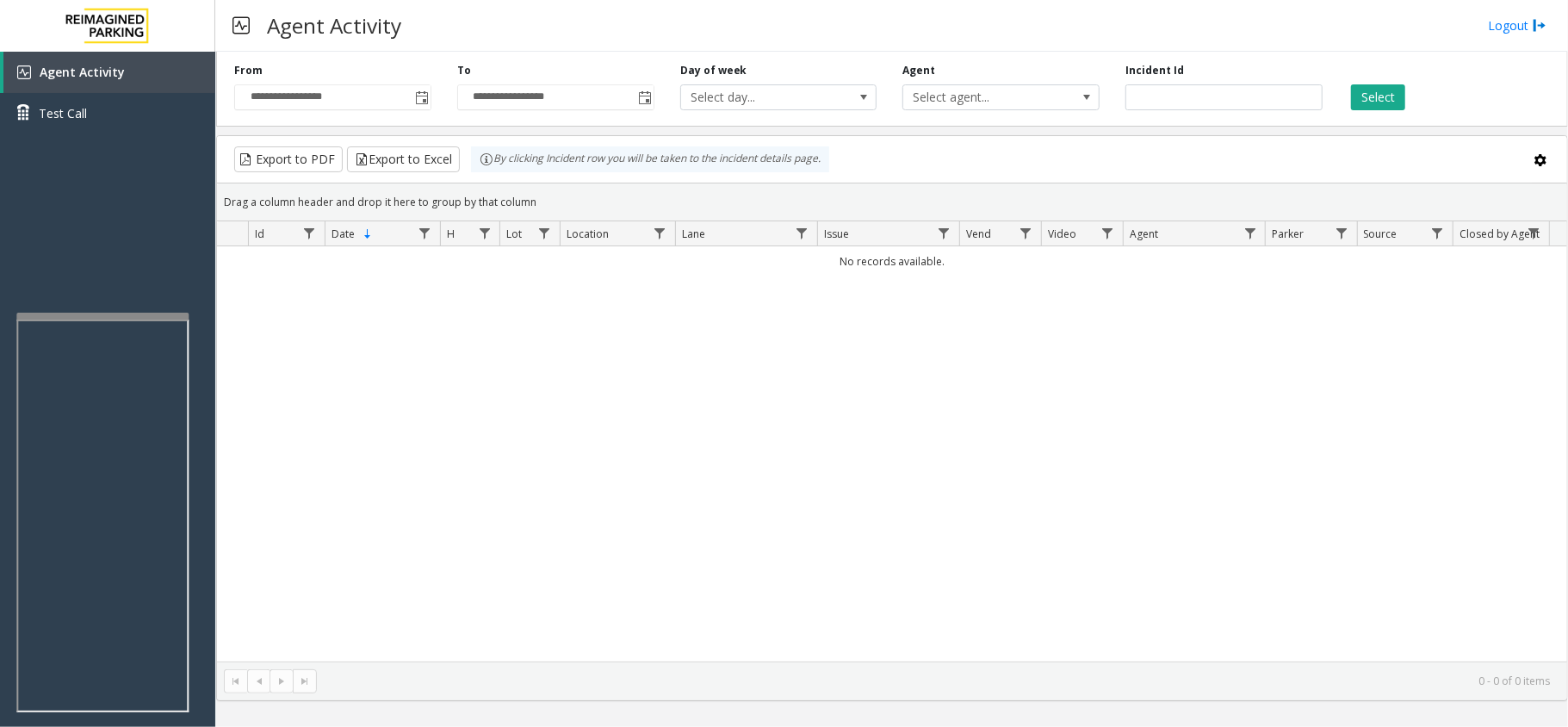 click at bounding box center (102, 316) 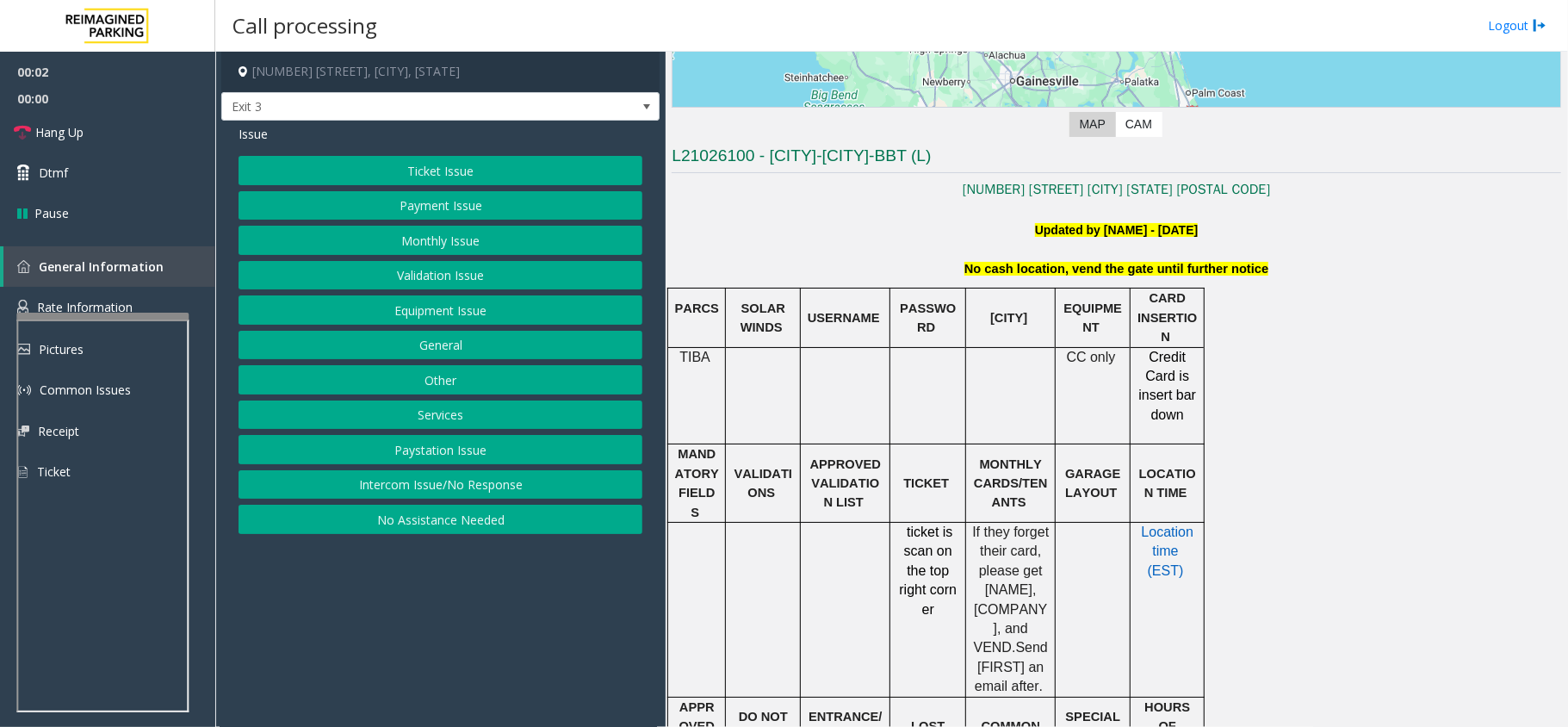 scroll, scrollTop: 459, scrollLeft: 0, axis: vertical 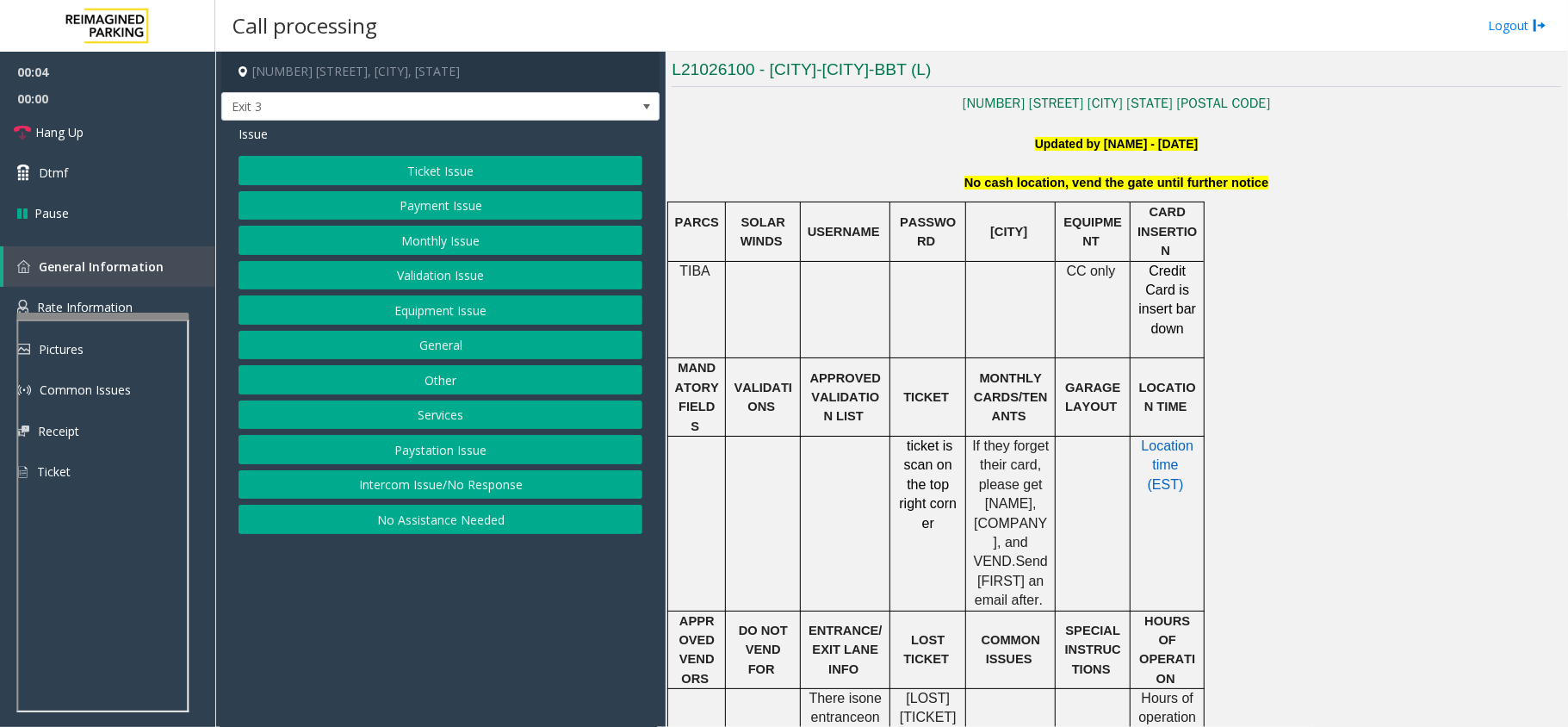 click on "Monthly Issue" 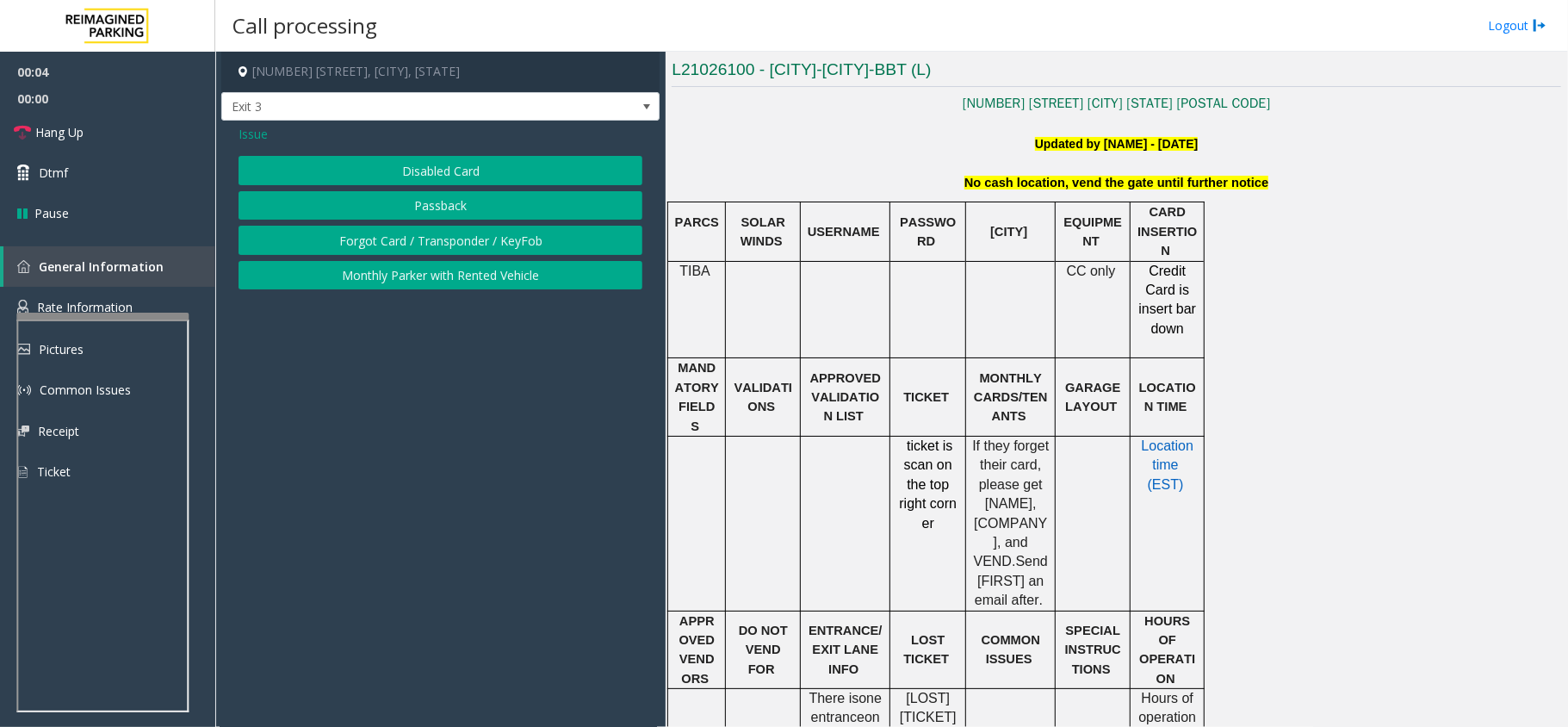 click on "Disabled Card" 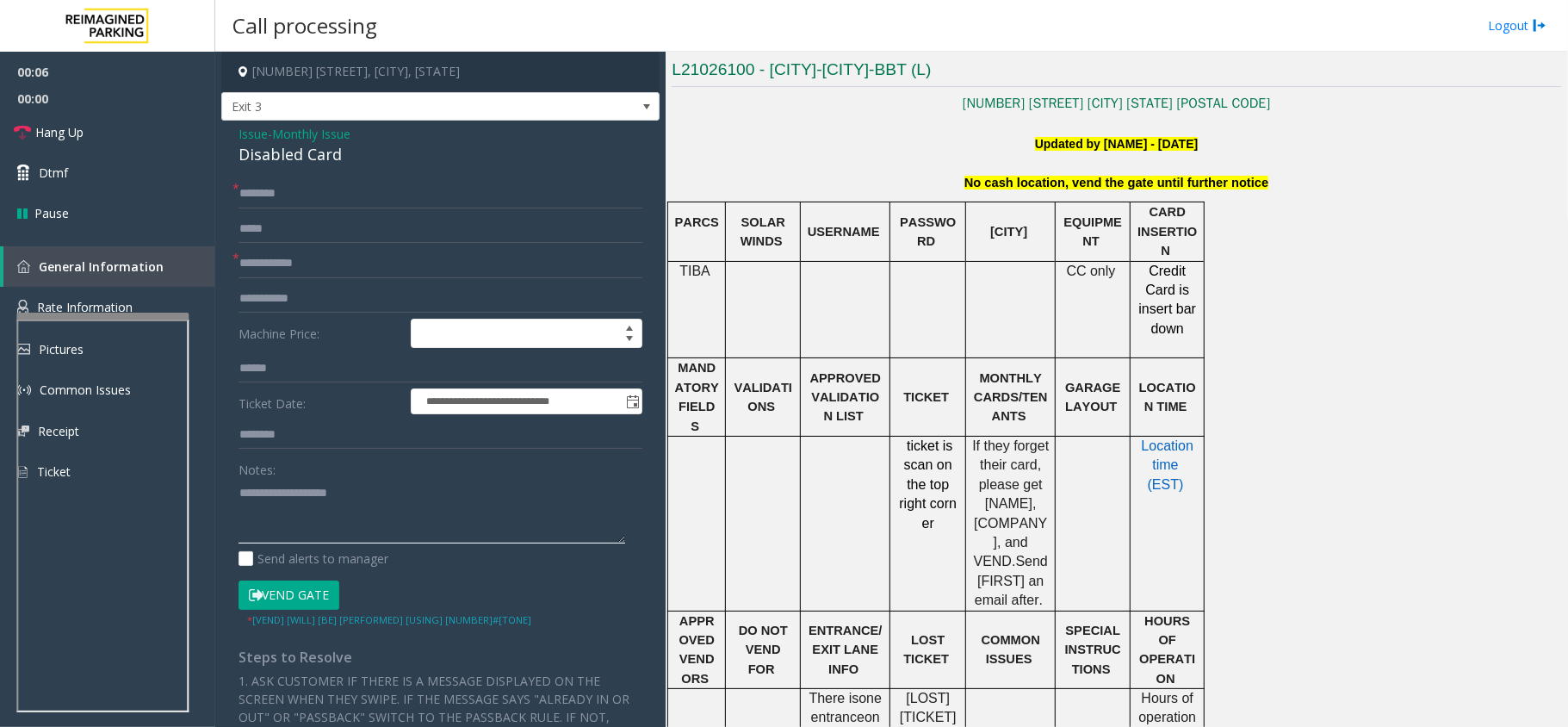 paste on "**********" 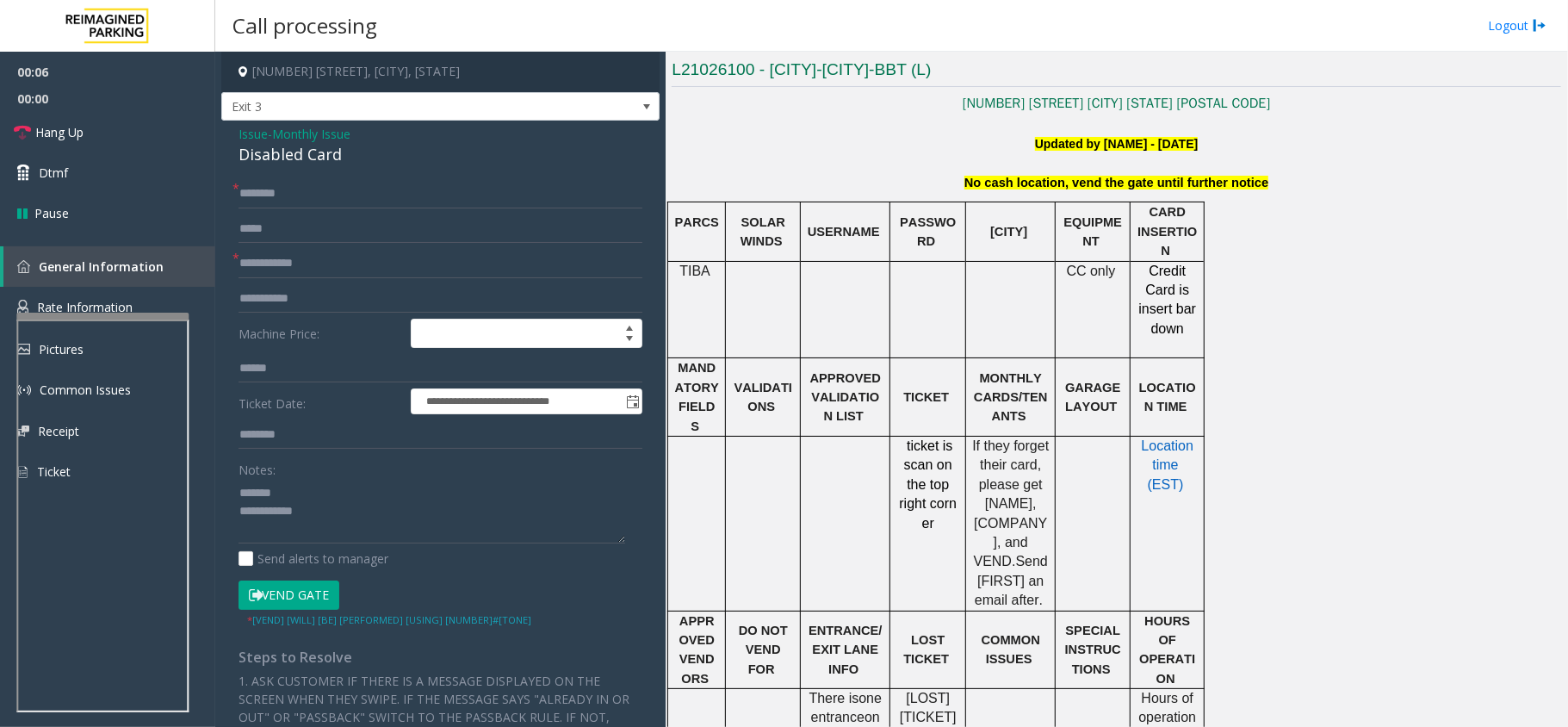 click on "Disabled Card" 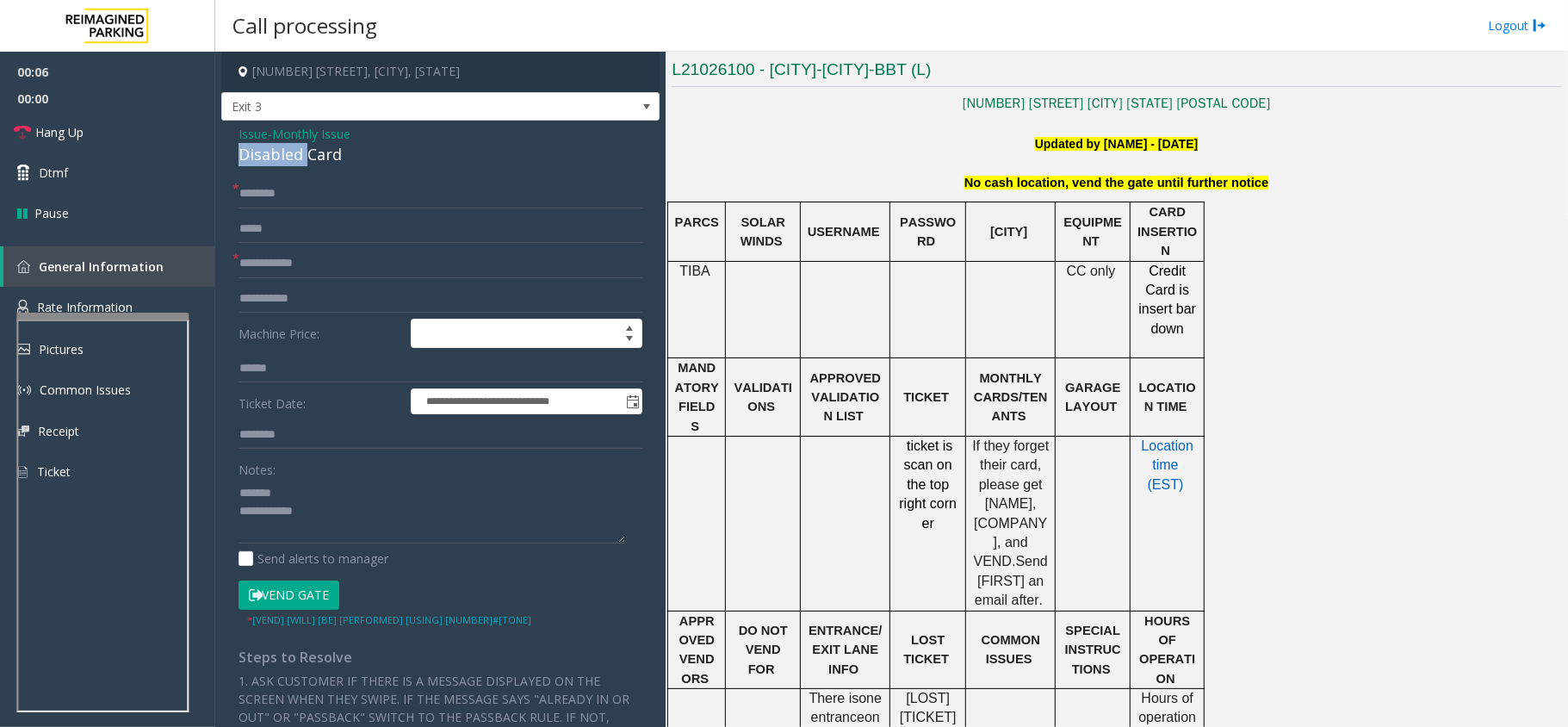 click on "Disabled Card" 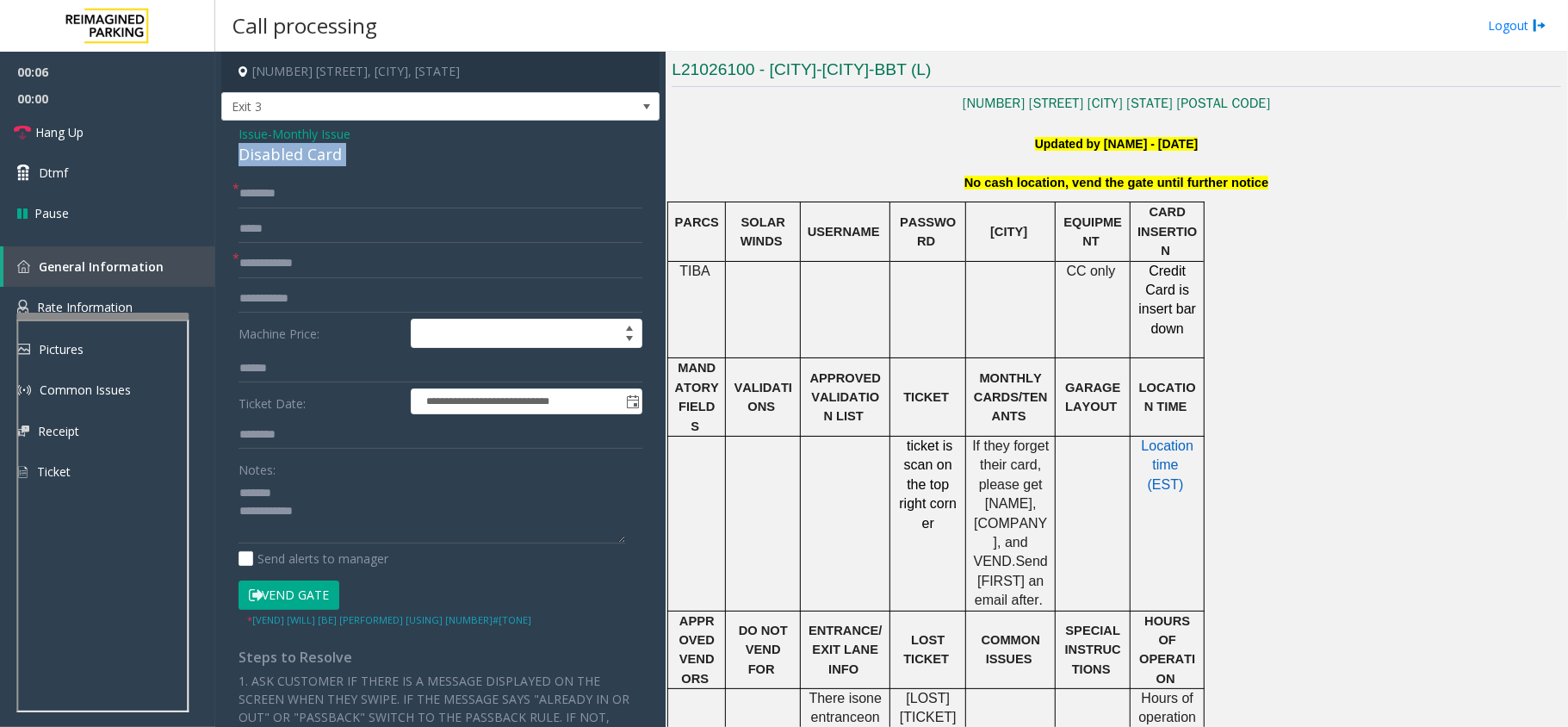 click on "Disabled Card" 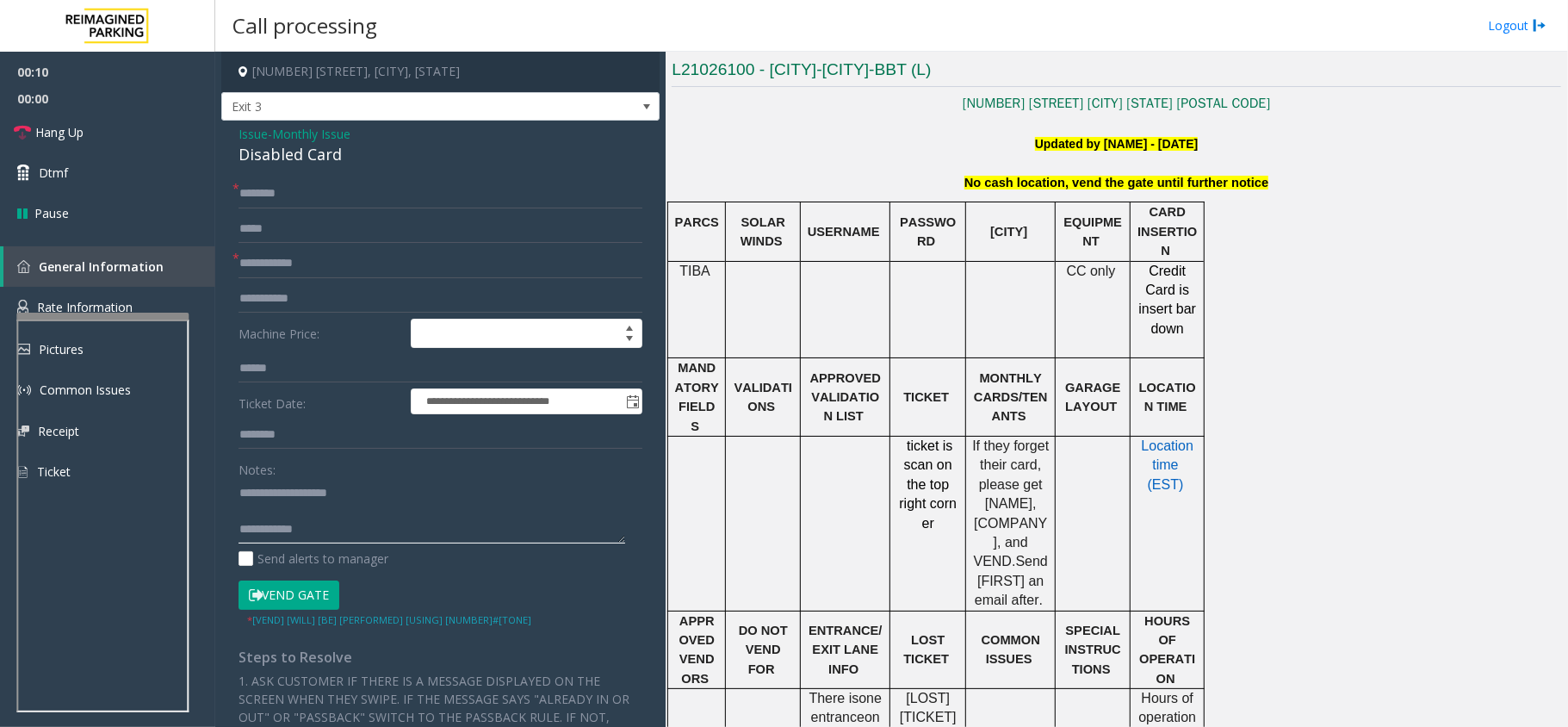 click 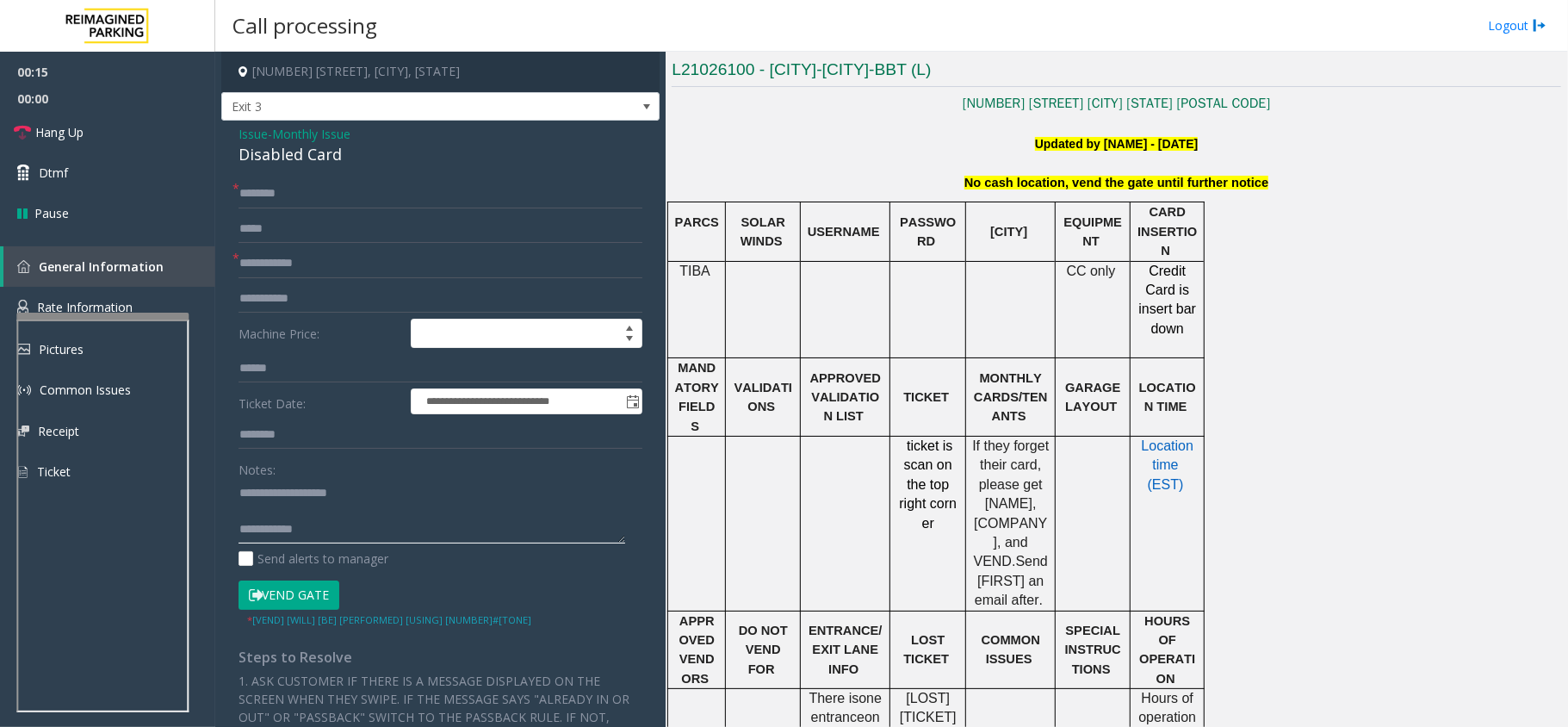 drag, startPoint x: 380, startPoint y: 512, endPoint x: 377, endPoint y: 531, distance: 19.235384 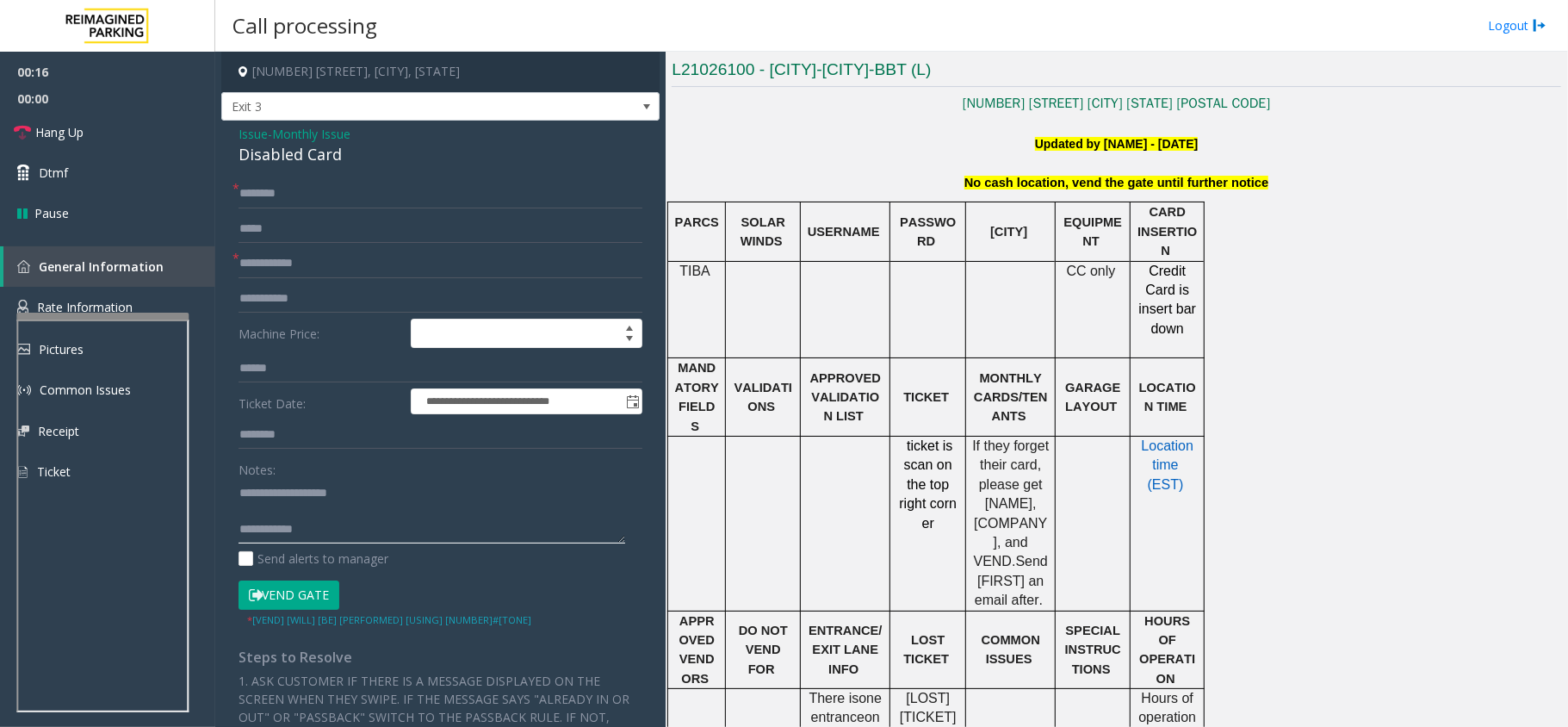 paste on "**********" 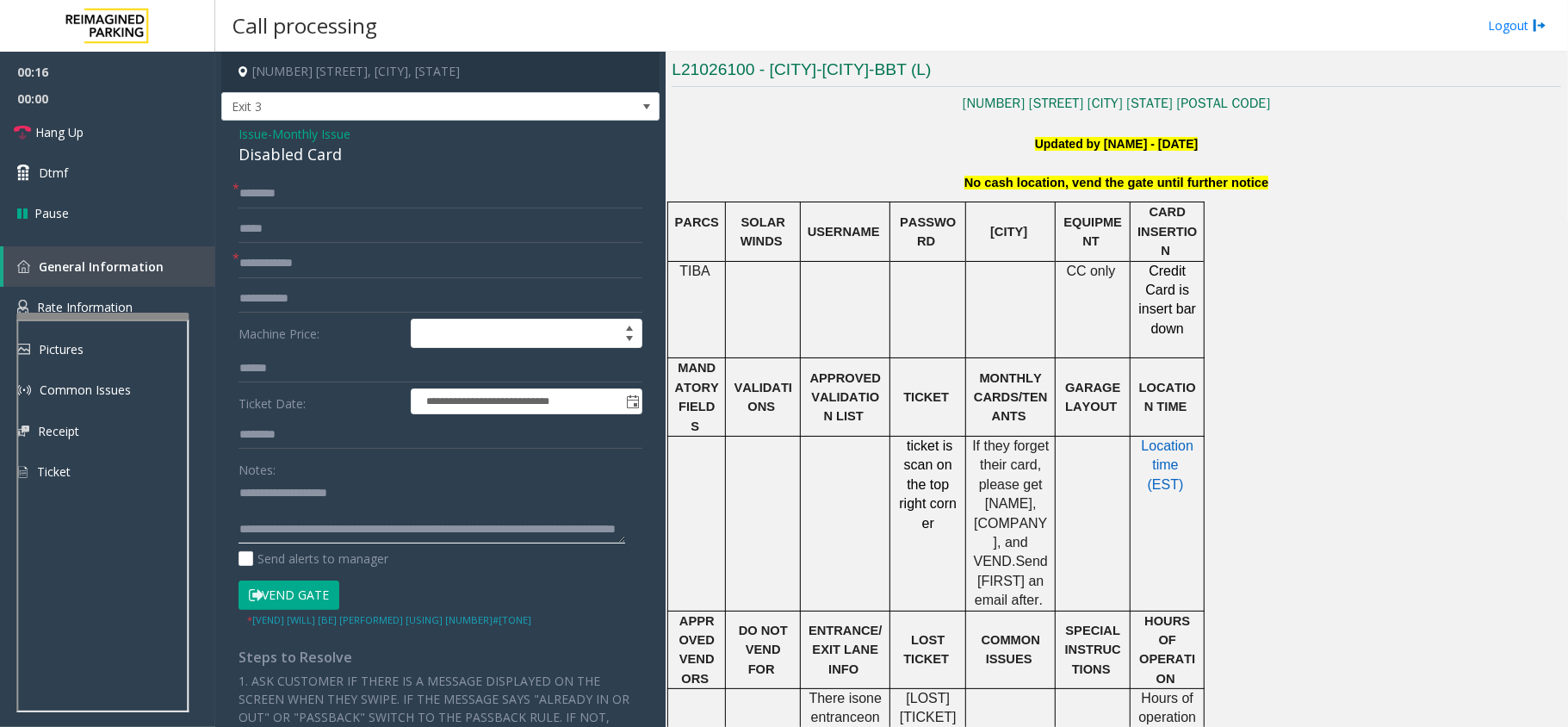 scroll, scrollTop: 29, scrollLeft: 0, axis: vertical 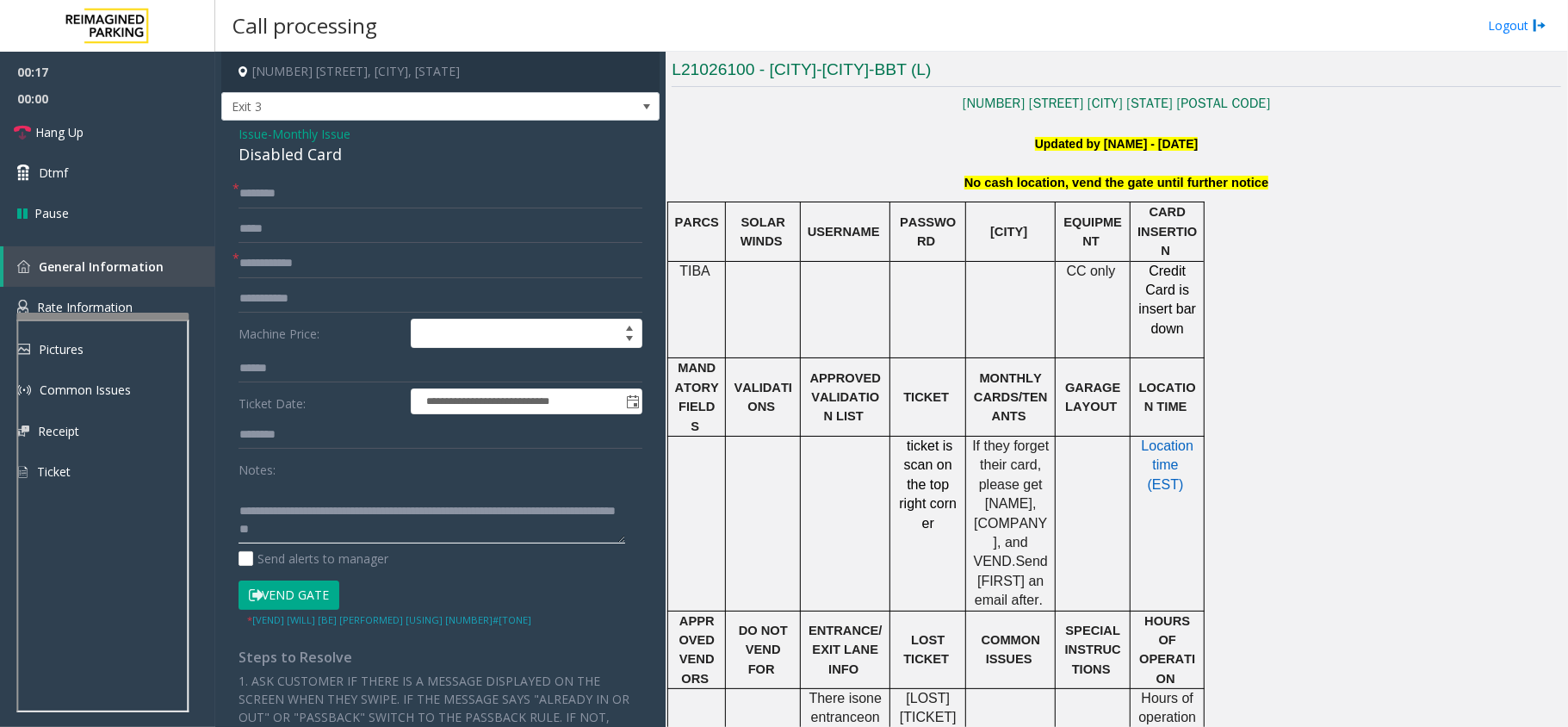 type on "**********" 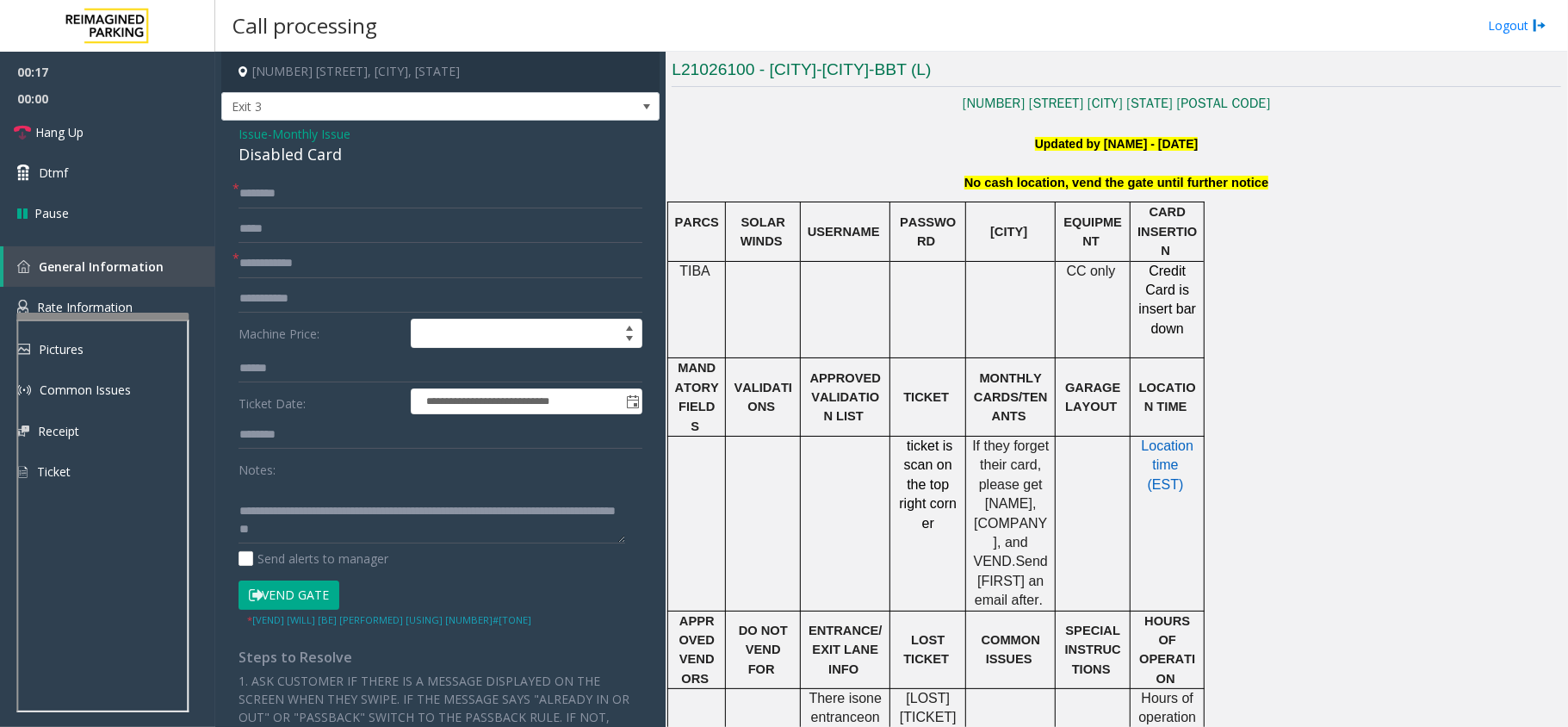 click on "**********" 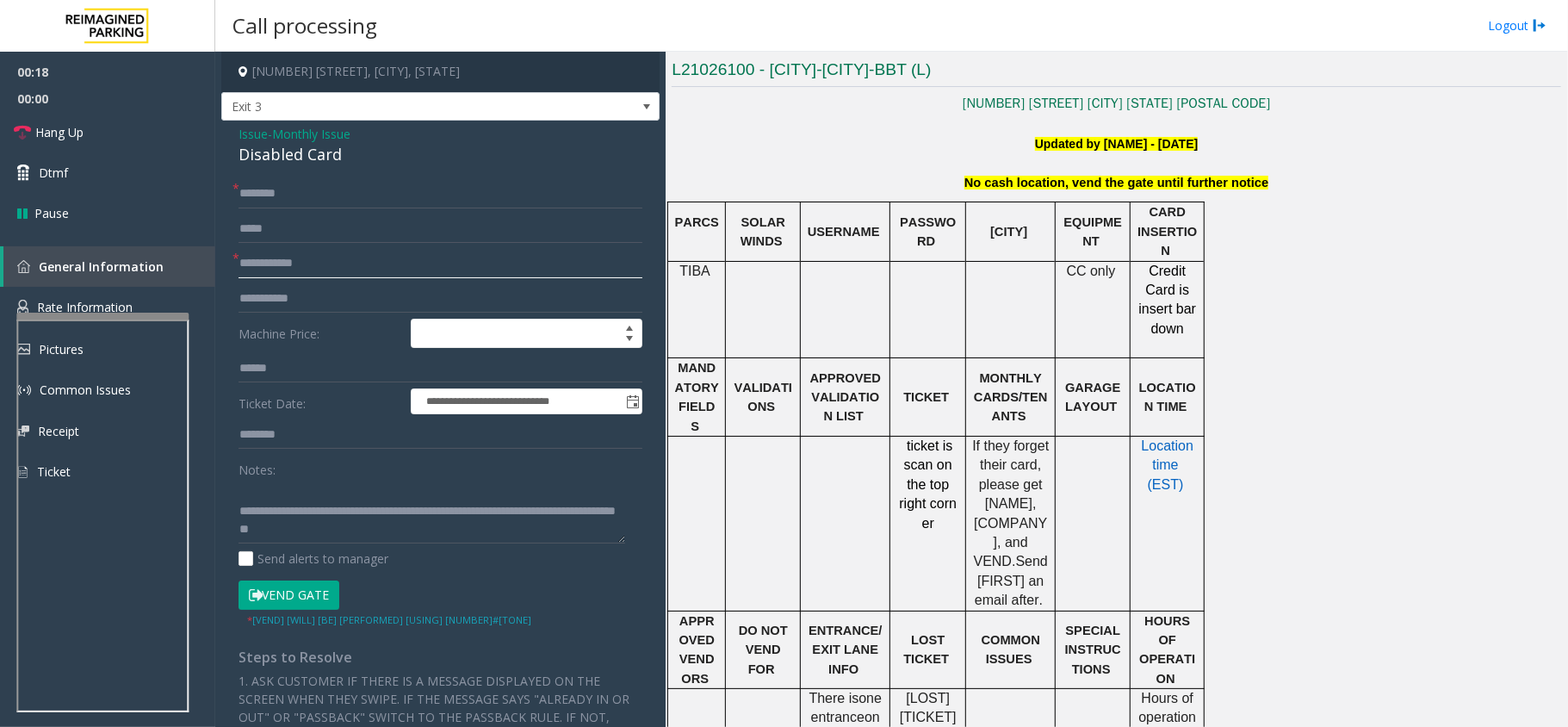 click 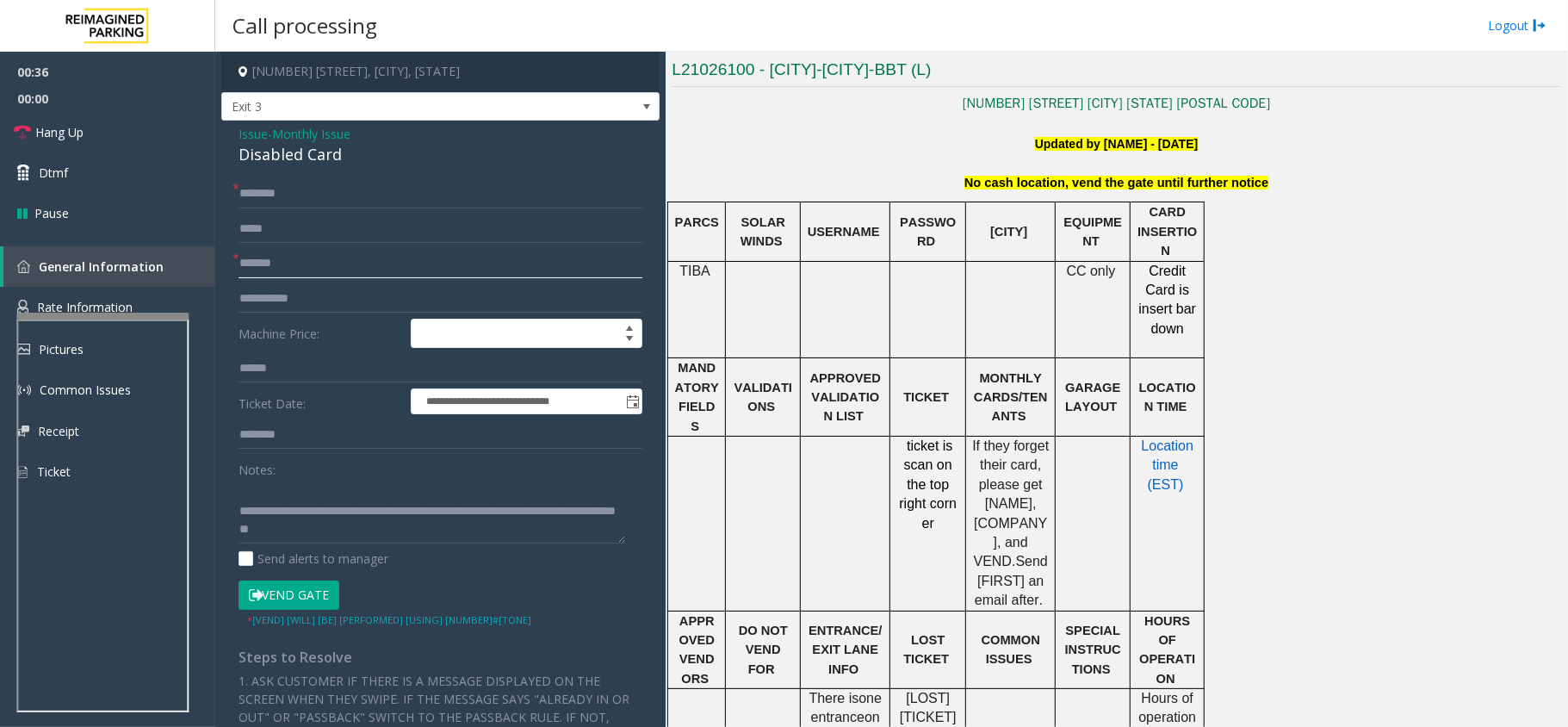 type on "*******" 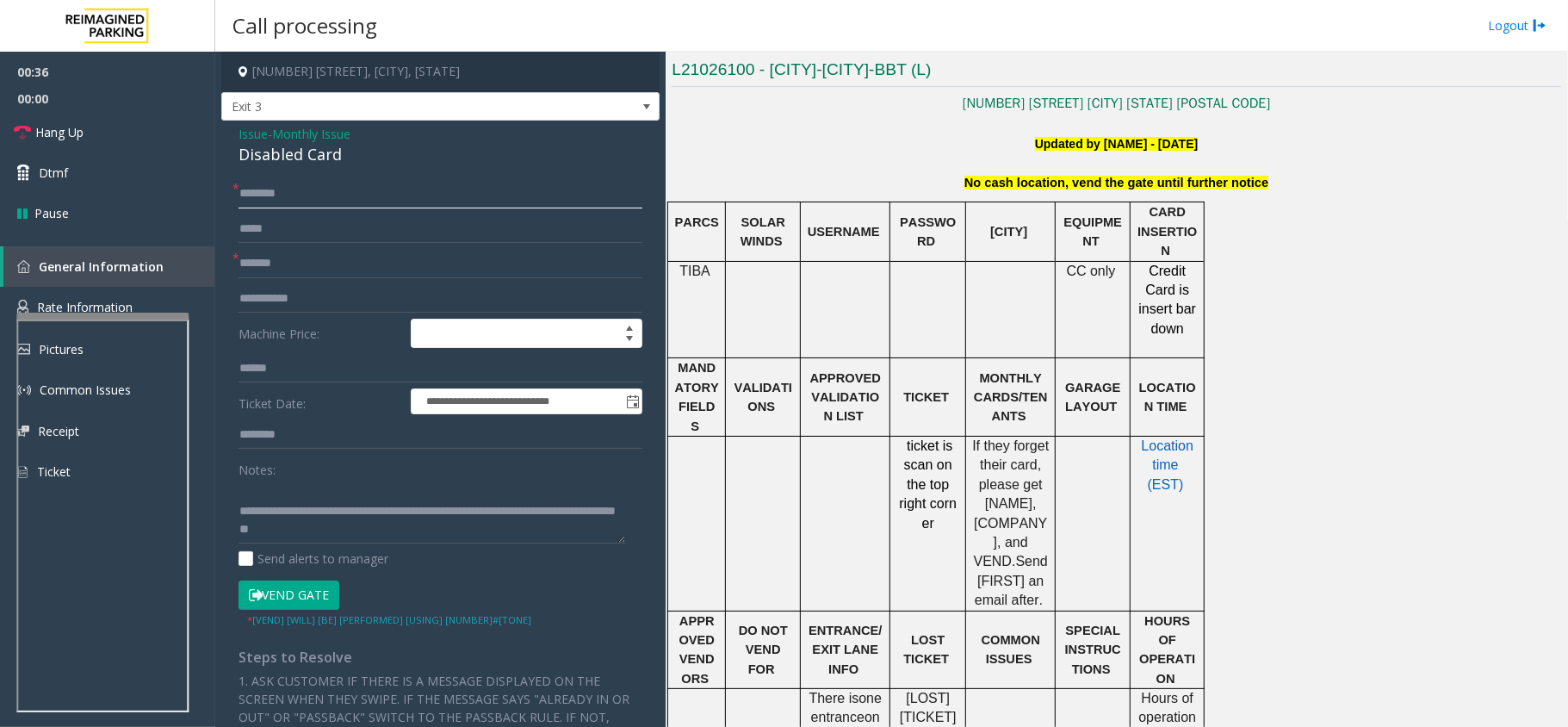 click 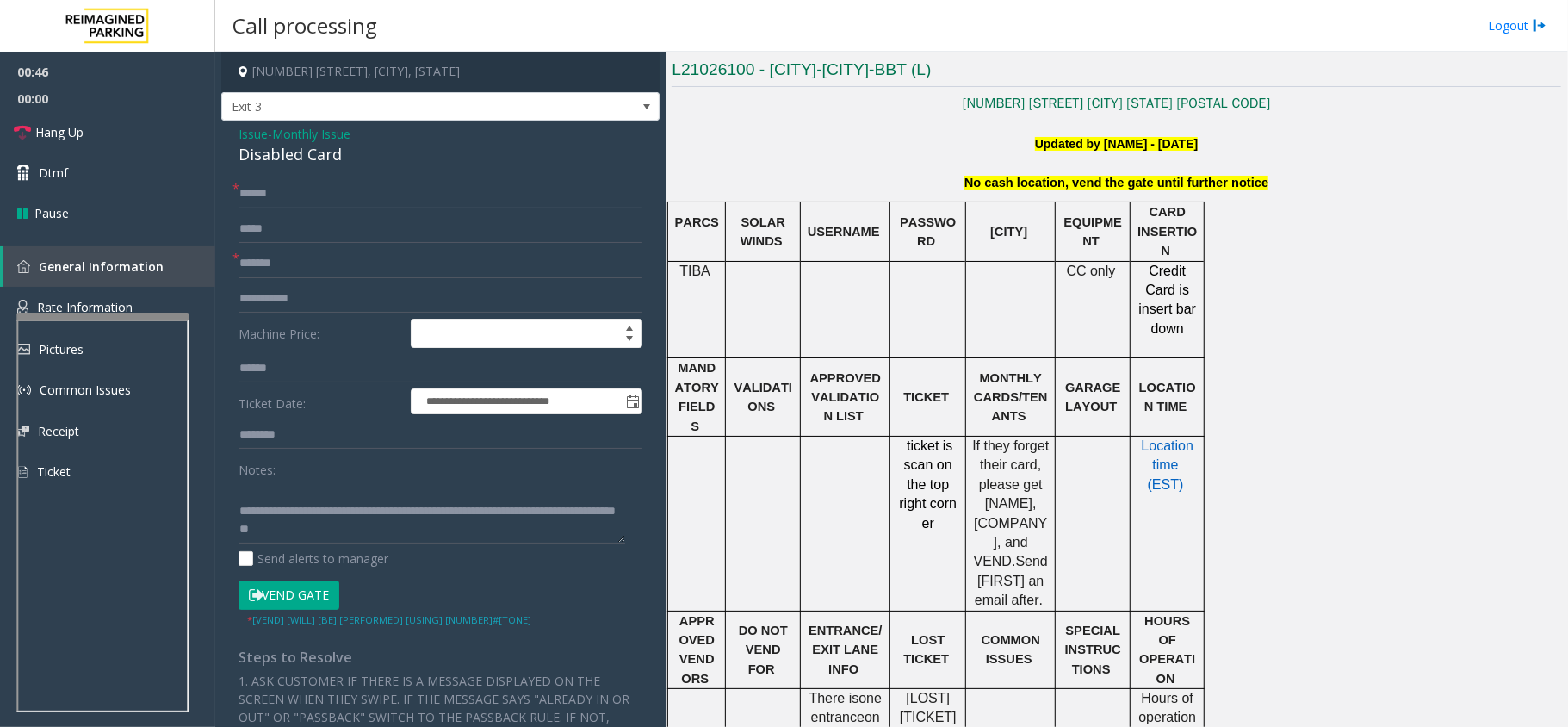 type on "******" 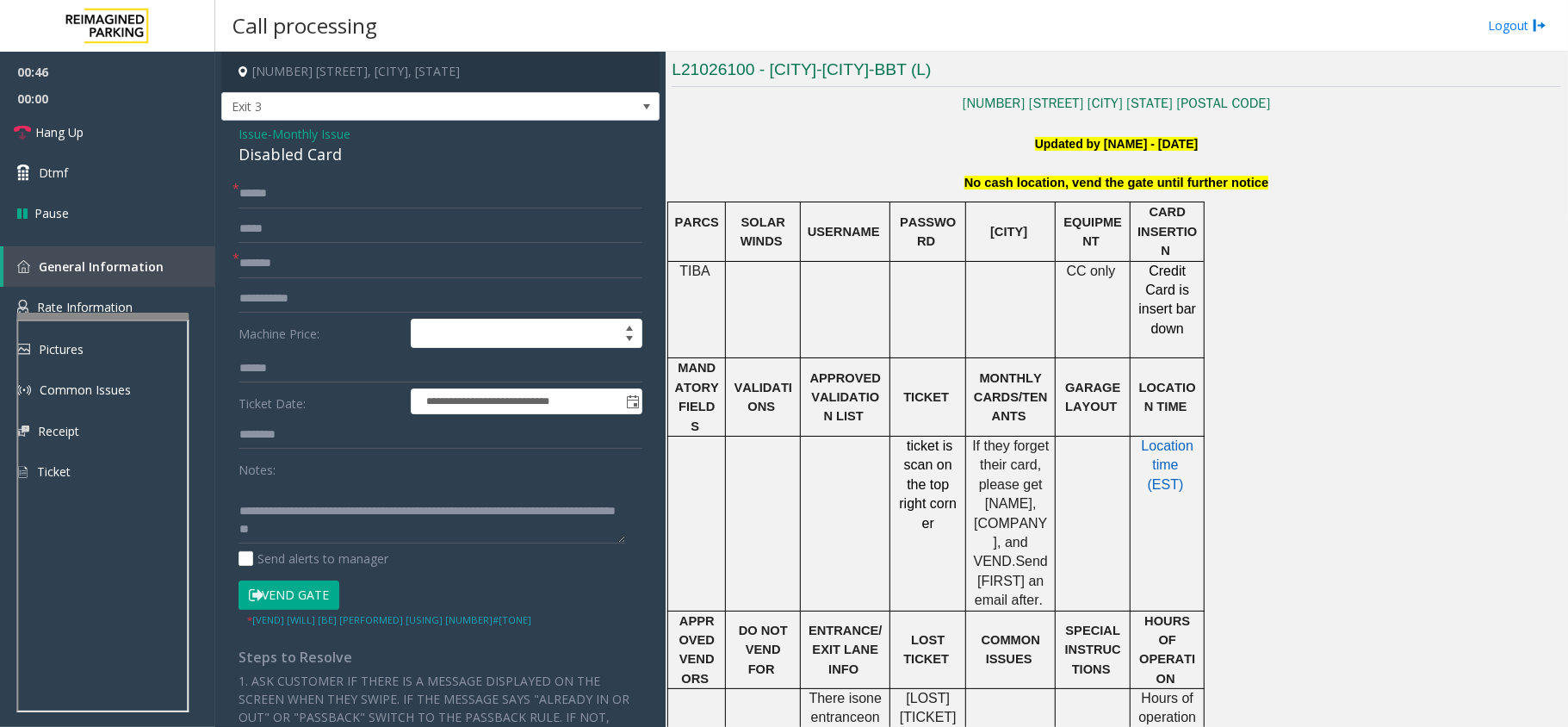 click on "Vend Gate" 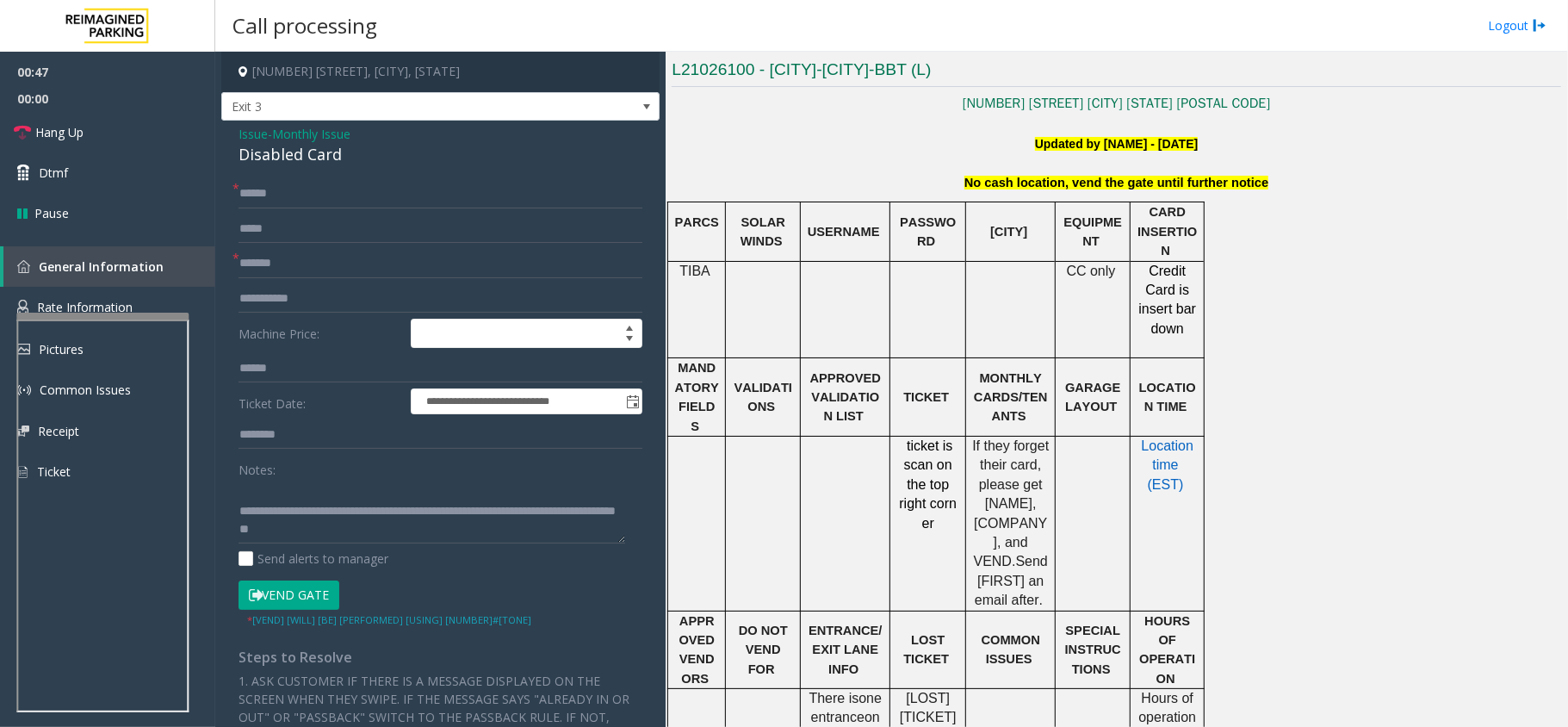 scroll, scrollTop: 0, scrollLeft: 0, axis: both 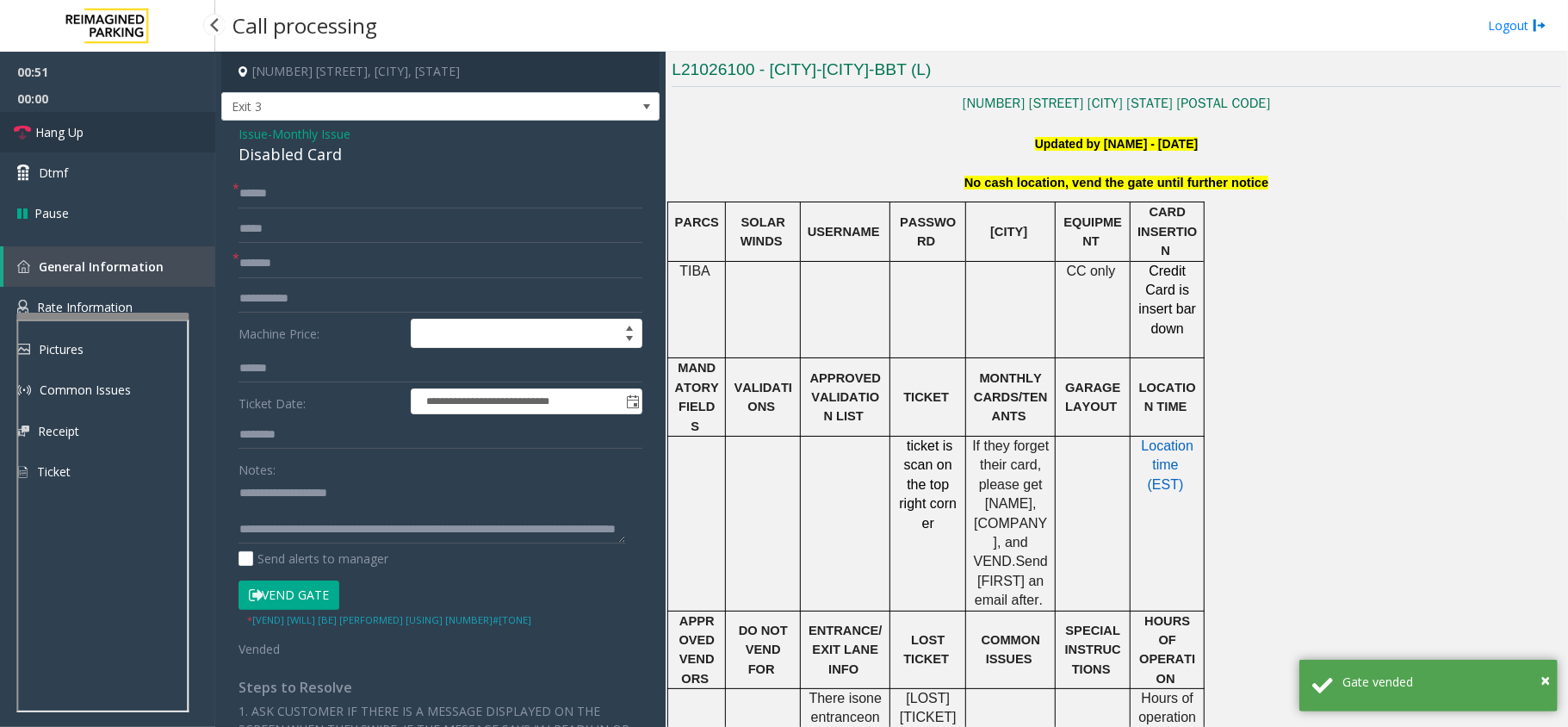 click on "Hang Up" at bounding box center [108, 132] 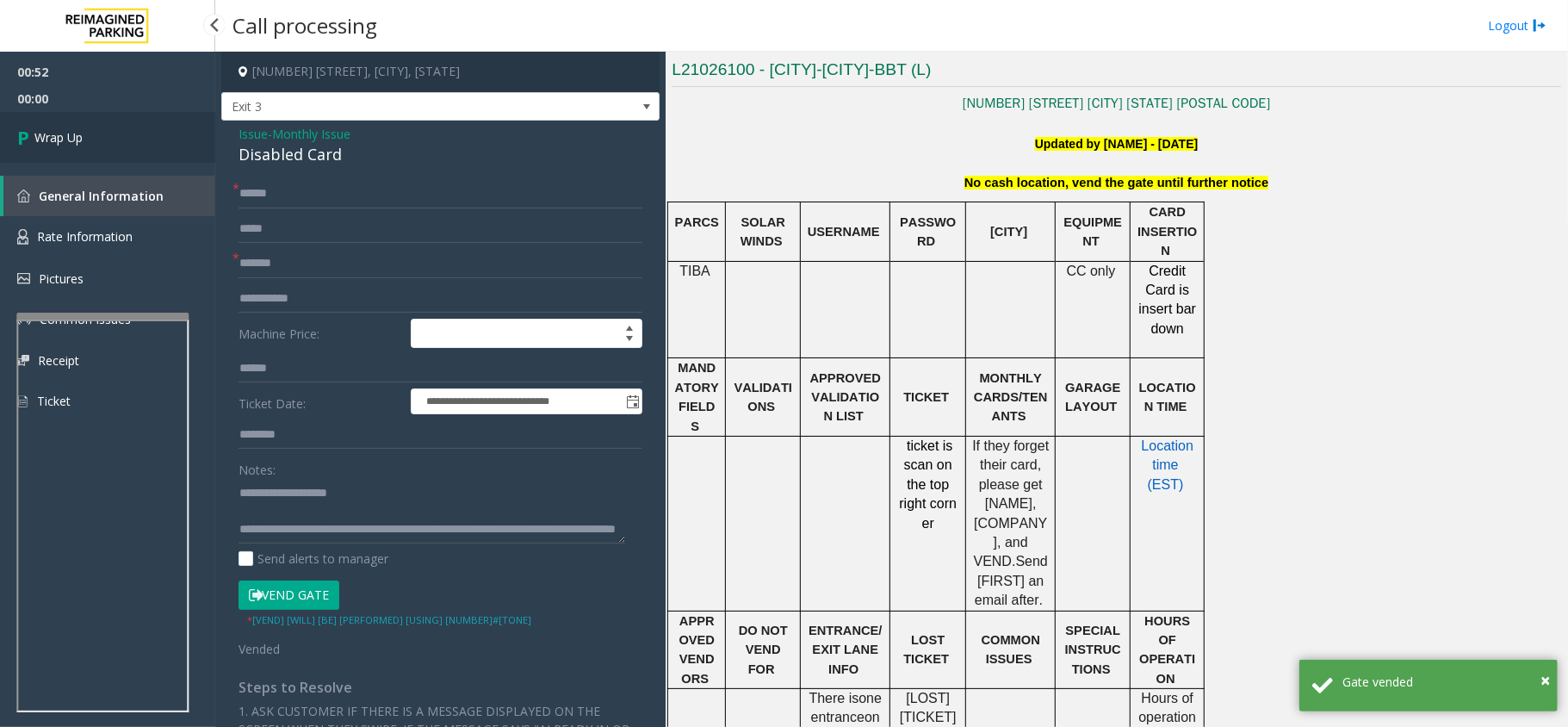 click on "Wrap Up" at bounding box center [108, 137] 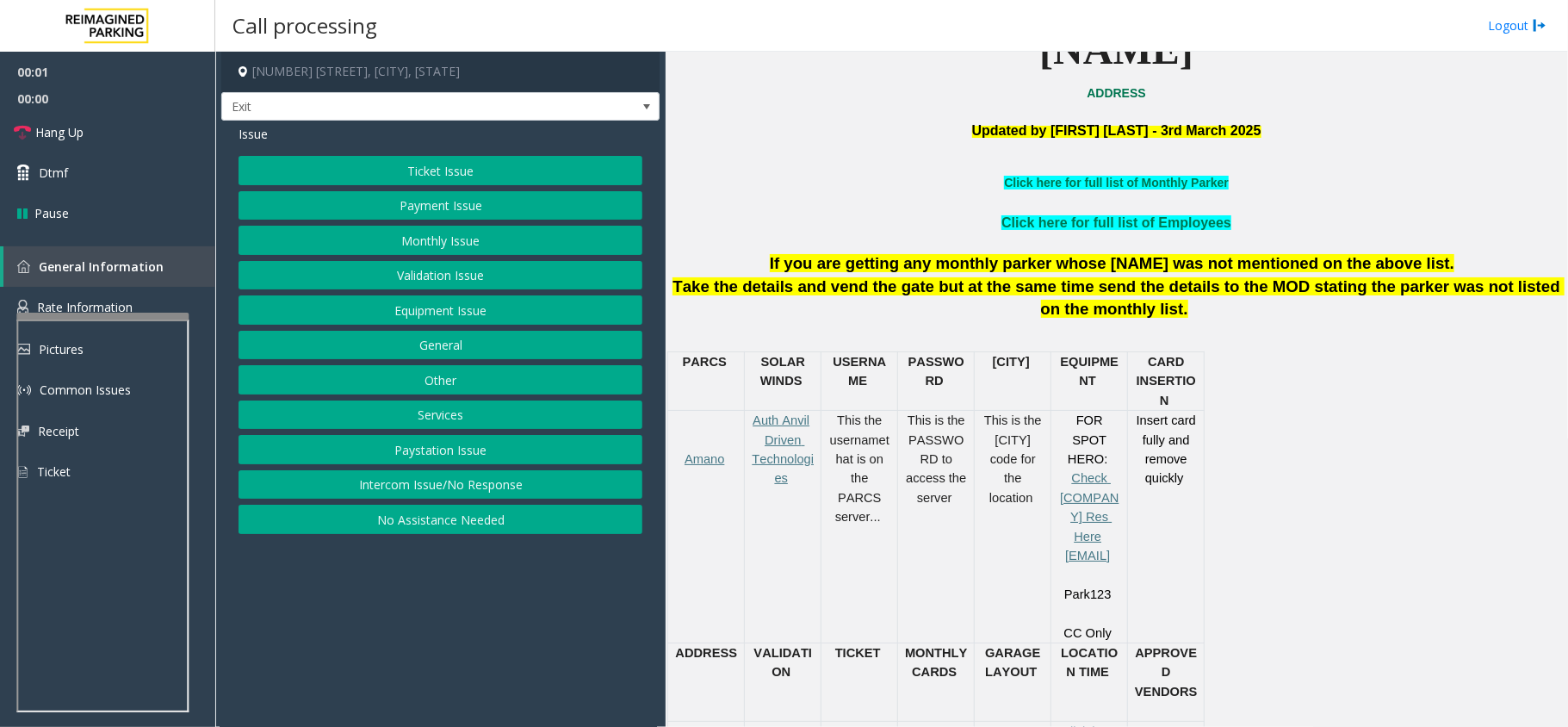 scroll, scrollTop: 345, scrollLeft: 0, axis: vertical 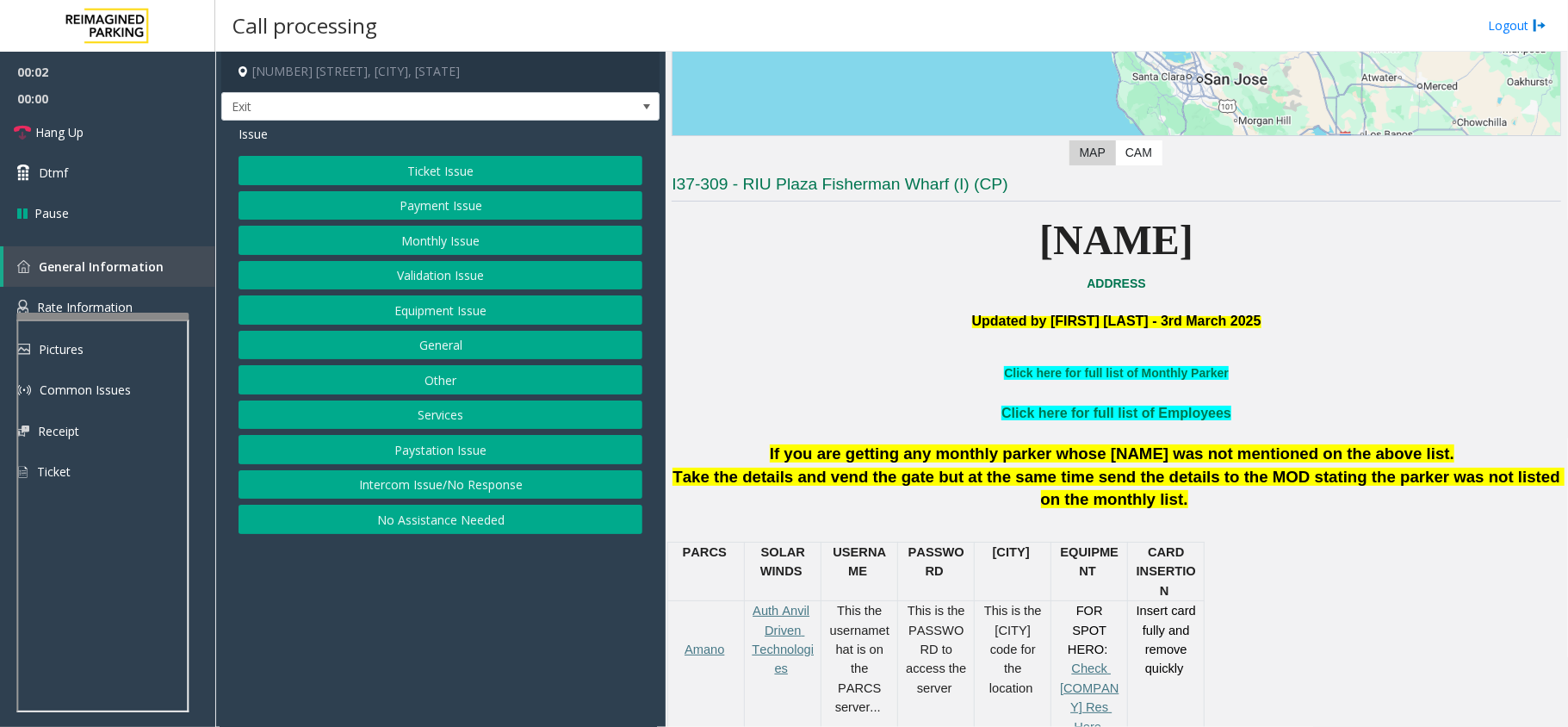 drag, startPoint x: 473, startPoint y: 635, endPoint x: 400, endPoint y: 651, distance: 74.73286 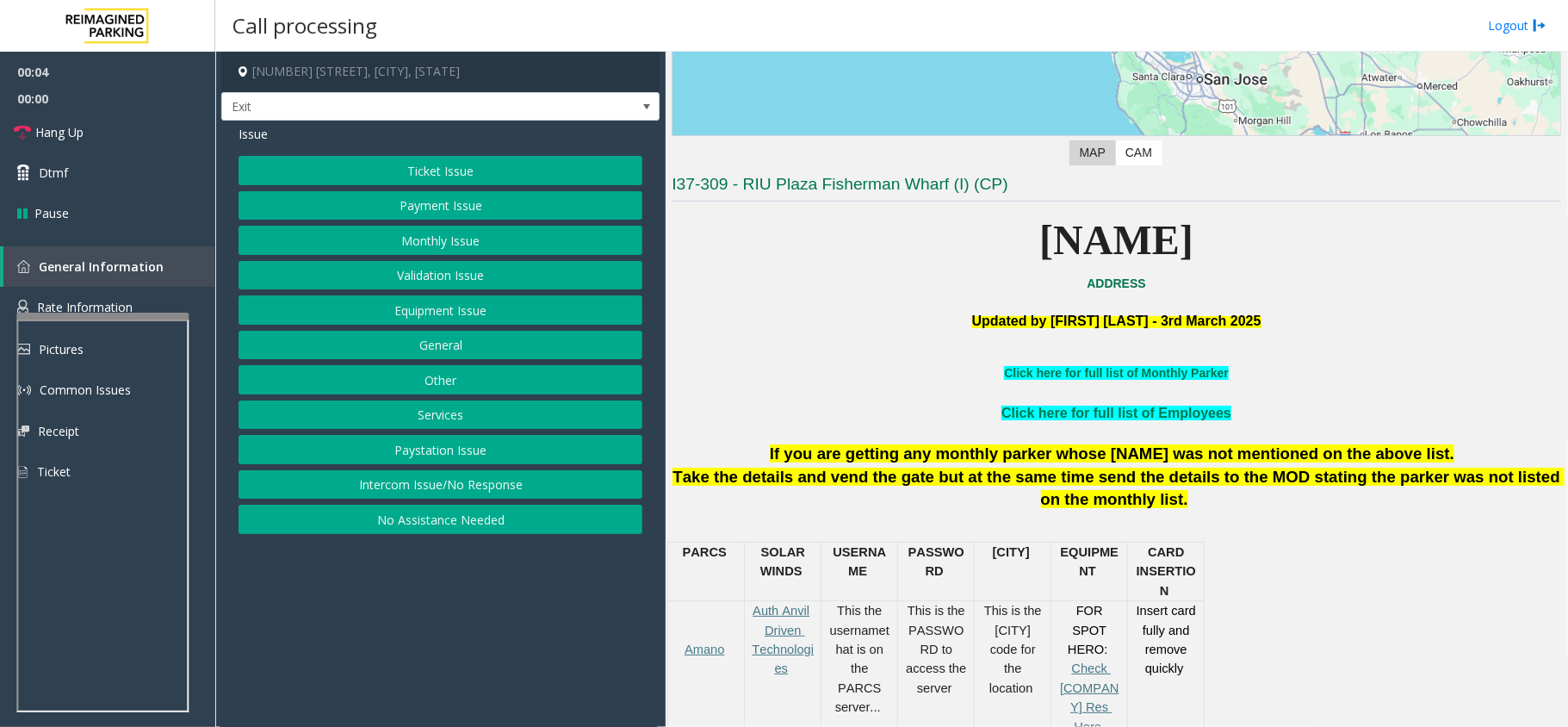 click on "Services" 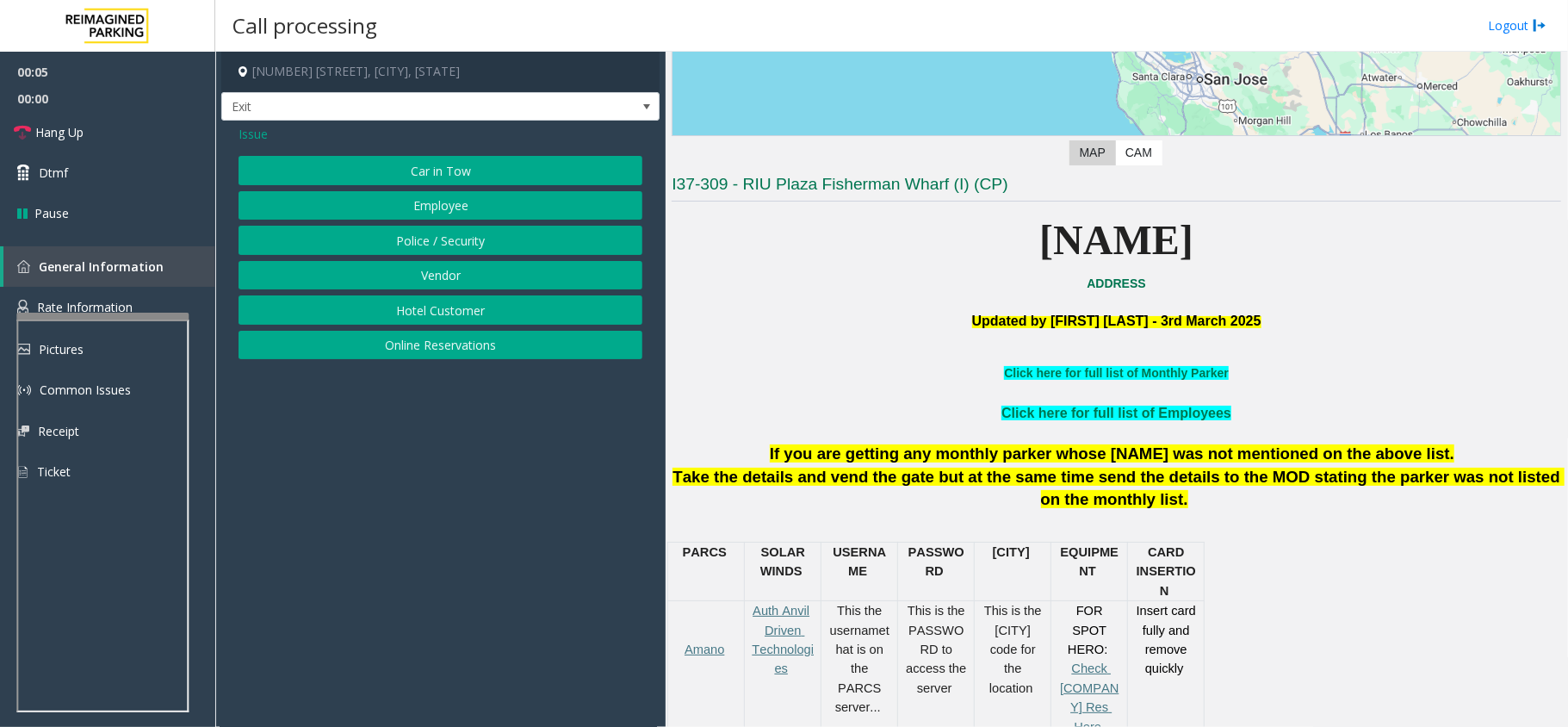 click on "Online Reservations" 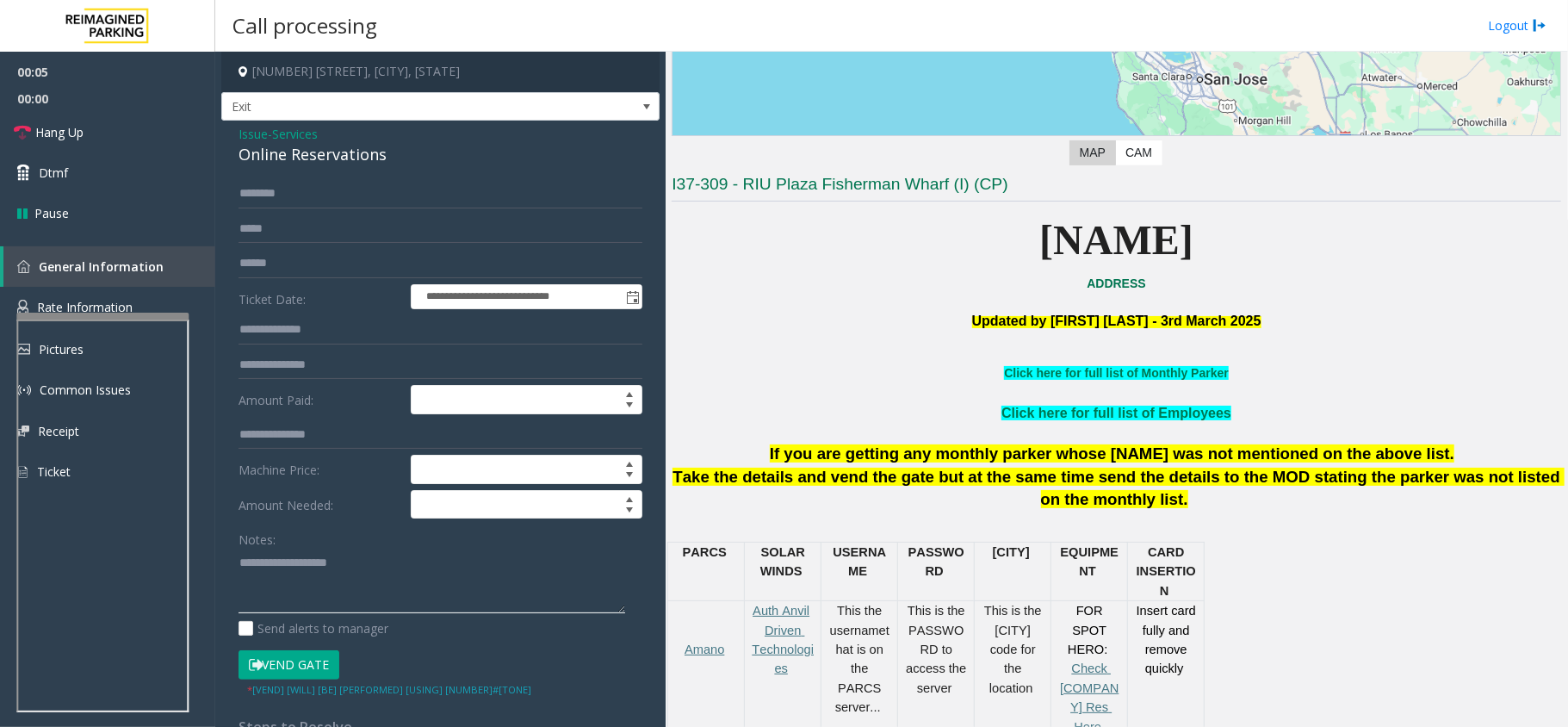 paste on "**********" 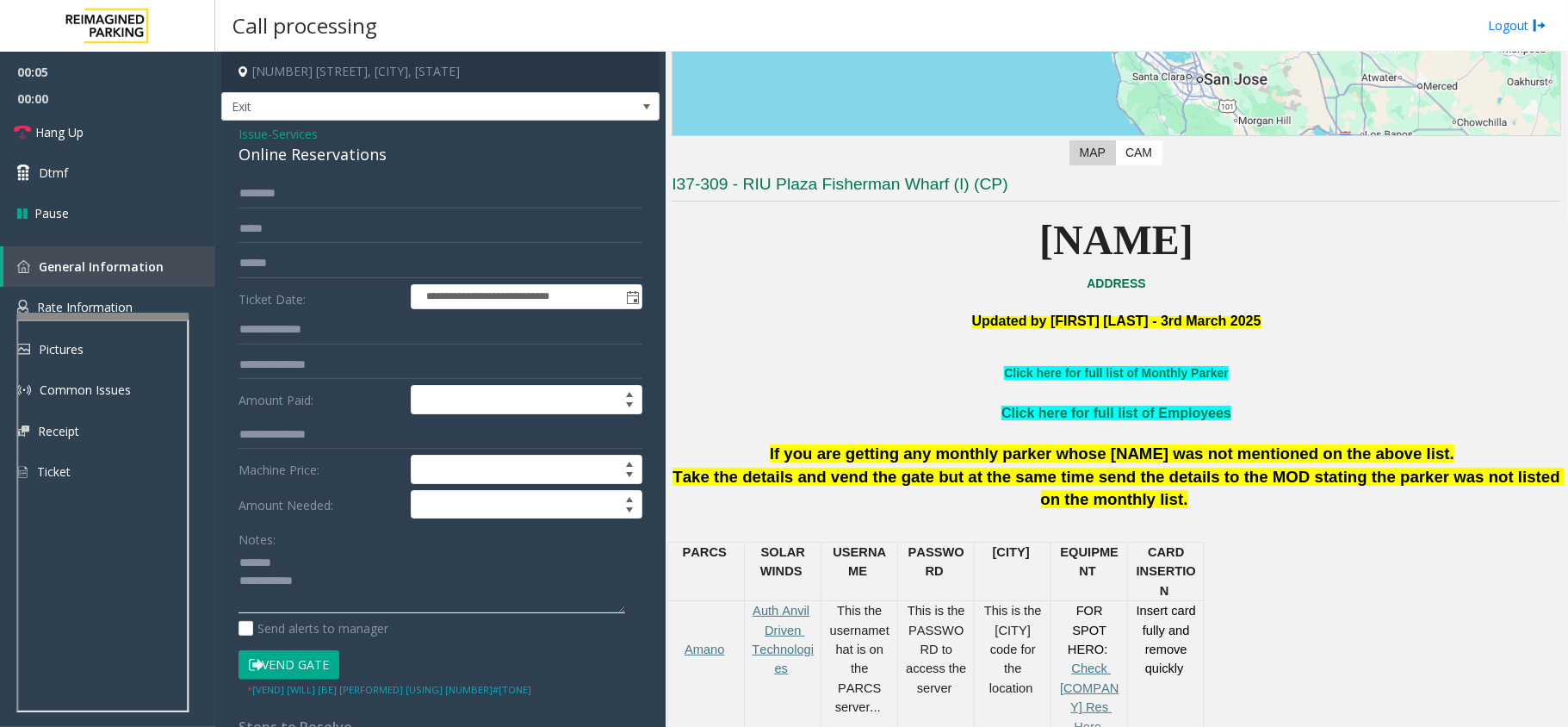 click 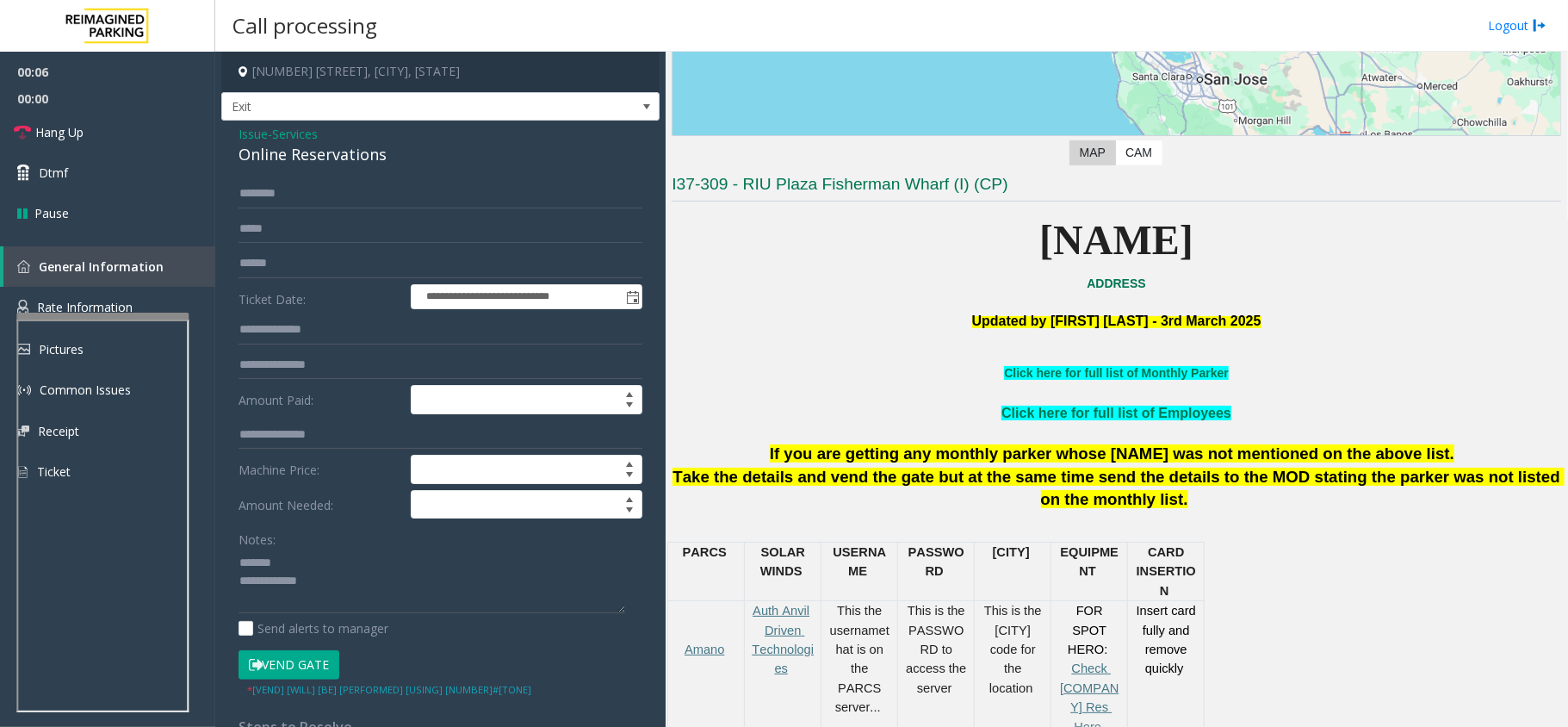 click on "Online Reservations" 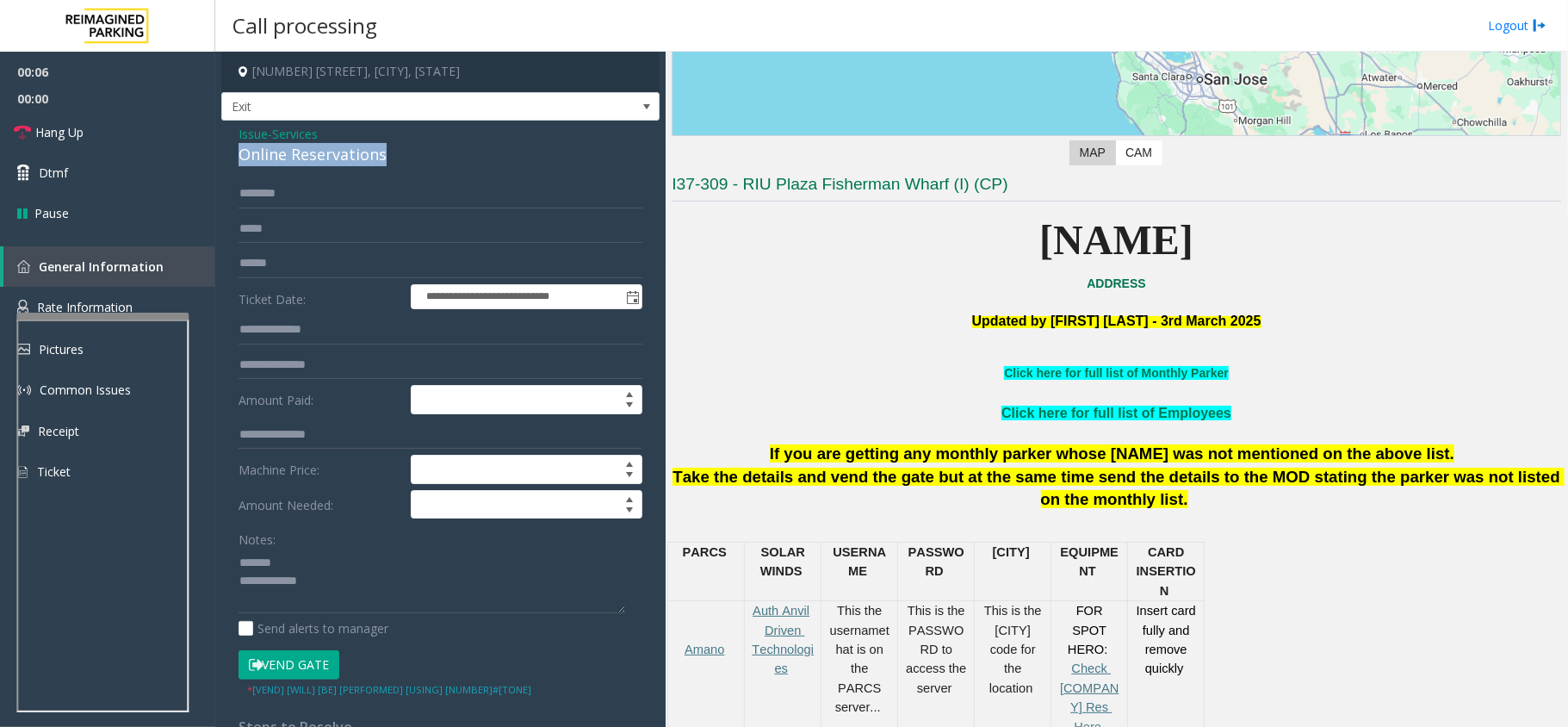click on "Online Reservations" 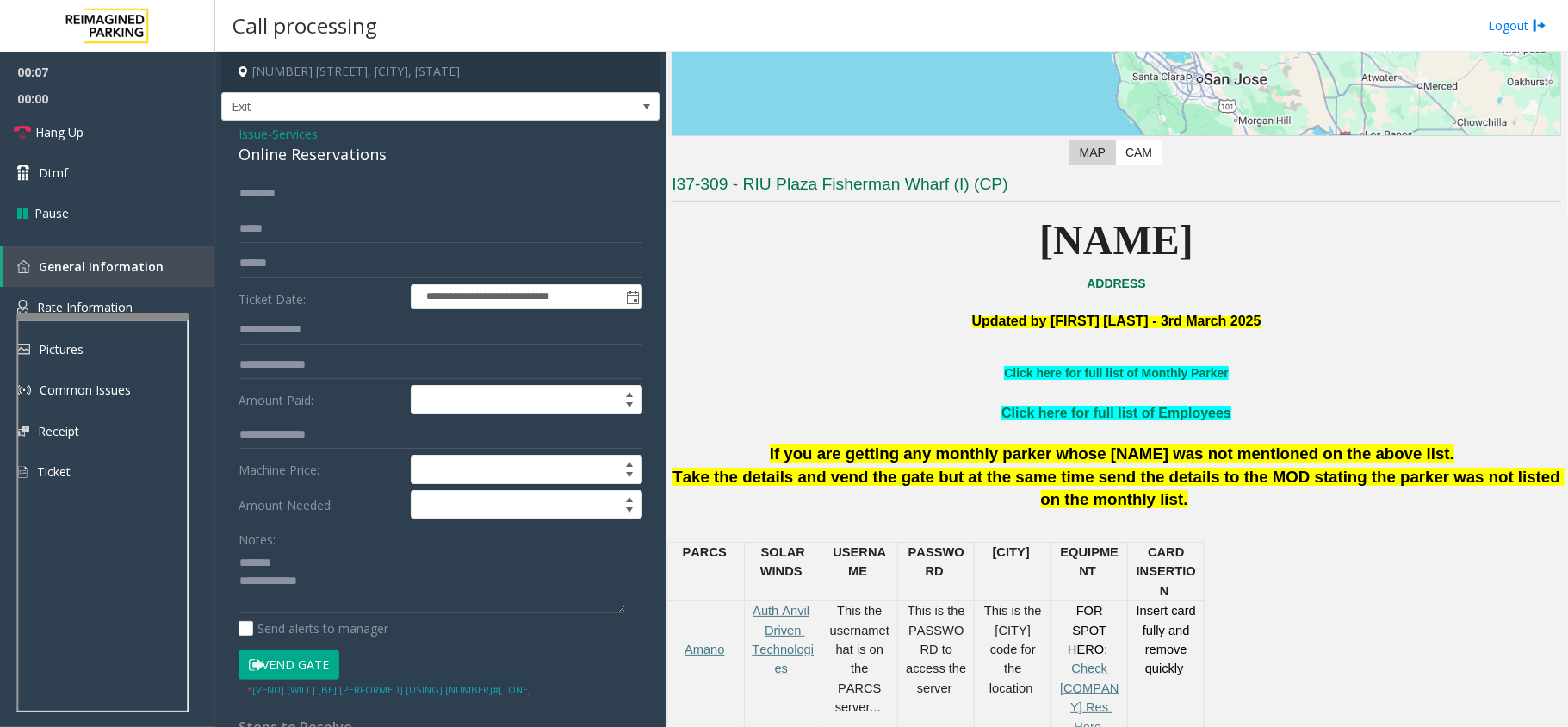 click on "Notes:" 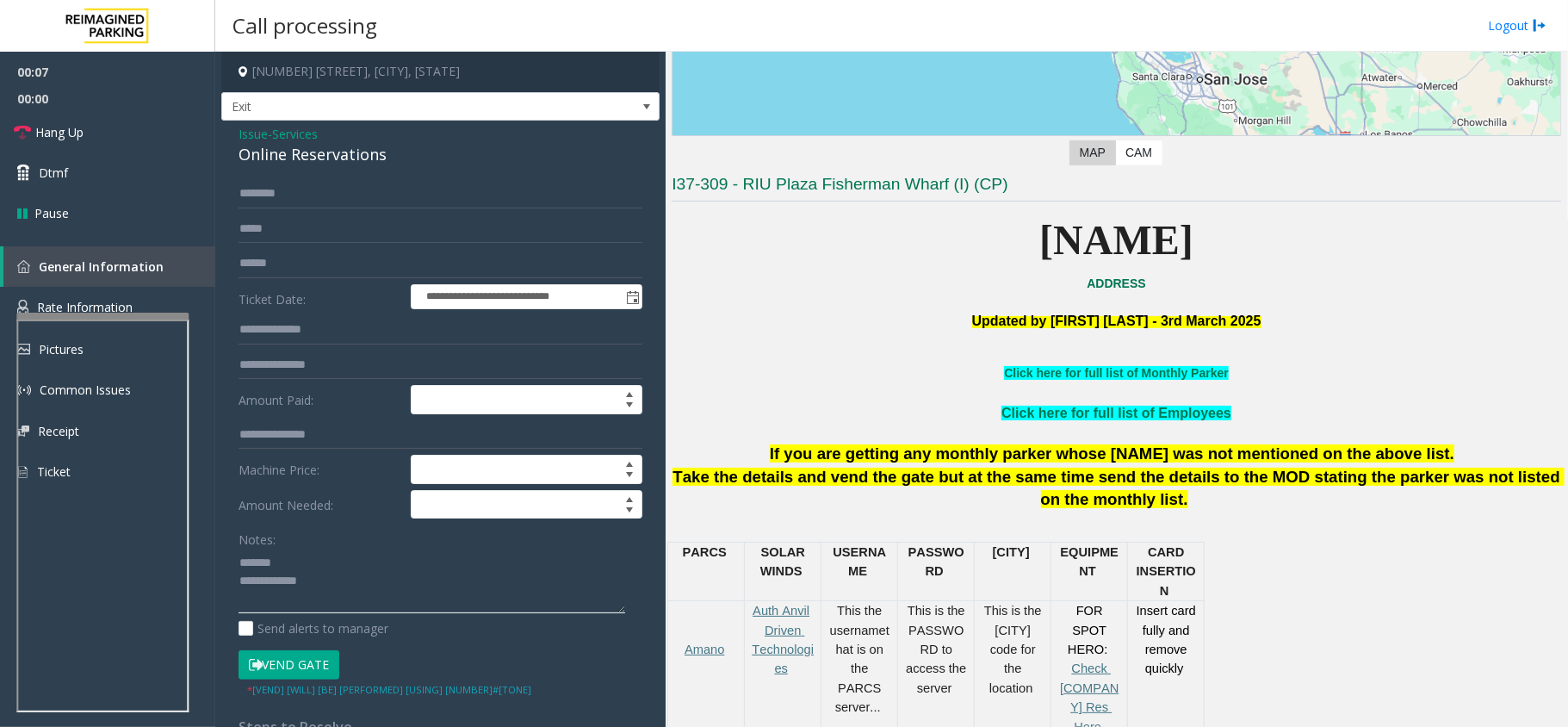 paste on "**********" 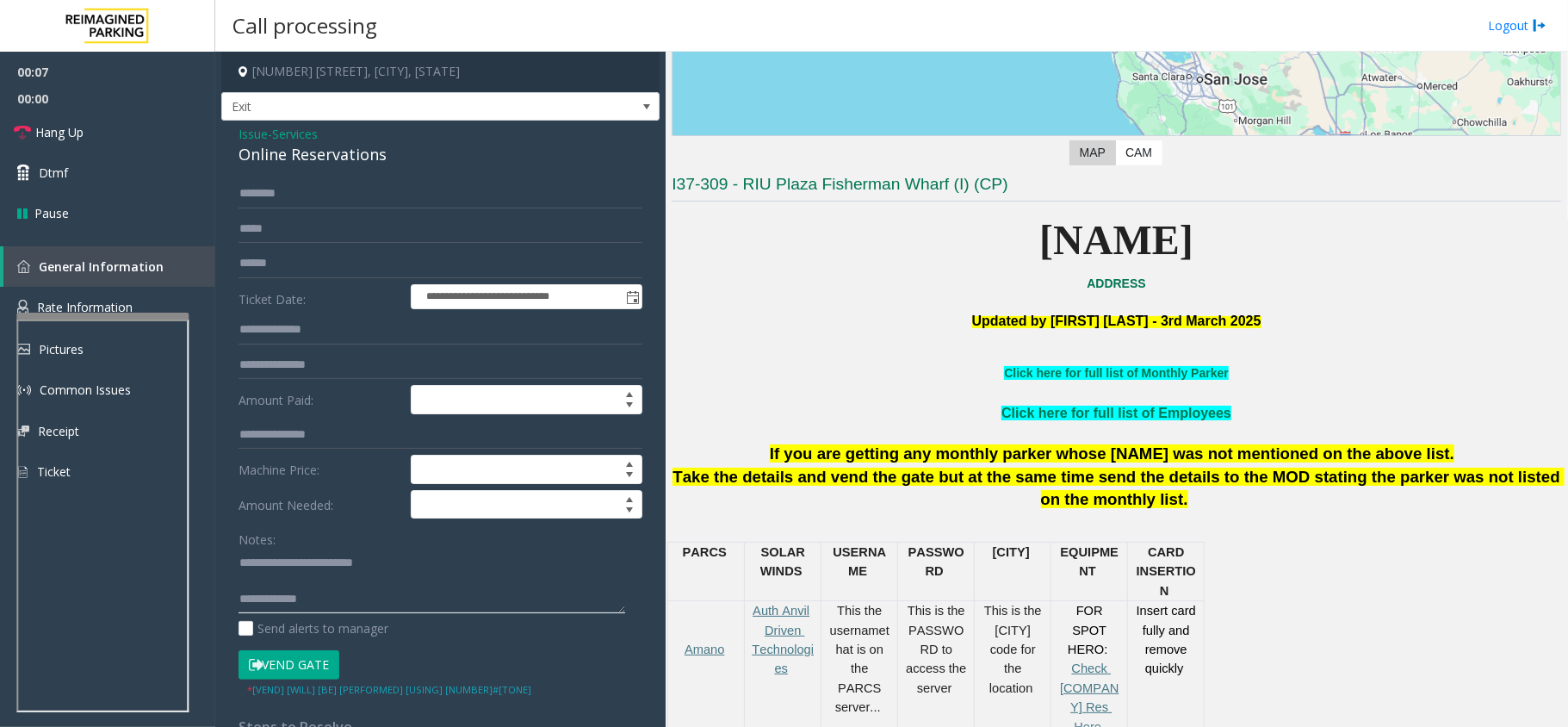 click 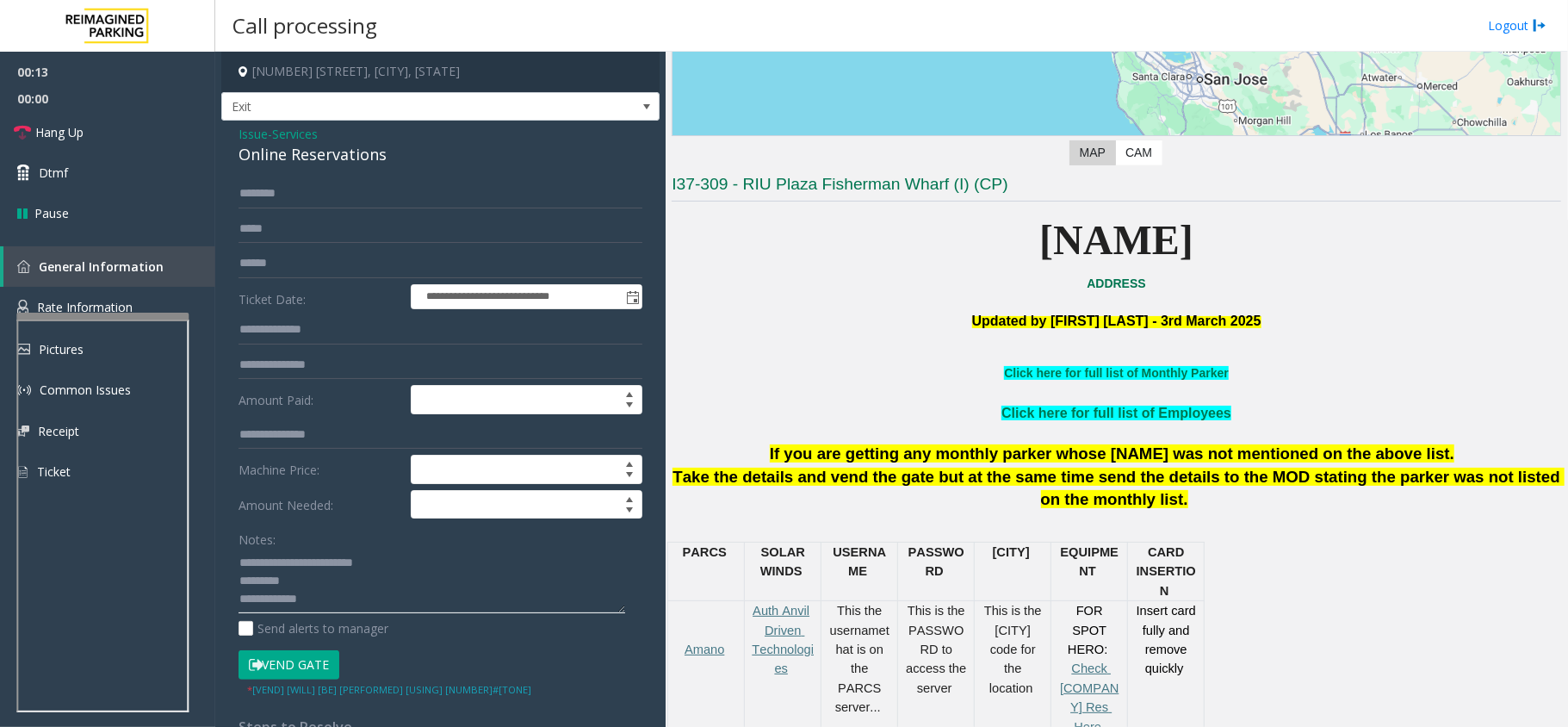 click 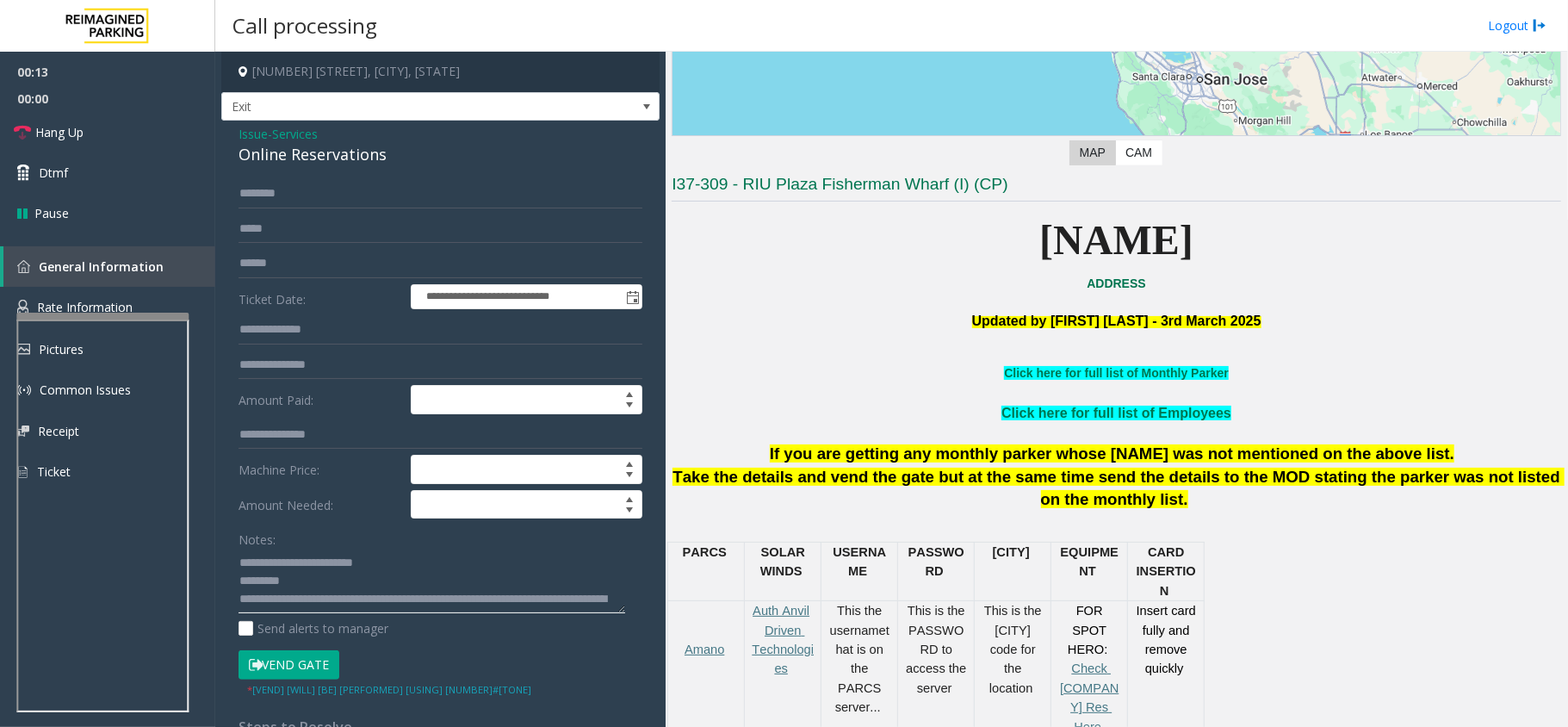 scroll, scrollTop: 29, scrollLeft: 0, axis: vertical 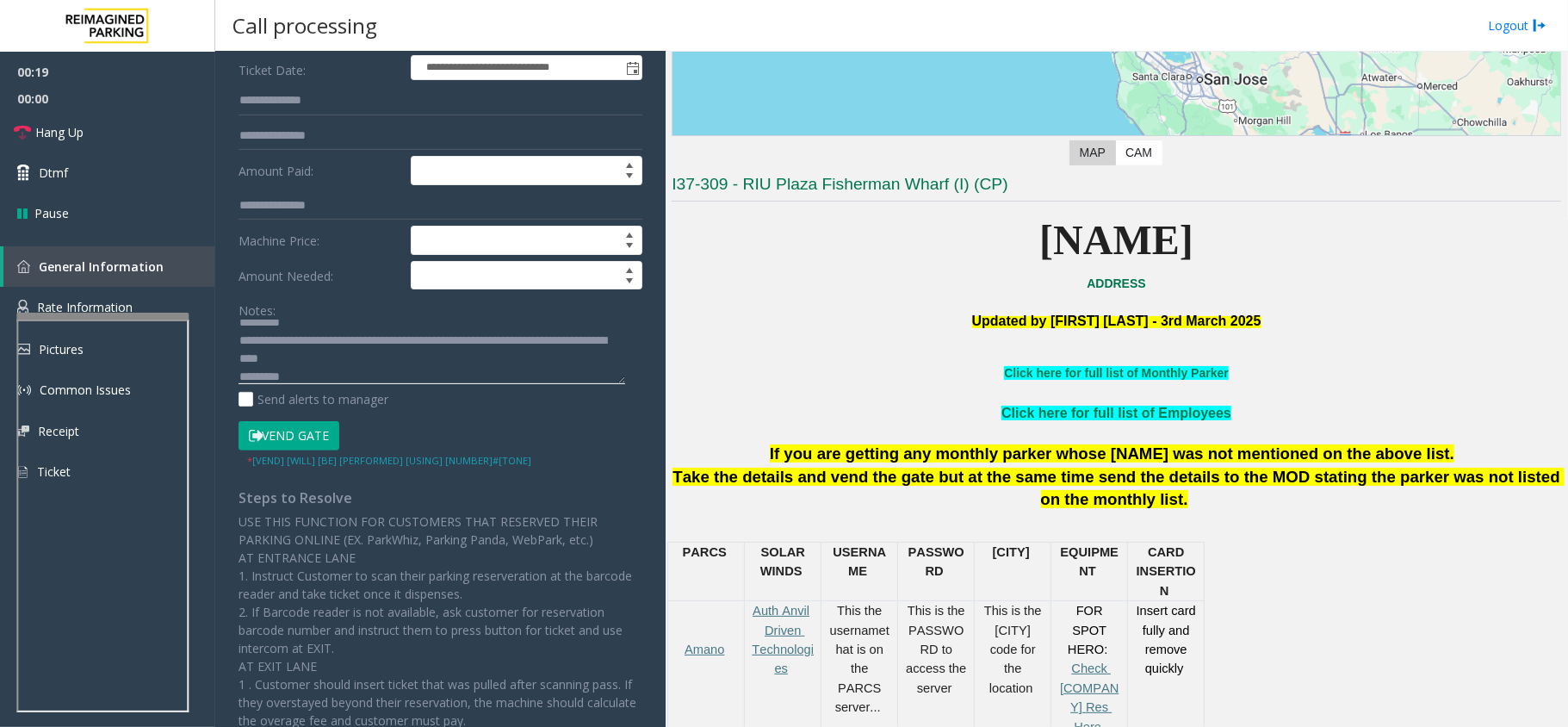 type on "**********" 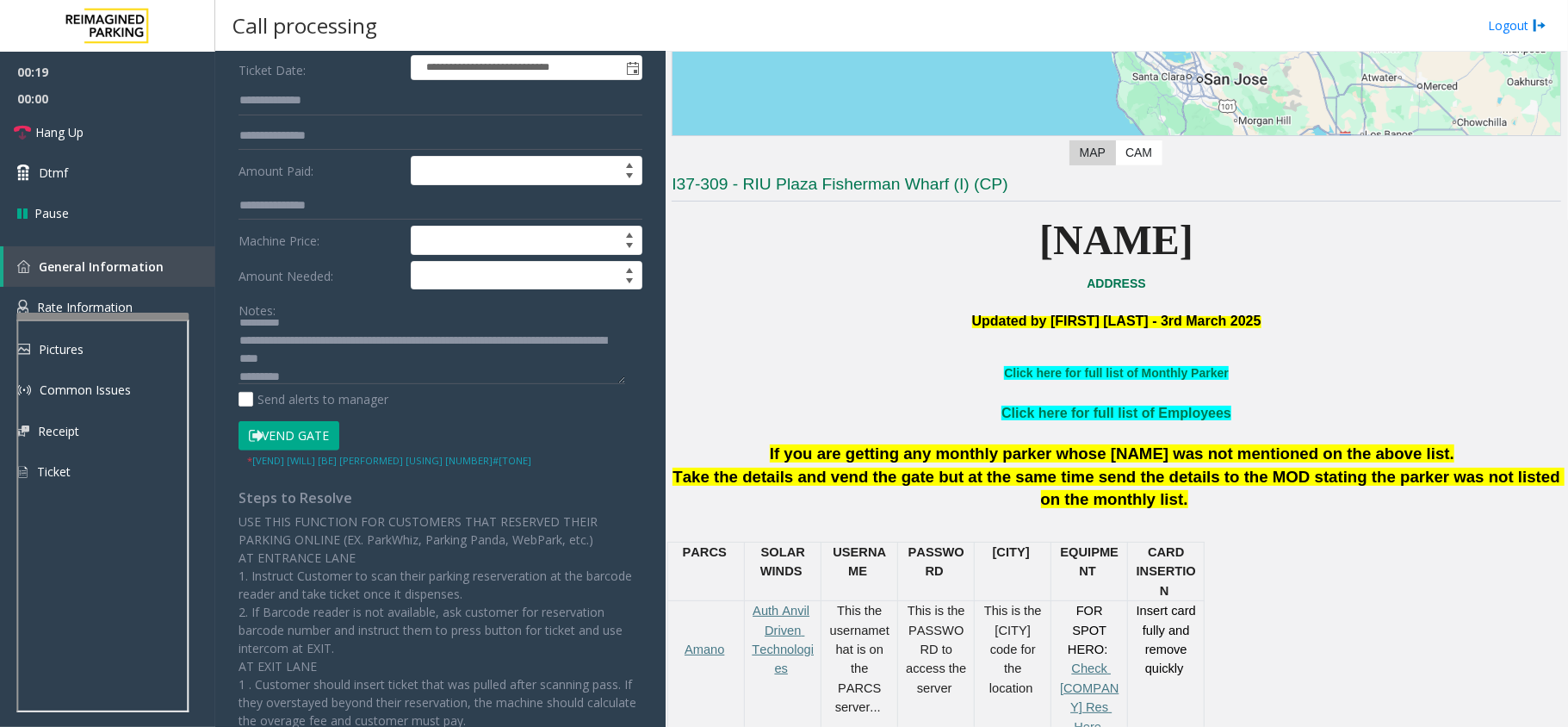 click on "Vend Gate" 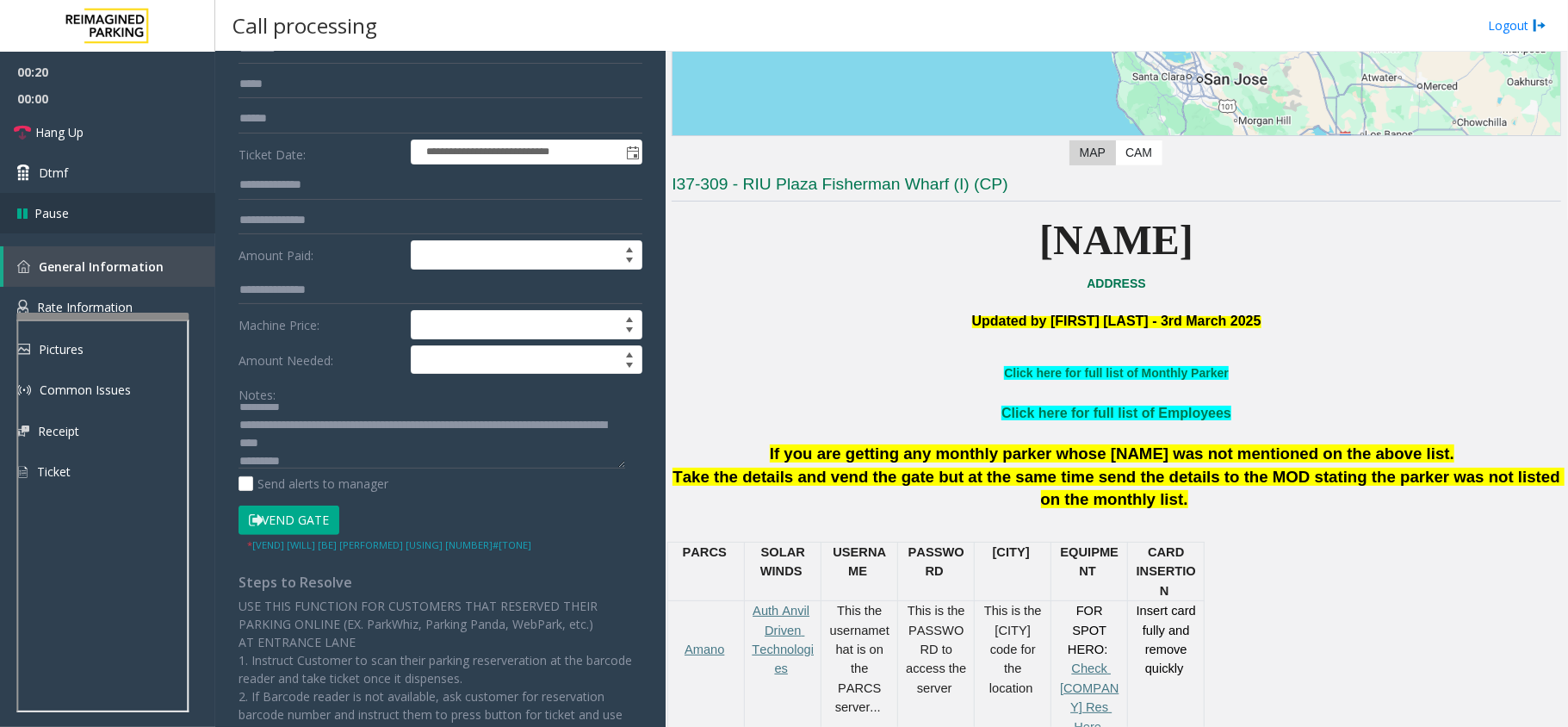 scroll, scrollTop: 0, scrollLeft: 0, axis: both 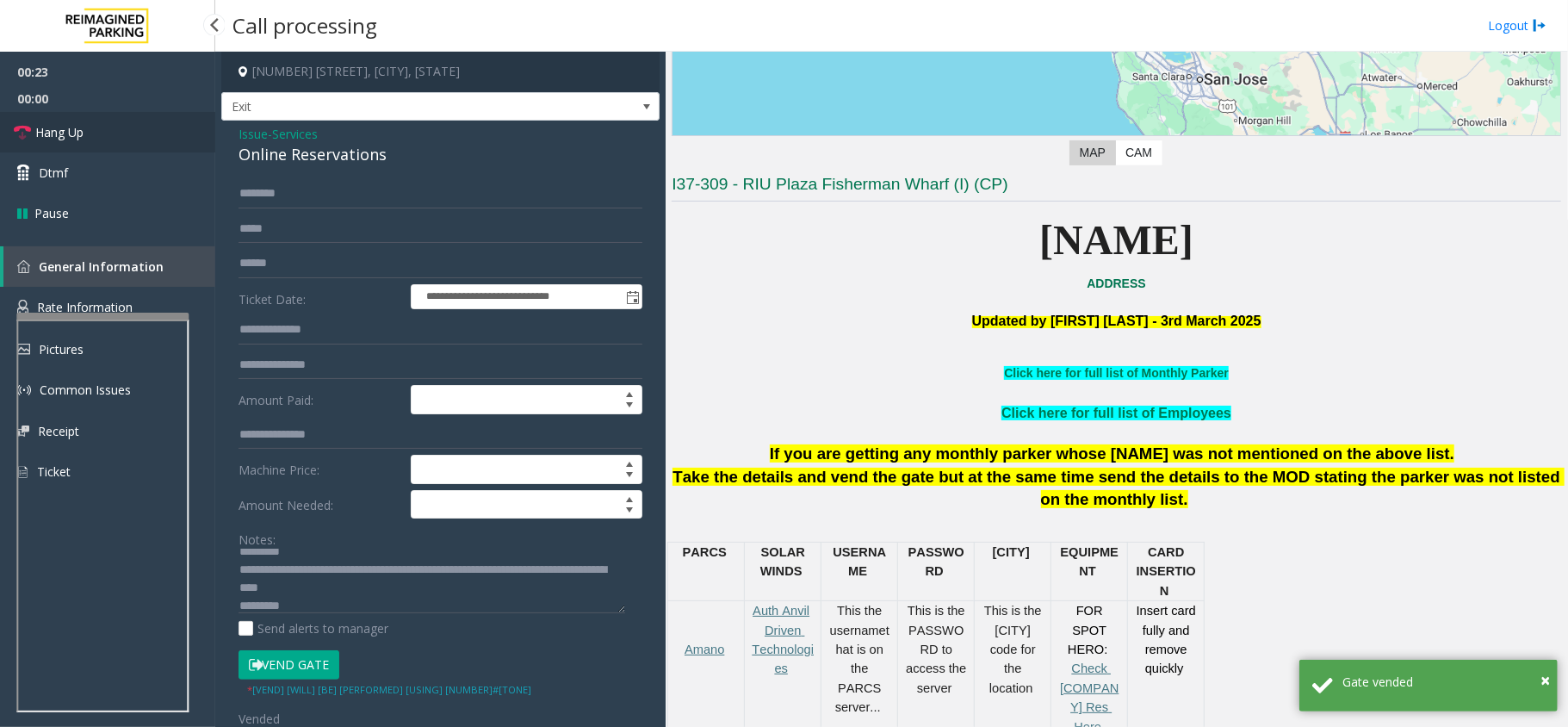 click on "Hang Up" at bounding box center [108, 132] 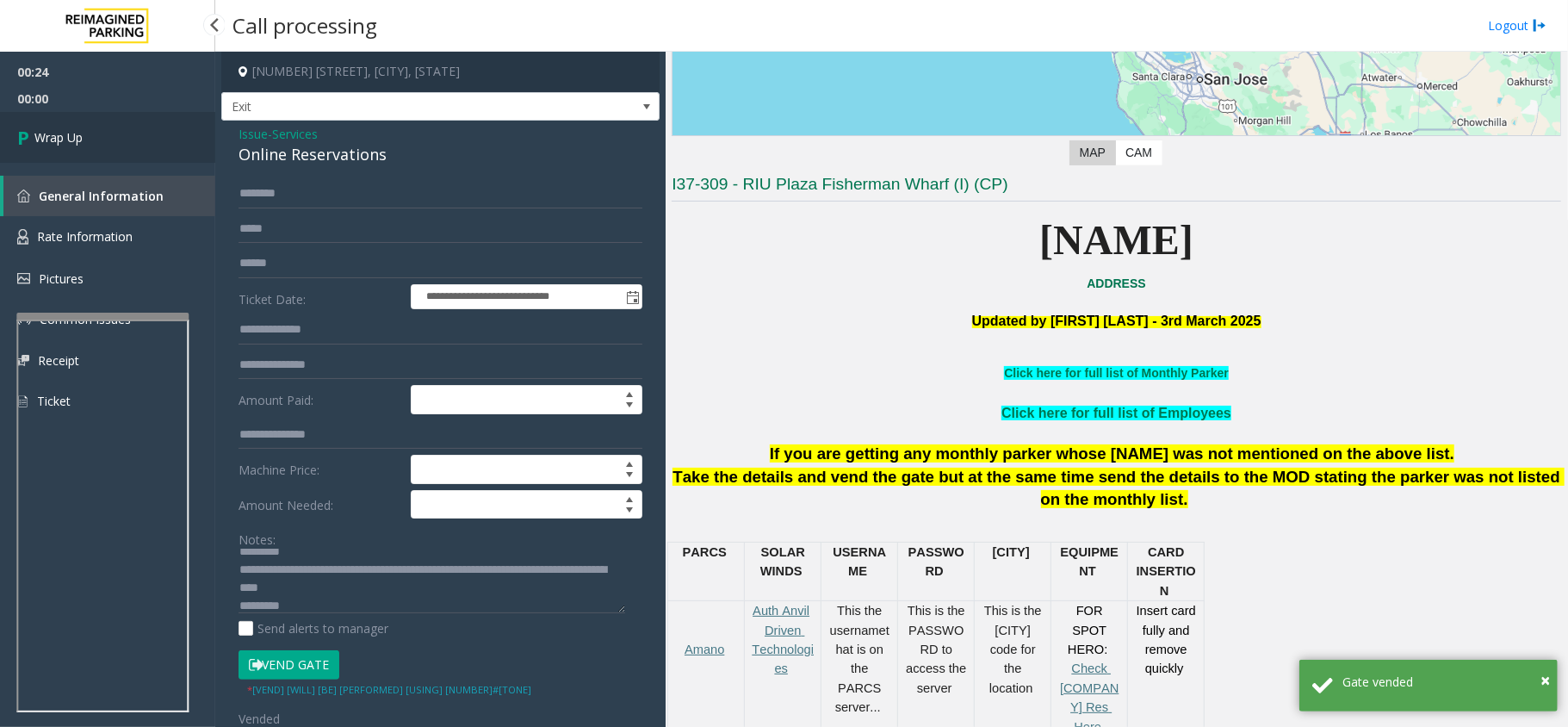 click on "Wrap Up" at bounding box center (108, 137) 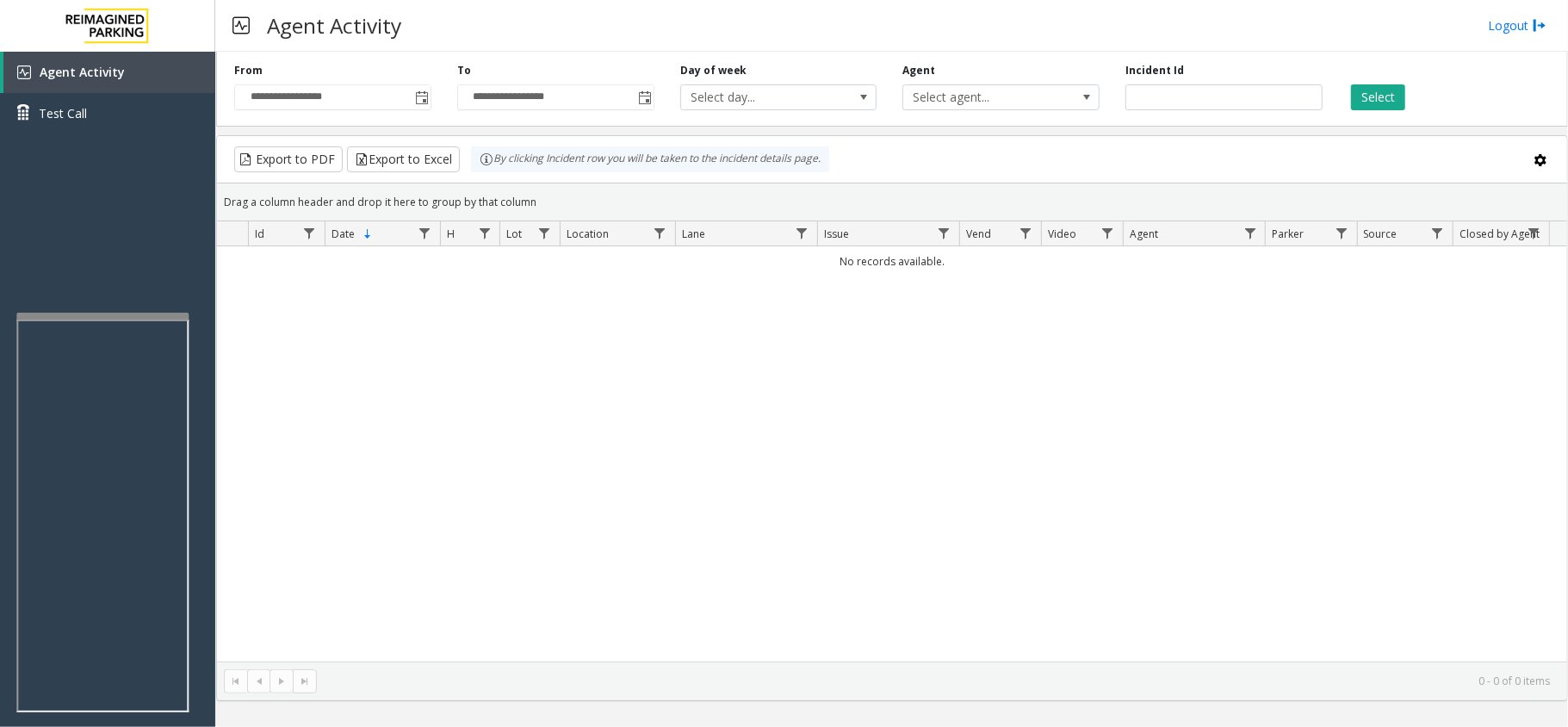 type 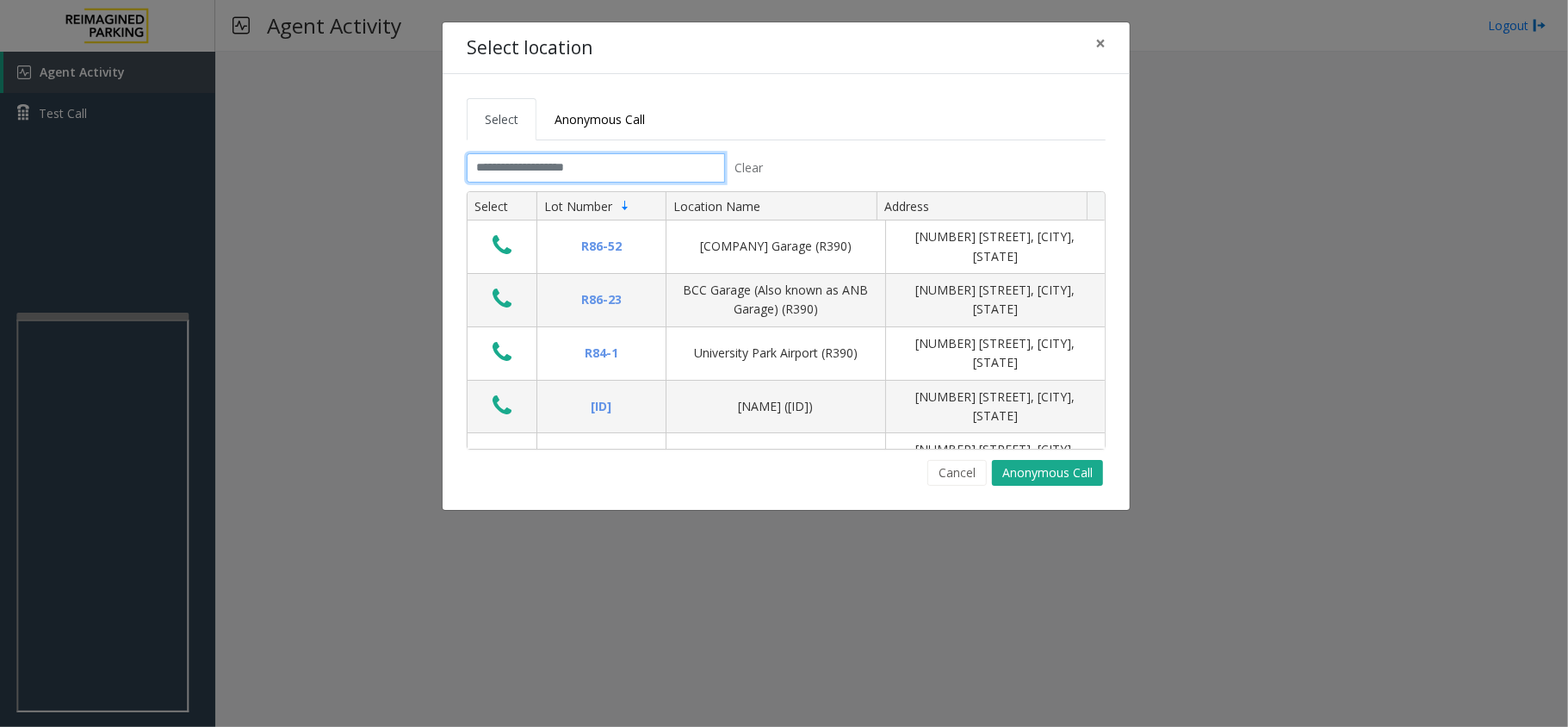 click 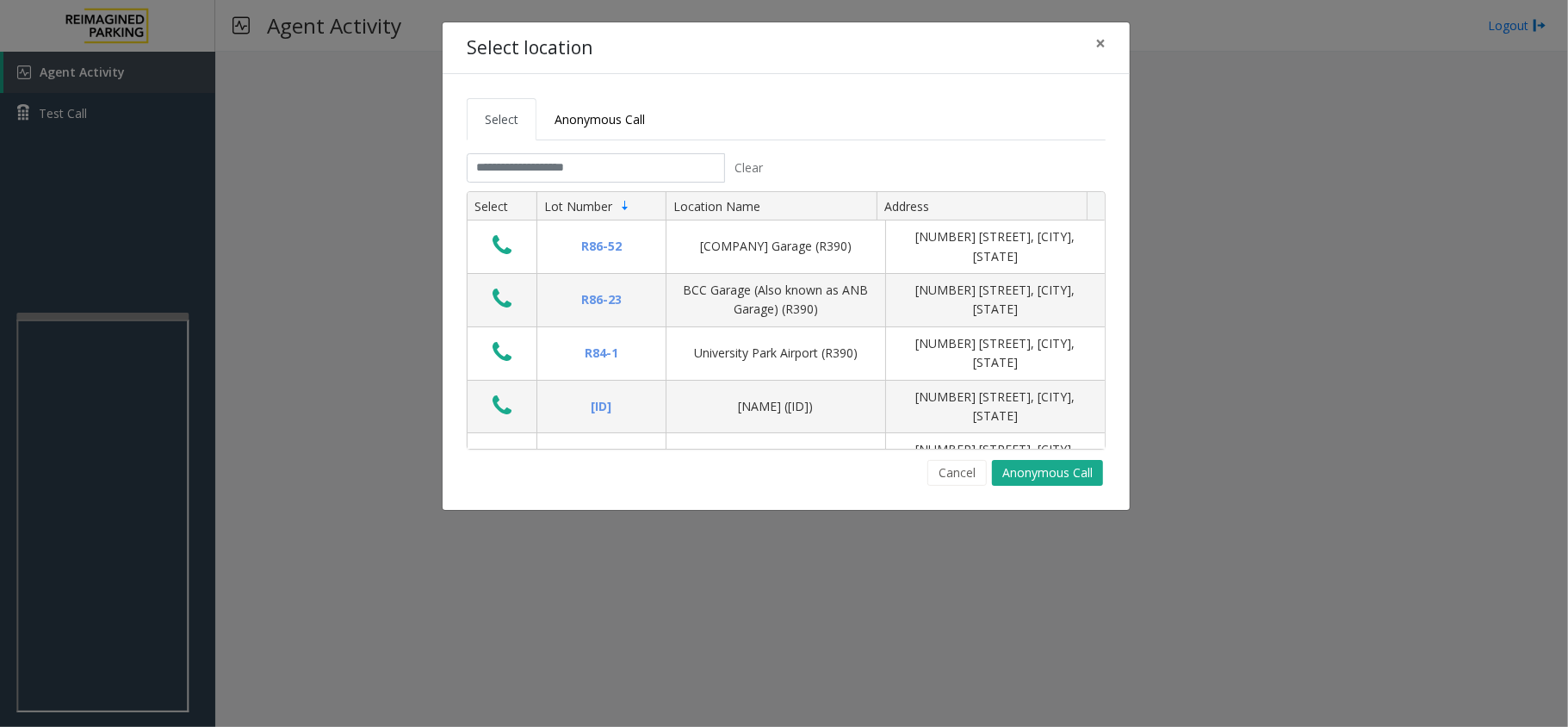 drag, startPoint x: 958, startPoint y: 469, endPoint x: 305, endPoint y: 573, distance: 661.2299 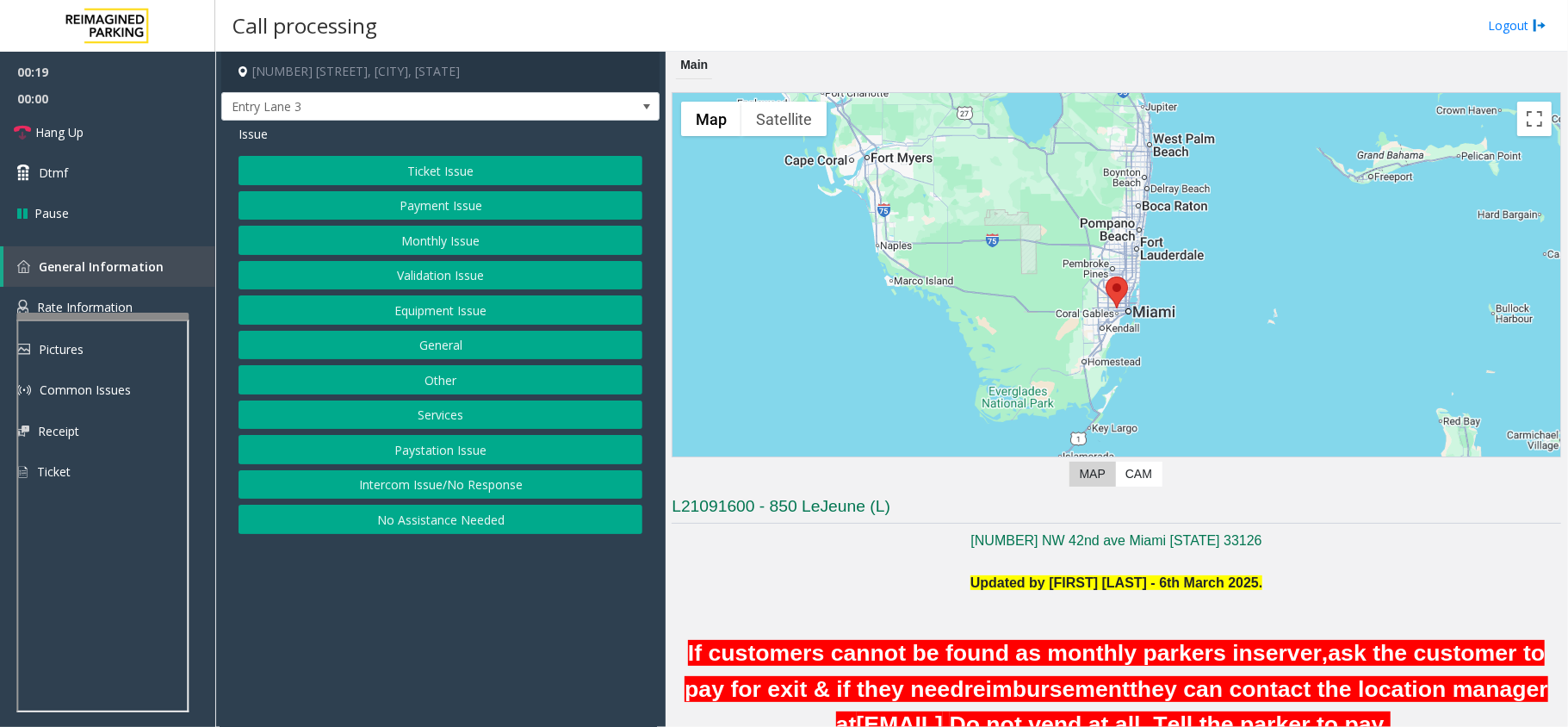 click on "Intercom Issue/No Response" 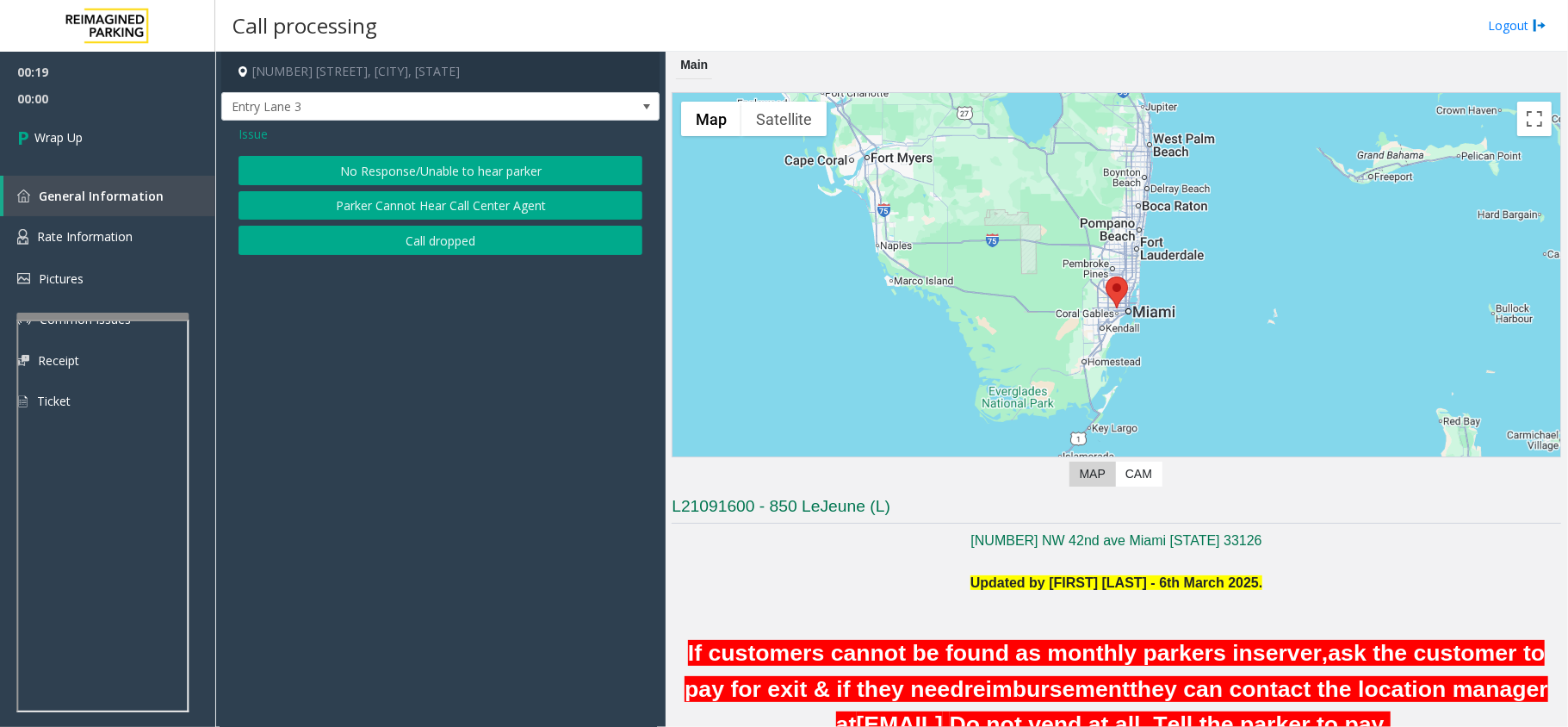click on "Issue  No Response/Unable to hear parker   Parker Cannot Hear Call Center Agent   Call dropped" 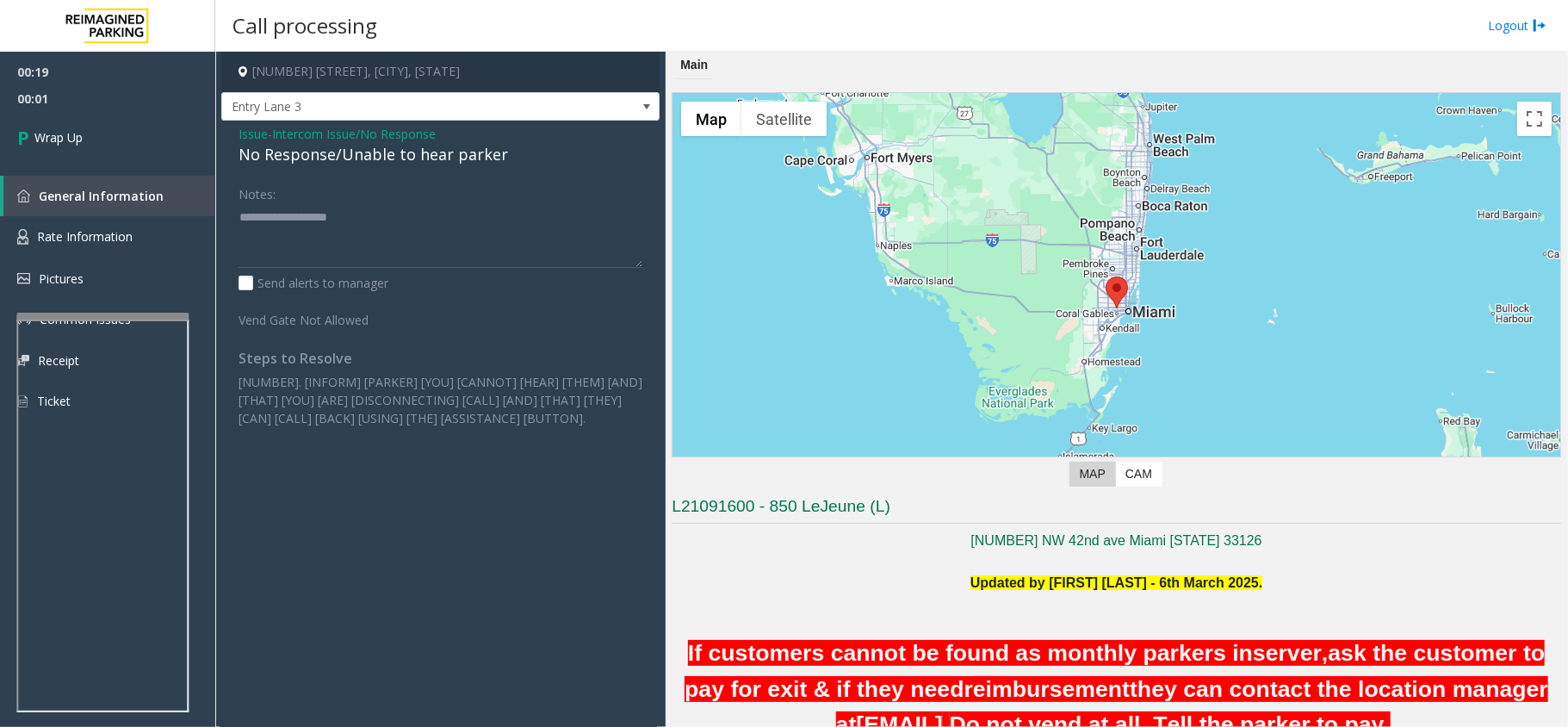 click on "No Response/Unable to hear parker" 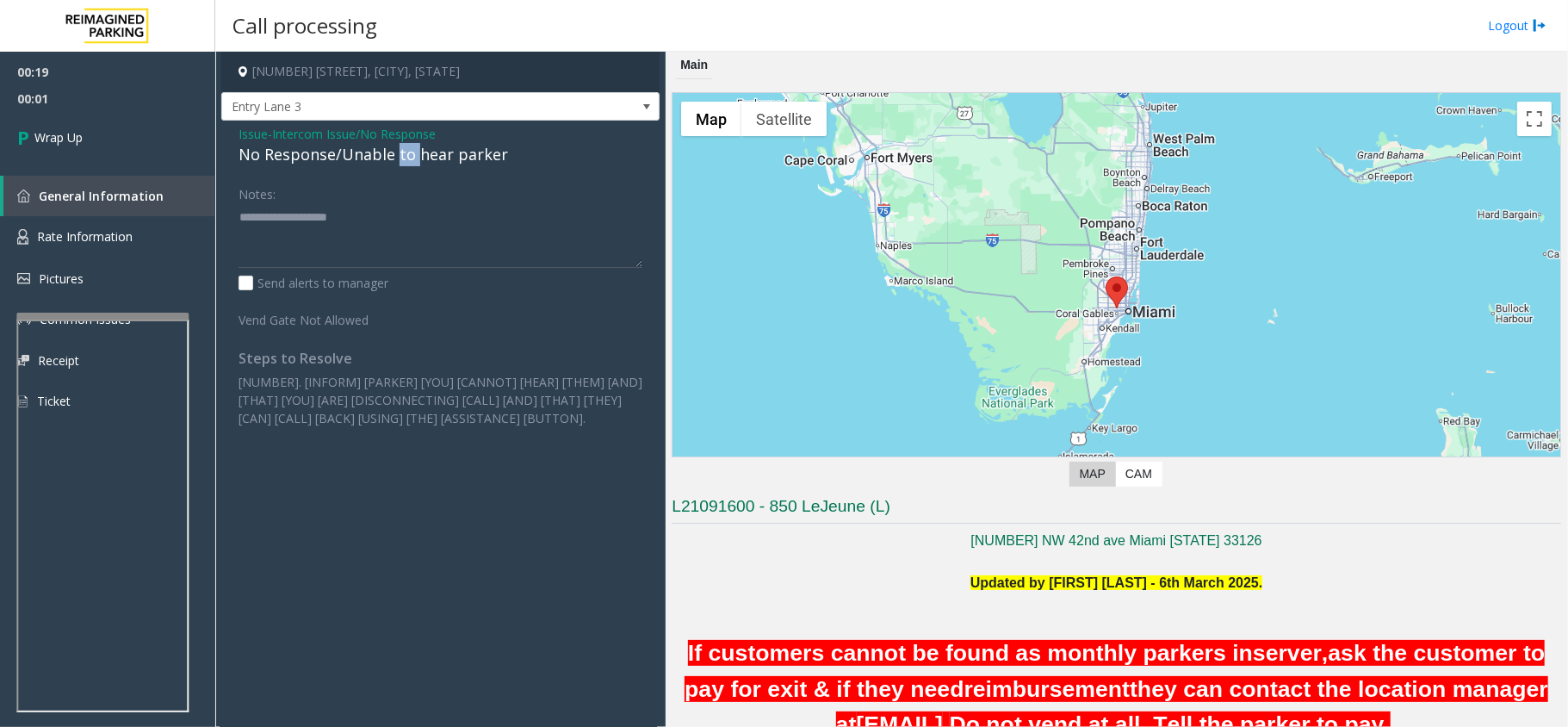 click on "No Response/Unable to hear parker" 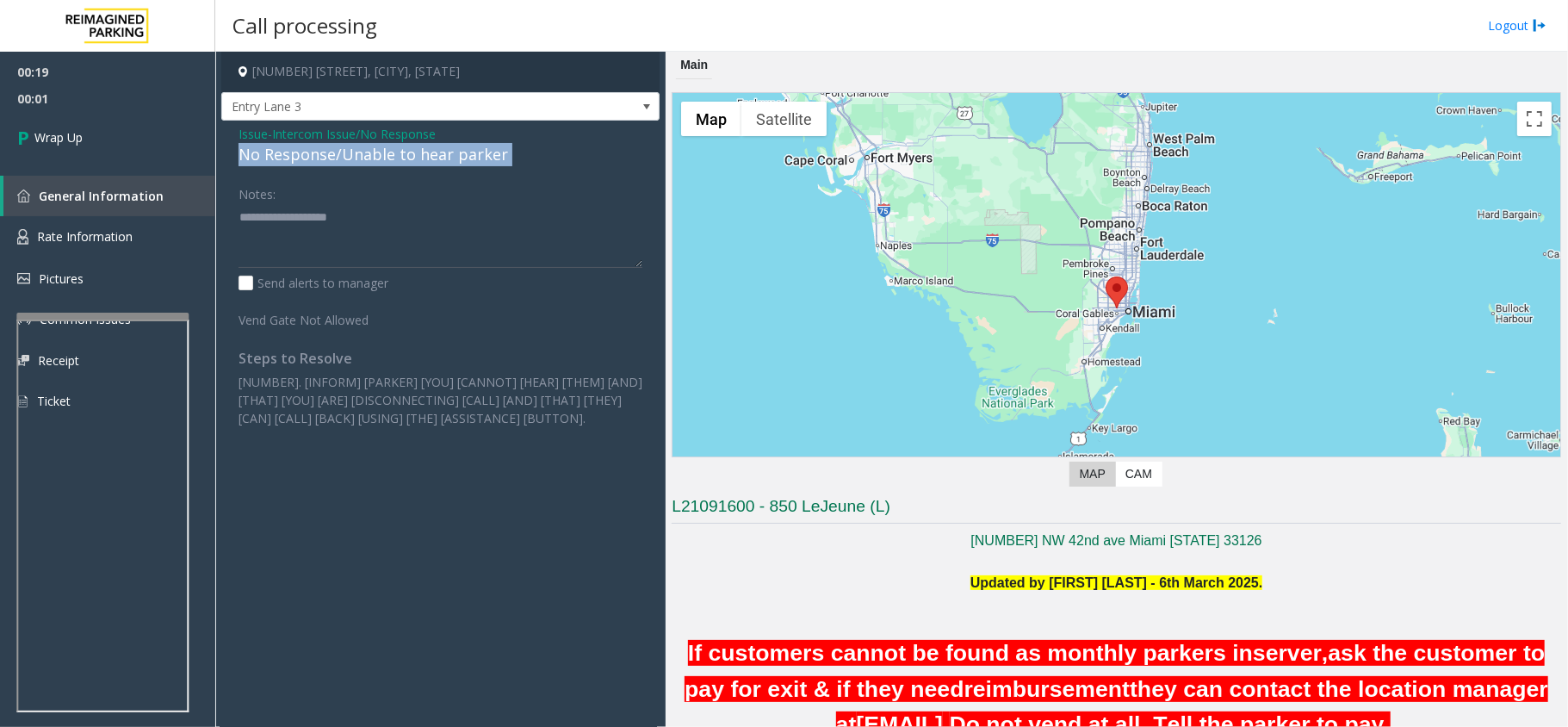 click on "No Response/Unable to hear parker" 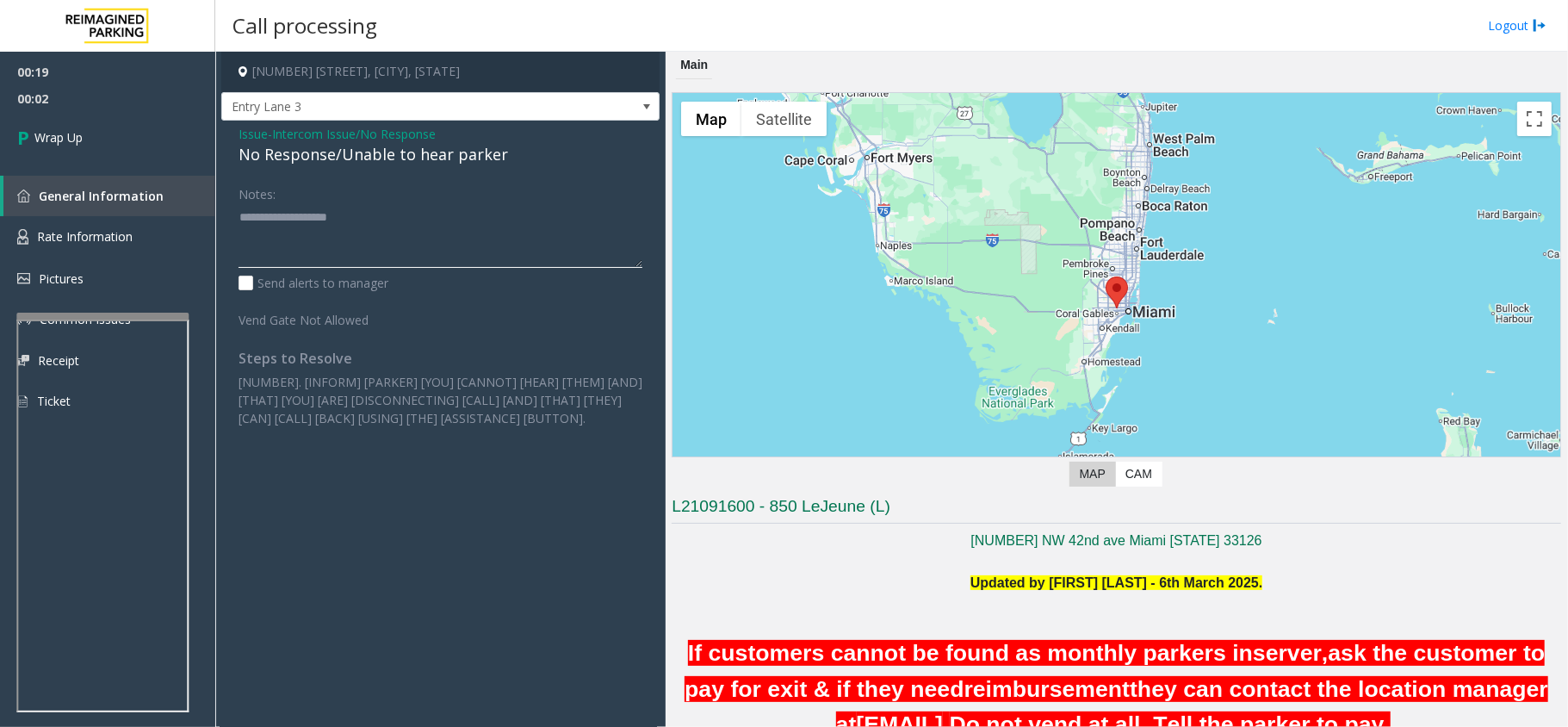 click 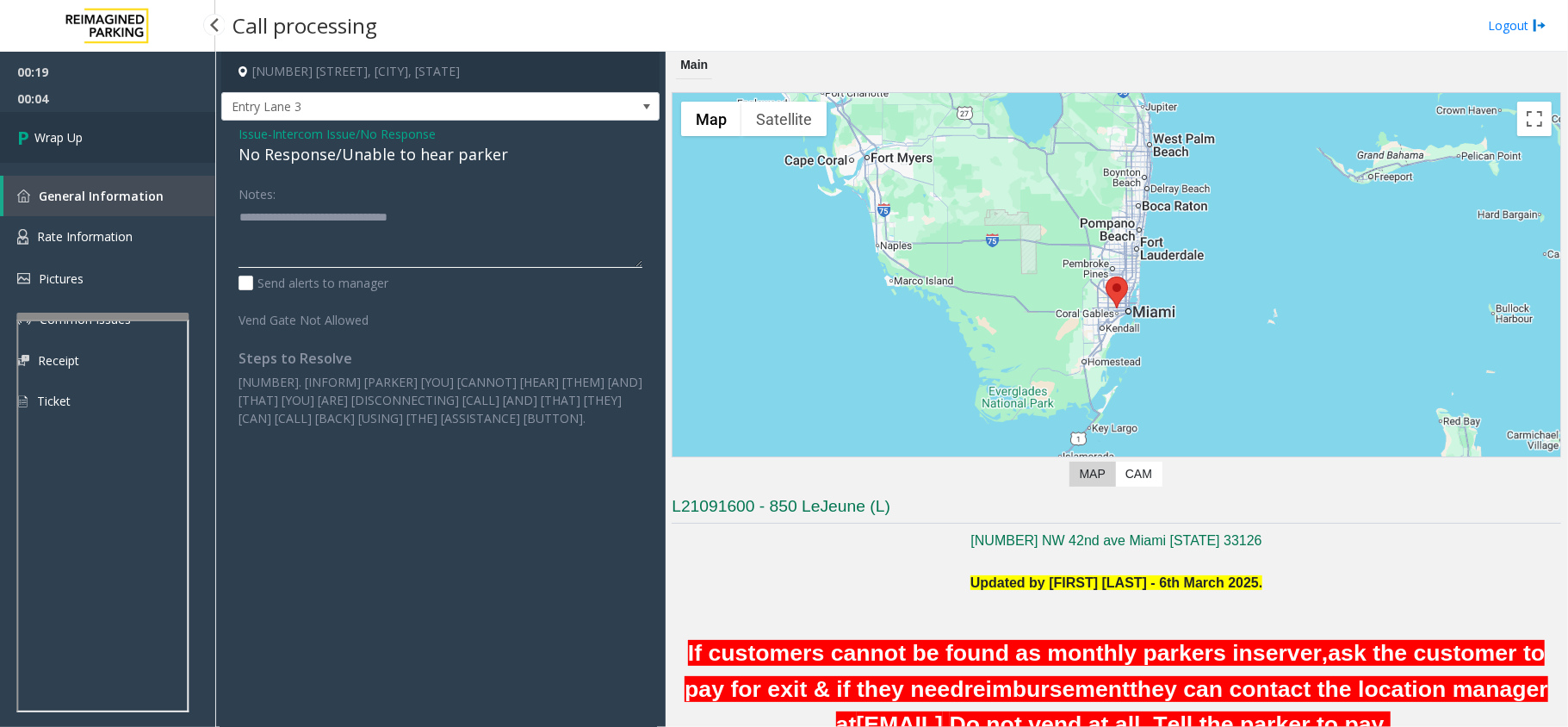 type on "**********" 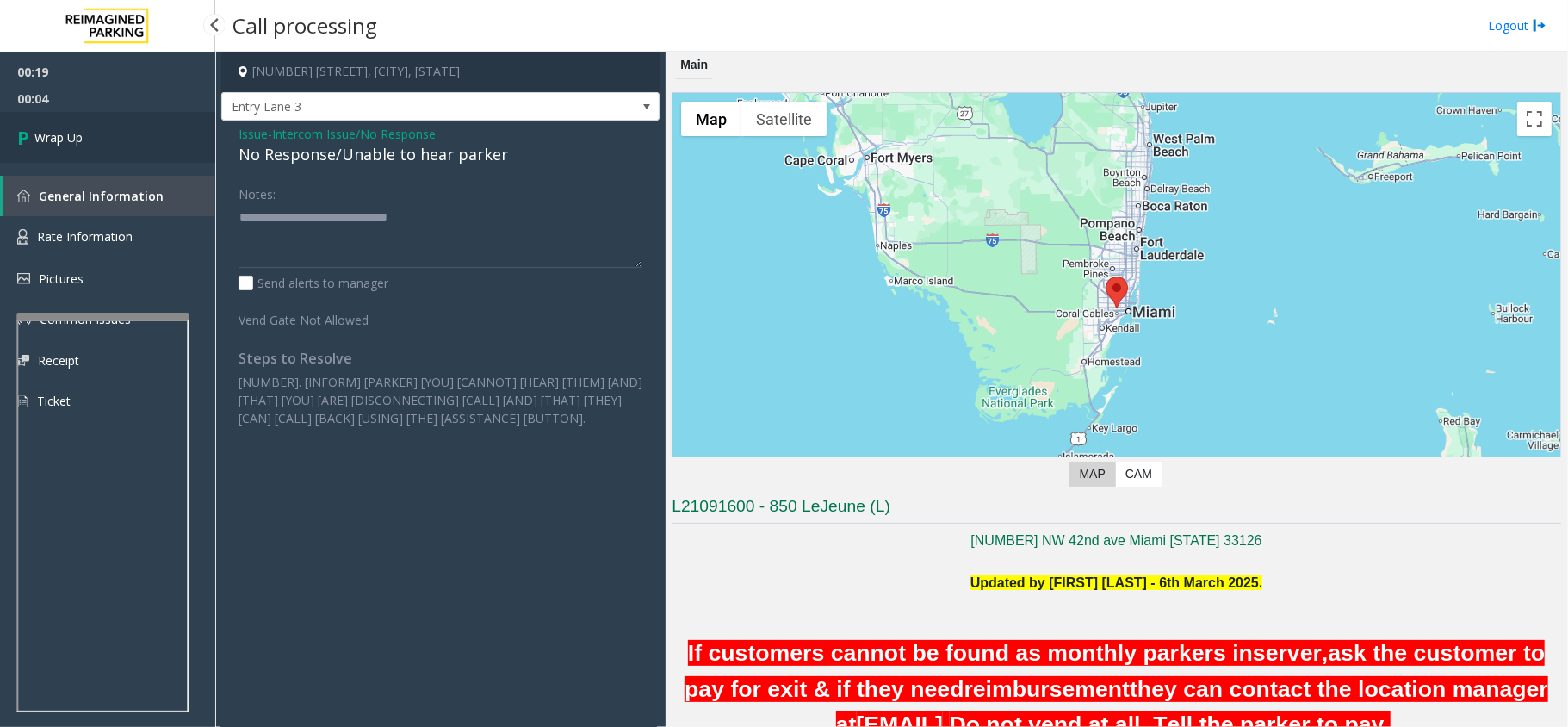 click on "Wrap Up" at bounding box center [108, 137] 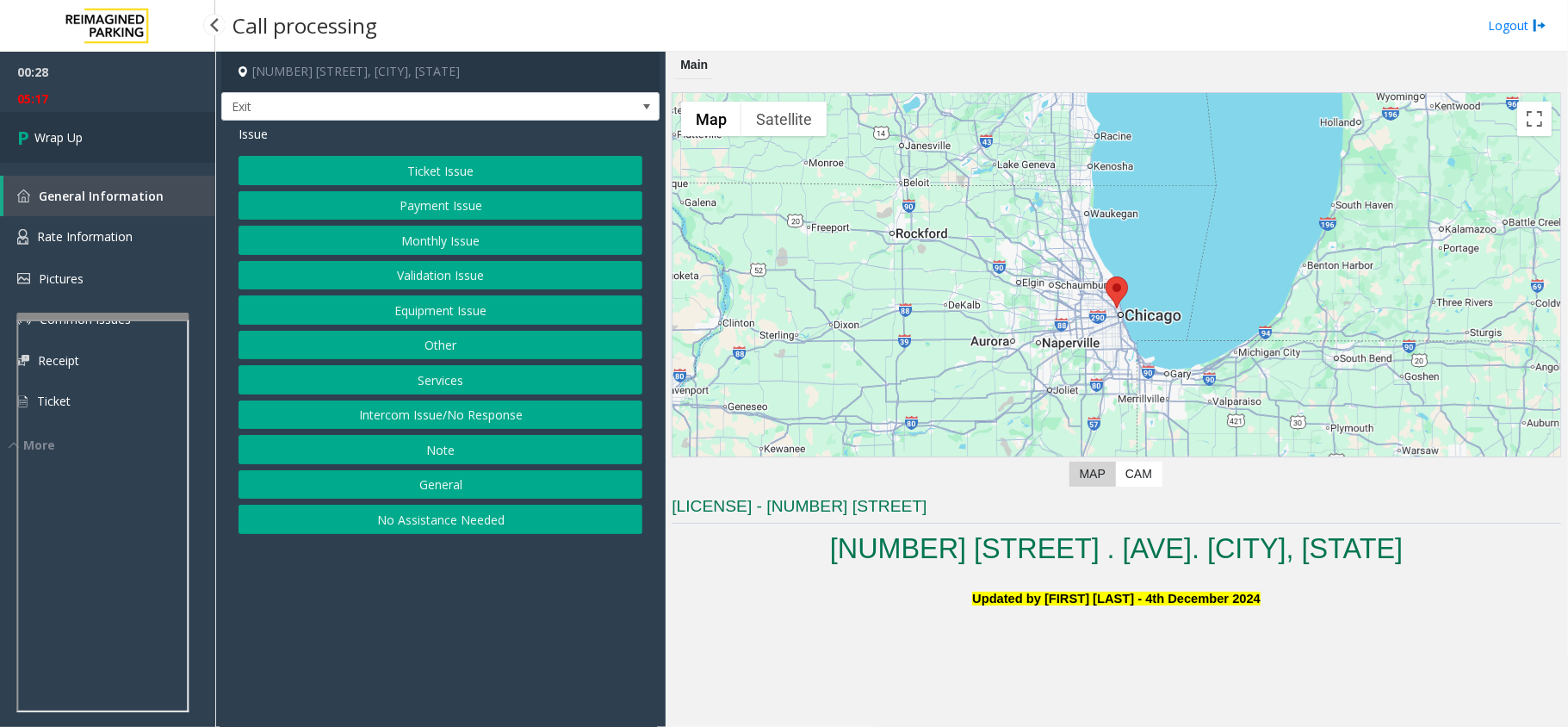 click on "Wrap Up" at bounding box center (108, 137) 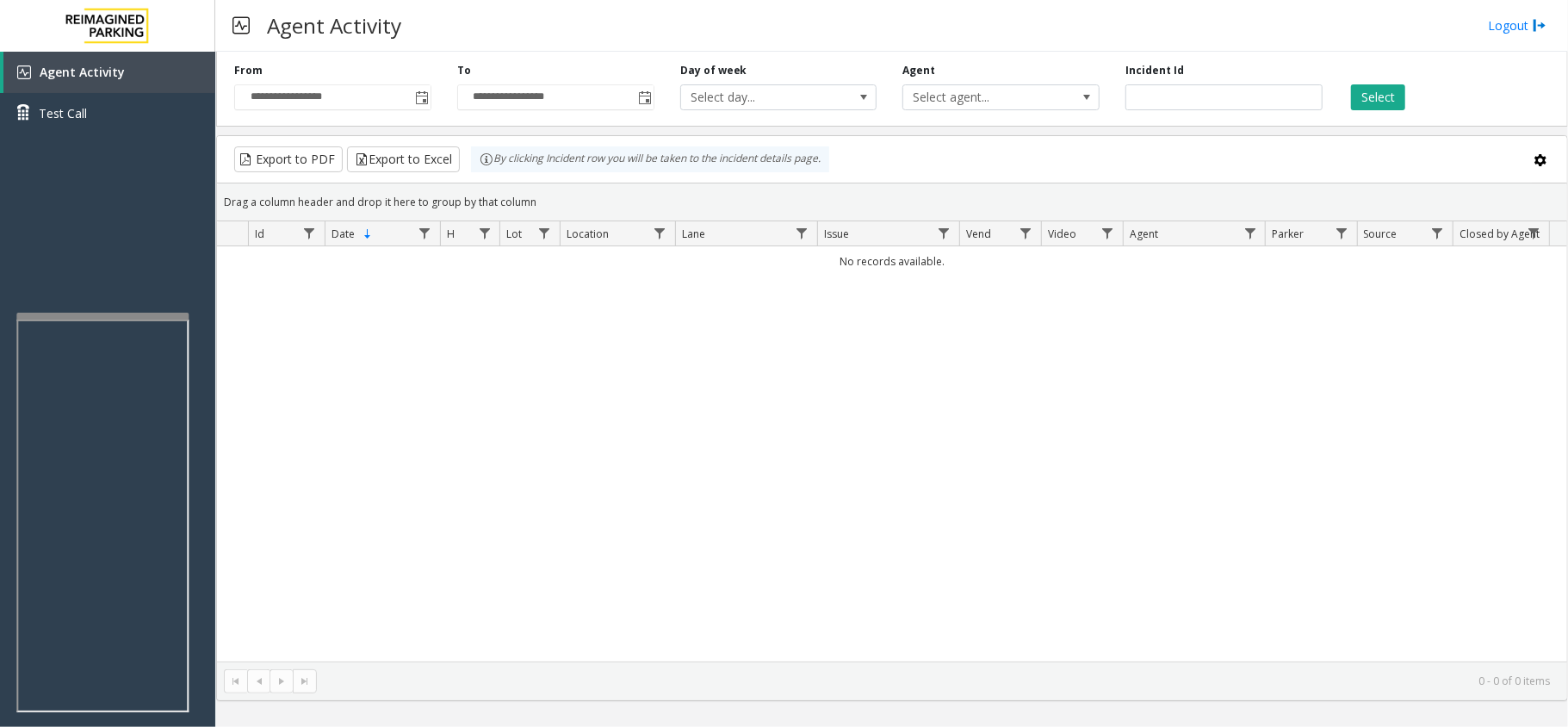 drag, startPoint x: 521, startPoint y: 524, endPoint x: 511, endPoint y: 541, distance: 19.723083 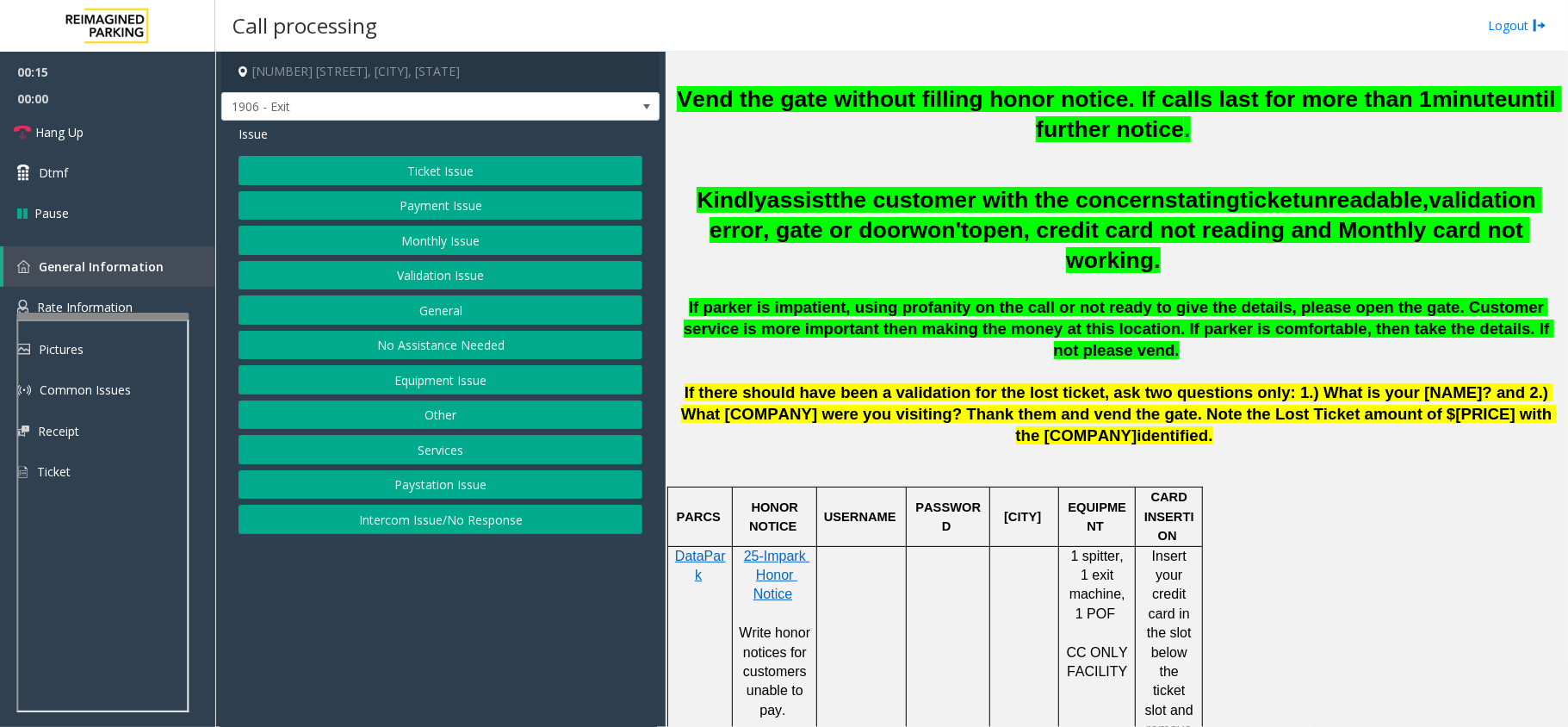 scroll, scrollTop: 689, scrollLeft: 0, axis: vertical 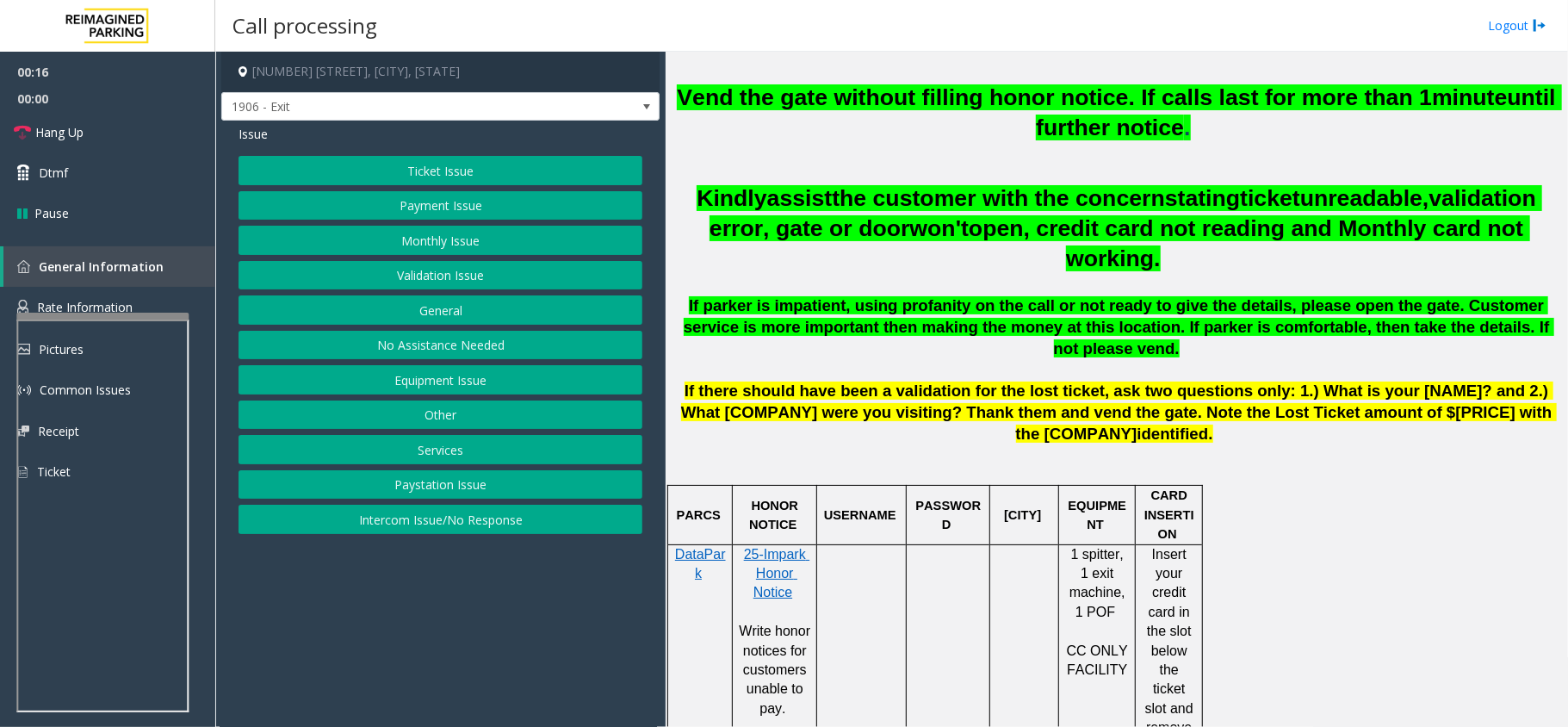 drag, startPoint x: 669, startPoint y: 603, endPoint x: 618, endPoint y: 635, distance: 60.207973 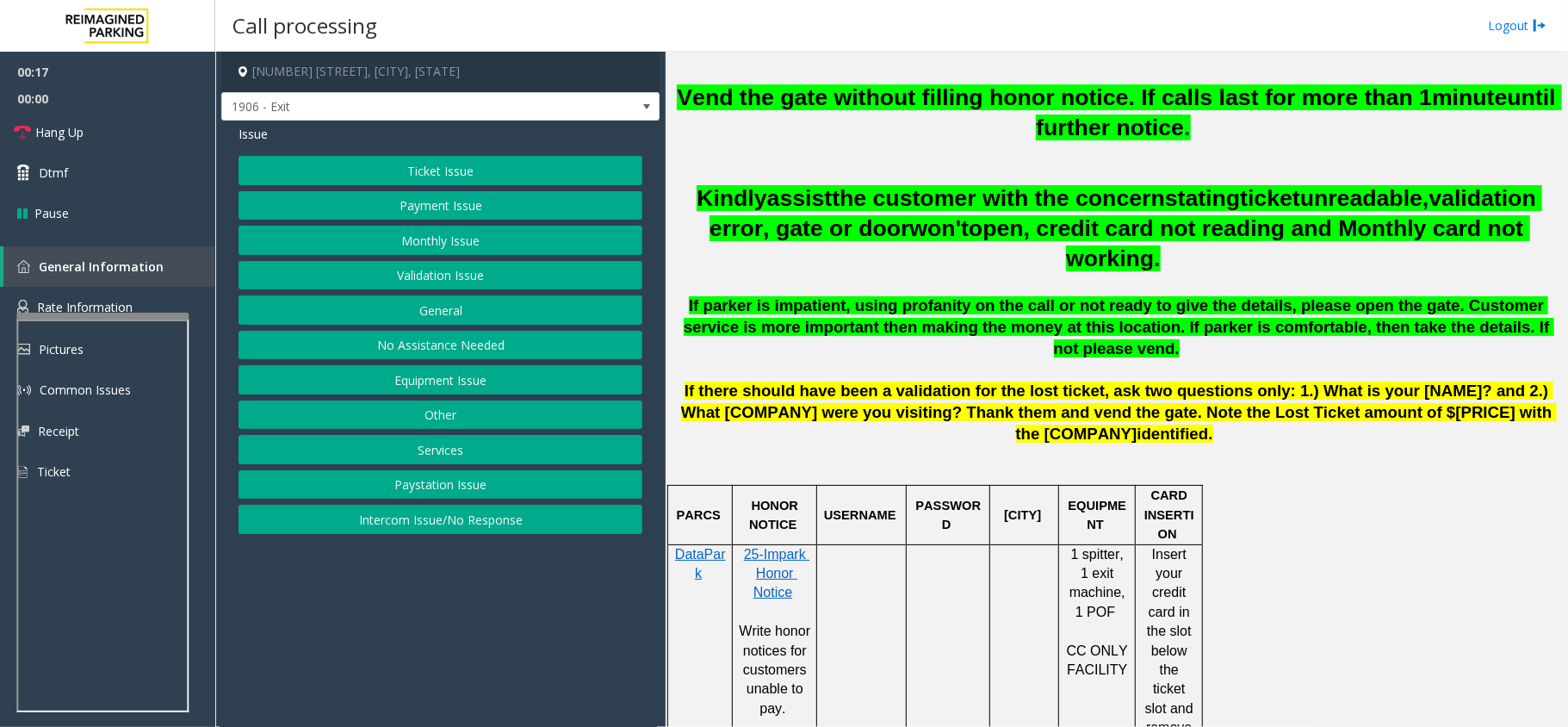 drag, startPoint x: 507, startPoint y: 611, endPoint x: 459, endPoint y: 641, distance: 56.603887 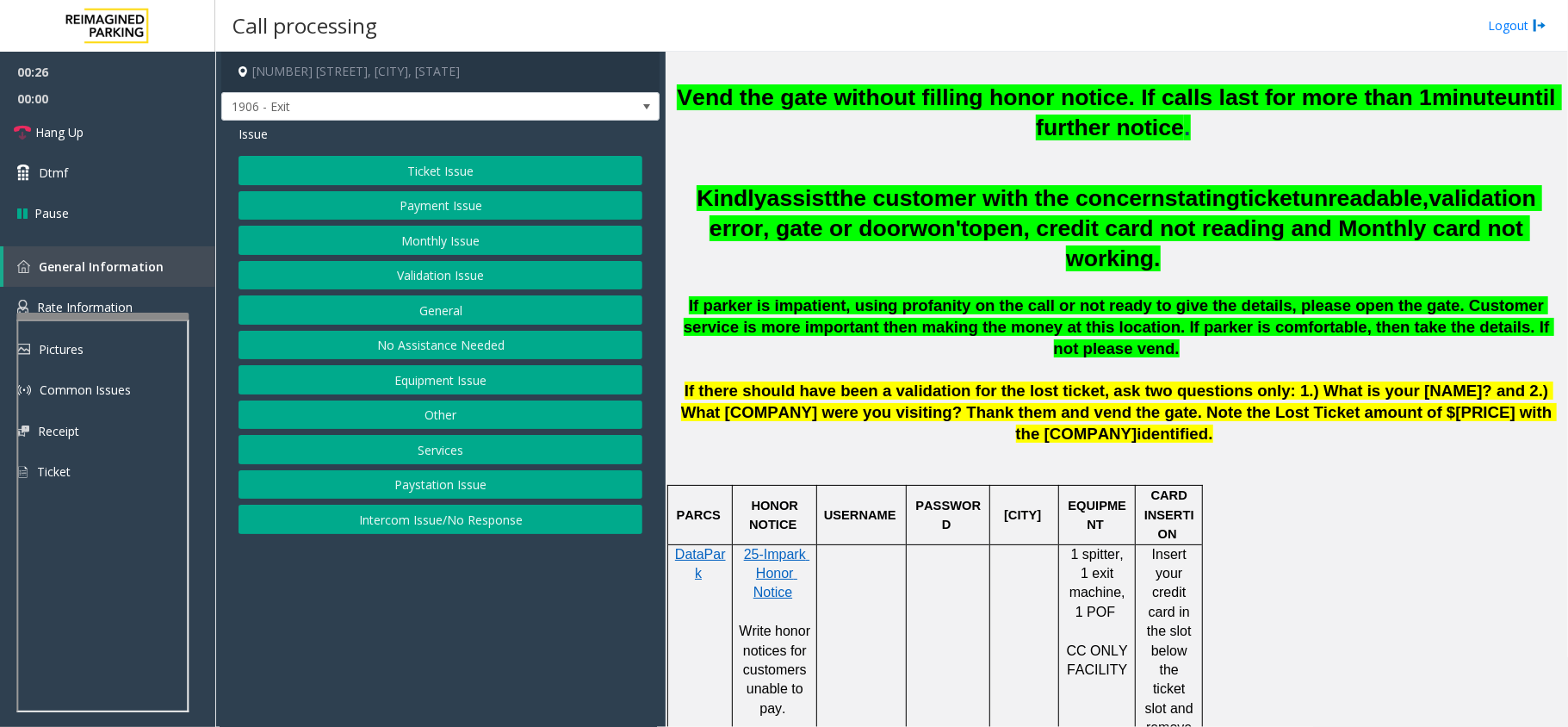drag, startPoint x: 593, startPoint y: 608, endPoint x: 565, endPoint y: 613, distance: 28.44293 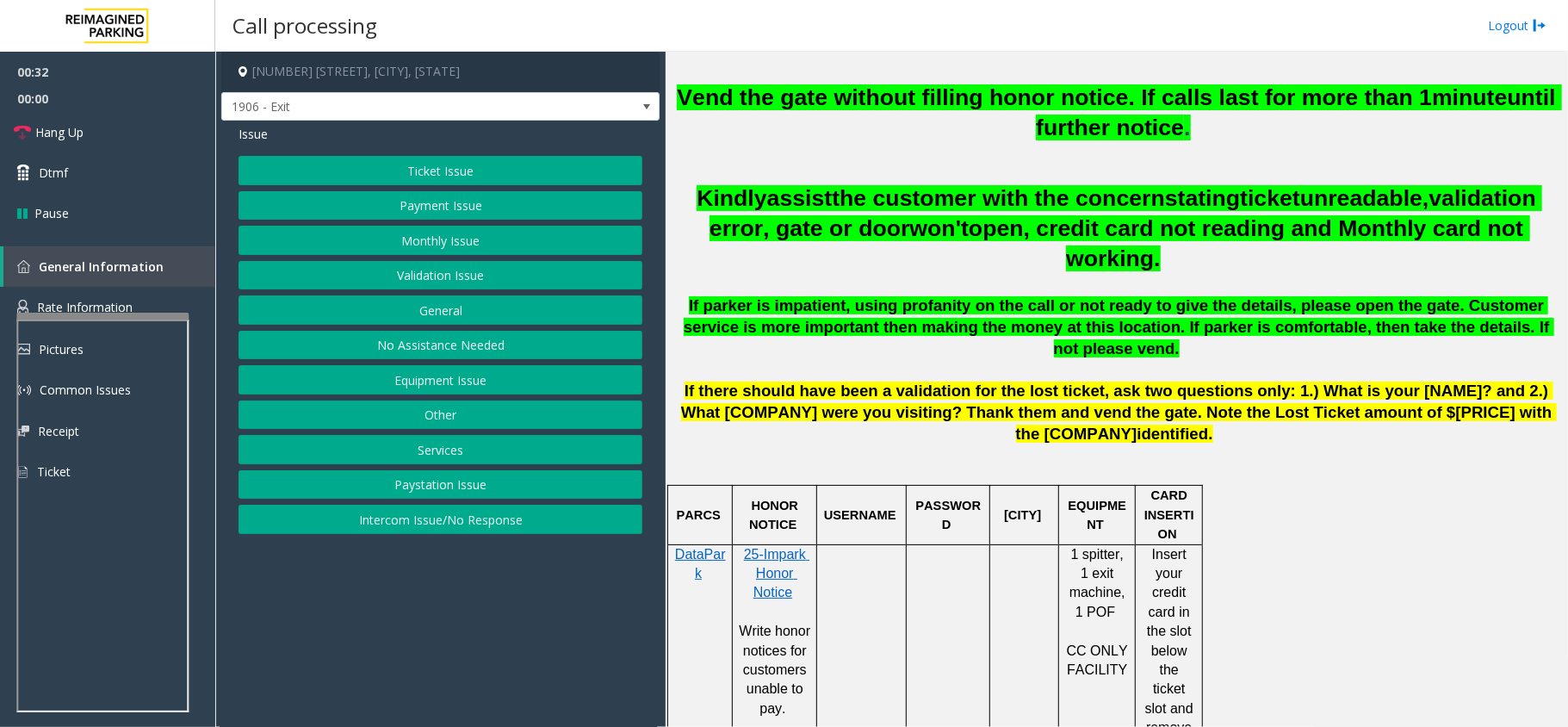 click on "Equipment Issue" 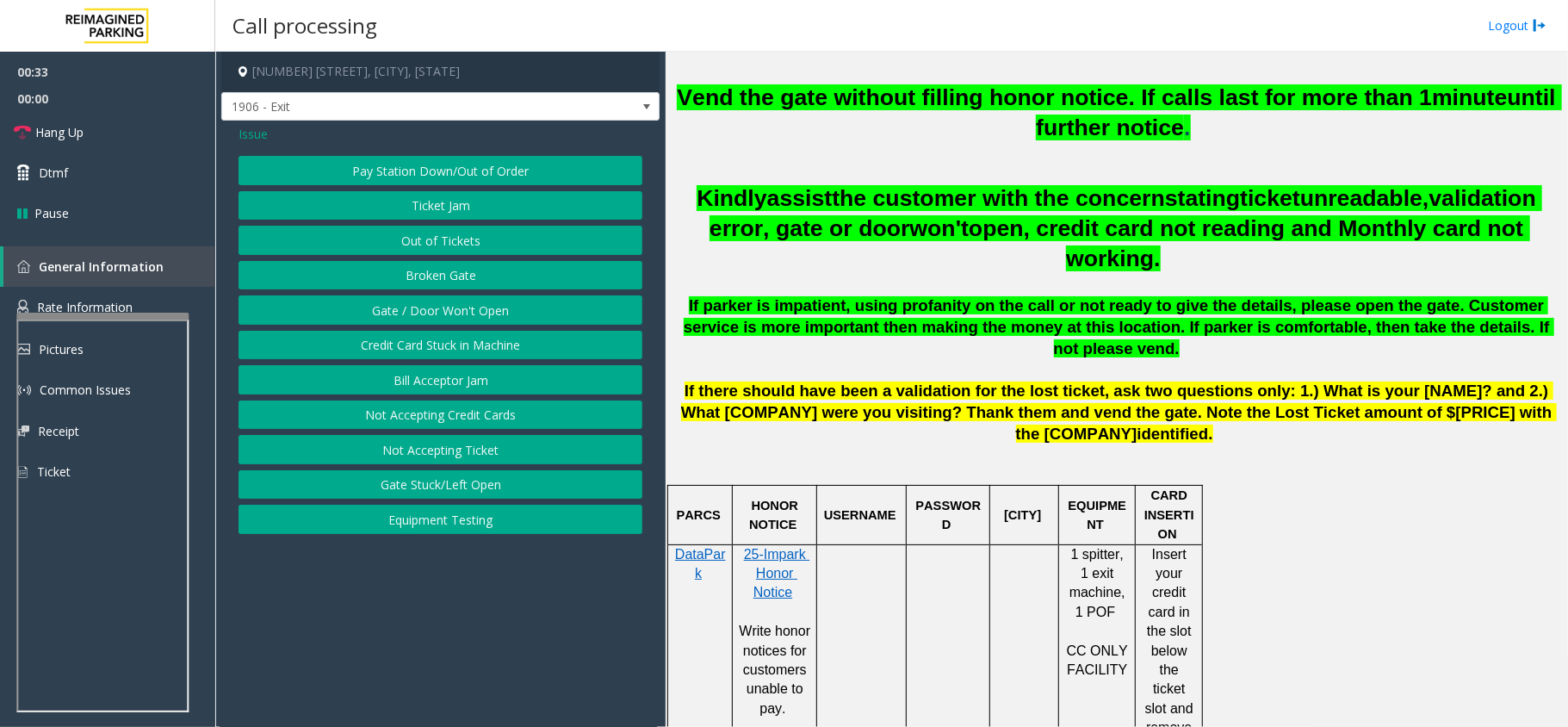 drag, startPoint x: 359, startPoint y: 319, endPoint x: 390, endPoint y: 528, distance: 211.28654 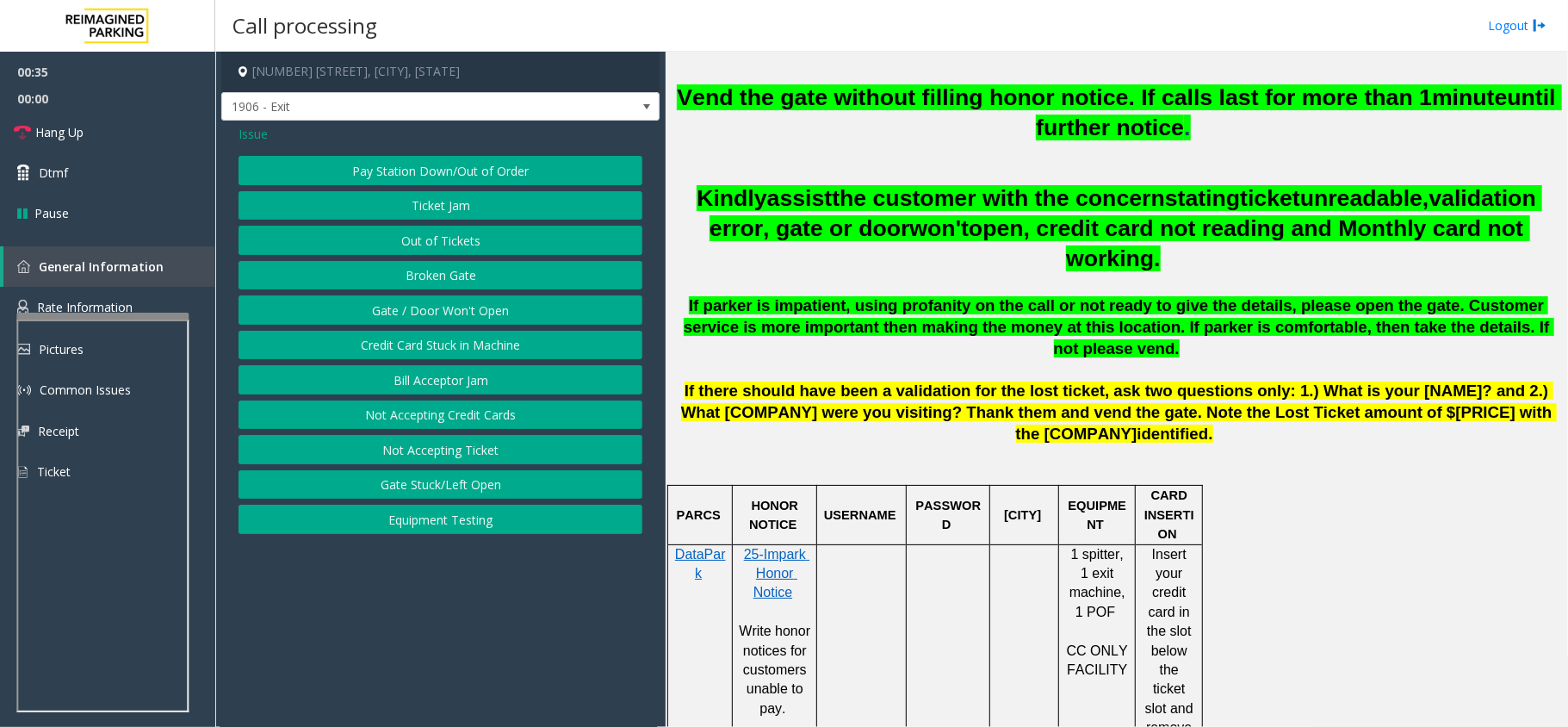 click on "Gate / Door Won't Open" 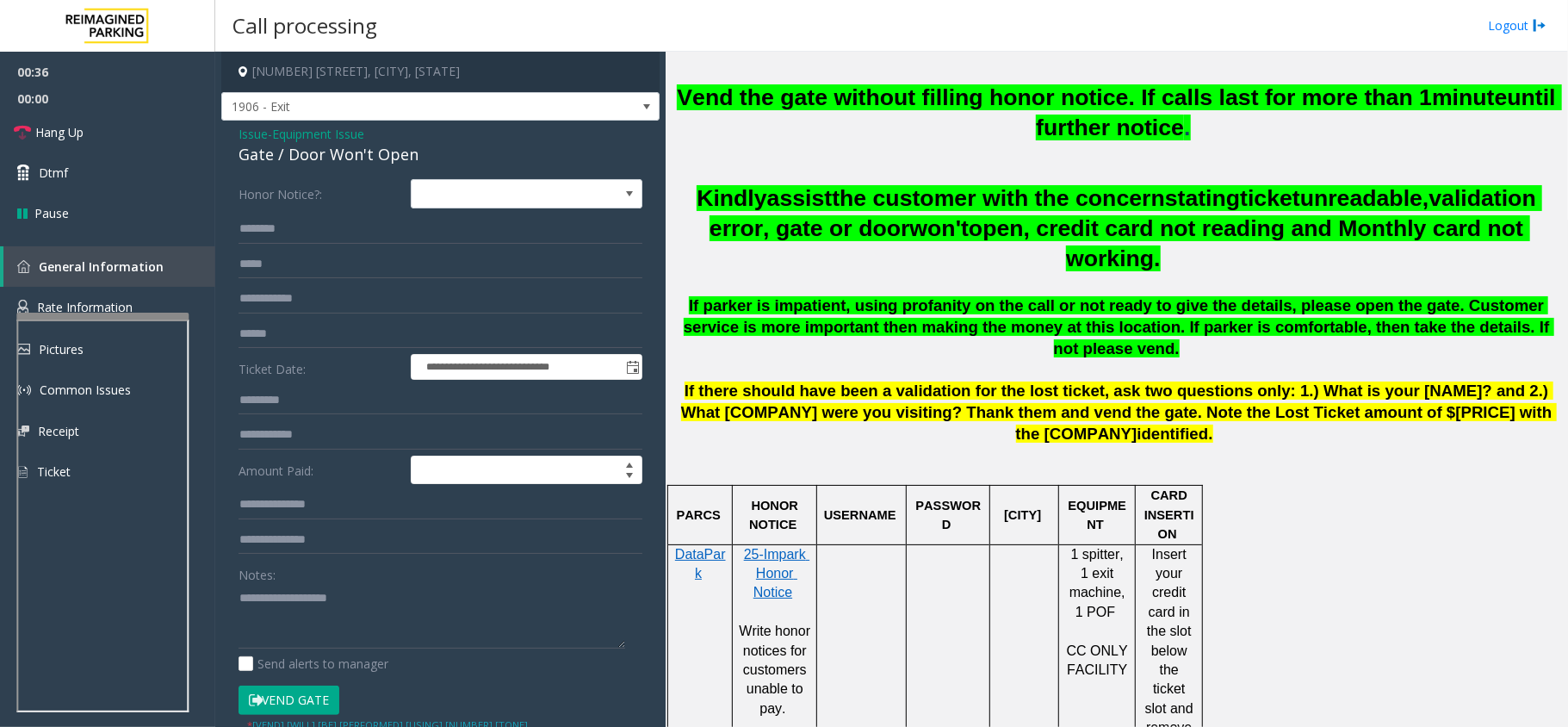 click on "Vend Gate" 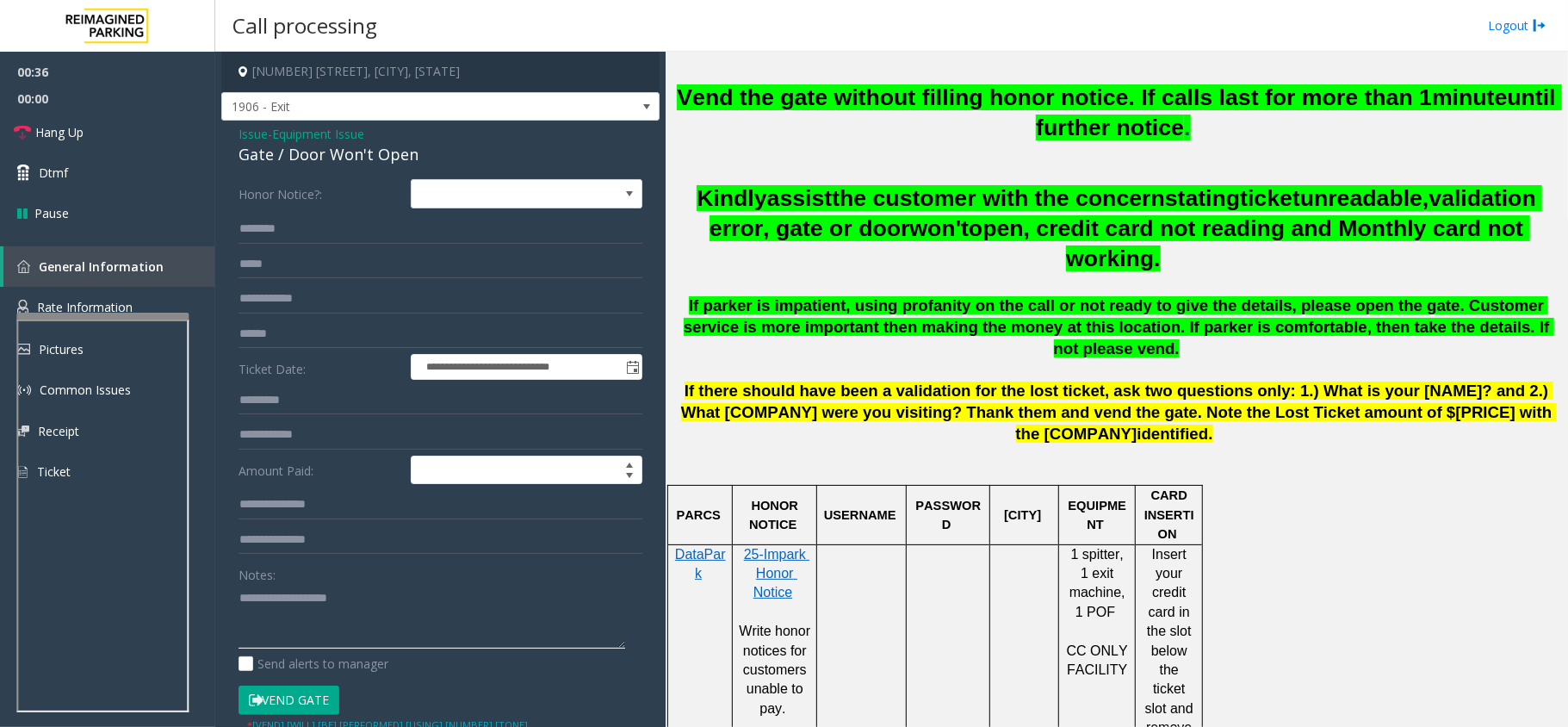 click 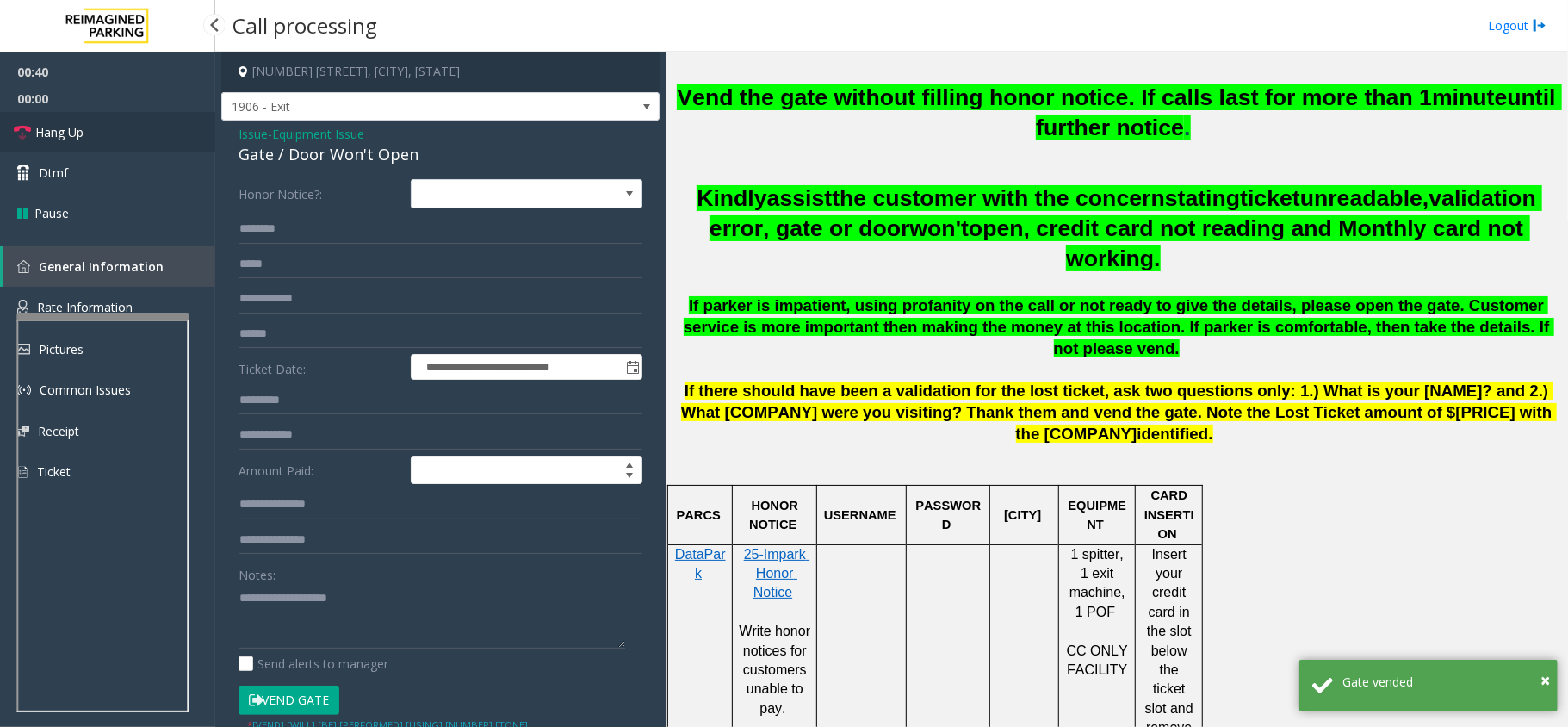 click on "Hang Up" at bounding box center (108, 132) 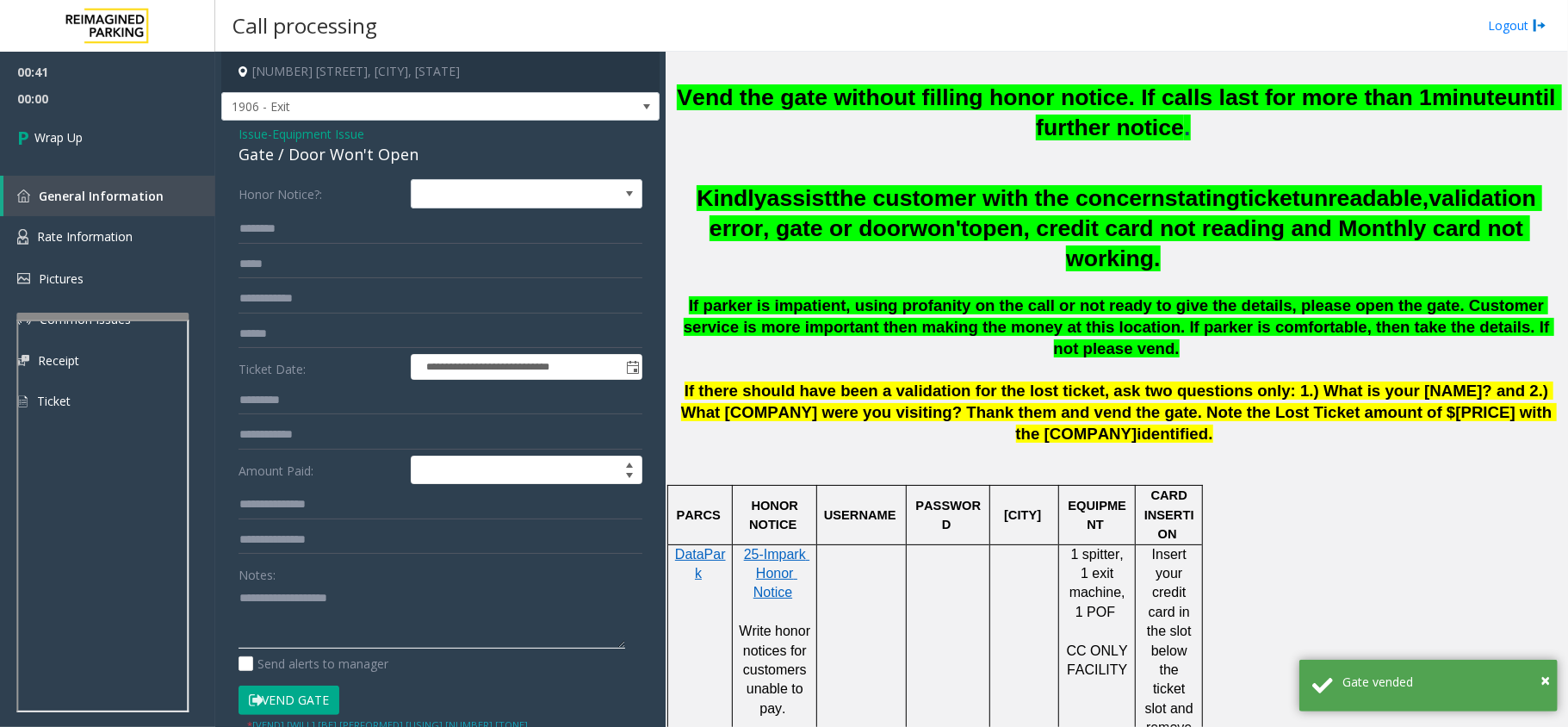 click 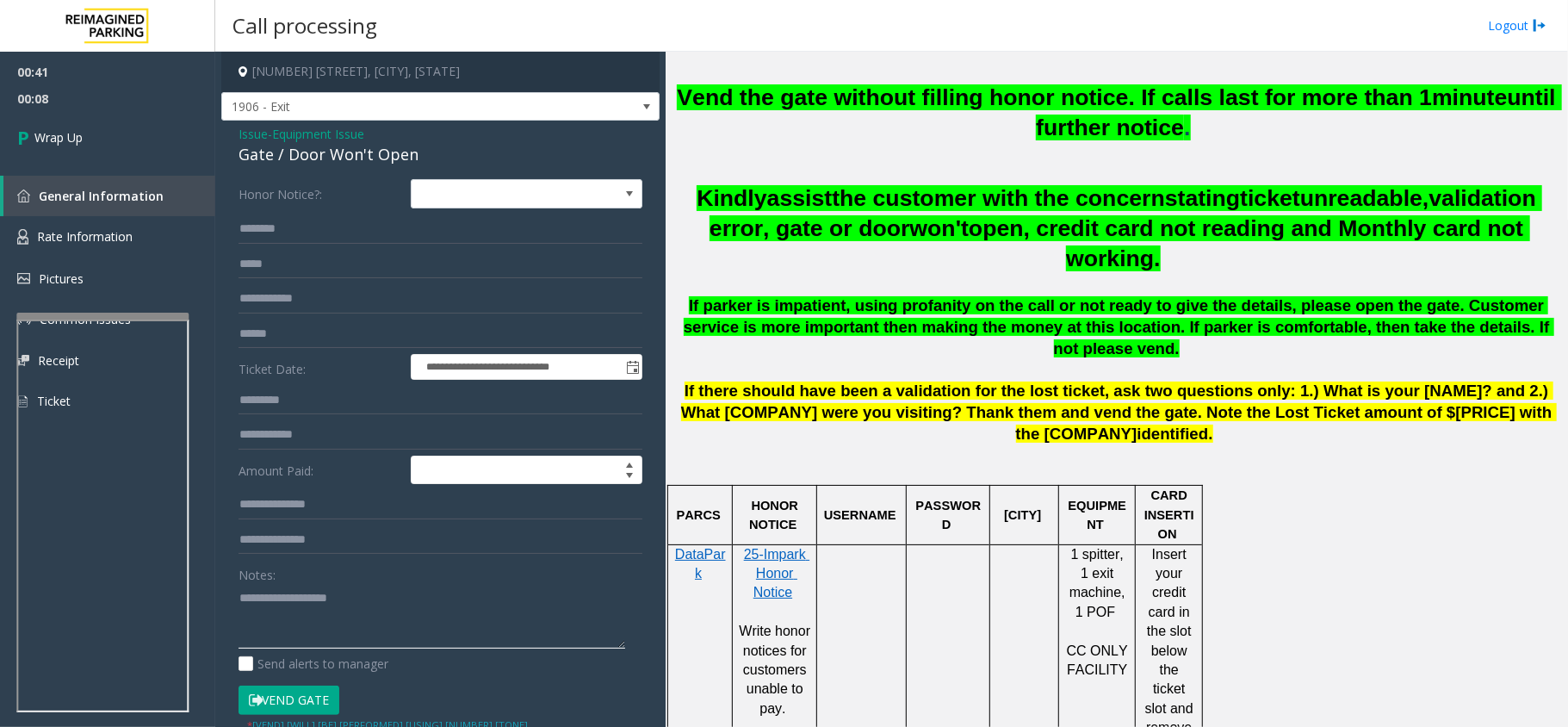 click 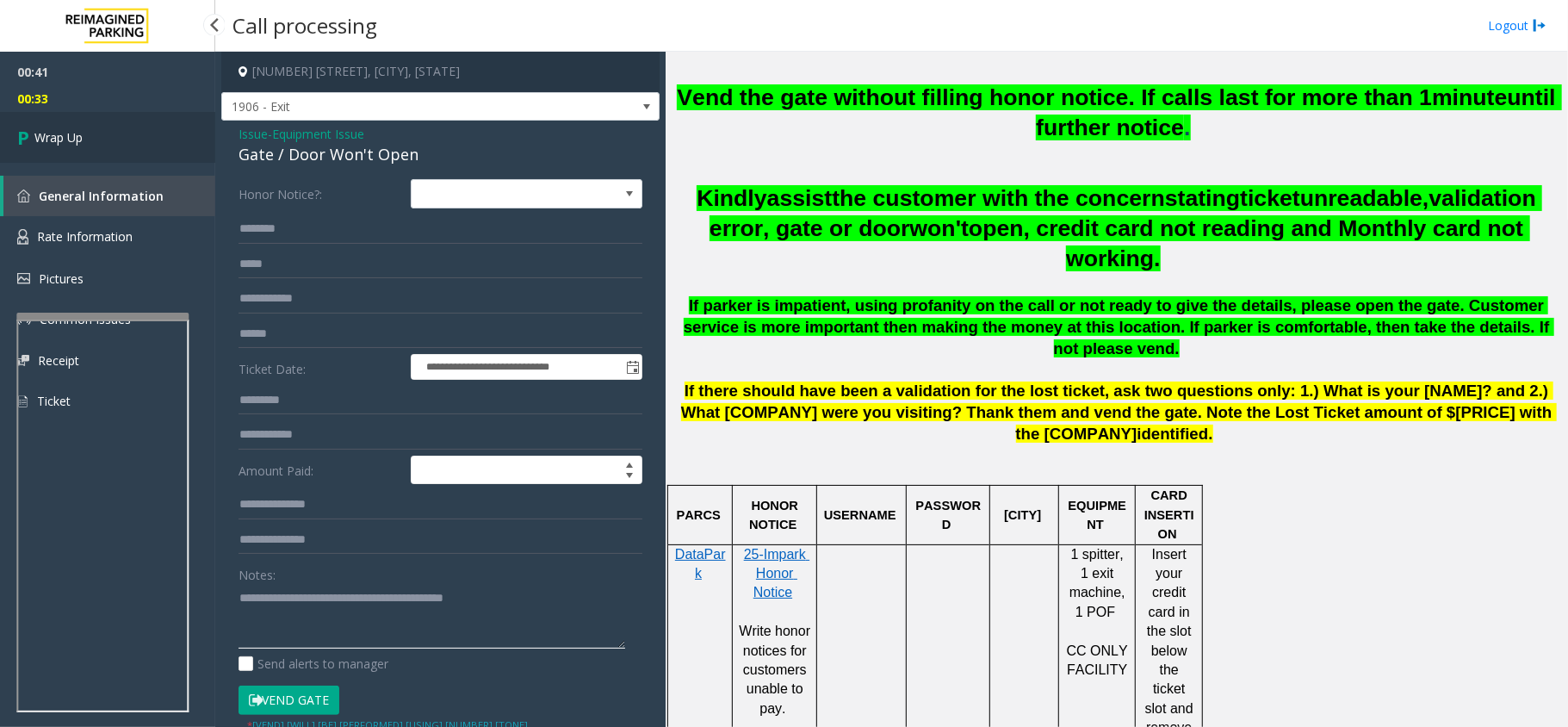 type on "**********" 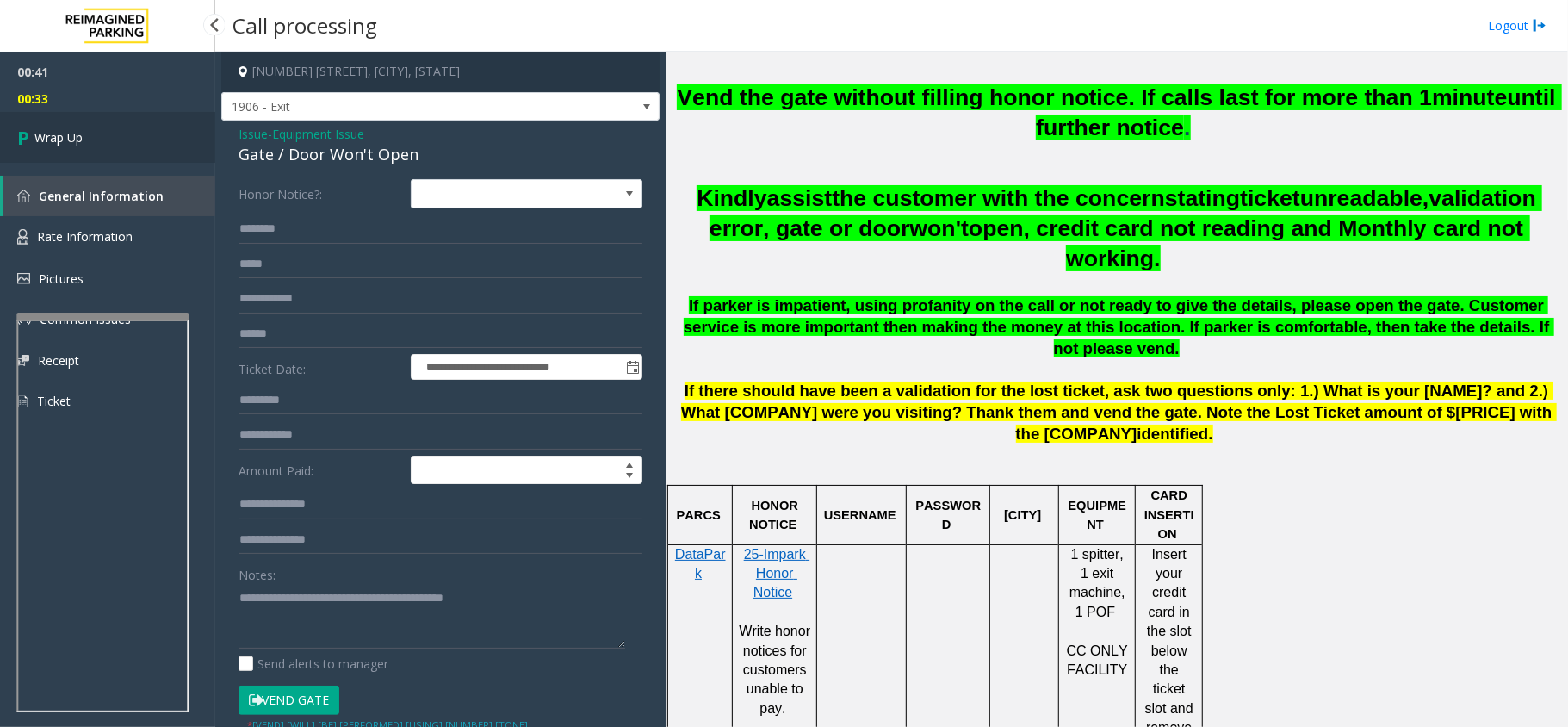 click on "Wrap Up" at bounding box center (108, 137) 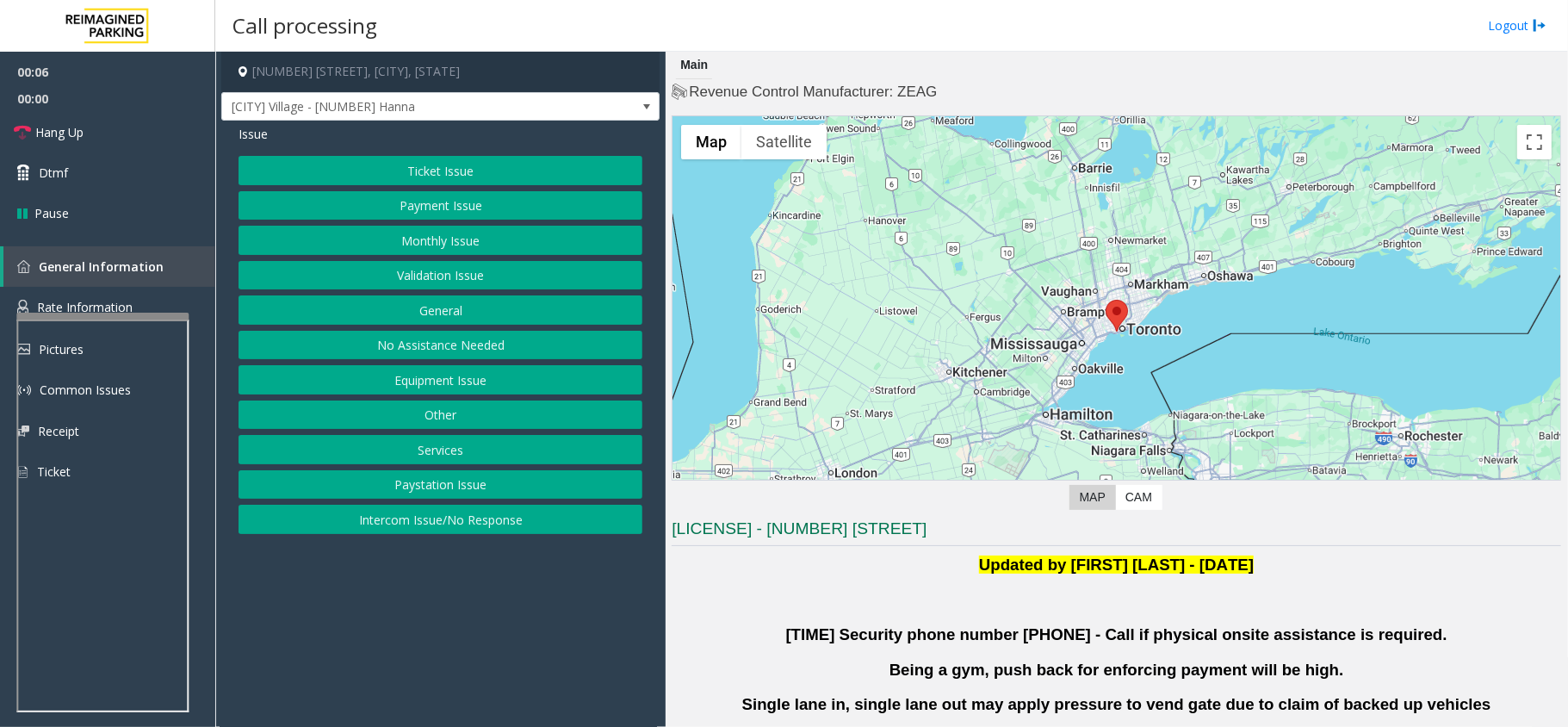 click on "Validation Issue" 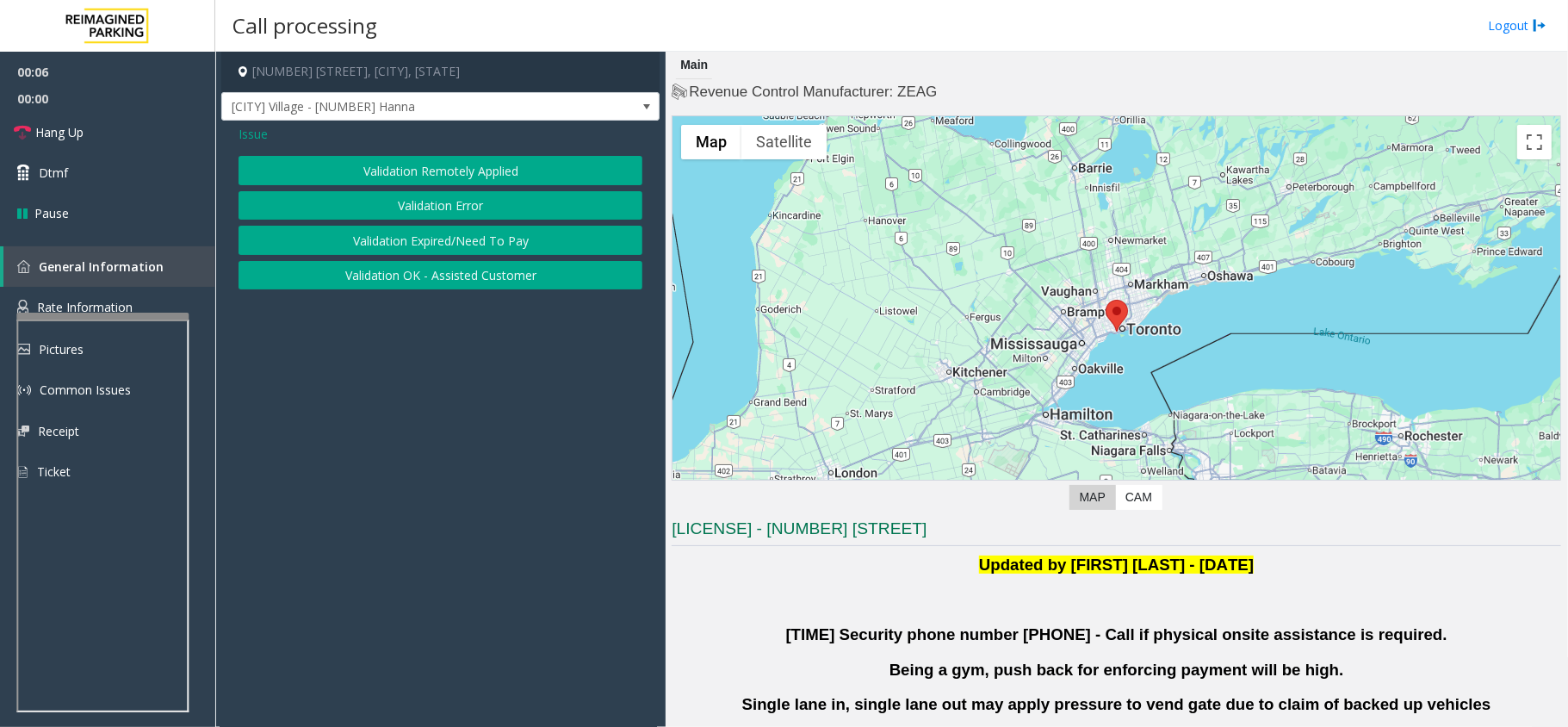 click on "Validation Error" 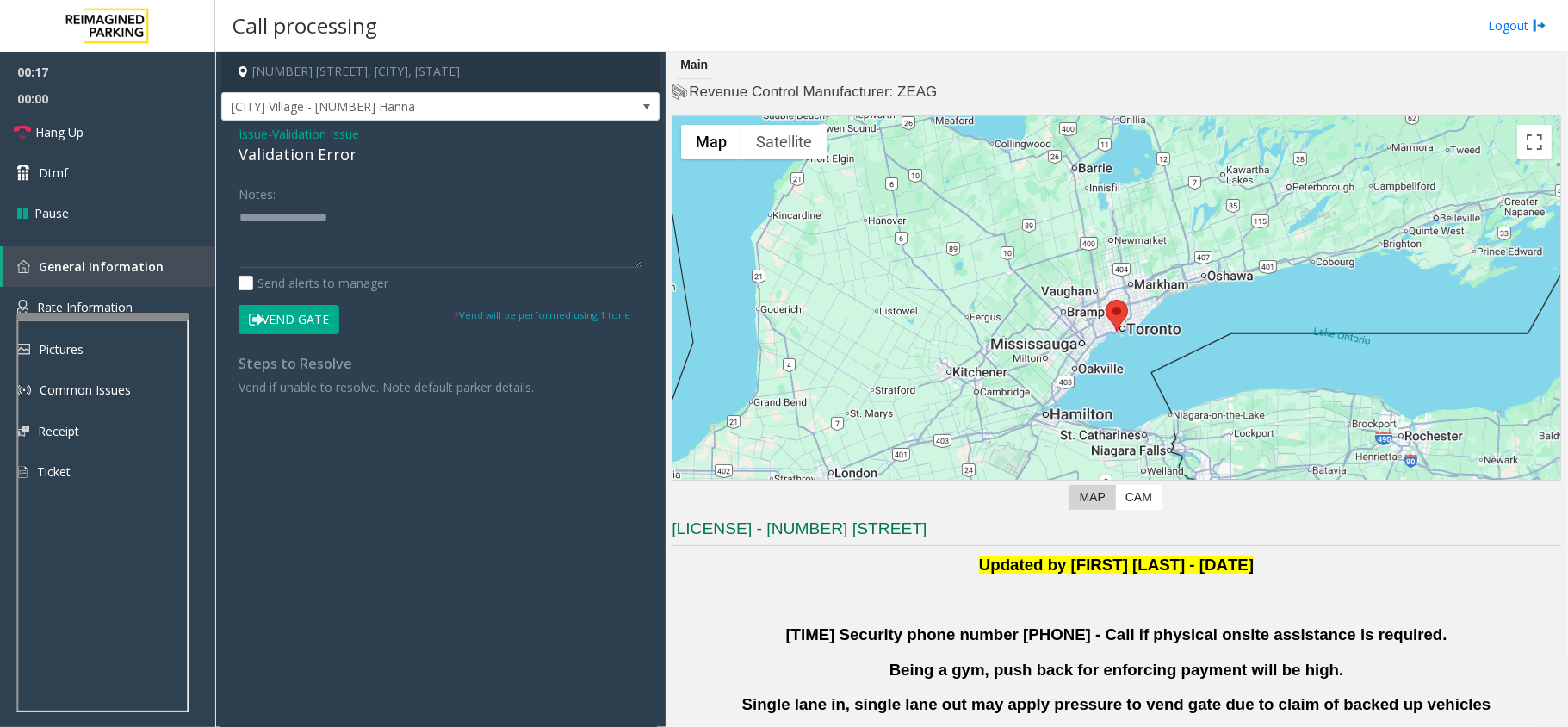 click on "Vend Gate" 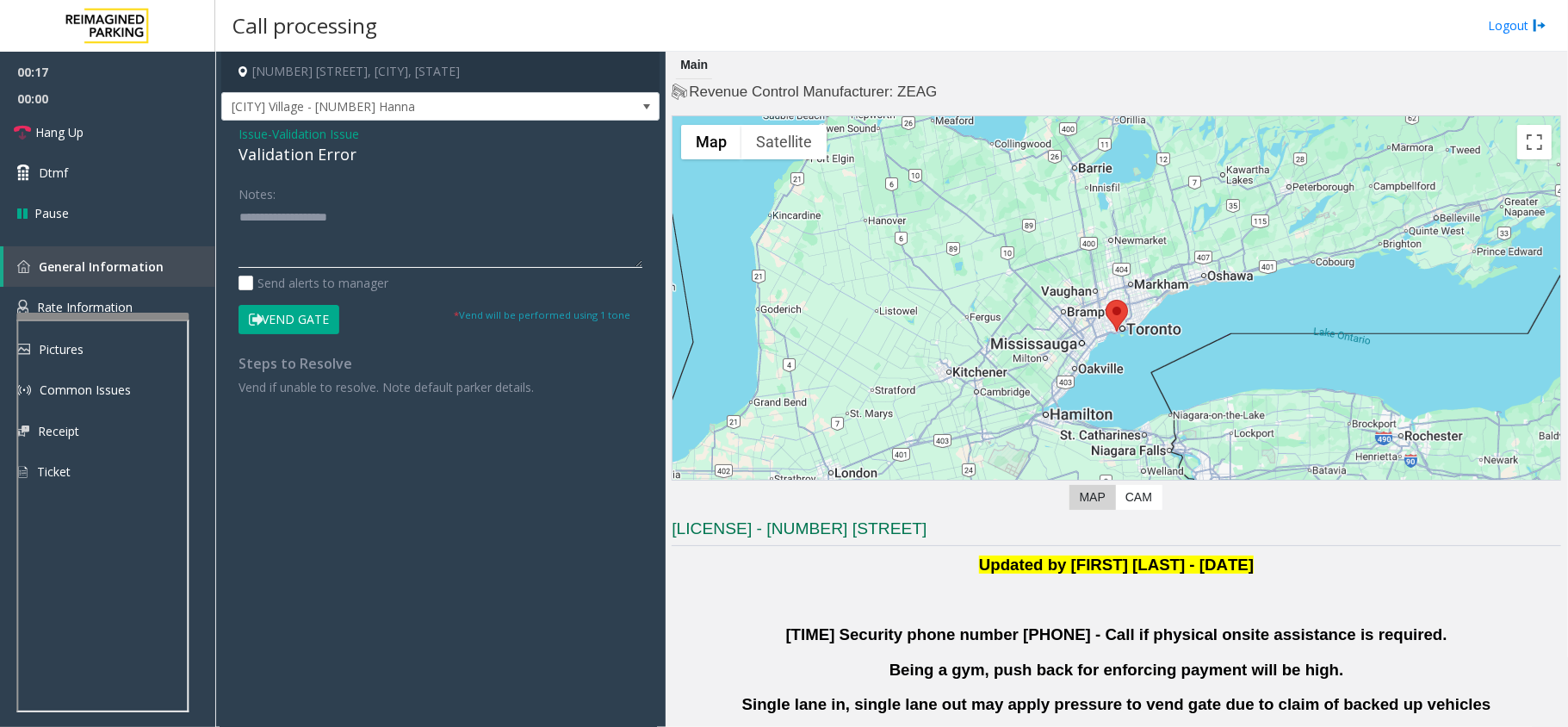 click 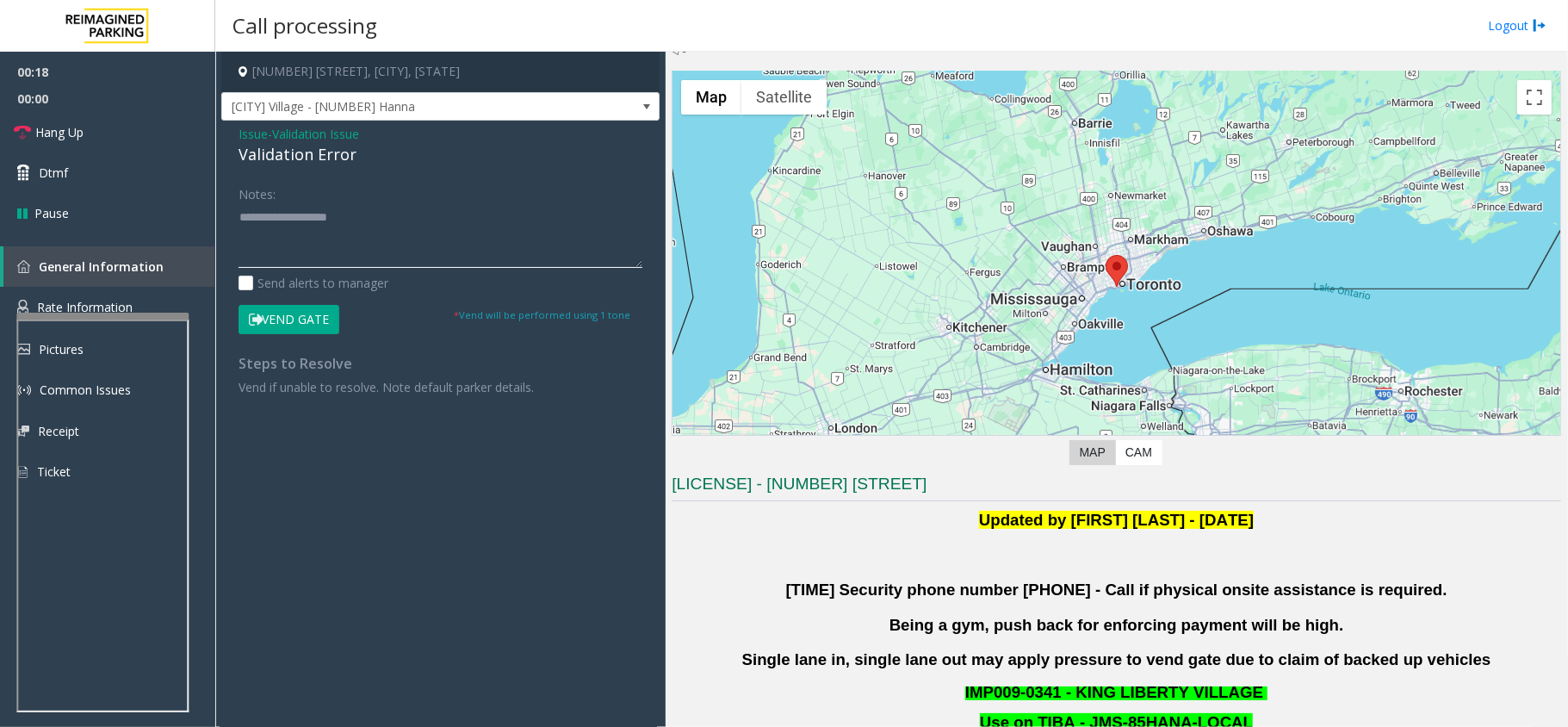 scroll, scrollTop: 115, scrollLeft: 0, axis: vertical 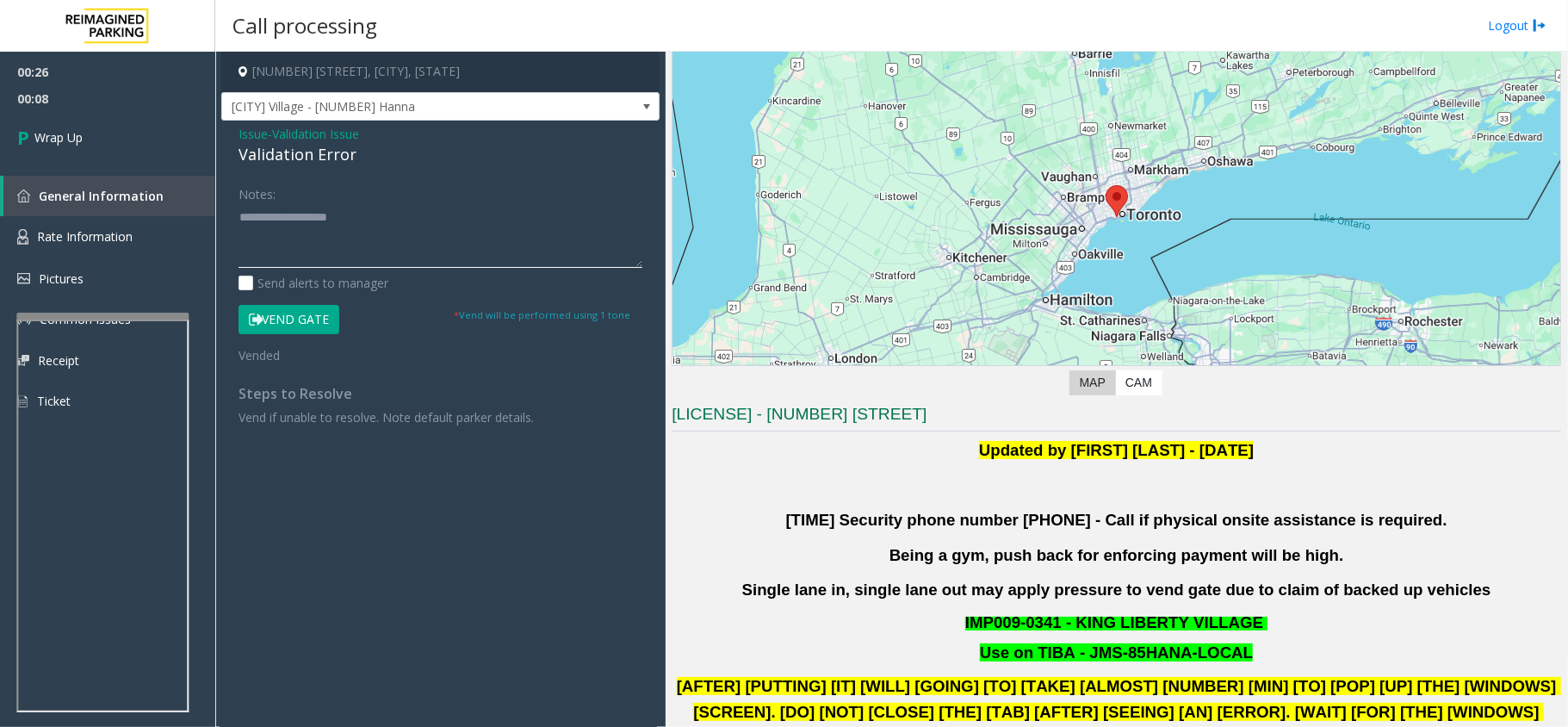 paste on "**********" 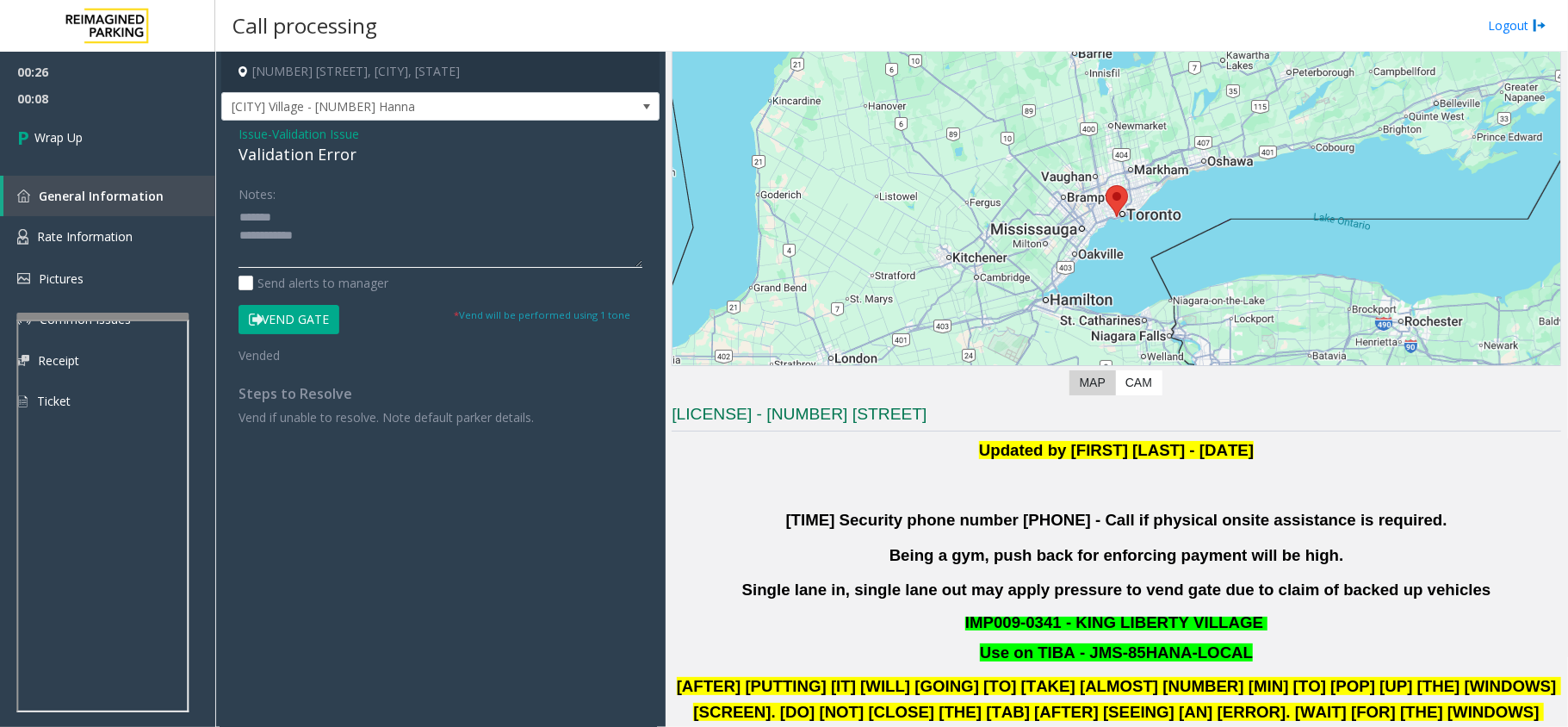 click 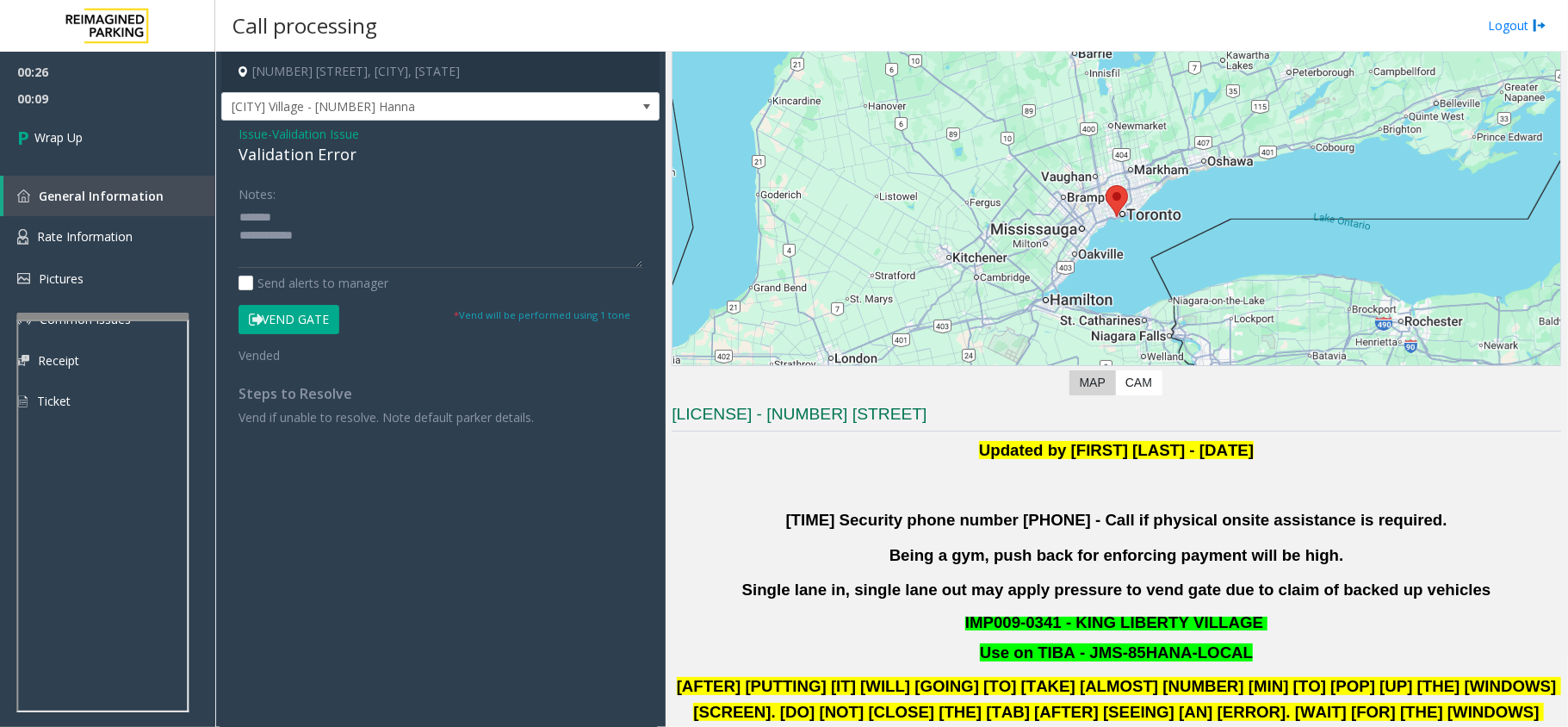 click on "Validation Error" 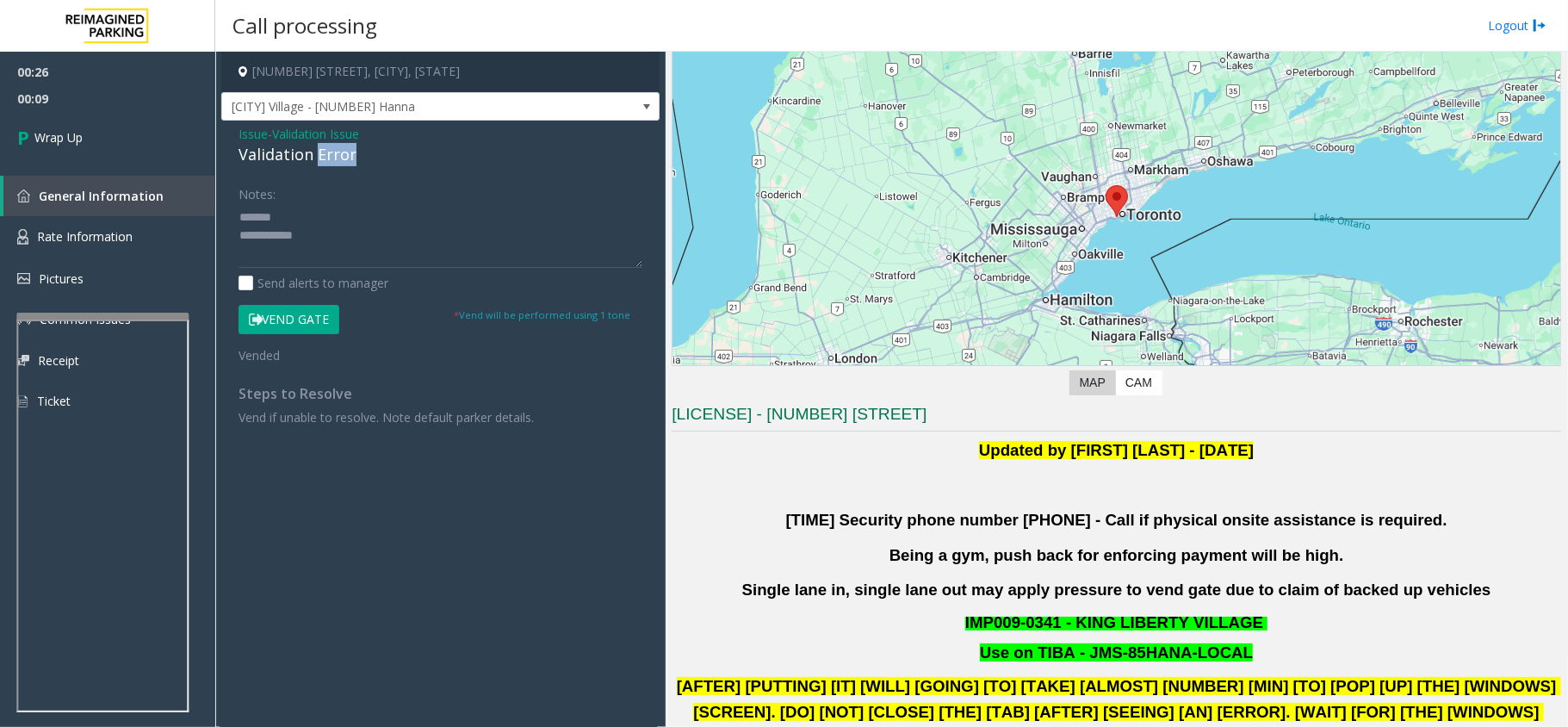 click on "Validation Error" 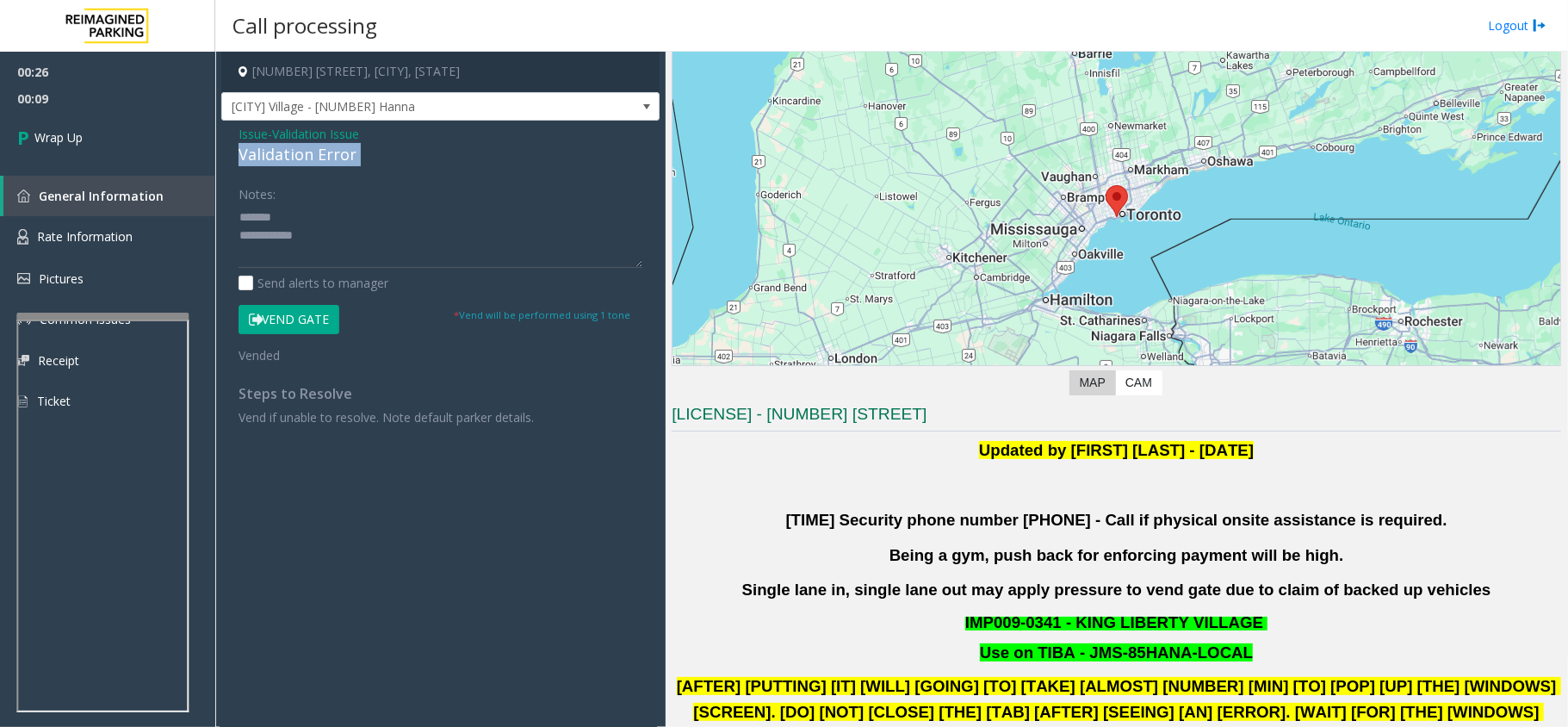 click on "Validation Error" 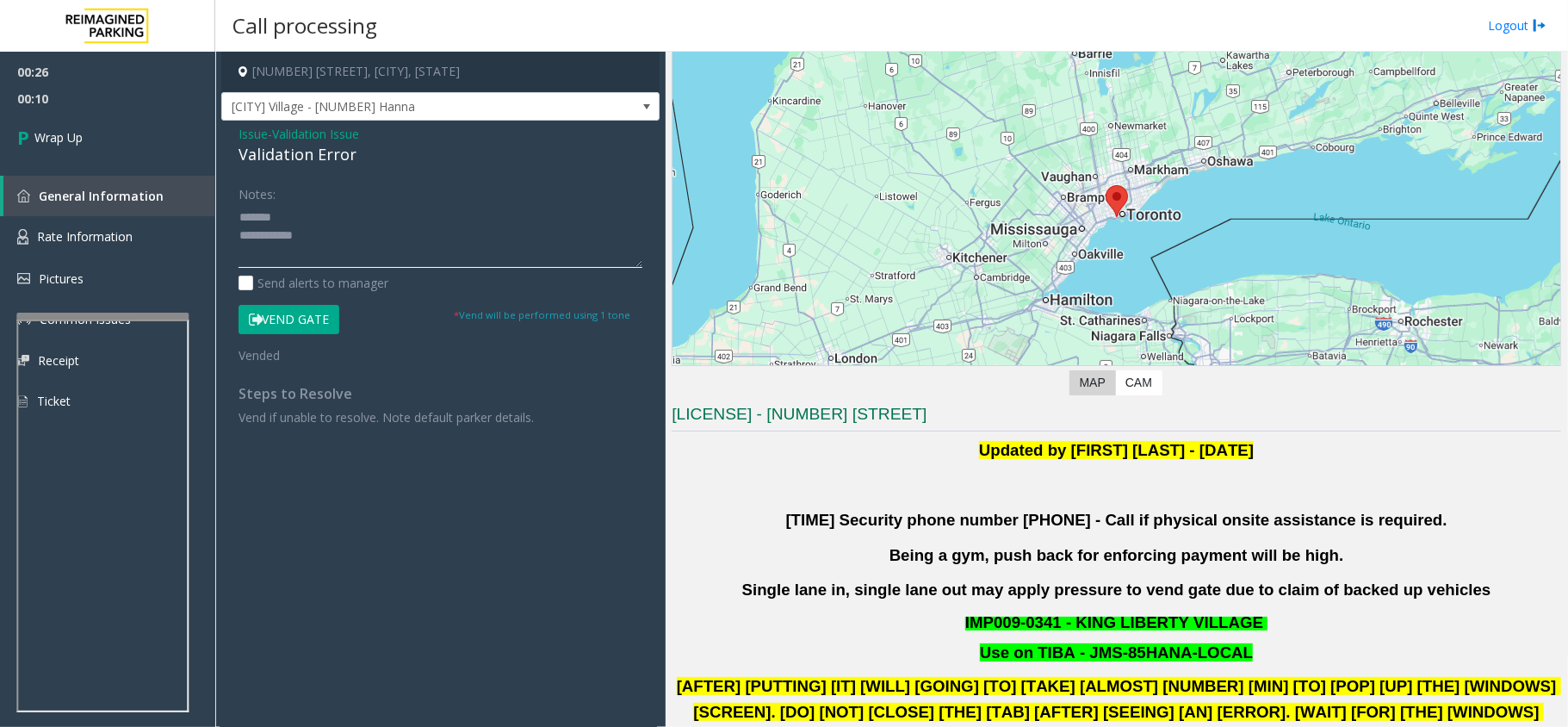 paste on "**********" 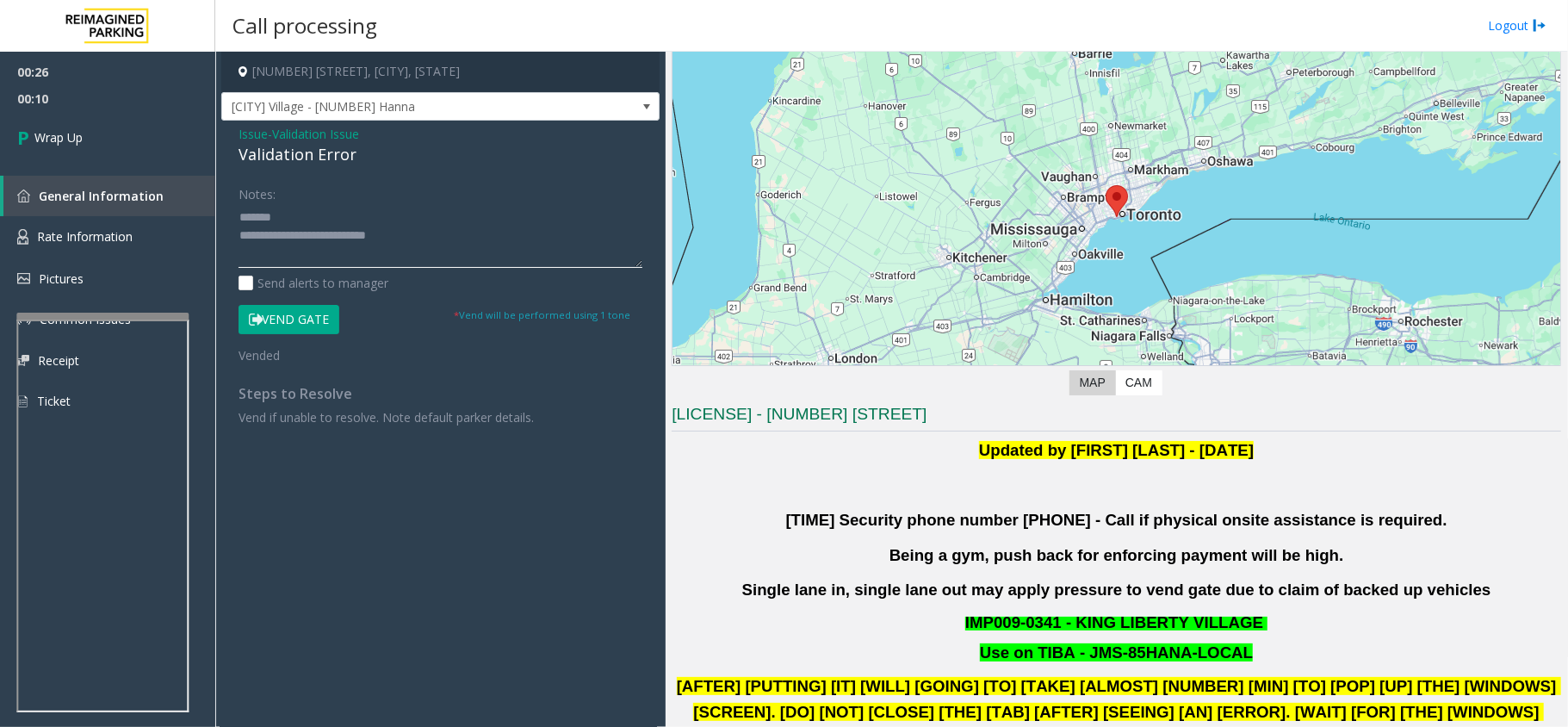 click 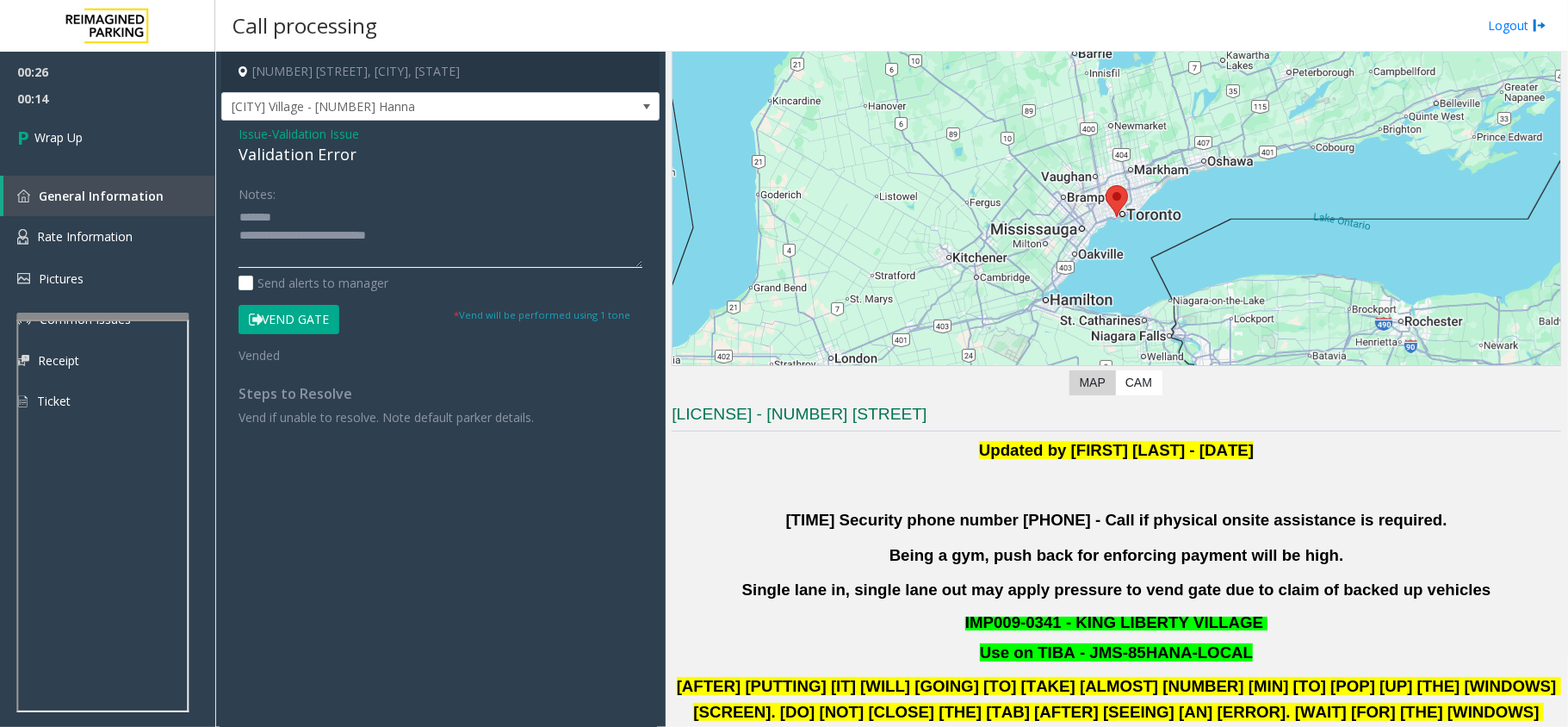 type on "**********" 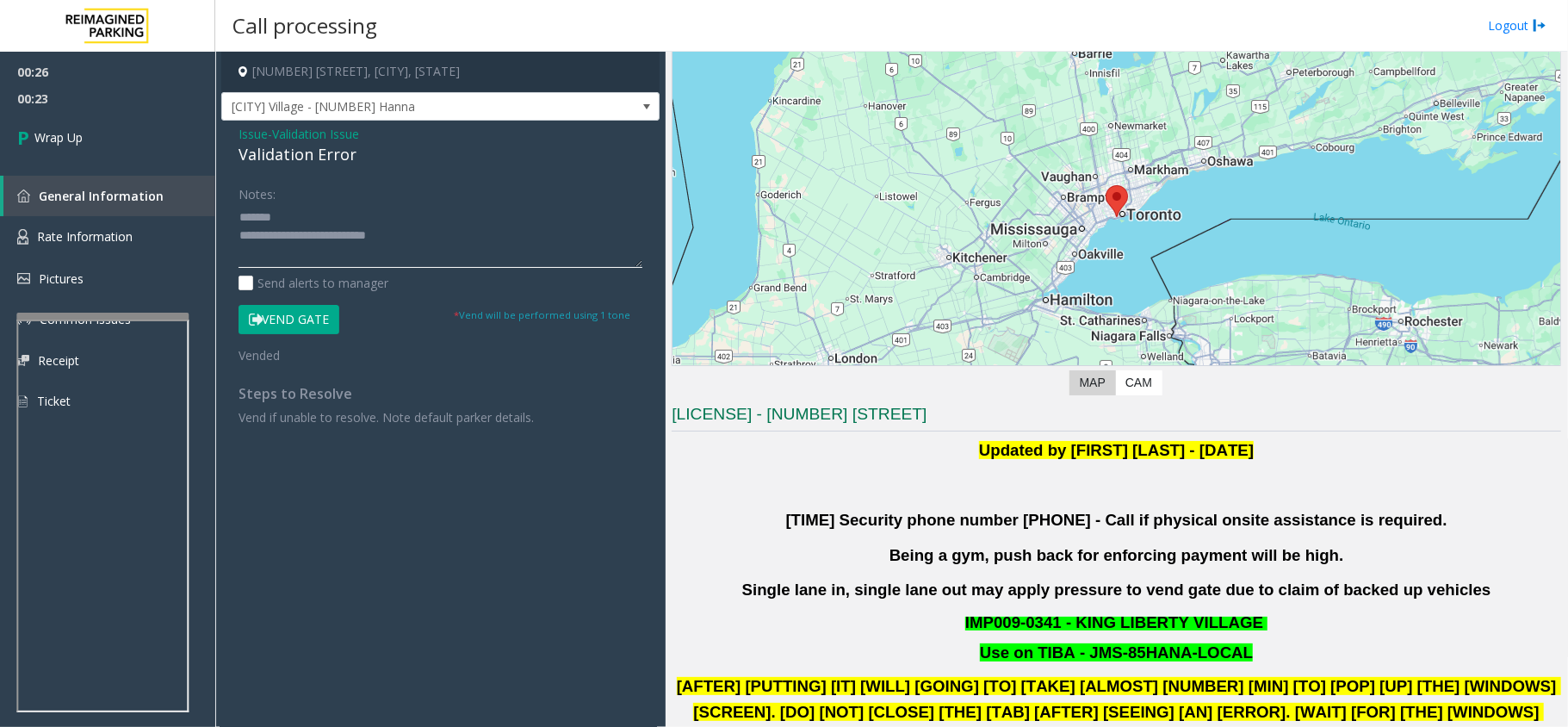 click 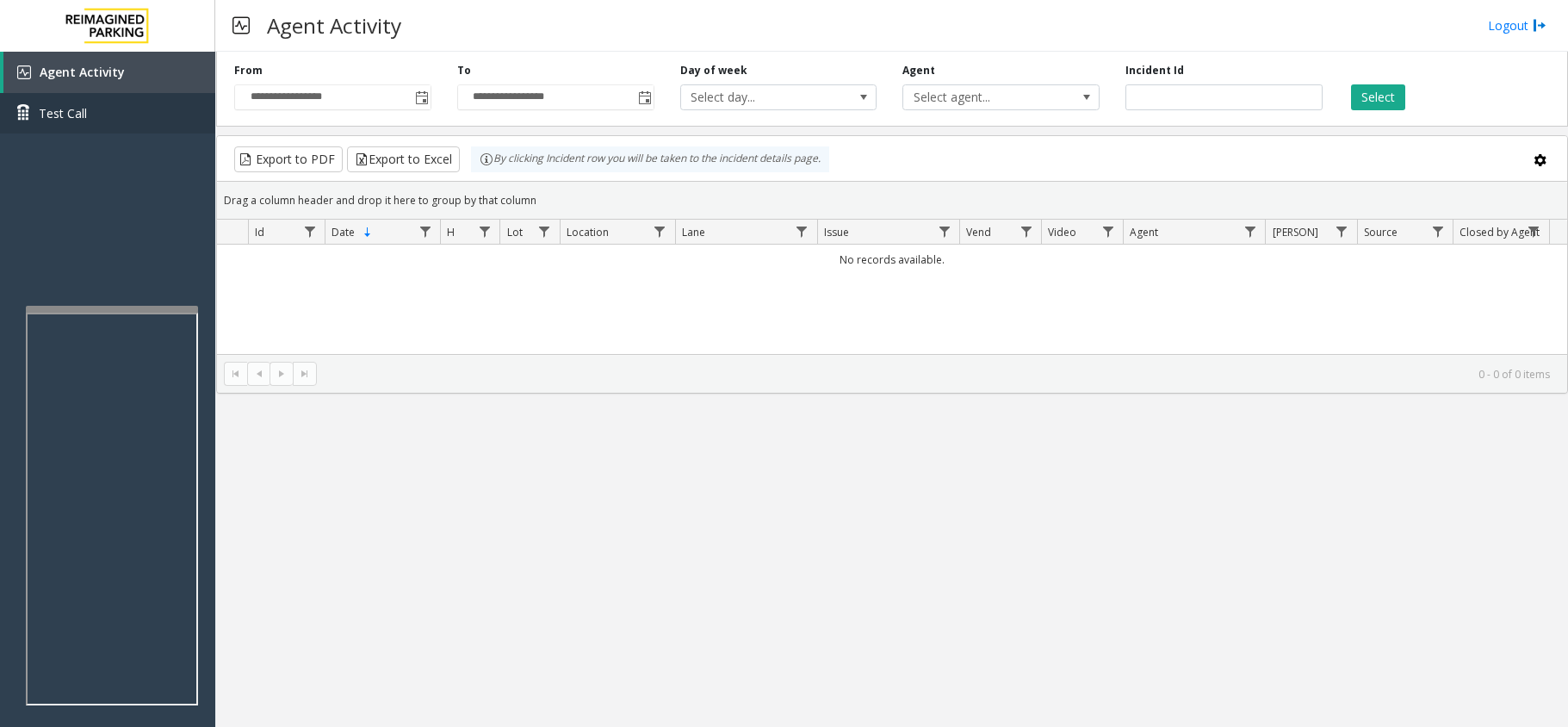 scroll, scrollTop: 0, scrollLeft: 0, axis: both 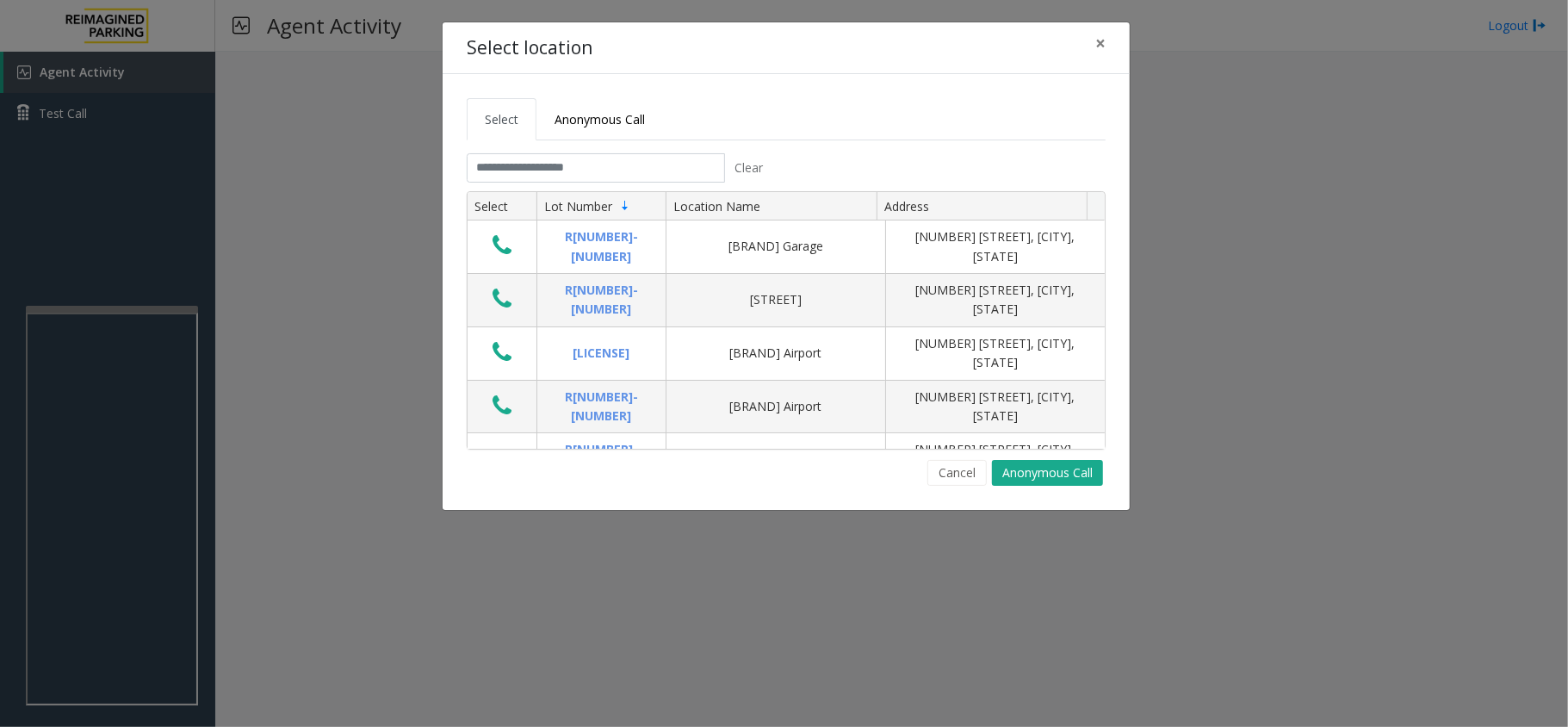 drag, startPoint x: 862, startPoint y: 64, endPoint x: 732, endPoint y: 65, distance: 130.00385 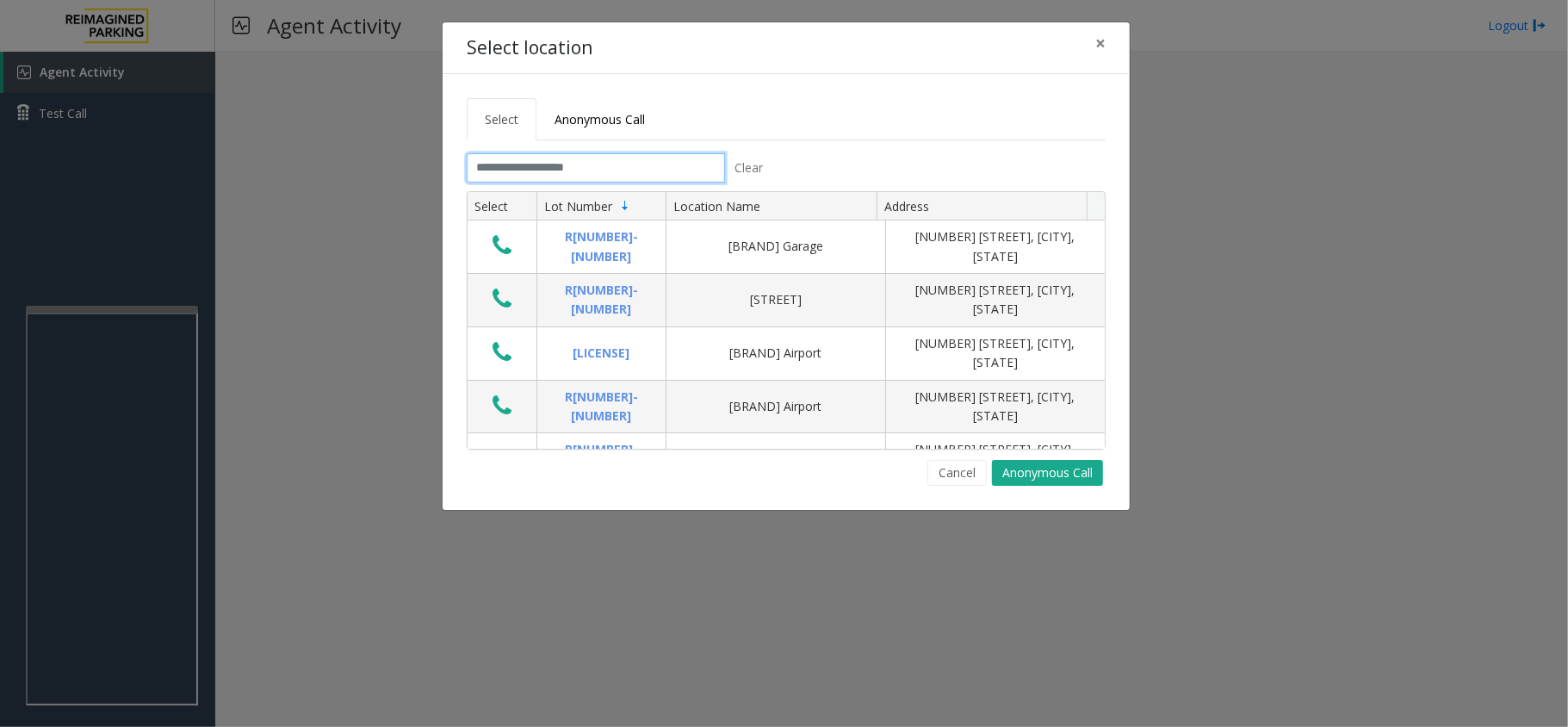 click 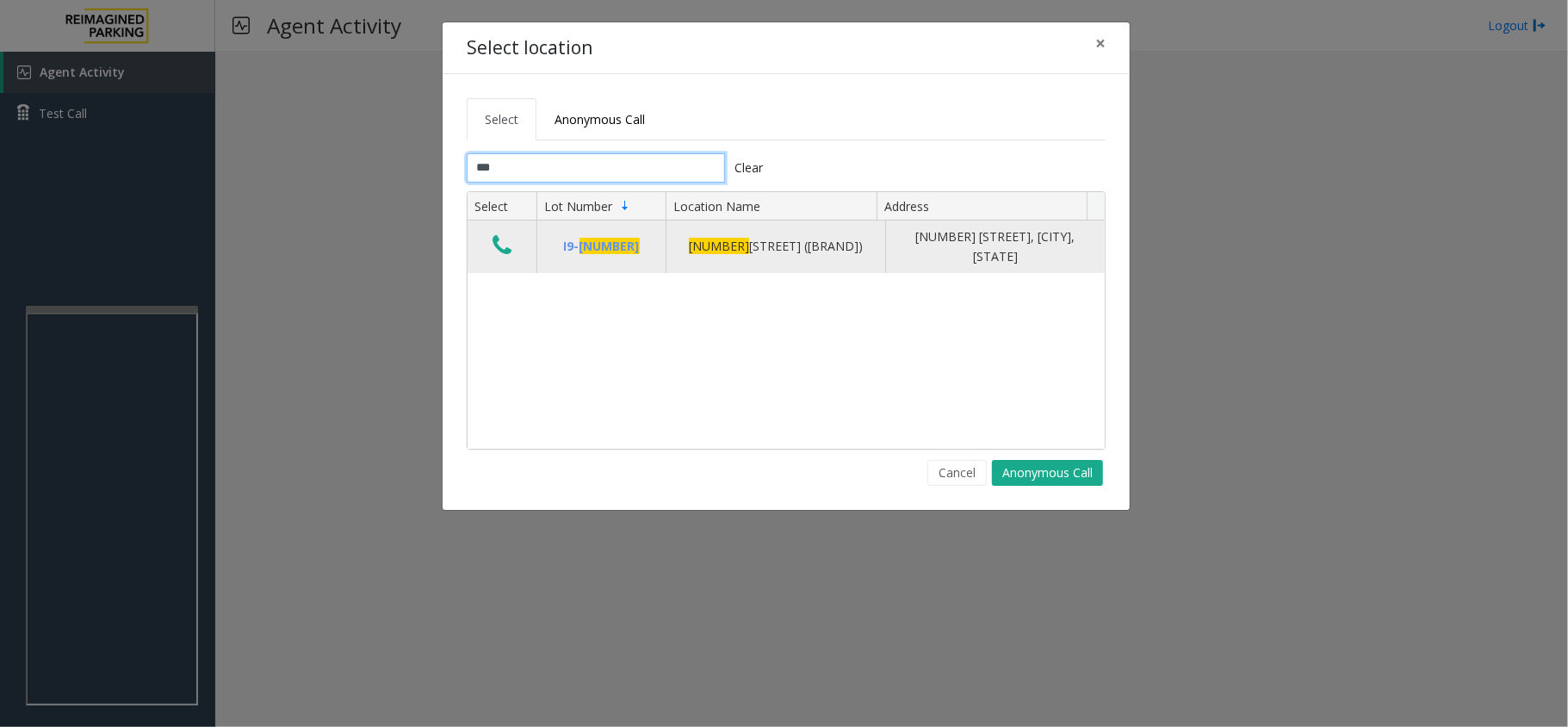 type on "***" 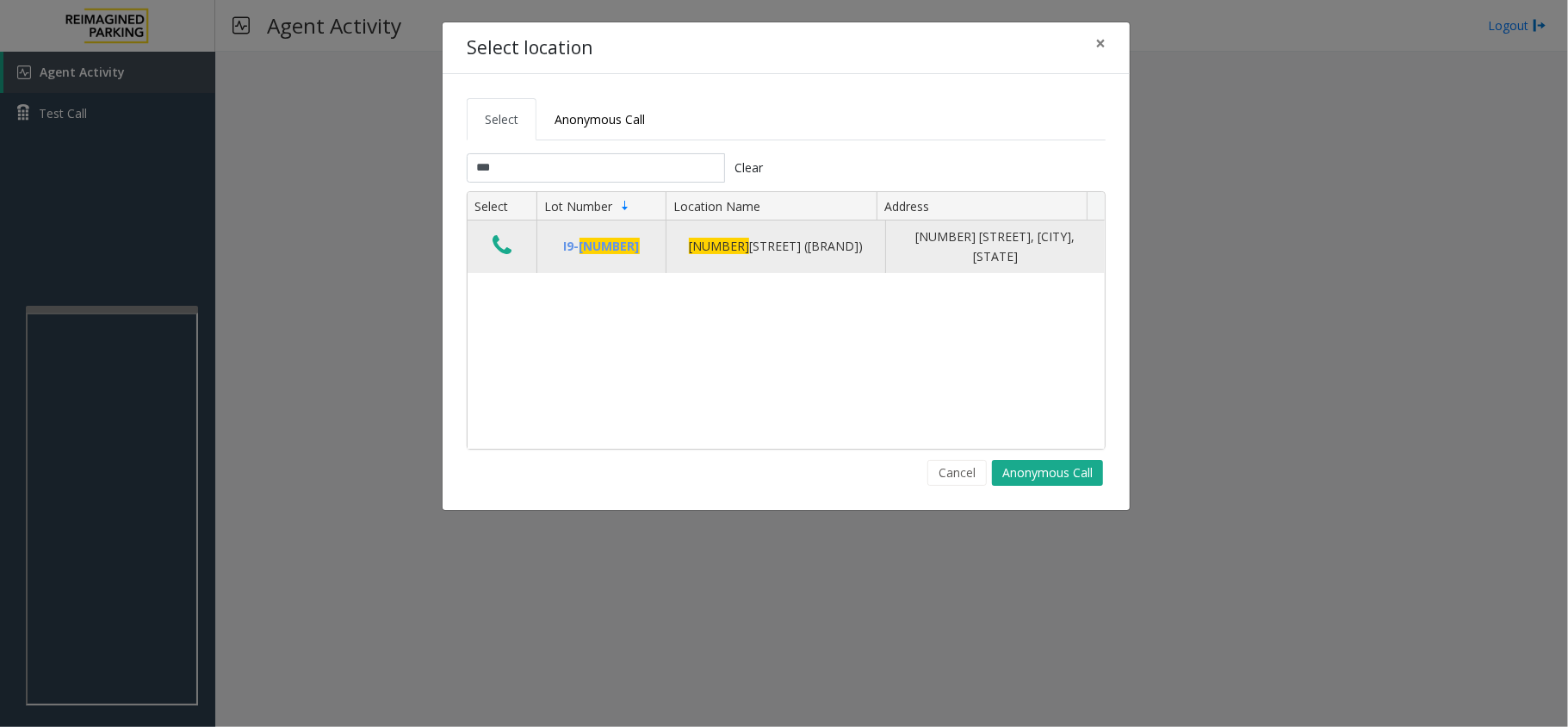 click 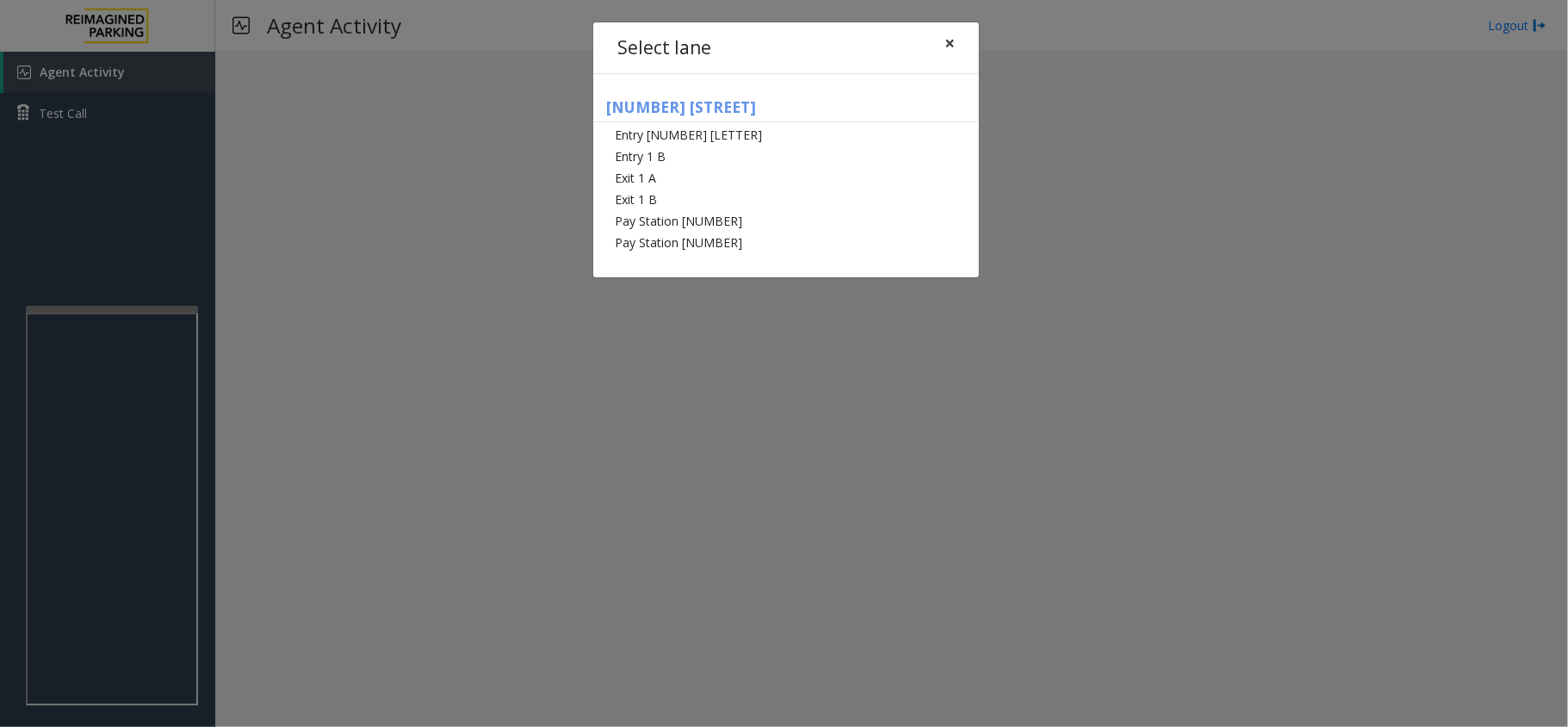click on "×" 